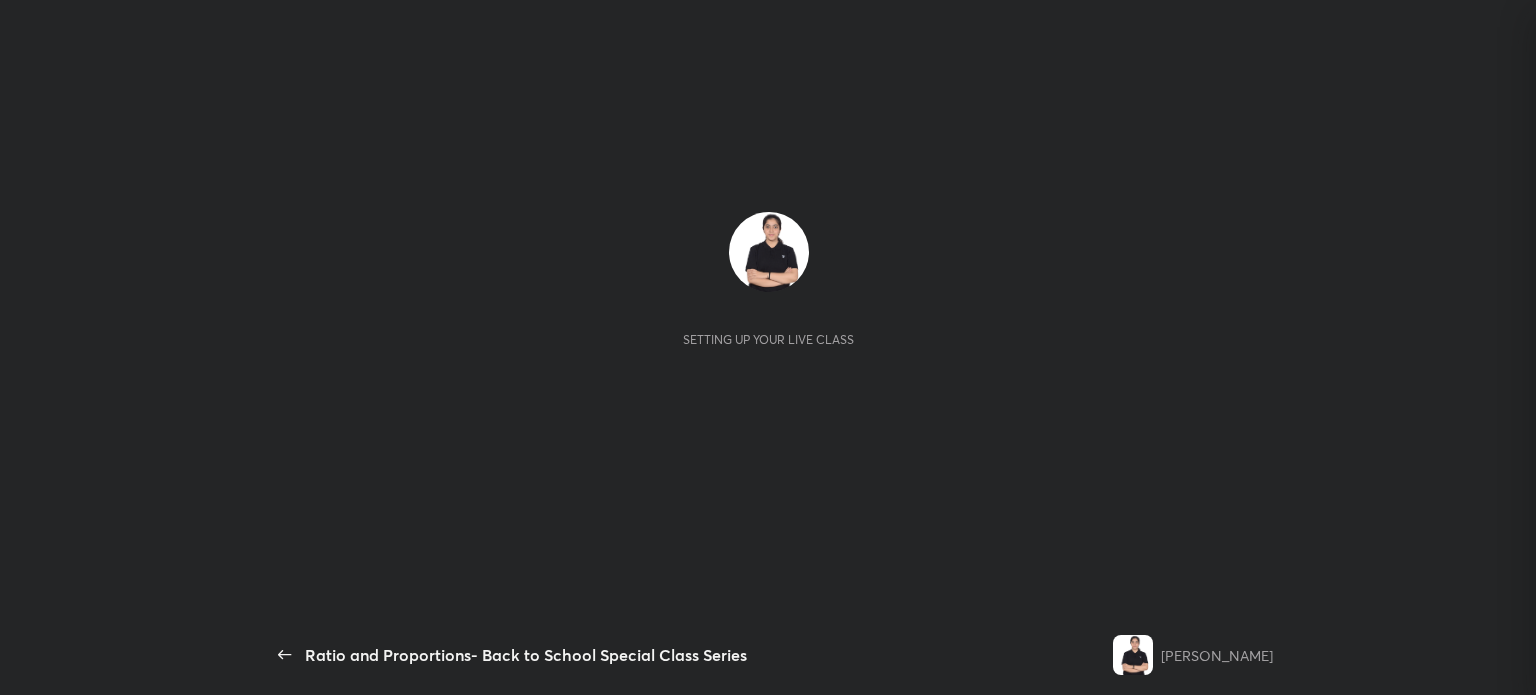 scroll, scrollTop: 0, scrollLeft: 0, axis: both 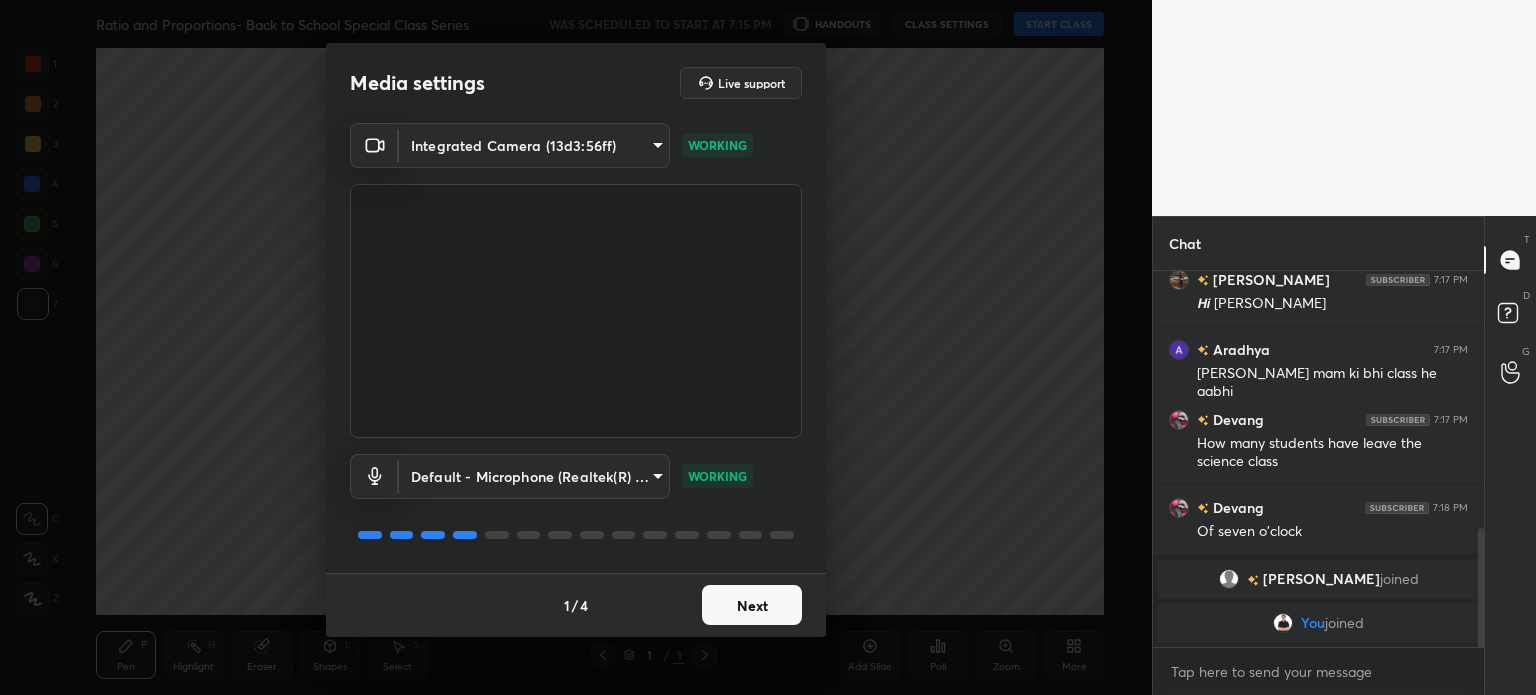 click on "1 2 3 4 5 6 7 C X Z C X Z E E Erase all   H H Ratio and Proportions- Back to School Special Class Series WAS SCHEDULED TO START AT  7:15 PM HANDOUTS CLASS SETTINGS START CLASS Setting up your live class Back Ratio and Proportions- Back to School Special Class Series Yashika Arora Pen P Highlight H Eraser Shapes L Select S 1 / 1 Add Slide Poll Zoom More Chat Aradhya, manan, Aarav  joined manan 7:17 PM 𝙃𝙞 𝙠𝙖𝙧𝙩𝙞𝙠𝙚𝙮 Aradhya 7:17 PM Komal mam ki bhi class he aabhi Devang 7:17 PM How many students have leave the science class Devang 7:18 PM Of seven o'clock Vibhuti  joined You  joined JUMP TO LATEST Enable hand raising Enable raise hand to speak to learners. Once enabled, chat will be turned off temporarily. Enable x   Doubts asked by learners will show up here Raise hand disabled You have disabled Raise hand currently. Enable it to invite learners to speak Enable Can't raise hand Looks like educator just invited you to speak. Please wait before you can raise your hand again. Got it T" at bounding box center (768, 347) 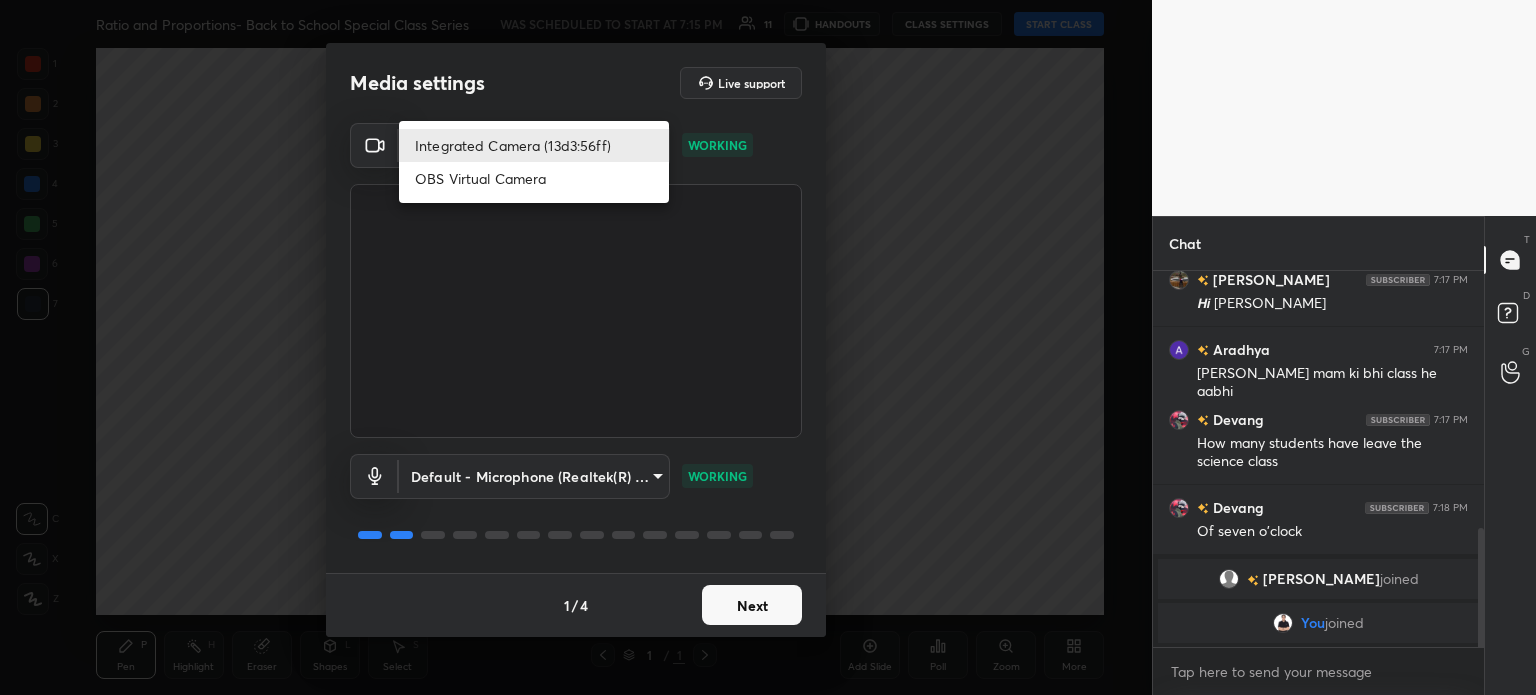 click at bounding box center (768, 347) 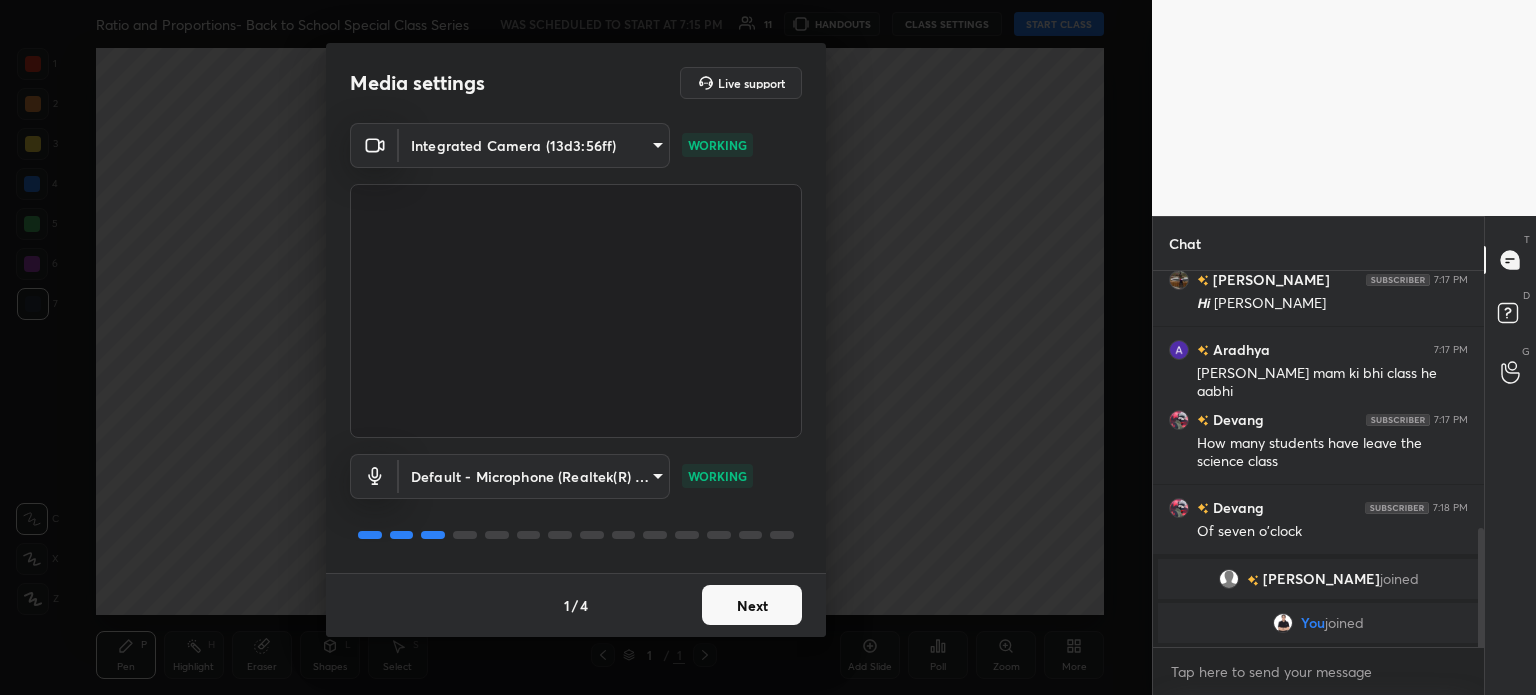 click on "Integrated Camera (13d3:56ff) OBS Virtual Camera" at bounding box center [768, 347] 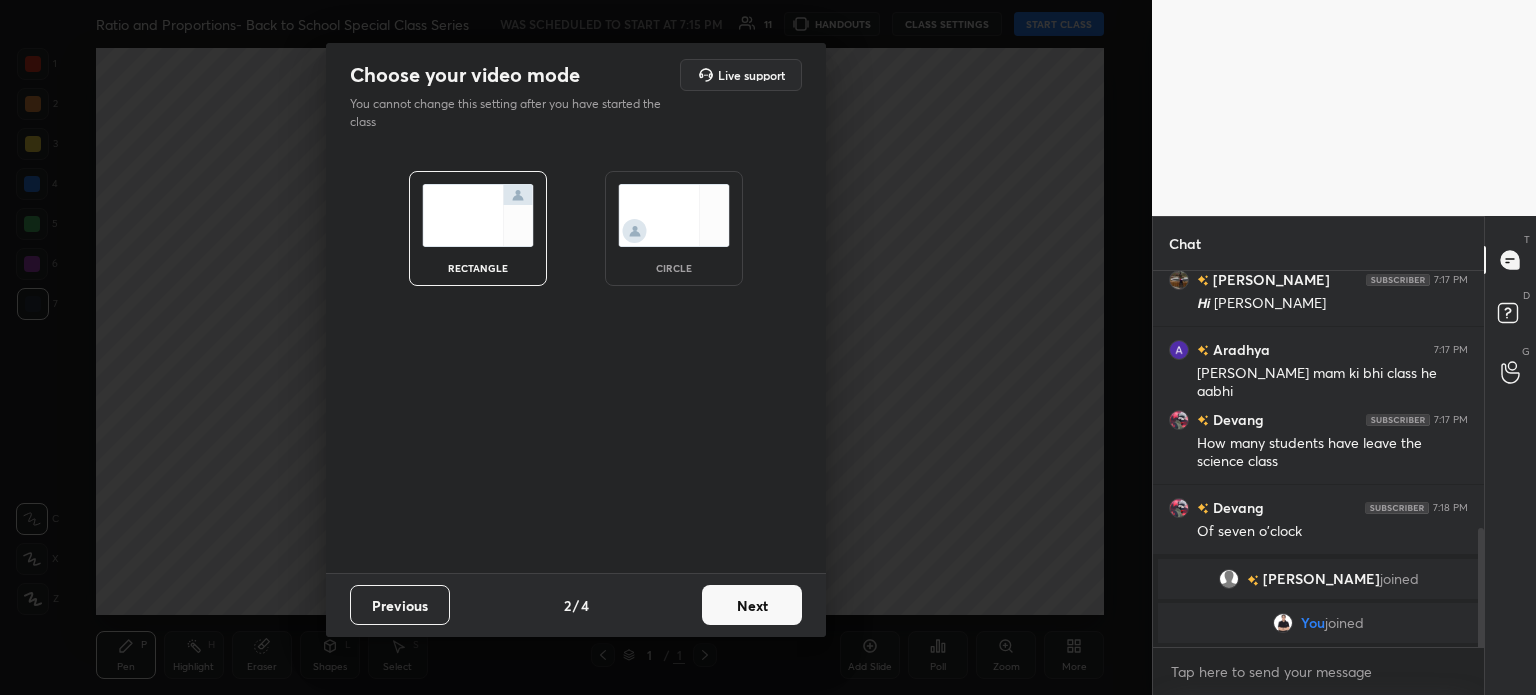 click on "Next" at bounding box center [752, 605] 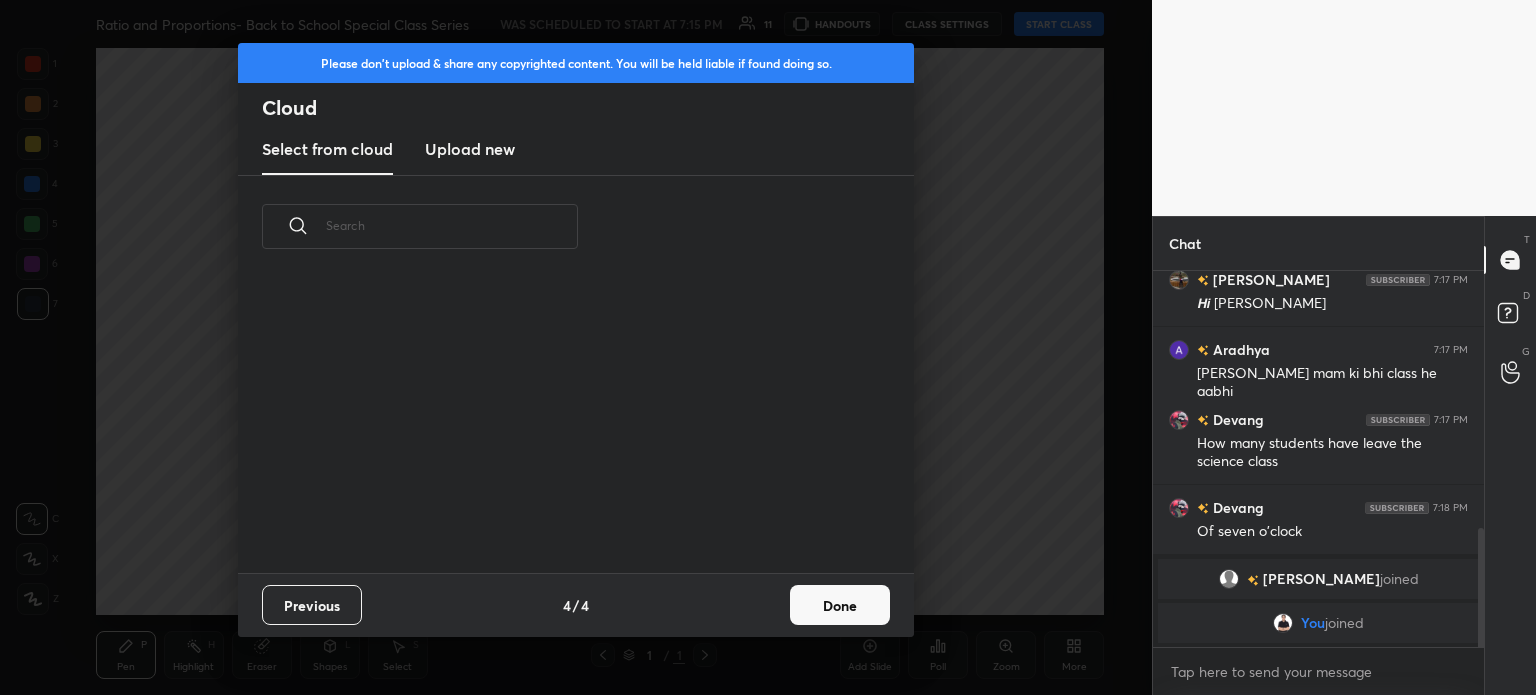 click on "Previous 4 / 4 Done" at bounding box center [576, 605] 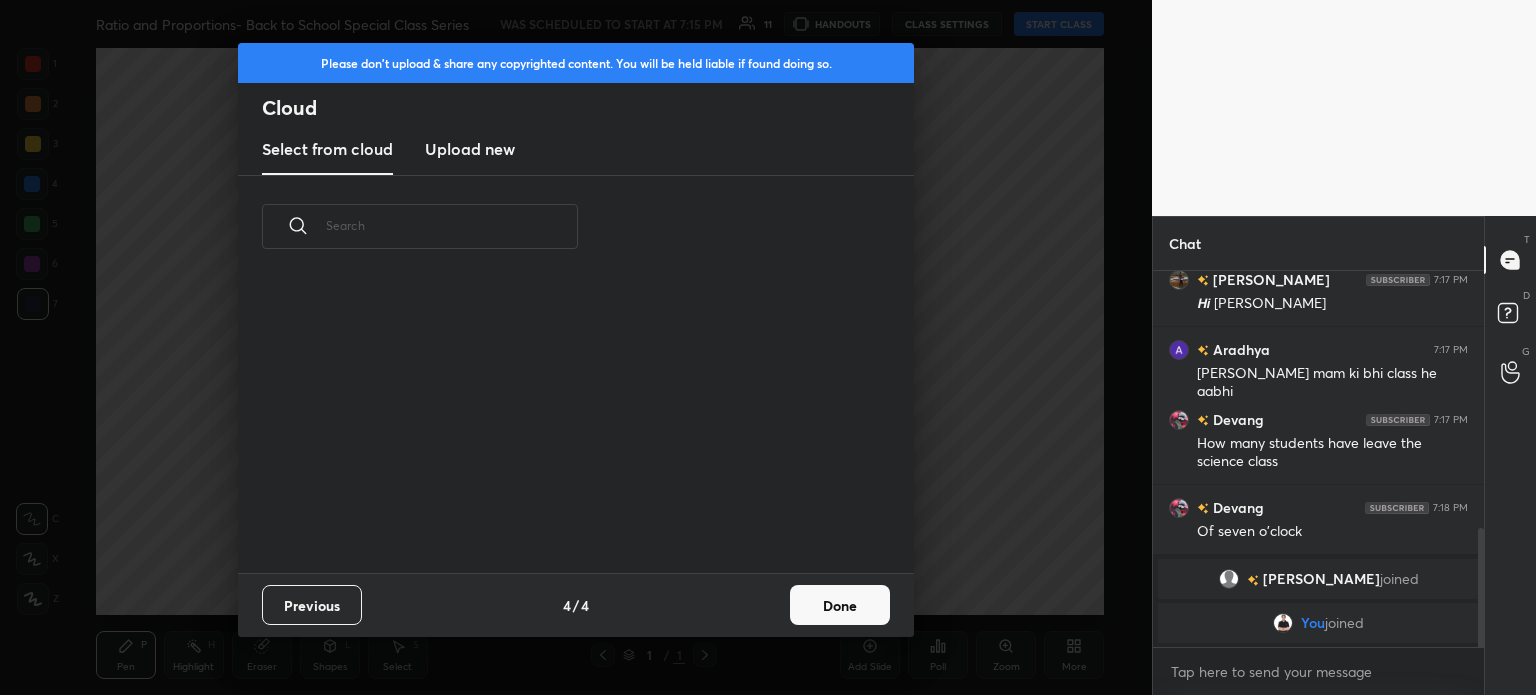 scroll, scrollTop: 6, scrollLeft: 10, axis: both 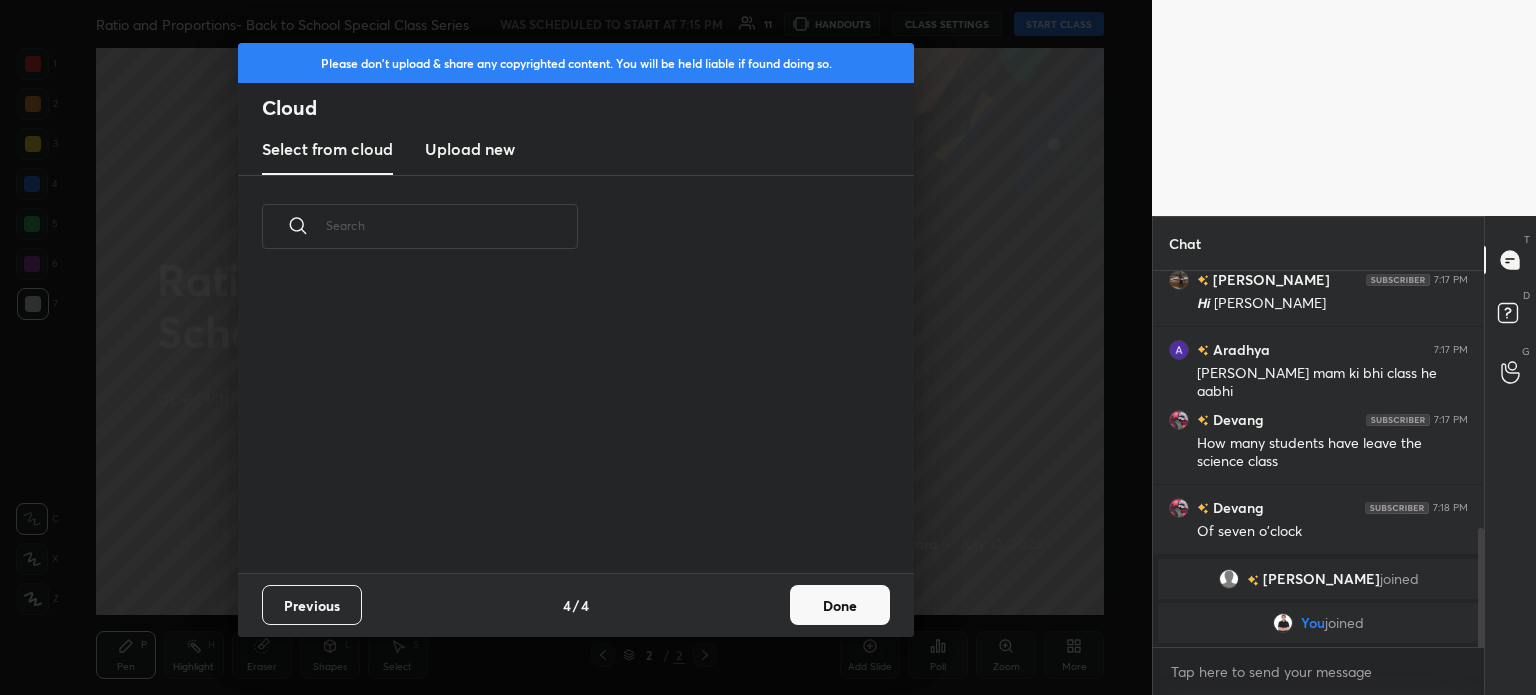 click on "Done" at bounding box center (840, 605) 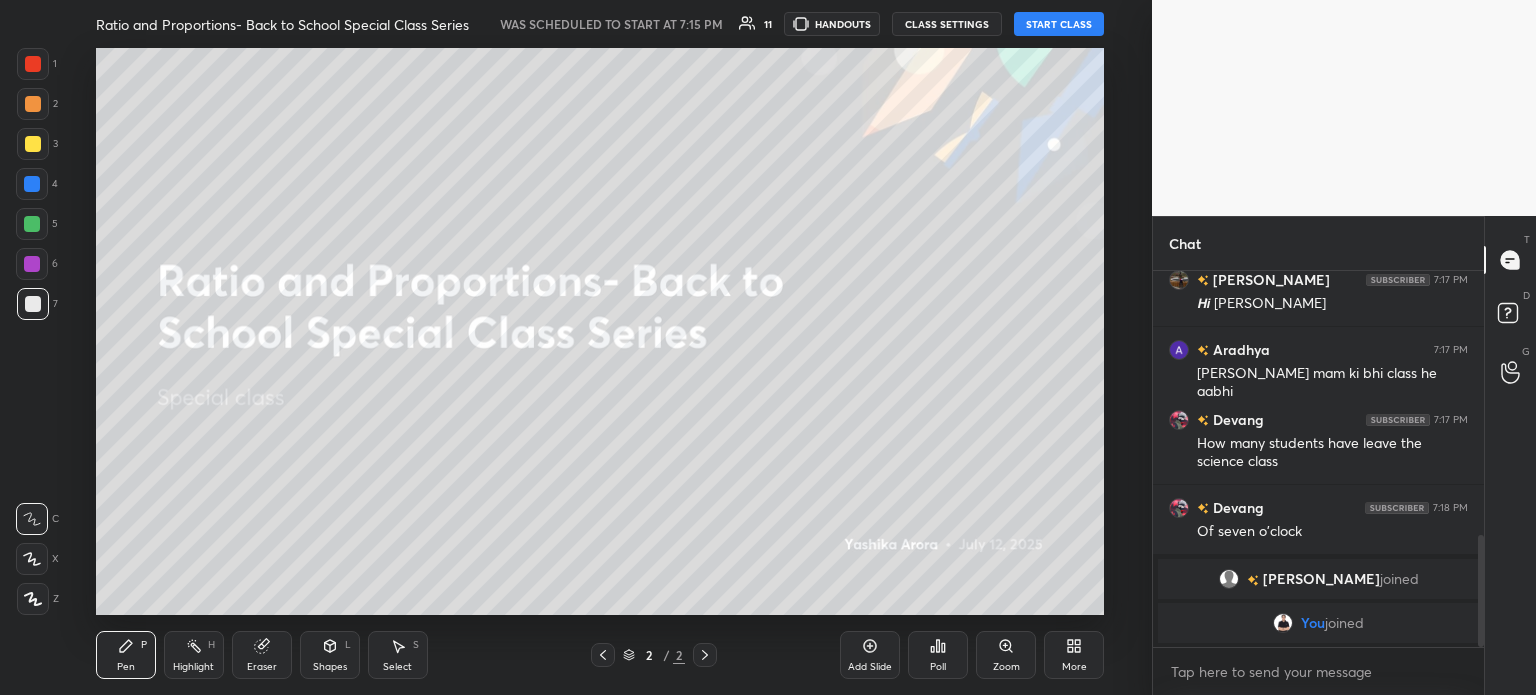 scroll, scrollTop: 886, scrollLeft: 0, axis: vertical 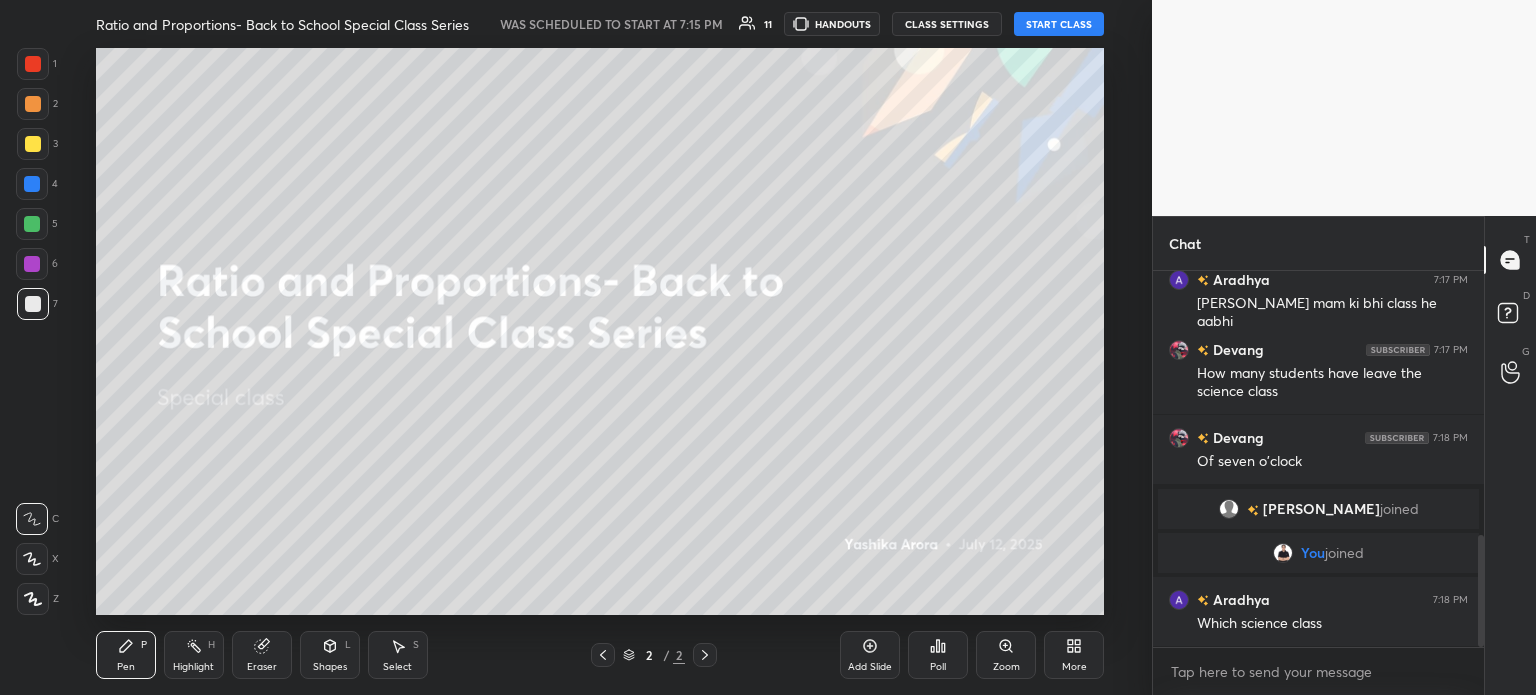 click on "START CLASS" at bounding box center [1059, 24] 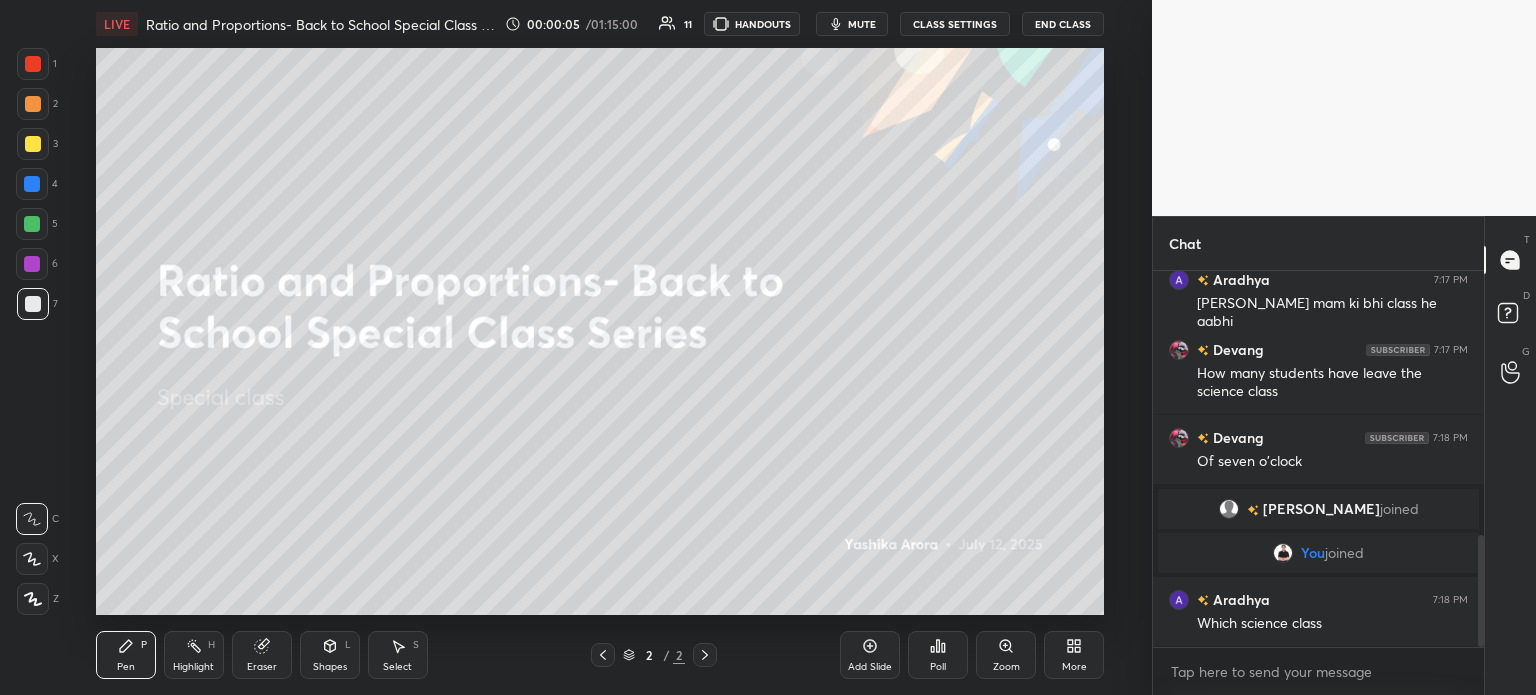 click on "mute" at bounding box center (862, 24) 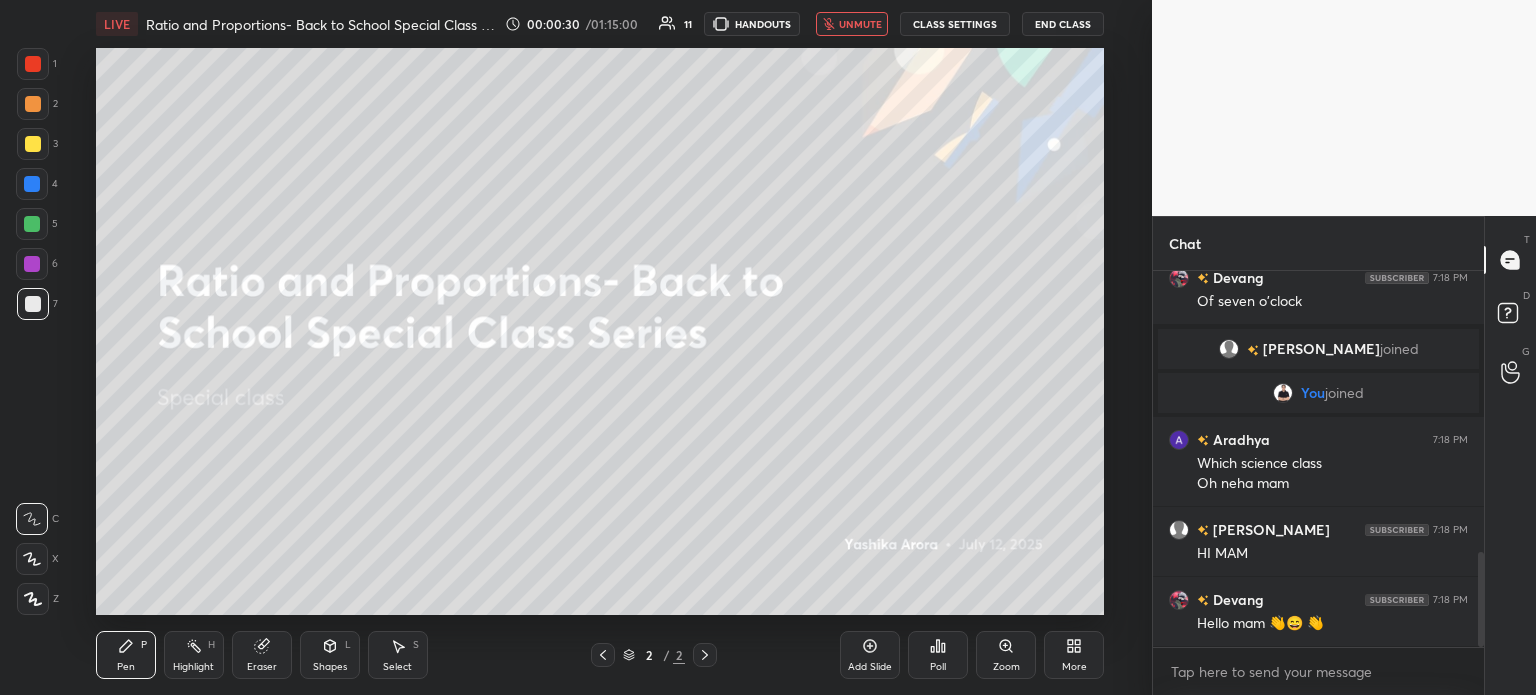 scroll, scrollTop: 1116, scrollLeft: 0, axis: vertical 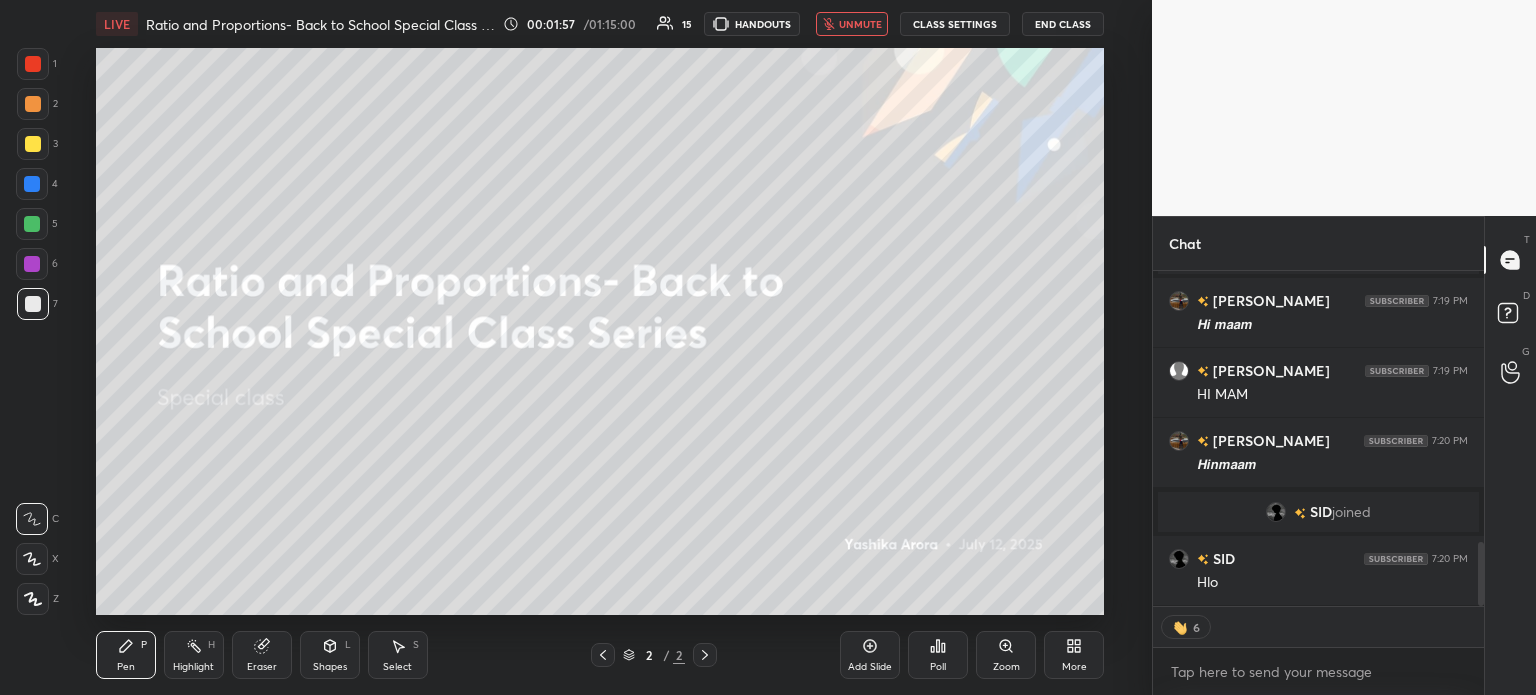 type on "x" 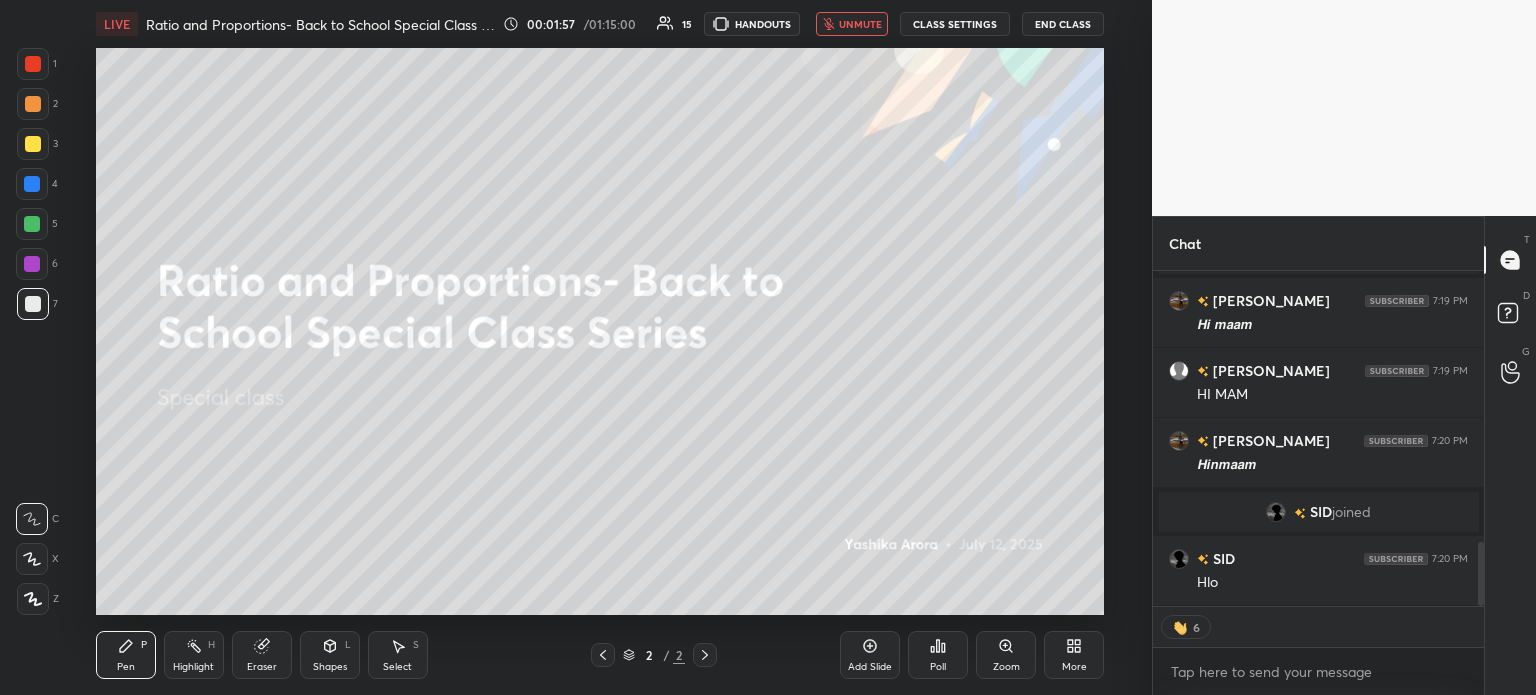 scroll, scrollTop: 6, scrollLeft: 6, axis: both 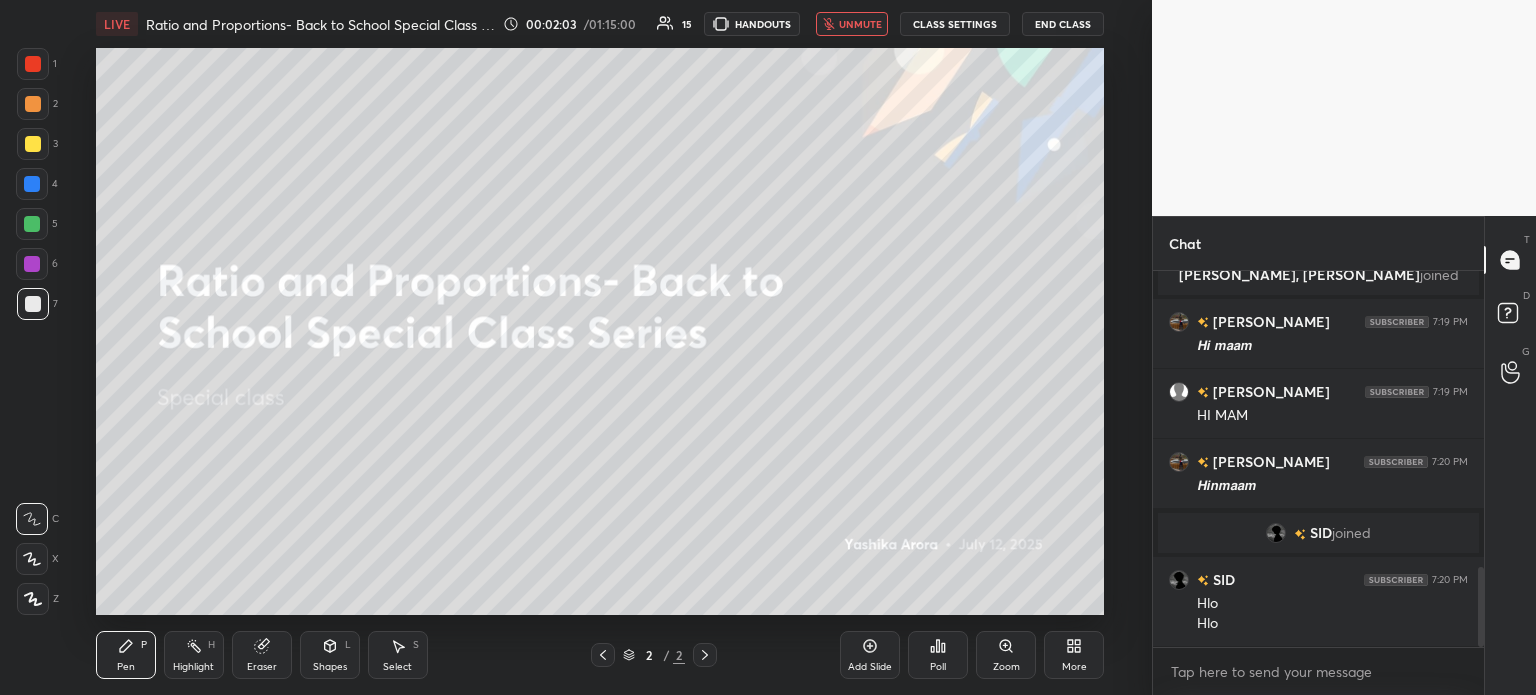 click on "unmute" at bounding box center [860, 24] 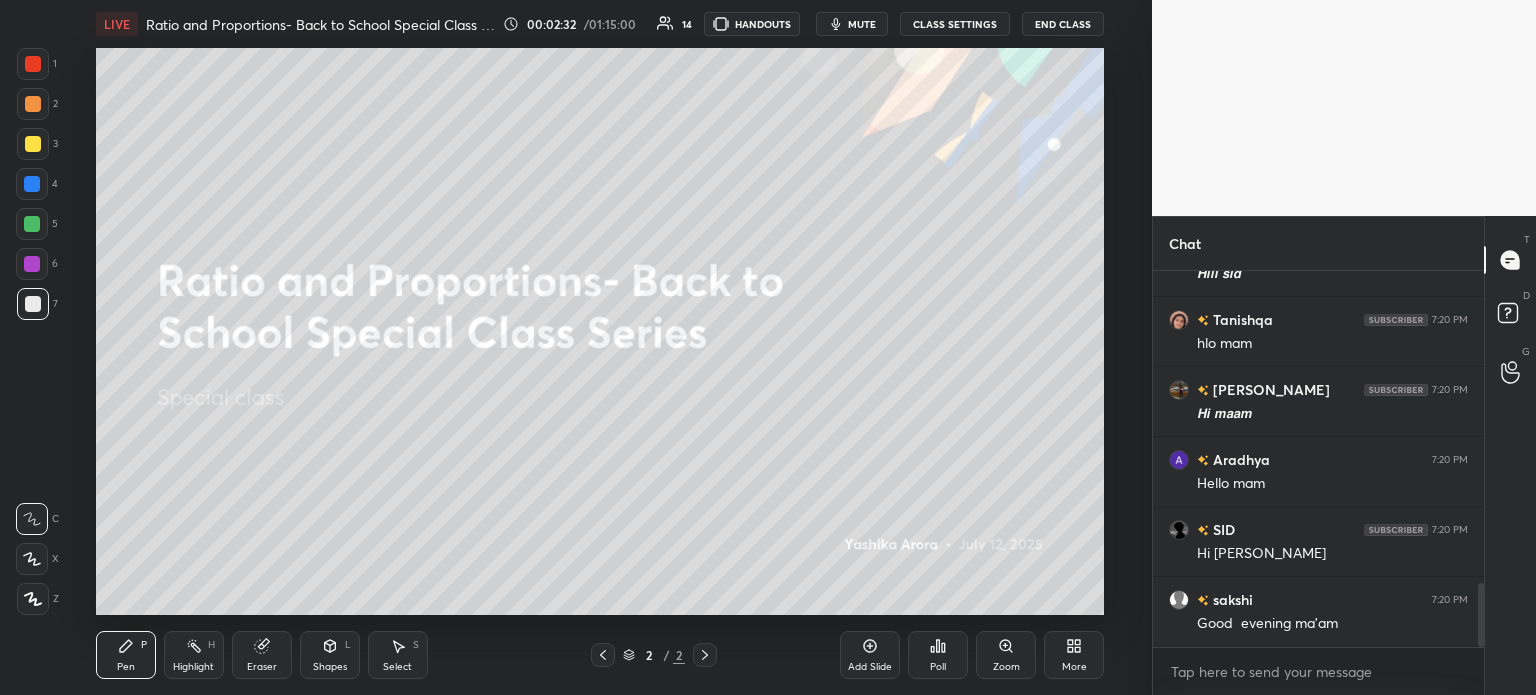 scroll, scrollTop: 1888, scrollLeft: 0, axis: vertical 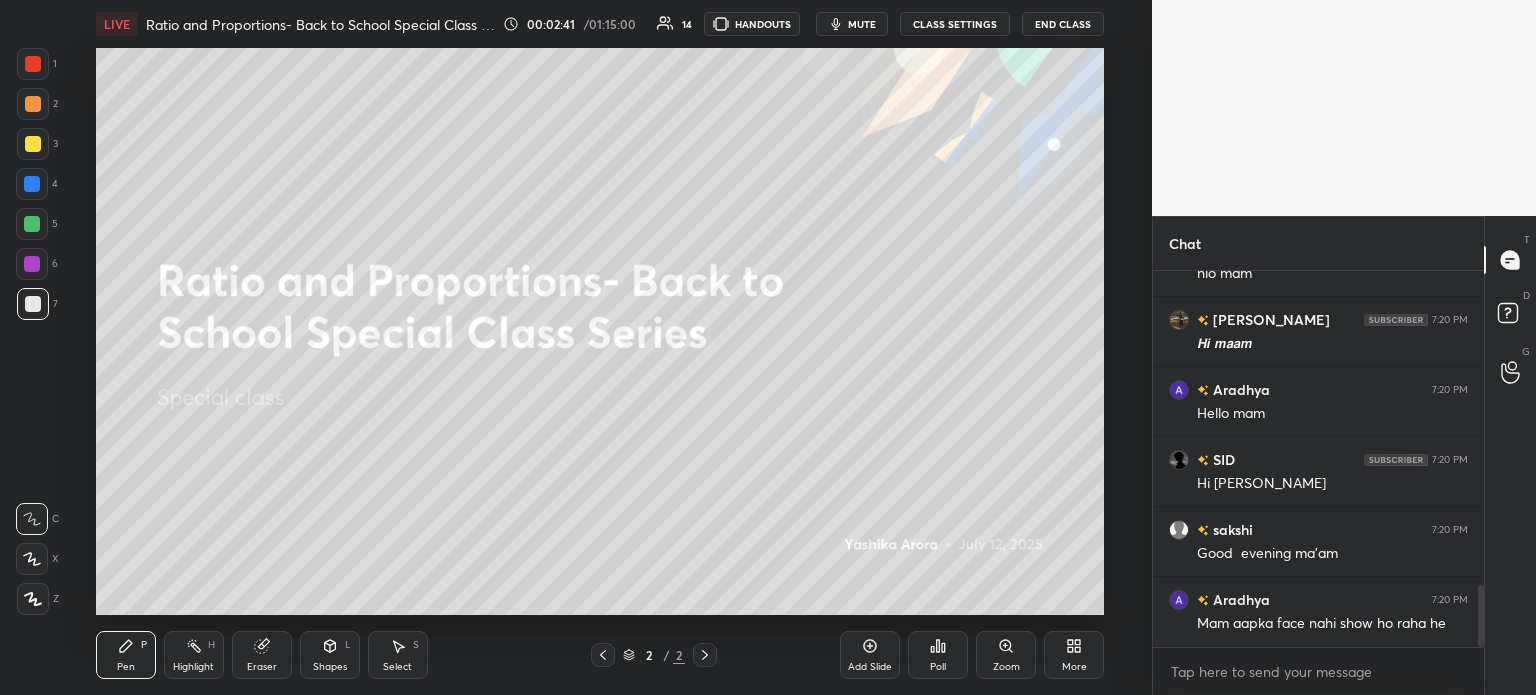 click on "CLASS SETTINGS" at bounding box center [955, 24] 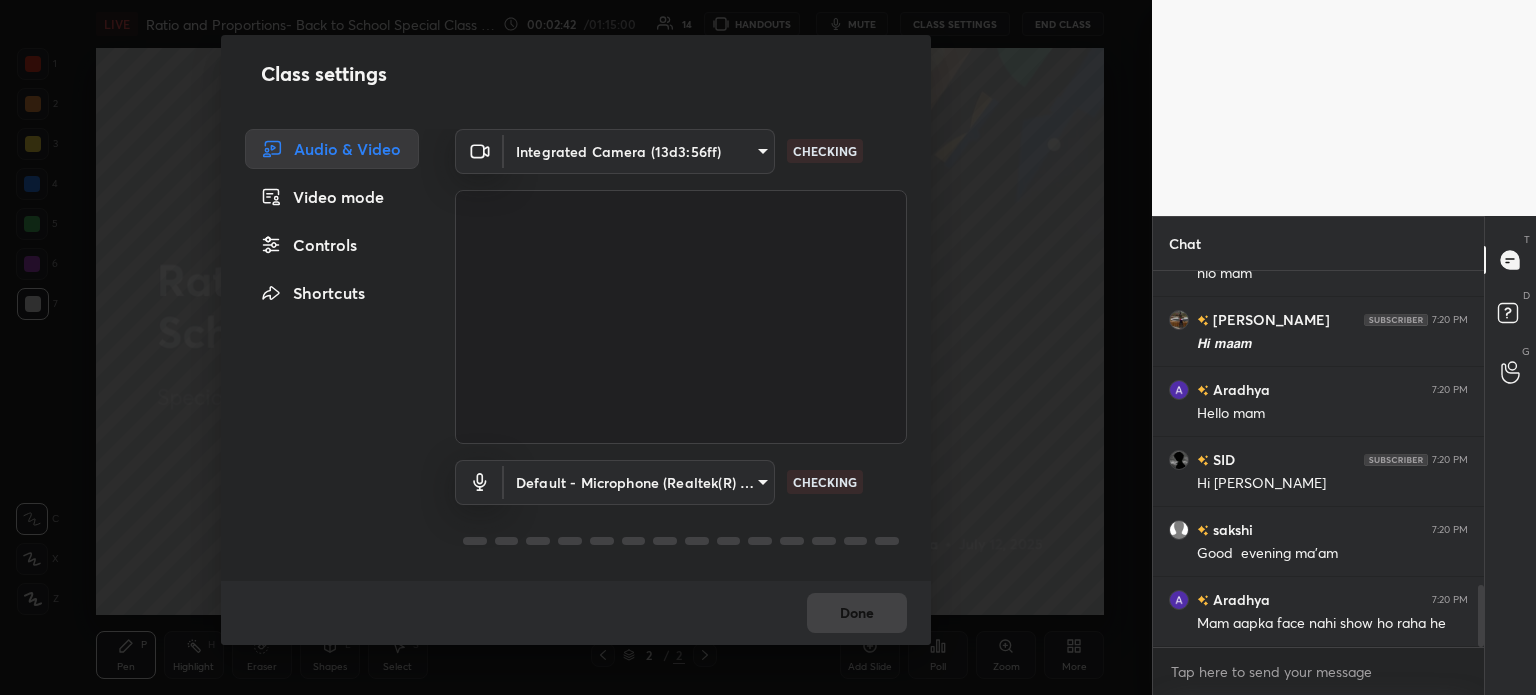 click on "Class settings Audio & Video Video mode Controls Shortcuts Integrated Camera (13d3:56ff) 33ea26a39913c931bf521757842b434668ced24fb8c928e4f38b4a4b8722807c CHECKING Default - Microphone (Realtek(R) Audio) default CHECKING Done" at bounding box center [576, 340] 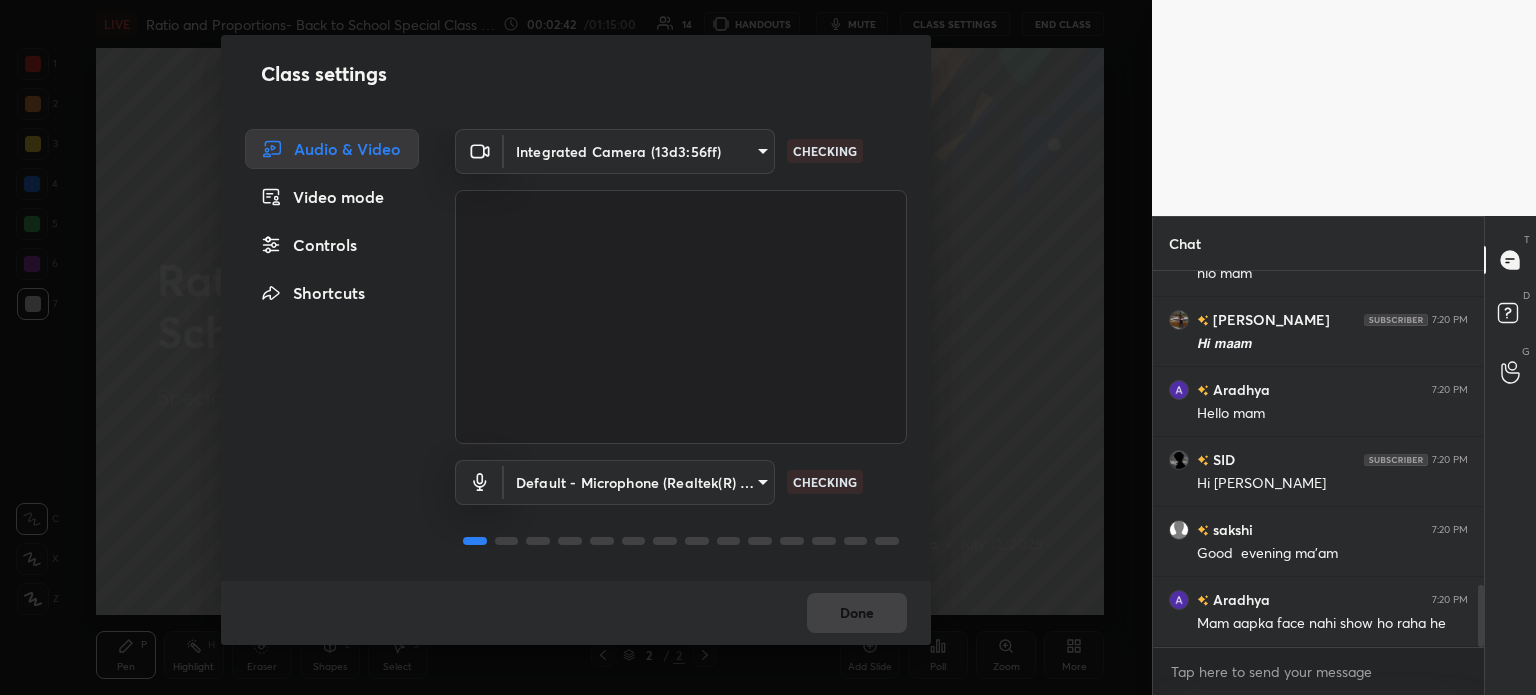 click on "1 2 3 4 5 6 7 C X Z C X Z E E Erase all   H H LIVE Ratio and Proportions- Back to School Special Class Series 00:02:42 /  01:15:00 14 HANDOUTS mute CLASS SETTINGS End Class Setting up your live class Poll for   secs No correct answer Start poll Back Ratio and Proportions- Back to School Special Class Series Yashika Arora Pen P Highlight H Eraser Shapes L Select S 2 / 2 Add Slide Poll Zoom More Chat manan 7:20 PM 𝙃𝙞𝙞𝙞 𝙨𝙞𝙙 Tanishqa 7:20 PM hlo mam manan 7:20 PM 𝙃𝙞 𝙢𝙖𝙖𝙢 Aradhya 7:20 PM Hello mam SID 7:20 PM Hi manan sakshi 7:20 PM Good  evening ma'am Aradhya 7:20 PM Mam aapka face nahi show ho raha he JUMP TO LATEST Enable hand raising Enable raise hand to speak to learners. Once enabled, chat will be turned off temporarily. Enable x   Doubts asked by learners will show up here NEW DOUBTS ASKED No one has raised a hand yet Can't raise hand Looks like educator just invited you to speak. Please wait before you can raise your hand again. Got it T Messages (T) D Doubts (D) G" at bounding box center [768, 347] 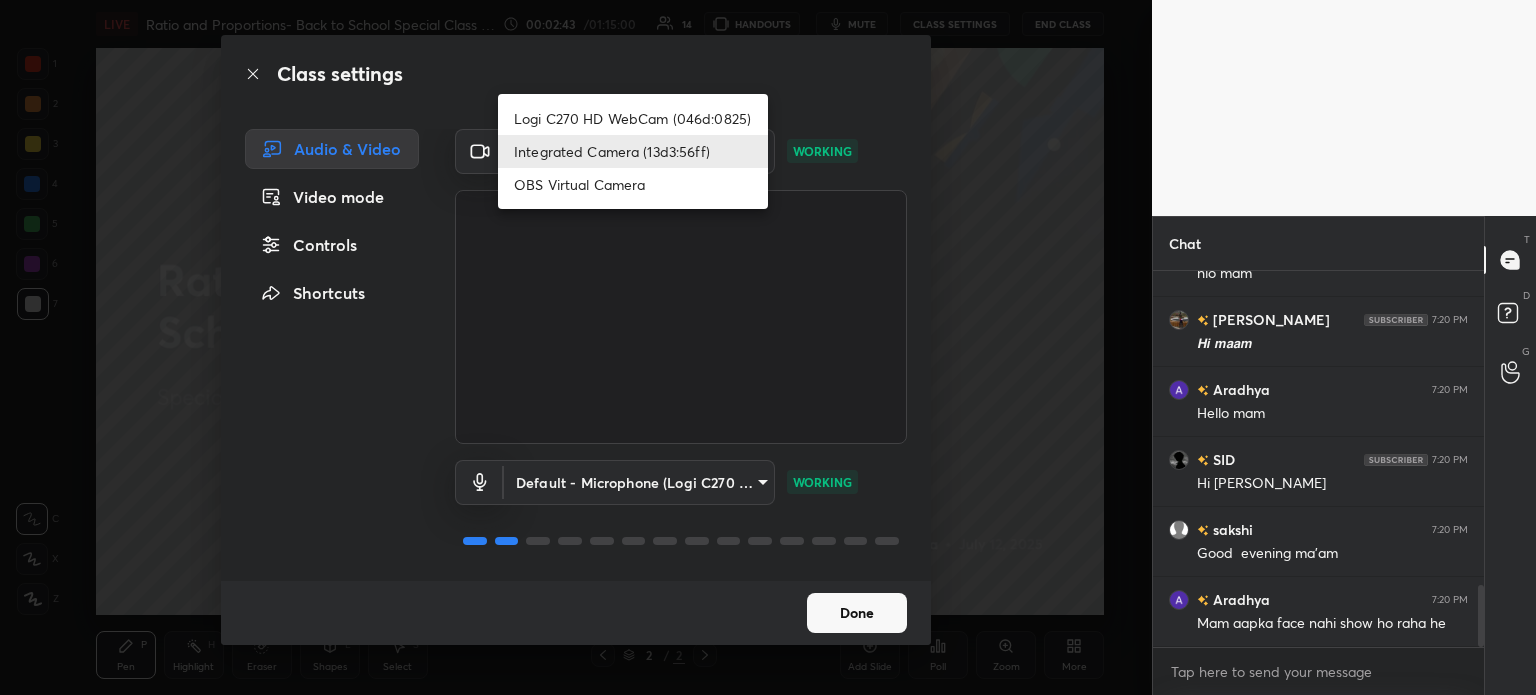 click on "Logi C270 HD WebCam (046d:0825)" at bounding box center (633, 118) 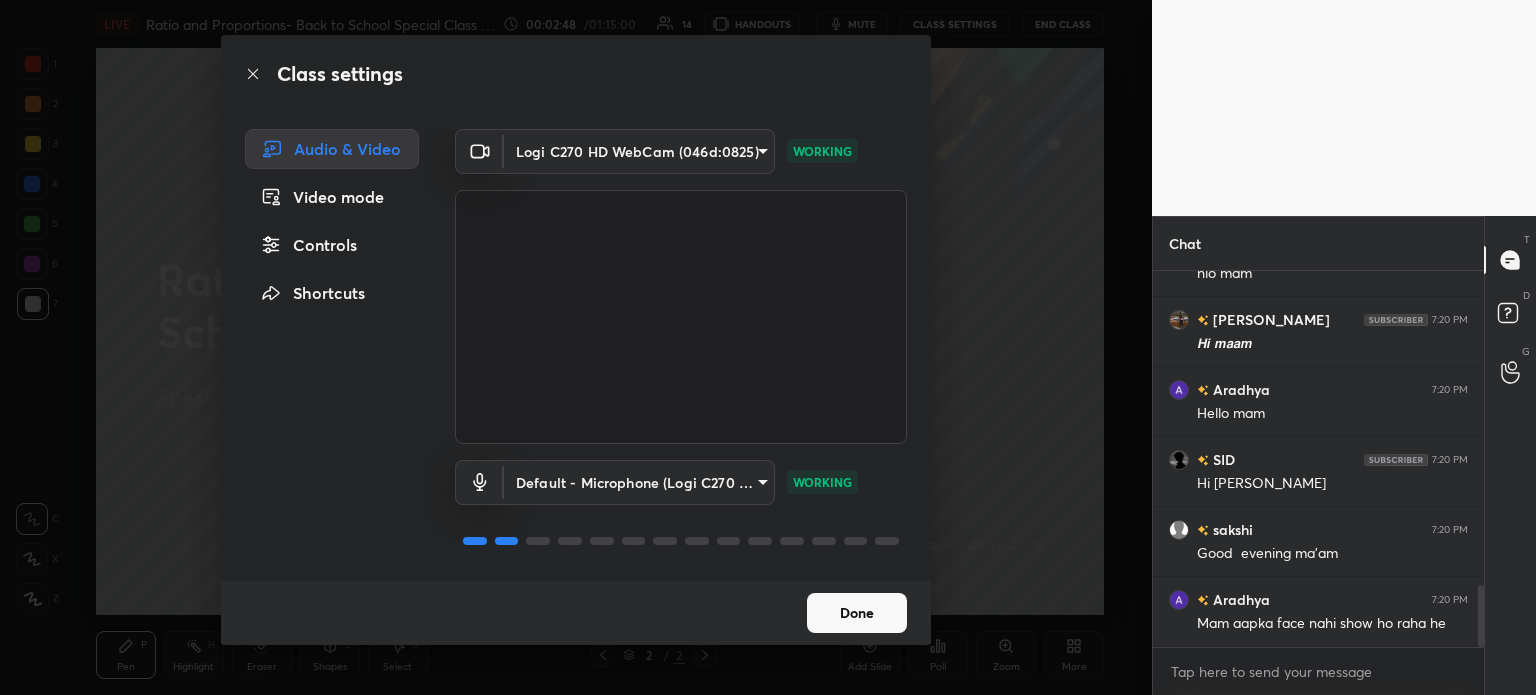 scroll, scrollTop: 1958, scrollLeft: 0, axis: vertical 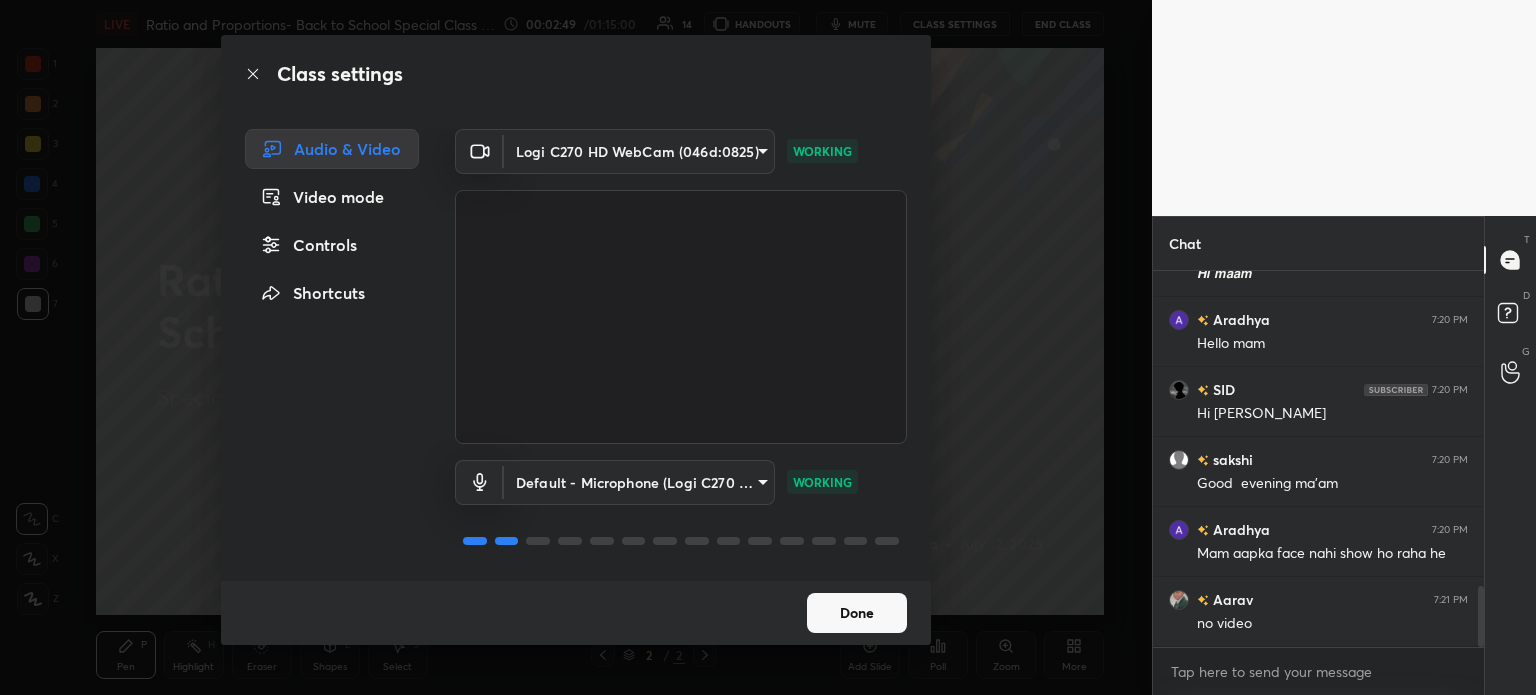 click on "Done" at bounding box center (857, 613) 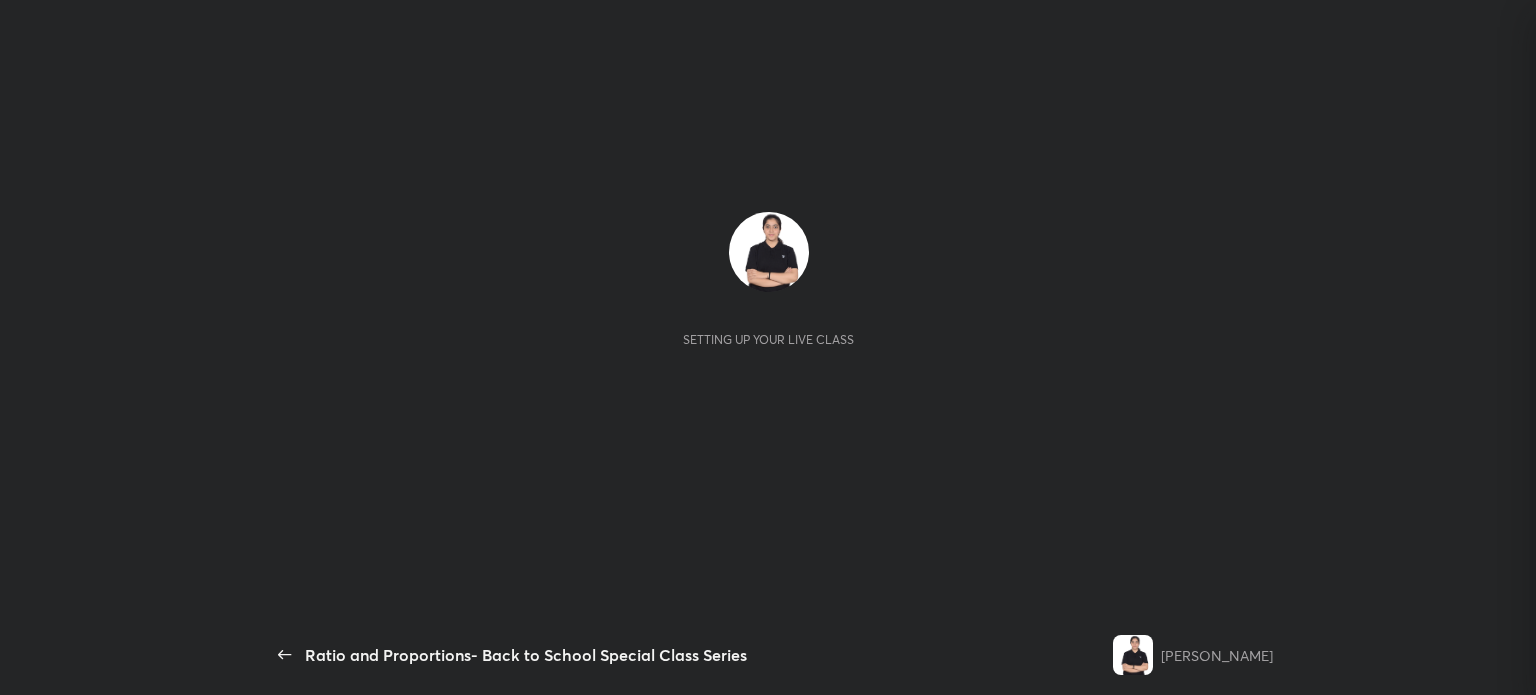 scroll, scrollTop: 0, scrollLeft: 0, axis: both 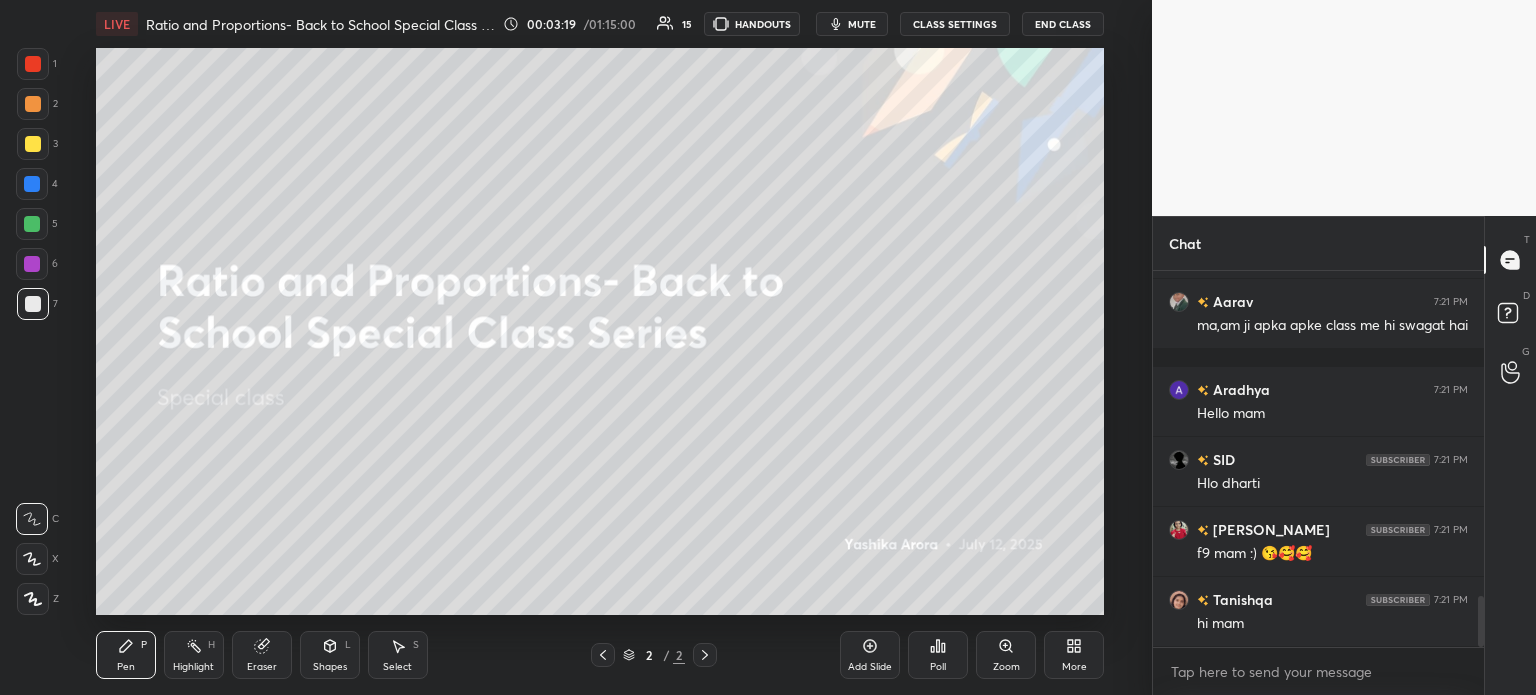 click on "Add Slide" at bounding box center [870, 655] 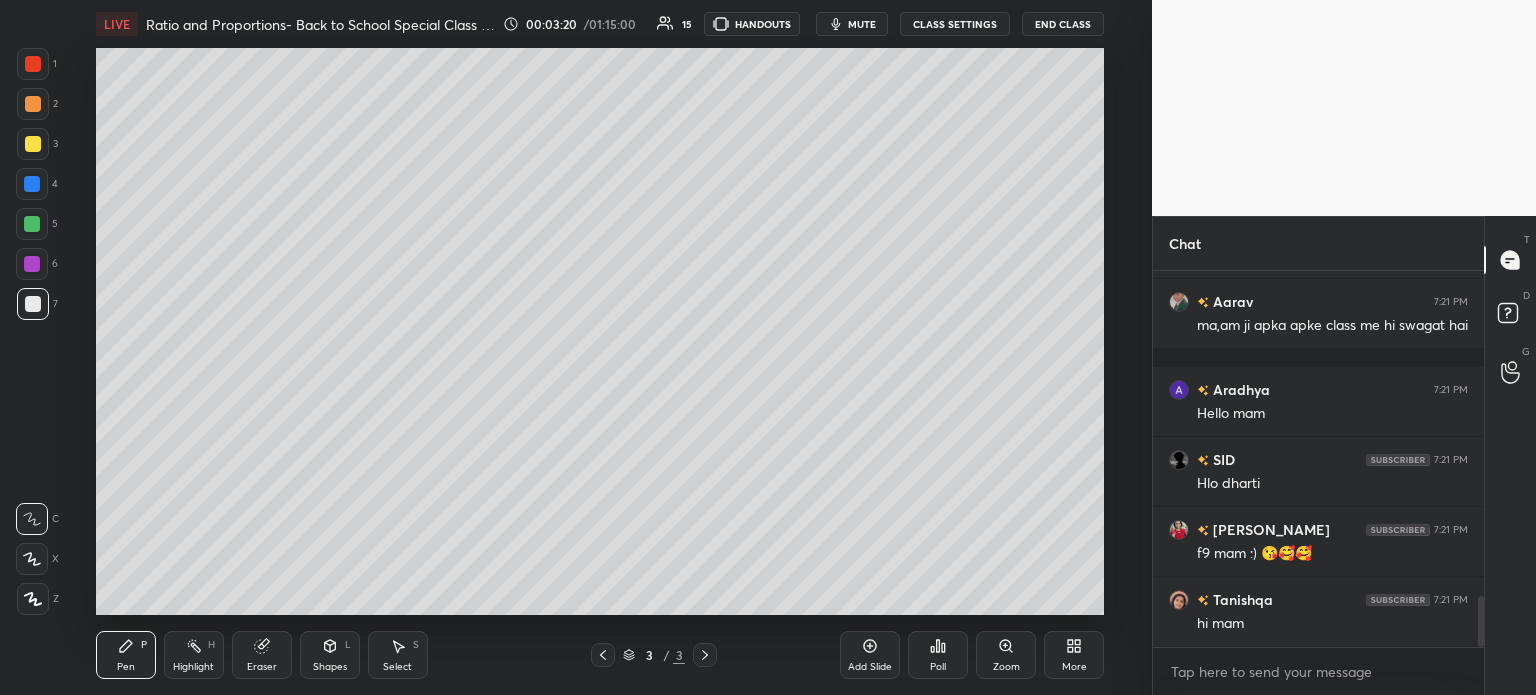 click at bounding box center (33, 144) 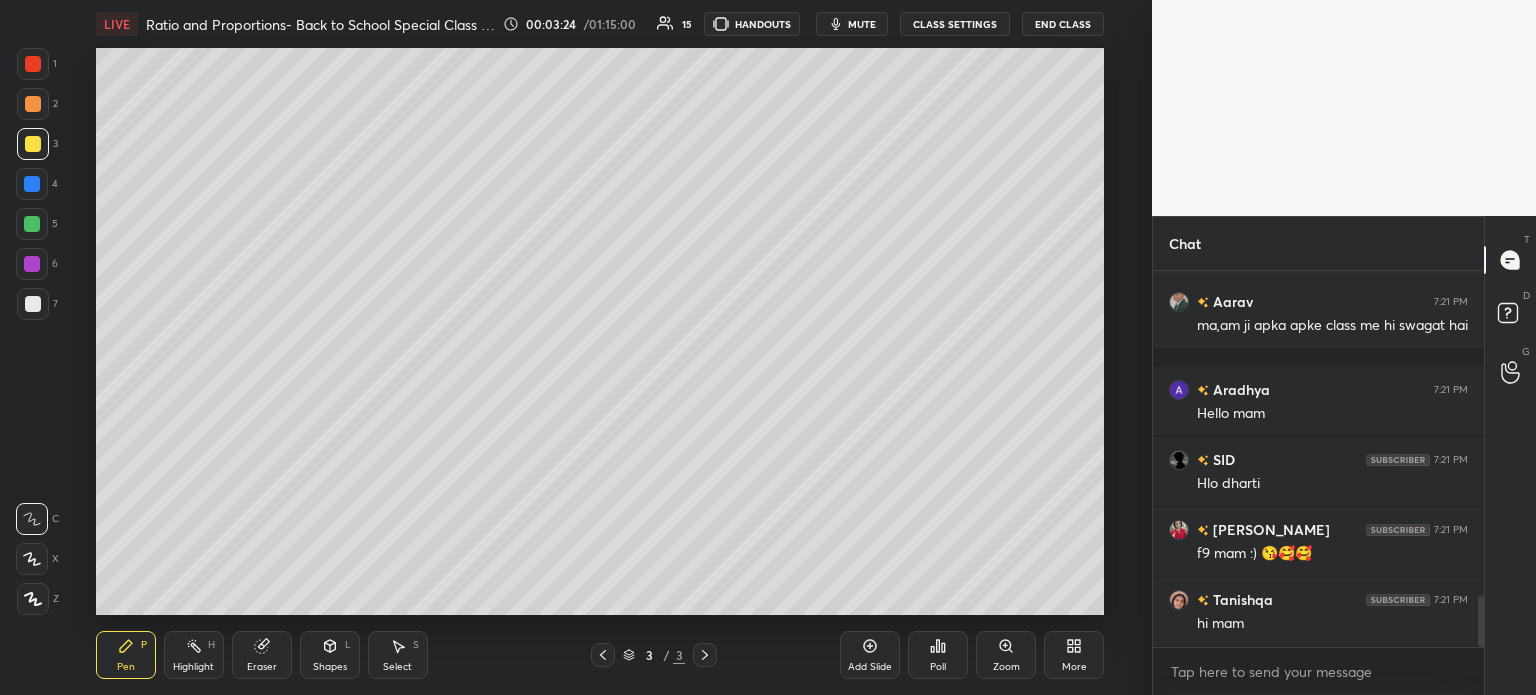 click on "Poll" at bounding box center (938, 655) 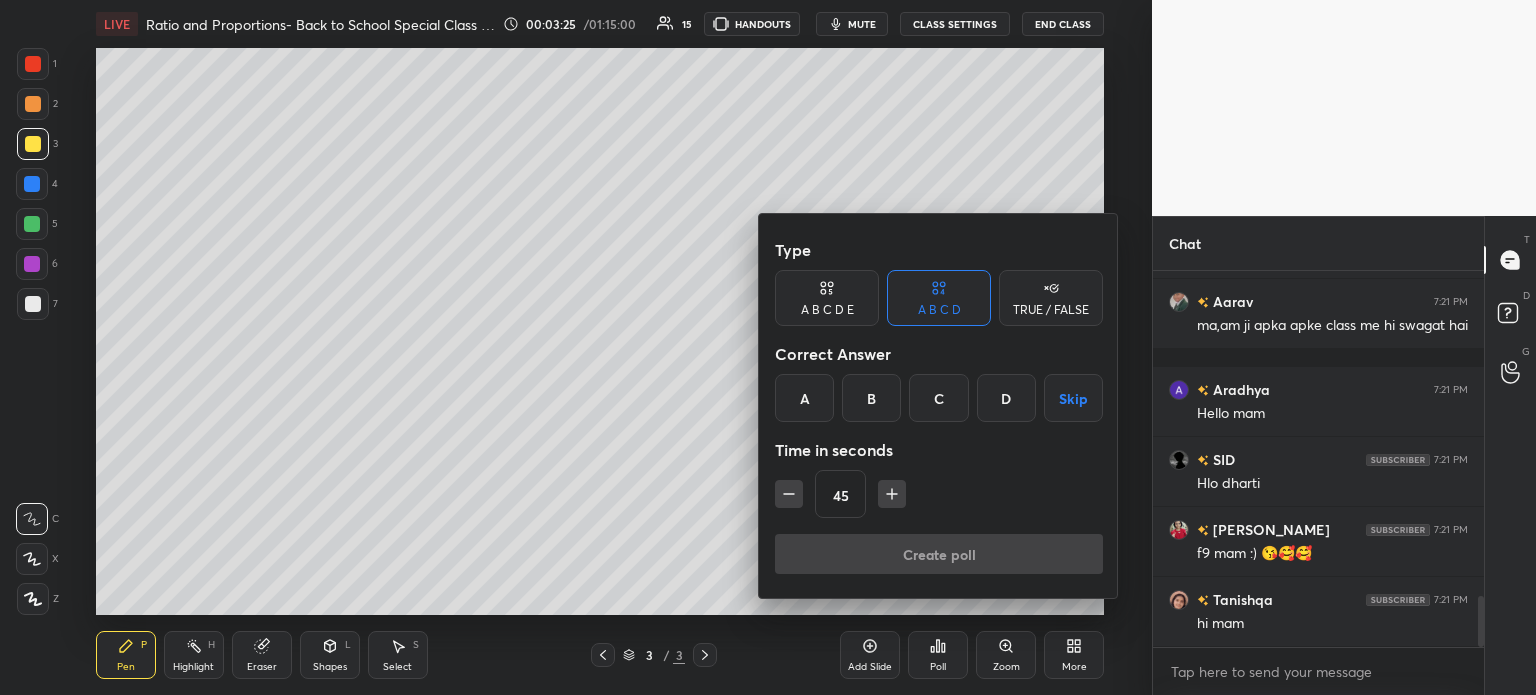 click on "TRUE / FALSE" at bounding box center [1051, 310] 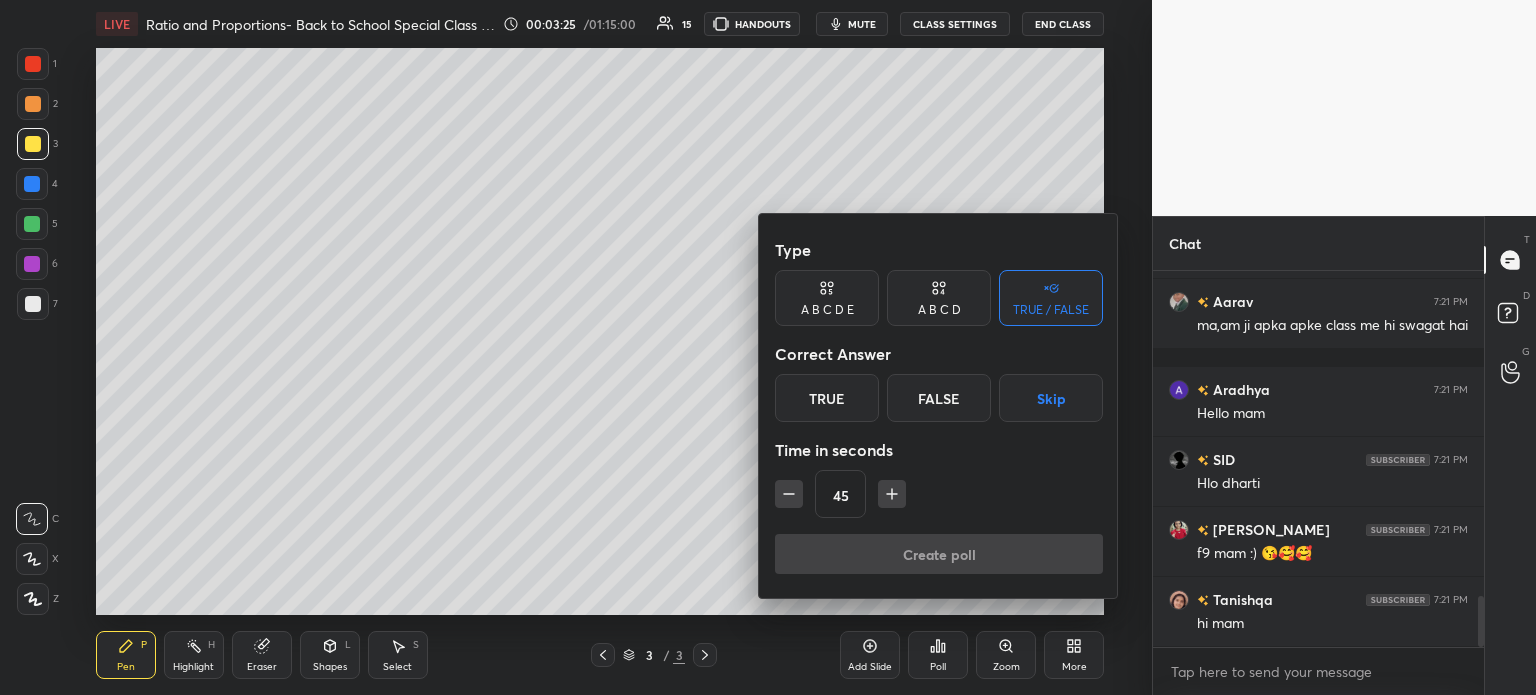 click on "True" at bounding box center [827, 398] 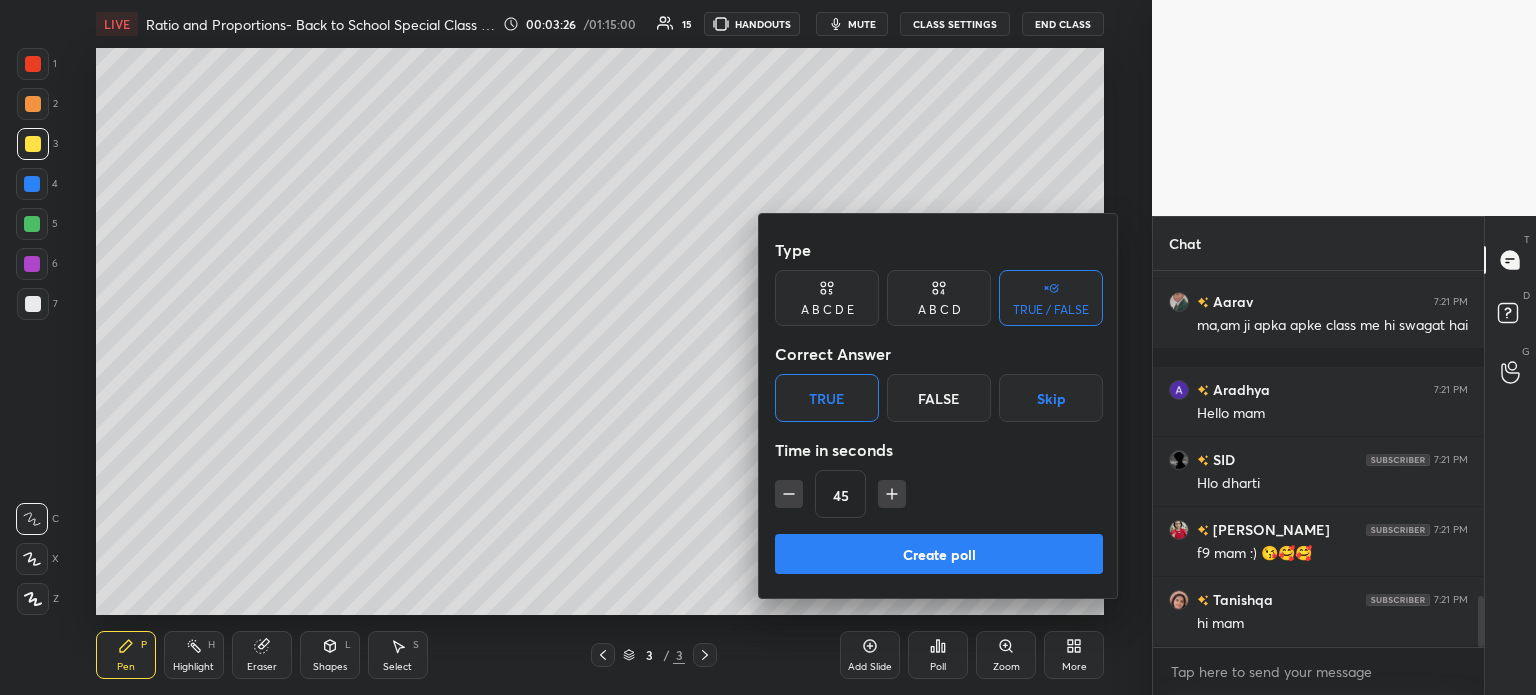 click on "Create poll" at bounding box center [939, 554] 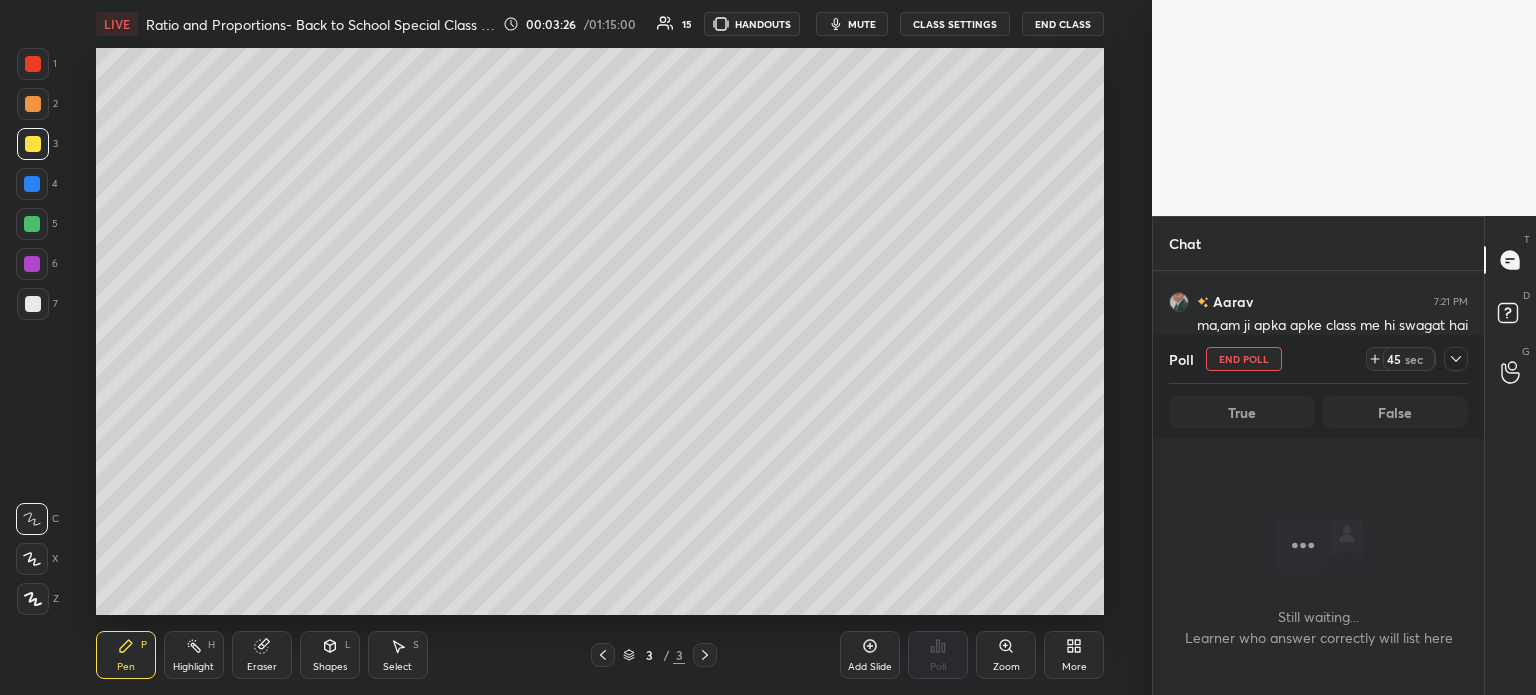scroll, scrollTop: 337, scrollLeft: 325, axis: both 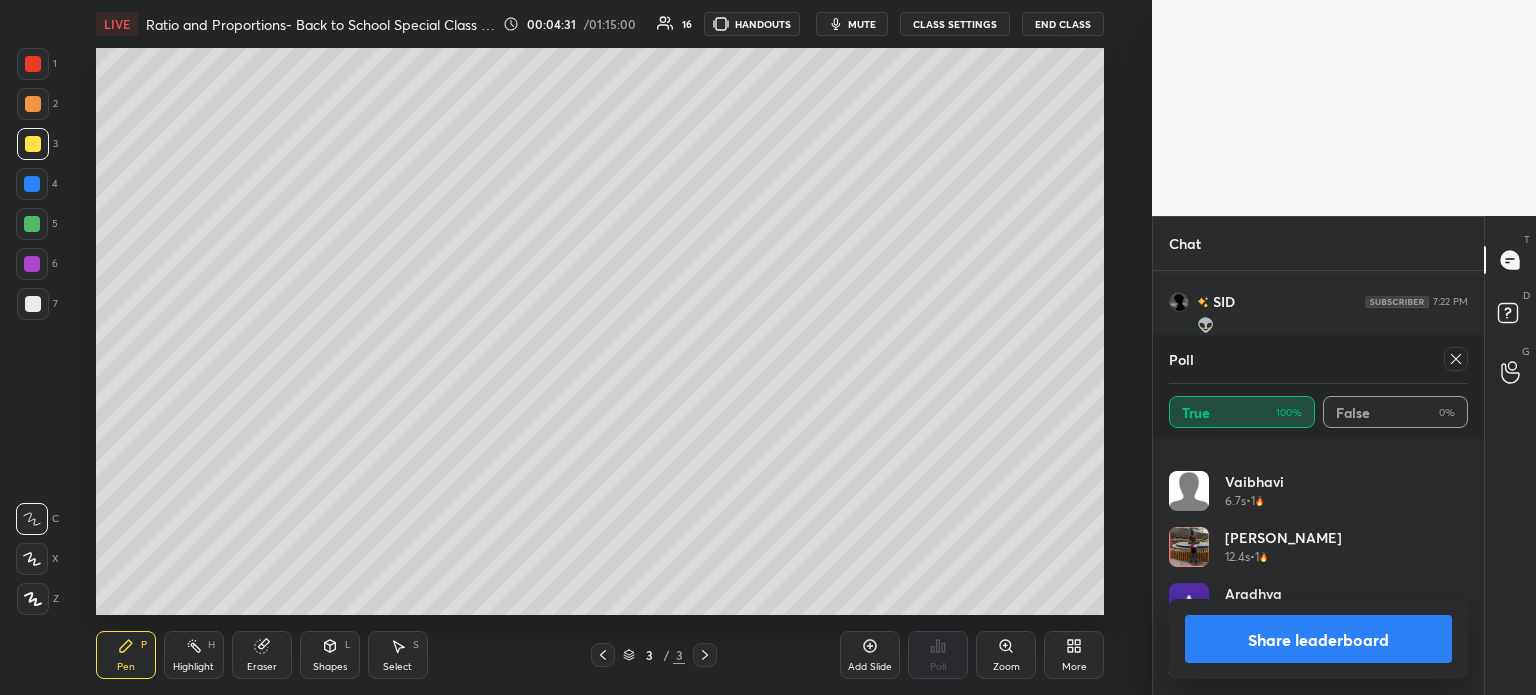 click 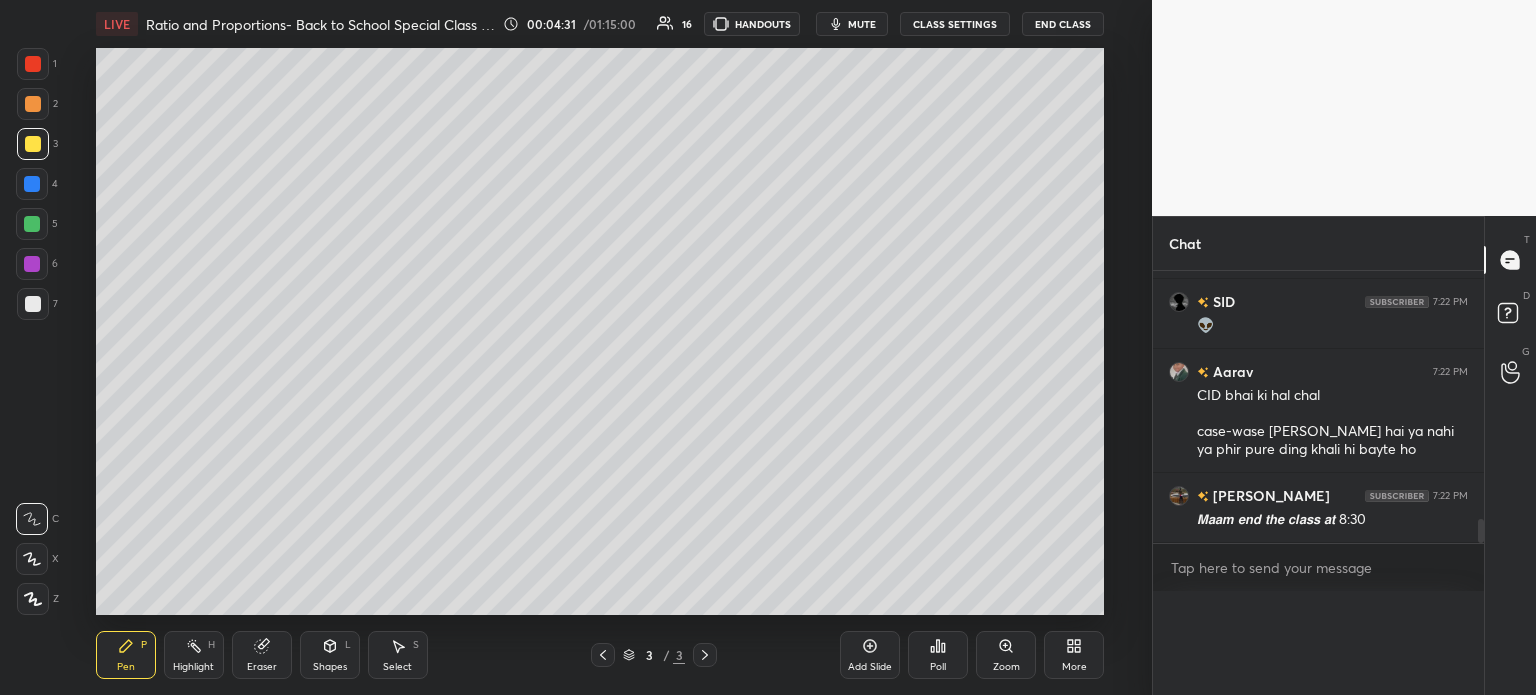 scroll, scrollTop: 0, scrollLeft: 0, axis: both 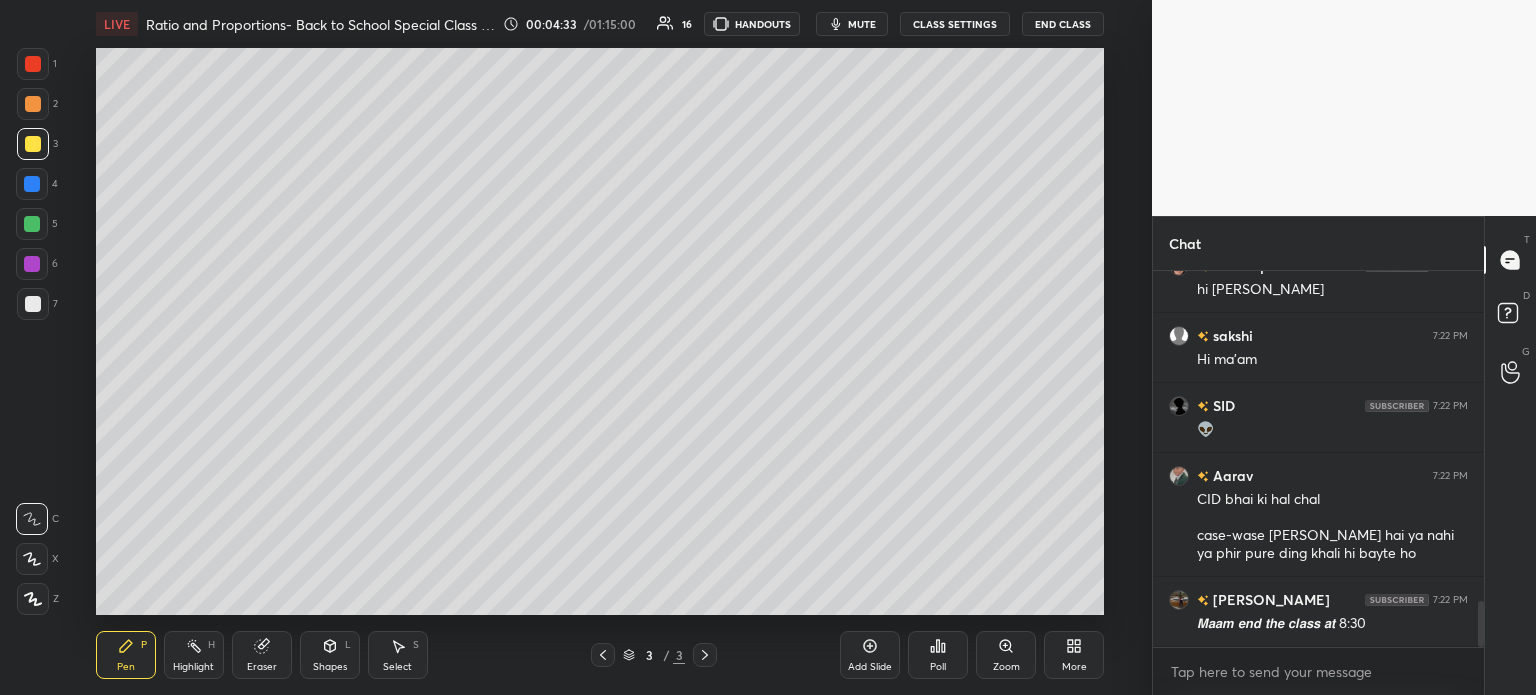 click on "Eraser" at bounding box center [262, 667] 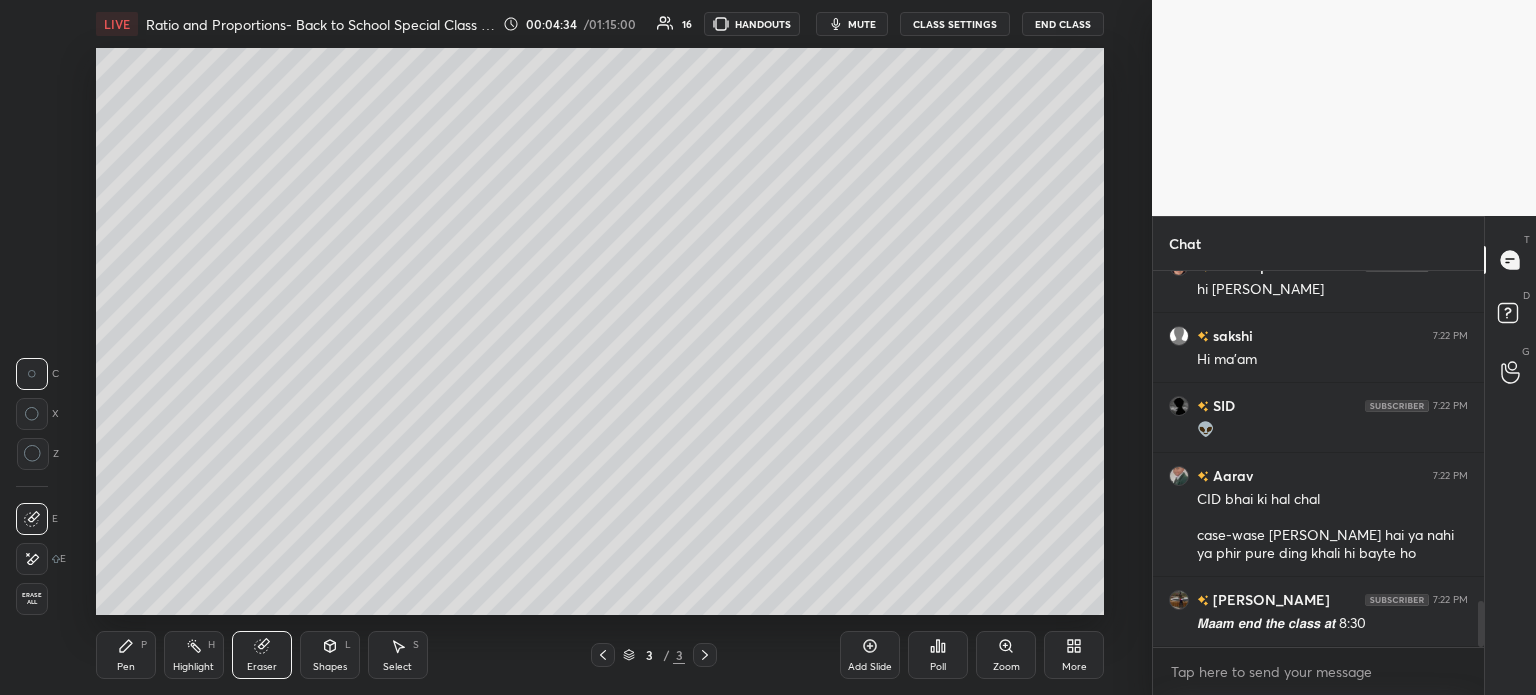 click on "Erase all" at bounding box center (32, 599) 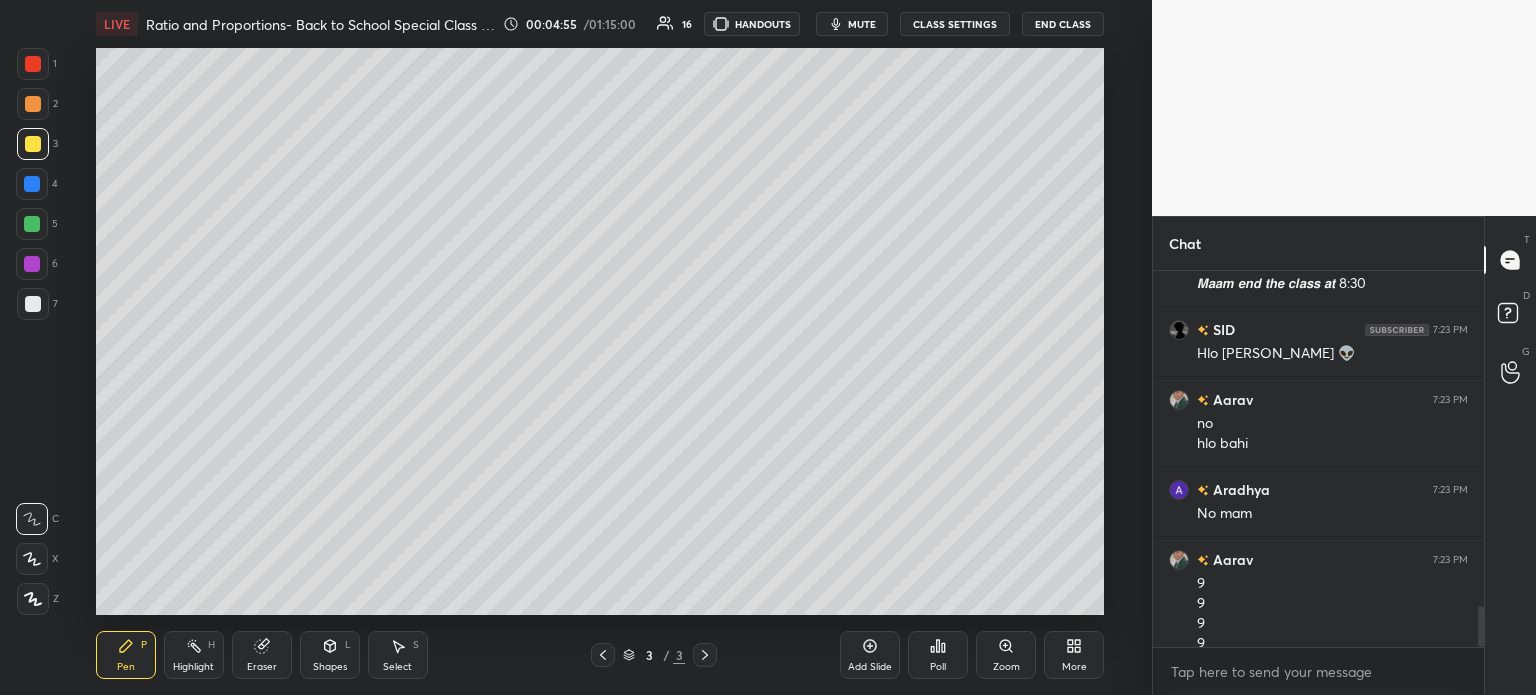 scroll, scrollTop: 3048, scrollLeft: 0, axis: vertical 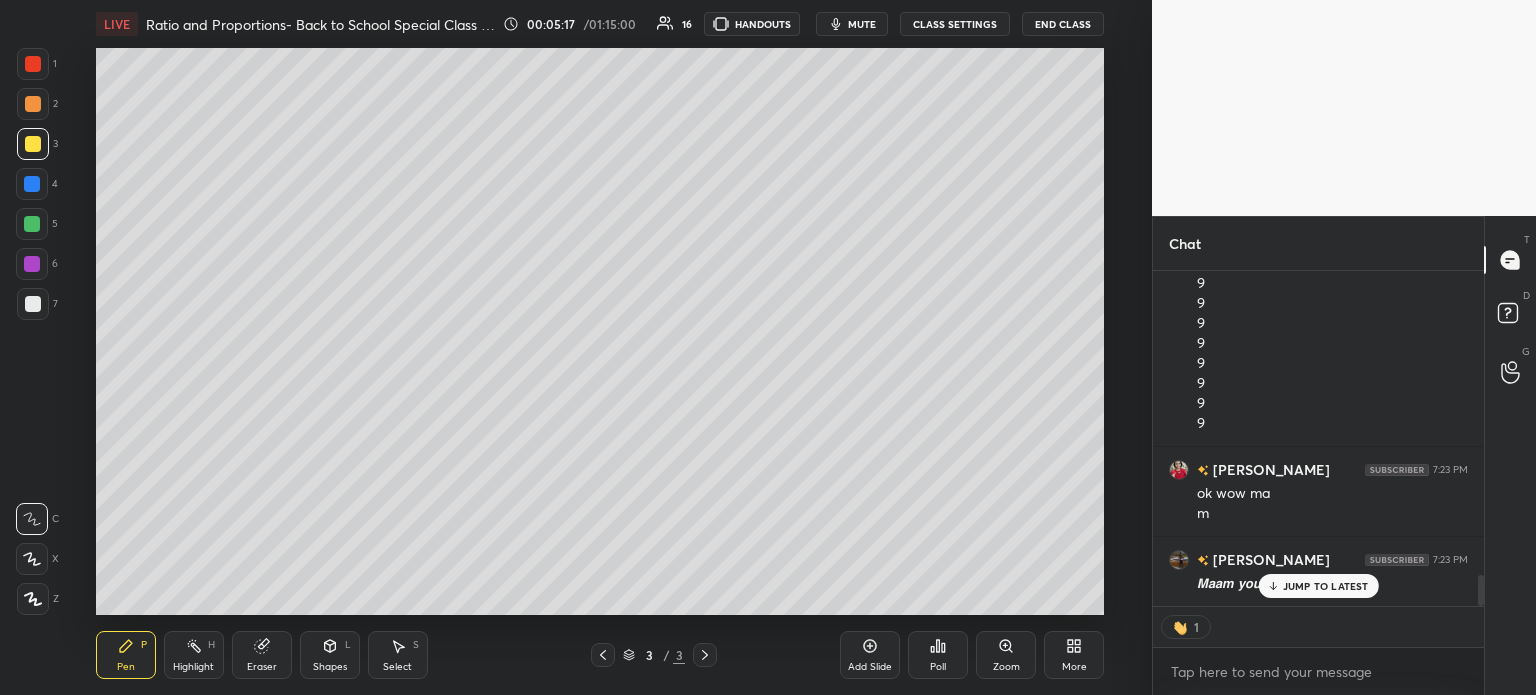click on "JUMP TO LATEST" at bounding box center [1326, 586] 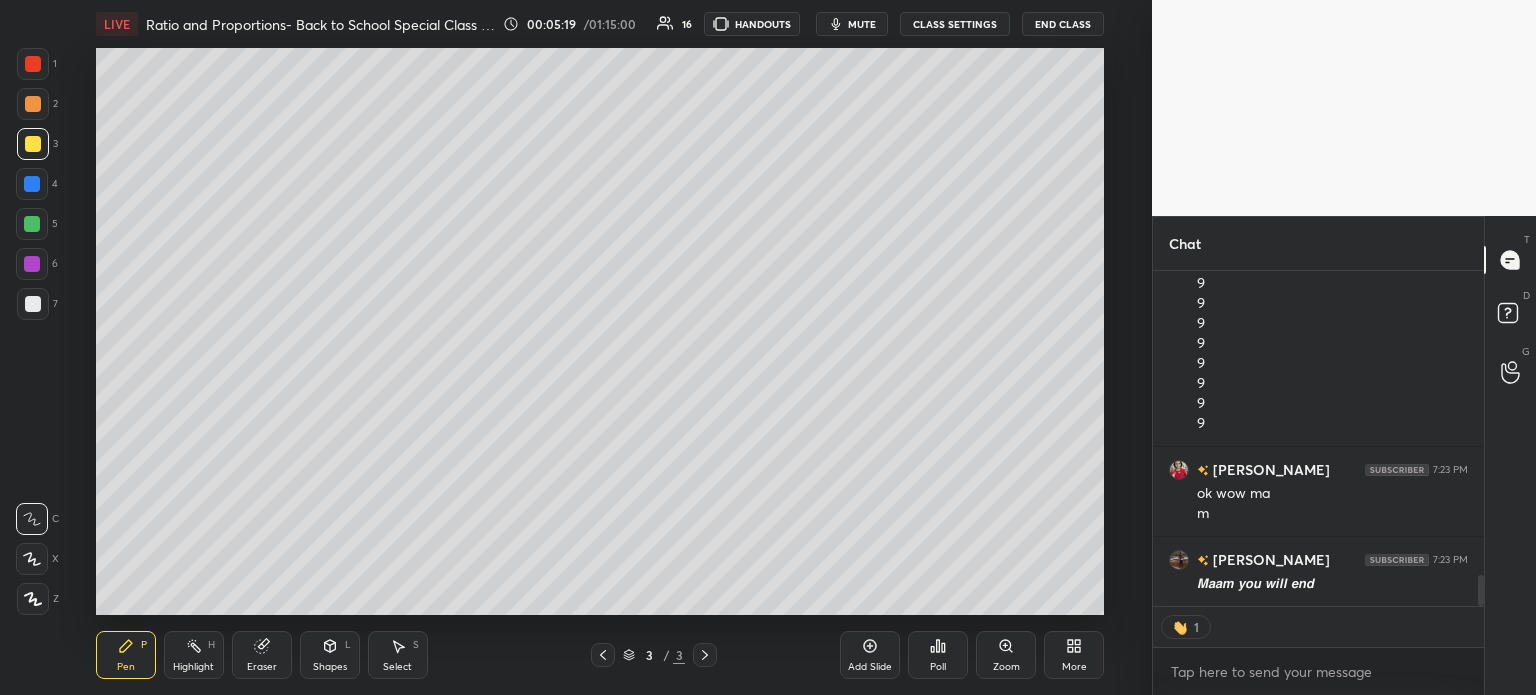 type on "x" 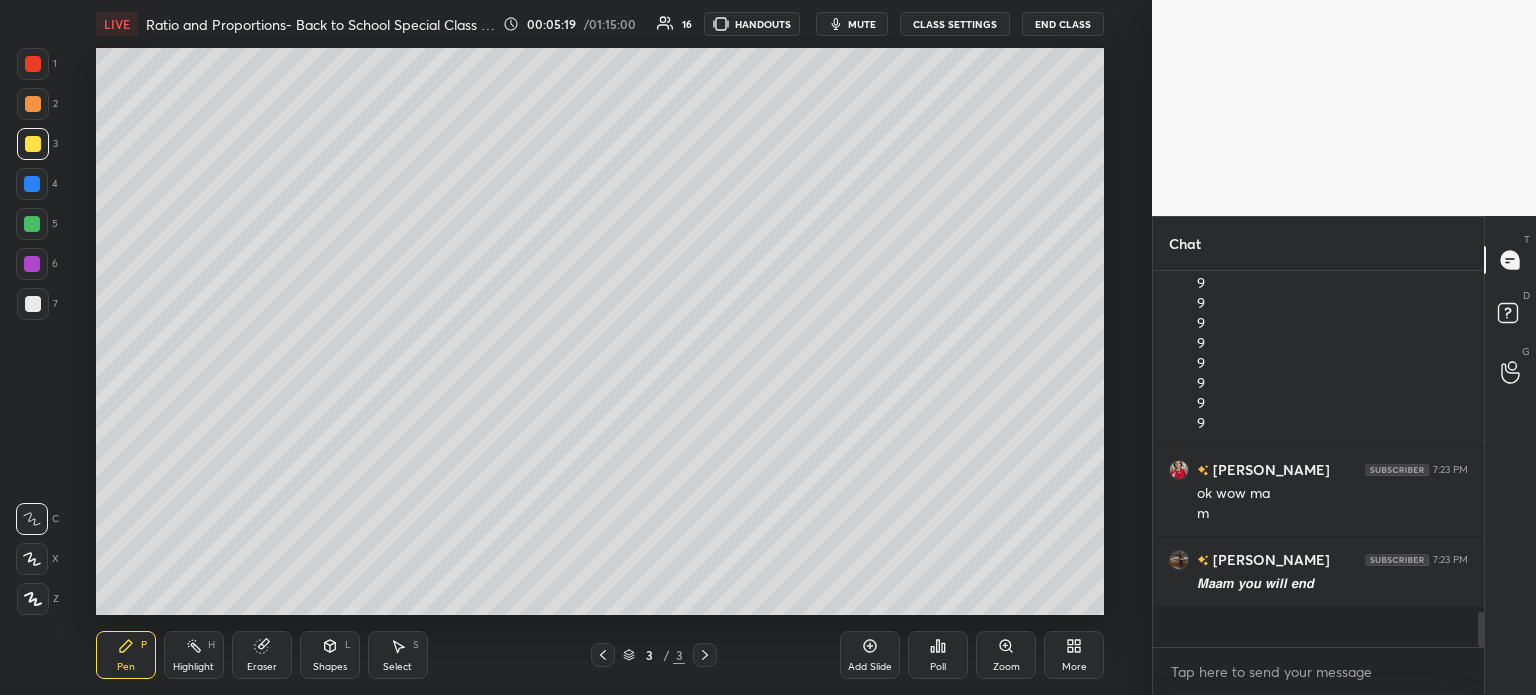scroll, scrollTop: 5, scrollLeft: 6, axis: both 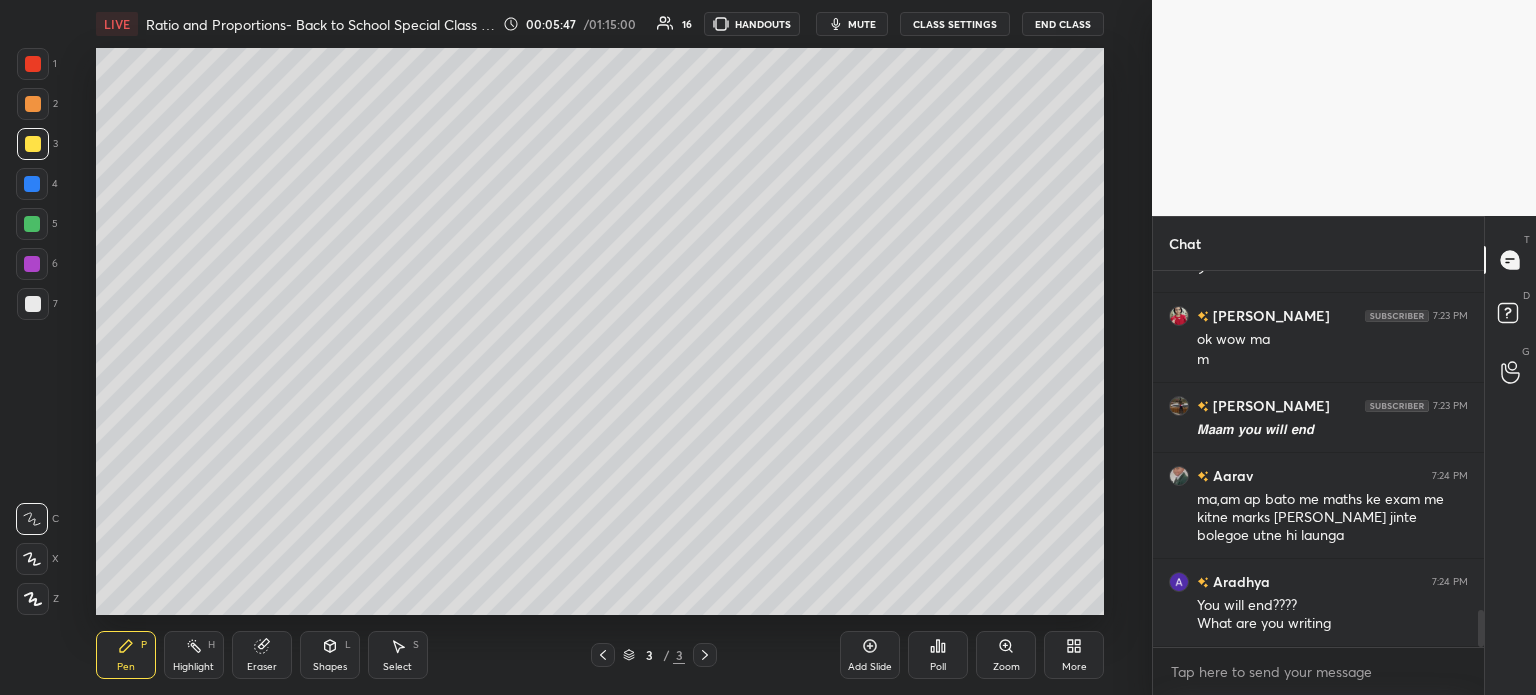 click 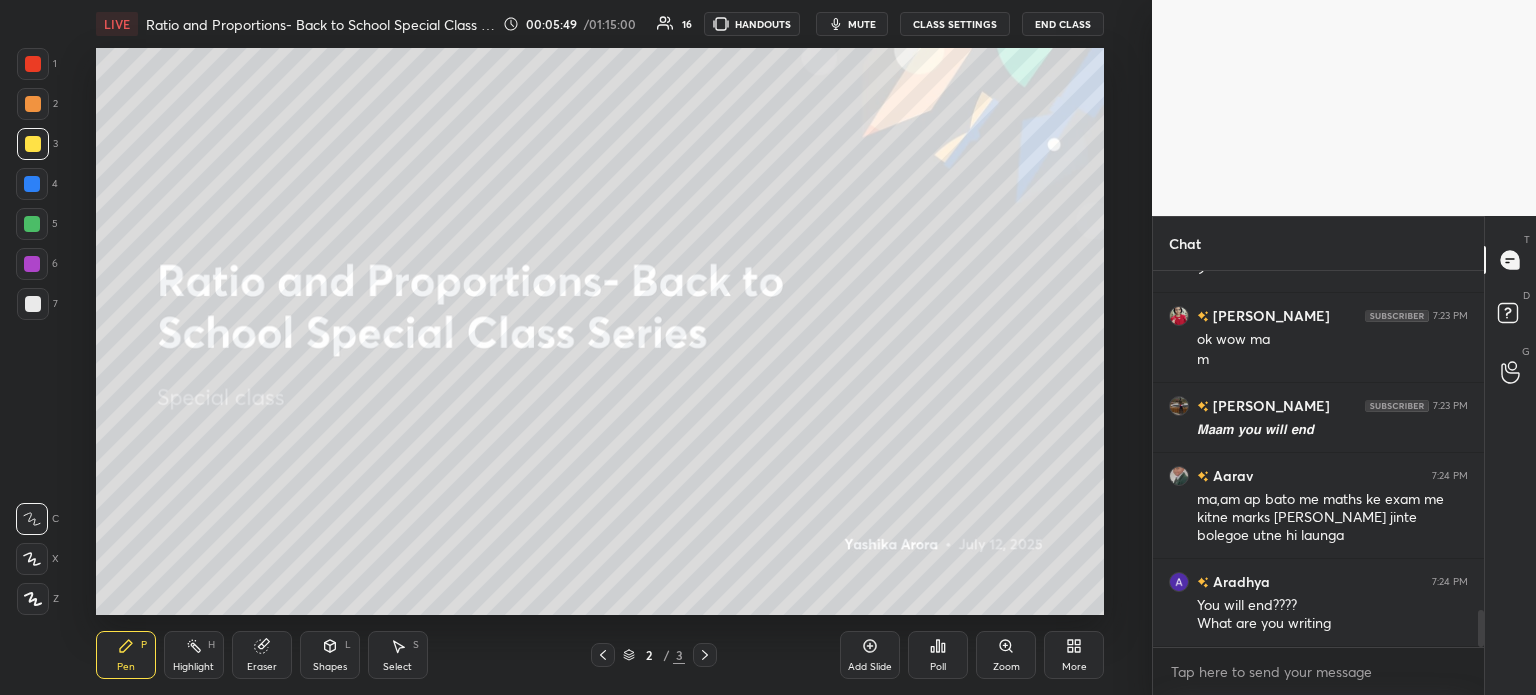 click 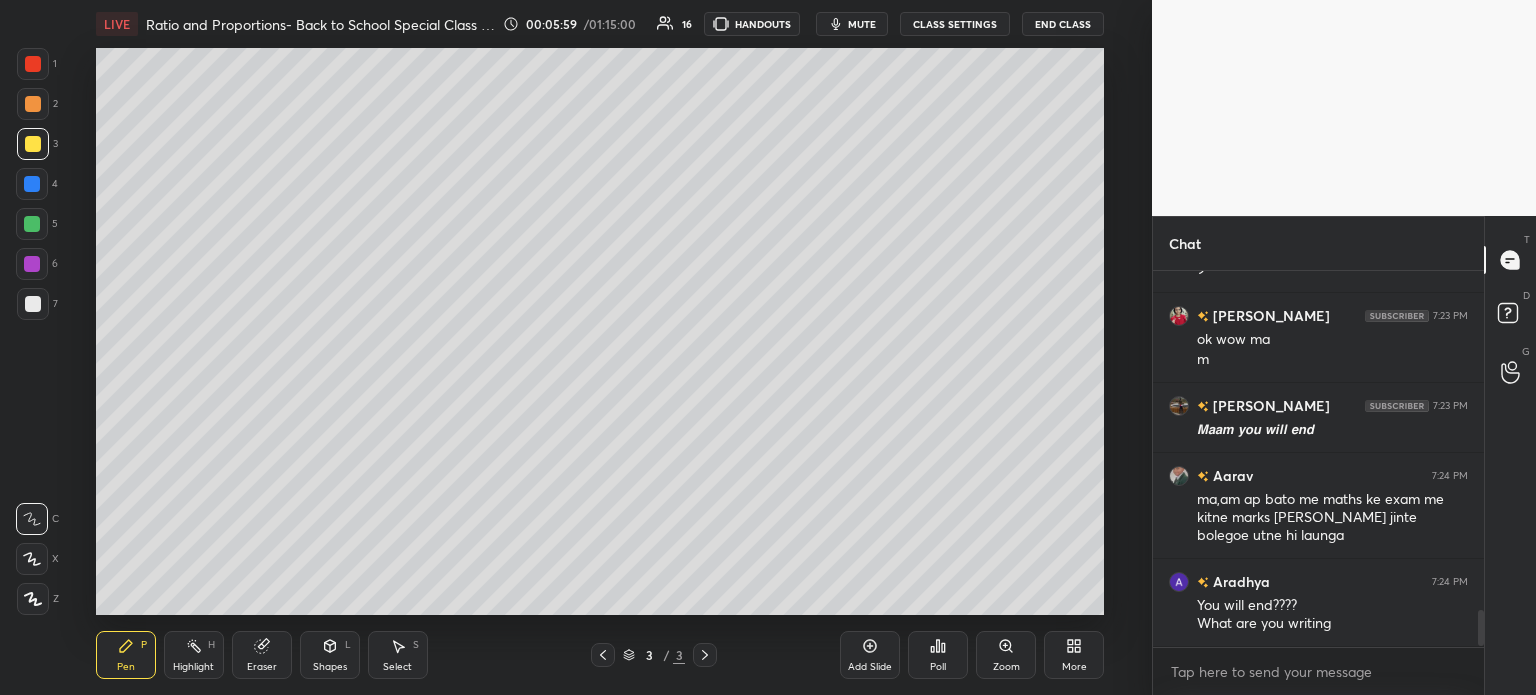 scroll, scrollTop: 3602, scrollLeft: 0, axis: vertical 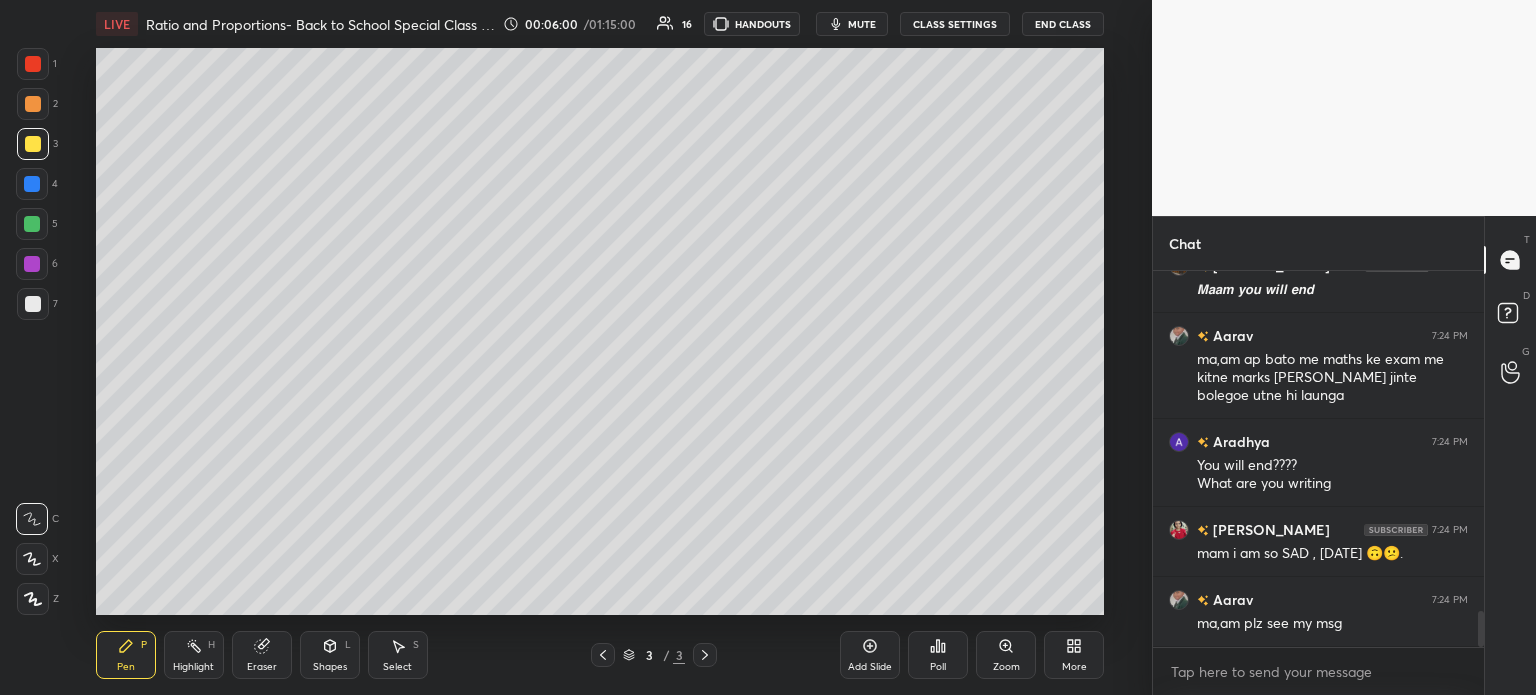 click on "More" at bounding box center (1074, 655) 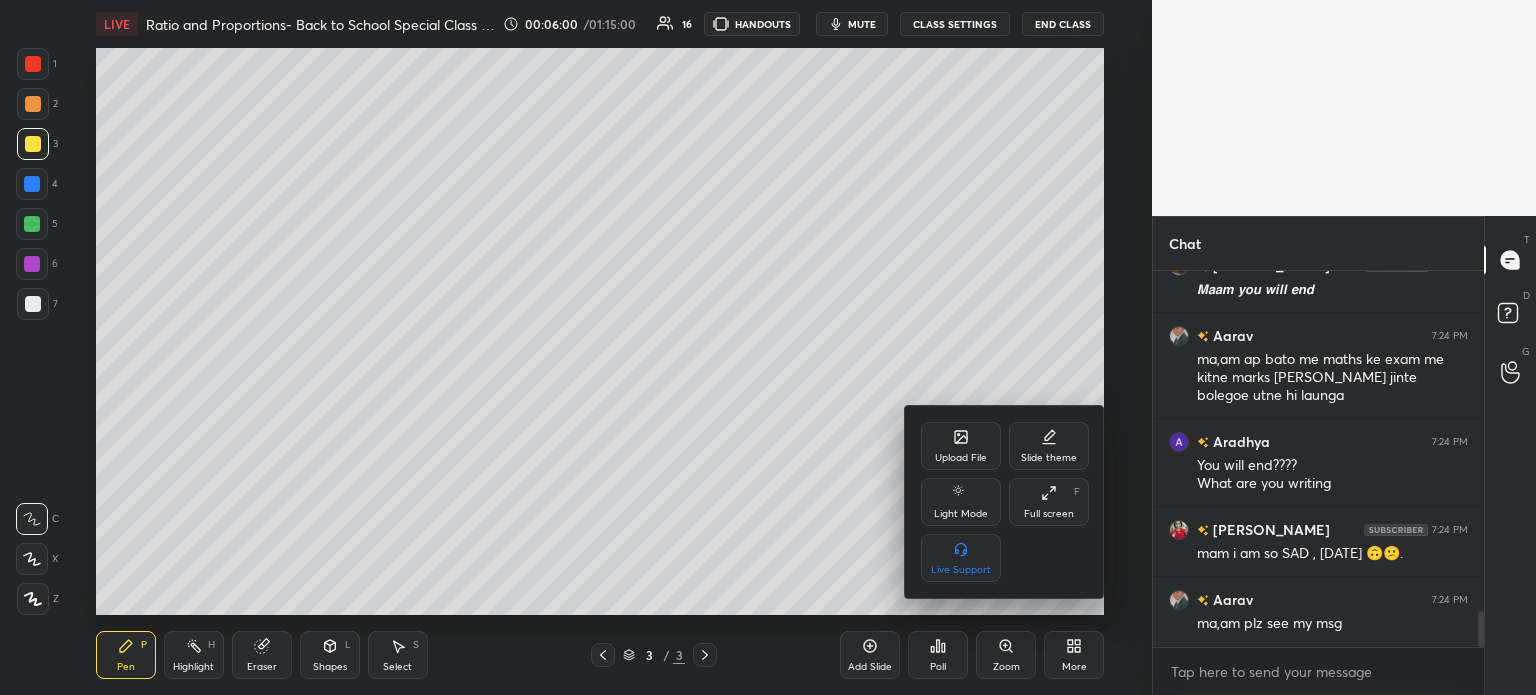 click on "Upload File" at bounding box center (961, 458) 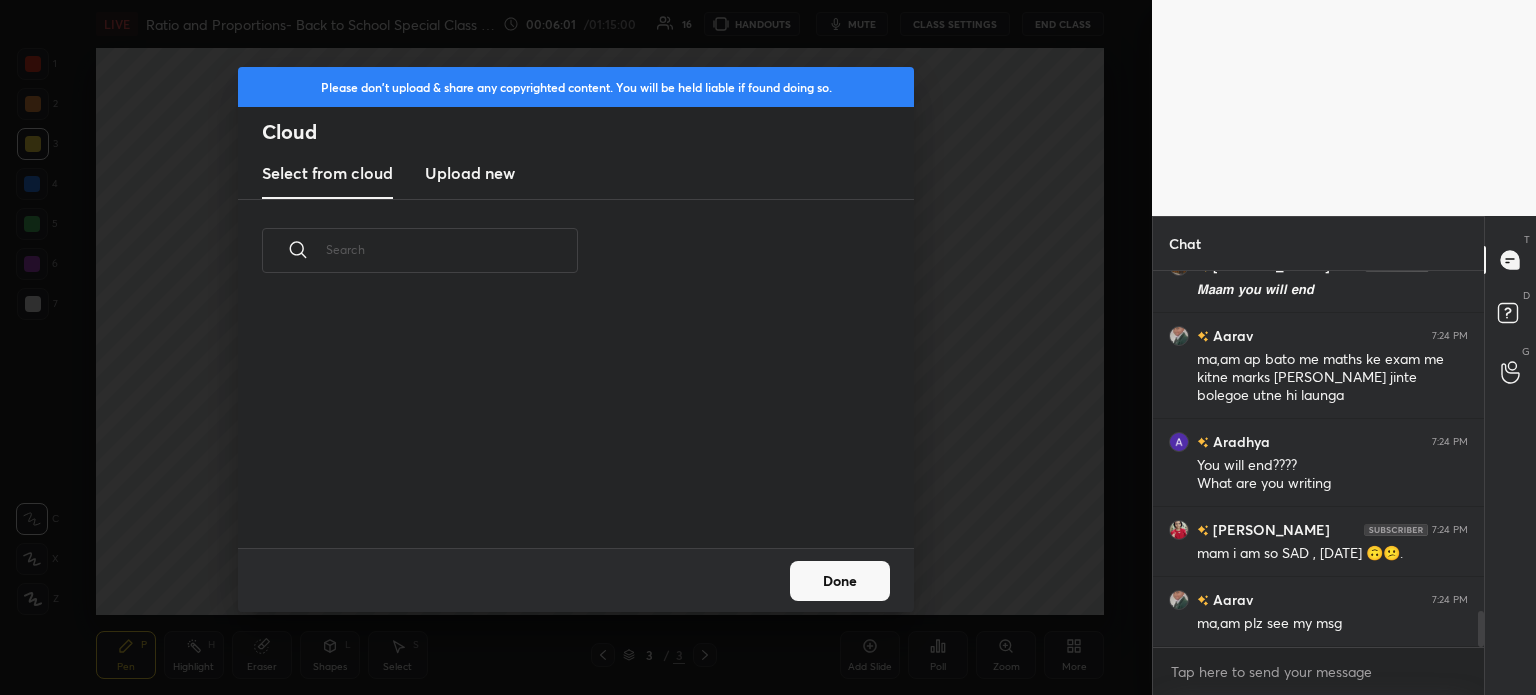 click on "Upload new" at bounding box center (470, 173) 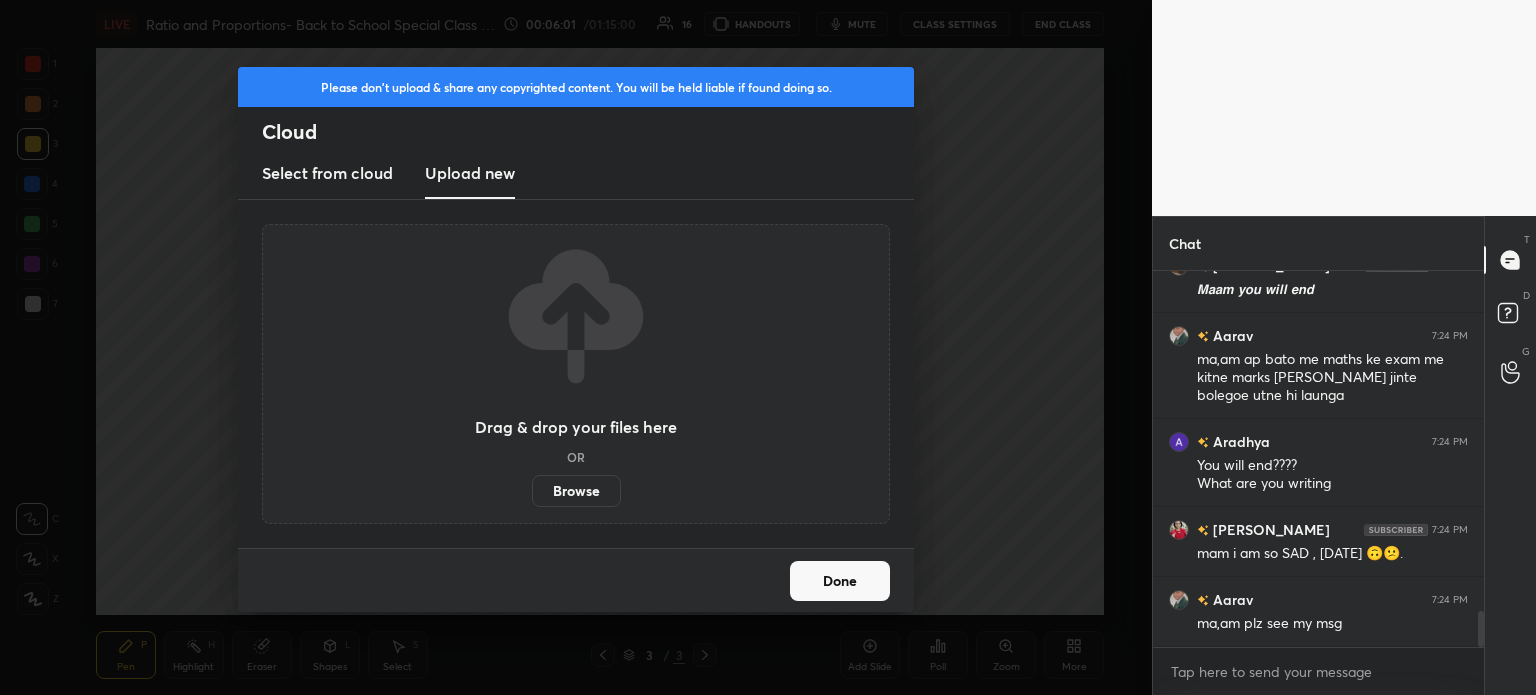 click on "Browse" at bounding box center [576, 491] 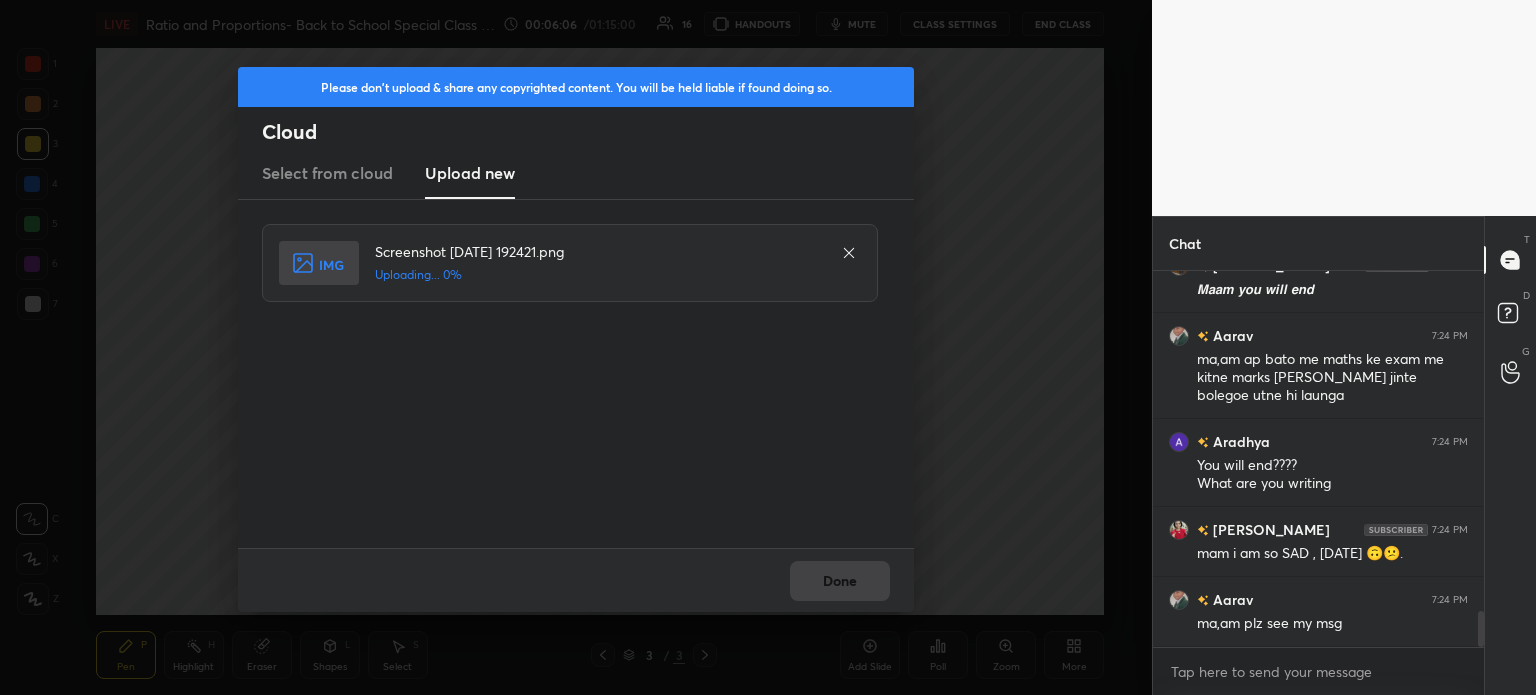 click on "Done" at bounding box center [576, 580] 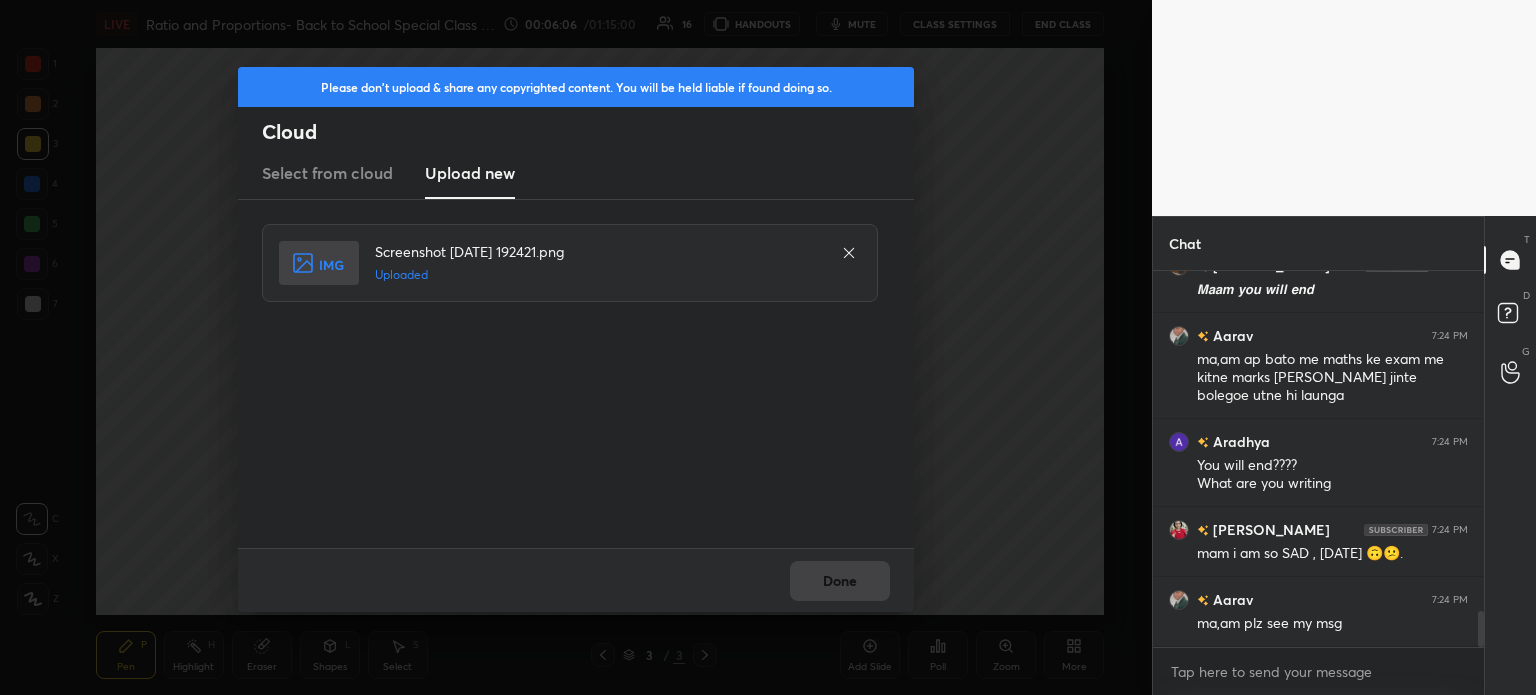 click on "Done" at bounding box center (840, 581) 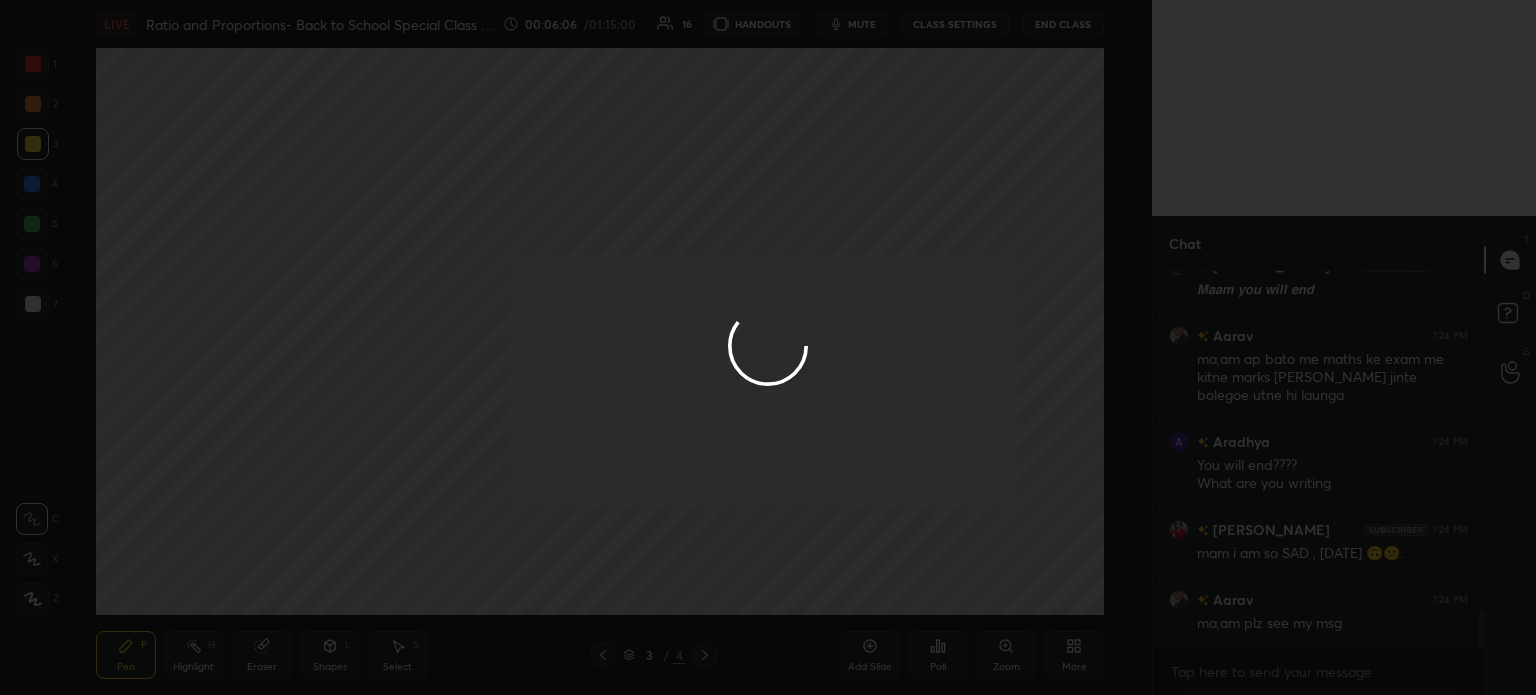 click on "Done" at bounding box center [840, 581] 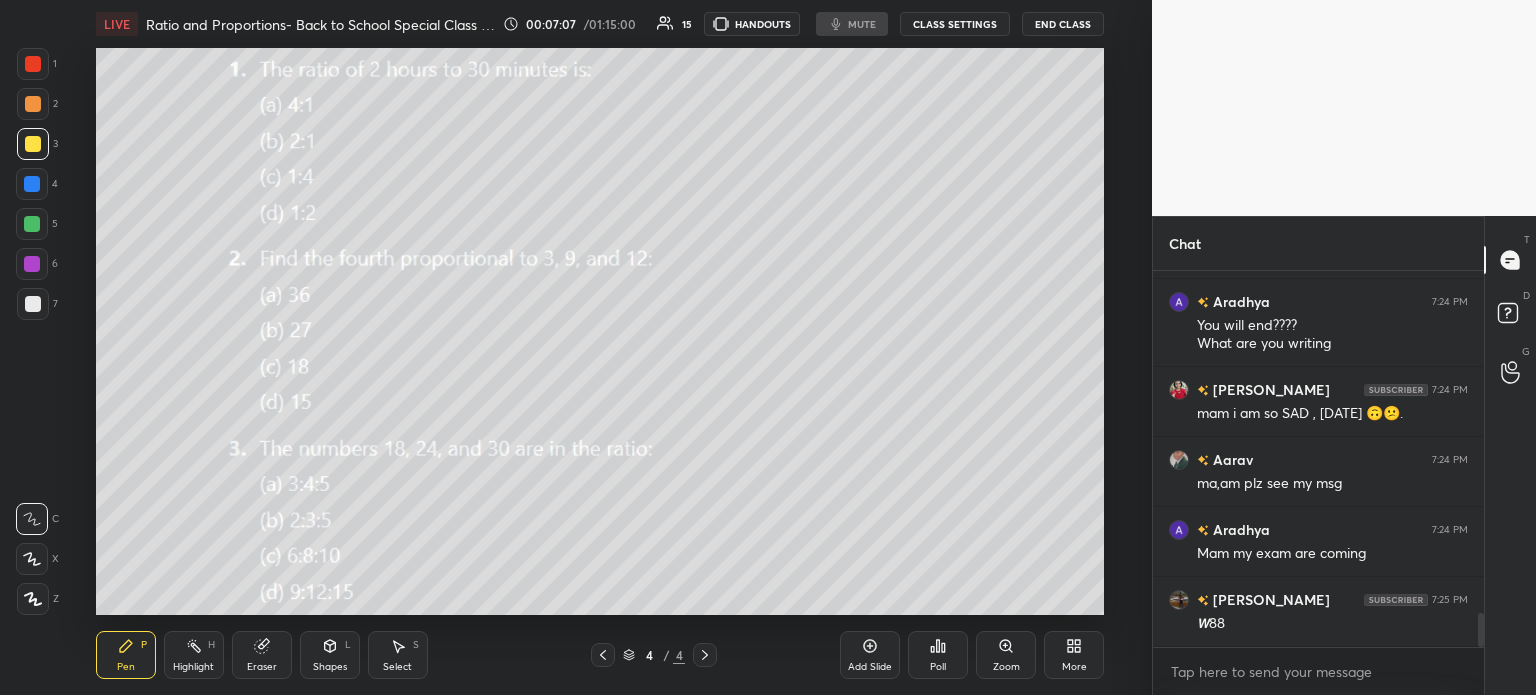 scroll, scrollTop: 3790, scrollLeft: 0, axis: vertical 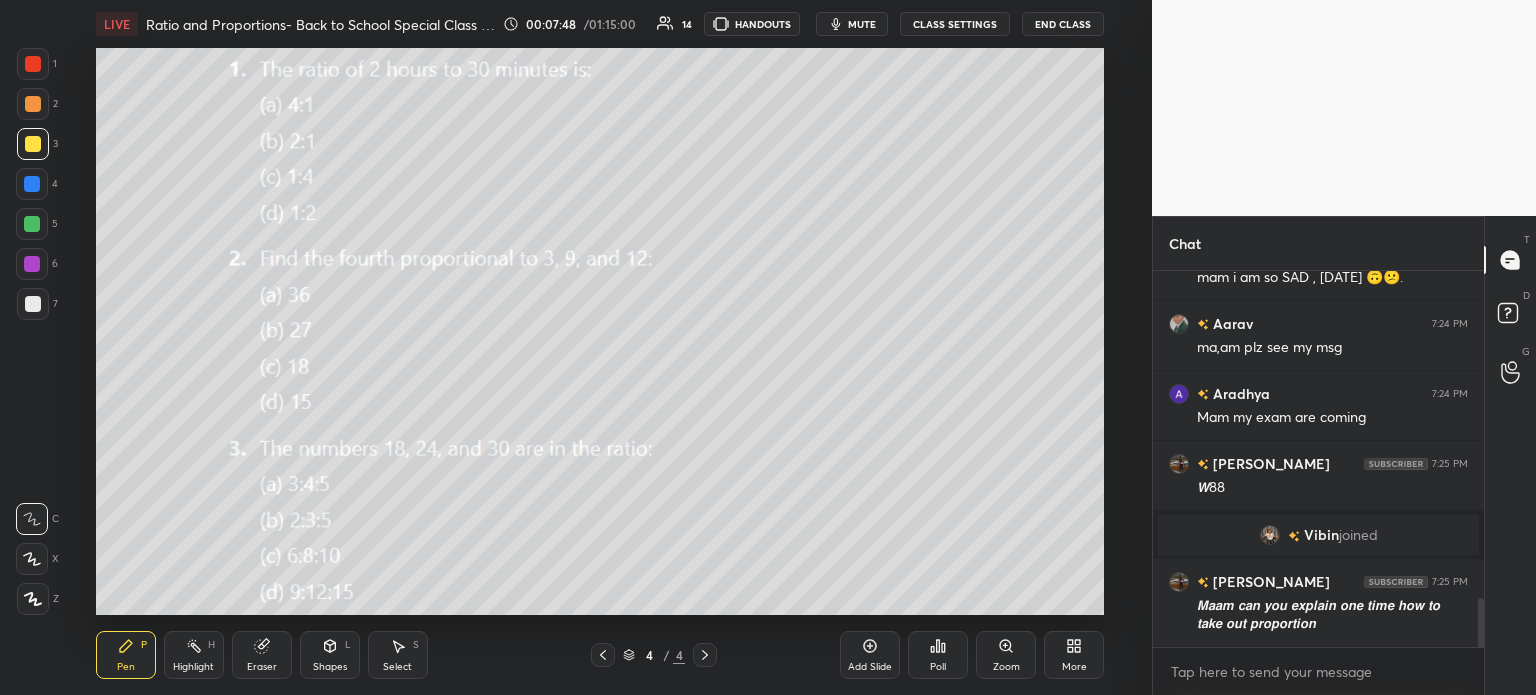 click on "Poll" at bounding box center [938, 667] 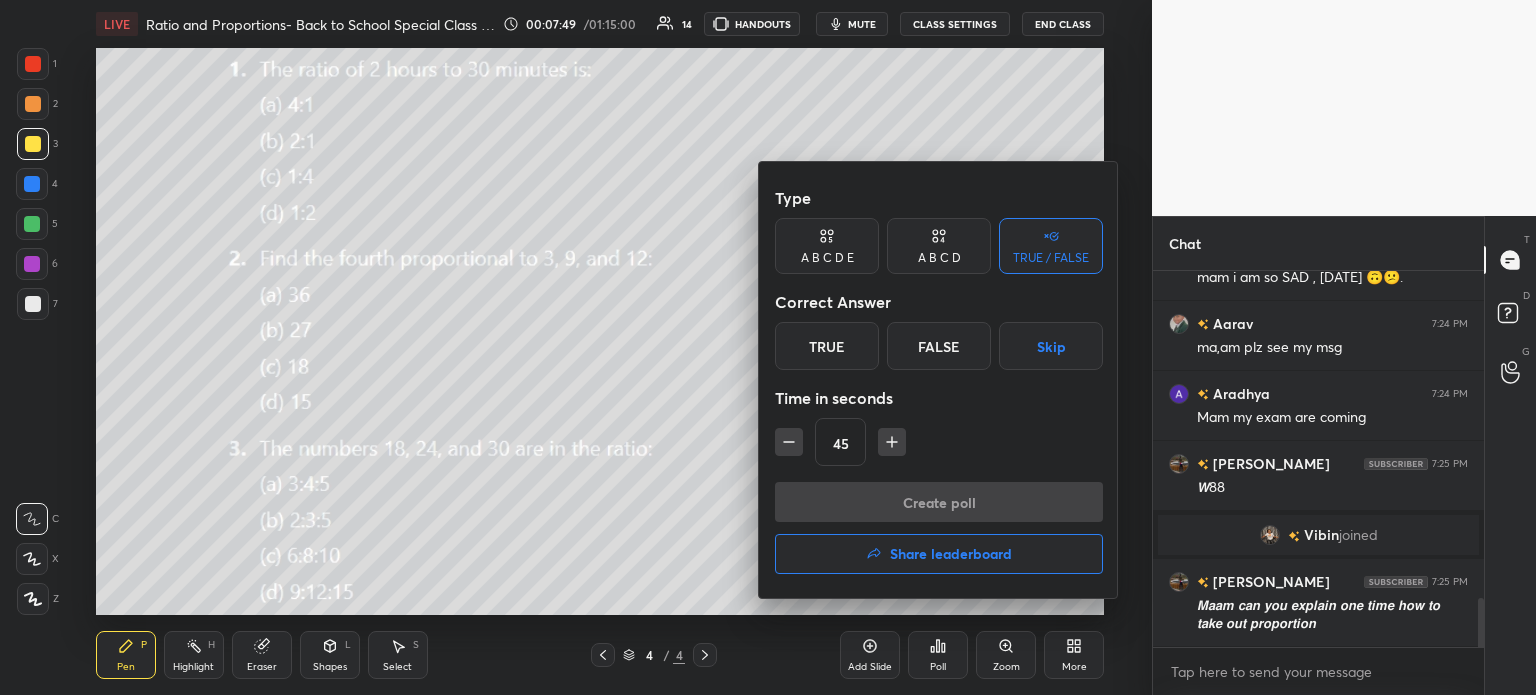 click 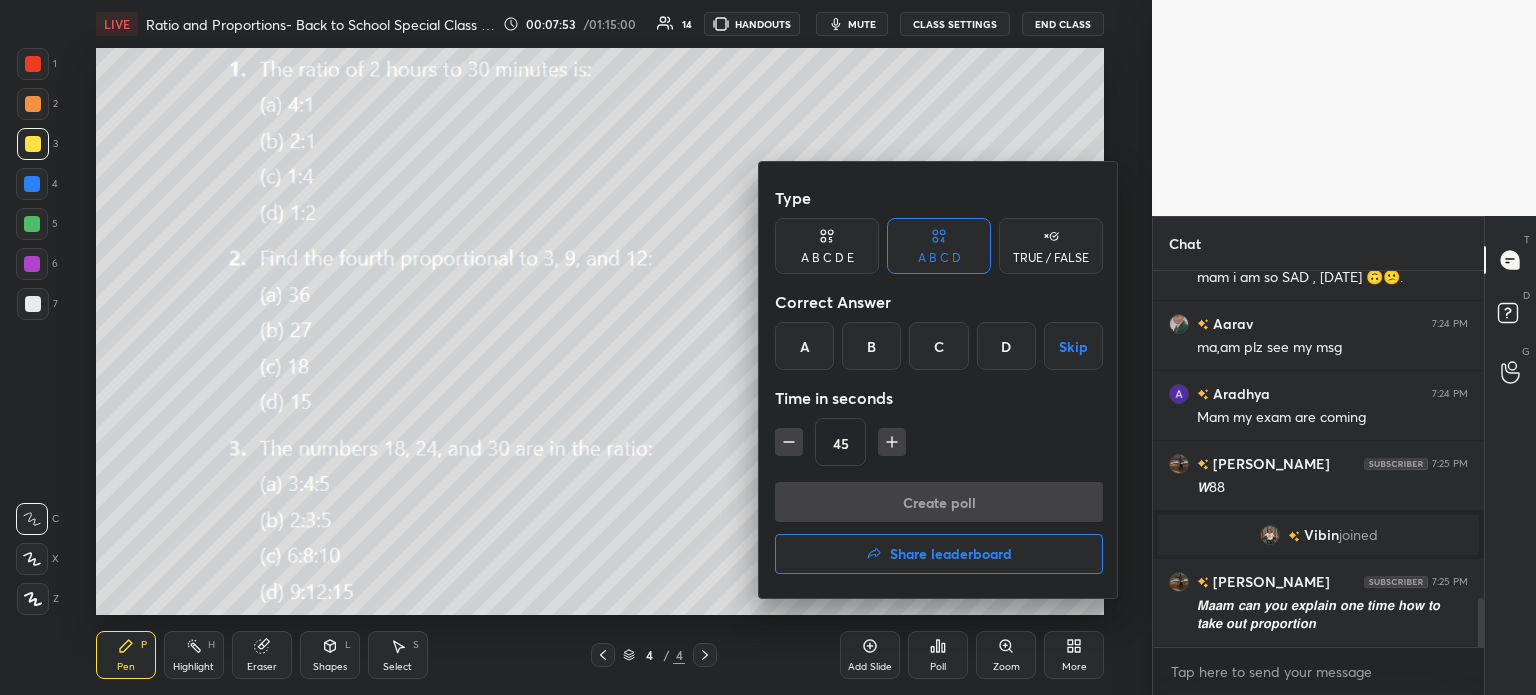 click on "A" at bounding box center (804, 346) 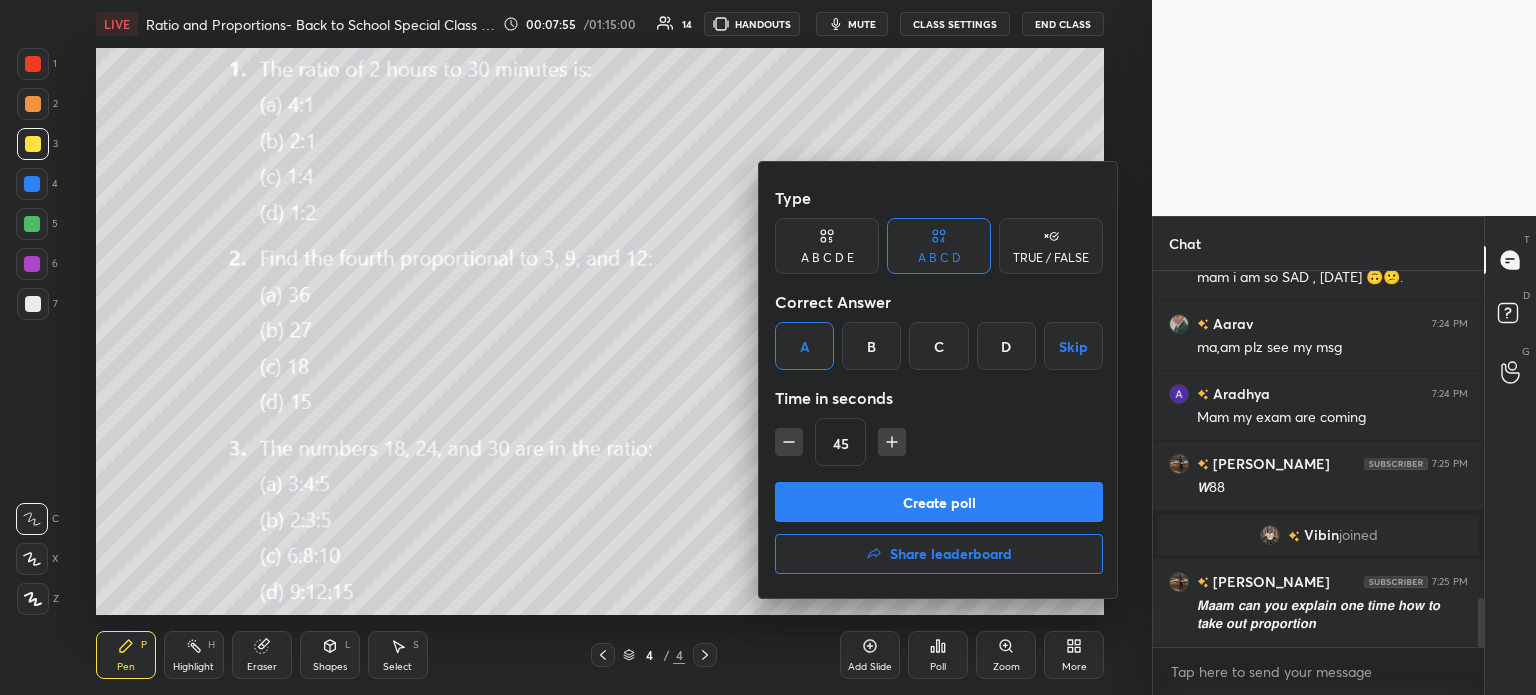 click on "Create poll" at bounding box center [939, 502] 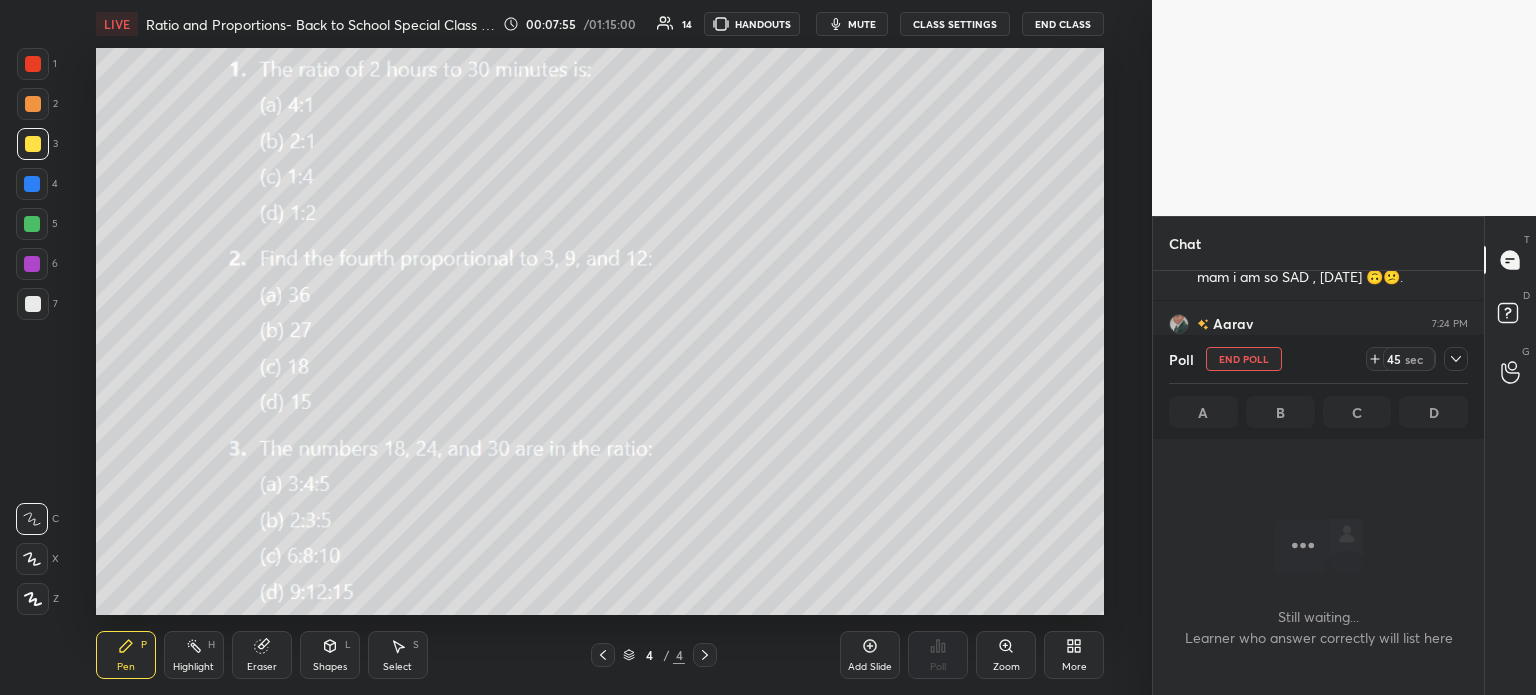 scroll, scrollTop: 328, scrollLeft: 325, axis: both 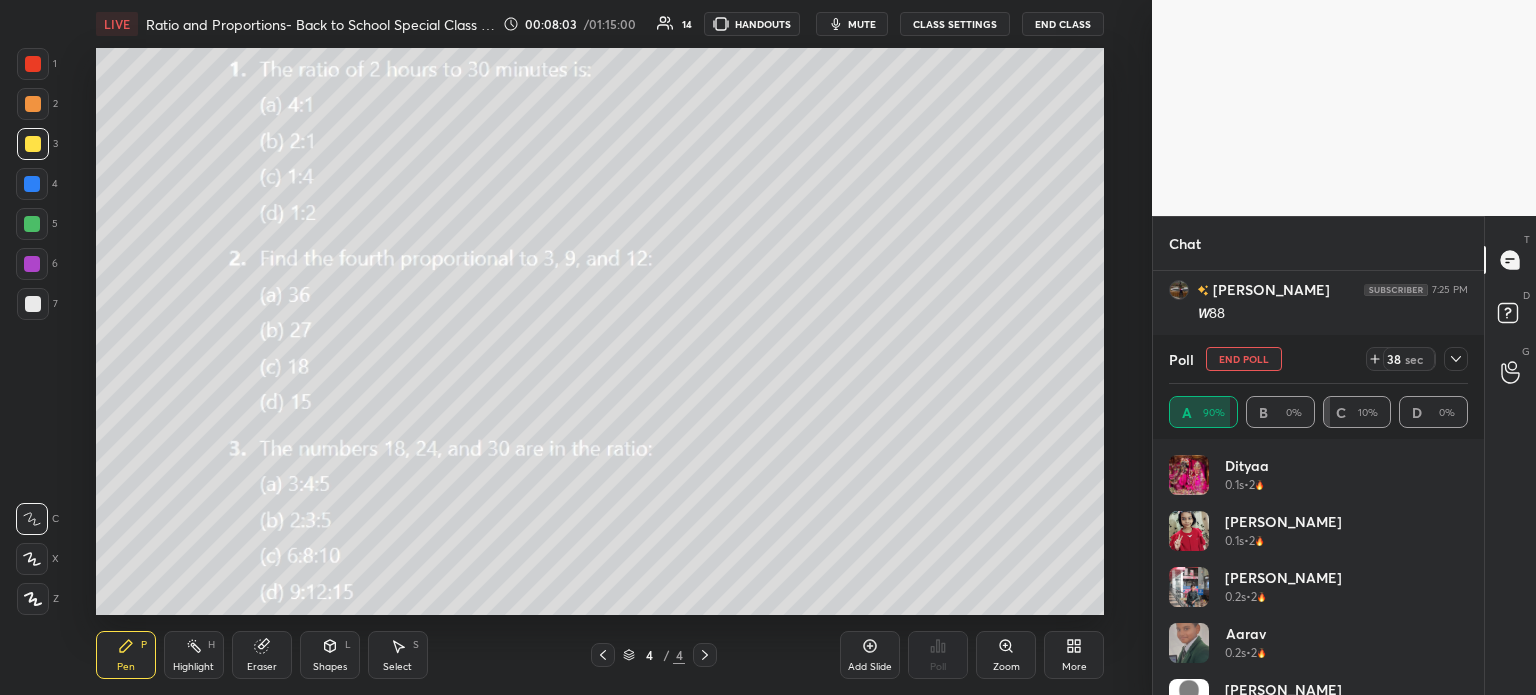 click at bounding box center [1456, 359] 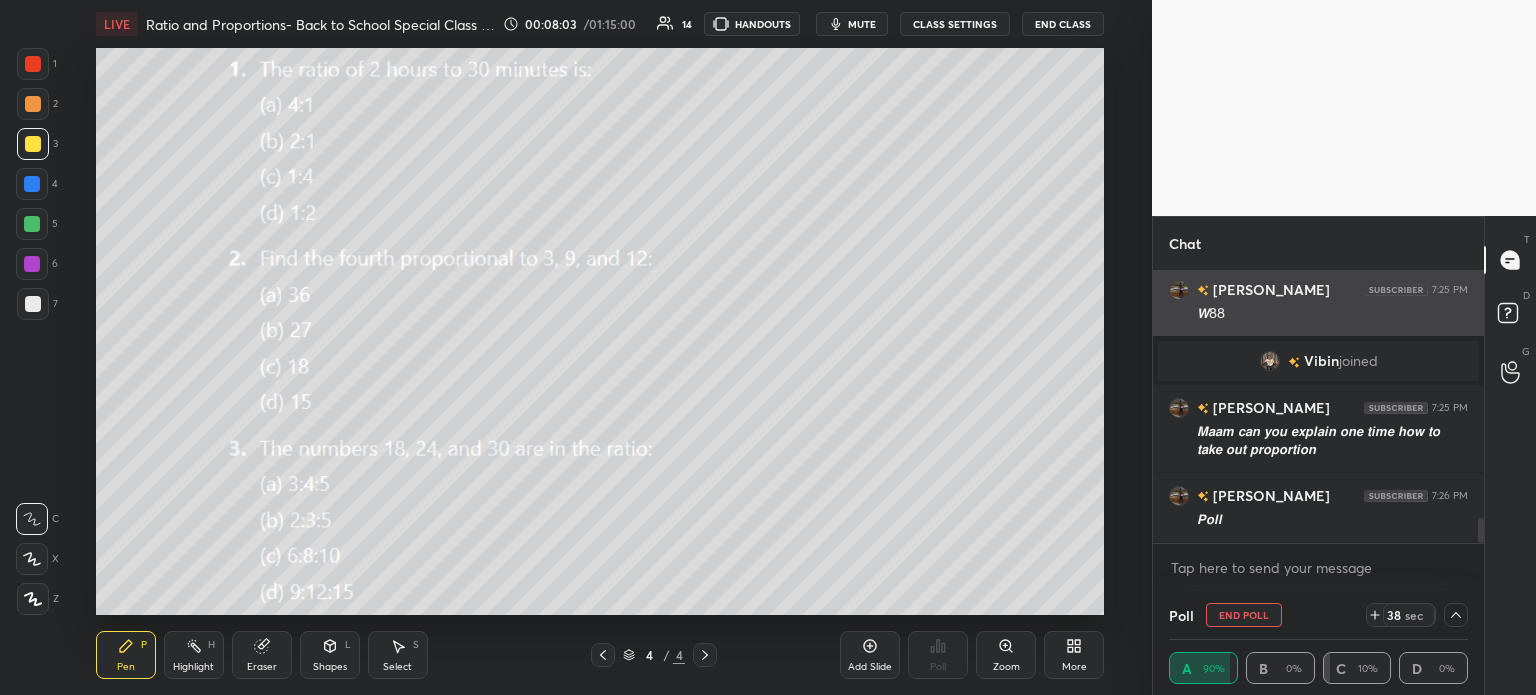scroll, scrollTop: 0, scrollLeft: 6, axis: horizontal 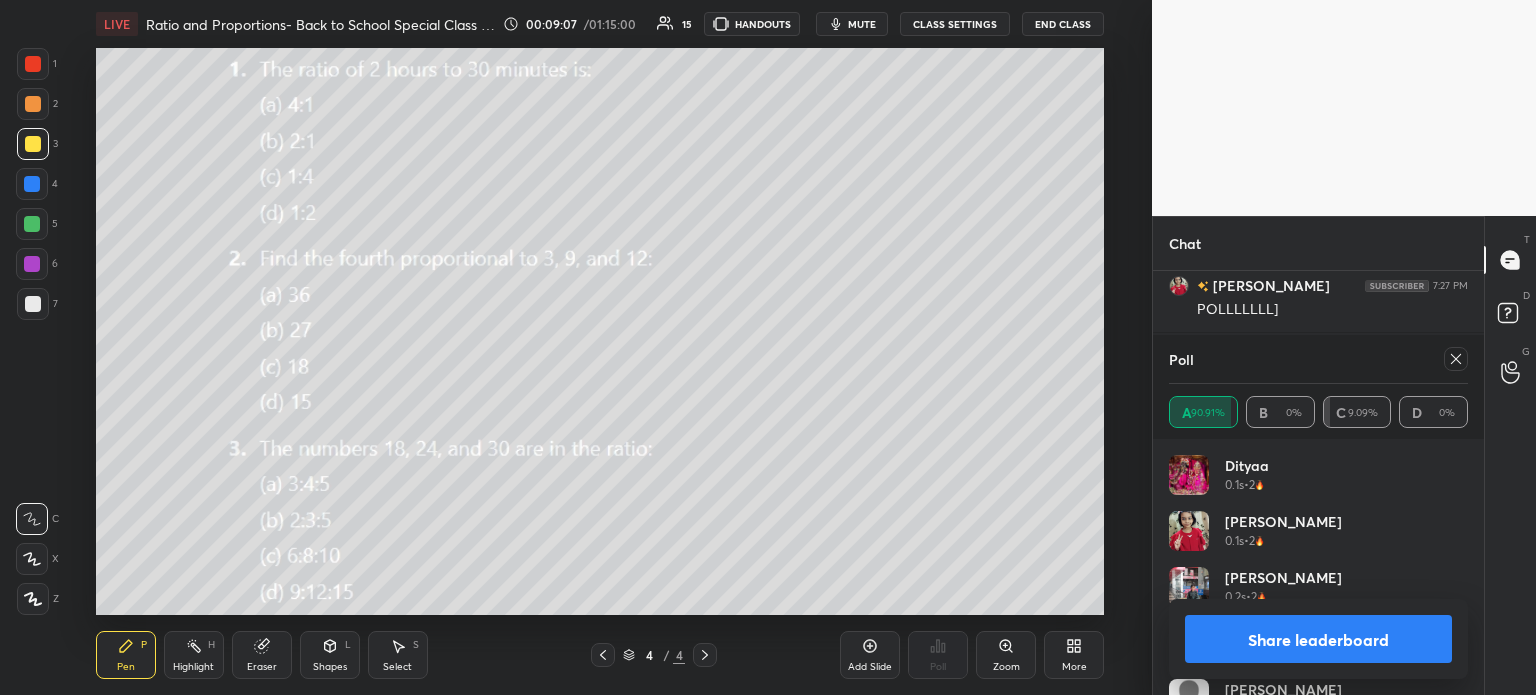click 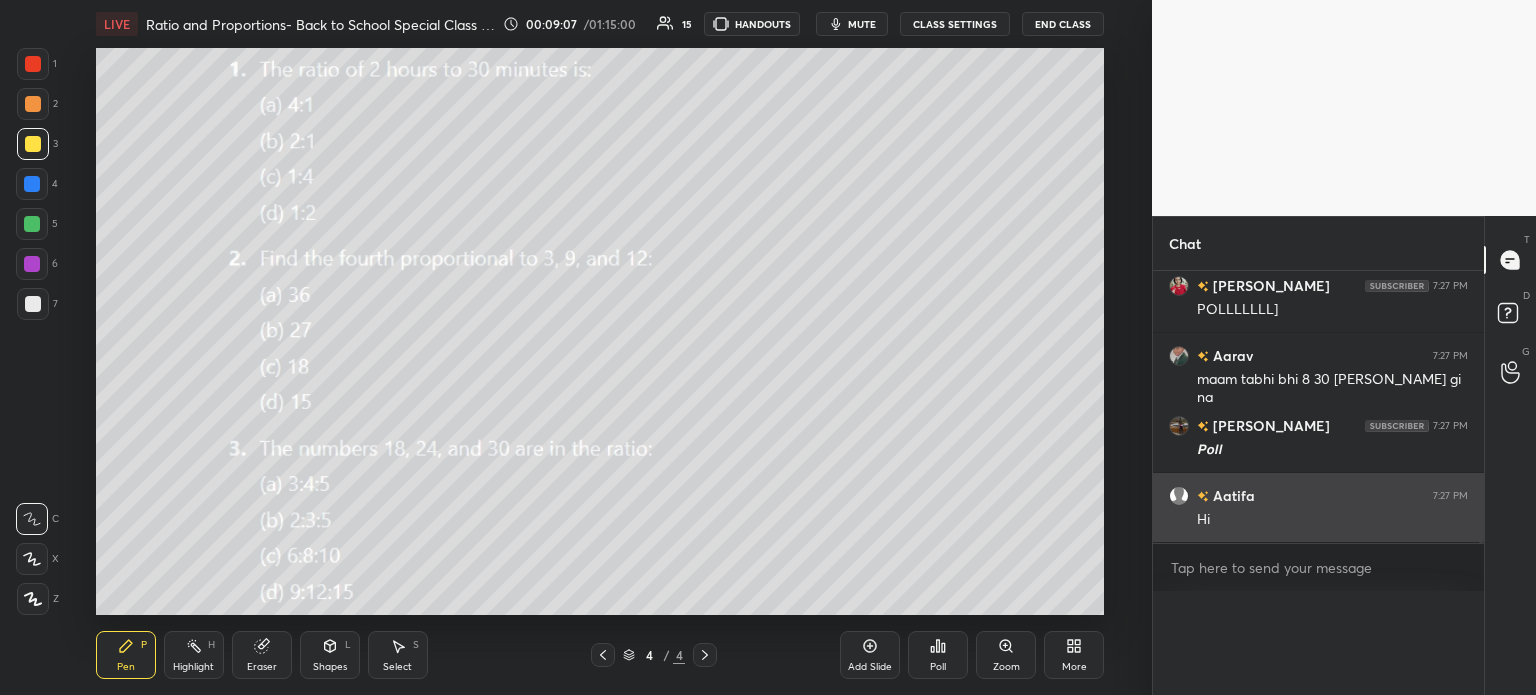 scroll, scrollTop: 88, scrollLeft: 293, axis: both 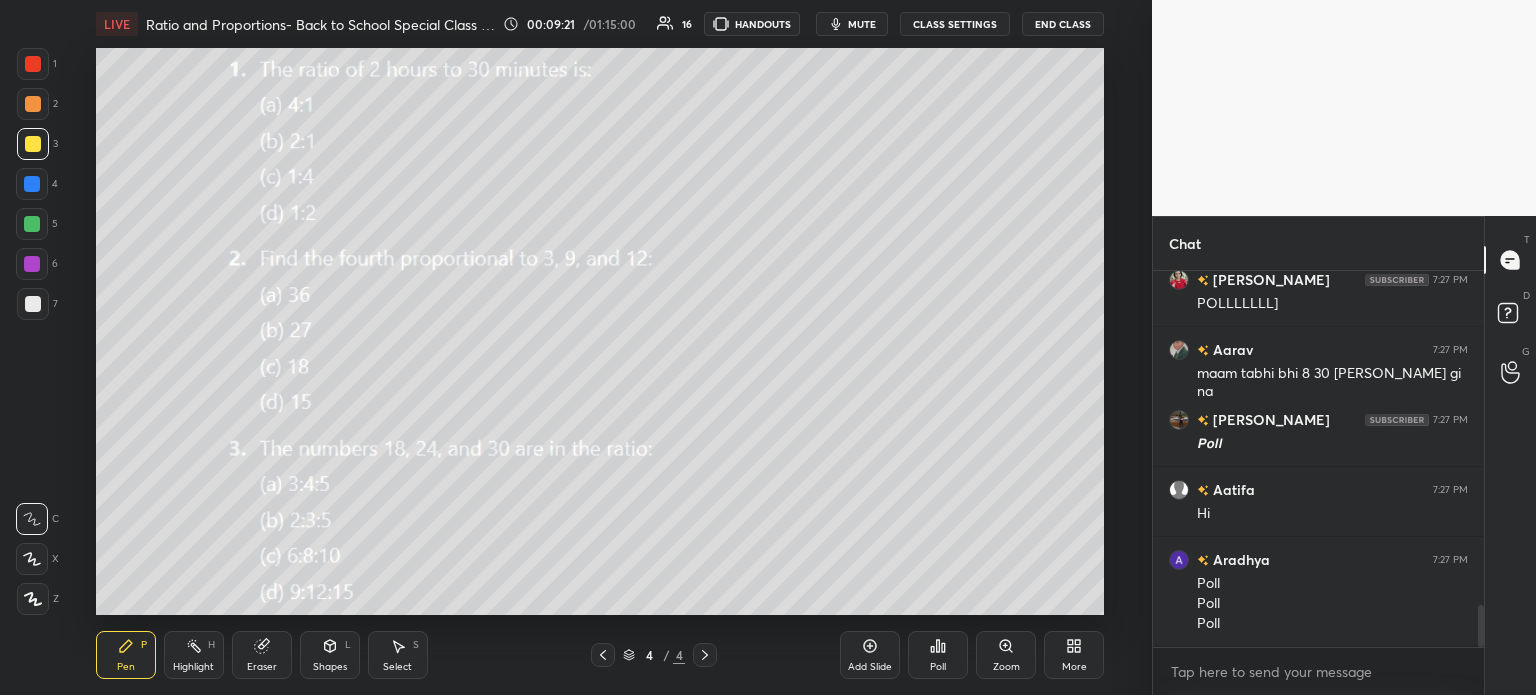 click on "Poll" at bounding box center [938, 667] 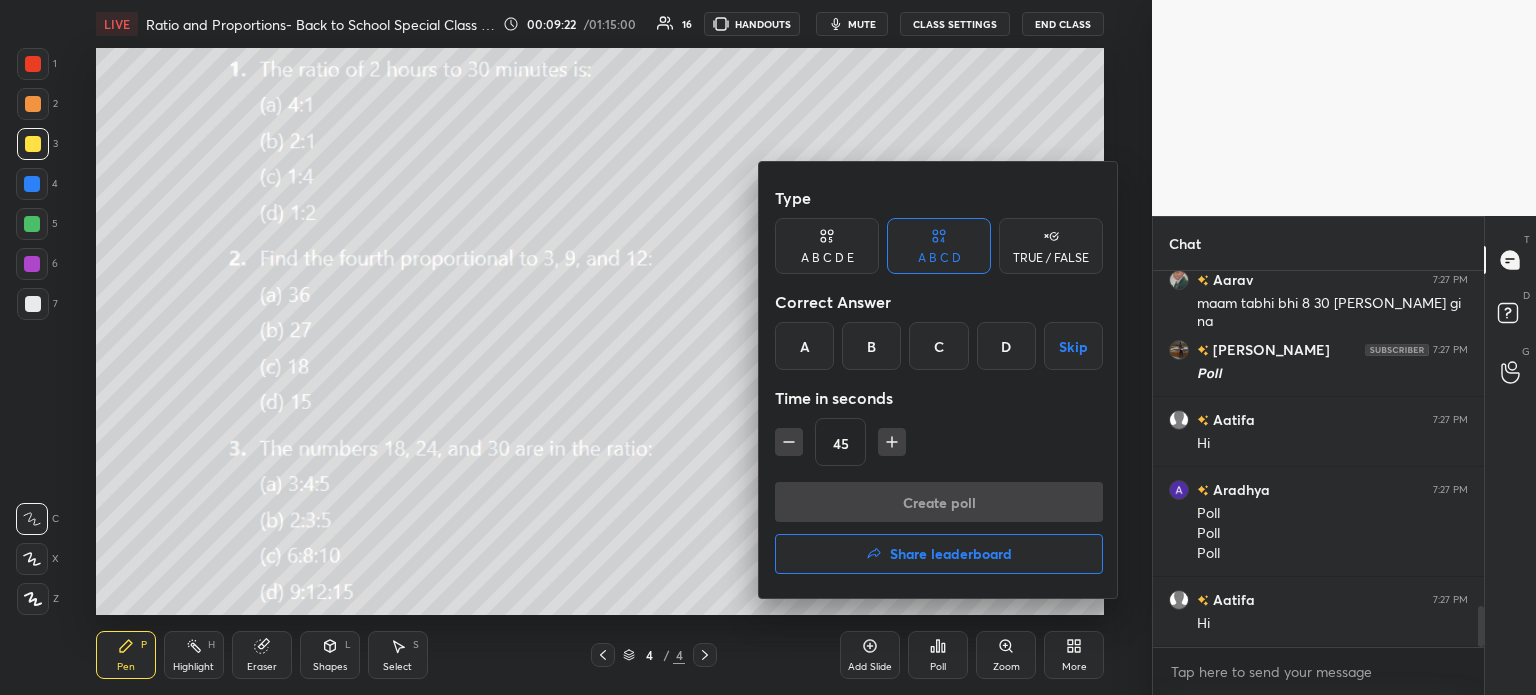 click on "A" at bounding box center (804, 346) 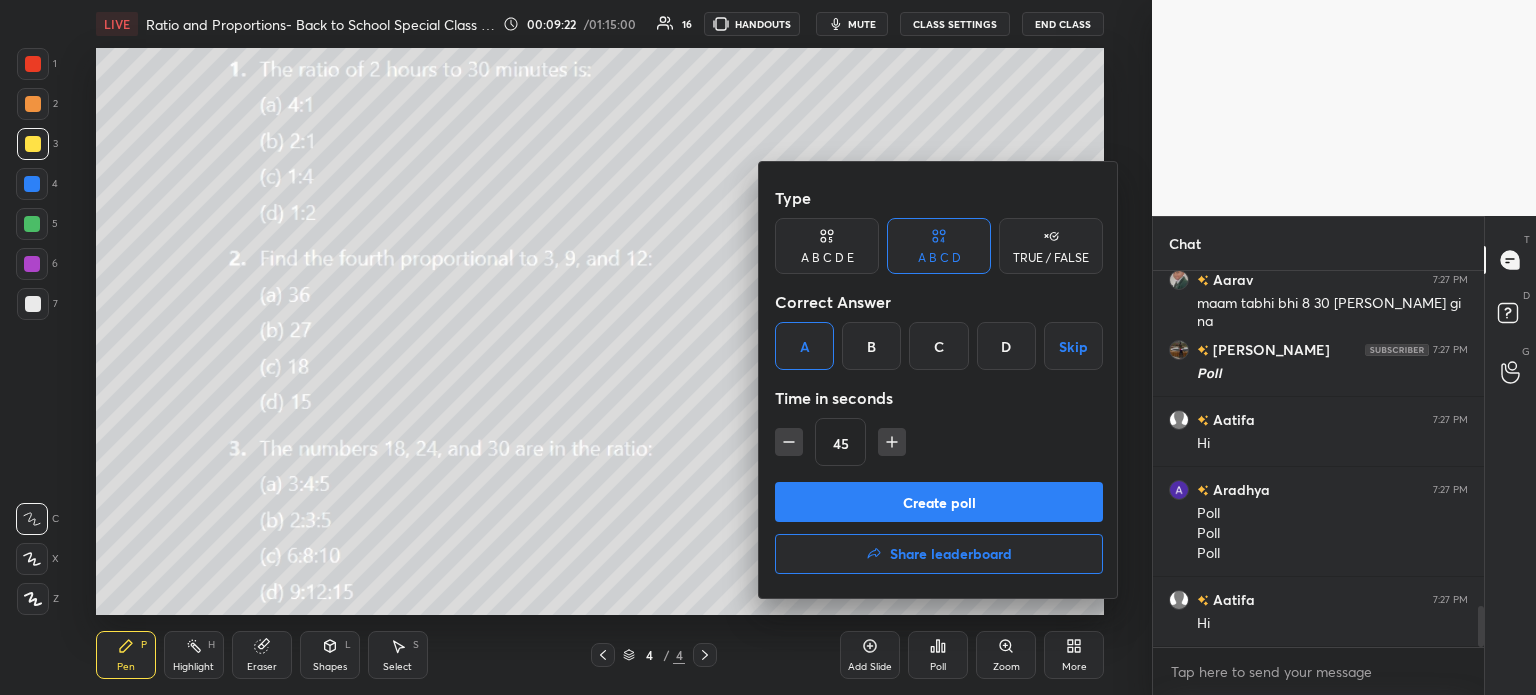 click on "Create poll" at bounding box center [939, 502] 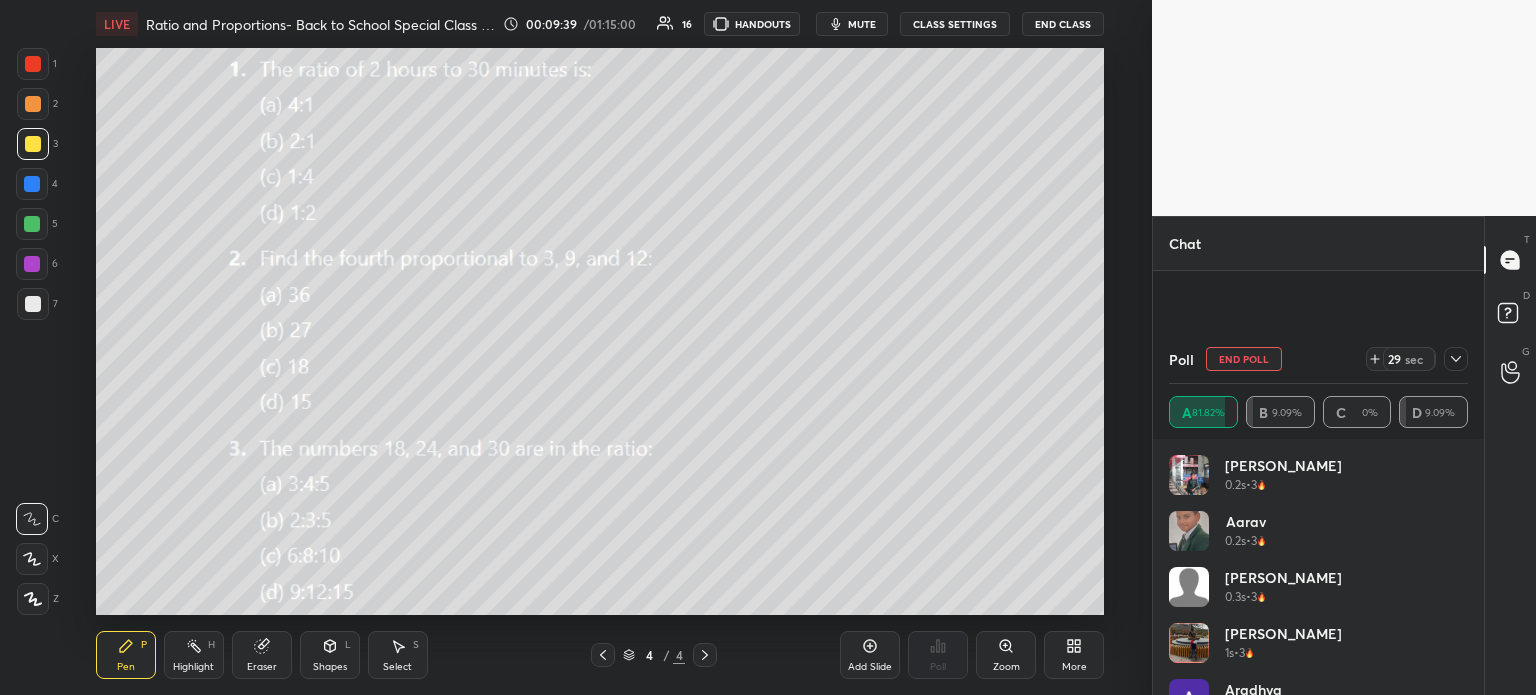 click 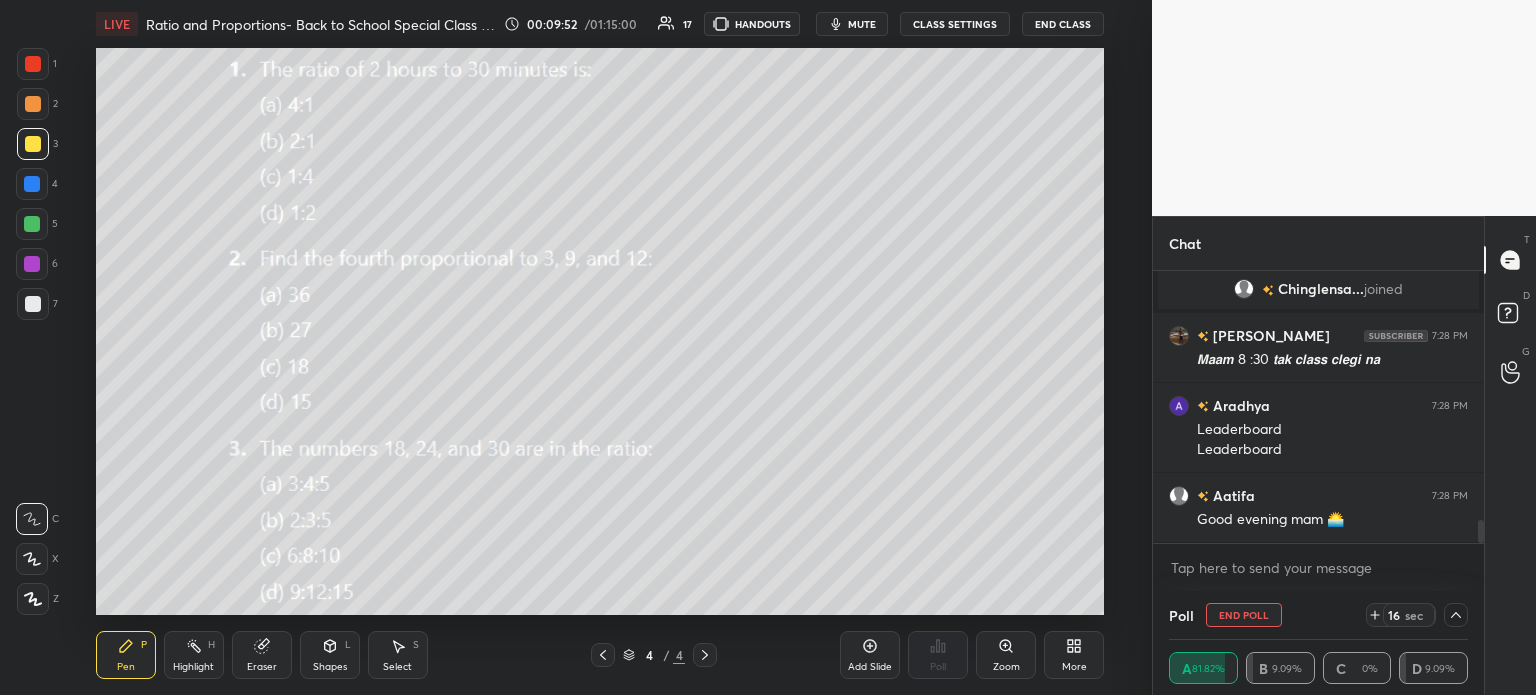 click on "mute" at bounding box center [862, 24] 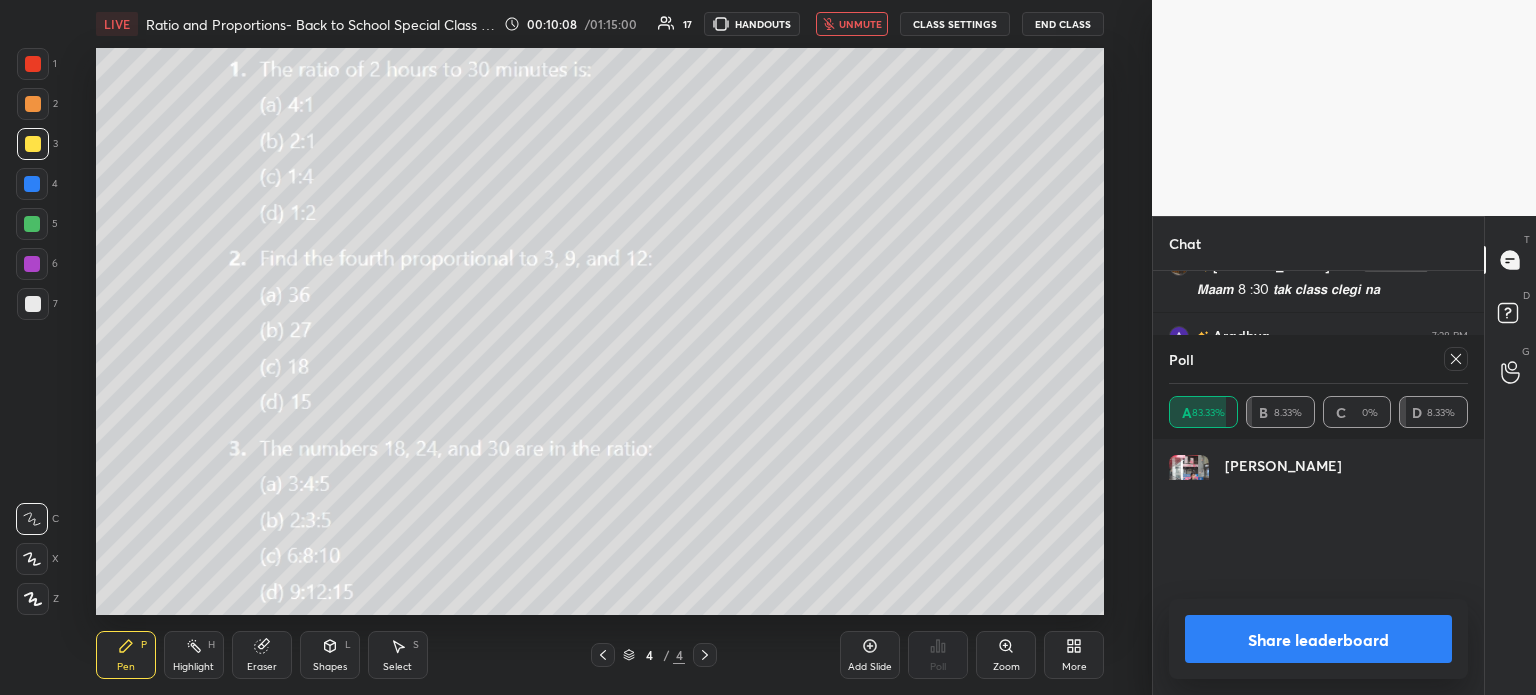 scroll, scrollTop: 6, scrollLeft: 6, axis: both 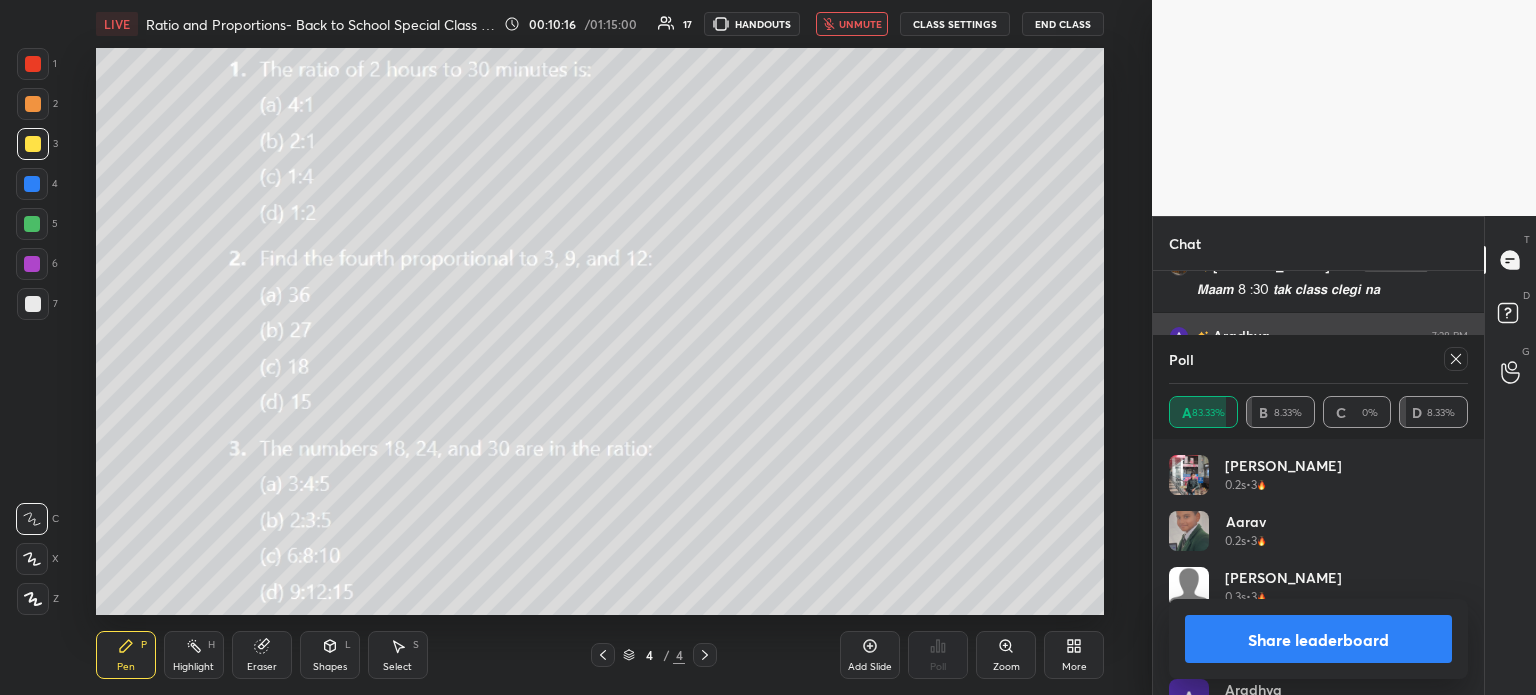 click on "Aradhya 7:28 PM Leaderboard Leaderboard" at bounding box center (1318, 357) 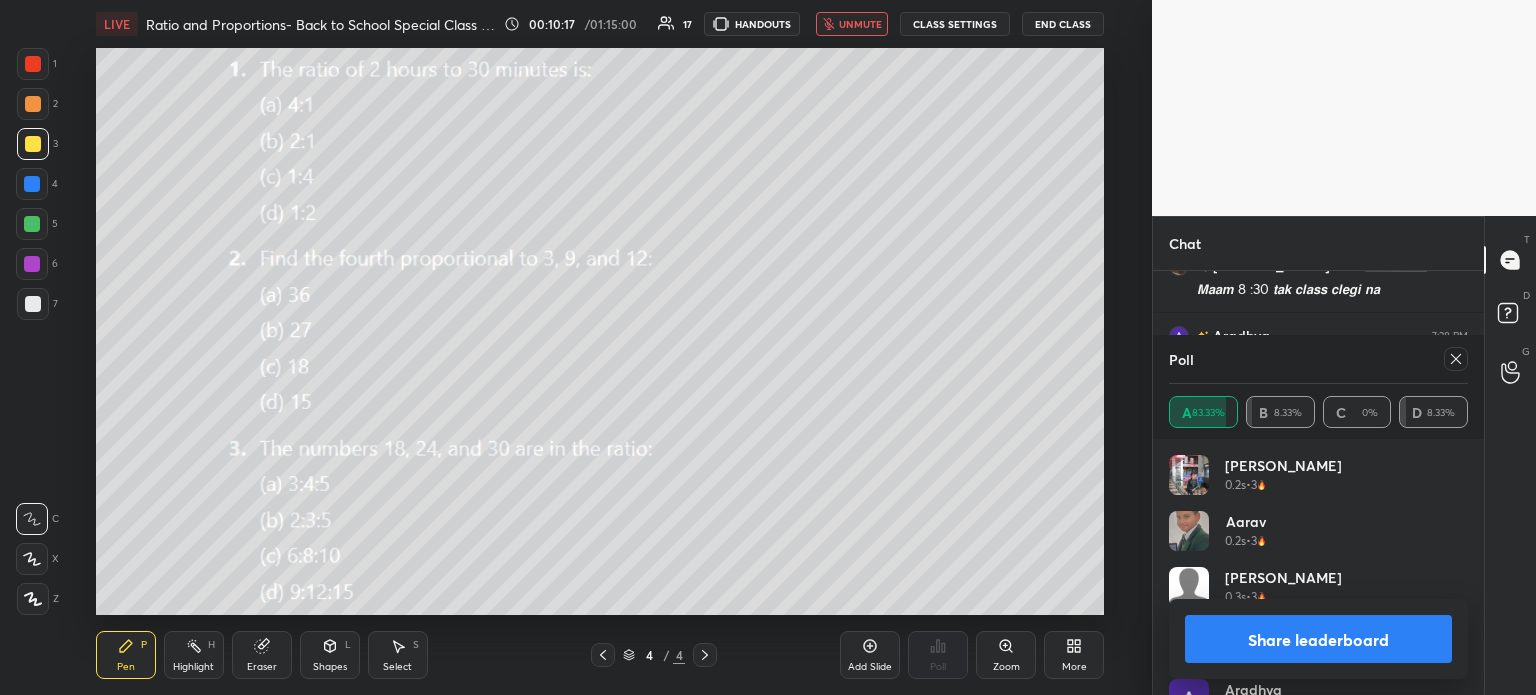 click at bounding box center (1456, 359) 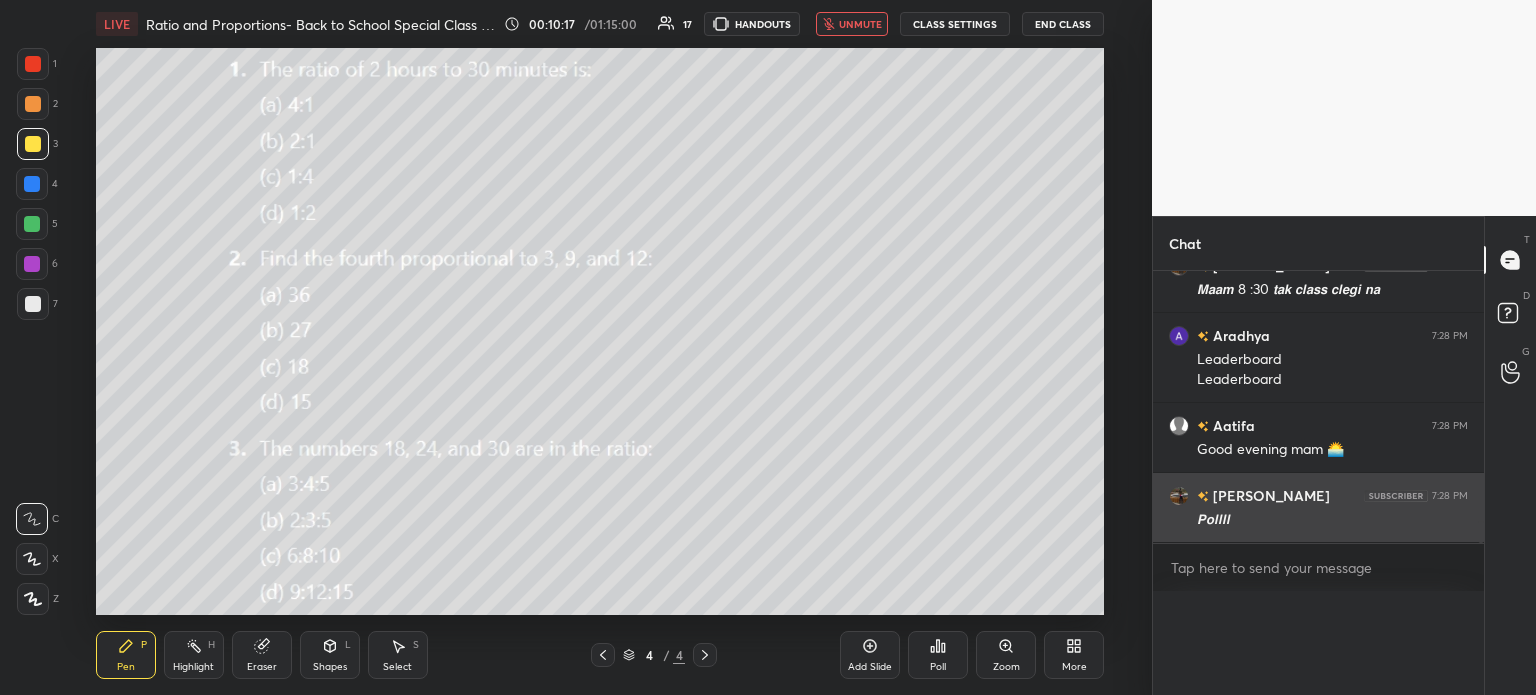 scroll, scrollTop: 121, scrollLeft: 293, axis: both 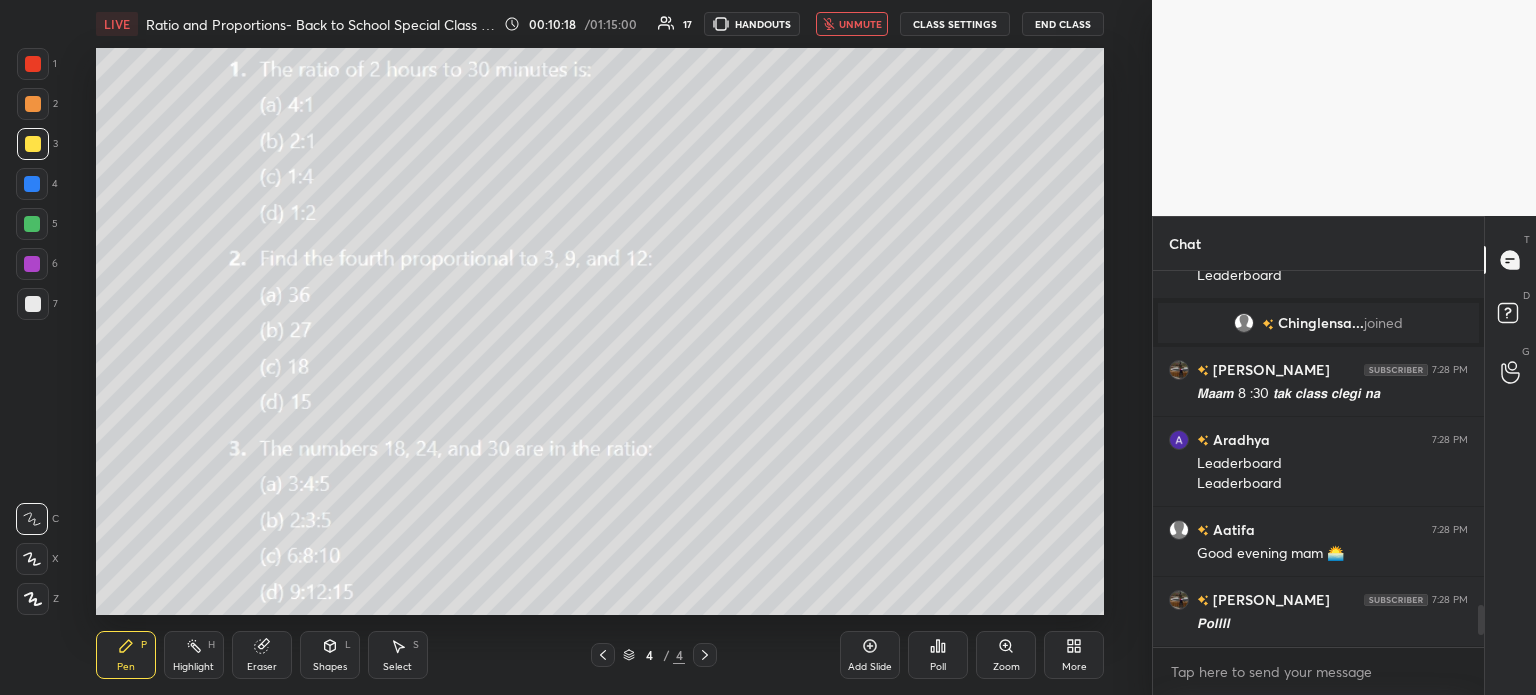 click on "unmute" at bounding box center [860, 24] 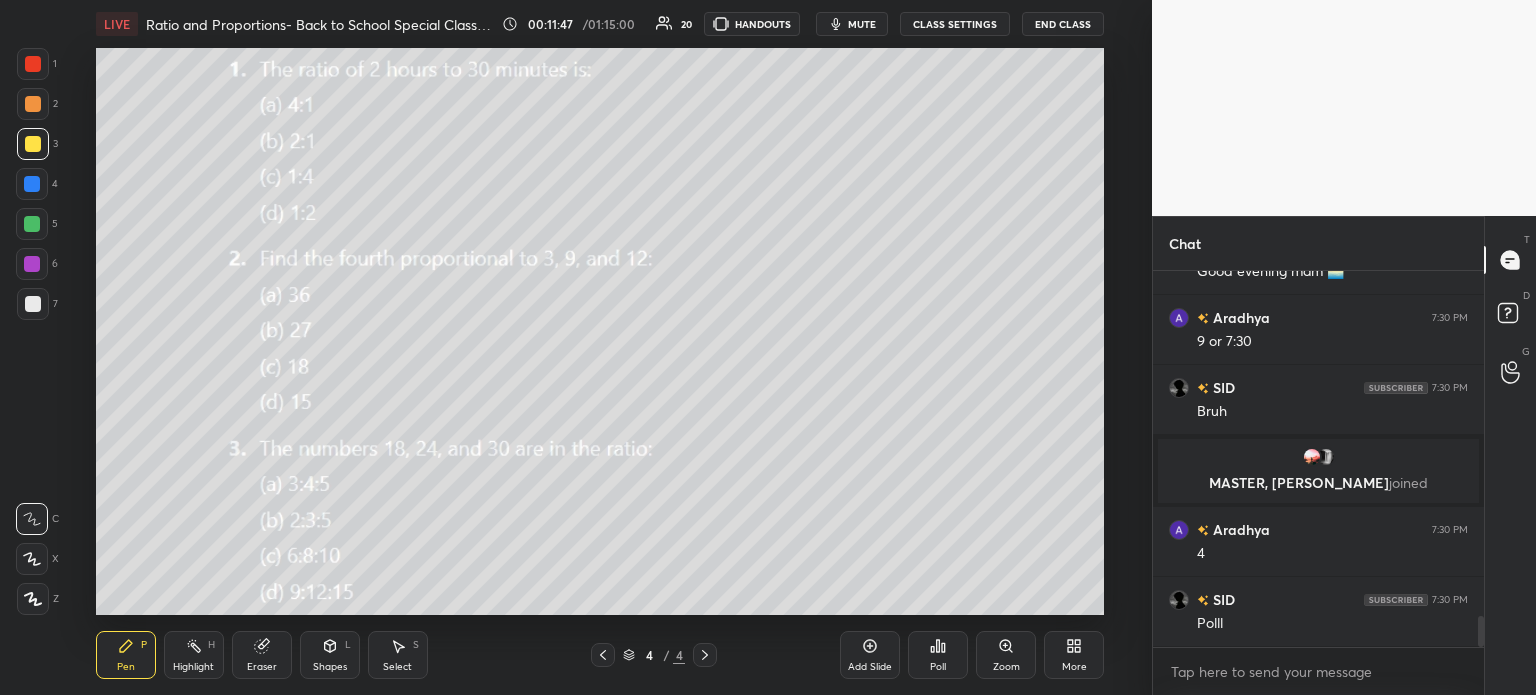 scroll, scrollTop: 4252, scrollLeft: 0, axis: vertical 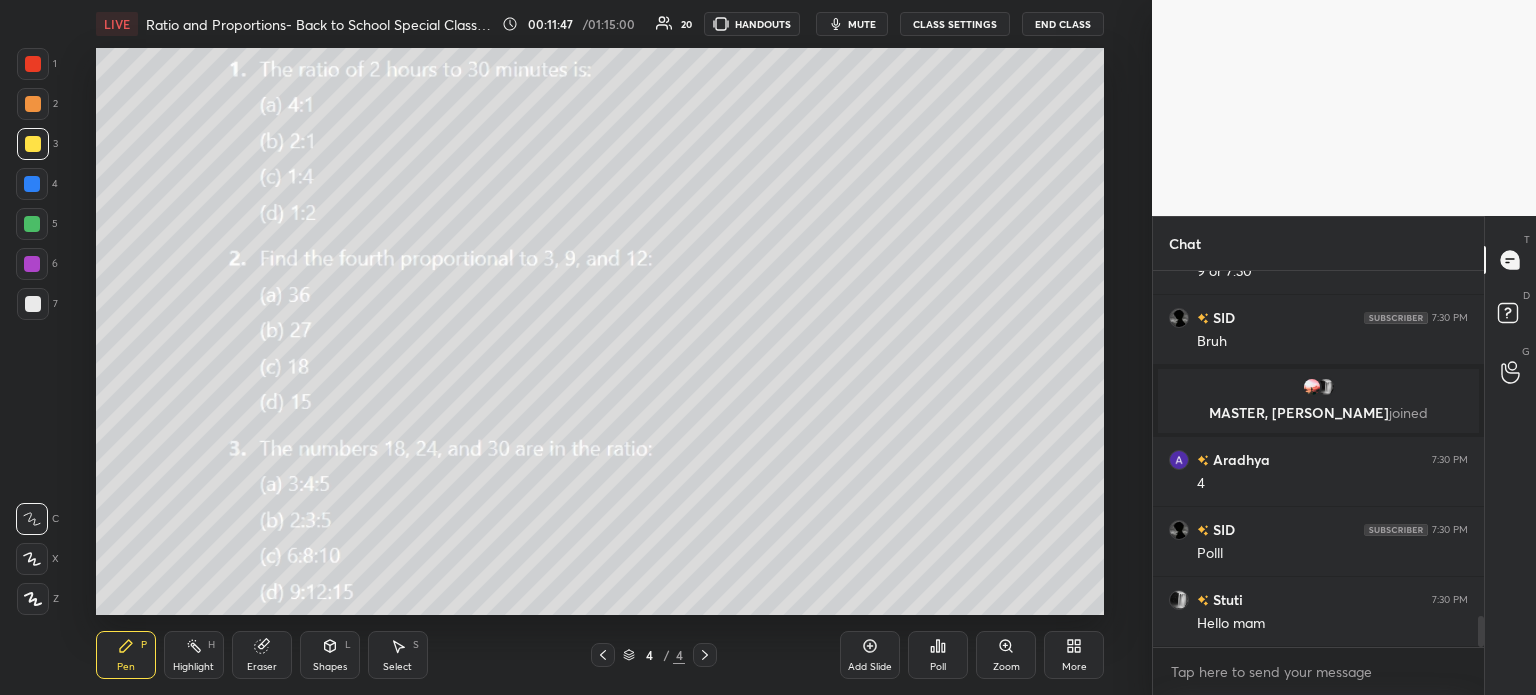 click on "Poll" at bounding box center [938, 655] 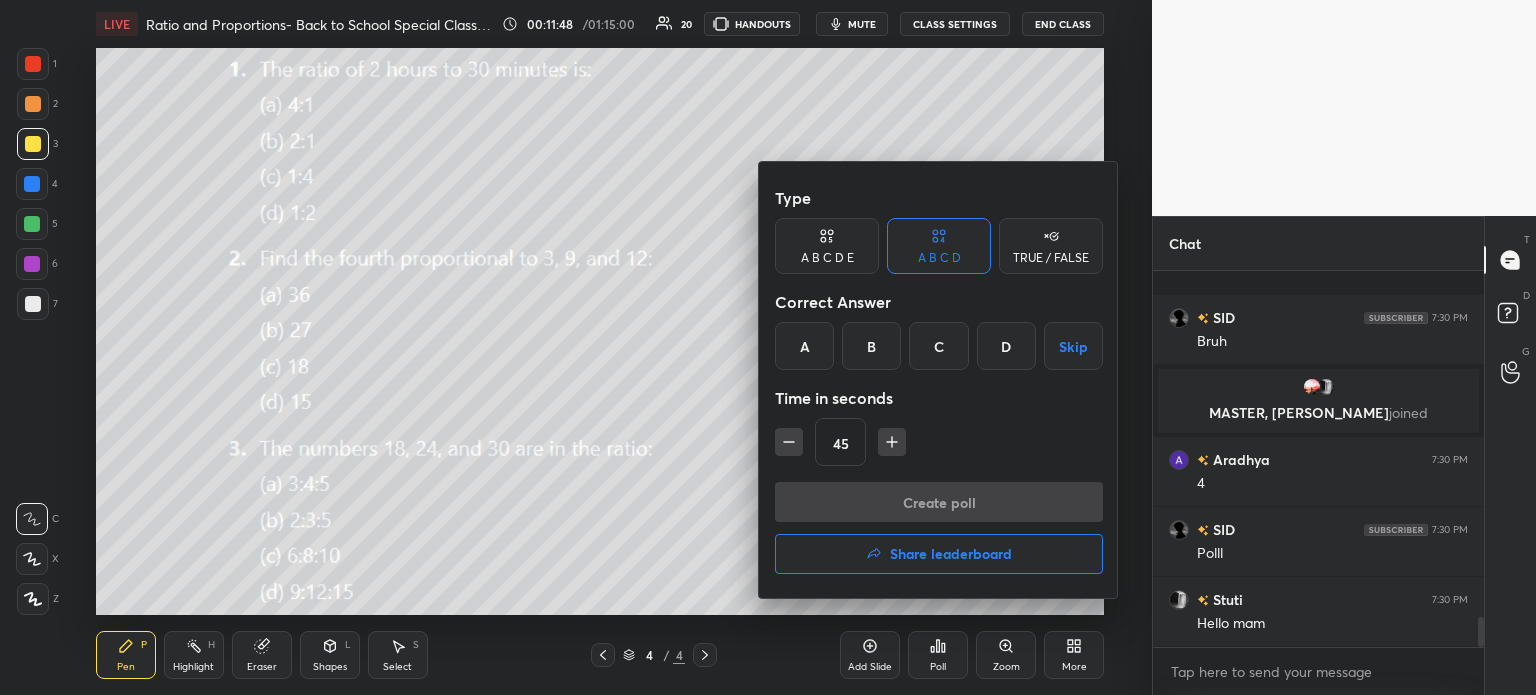 scroll, scrollTop: 4392, scrollLeft: 0, axis: vertical 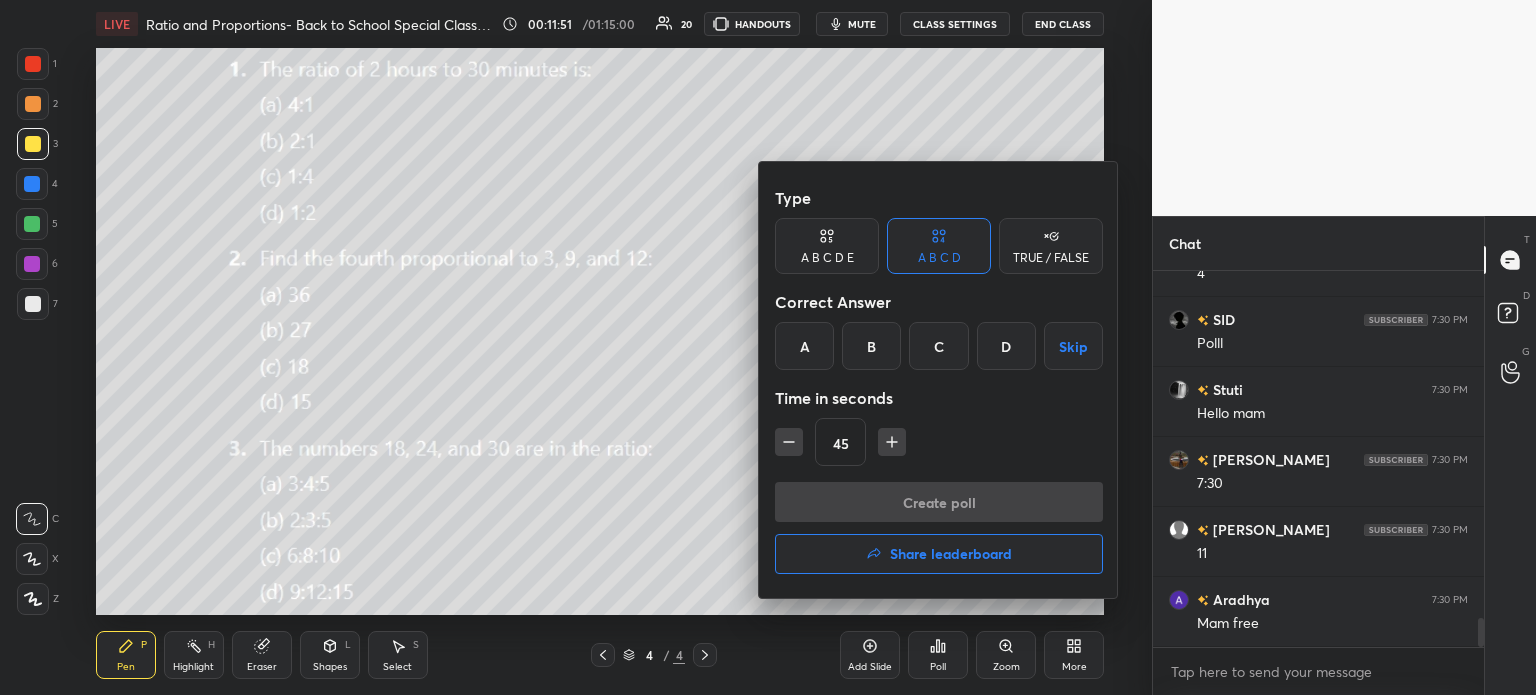 click on "A" at bounding box center (804, 346) 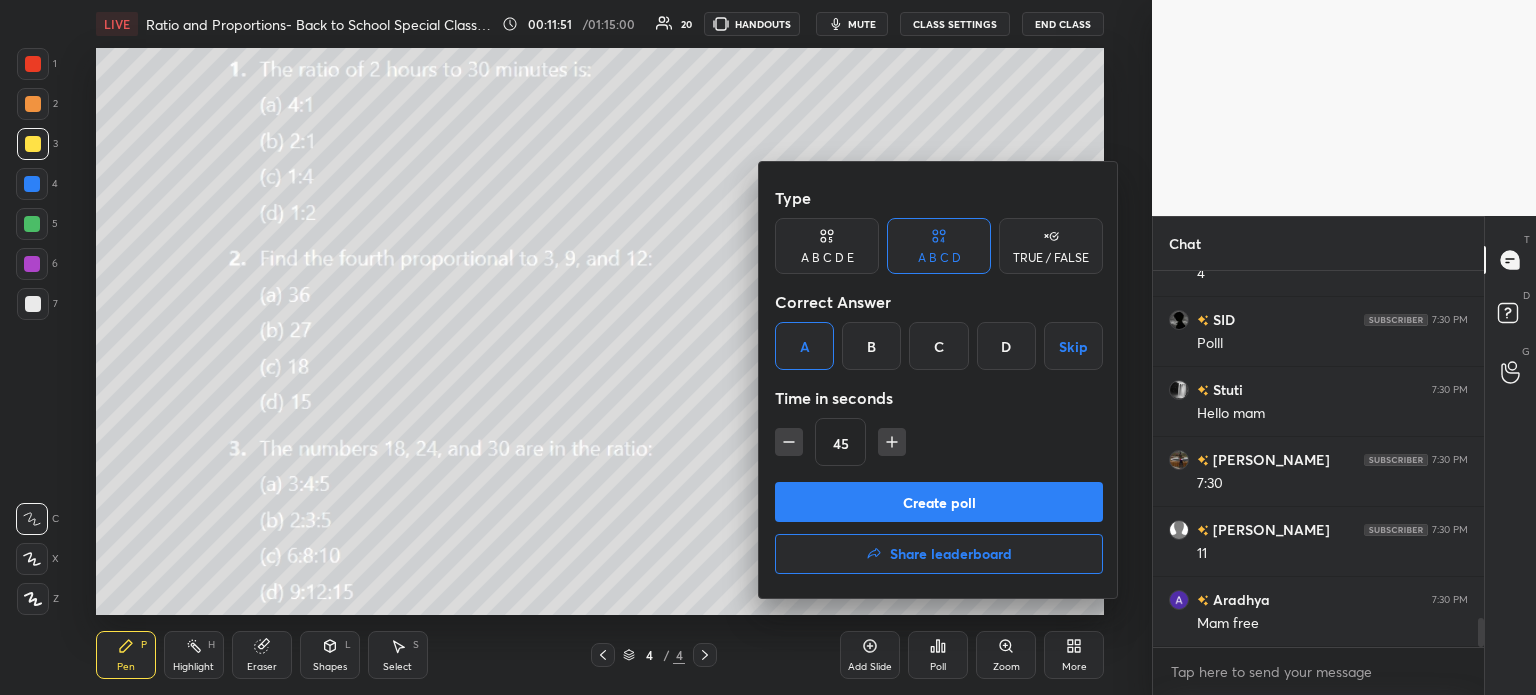 click on "Create poll" at bounding box center [939, 502] 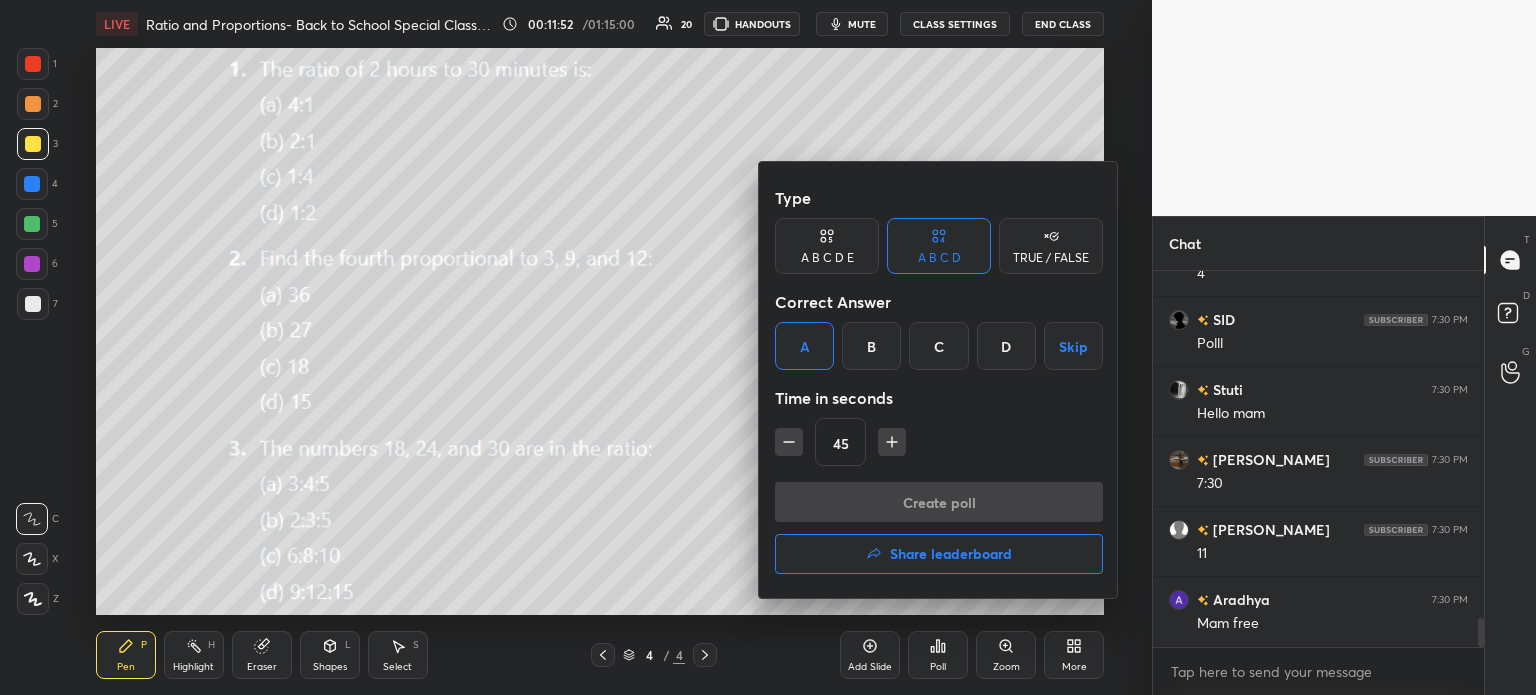 scroll, scrollTop: 337, scrollLeft: 325, axis: both 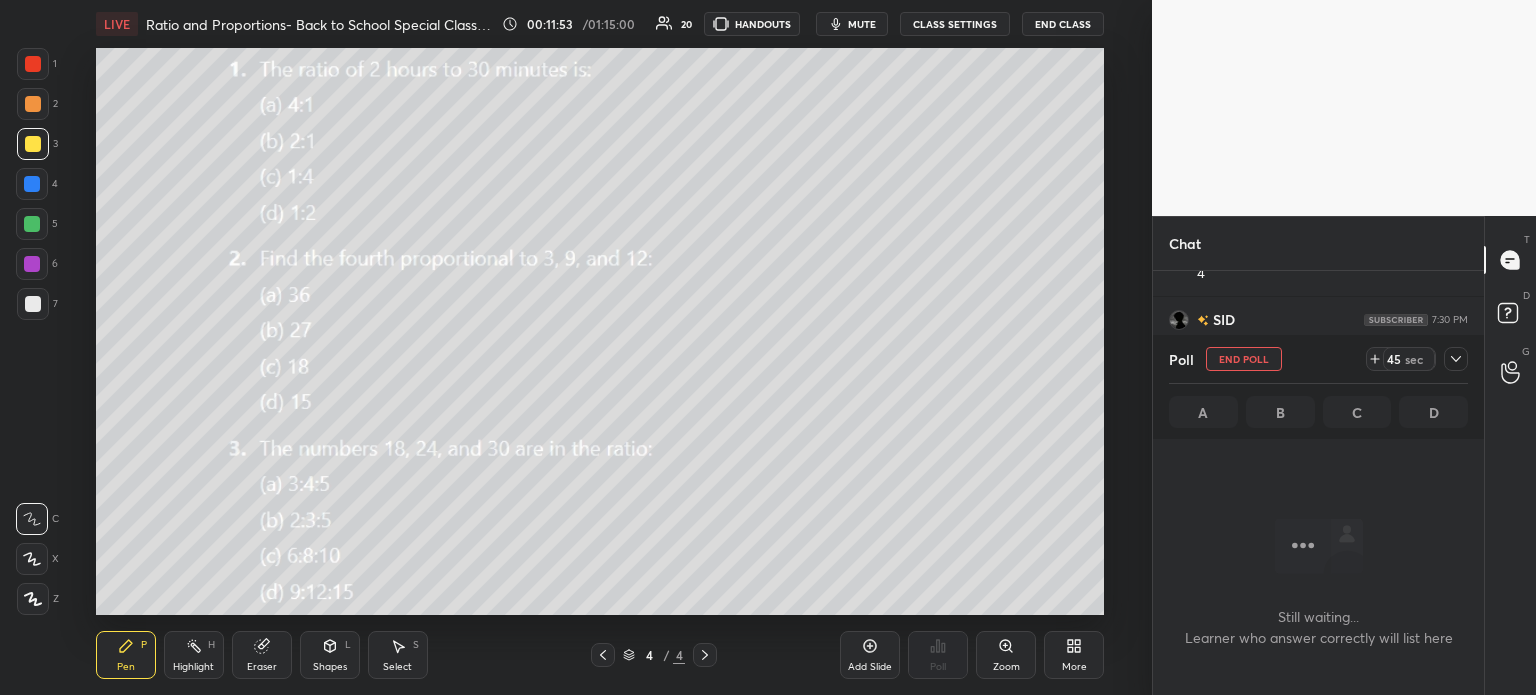 click on "45  sec" at bounding box center [1409, 359] 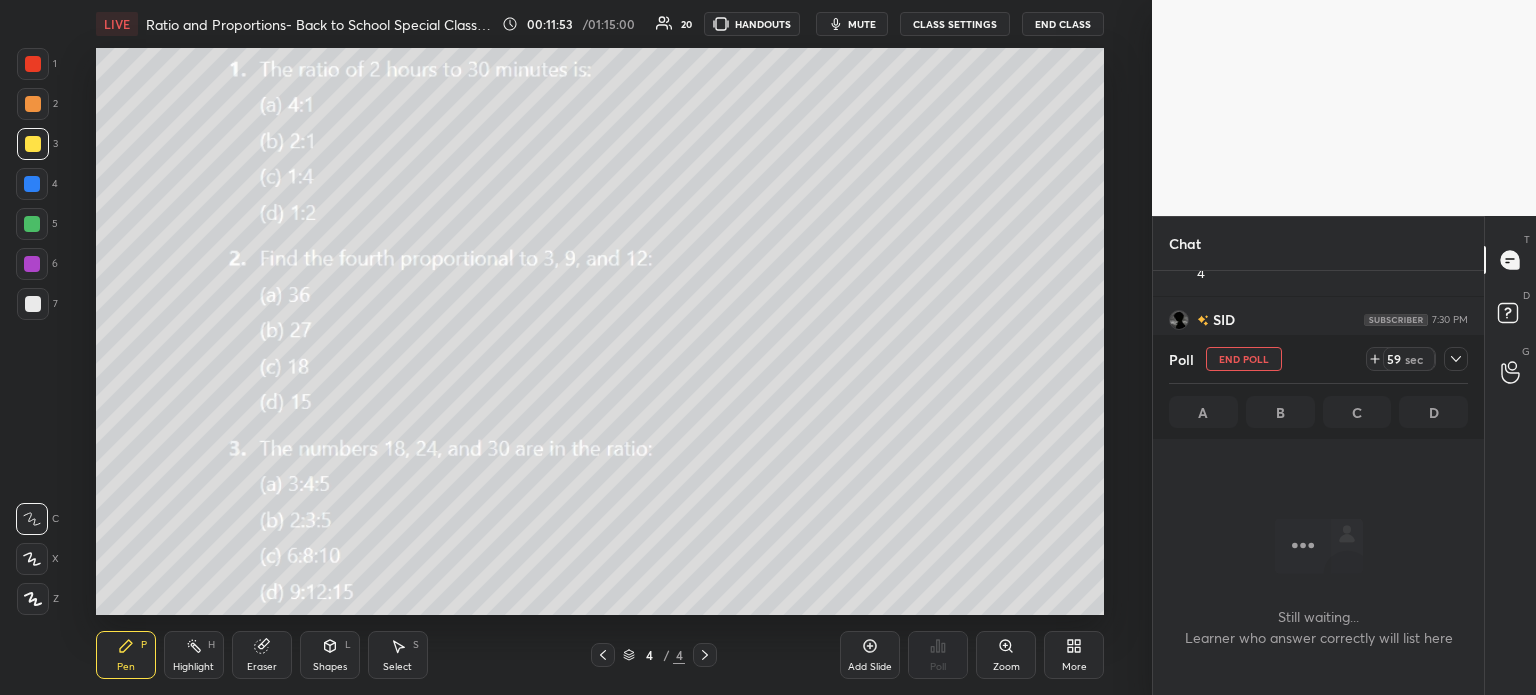 click at bounding box center [1456, 359] 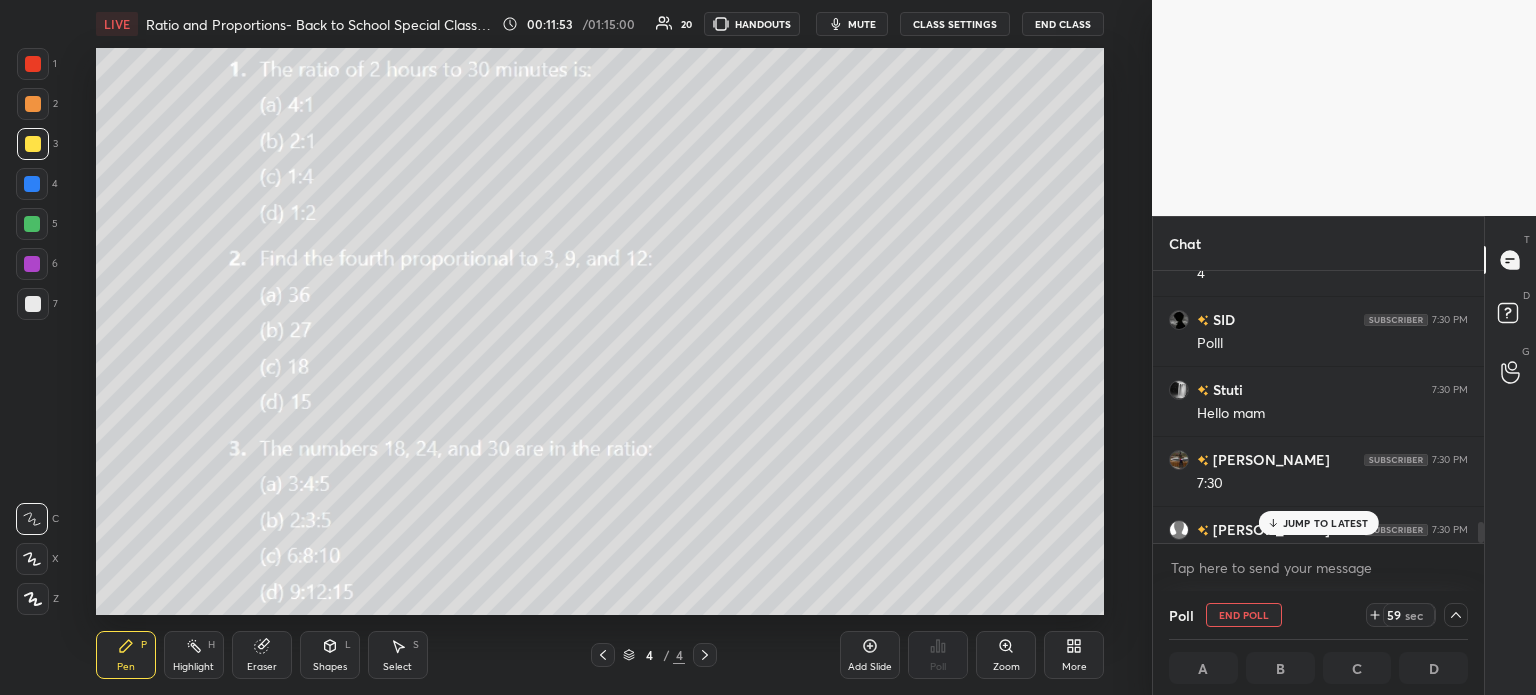 scroll, scrollTop: 4566, scrollLeft: 0, axis: vertical 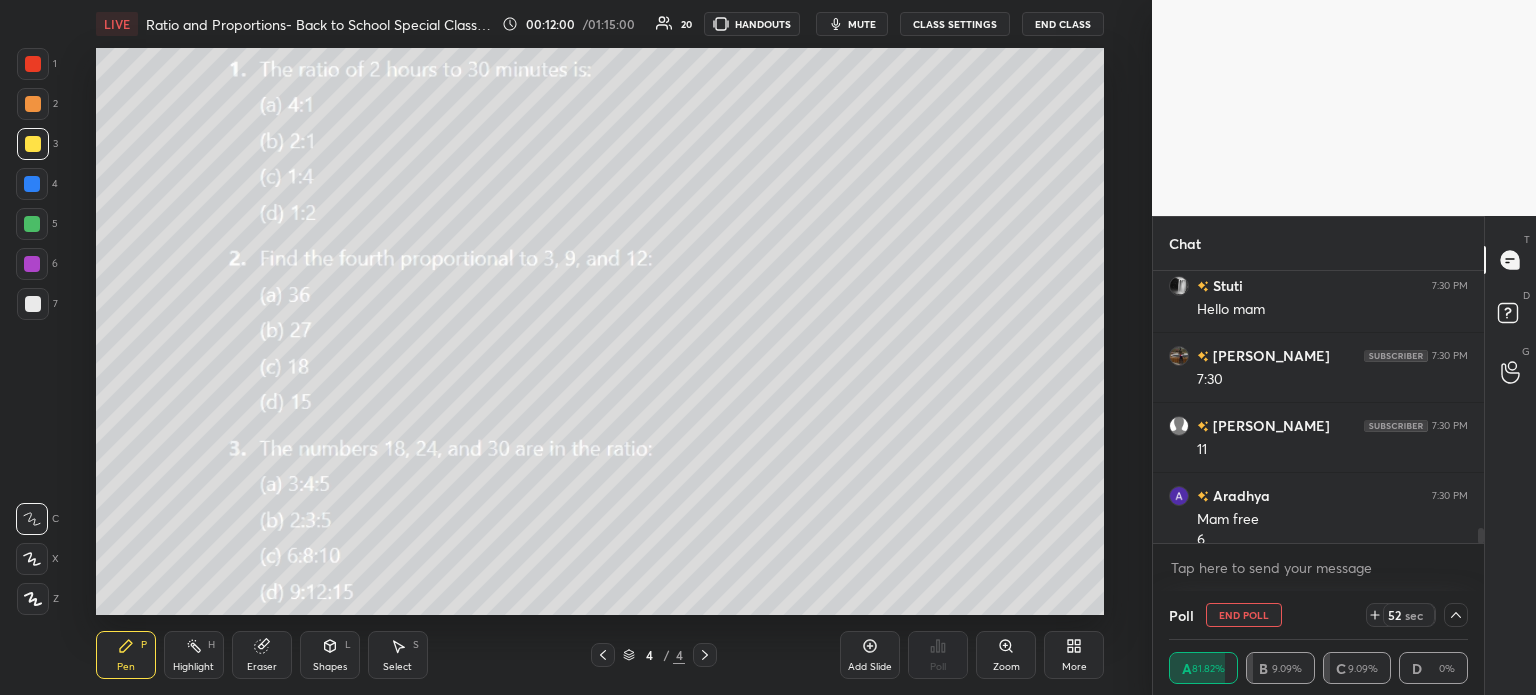 click on "Eraser" at bounding box center (262, 655) 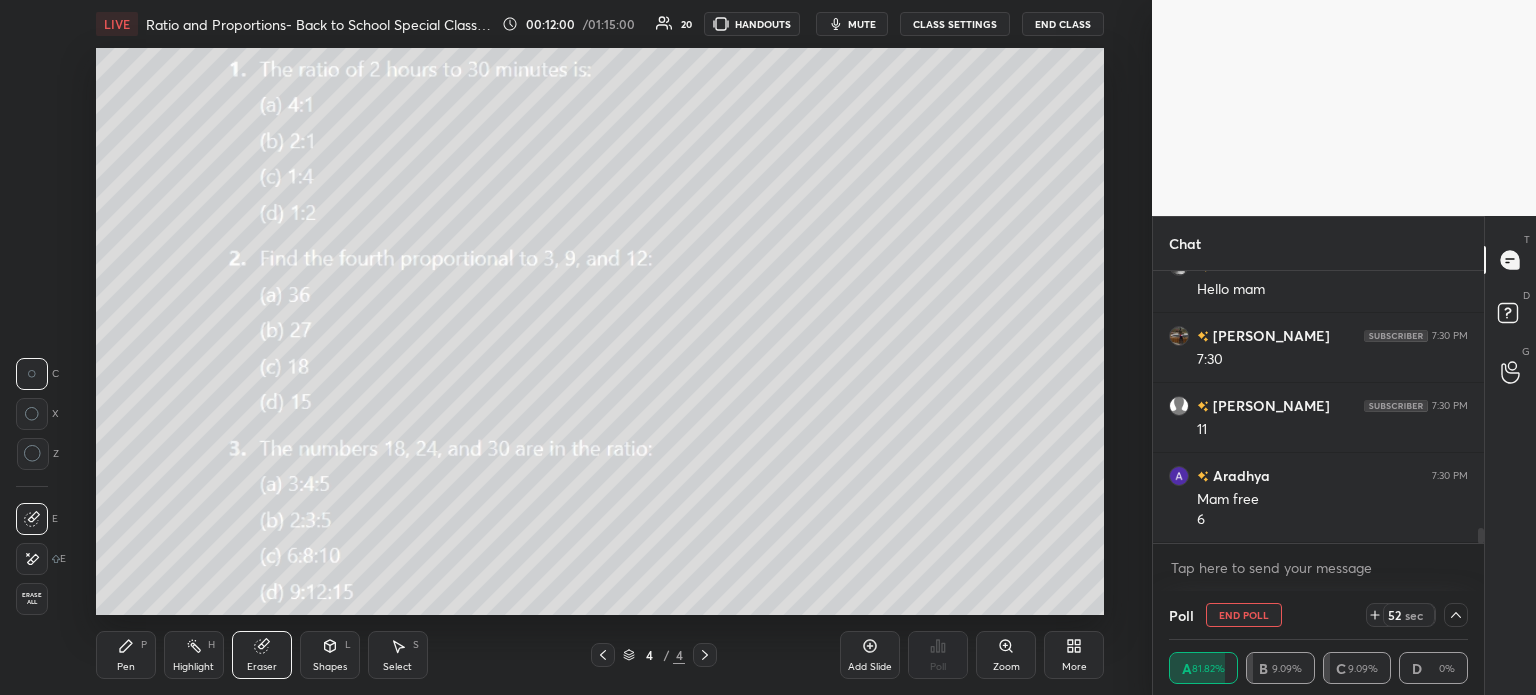 click at bounding box center [32, 559] 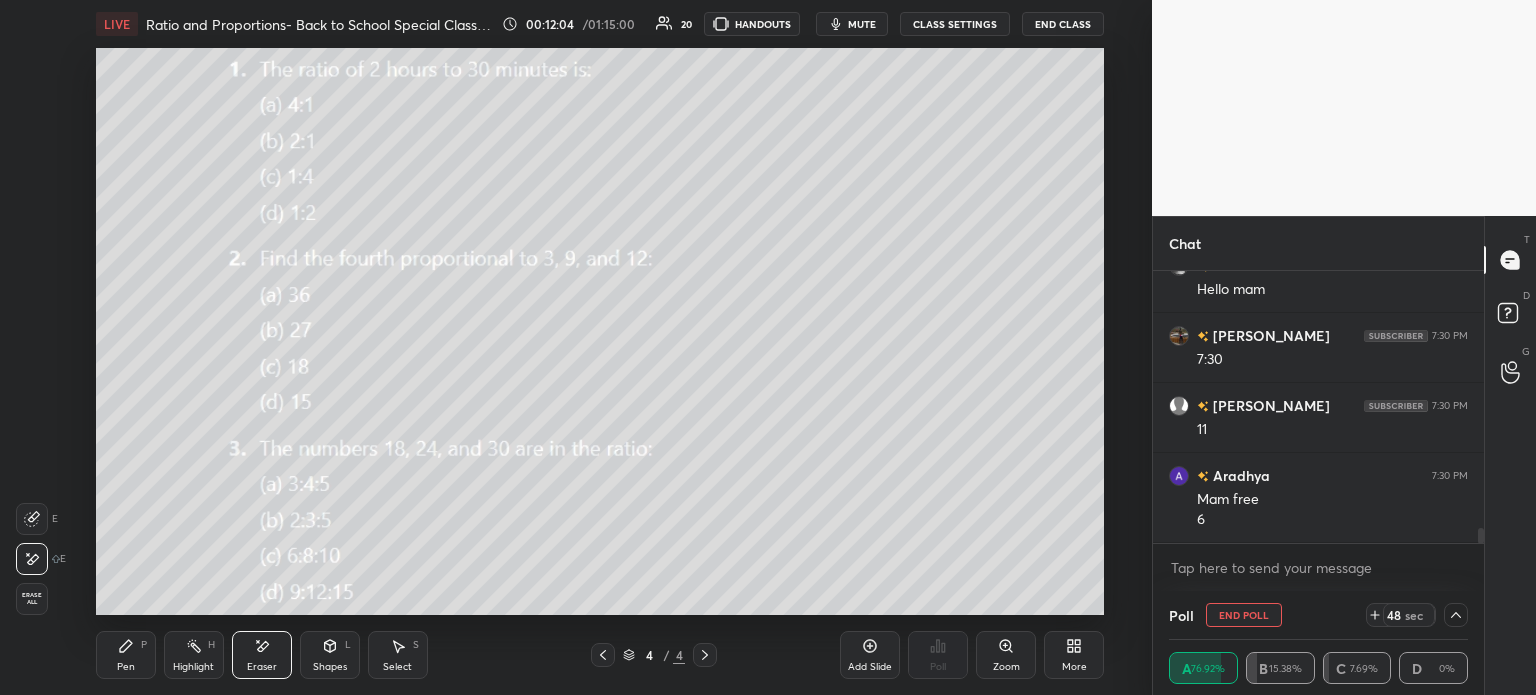 scroll, scrollTop: 4656, scrollLeft: 0, axis: vertical 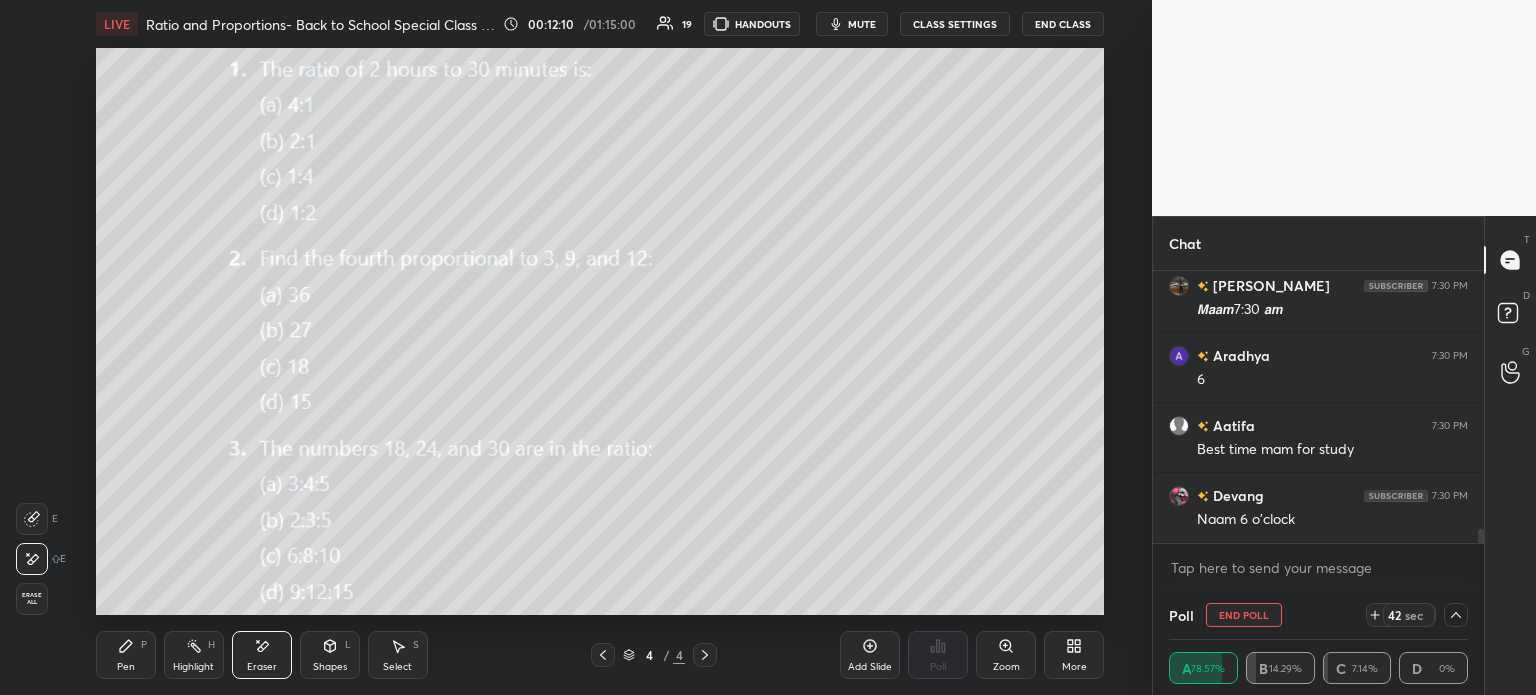 click on "Pen P" at bounding box center (126, 655) 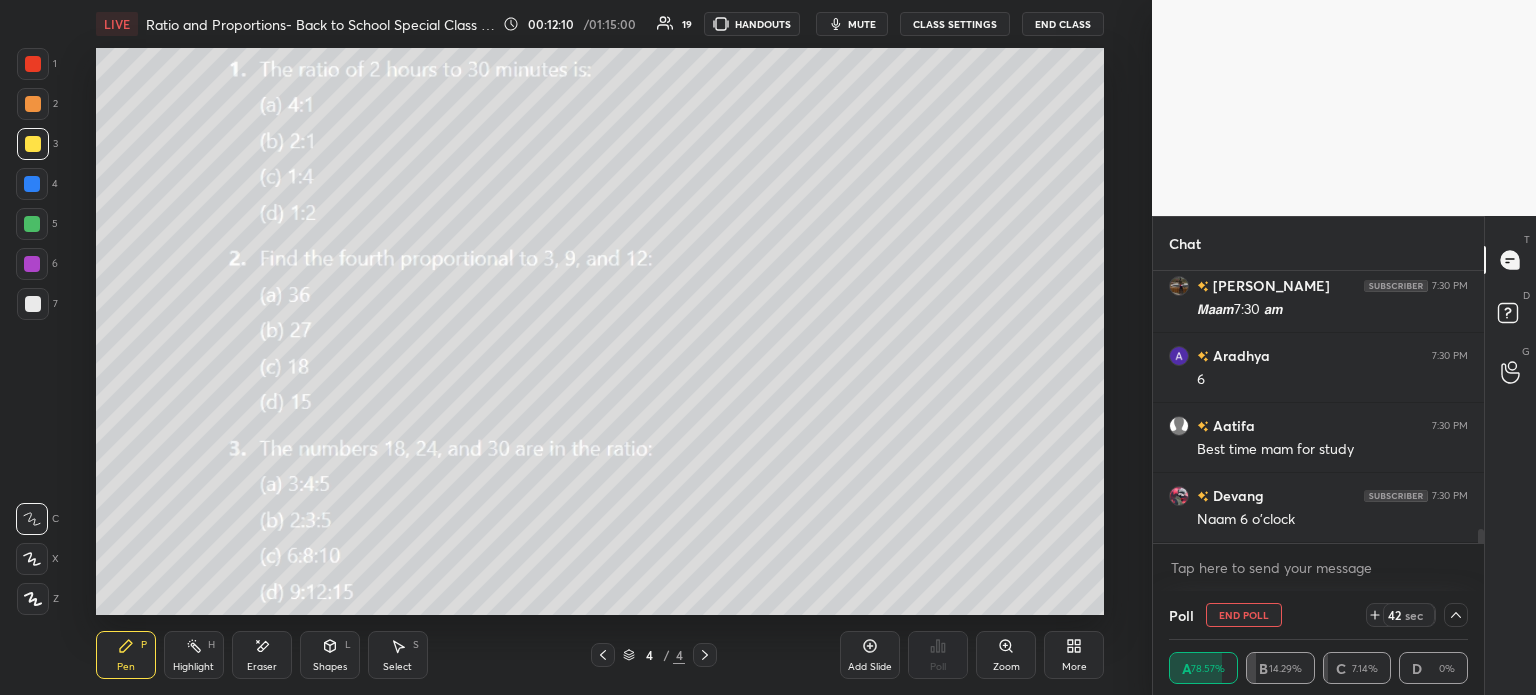 click on "Pen P" at bounding box center (126, 655) 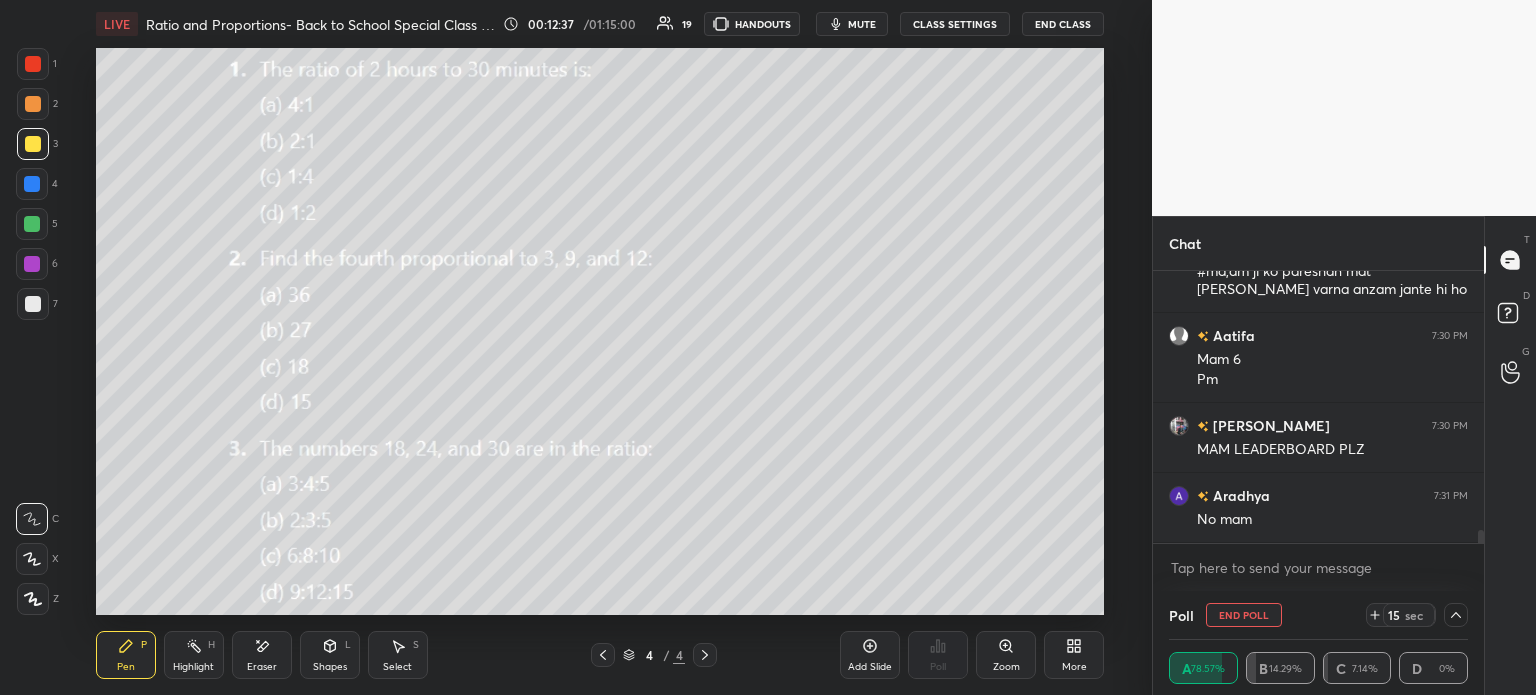 click on "Eraser" at bounding box center (262, 655) 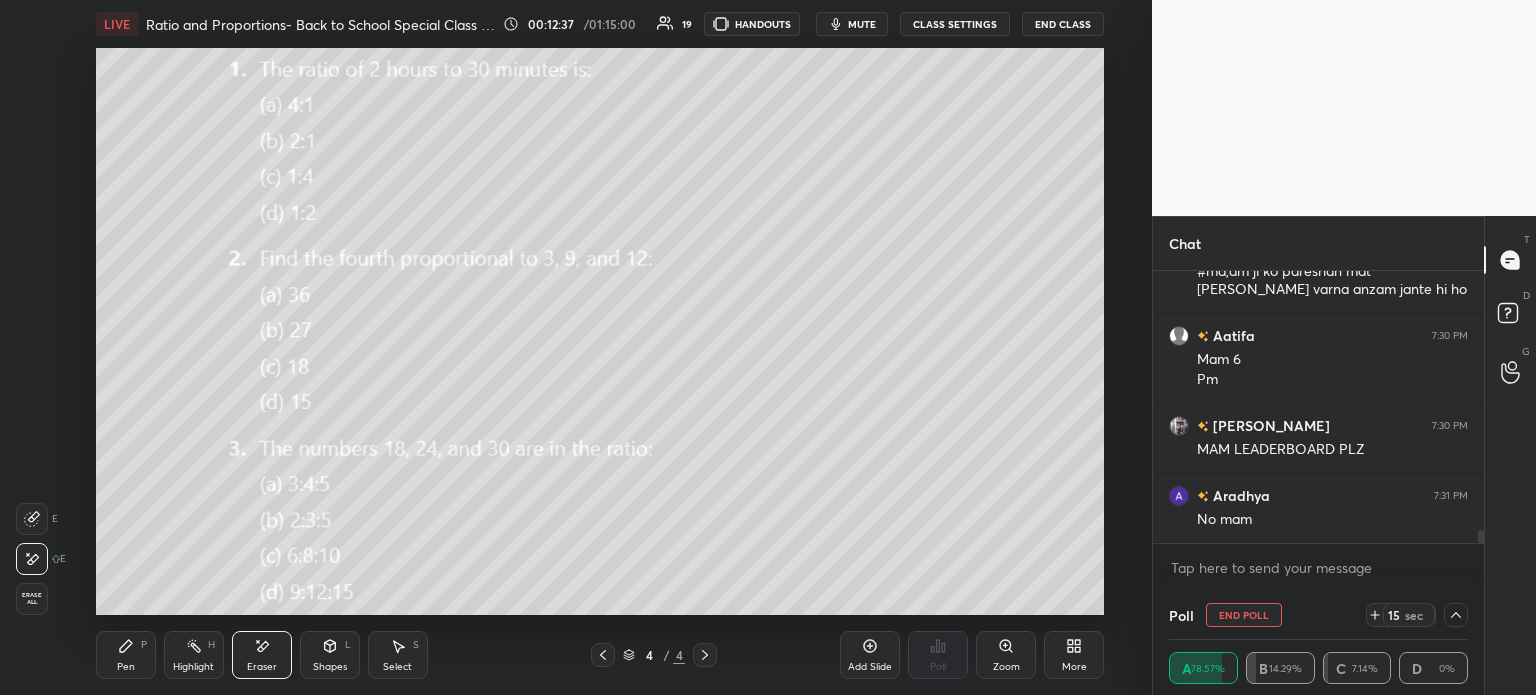 click on "Erase all" at bounding box center [32, 599] 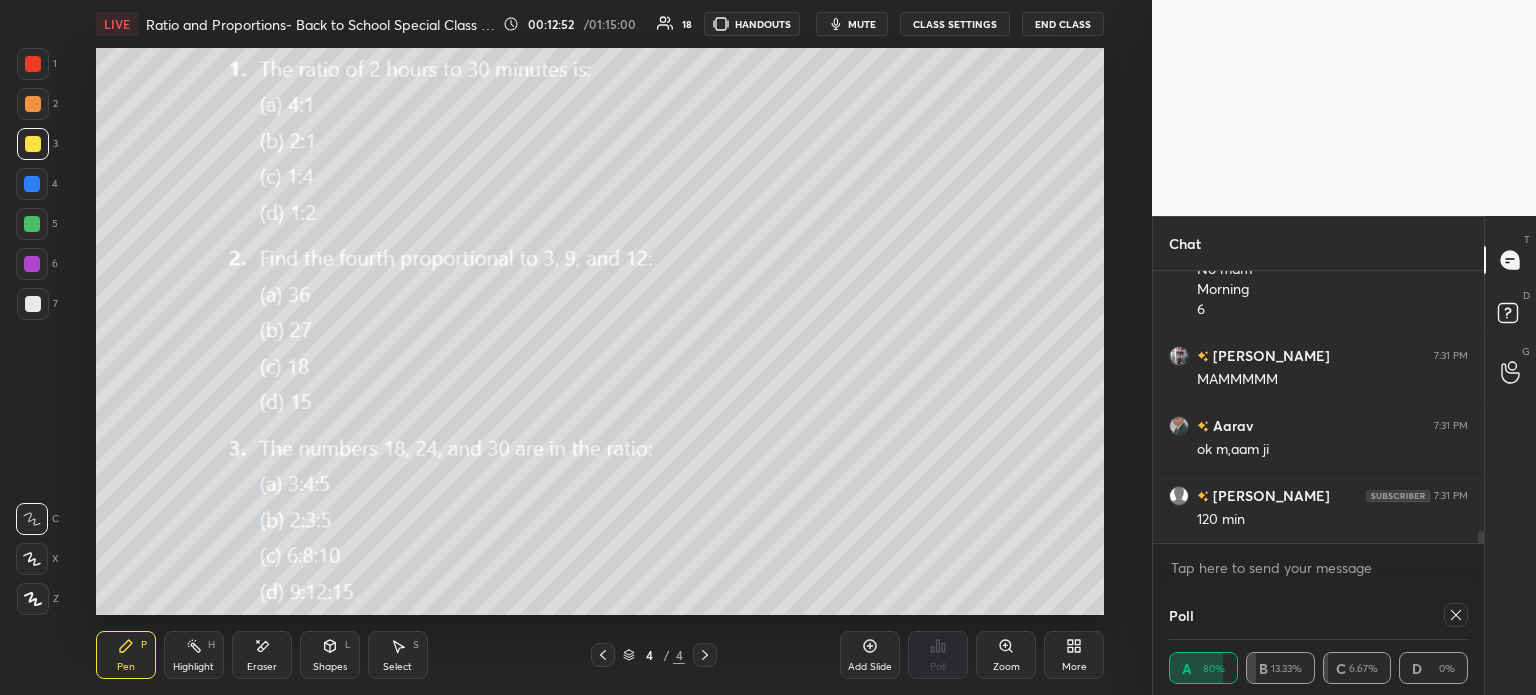 scroll, scrollTop: 5908, scrollLeft: 0, axis: vertical 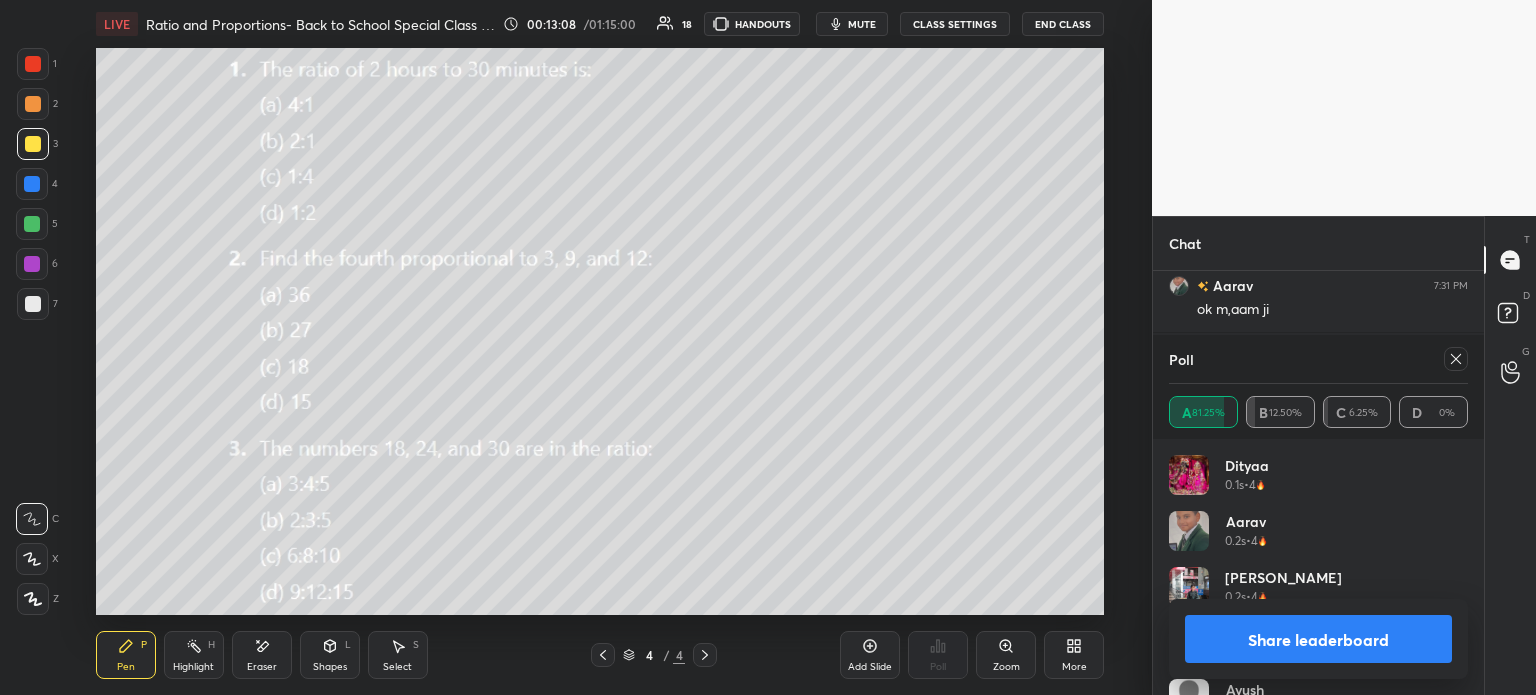 click 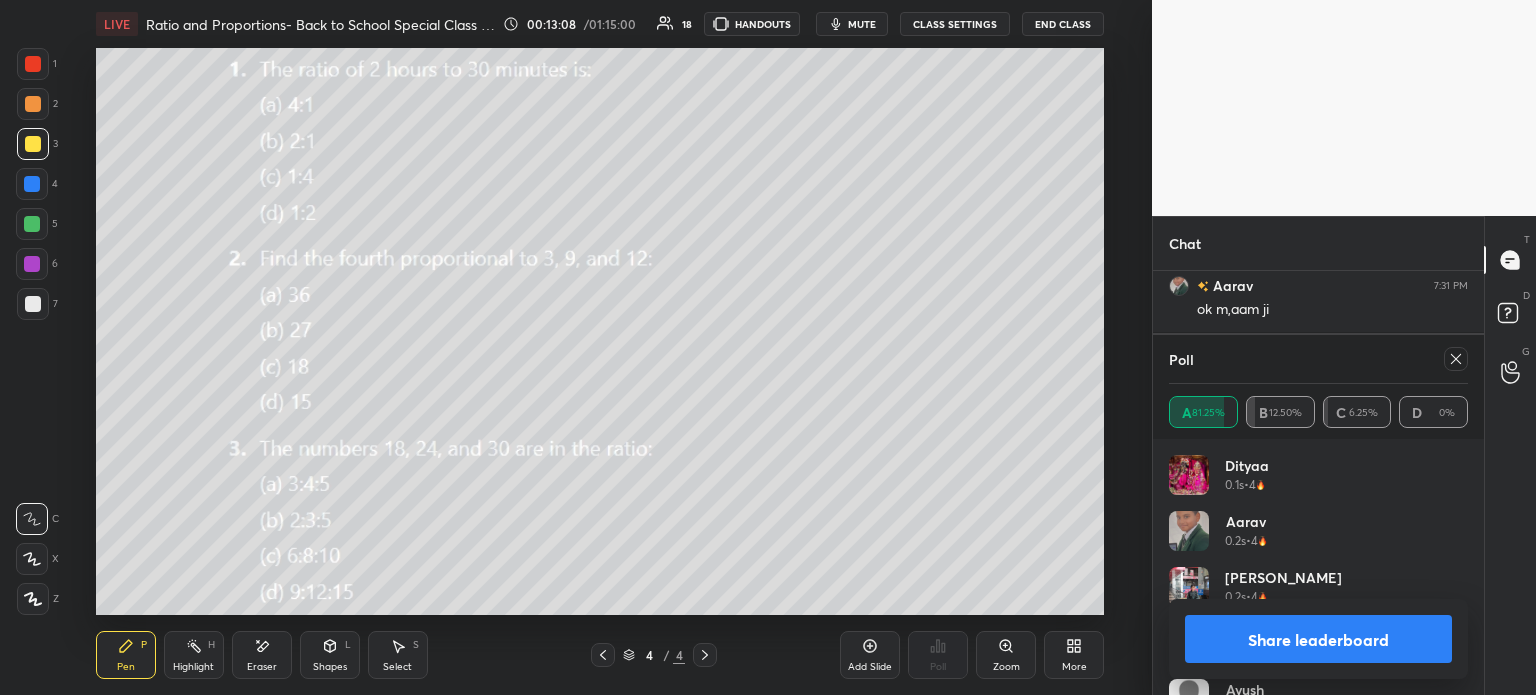 scroll, scrollTop: 88, scrollLeft: 293, axis: both 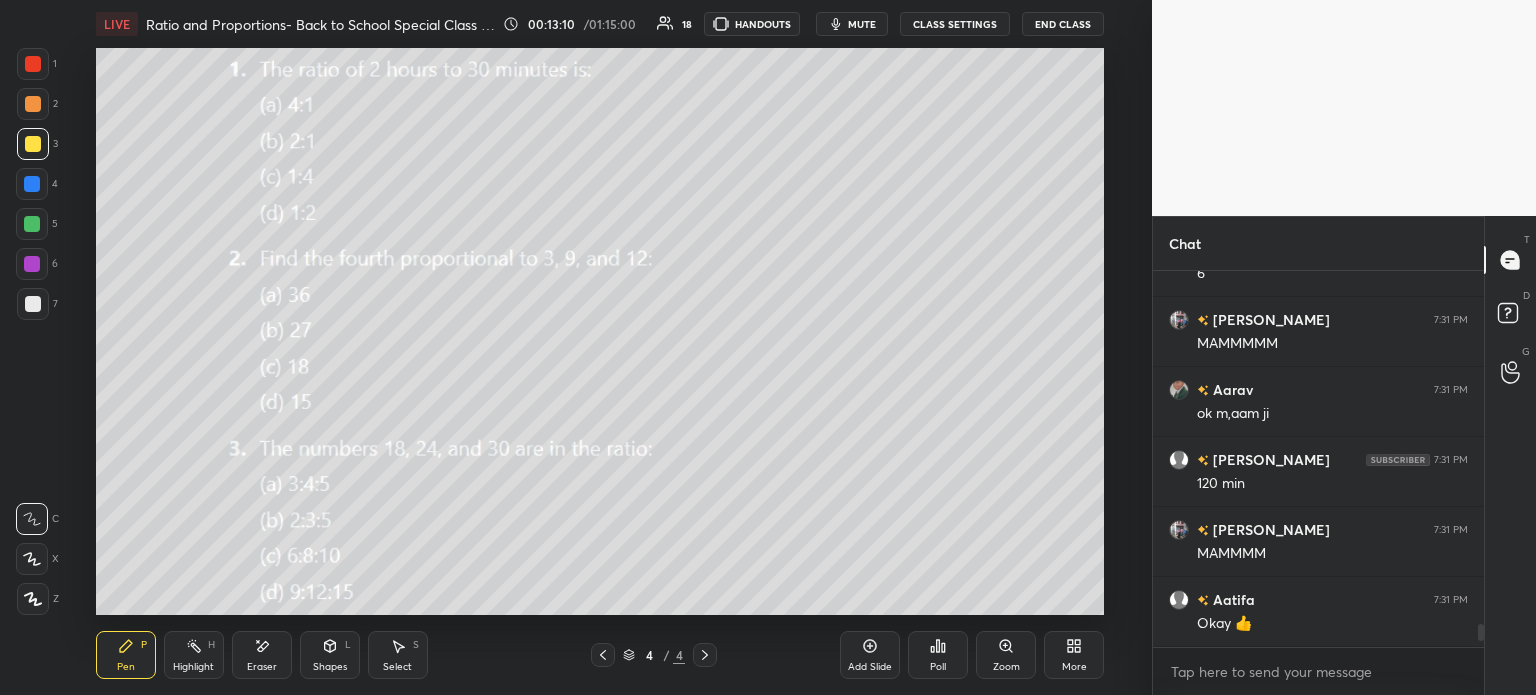 click at bounding box center [33, 304] 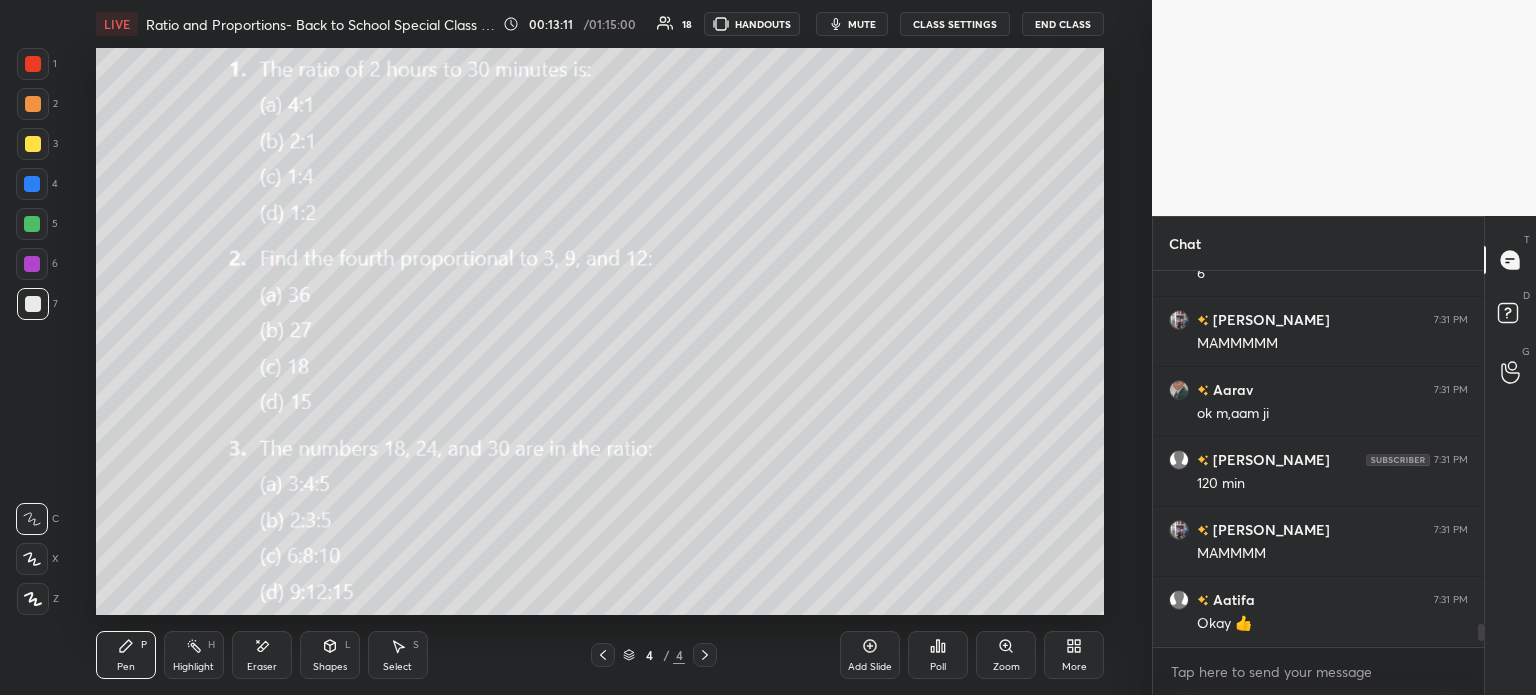 click at bounding box center (32, 224) 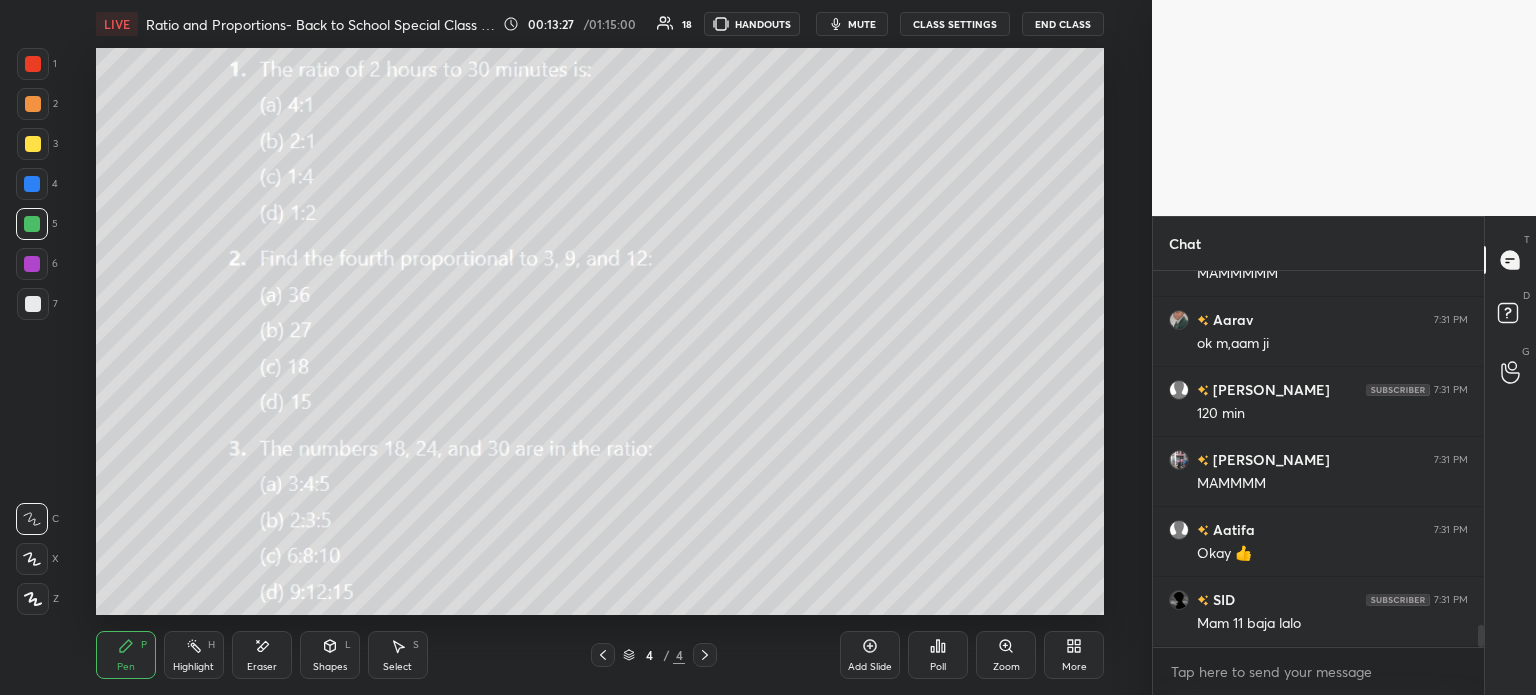 click 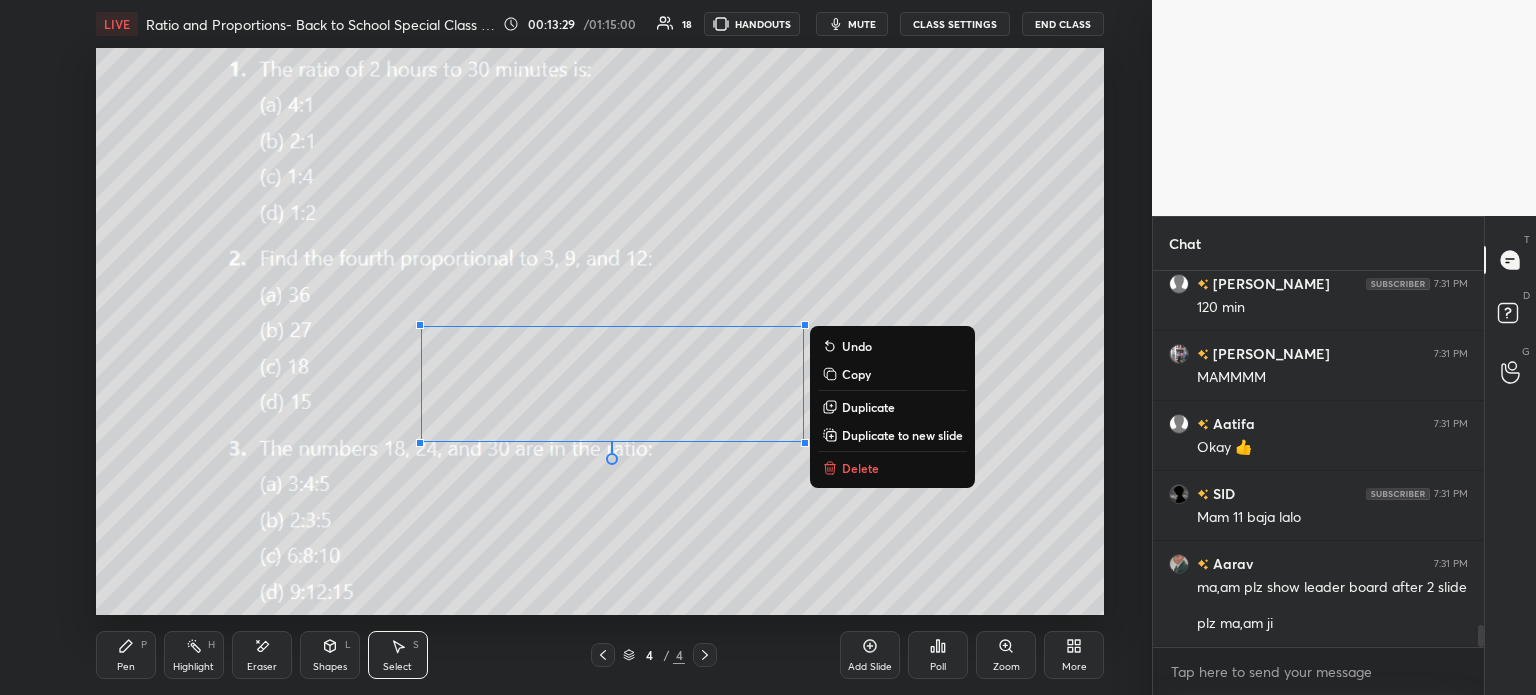 click on "0 ° Undo Copy Duplicate Duplicate to new slide Delete" at bounding box center (600, 331) 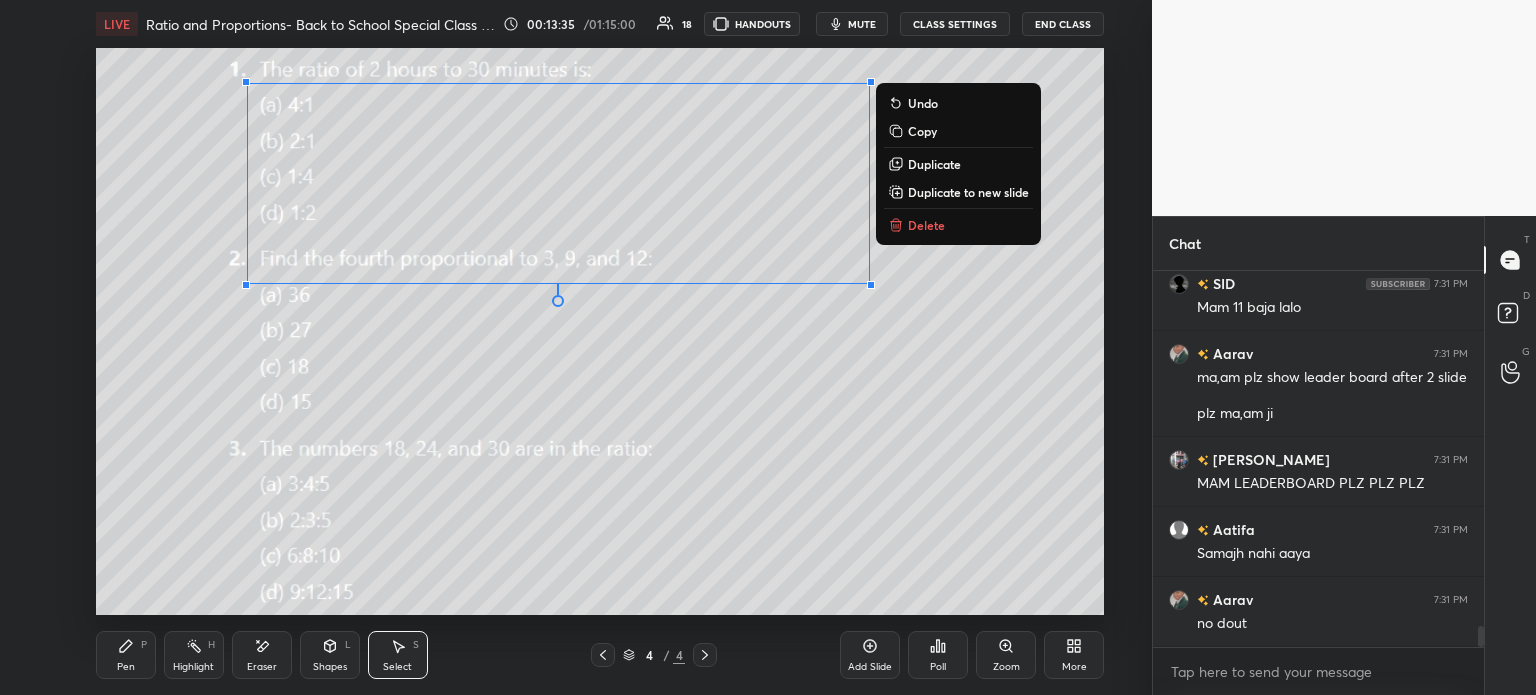 click on "Duplicate to new slide" at bounding box center [968, 192] 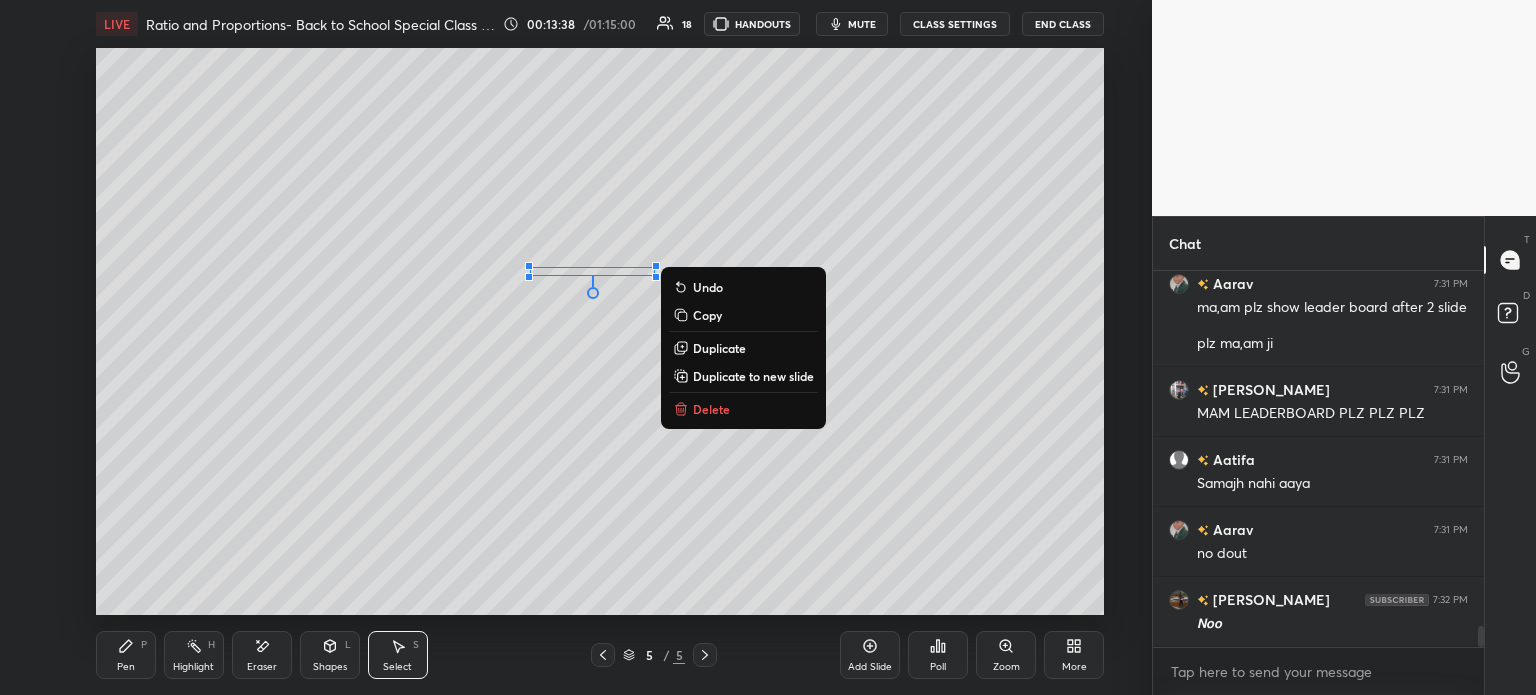 click on "Delete" at bounding box center [711, 409] 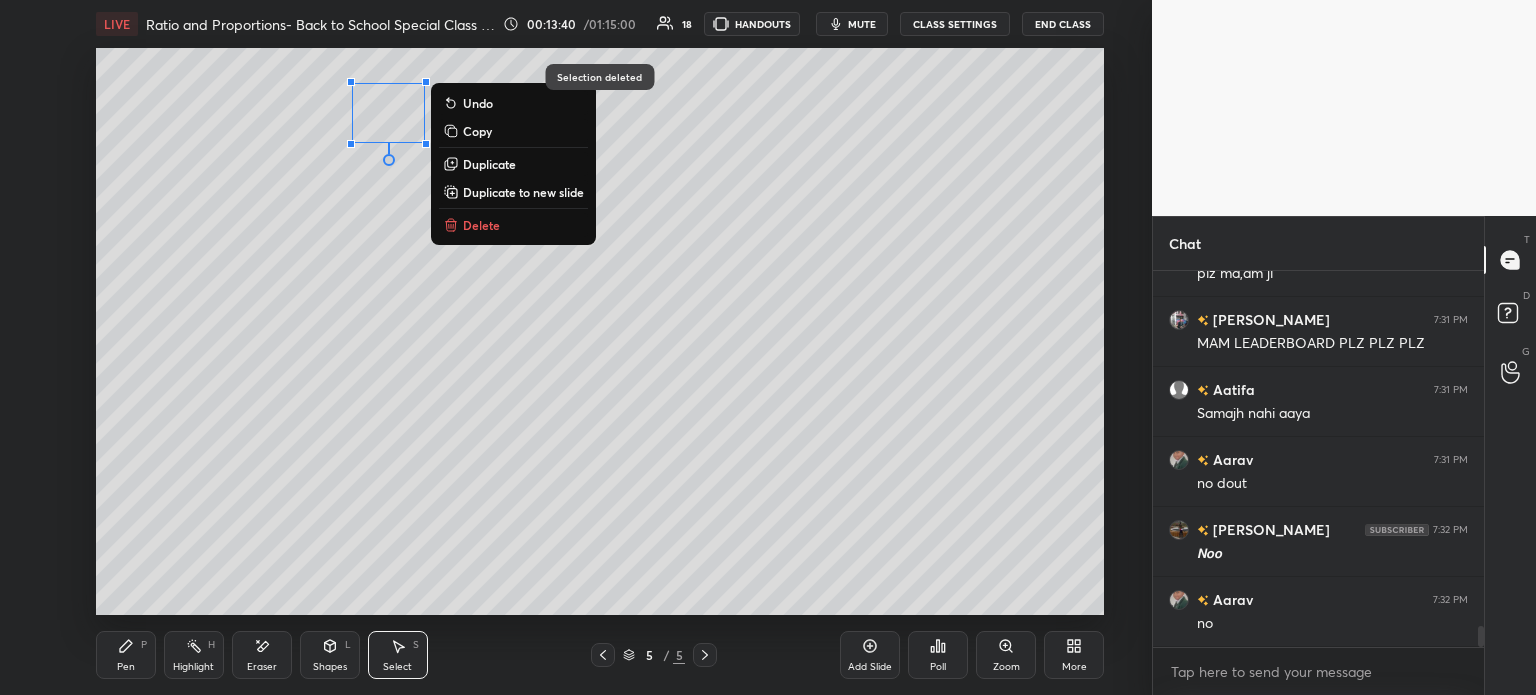click on "Delete" at bounding box center (481, 225) 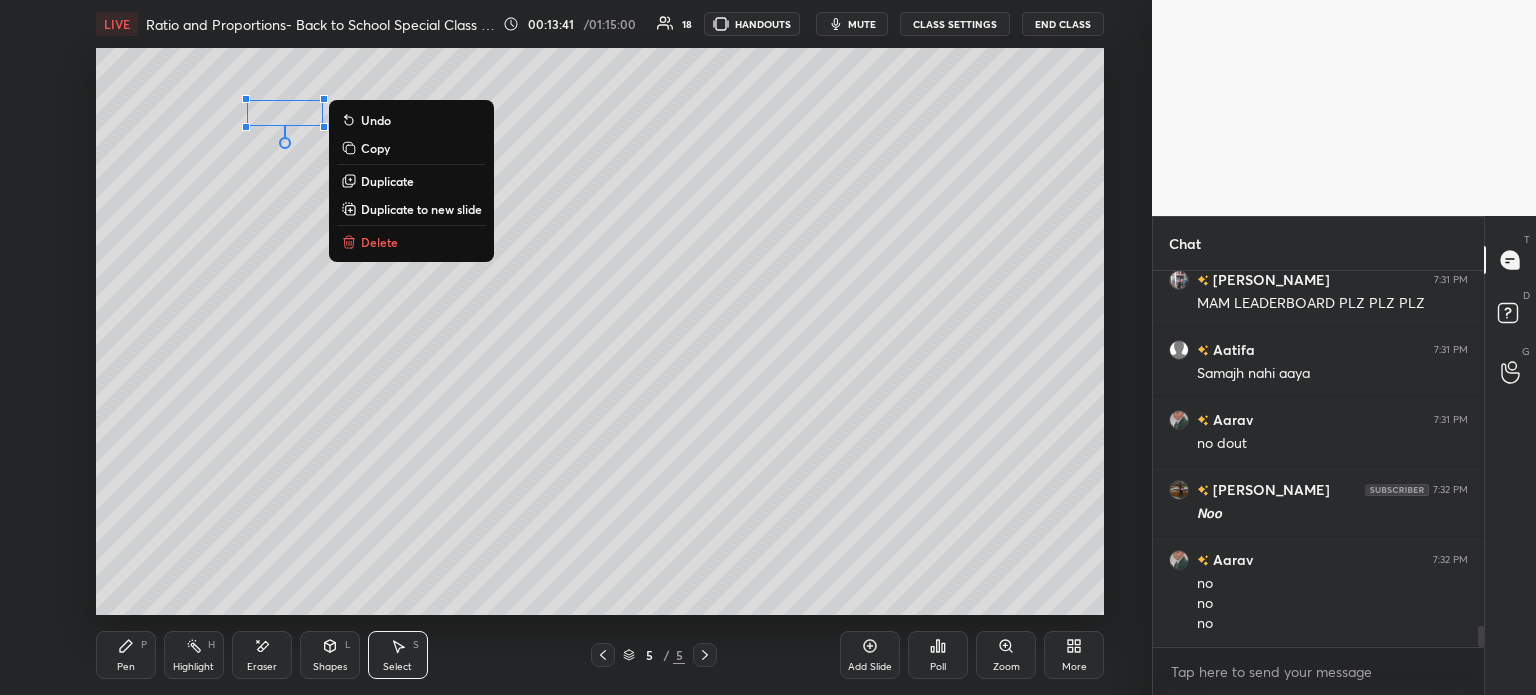click on "Delete" at bounding box center (411, 242) 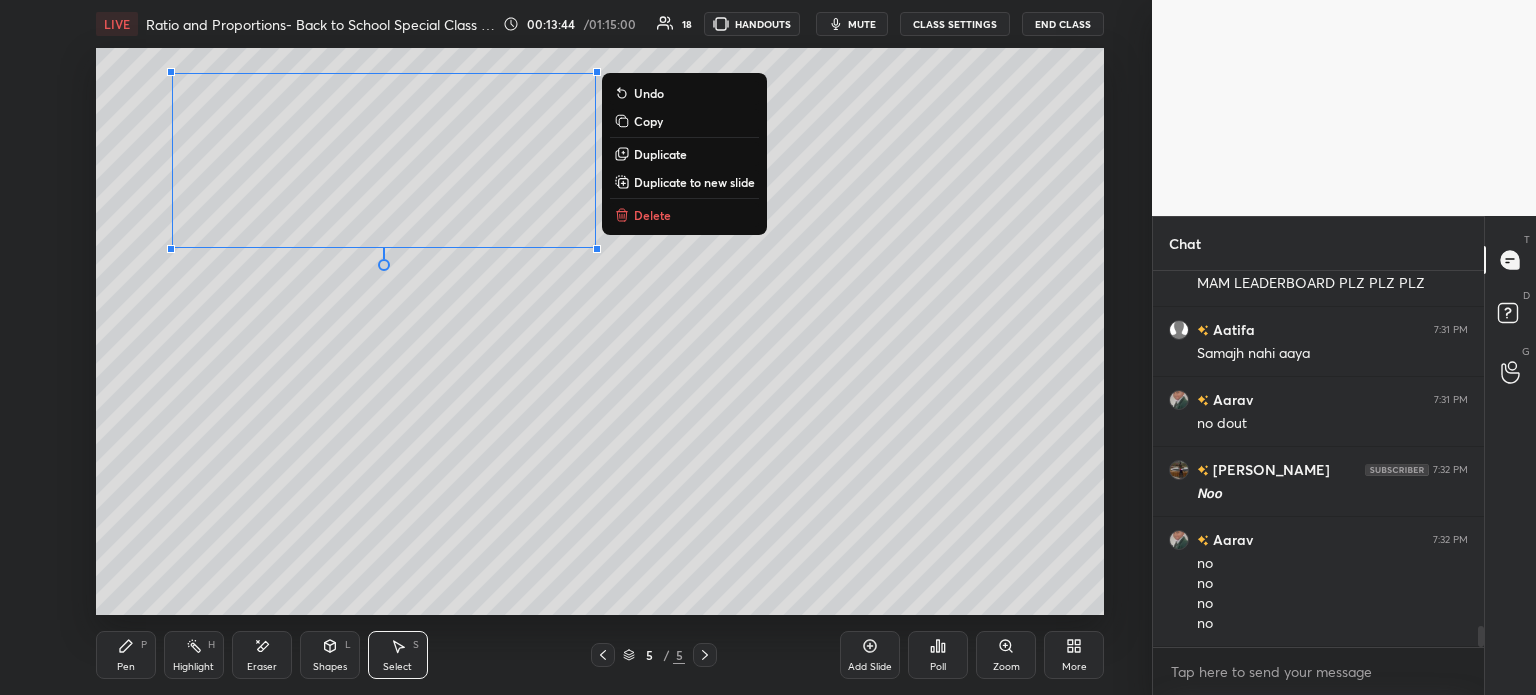 click 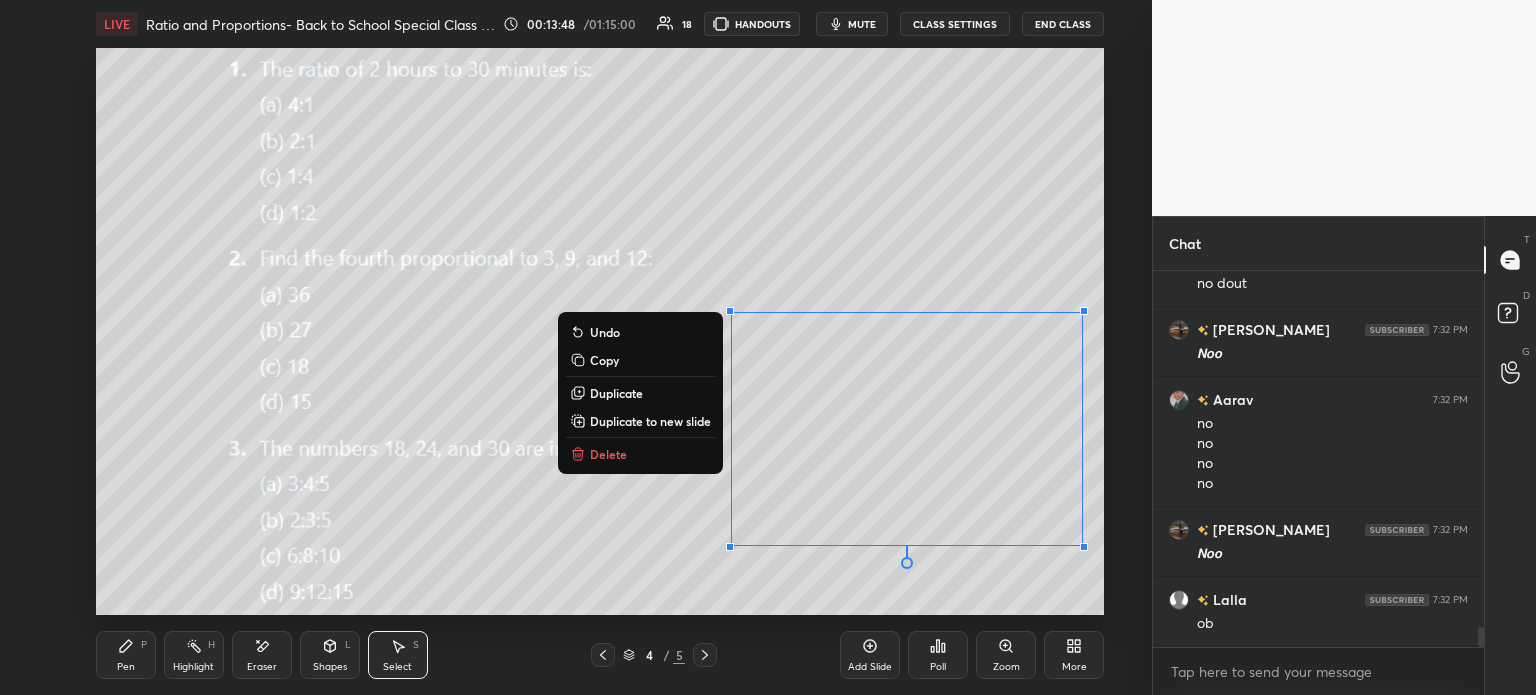 click on "Copy" at bounding box center [604, 360] 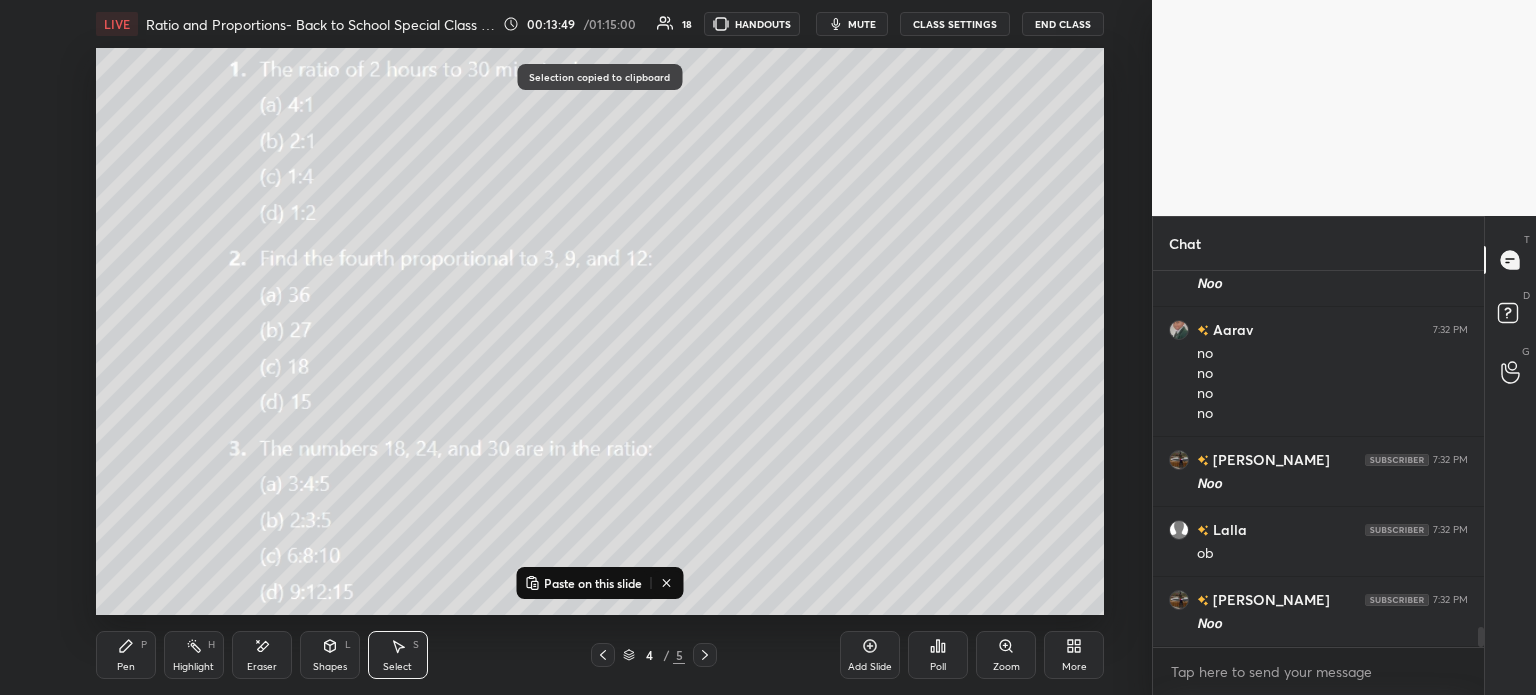 click 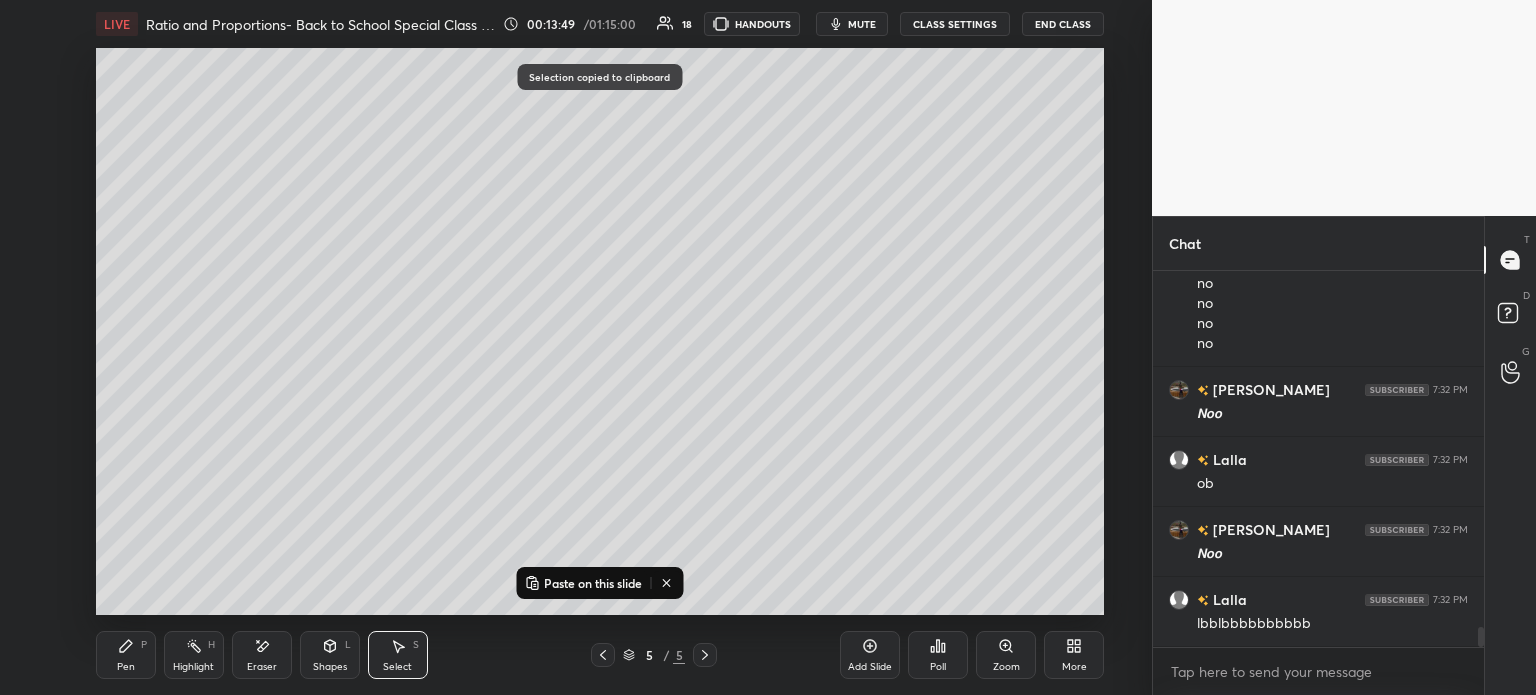 click on "Paste on this slide" at bounding box center [593, 583] 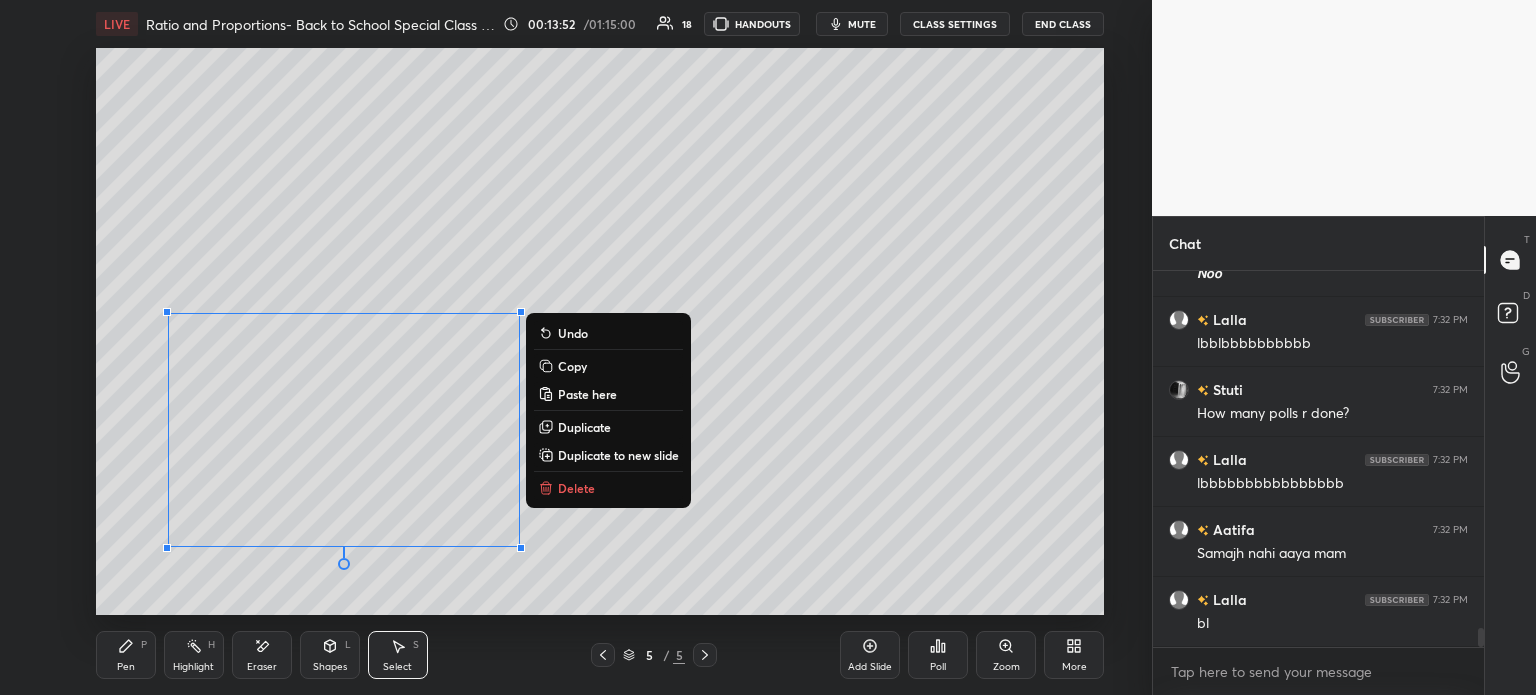 click 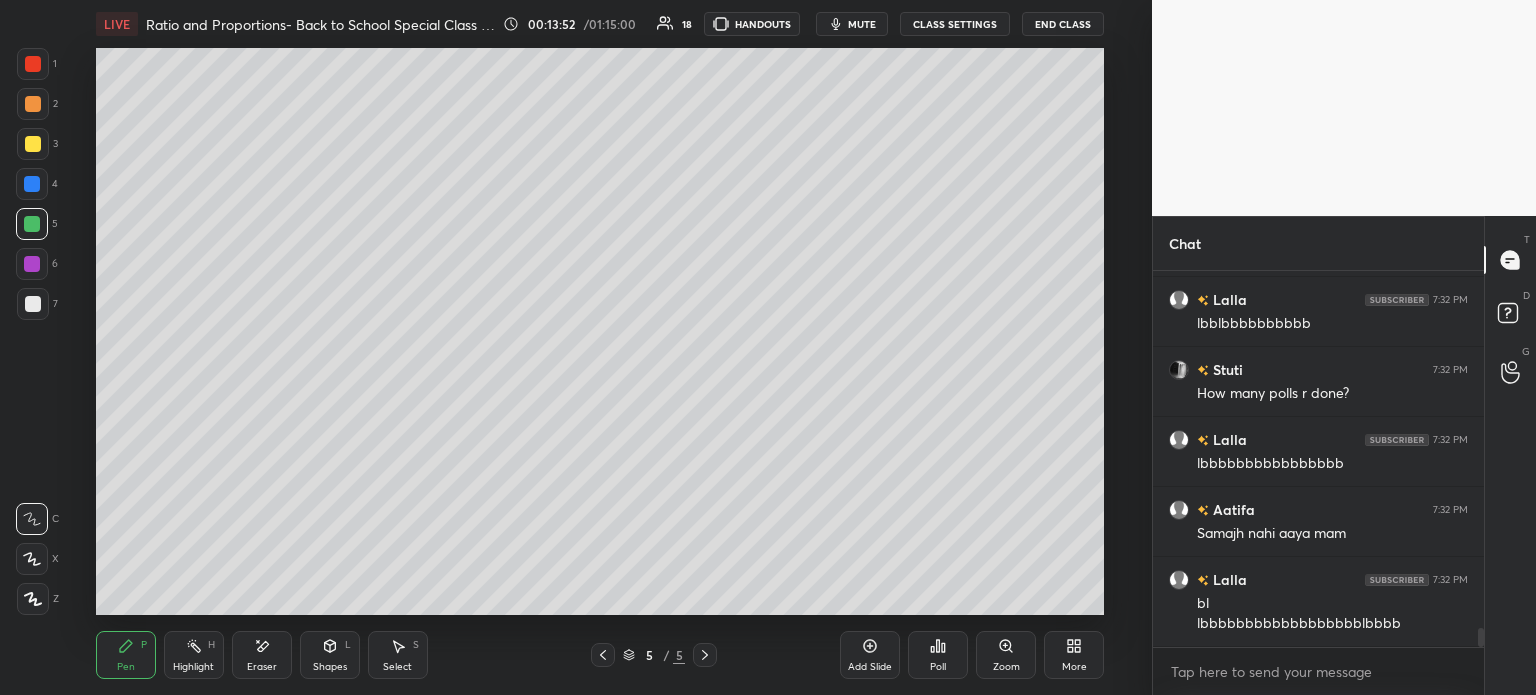 click at bounding box center (33, 104) 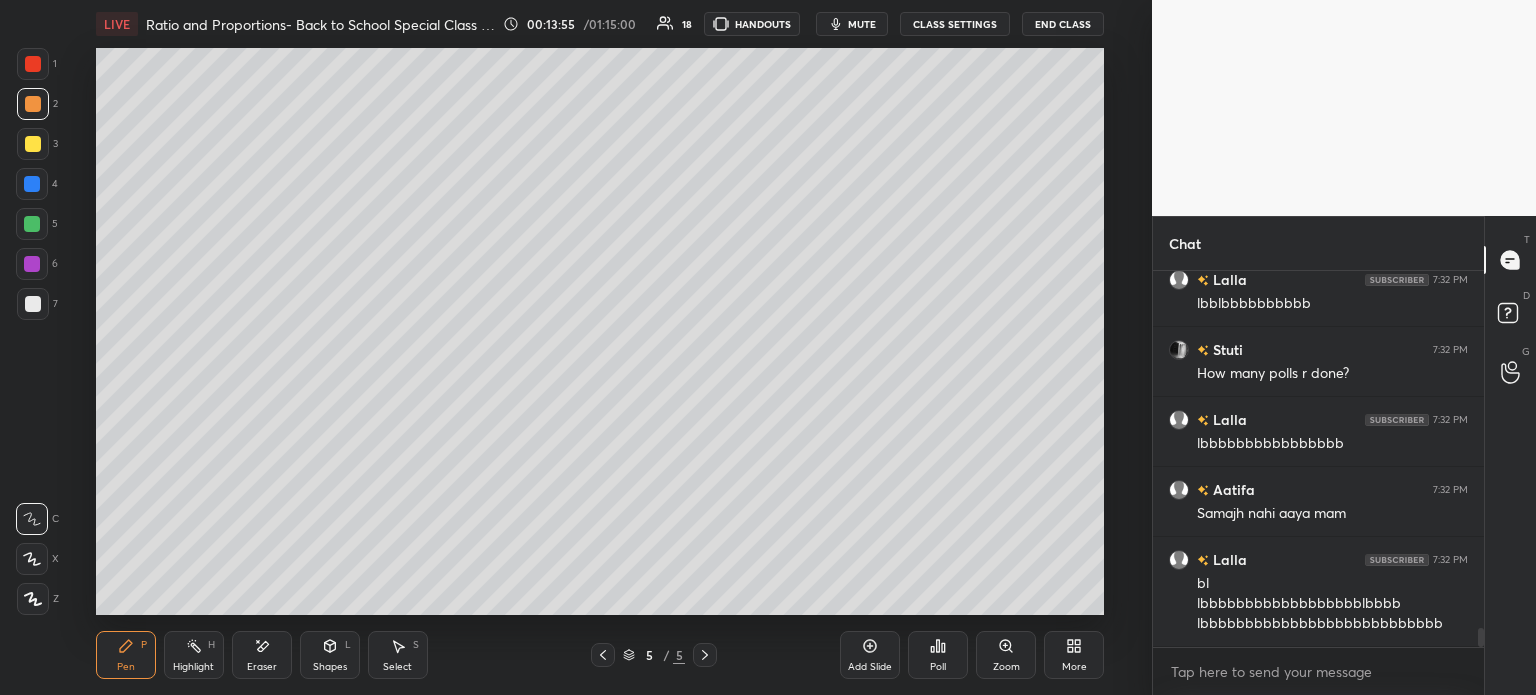 click 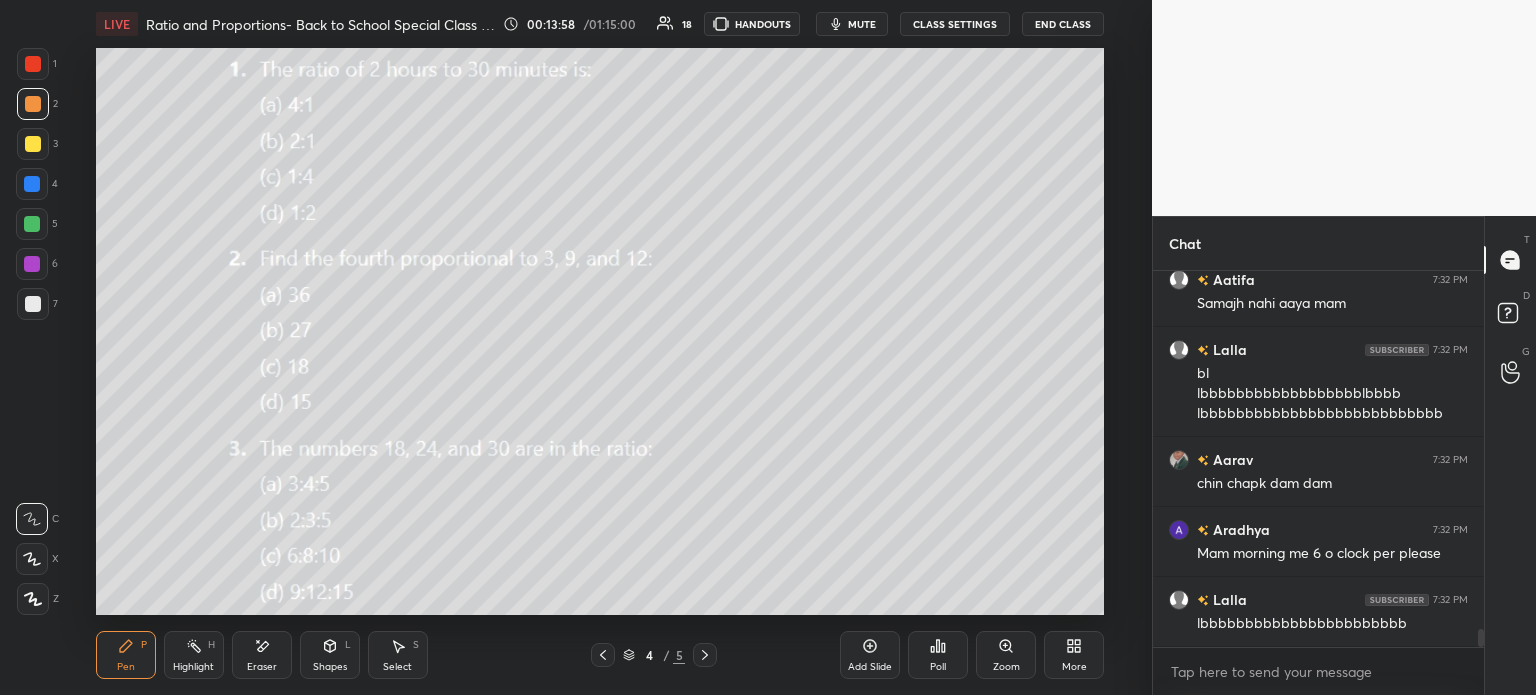 click 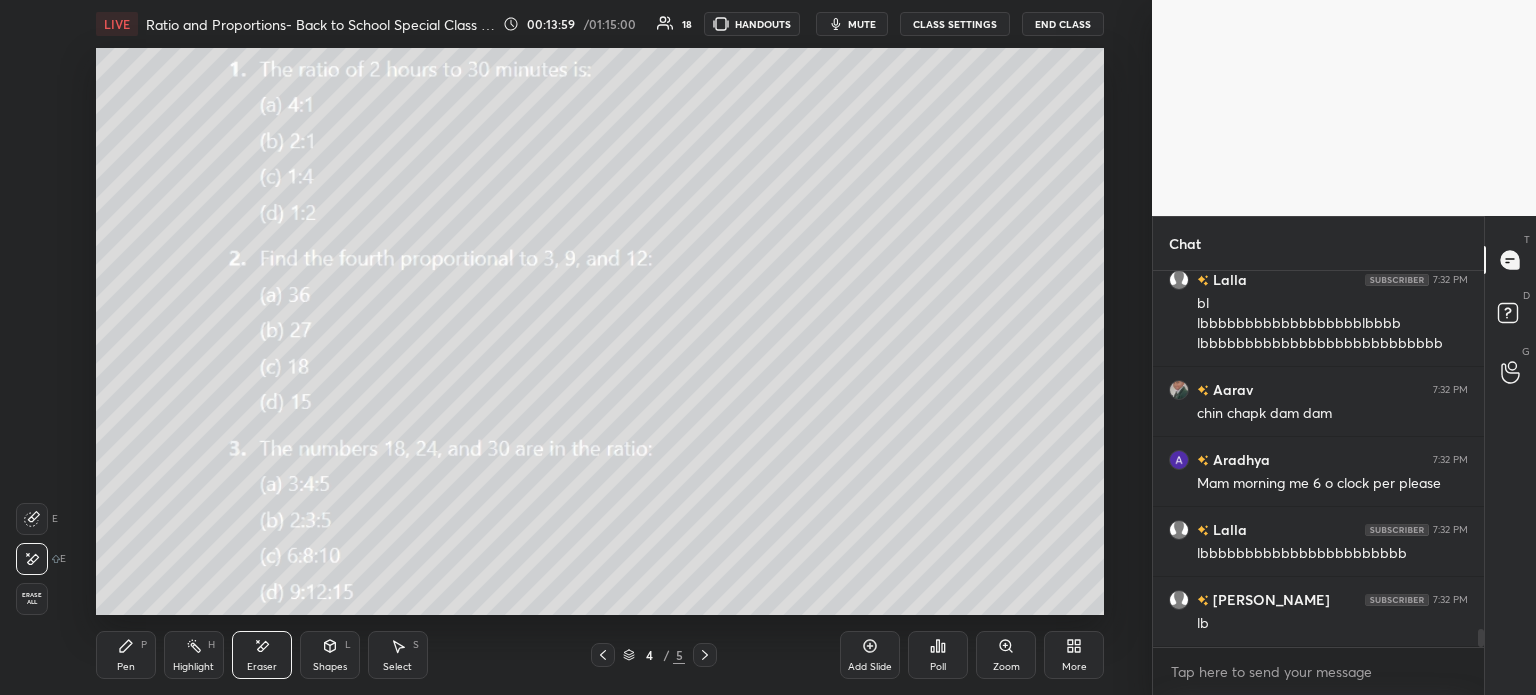 click on "Erase all" at bounding box center [32, 599] 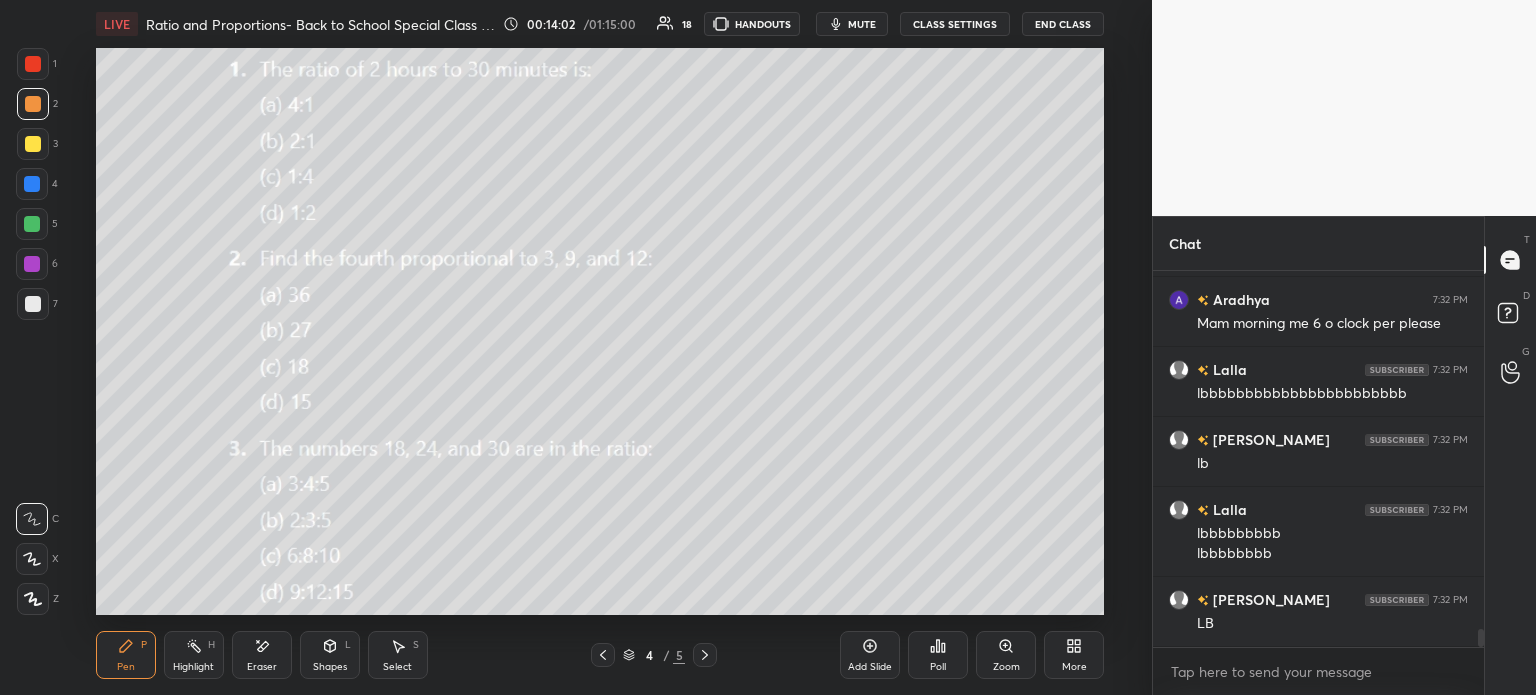 click on "Eraser" at bounding box center (262, 667) 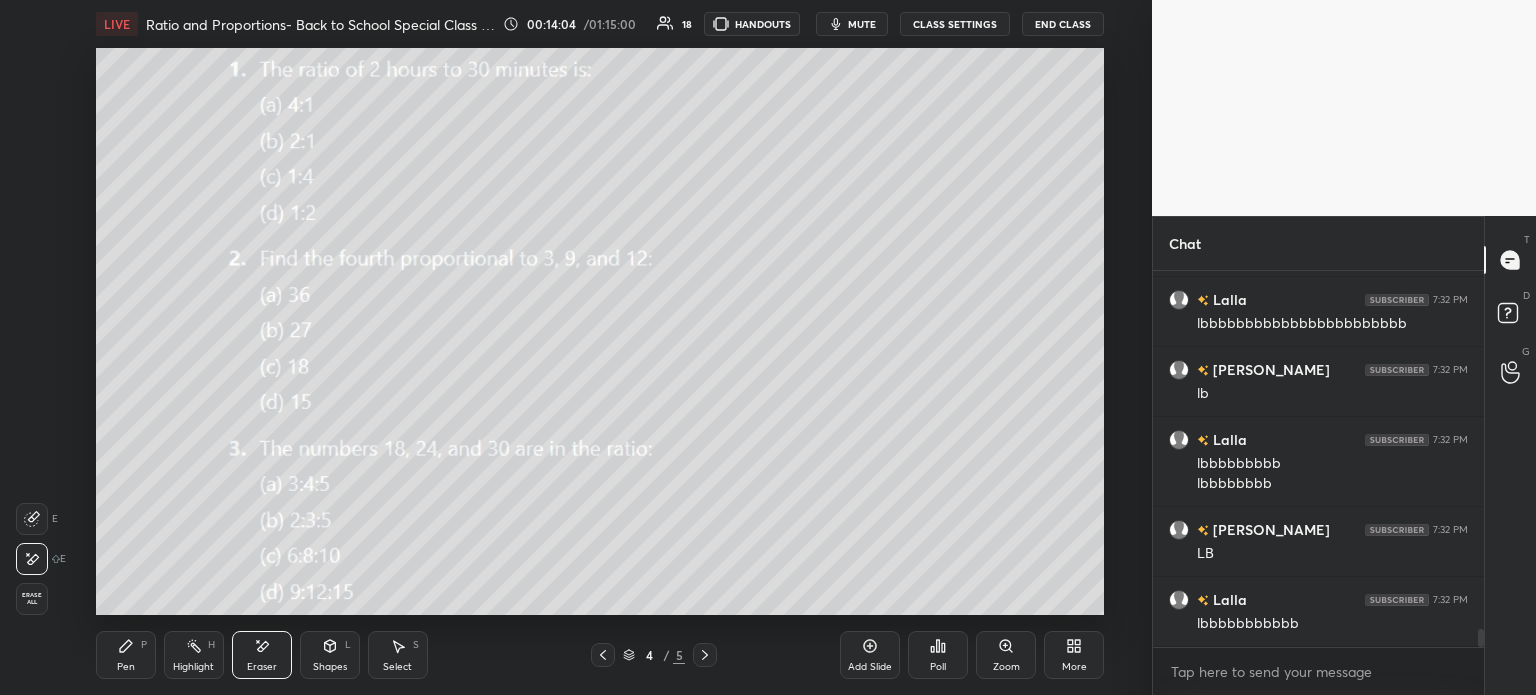 click on "LIVE Ratio and Proportions- Back to School Special Class Series 00:14:04 /  01:15:00 18 HANDOUTS mute CLASS SETTINGS End Class Setting up your live class Poll for   secs No correct answer Start poll Back Ratio and Proportions- Back to School Special Class Series Yashika Arora Pen P Highlight H Eraser Shapes L Select S 4 / 5 Add Slide Poll Zoom More" at bounding box center [600, 347] 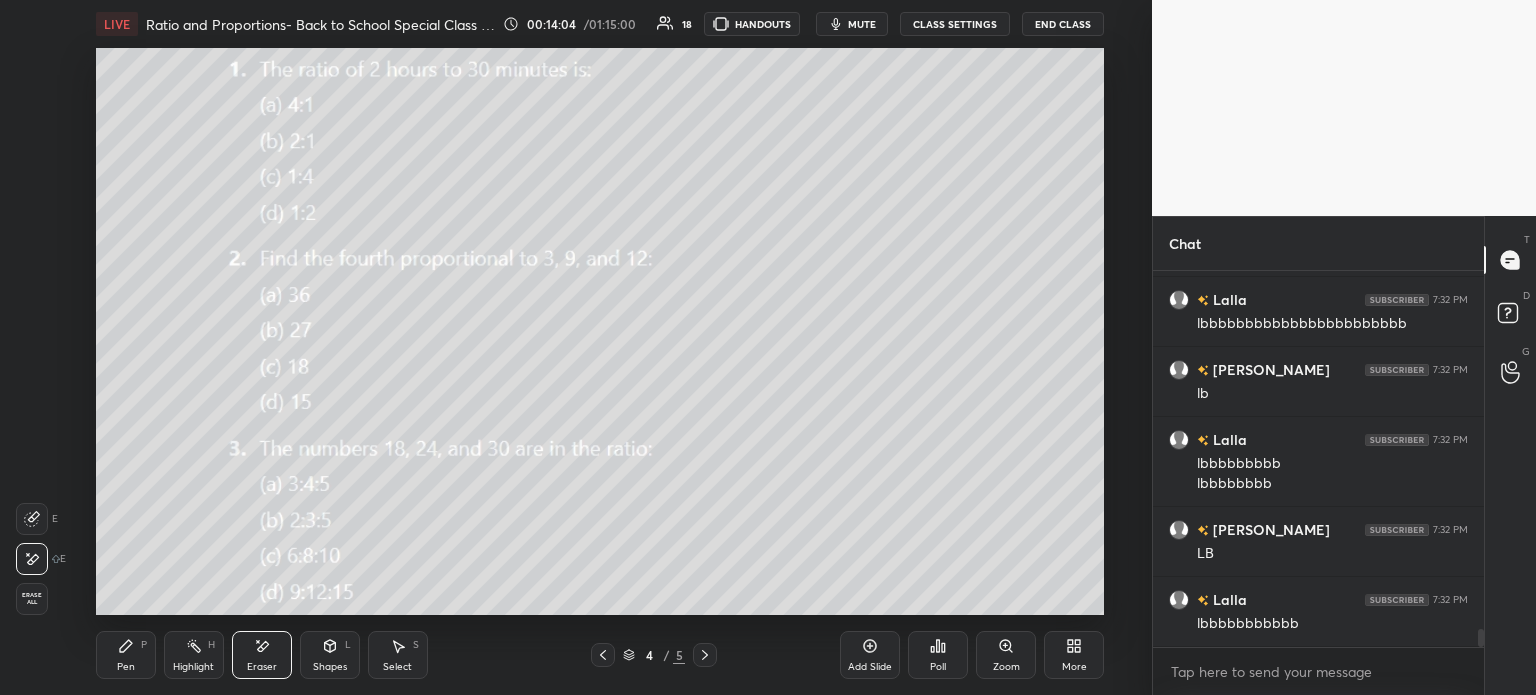 click 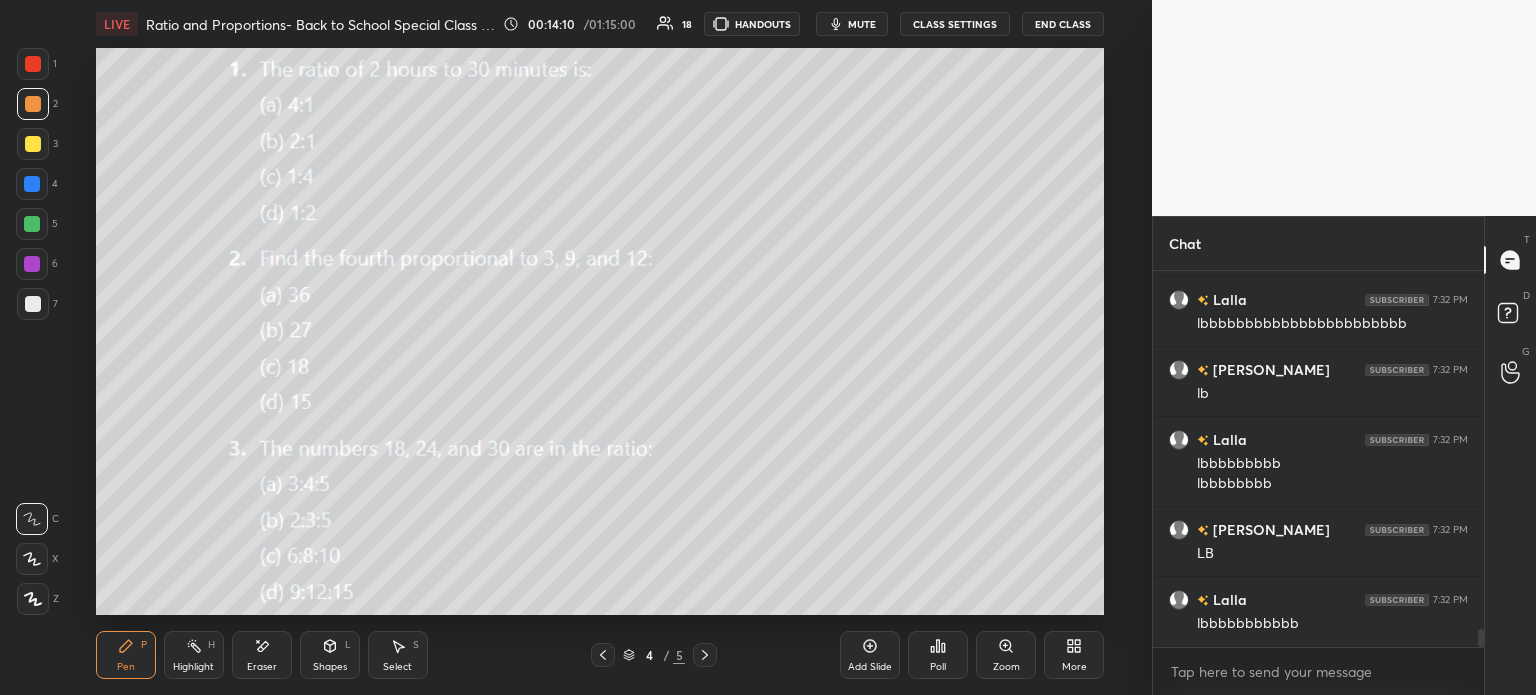 scroll, scrollTop: 7640, scrollLeft: 0, axis: vertical 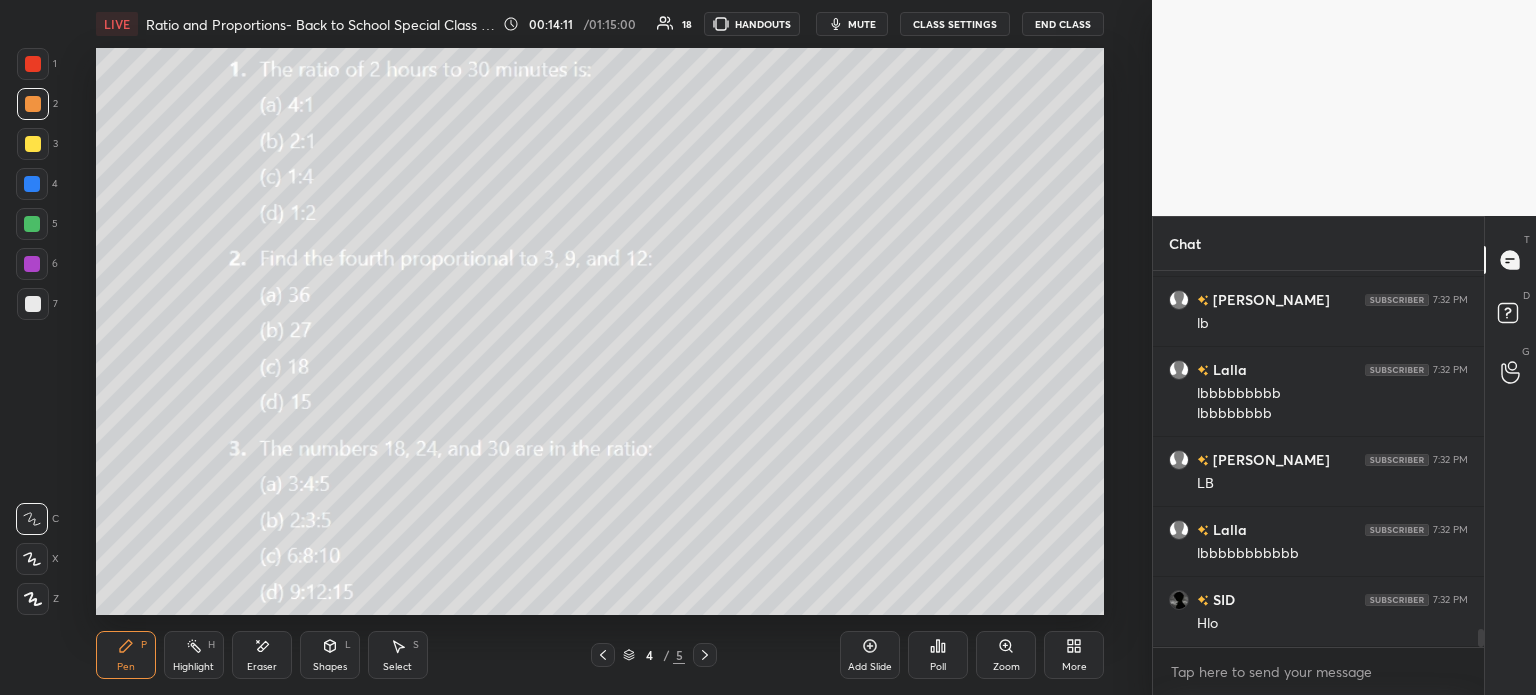 click at bounding box center [33, 304] 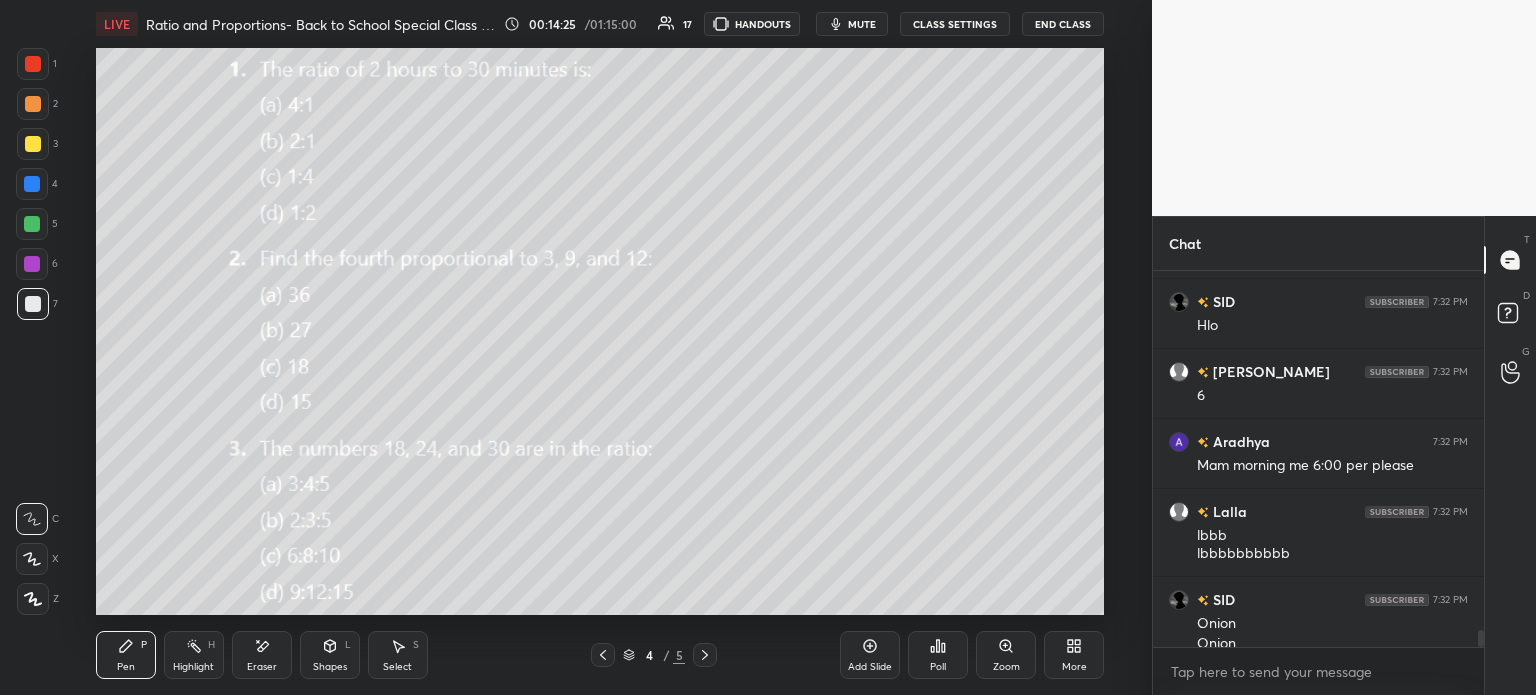 scroll, scrollTop: 7958, scrollLeft: 0, axis: vertical 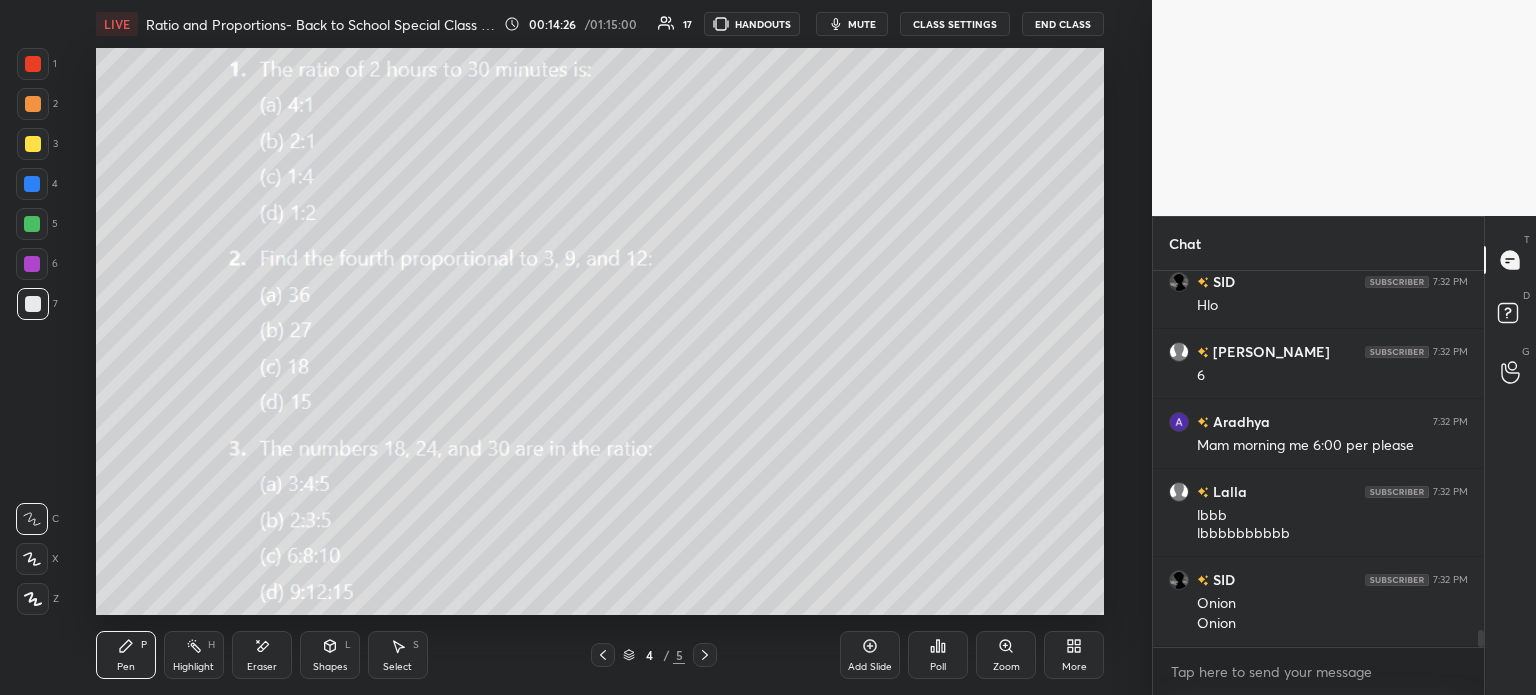 click at bounding box center (32, 184) 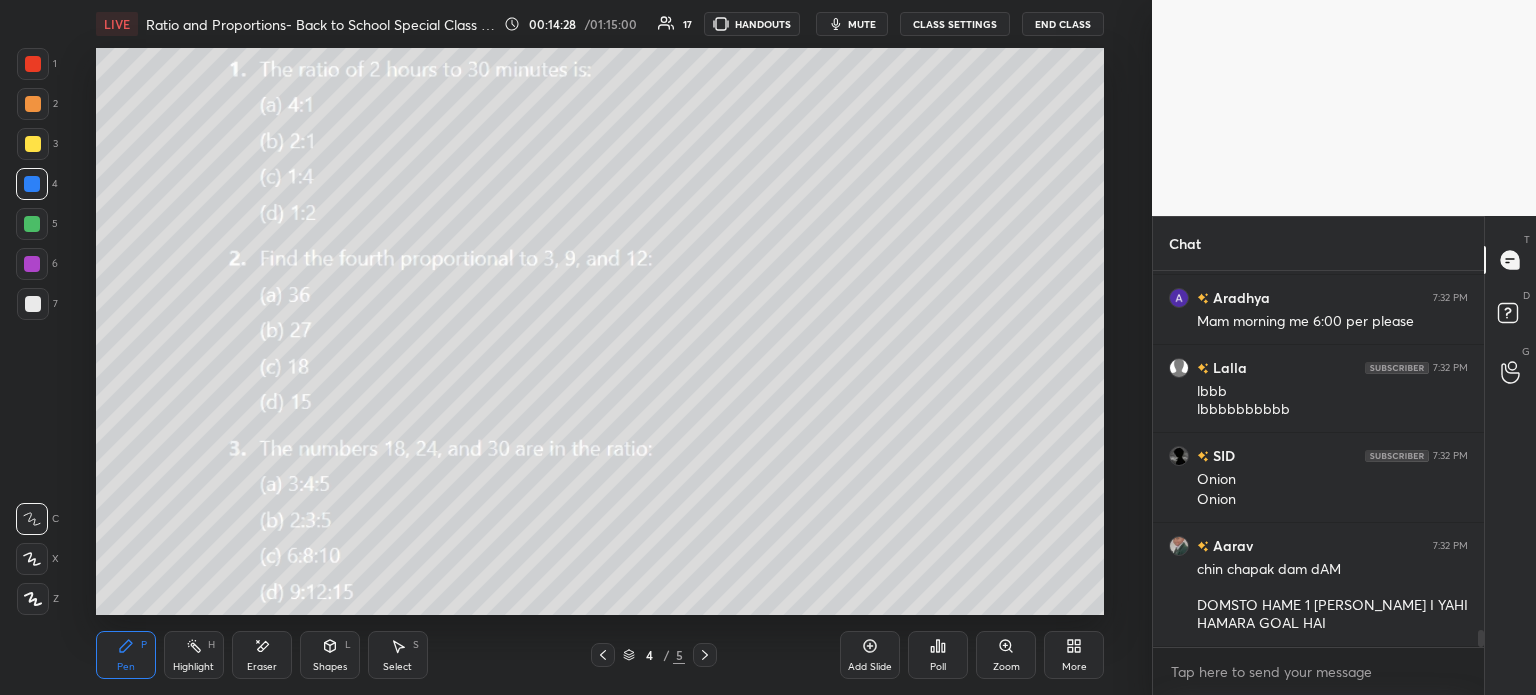 scroll, scrollTop: 8130, scrollLeft: 0, axis: vertical 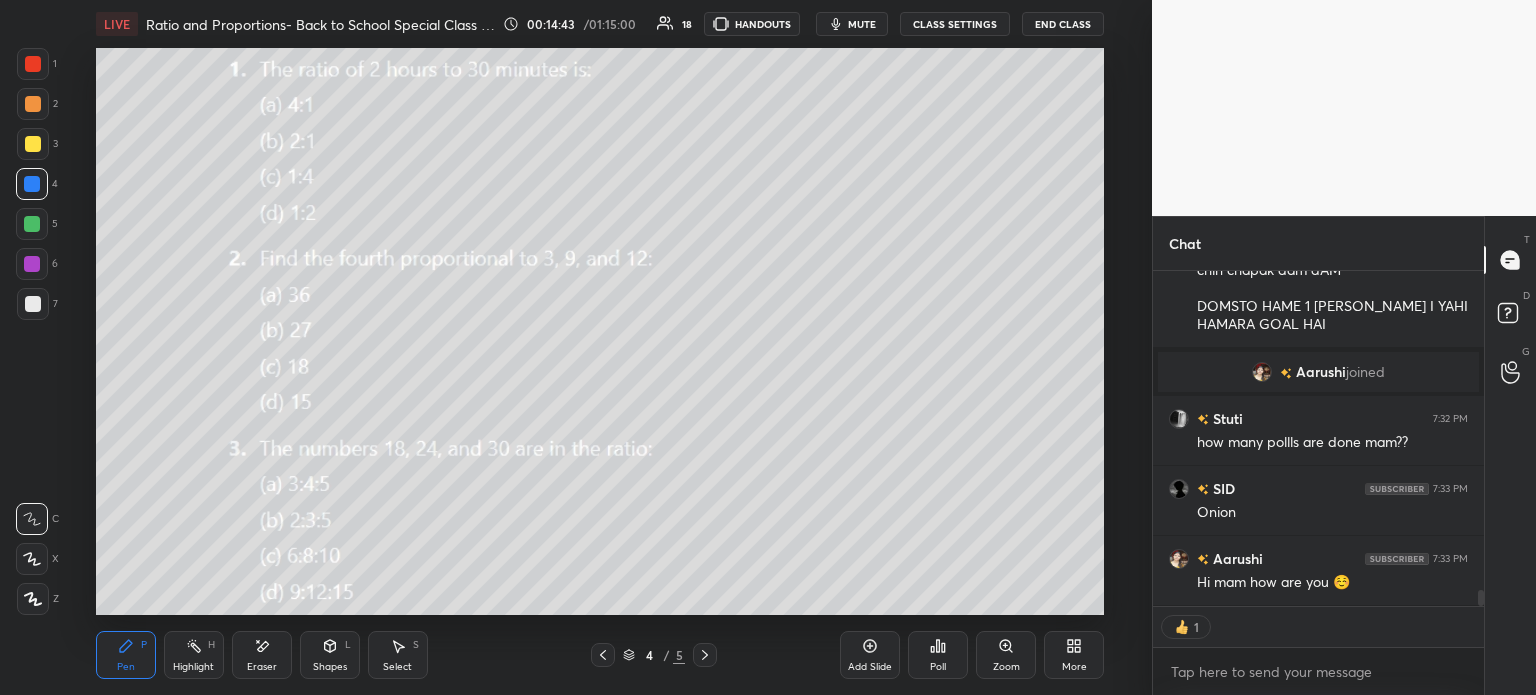 click on "More" at bounding box center [1074, 655] 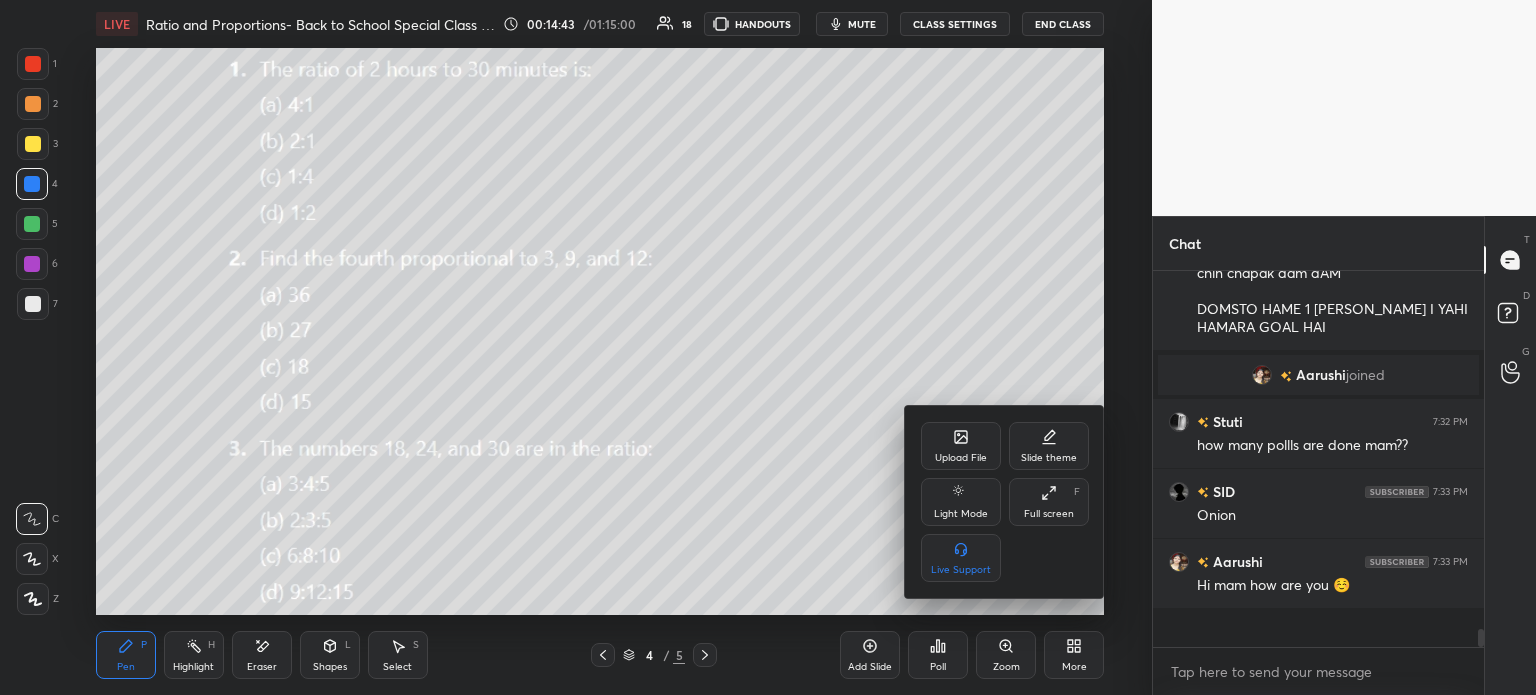 scroll, scrollTop: 7, scrollLeft: 6, axis: both 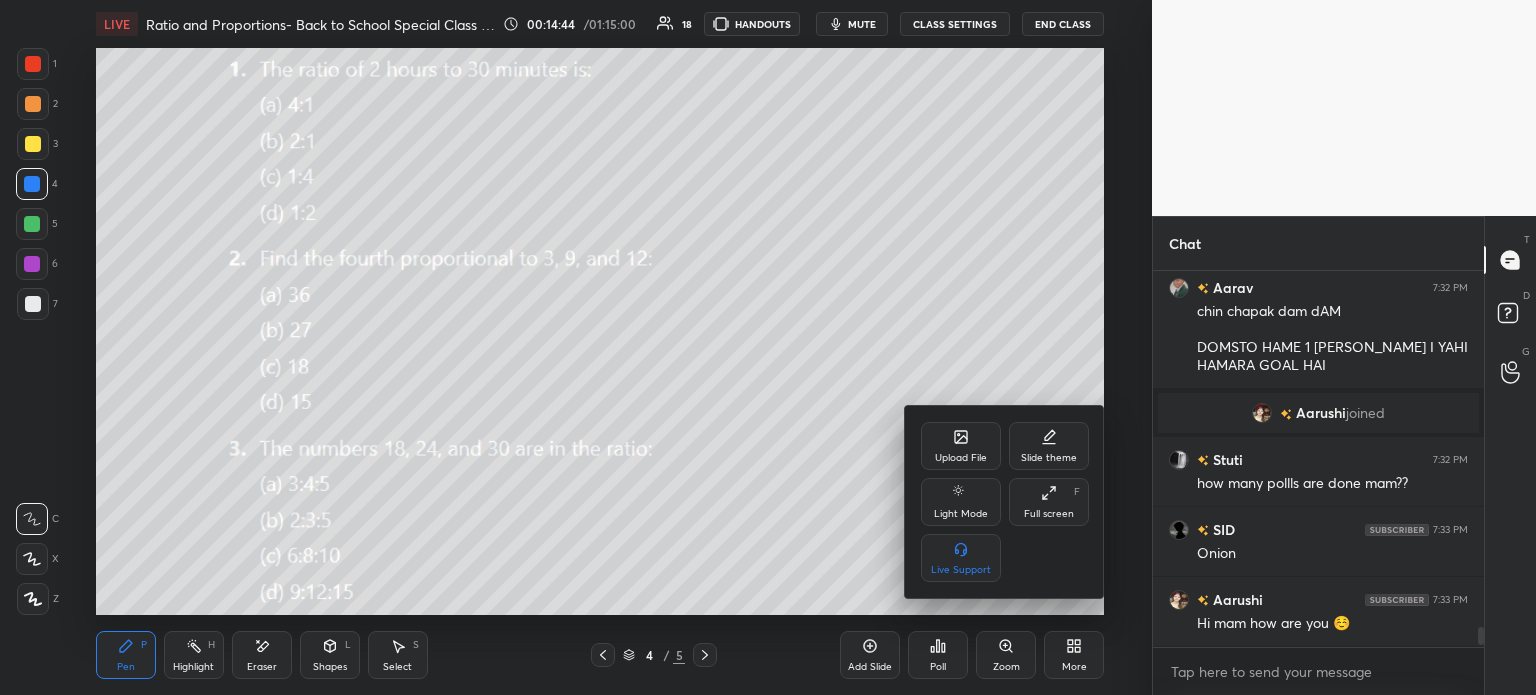 click on "Upload File" at bounding box center (961, 458) 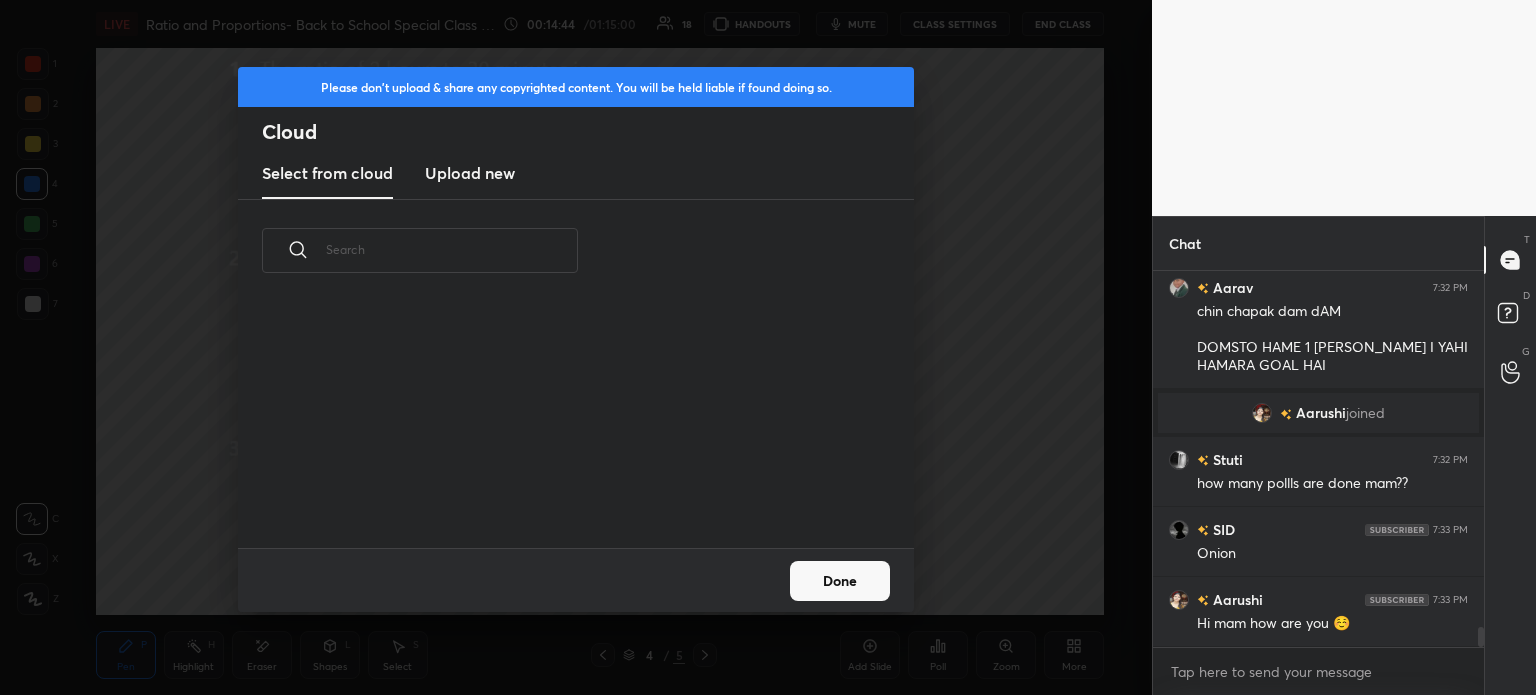scroll, scrollTop: 5, scrollLeft: 10, axis: both 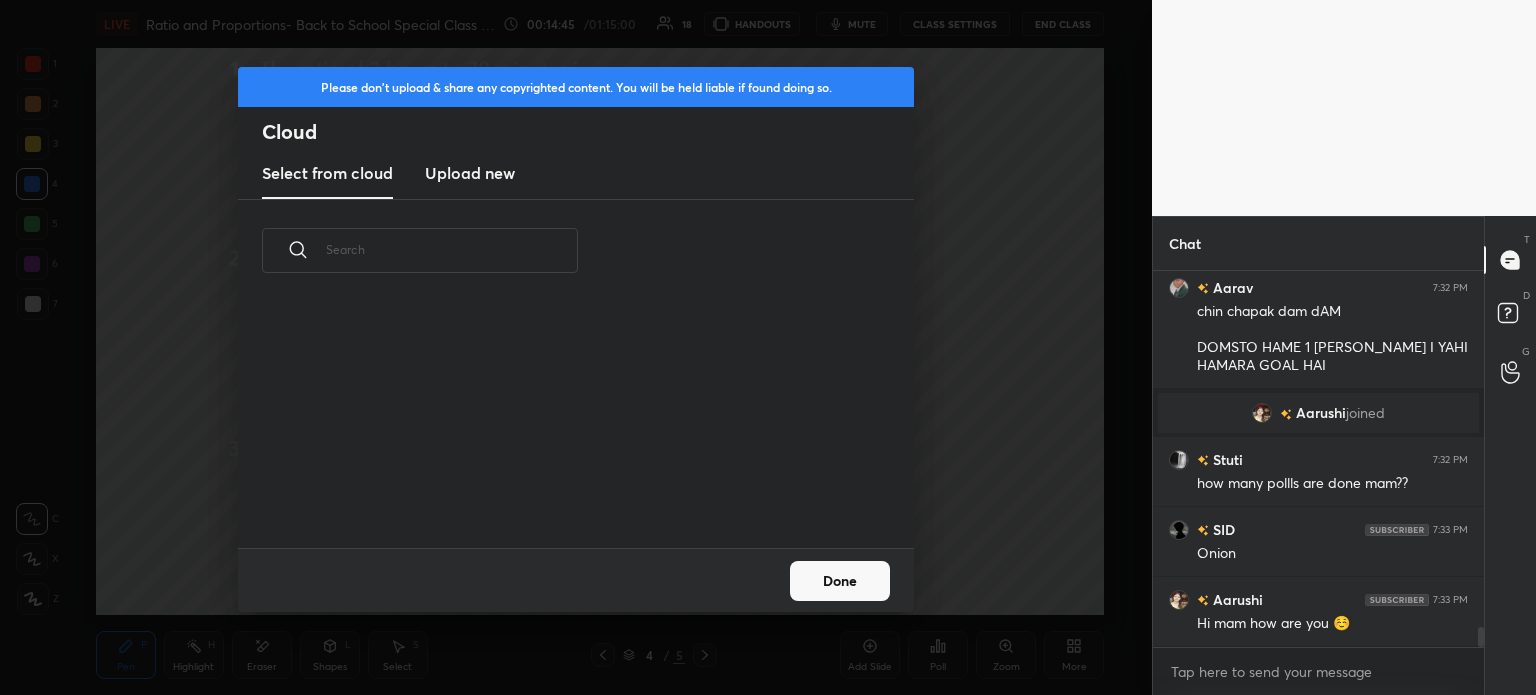 click on "Upload new" at bounding box center [470, 173] 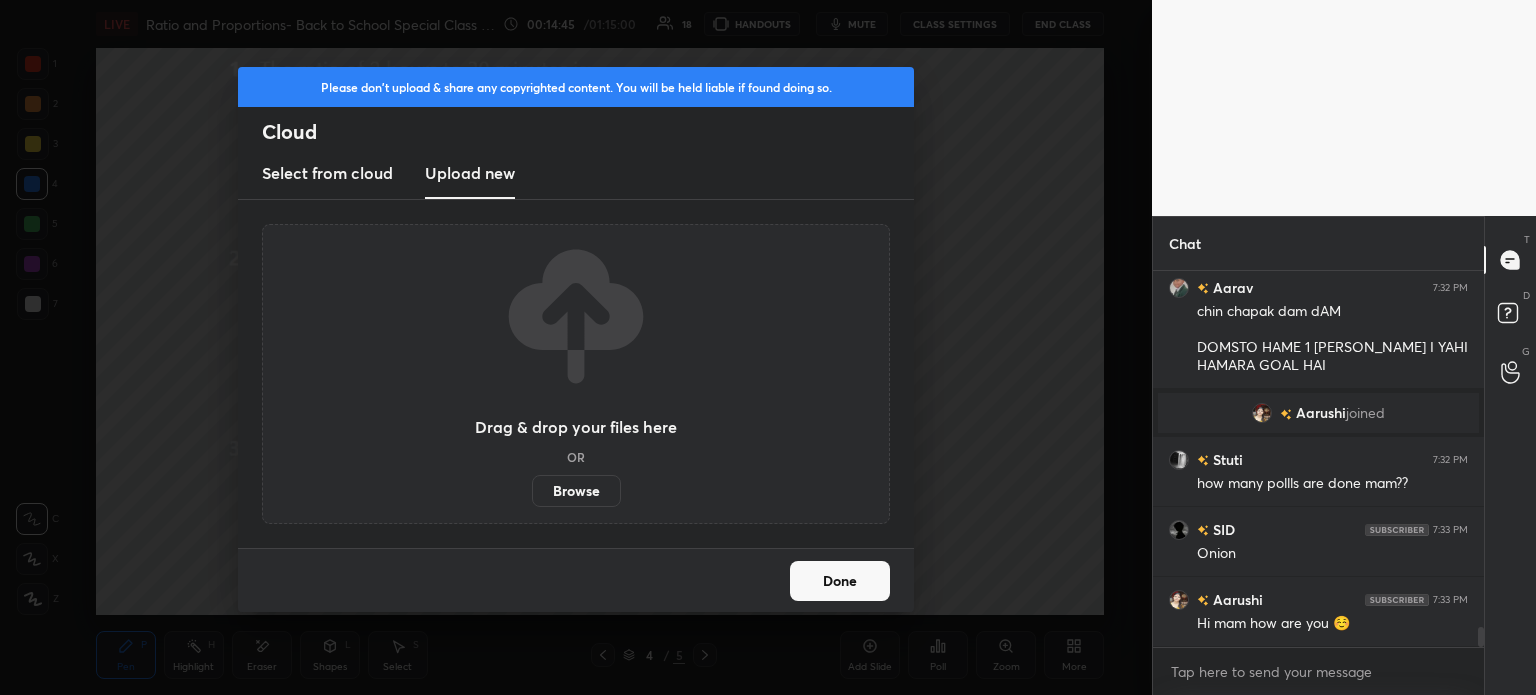 click on "Browse" at bounding box center [576, 491] 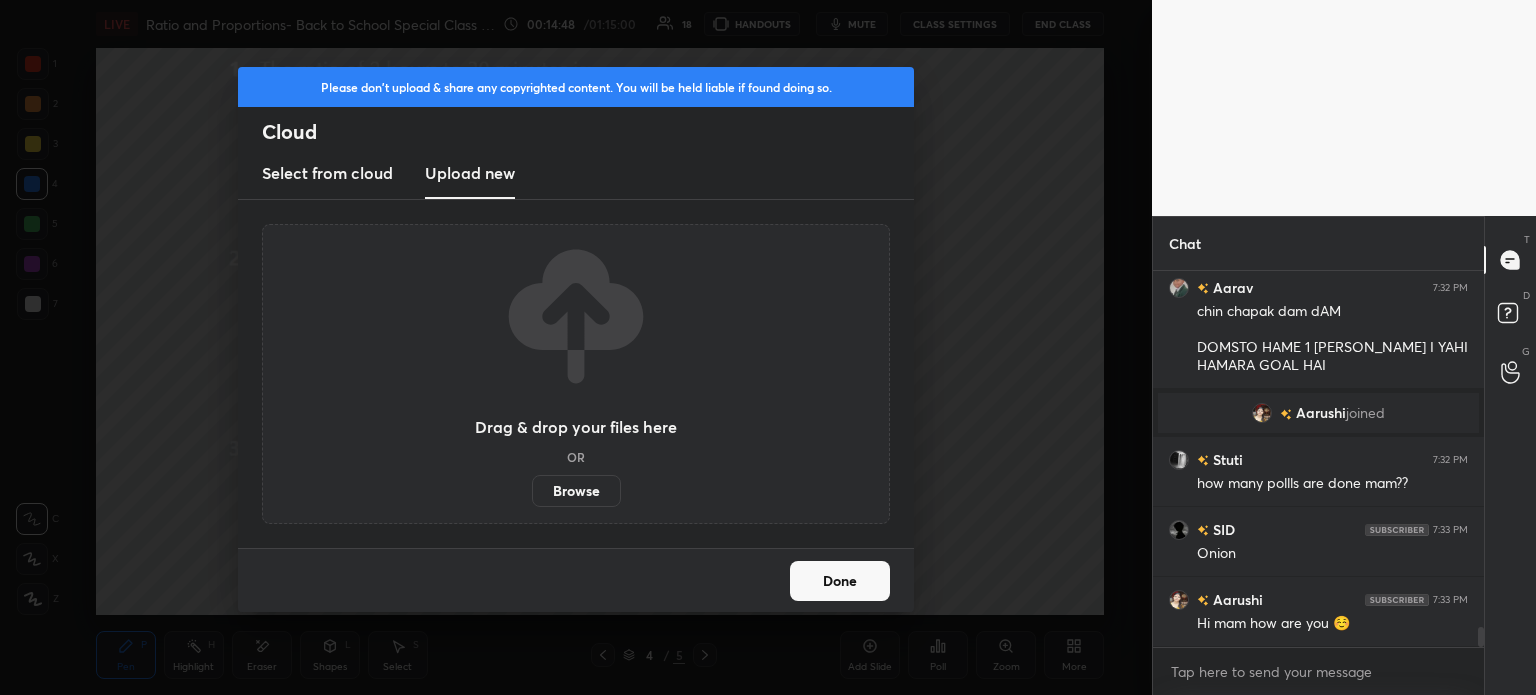 scroll, scrollTop: 6804, scrollLeft: 0, axis: vertical 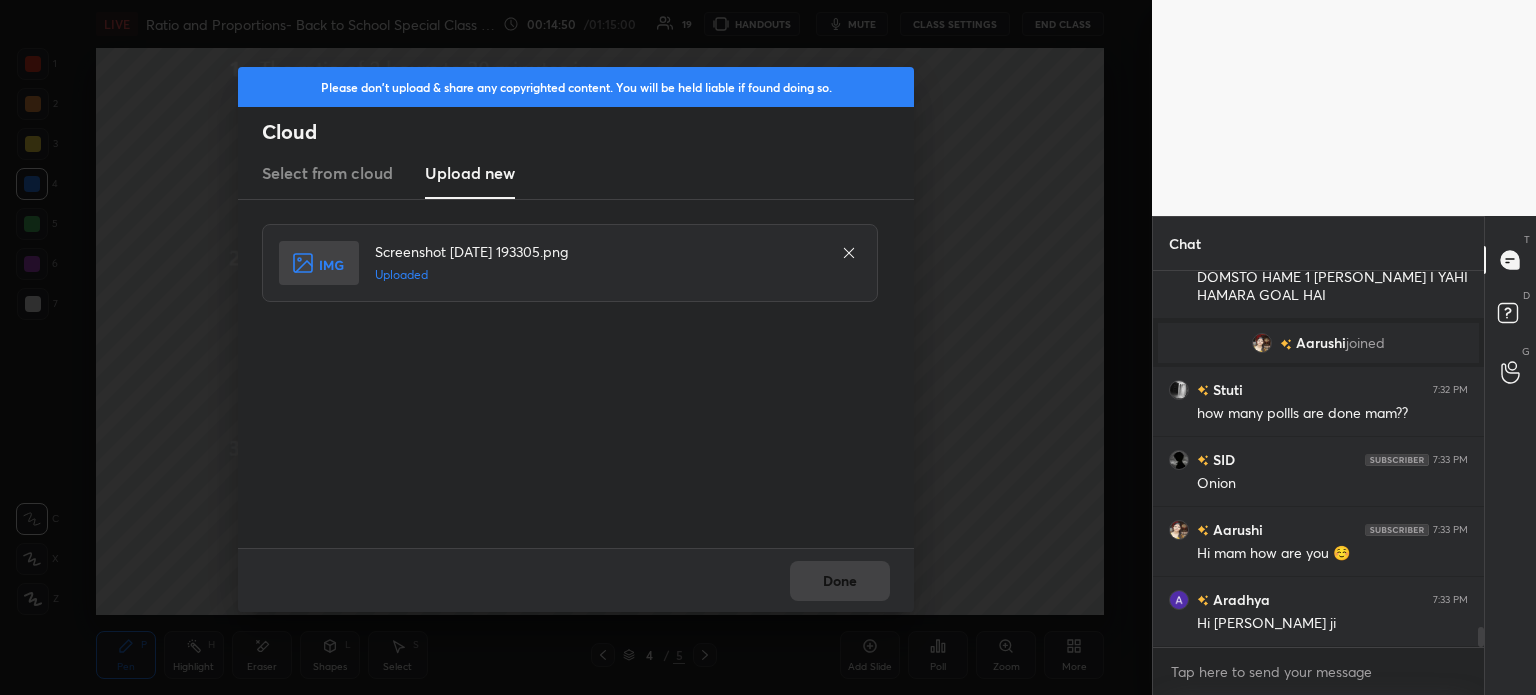 click on "Done" at bounding box center (840, 581) 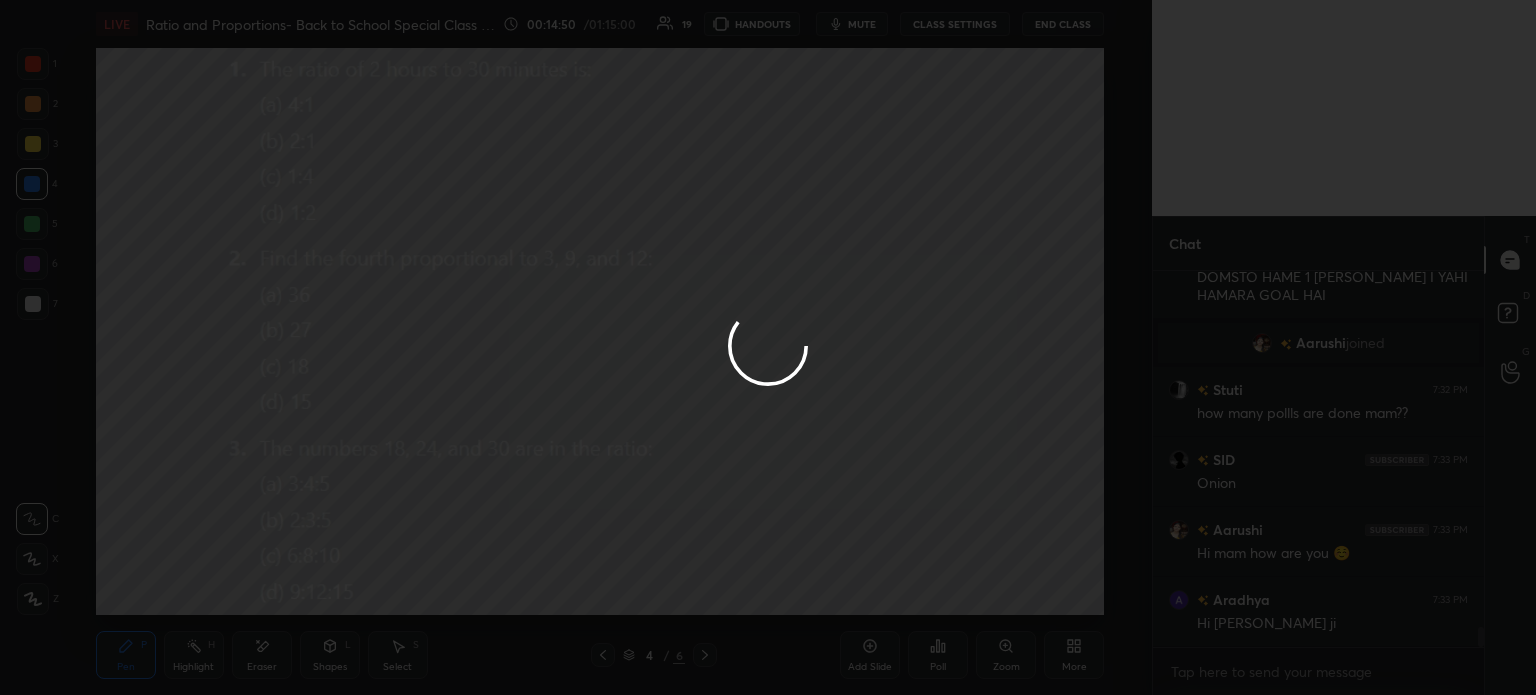 click at bounding box center (768, 347) 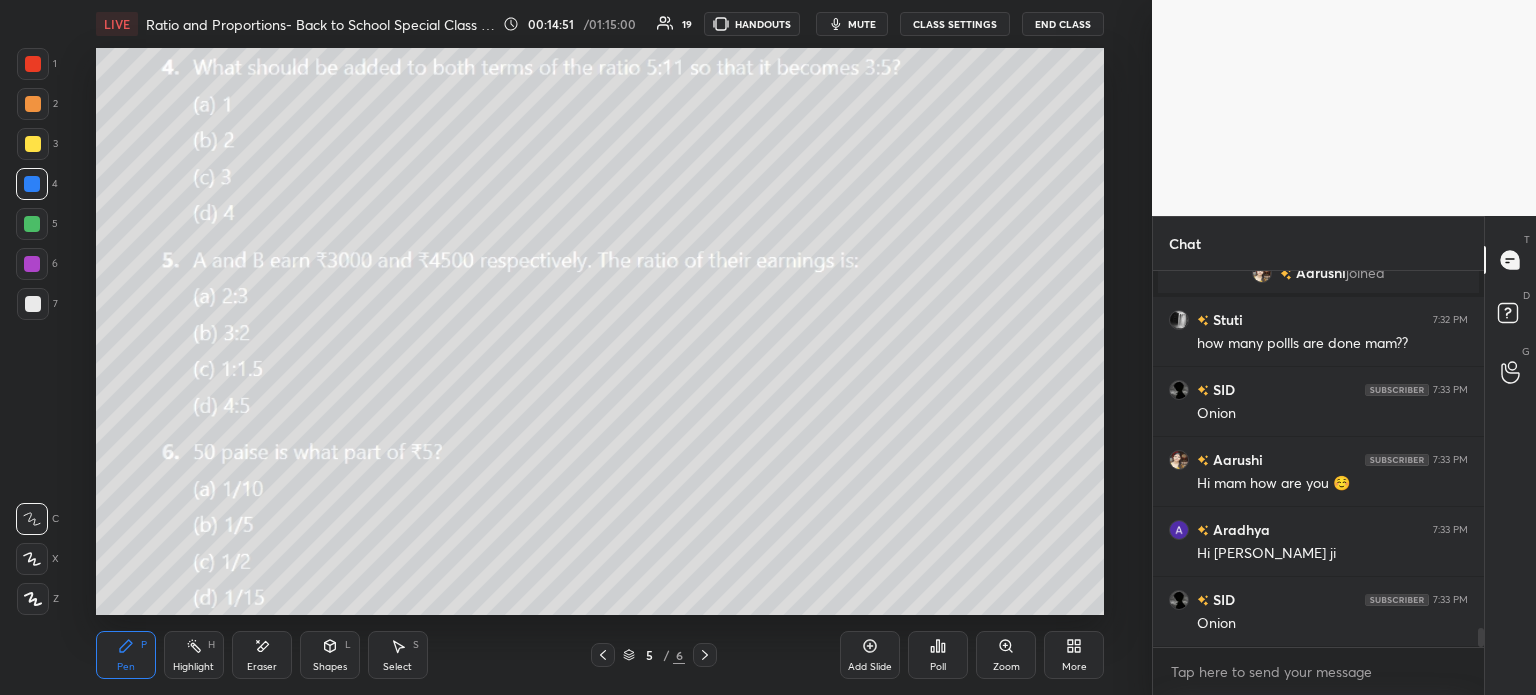 scroll, scrollTop: 6944, scrollLeft: 0, axis: vertical 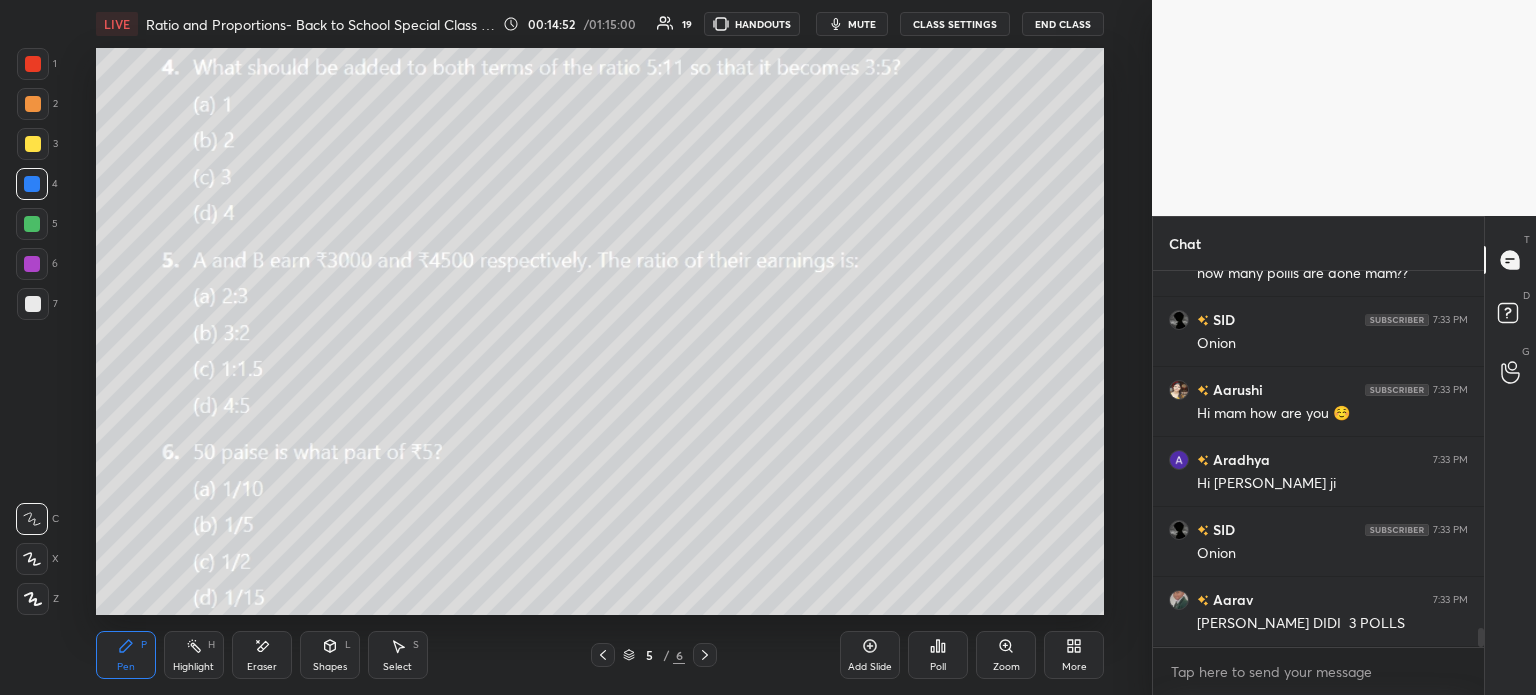 click at bounding box center (33, 144) 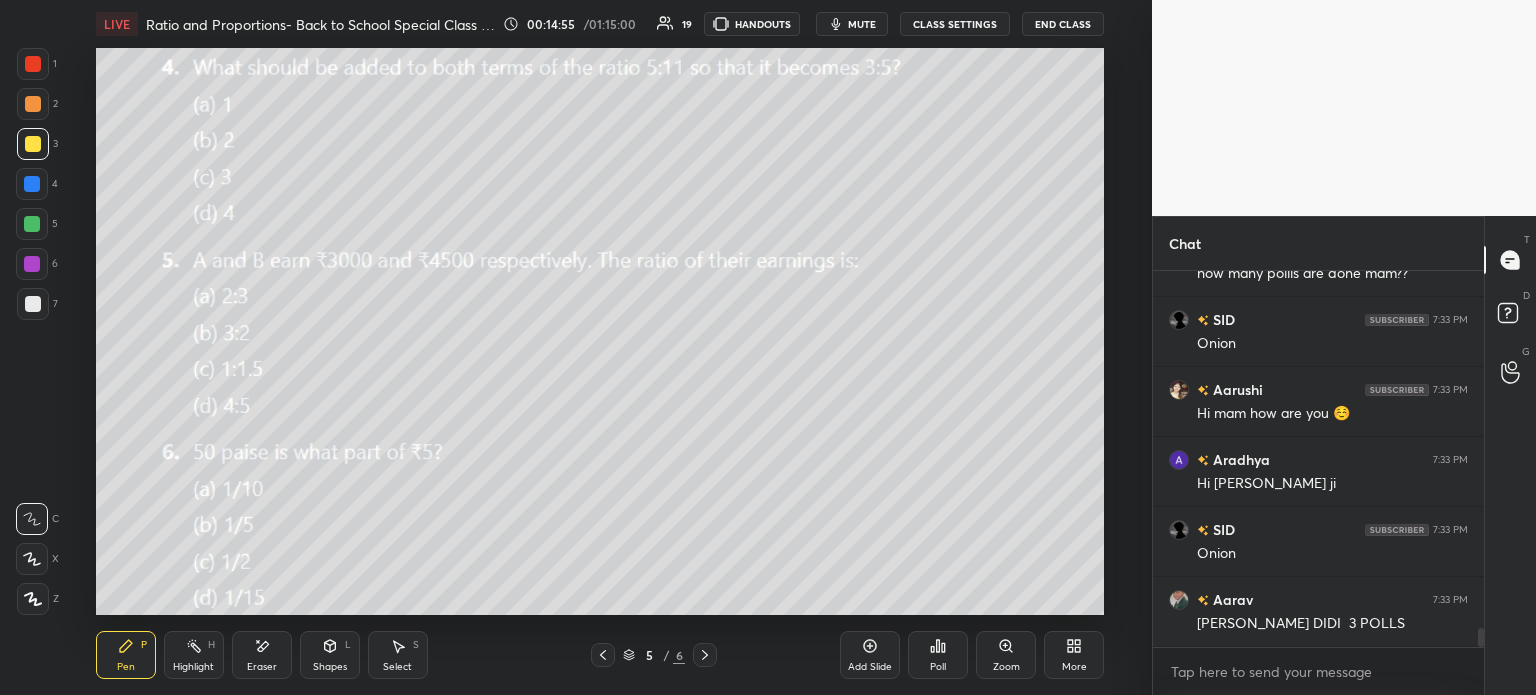 scroll, scrollTop: 7014, scrollLeft: 0, axis: vertical 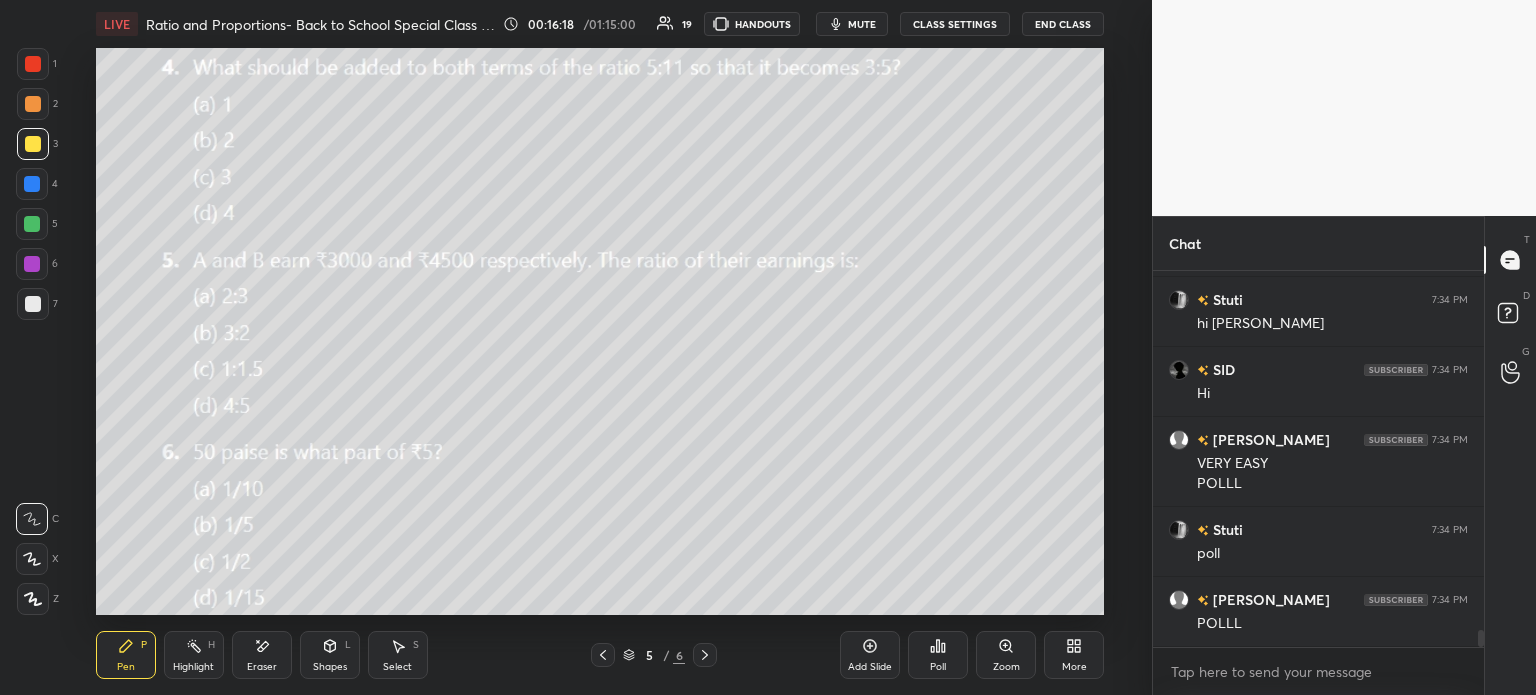 click on "Poll" at bounding box center [938, 655] 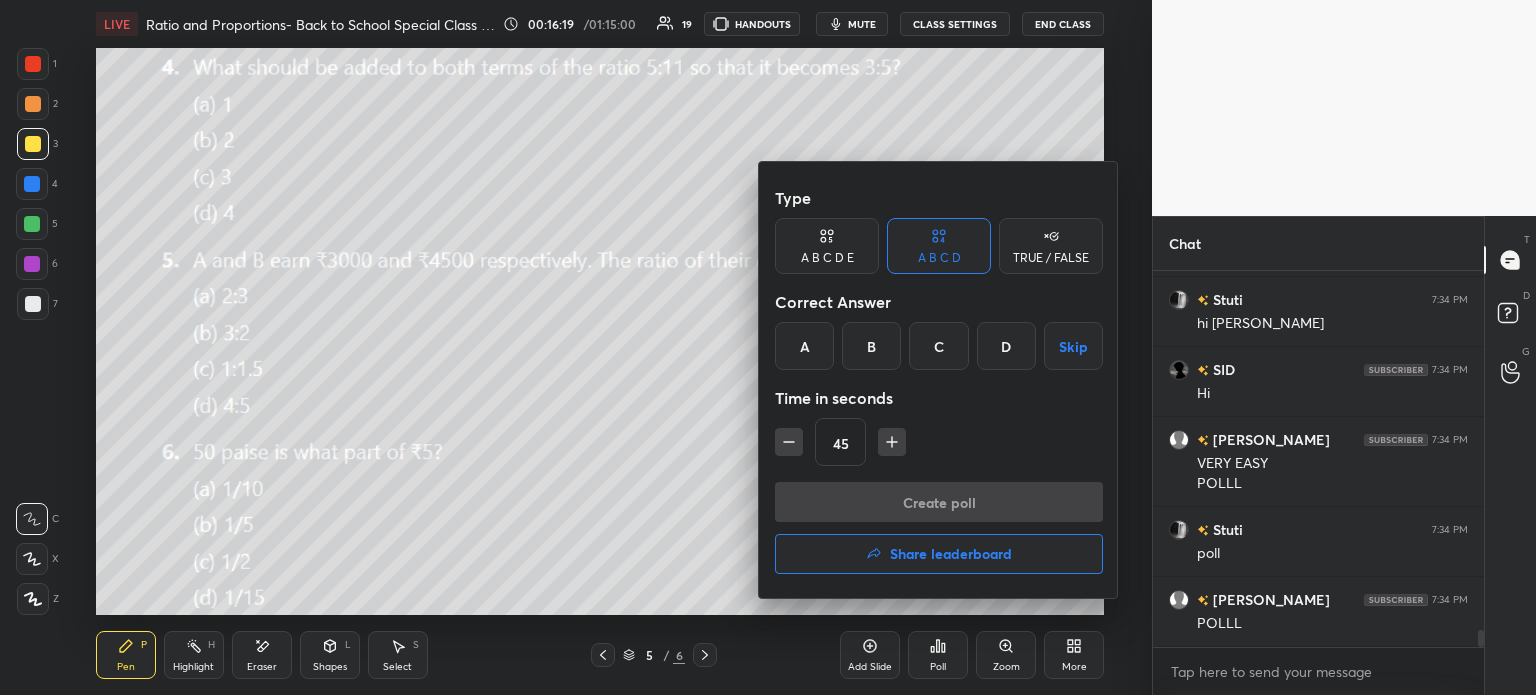 click on "D" at bounding box center (1006, 346) 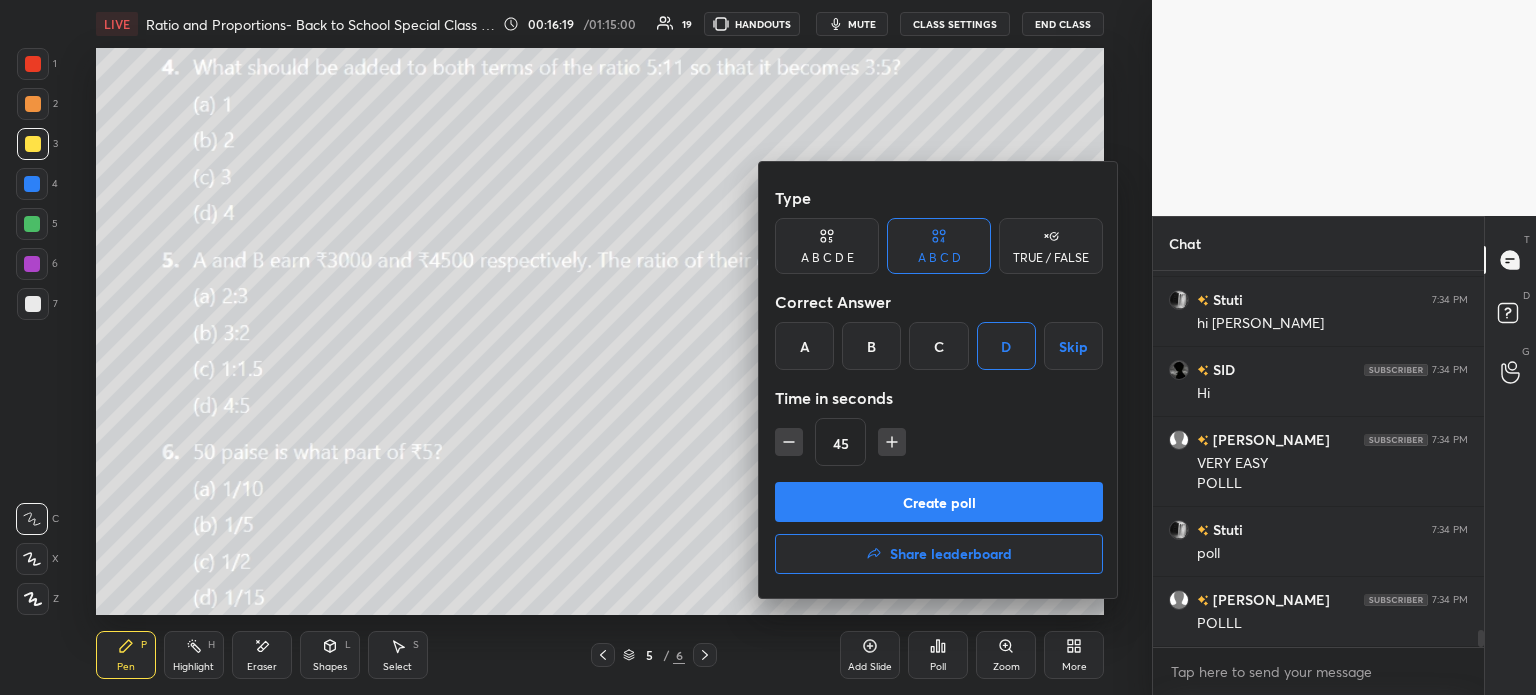 click on "Create poll" at bounding box center [939, 502] 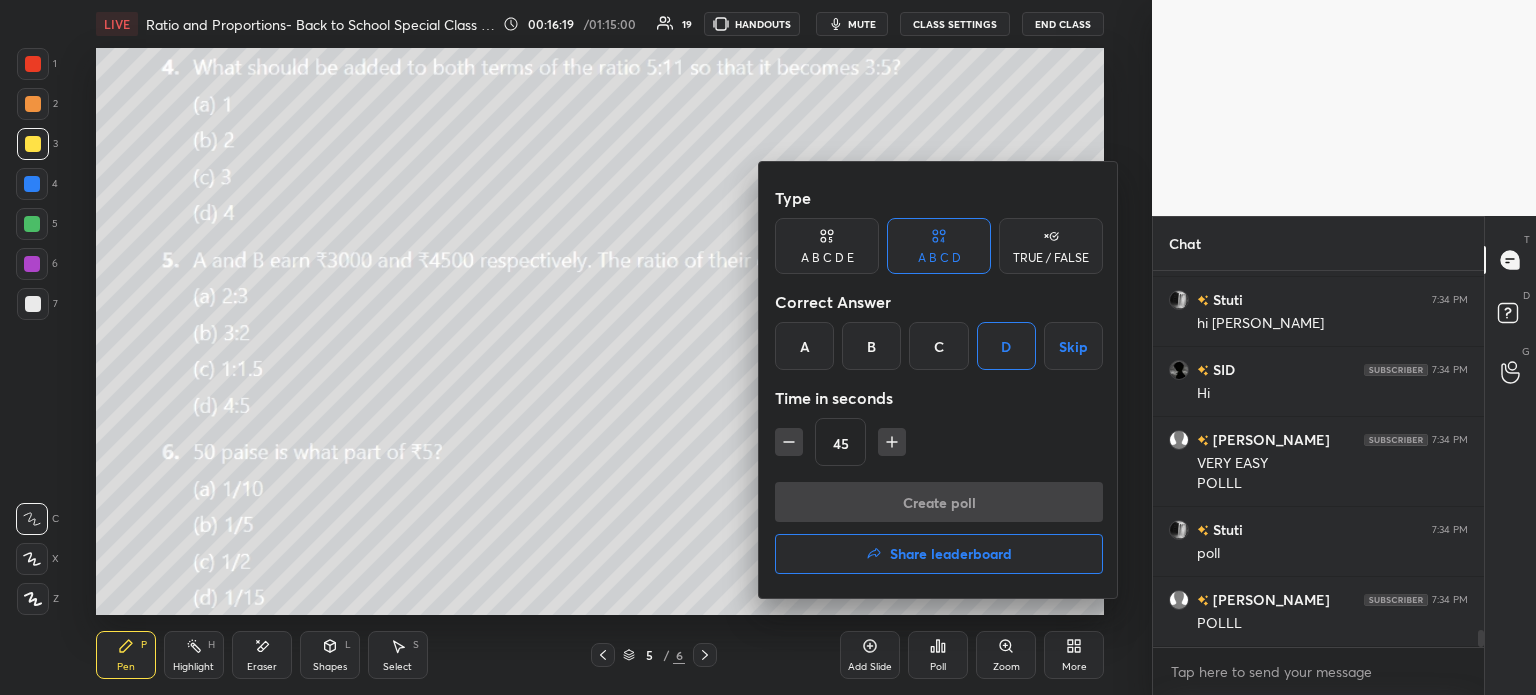 scroll, scrollTop: 337, scrollLeft: 325, axis: both 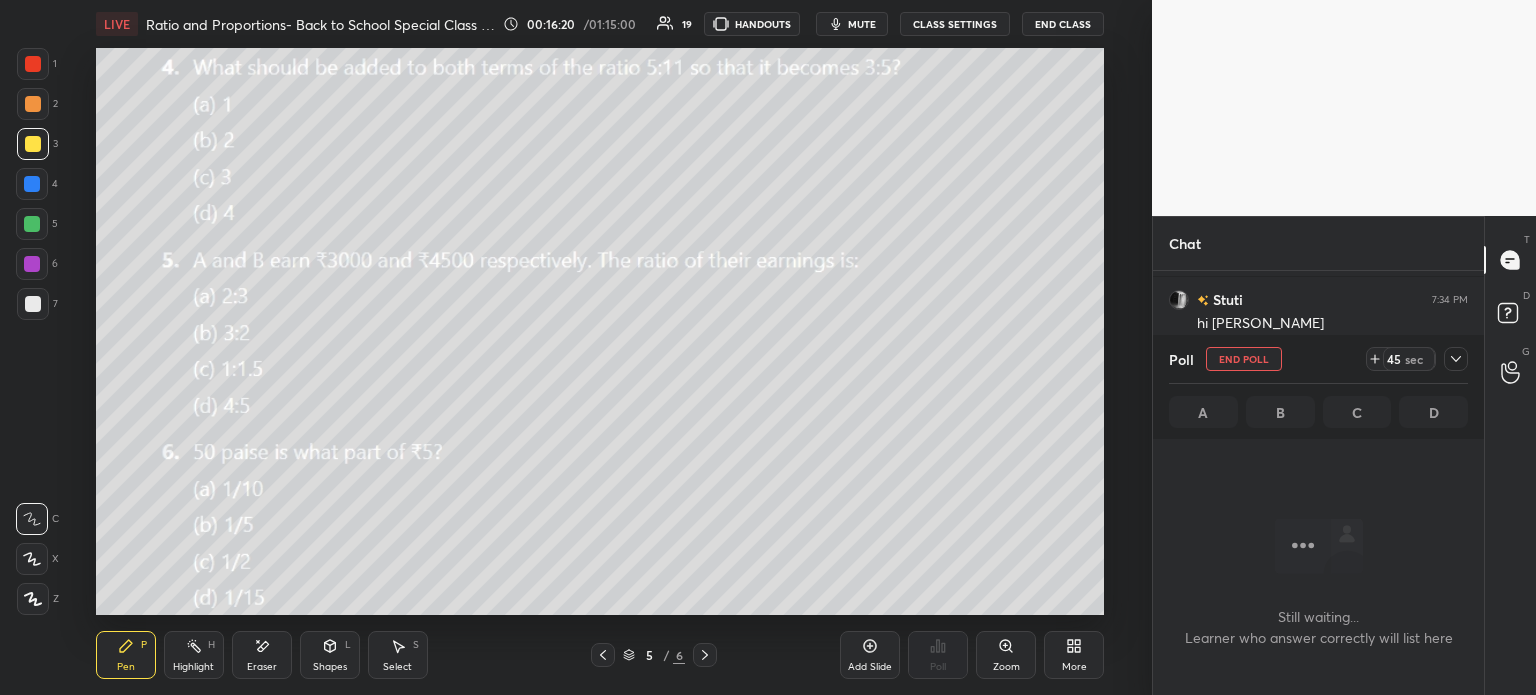 click 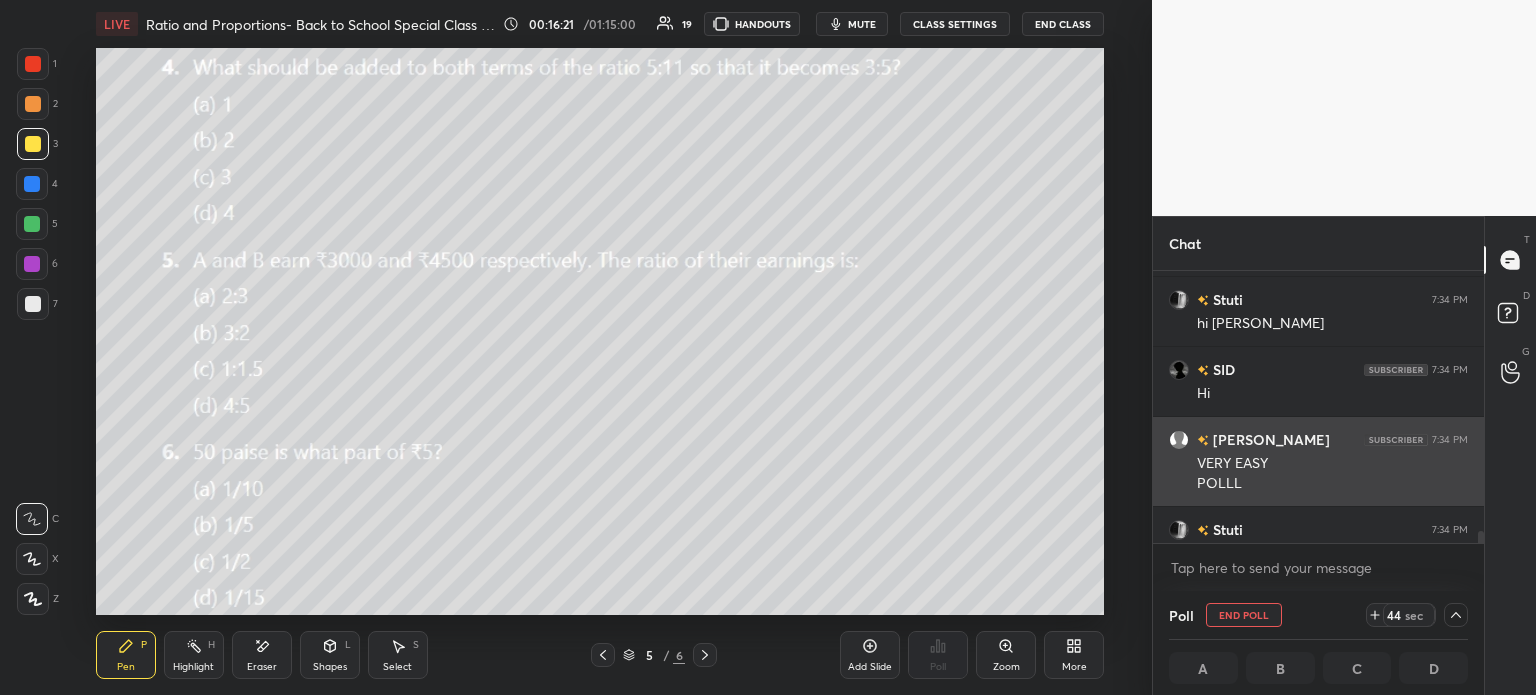 scroll, scrollTop: 7928, scrollLeft: 0, axis: vertical 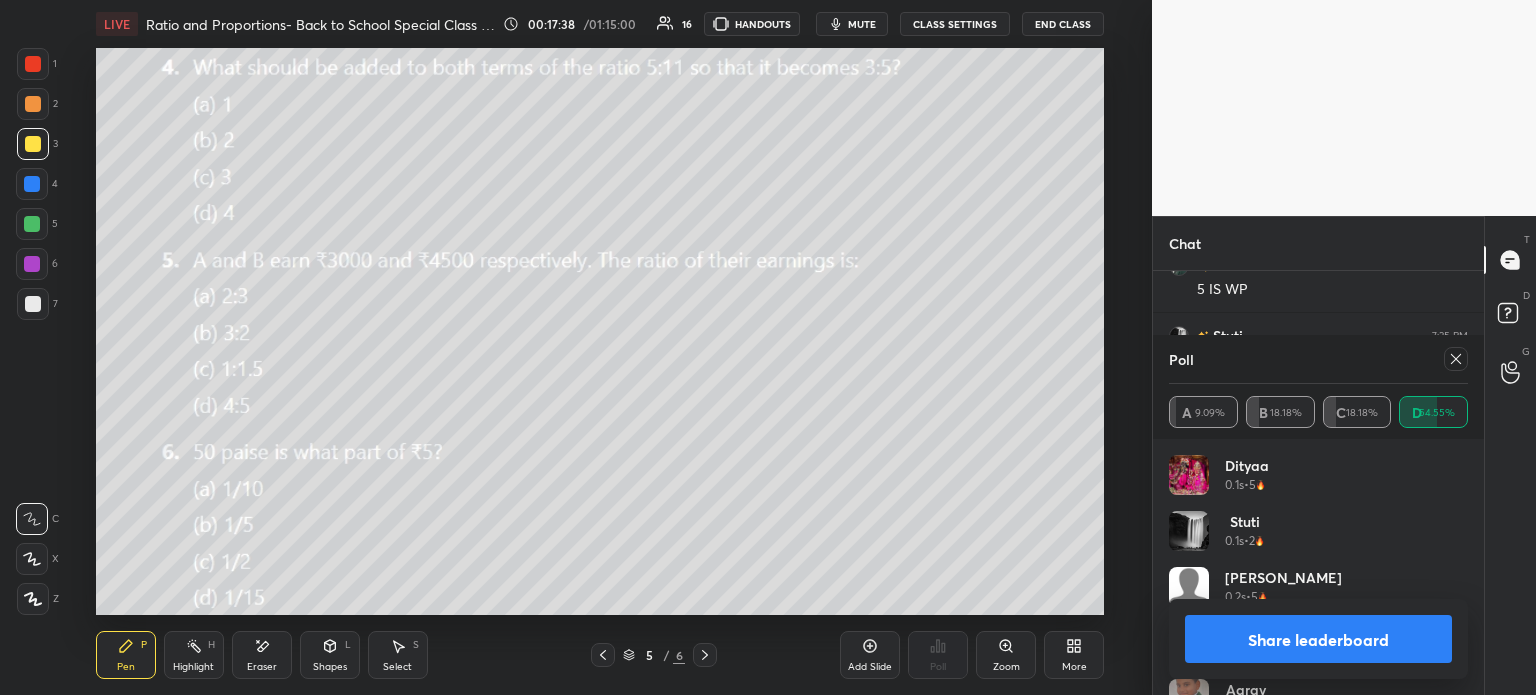 click 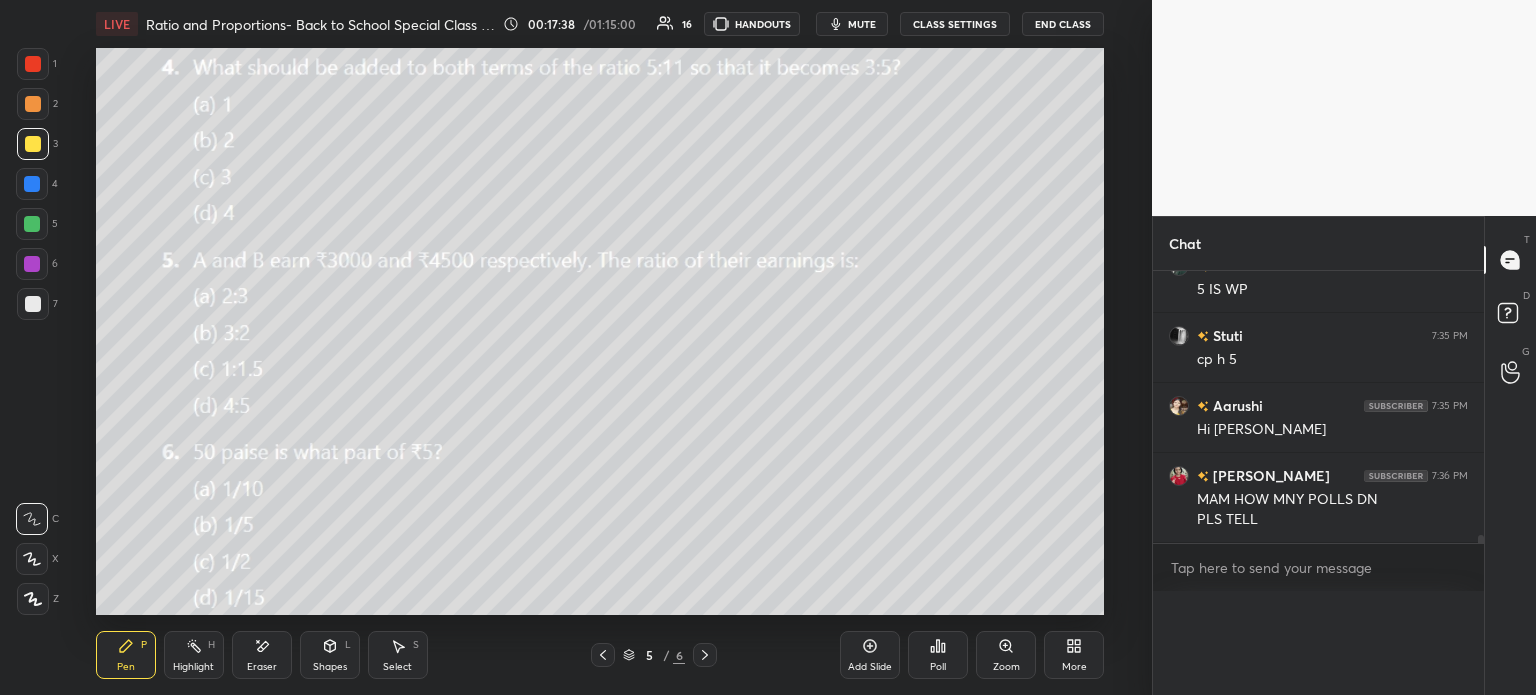 scroll, scrollTop: 0, scrollLeft: 6, axis: horizontal 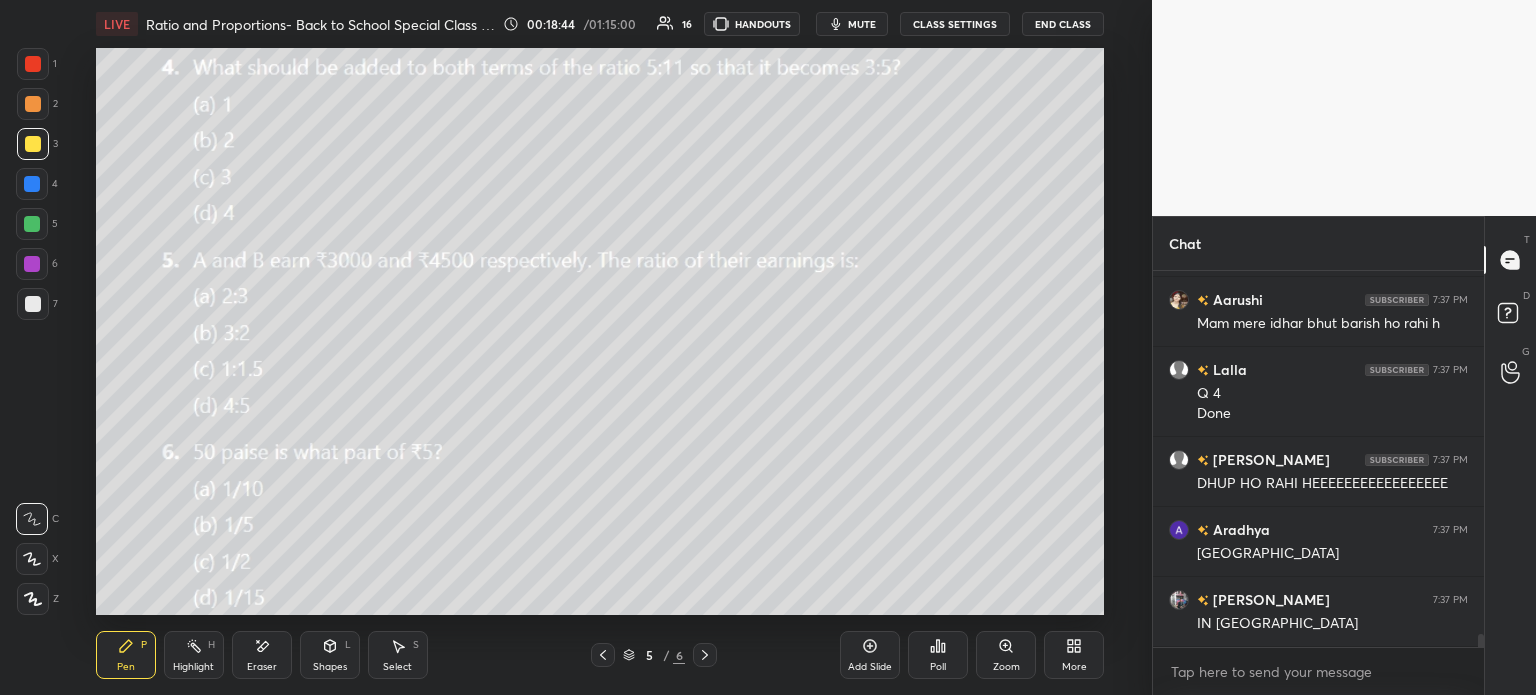 click on "Poll" at bounding box center (938, 655) 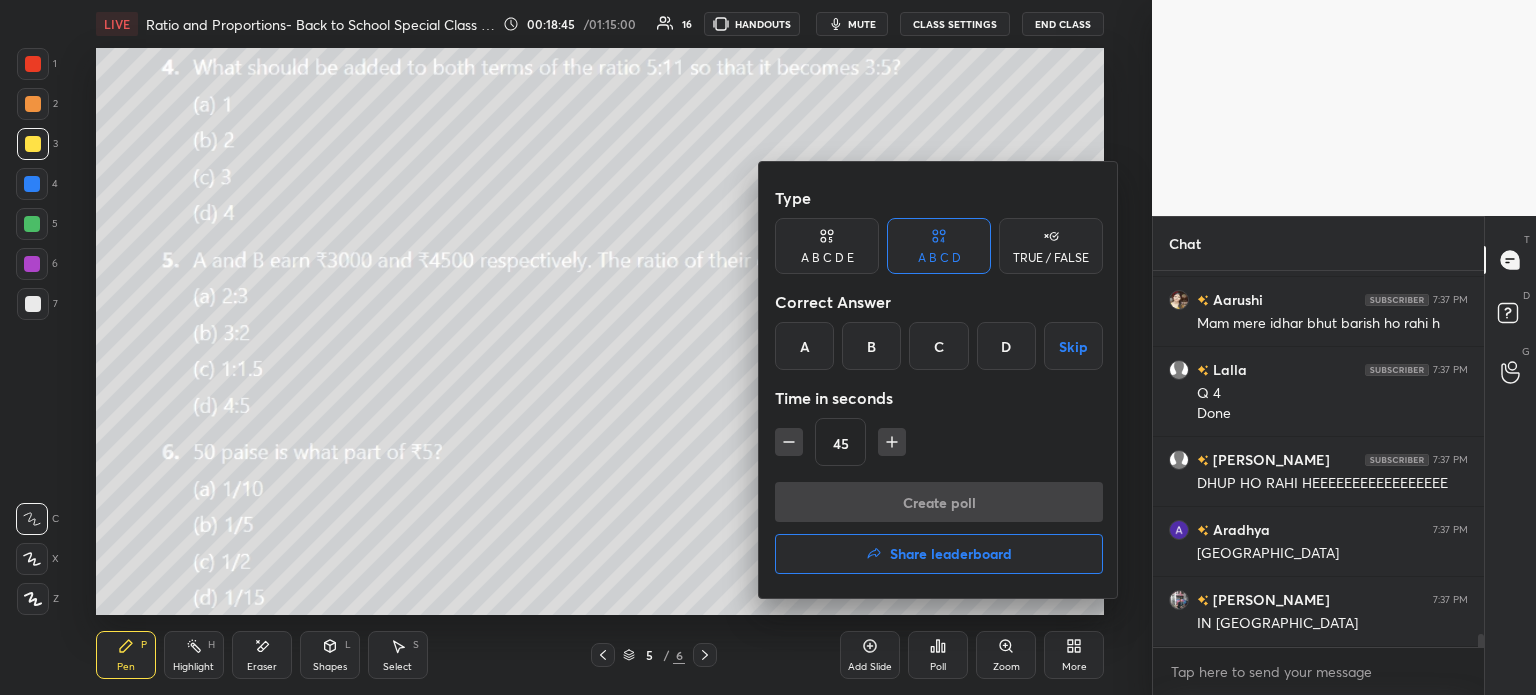 click on "A" at bounding box center (804, 346) 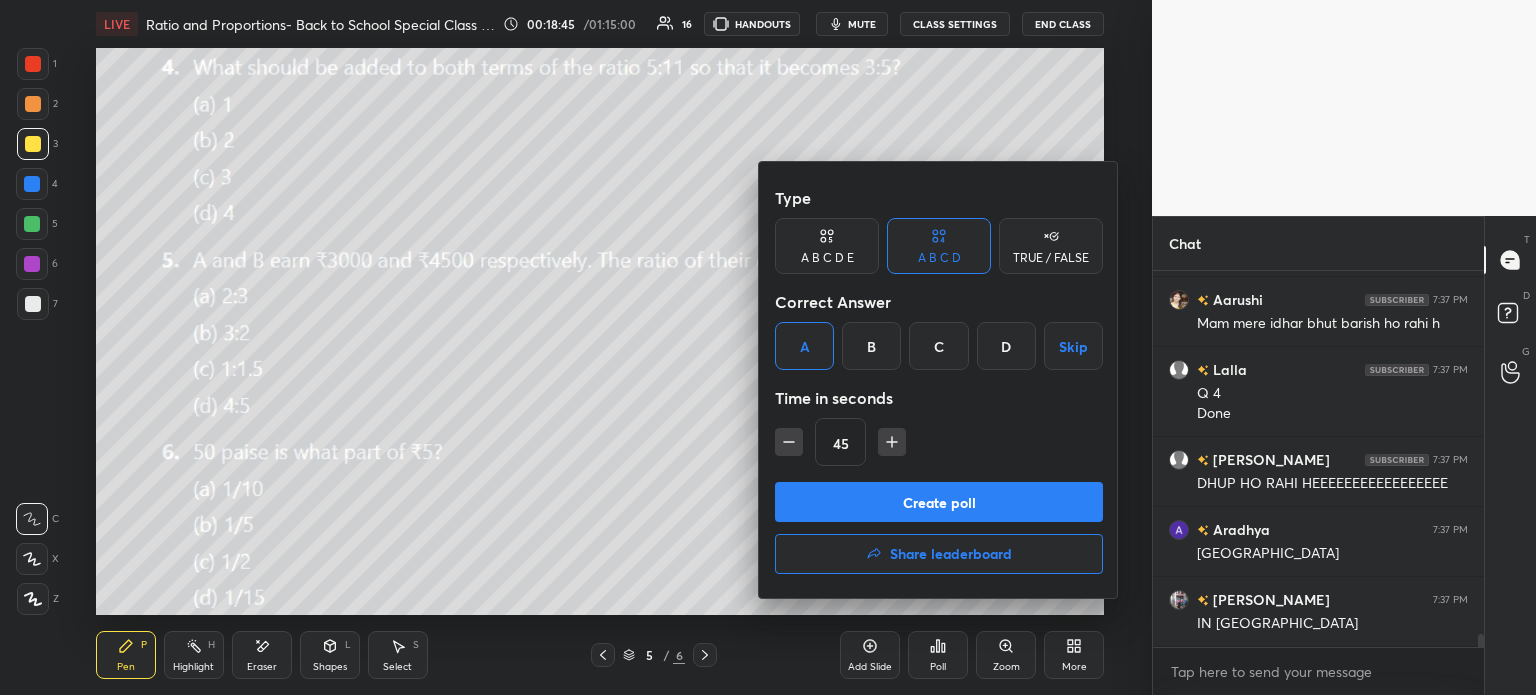 click on "Create poll" at bounding box center (939, 502) 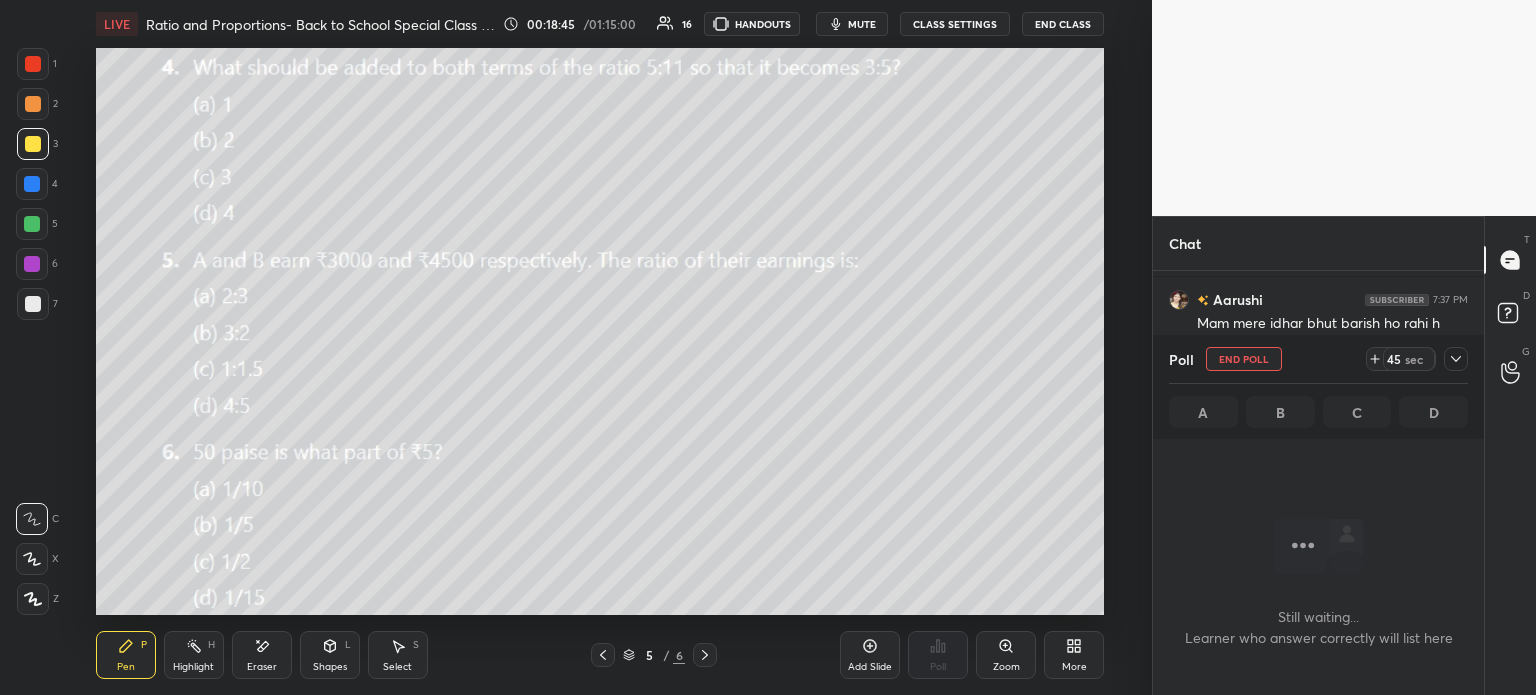 scroll, scrollTop: 337, scrollLeft: 325, axis: both 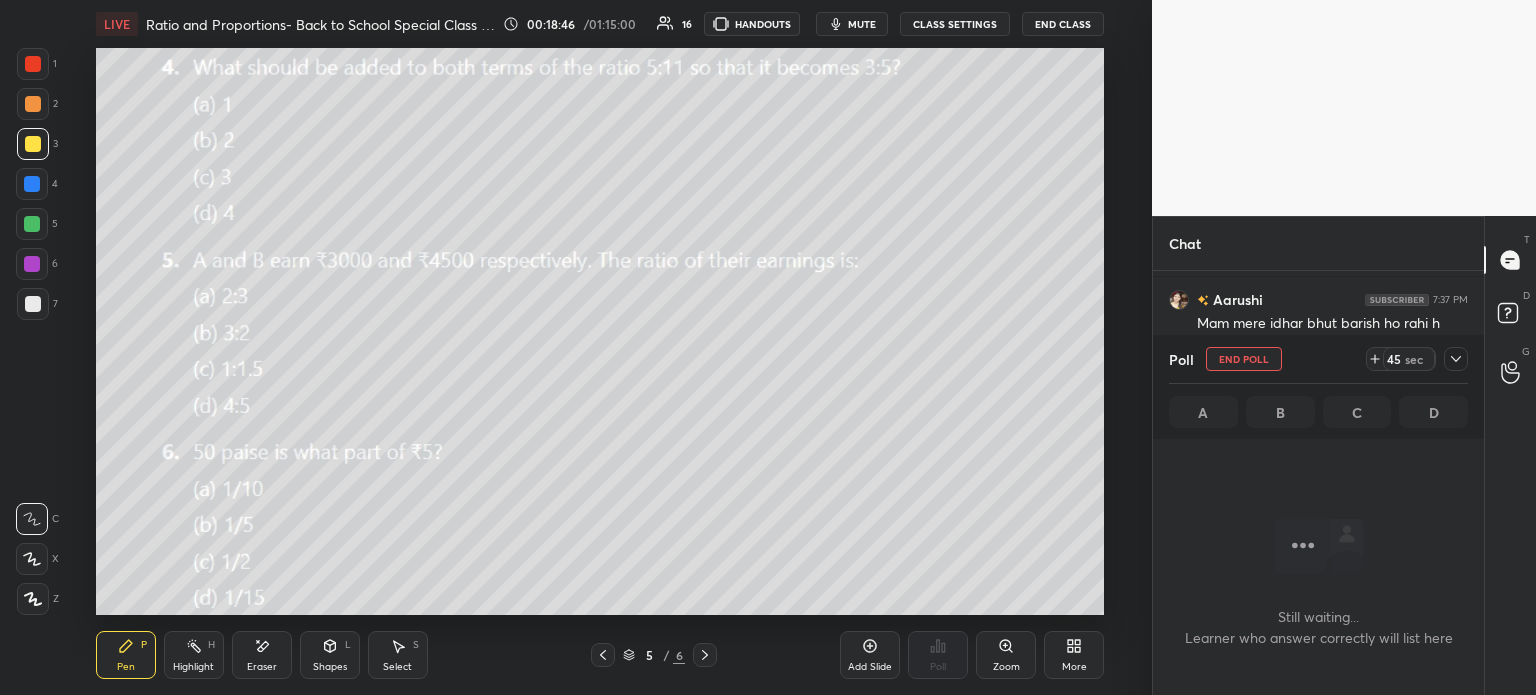 click 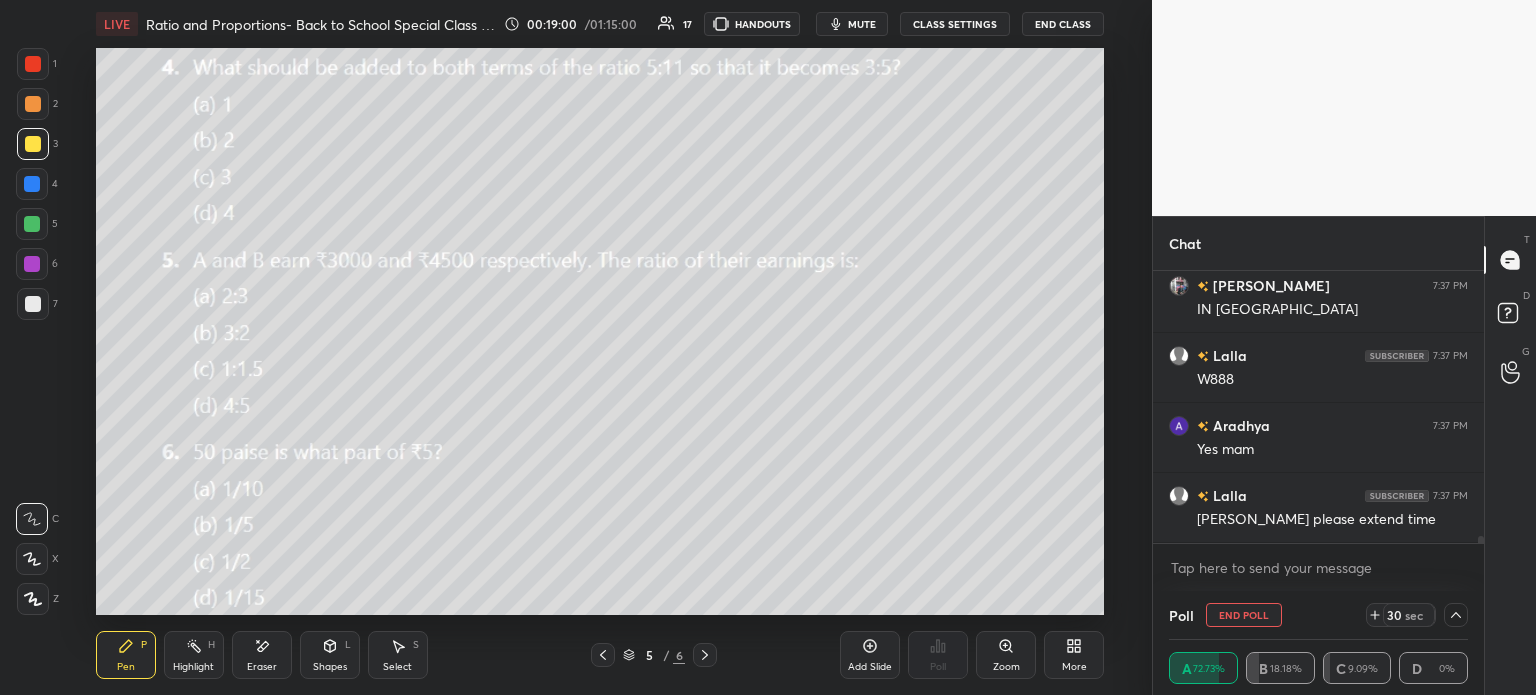 click 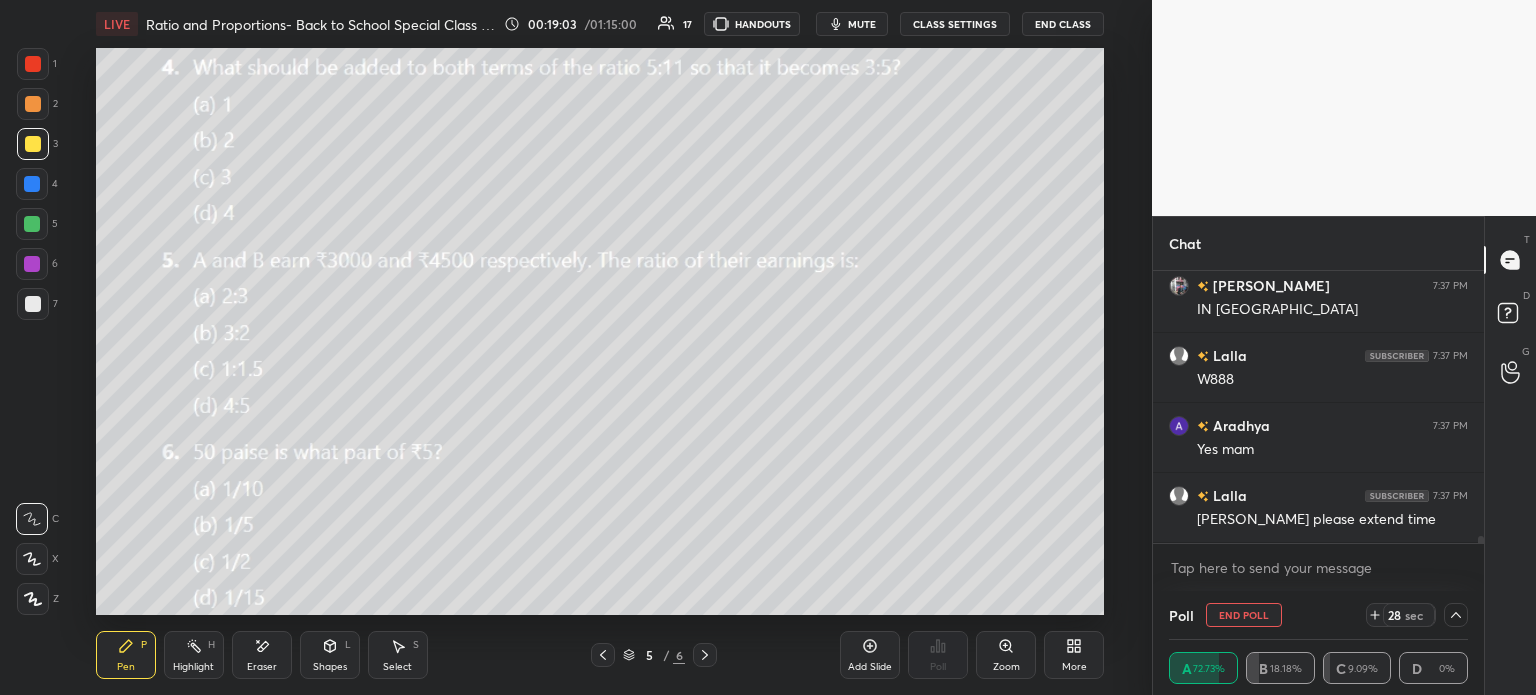 click 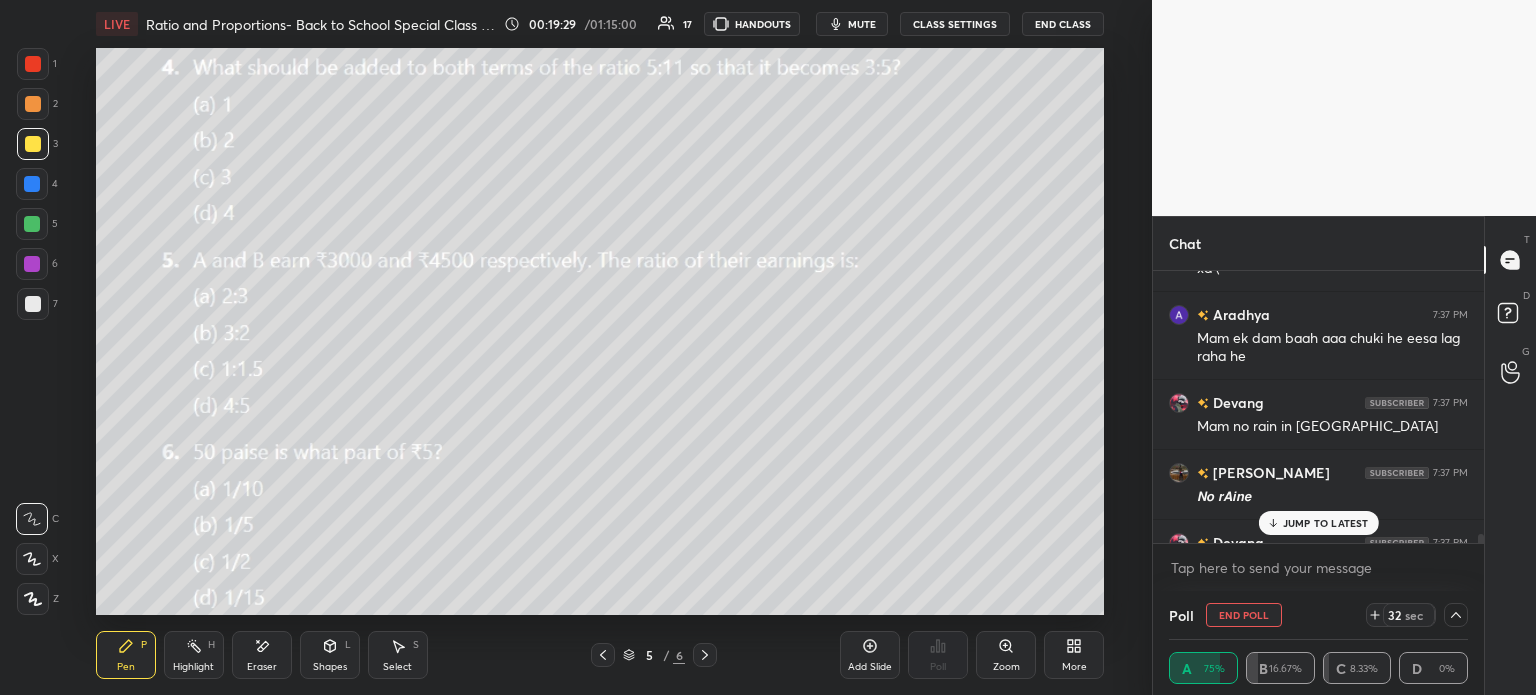 scroll, scrollTop: 11146, scrollLeft: 0, axis: vertical 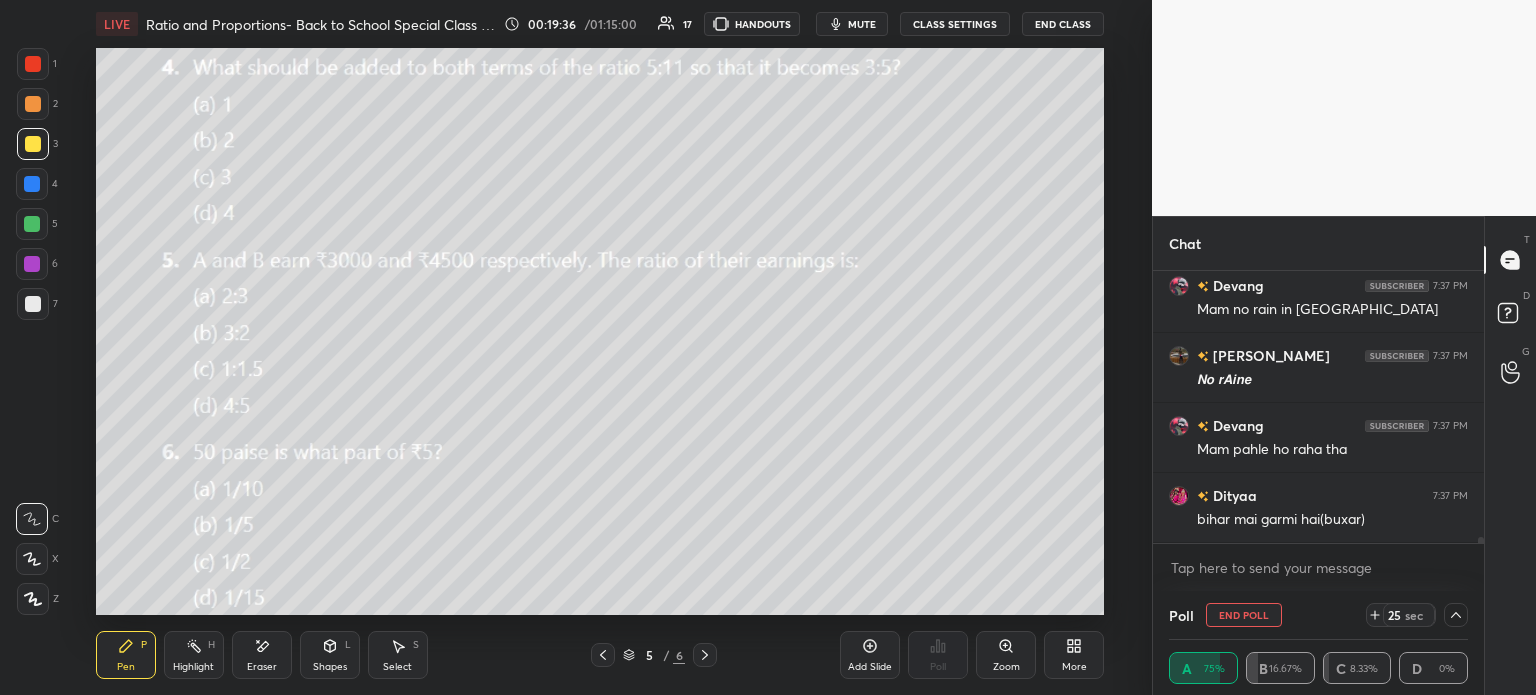 click on "Eraser" at bounding box center [262, 655] 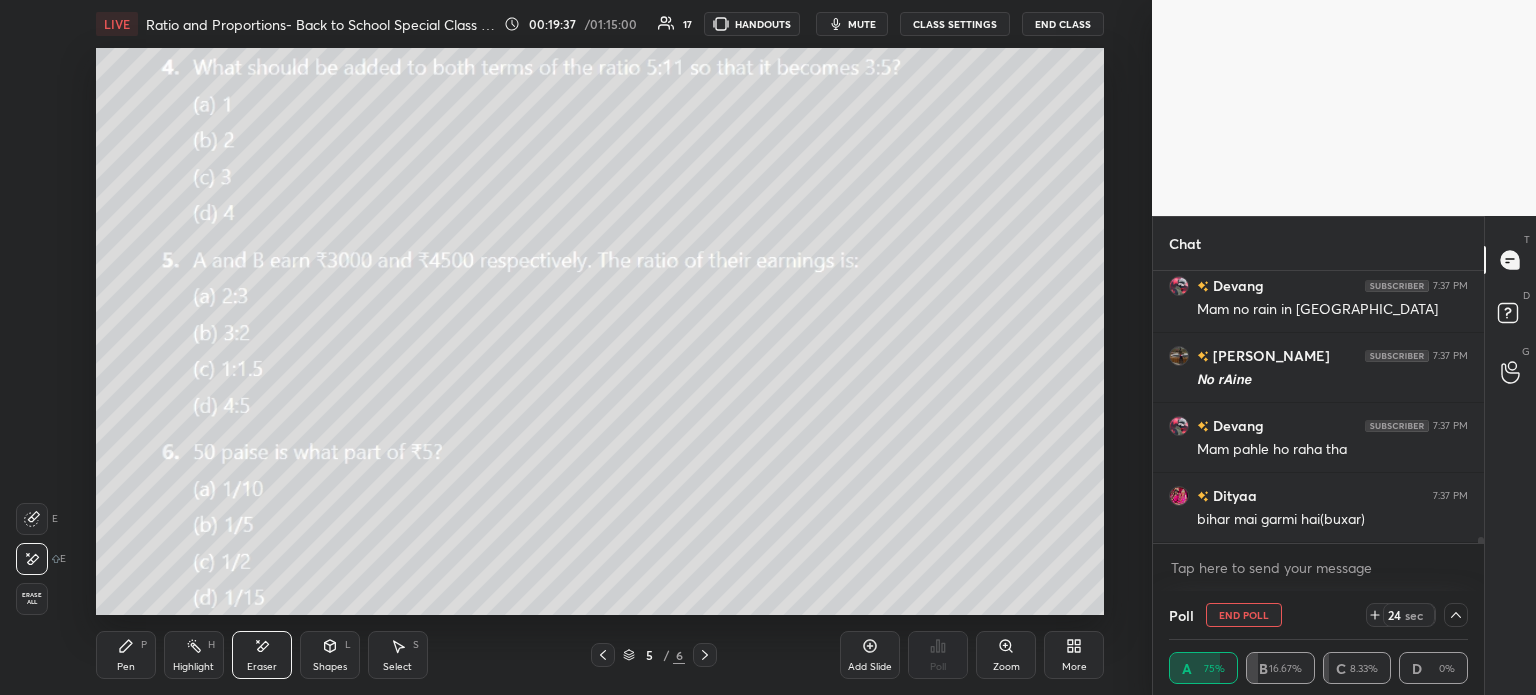 click on "Erase all" at bounding box center (32, 599) 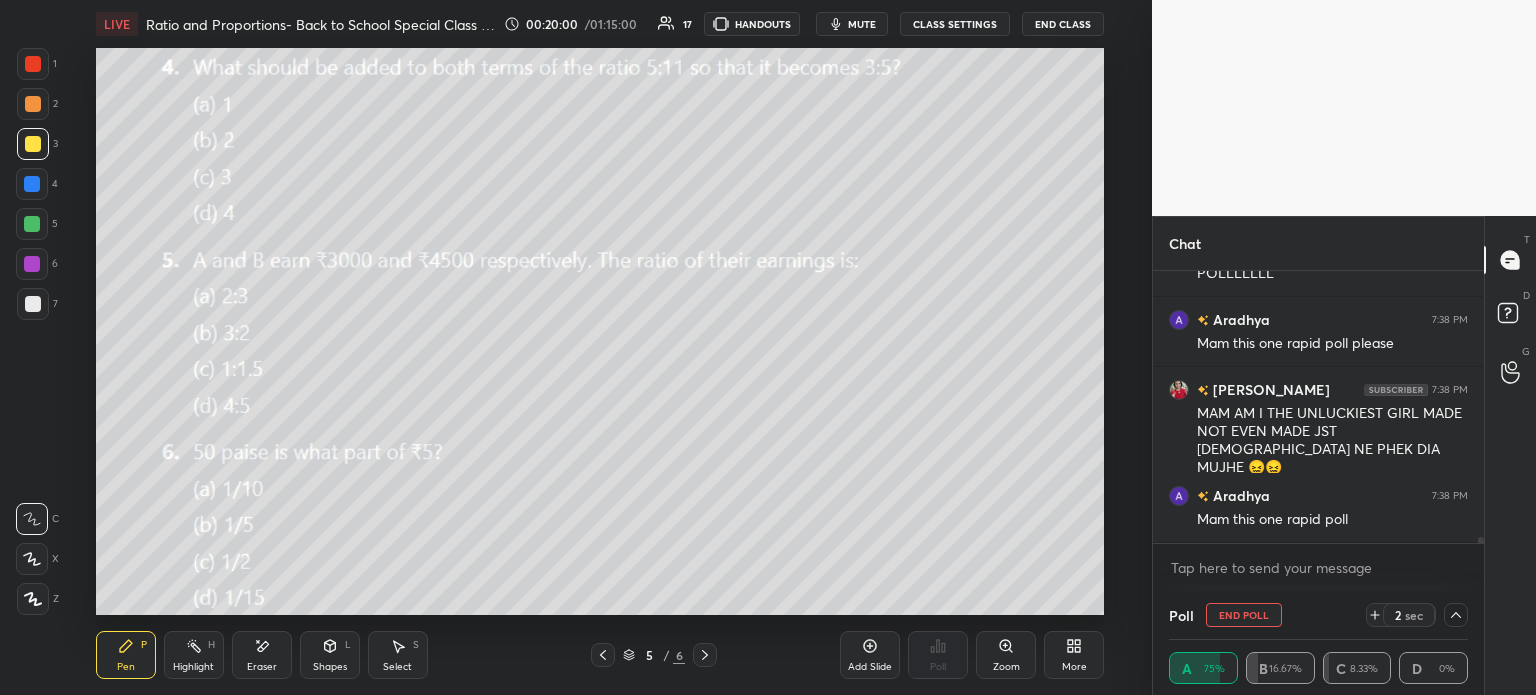 scroll, scrollTop: 11552, scrollLeft: 0, axis: vertical 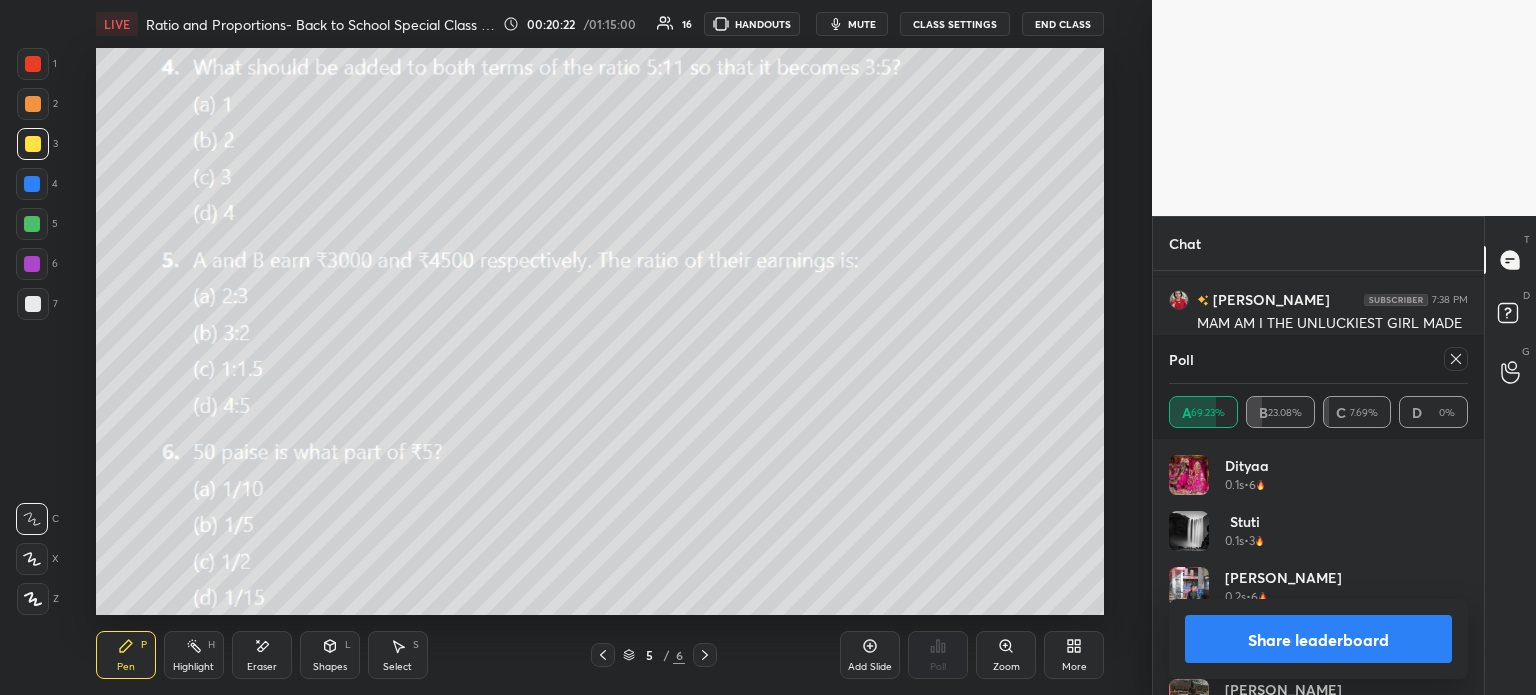 click on "mute" at bounding box center [862, 24] 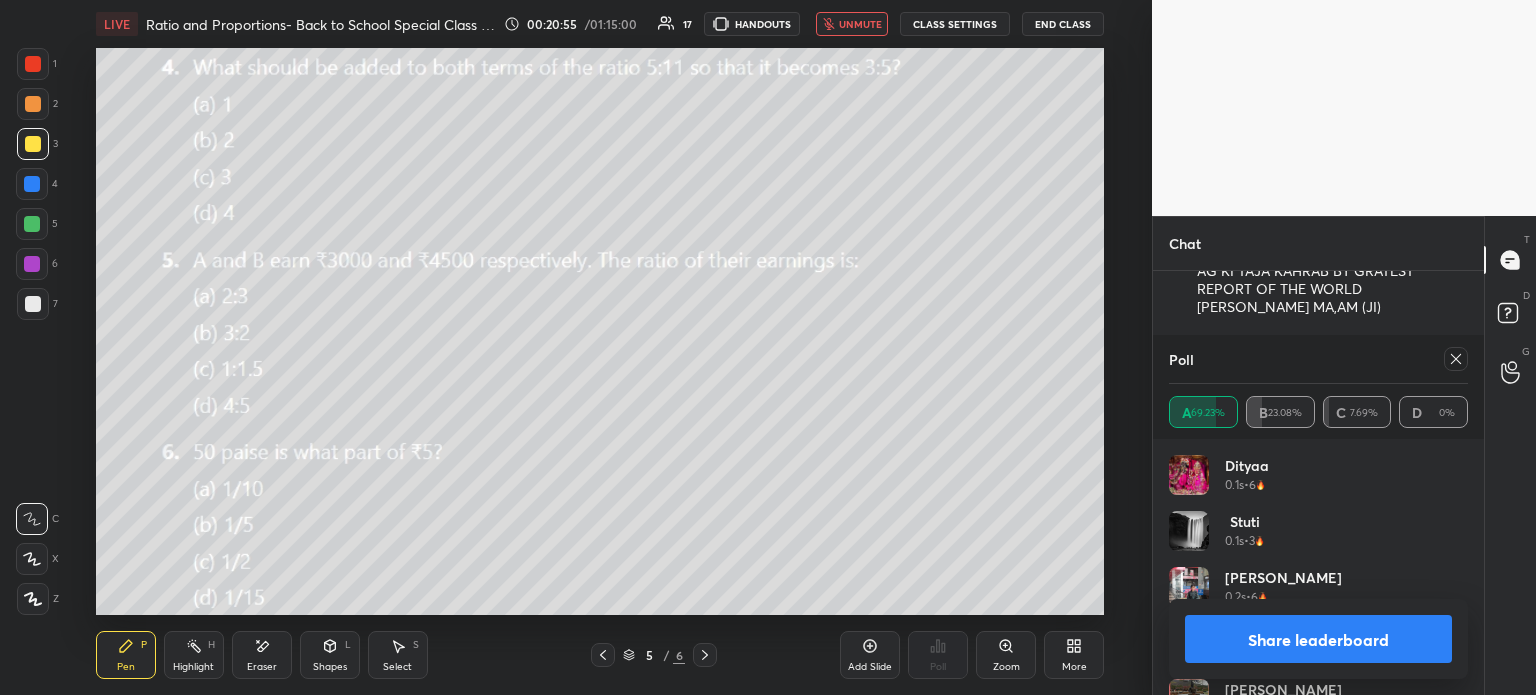 scroll, scrollTop: 11960, scrollLeft: 0, axis: vertical 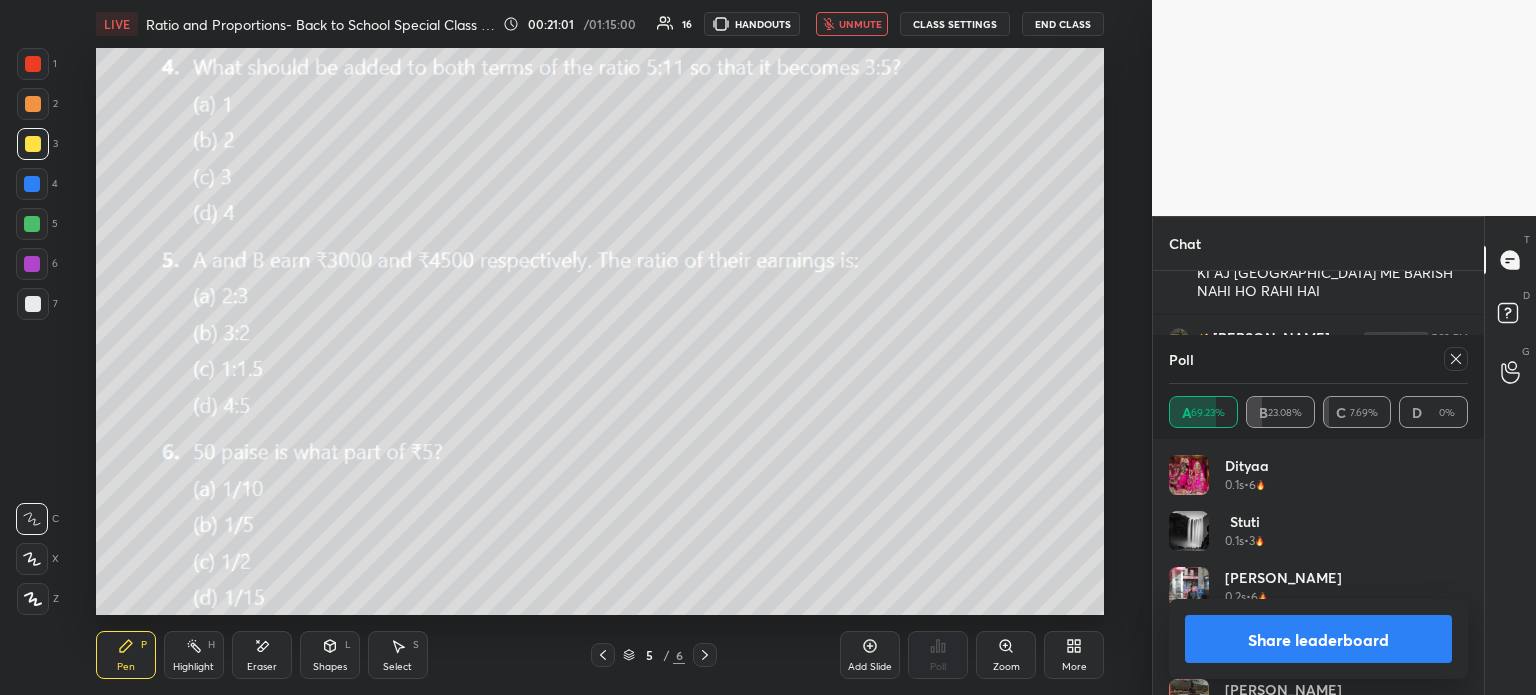 click on "Poll A 69.23% B 23.08% C 7.69% D 0%" at bounding box center [1318, 387] 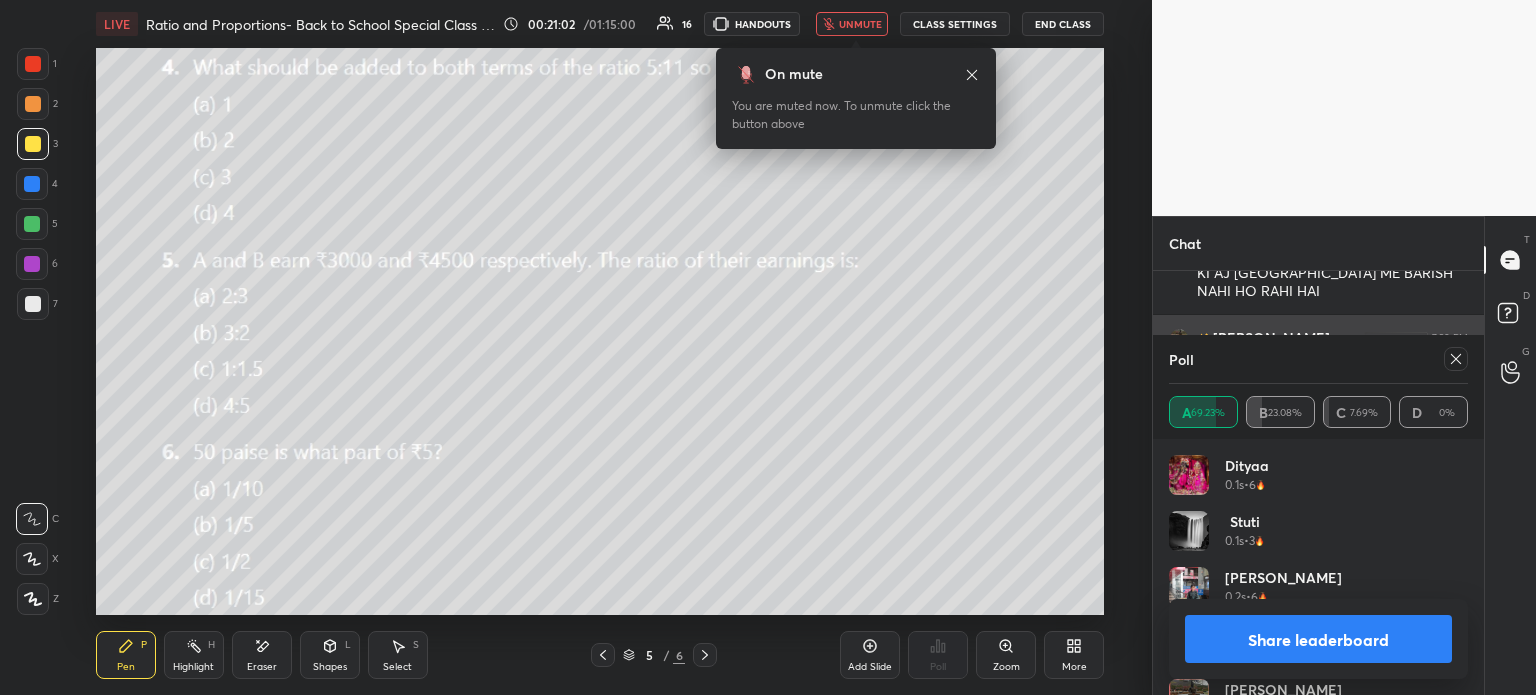 click at bounding box center [1456, 359] 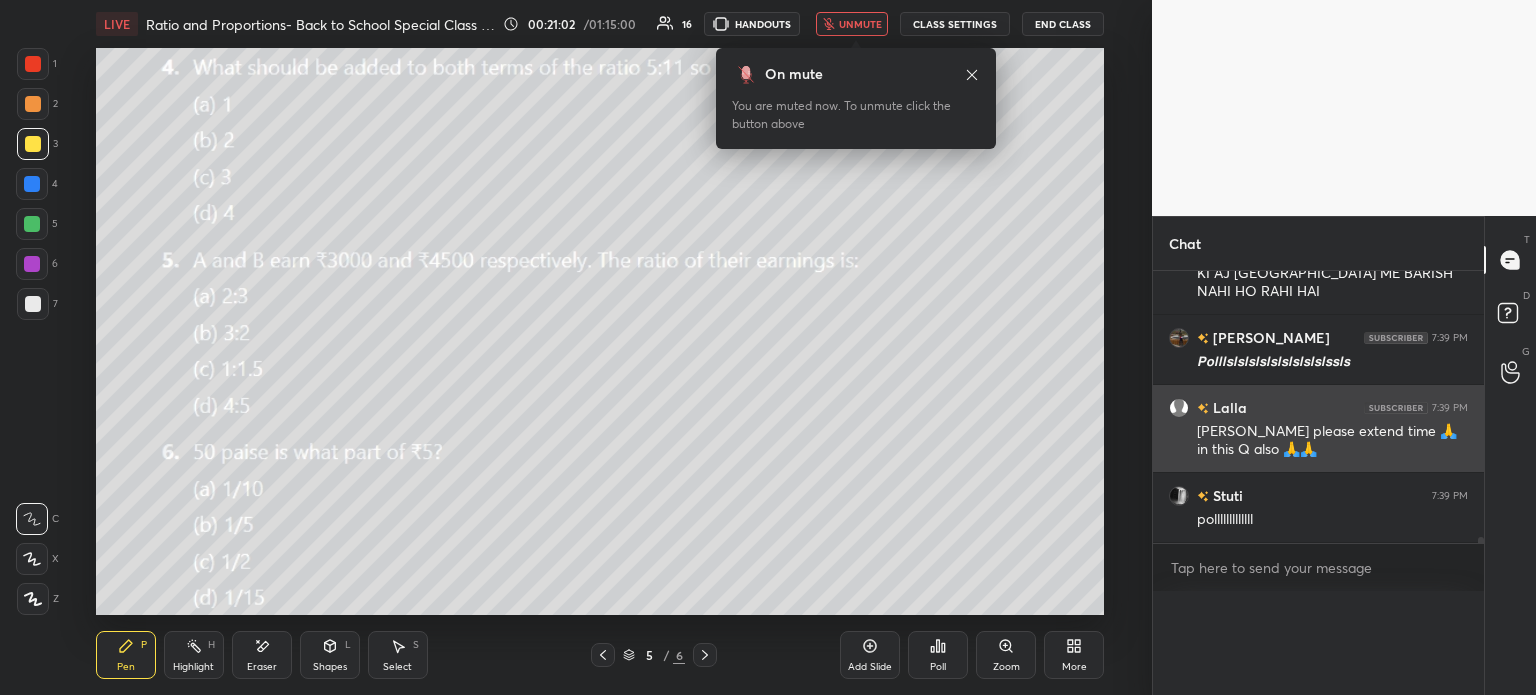 scroll, scrollTop: 0, scrollLeft: 0, axis: both 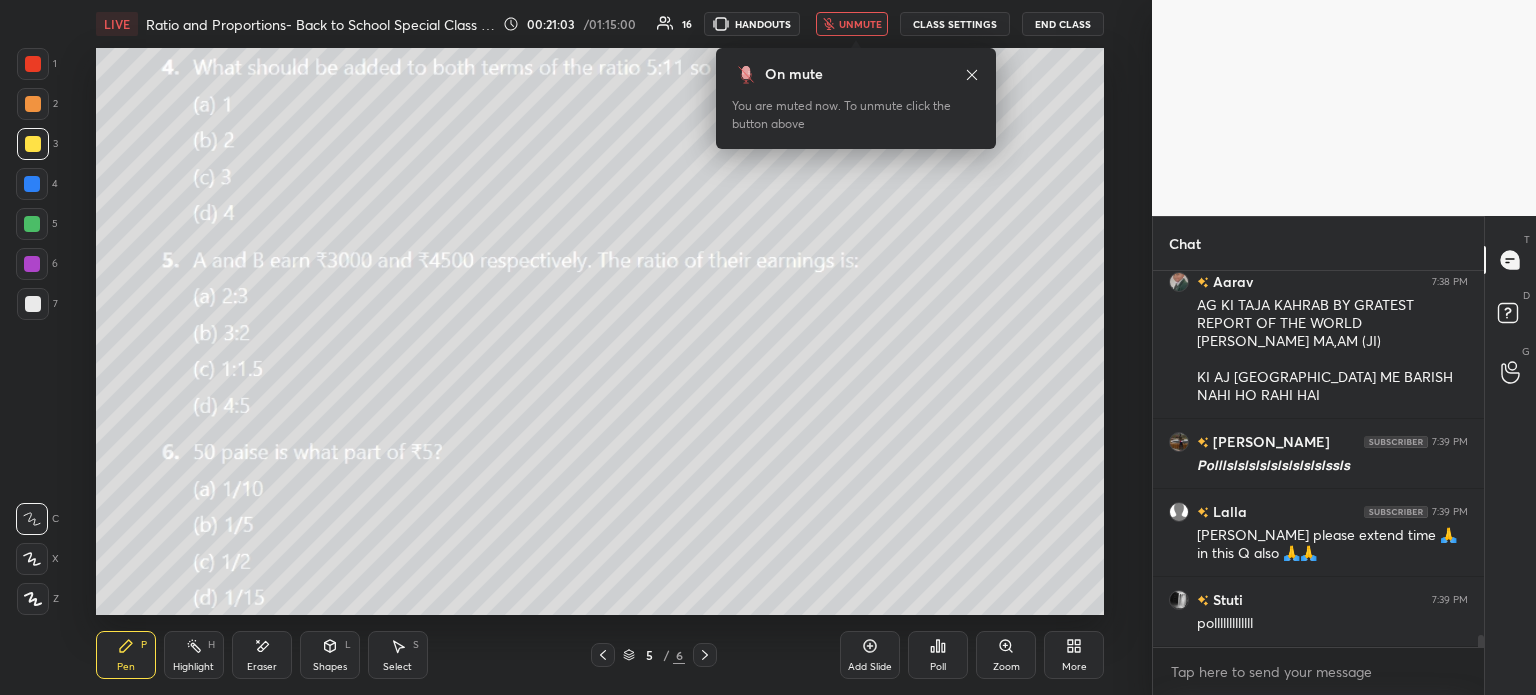 click on "unmute" at bounding box center [852, 24] 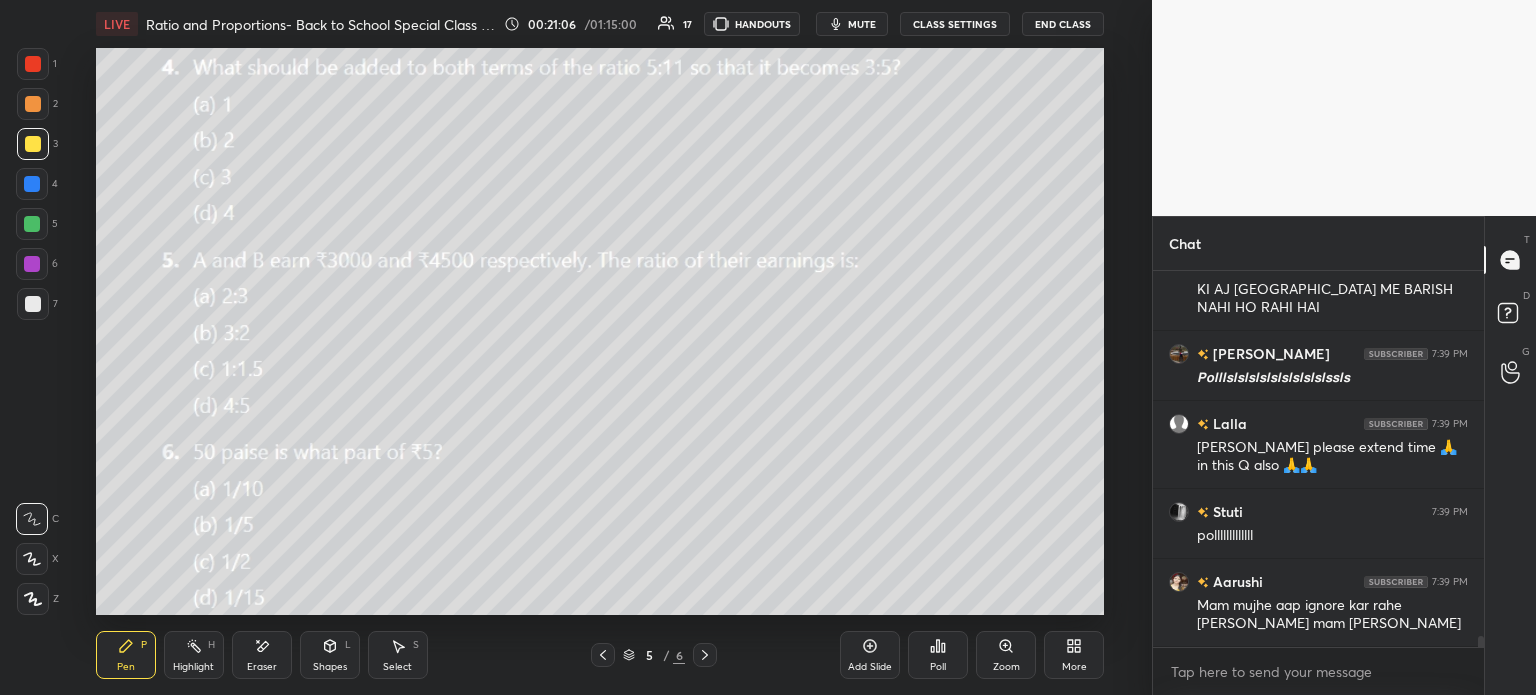 scroll, scrollTop: 12014, scrollLeft: 0, axis: vertical 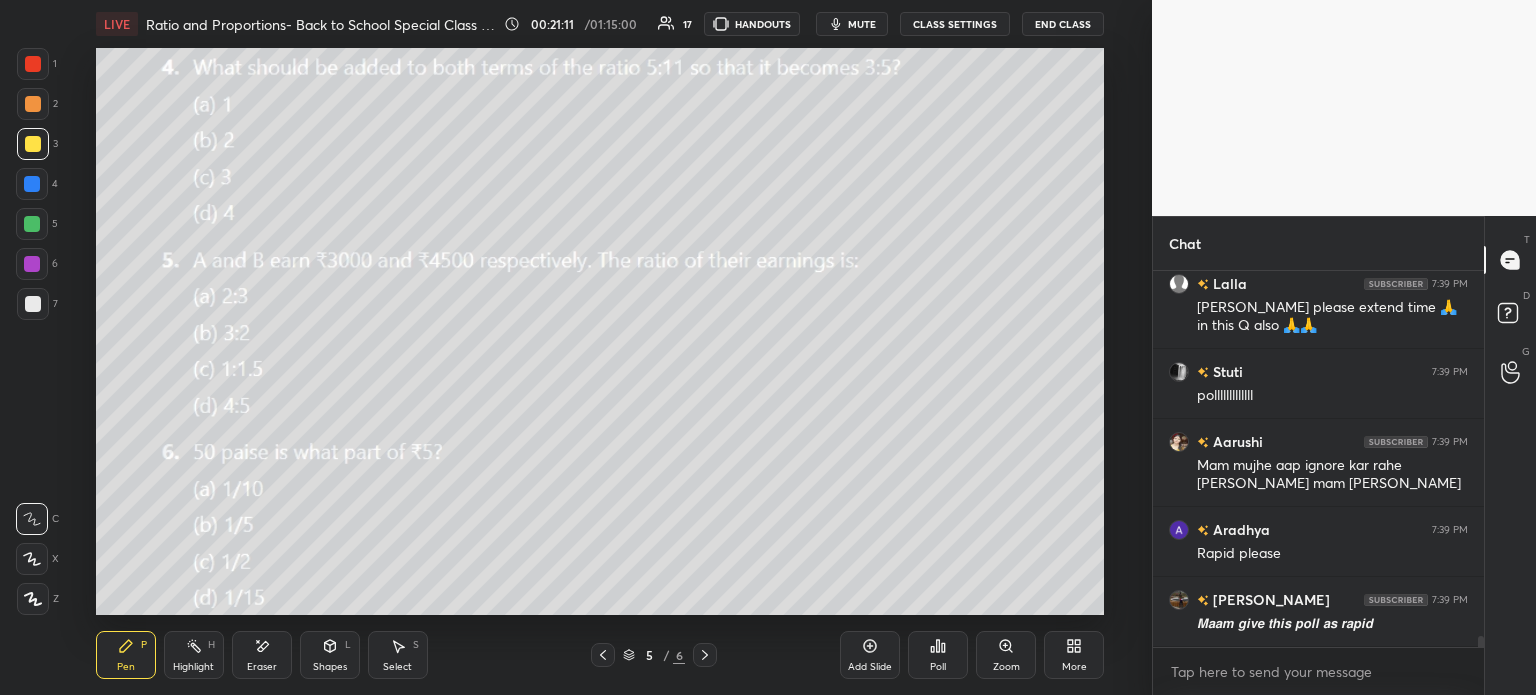 click on "Poll" at bounding box center (938, 655) 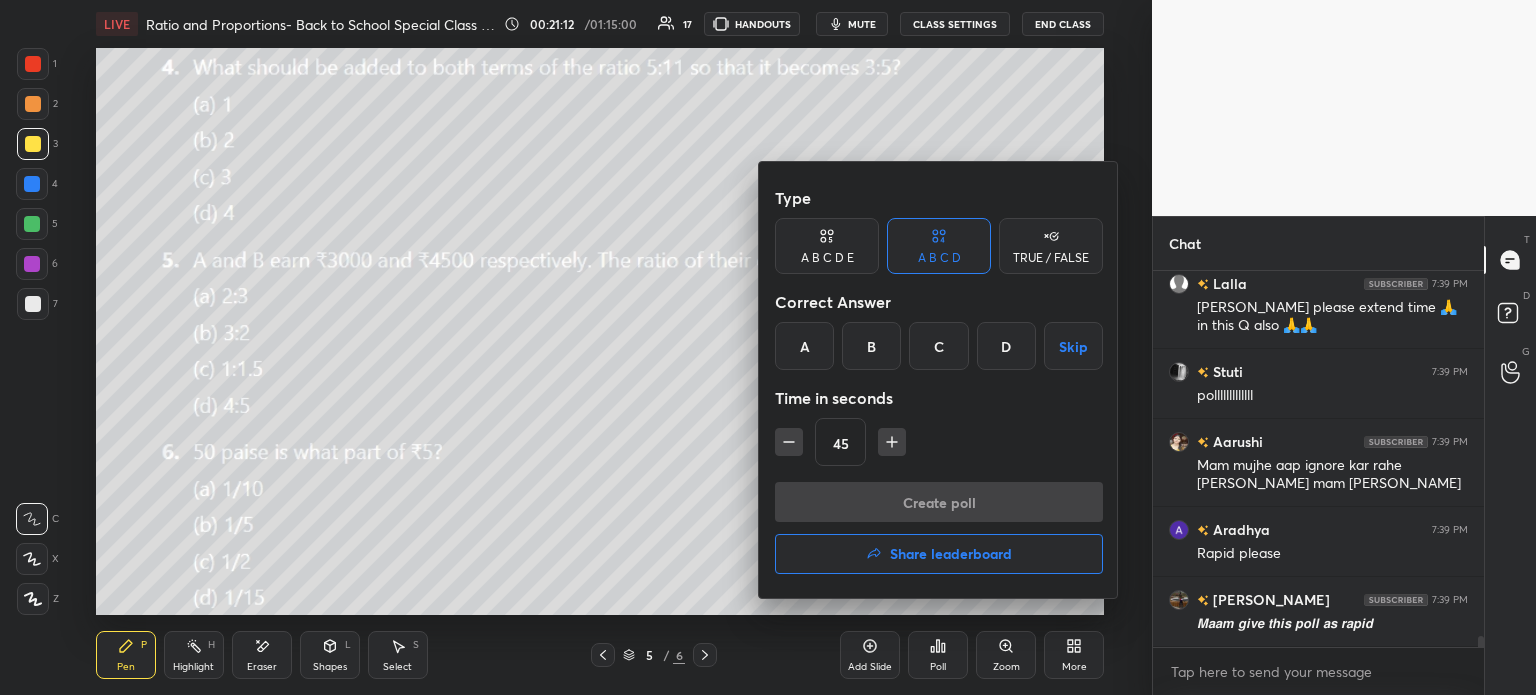 click on "A" at bounding box center [804, 346] 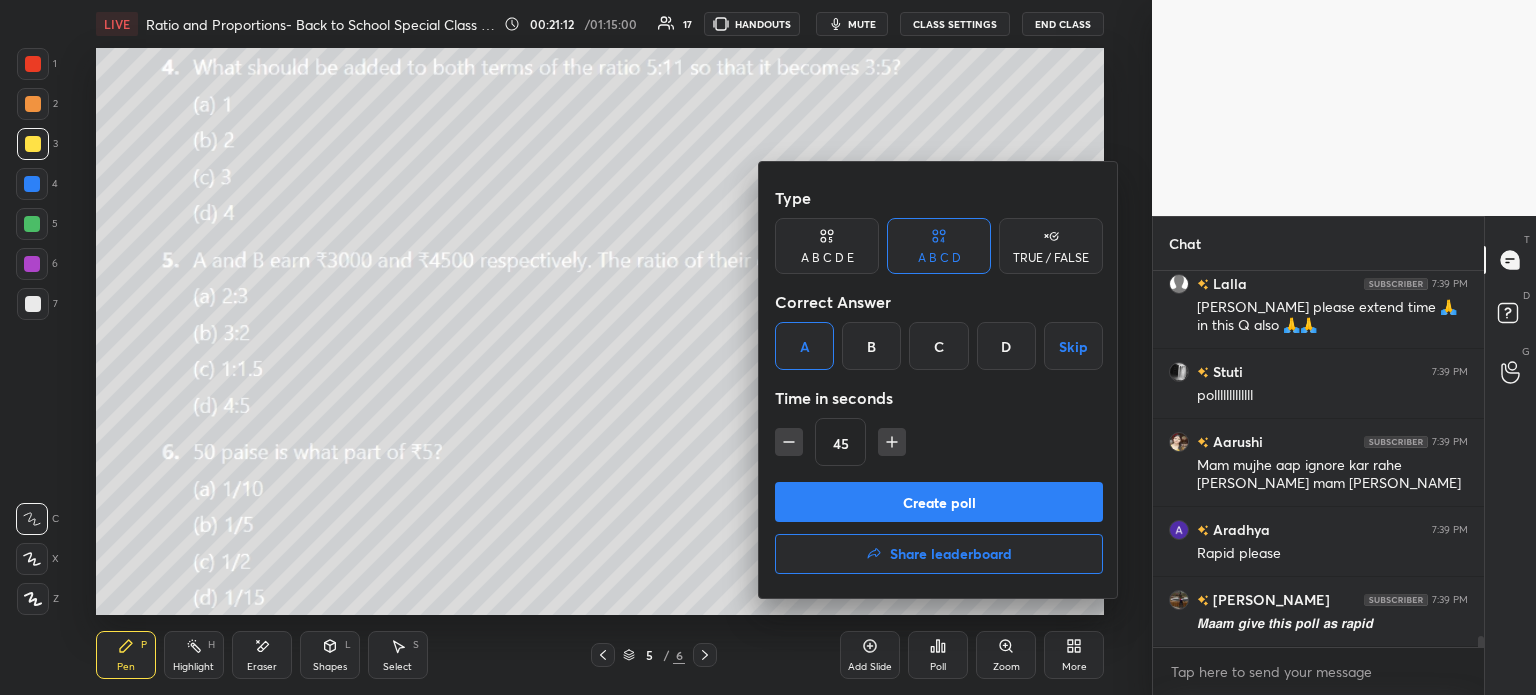 click on "Type A B C D E A B C D TRUE / FALSE Correct Answer A B C D Skip Time in seconds 45" at bounding box center (939, 330) 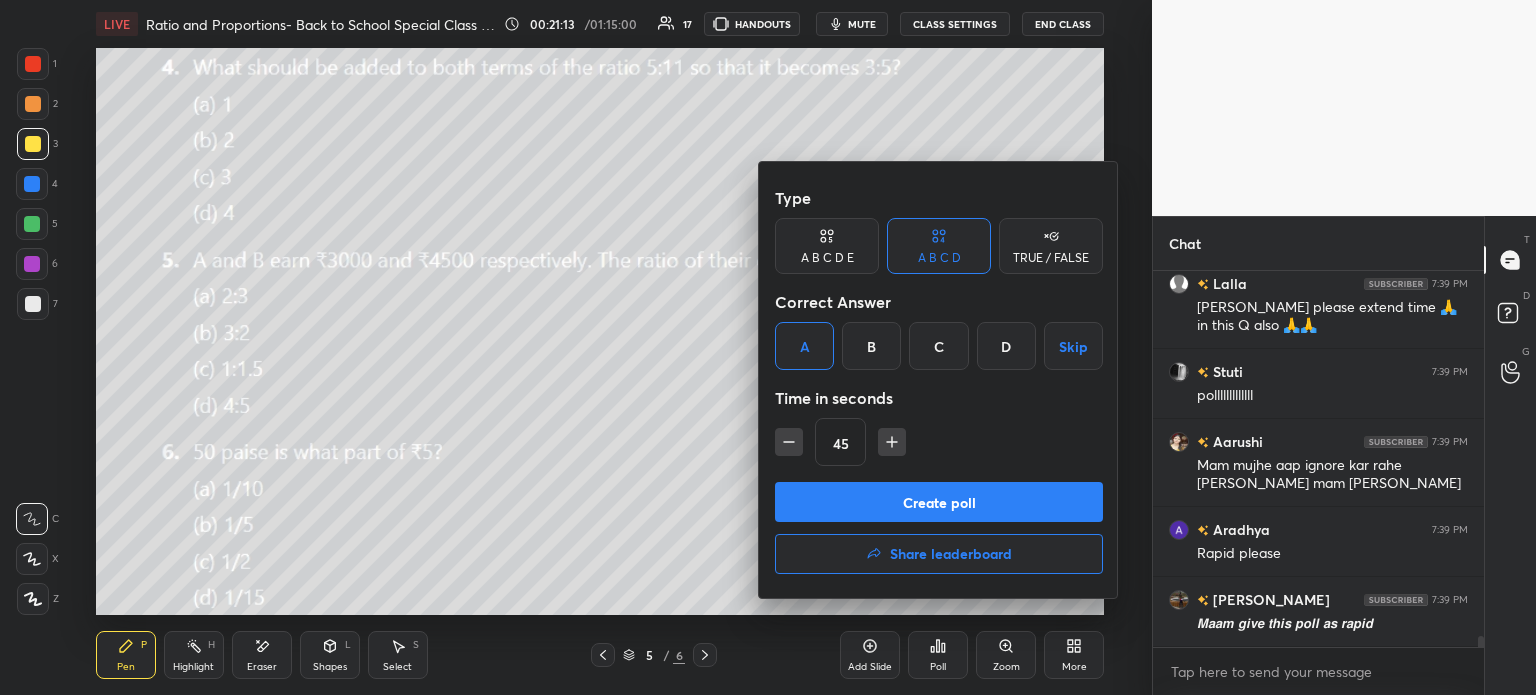 click on "Create poll" at bounding box center (939, 502) 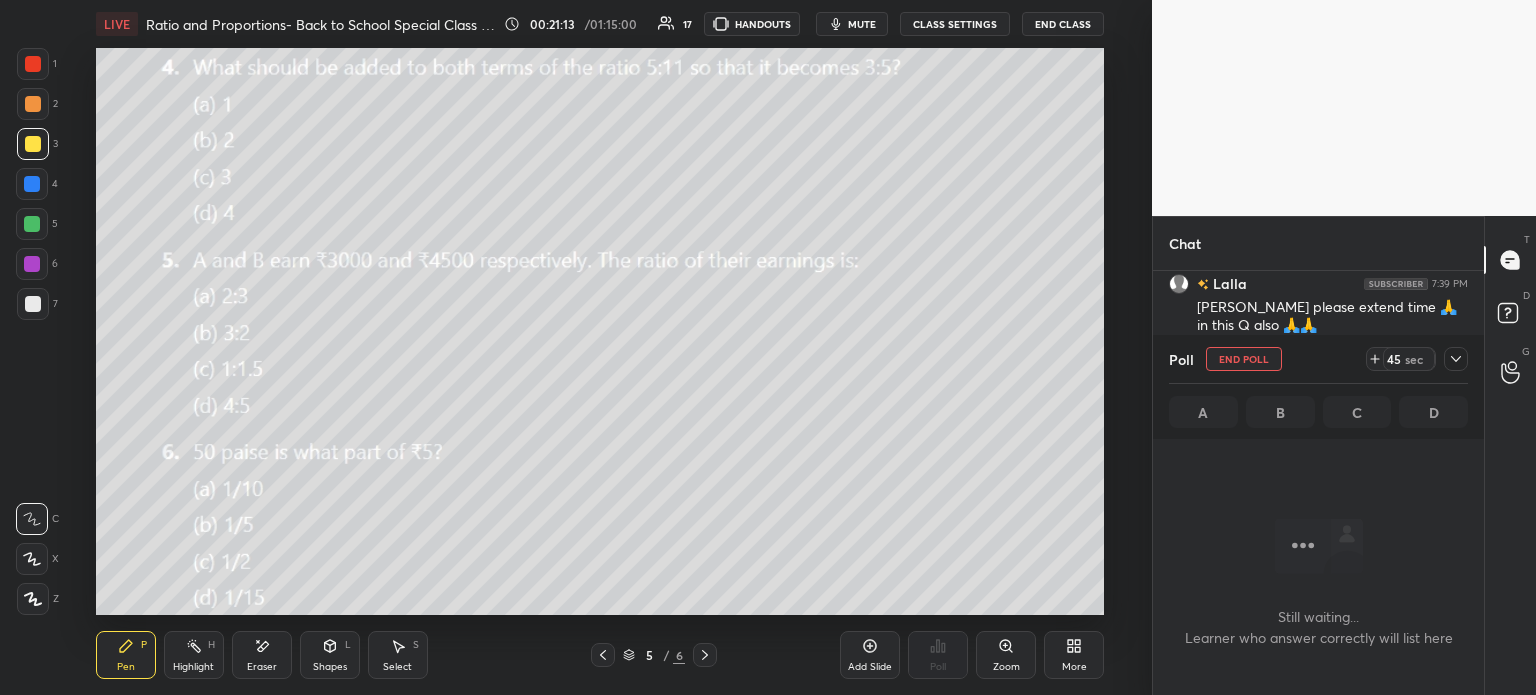 scroll, scrollTop: 337, scrollLeft: 325, axis: both 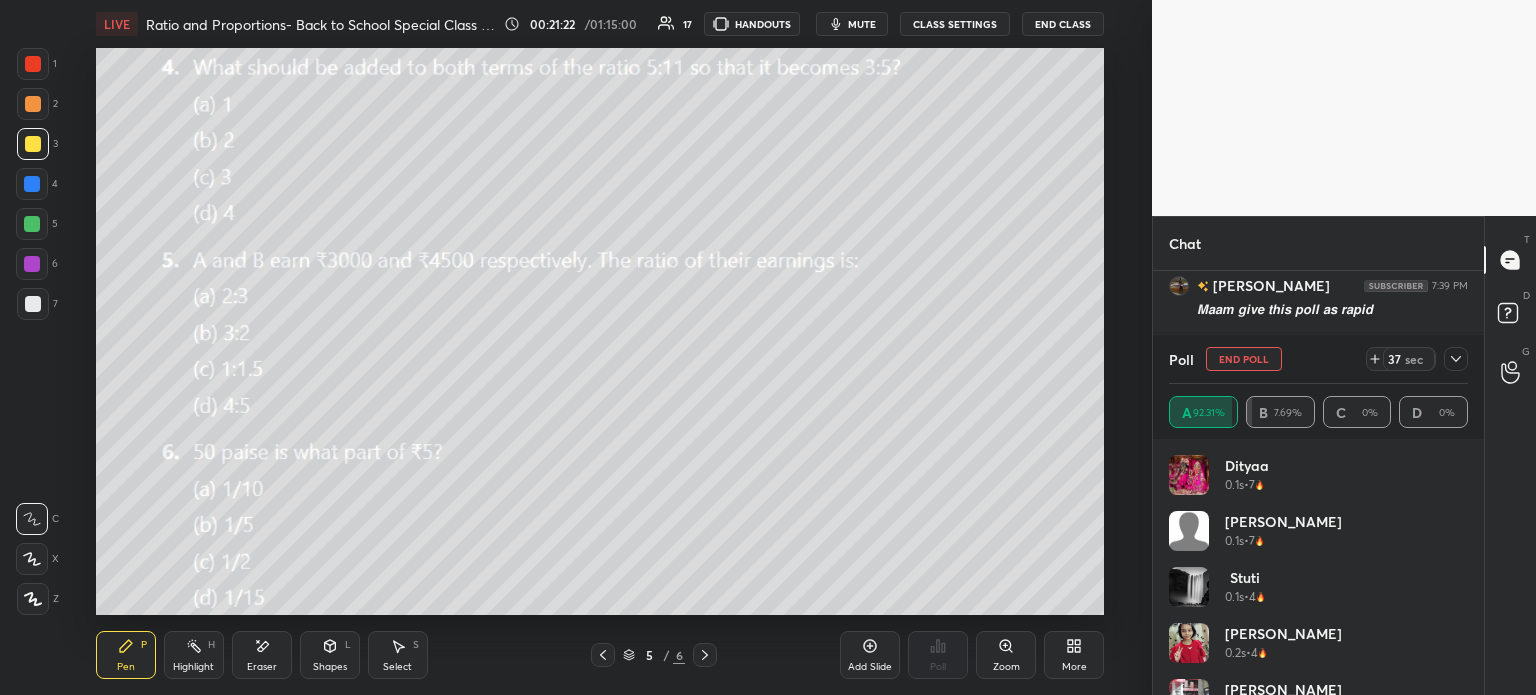 click 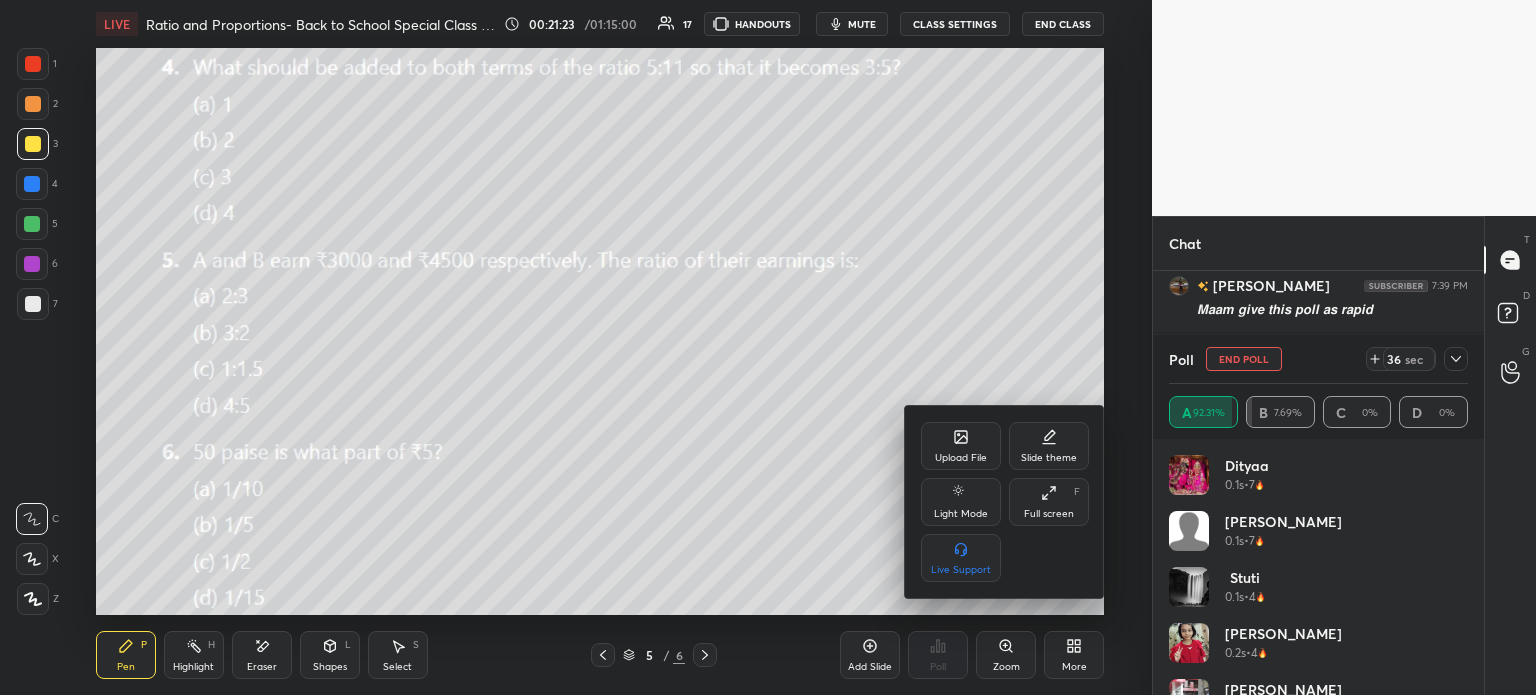 click on "Upload File" at bounding box center [961, 458] 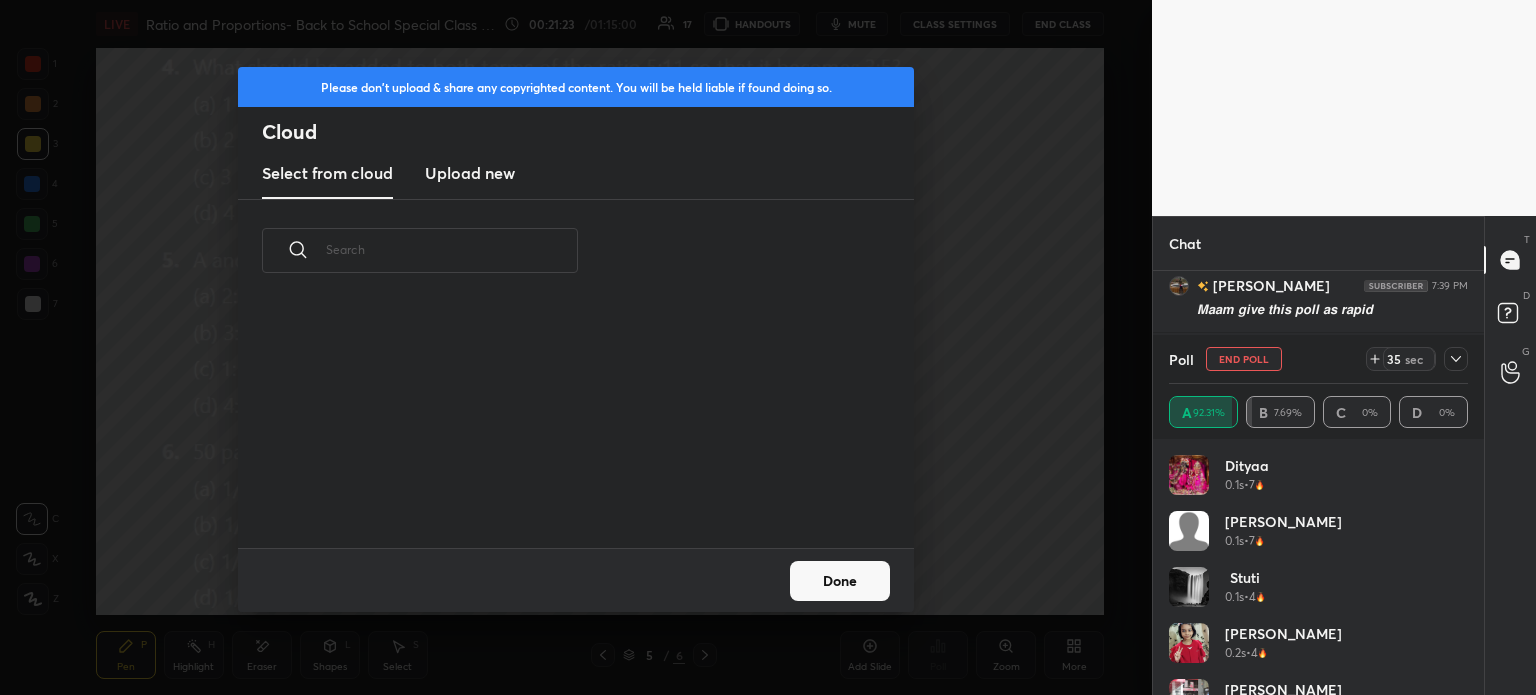 click on "Upload new" at bounding box center (470, 174) 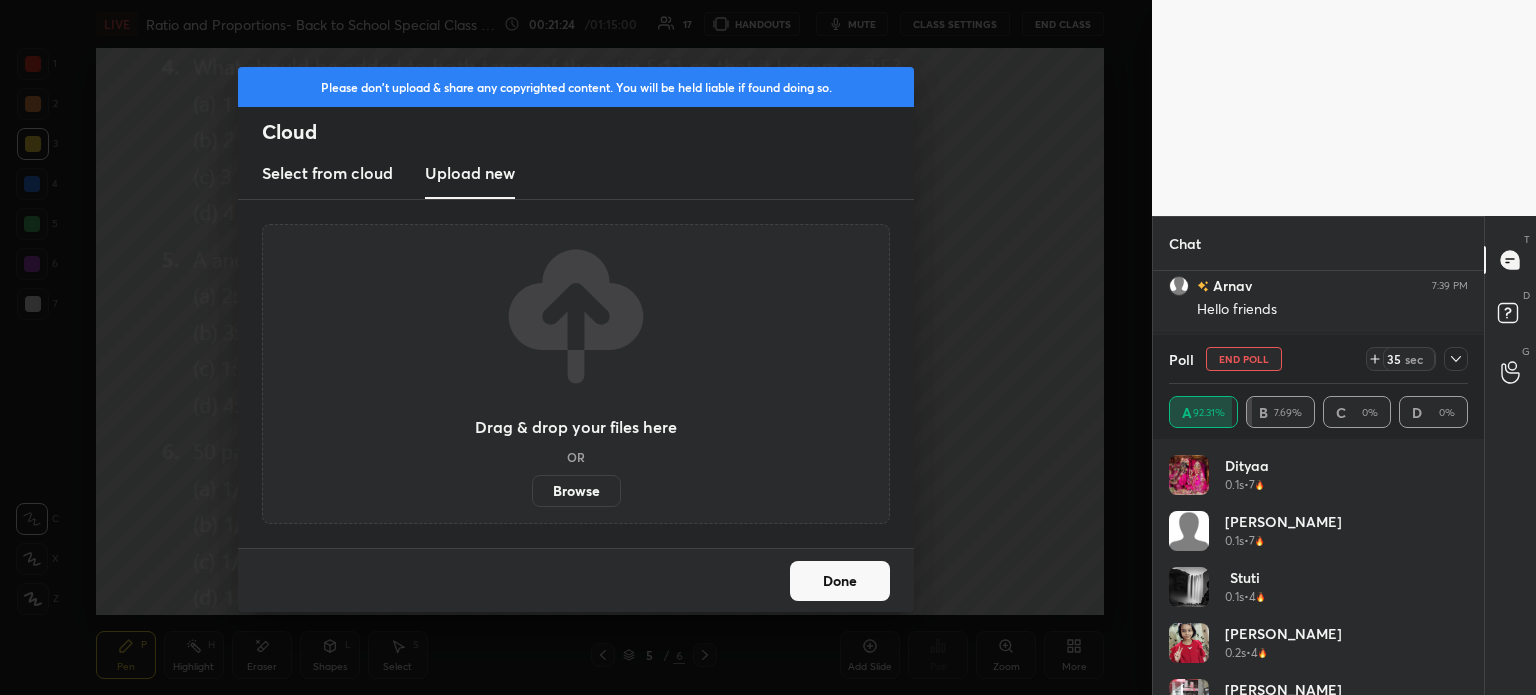 click on "Browse" at bounding box center [576, 491] 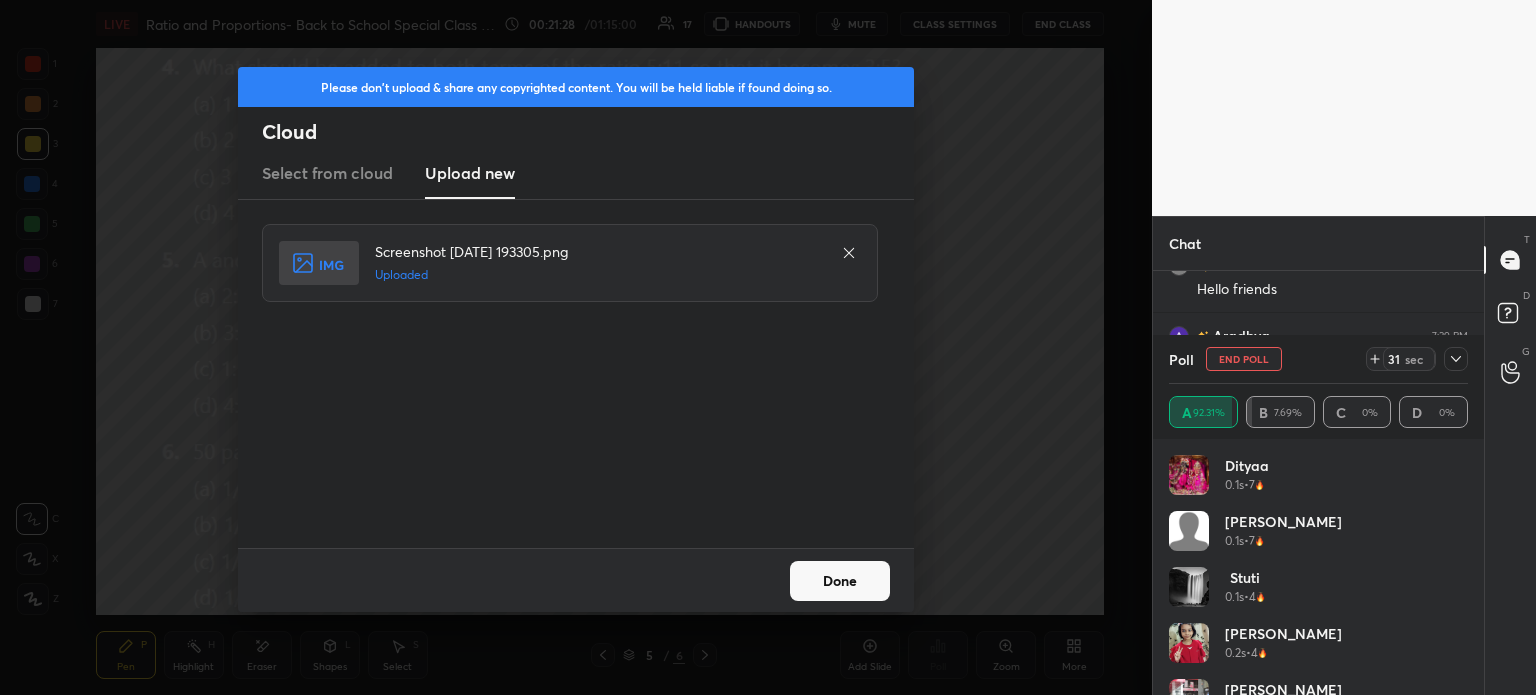 click 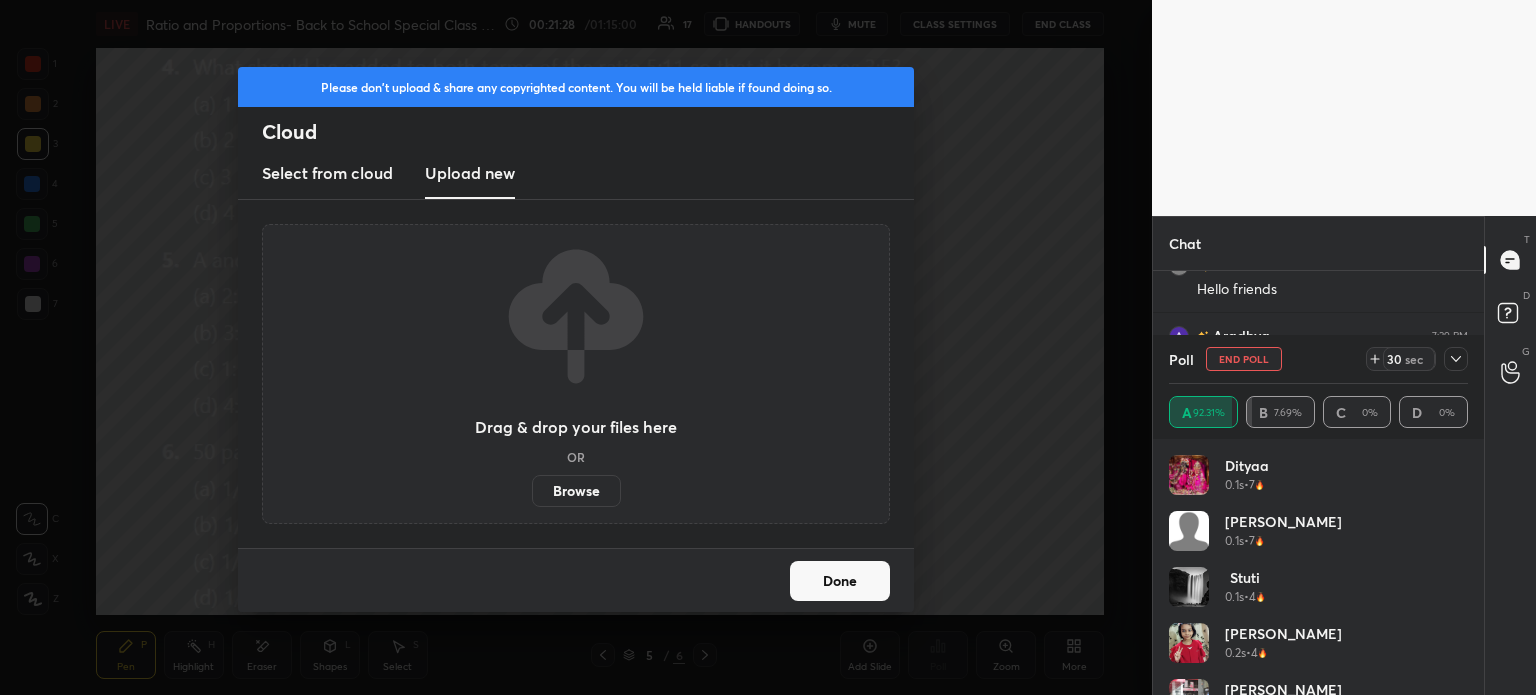 click on "Browse" at bounding box center [576, 491] 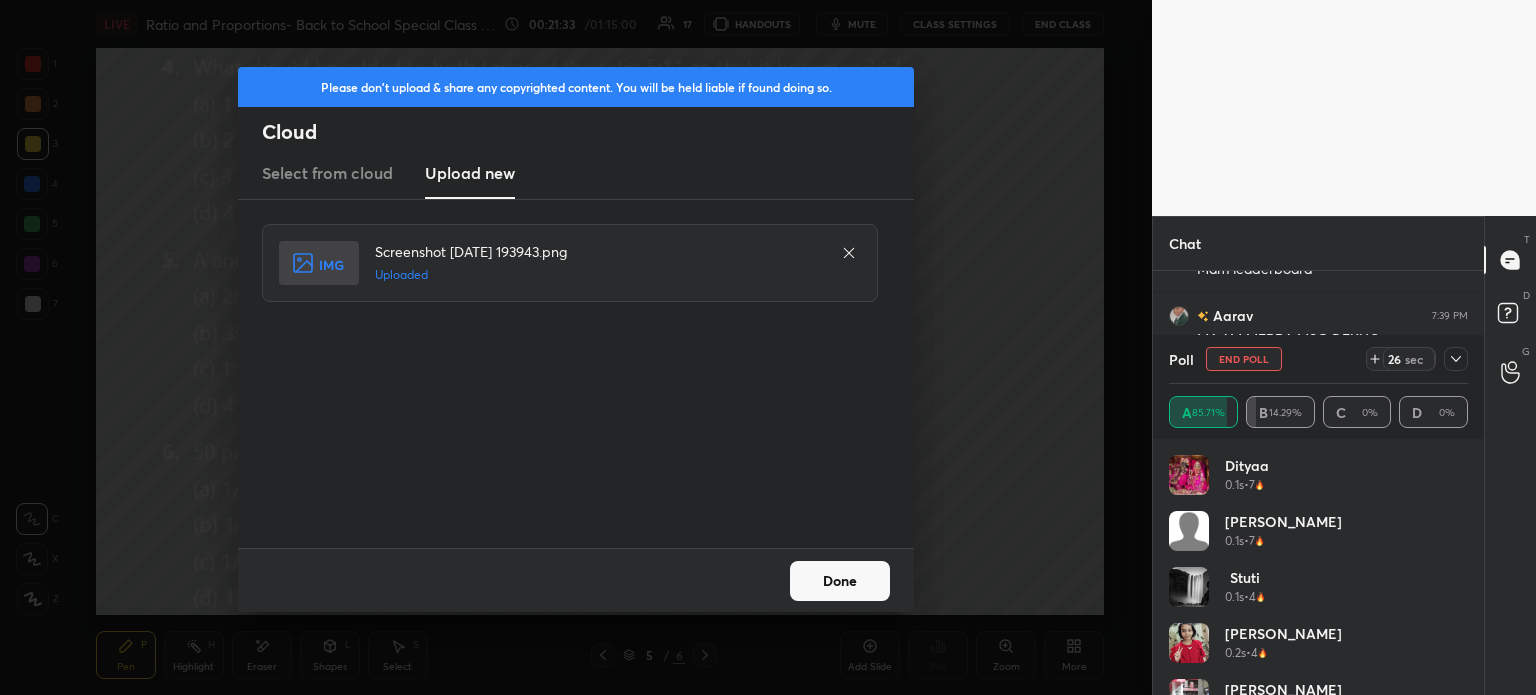 click on "Done" at bounding box center (840, 581) 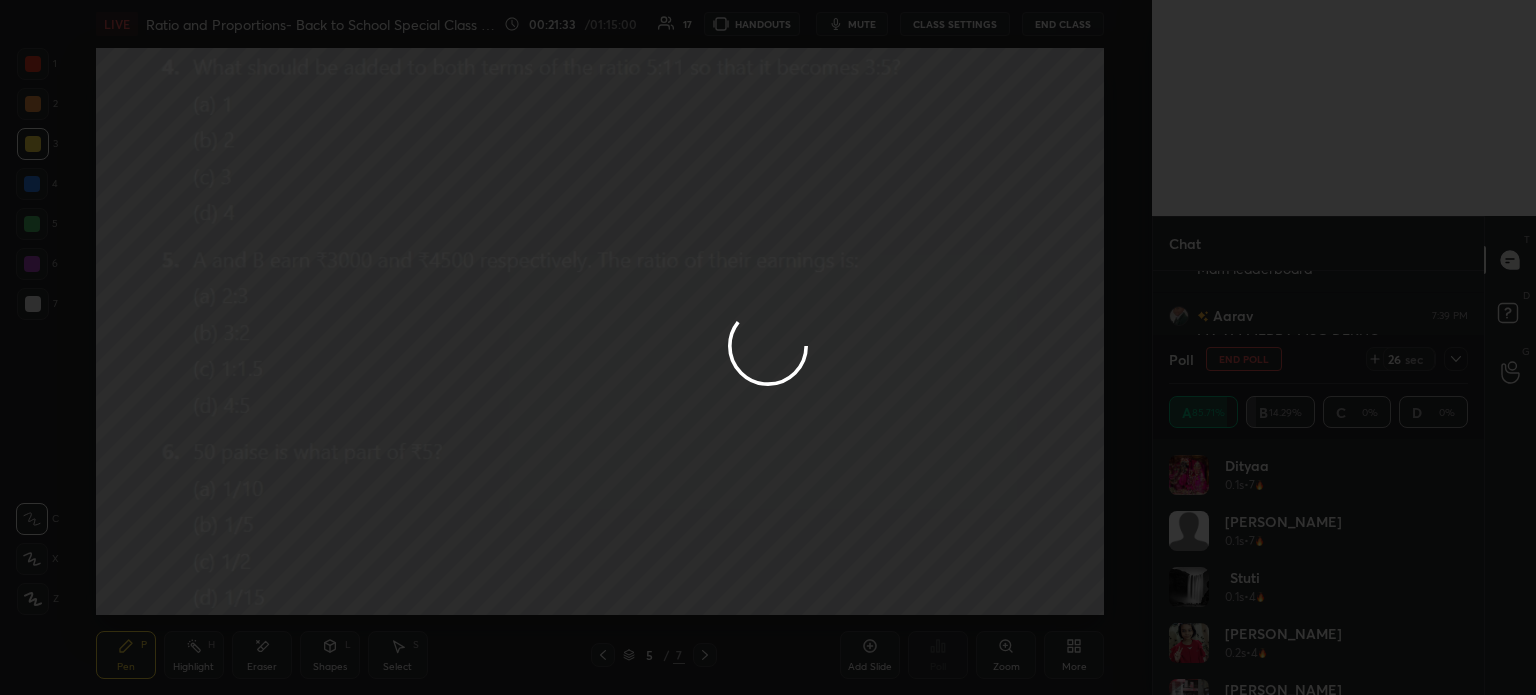 click on "Done" at bounding box center (840, 581) 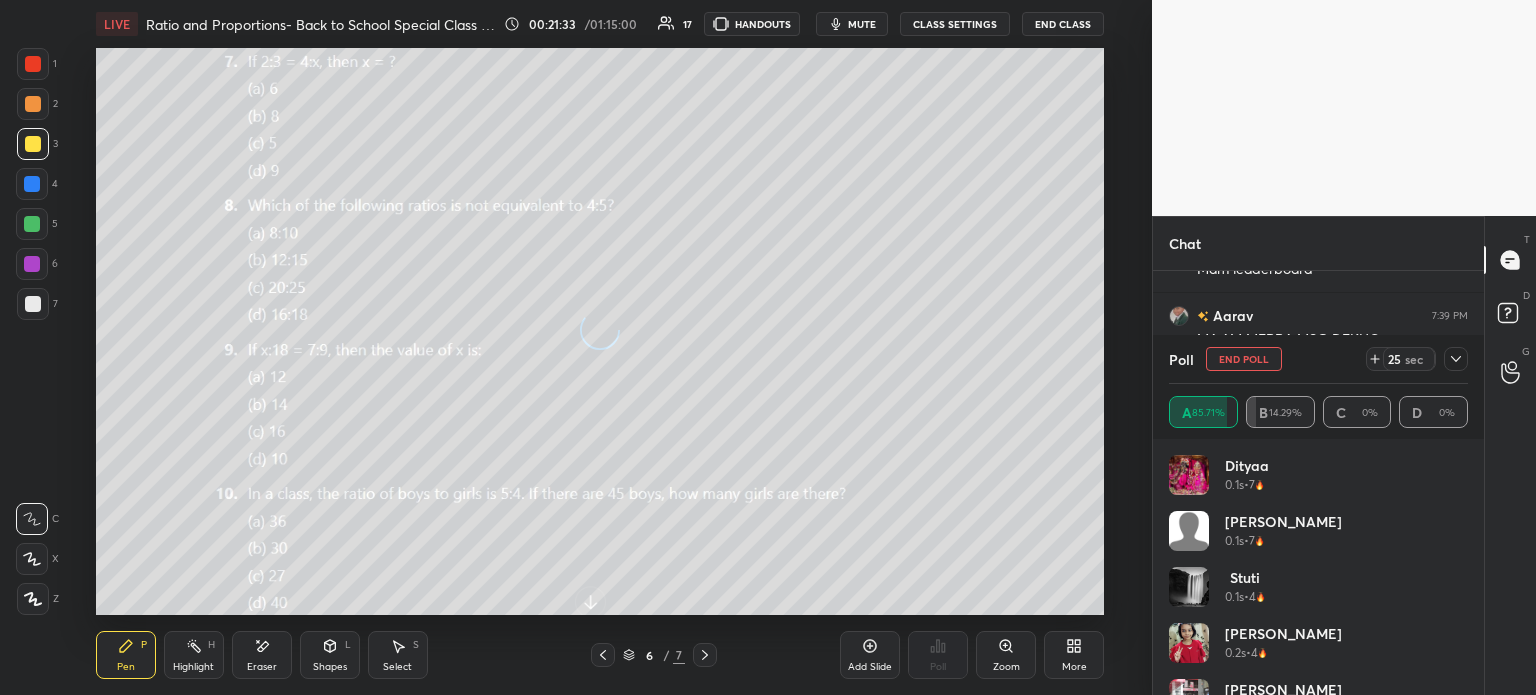 click 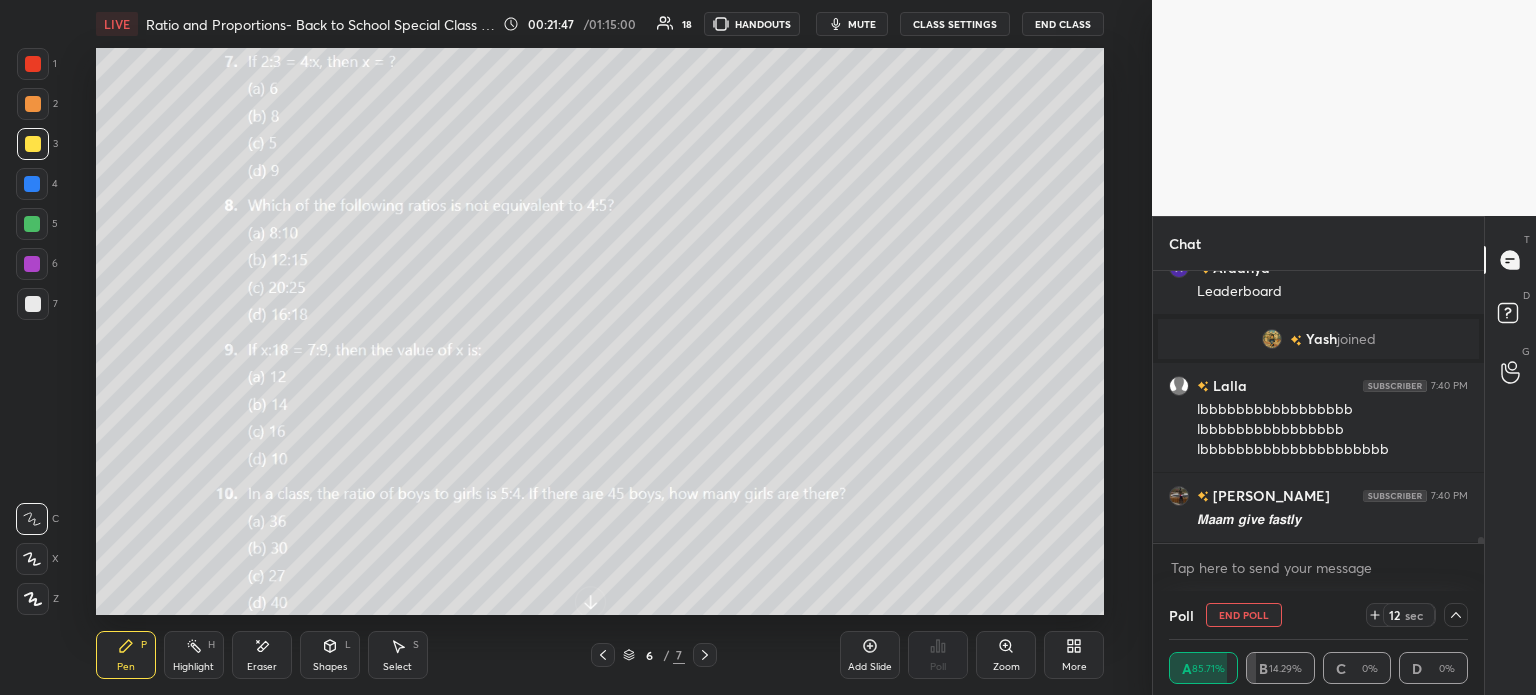 click on "Zoom" at bounding box center [1006, 655] 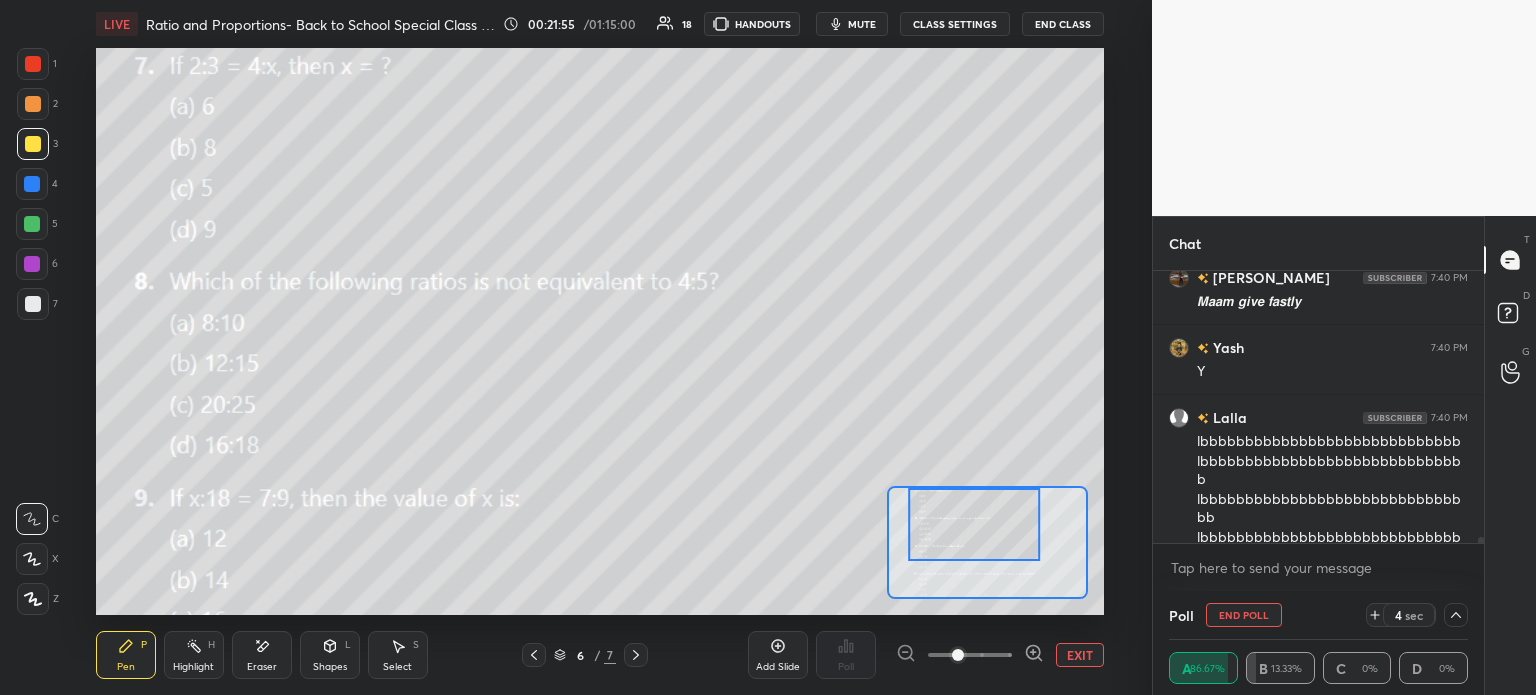 click on "End Poll" at bounding box center [1244, 615] 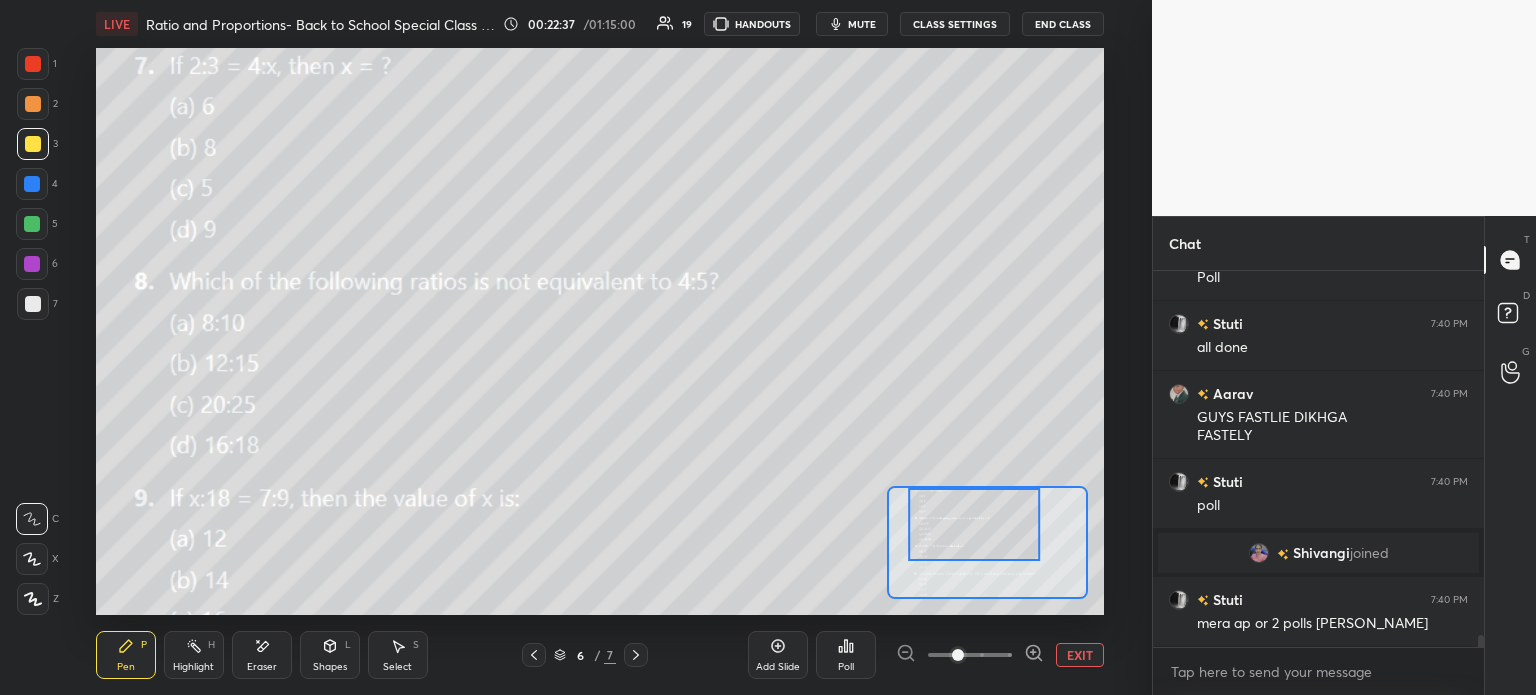 scroll, scrollTop: 11016, scrollLeft: 0, axis: vertical 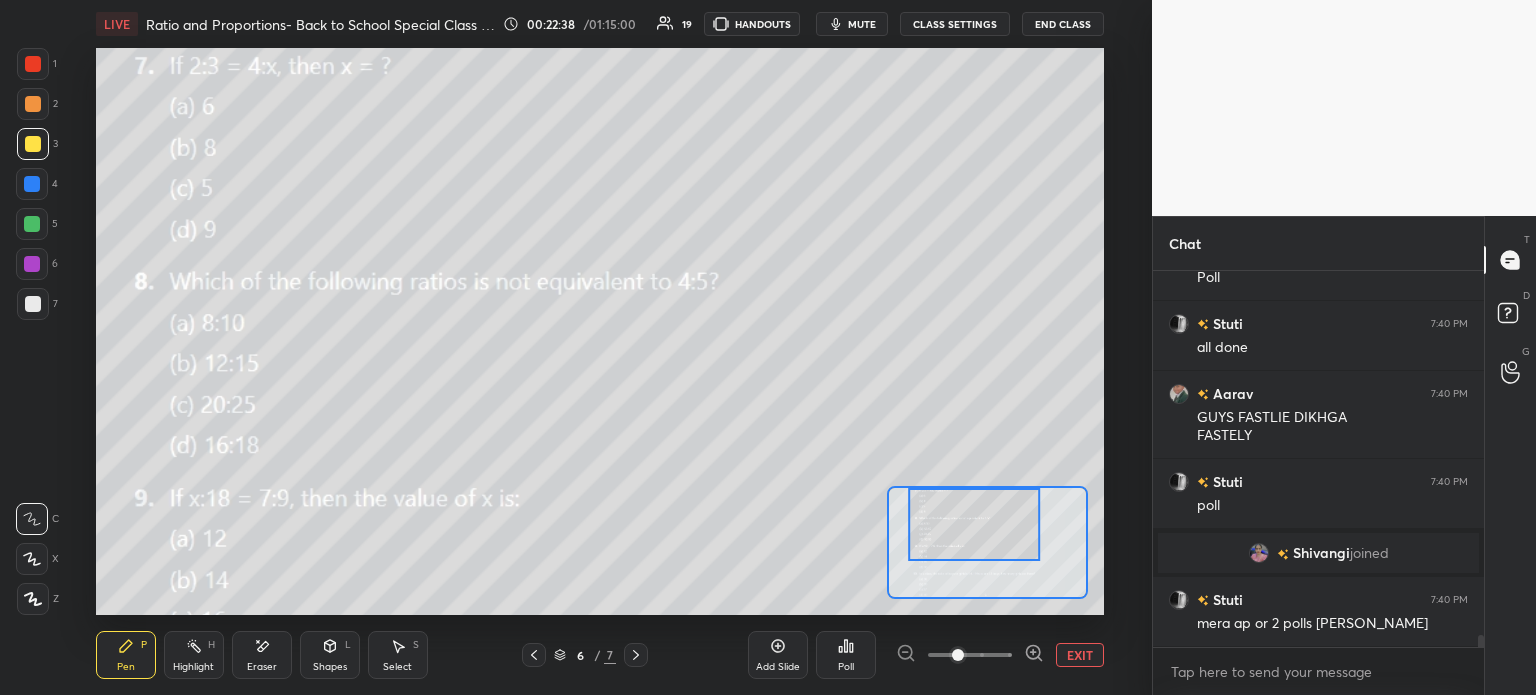 click 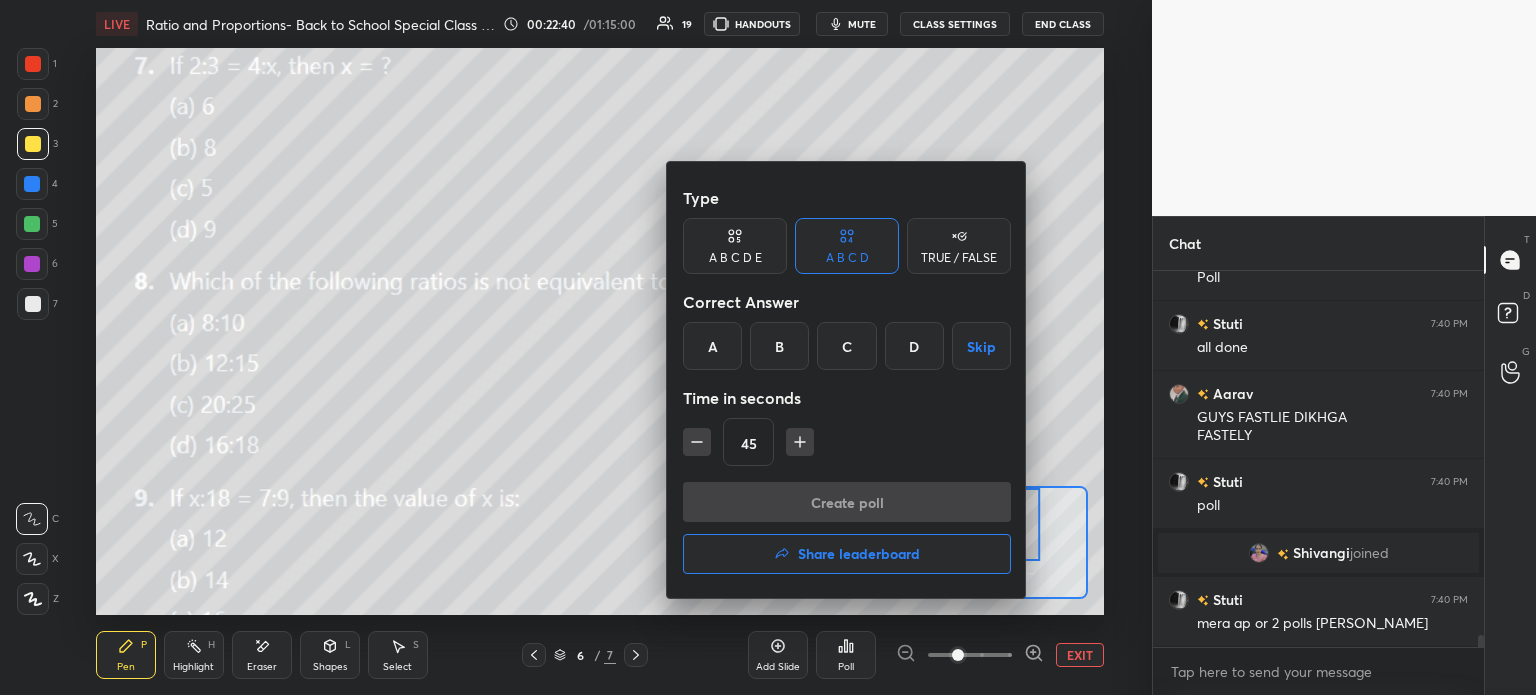 click on "A" at bounding box center (712, 346) 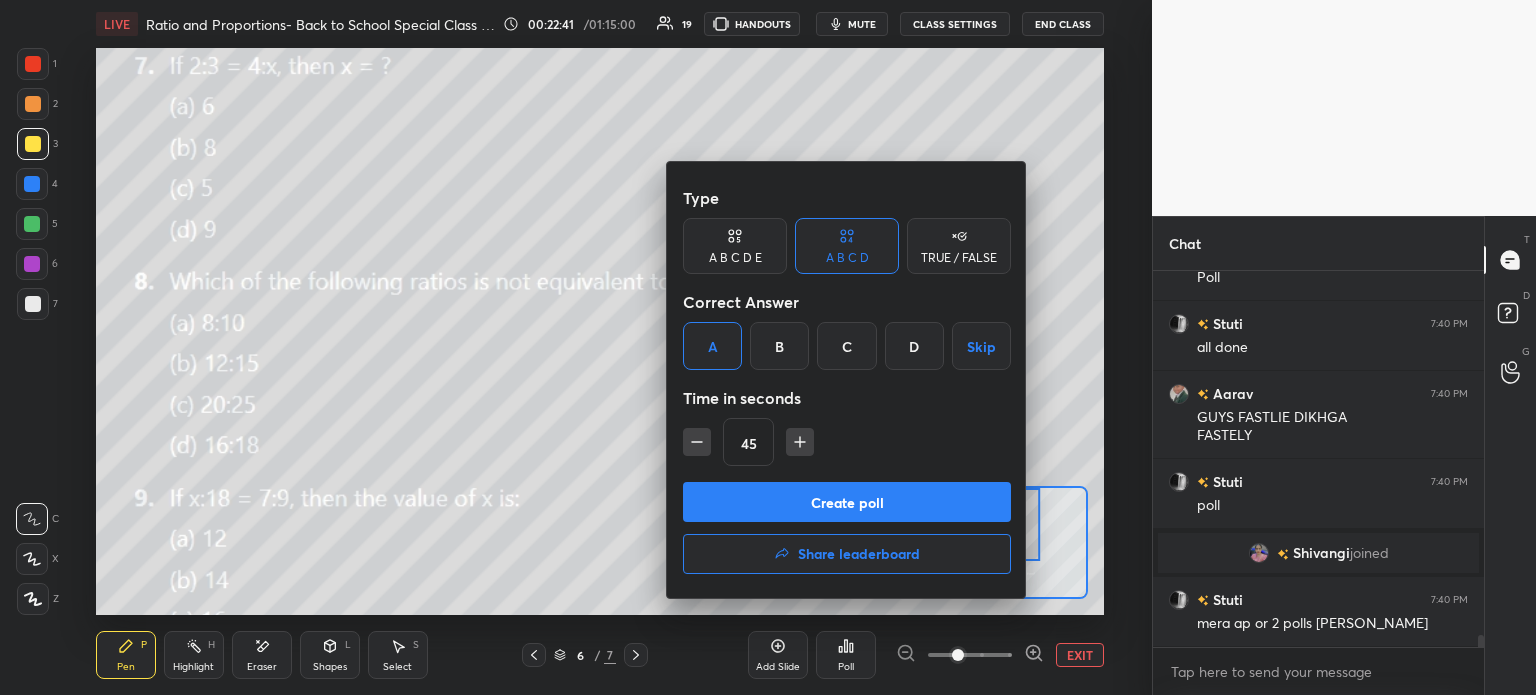 click on "Create poll" at bounding box center (847, 502) 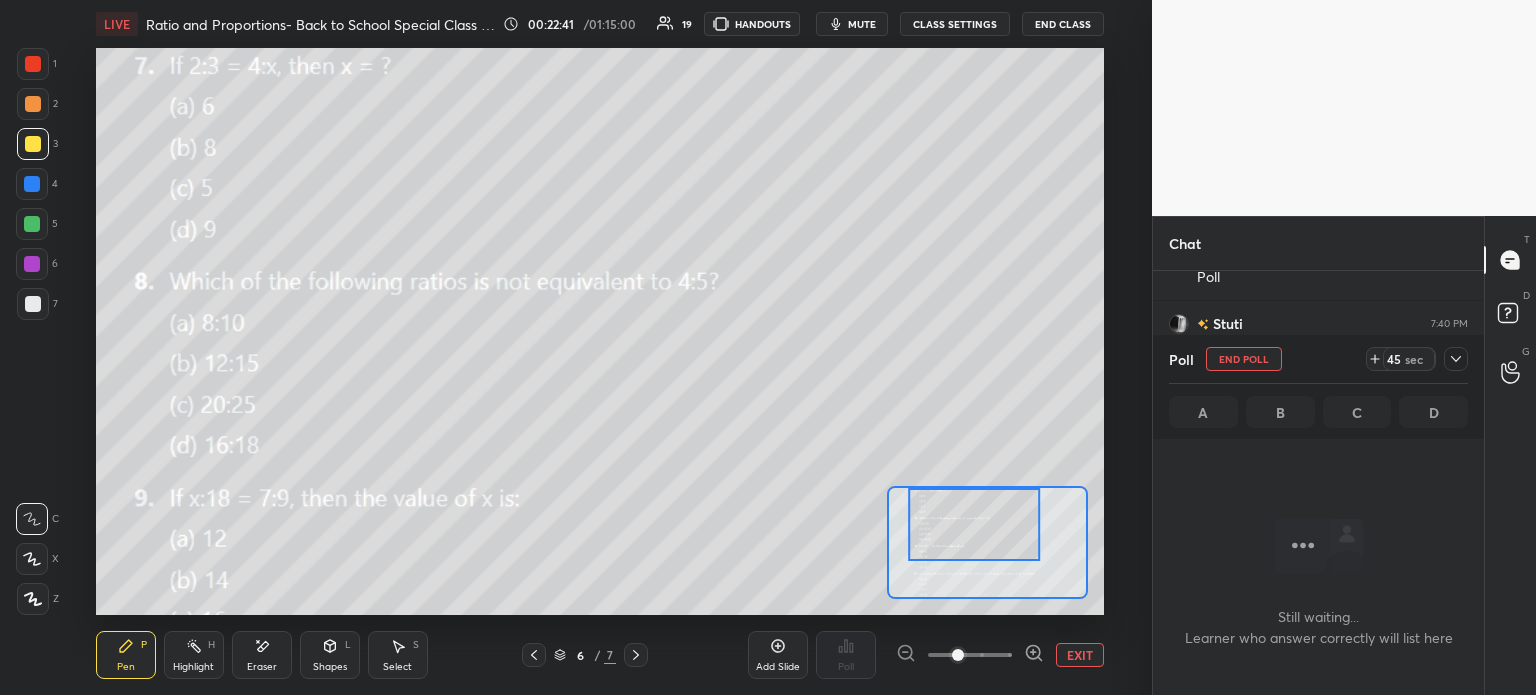 scroll, scrollTop: 337, scrollLeft: 325, axis: both 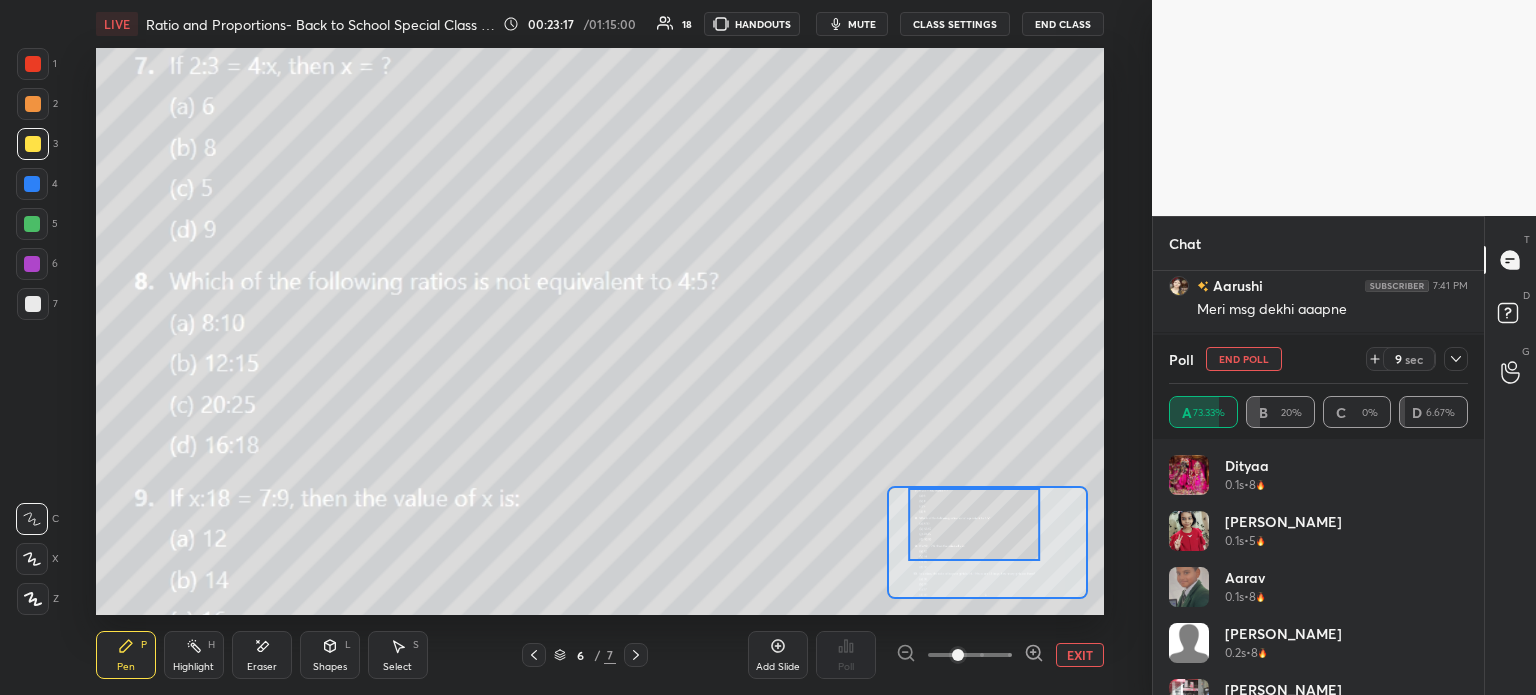 click 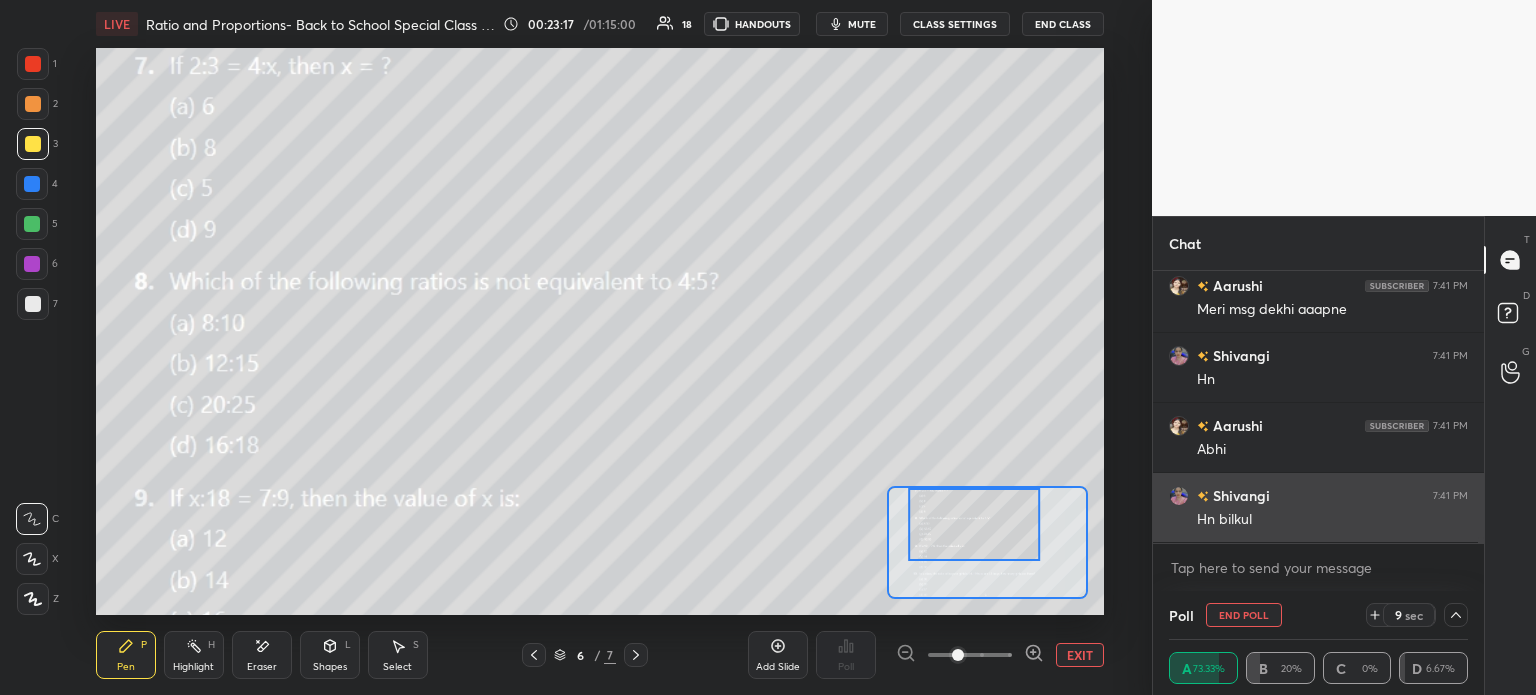 scroll, scrollTop: 130, scrollLeft: 293, axis: both 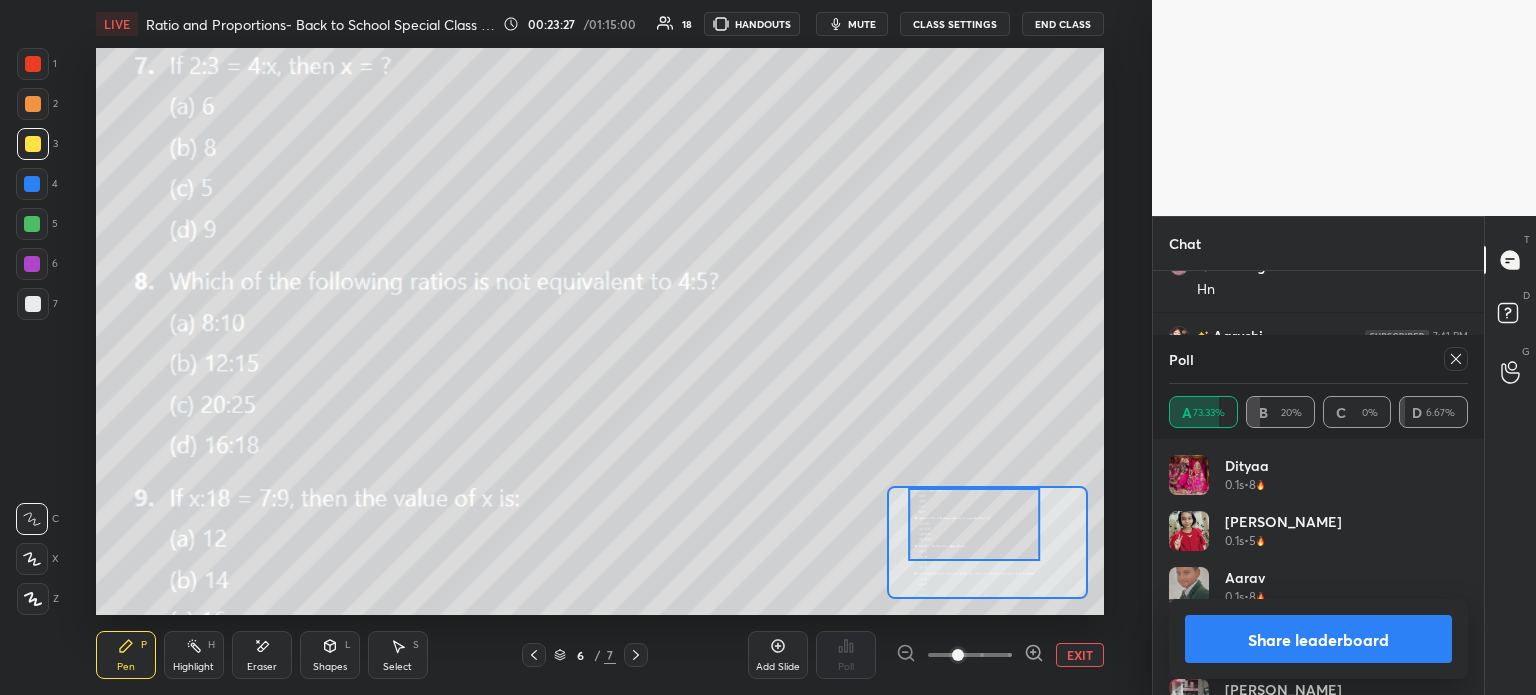 click on "Poll" at bounding box center (846, 655) 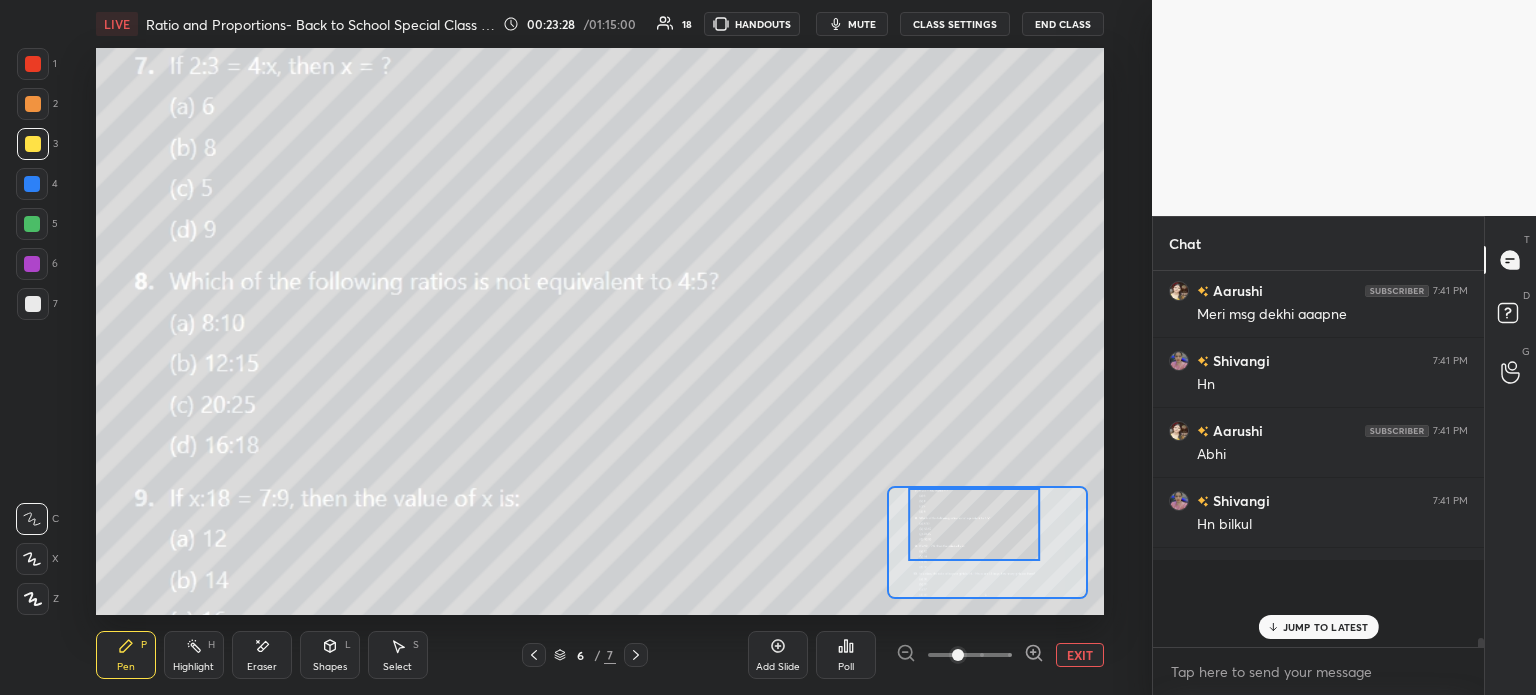 click on "Poll" at bounding box center [846, 655] 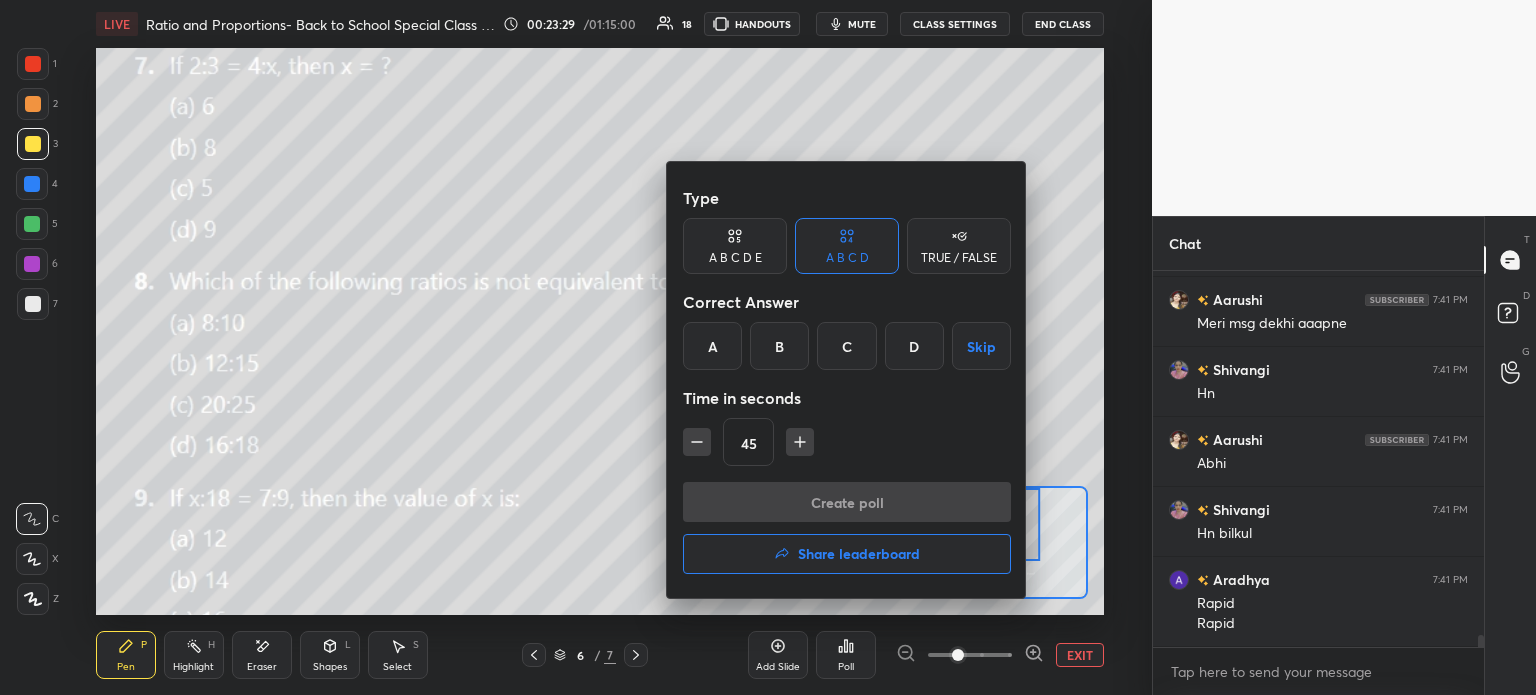 click on "D" at bounding box center (914, 346) 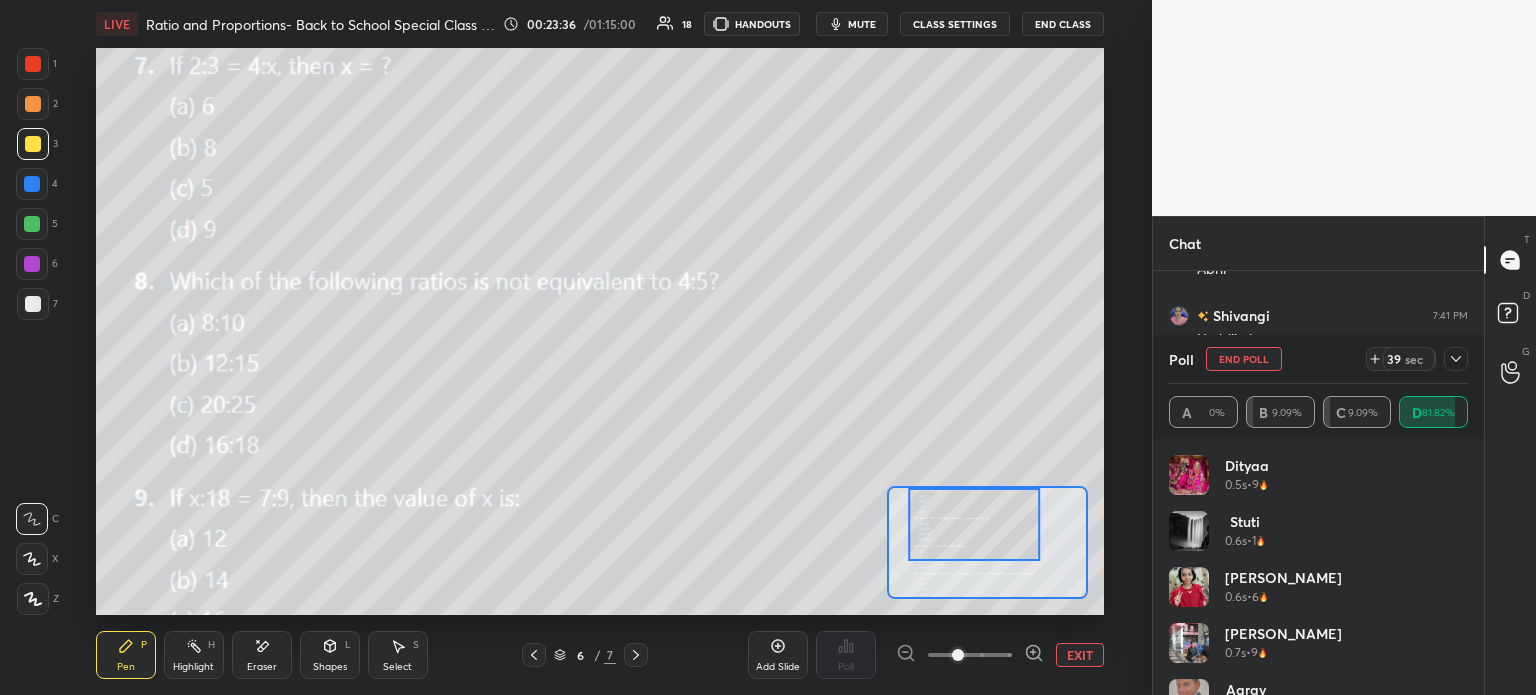 click at bounding box center (1456, 359) 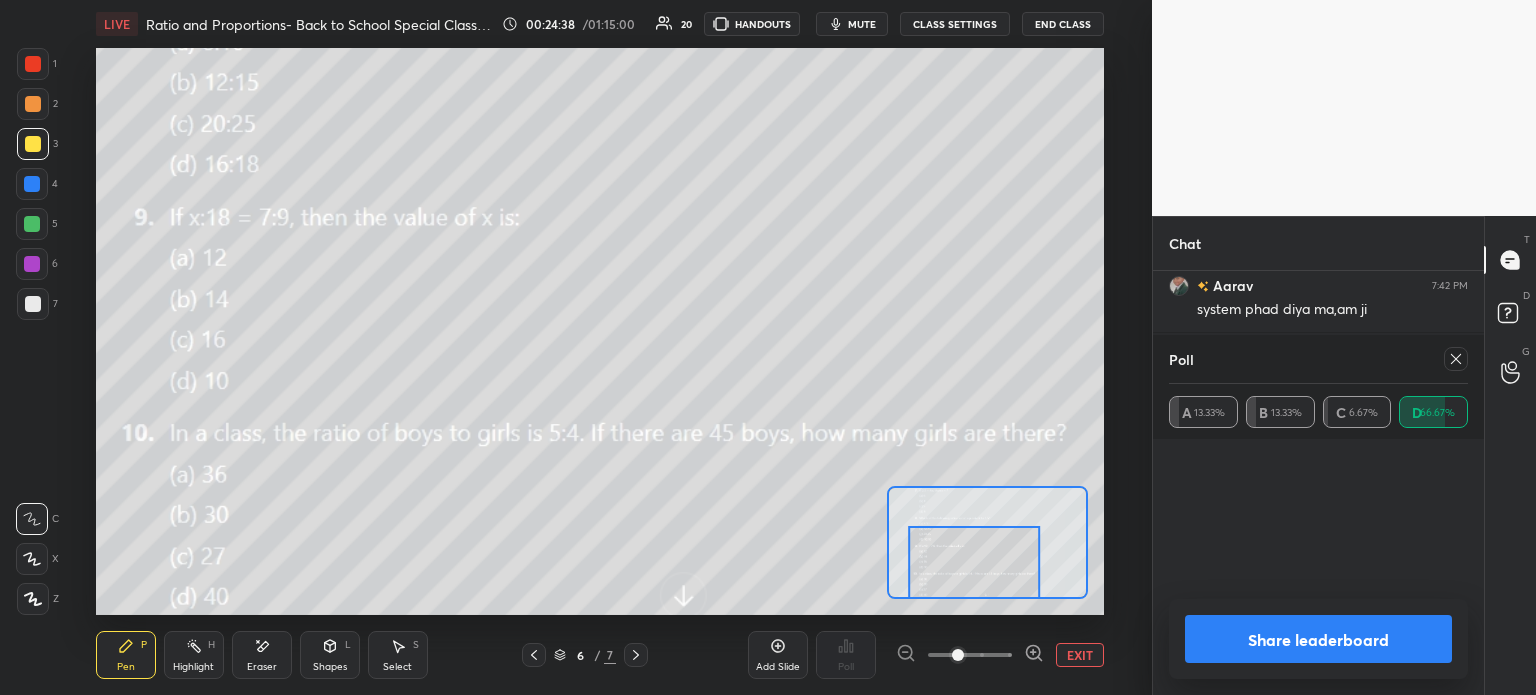 scroll, scrollTop: 12456, scrollLeft: 0, axis: vertical 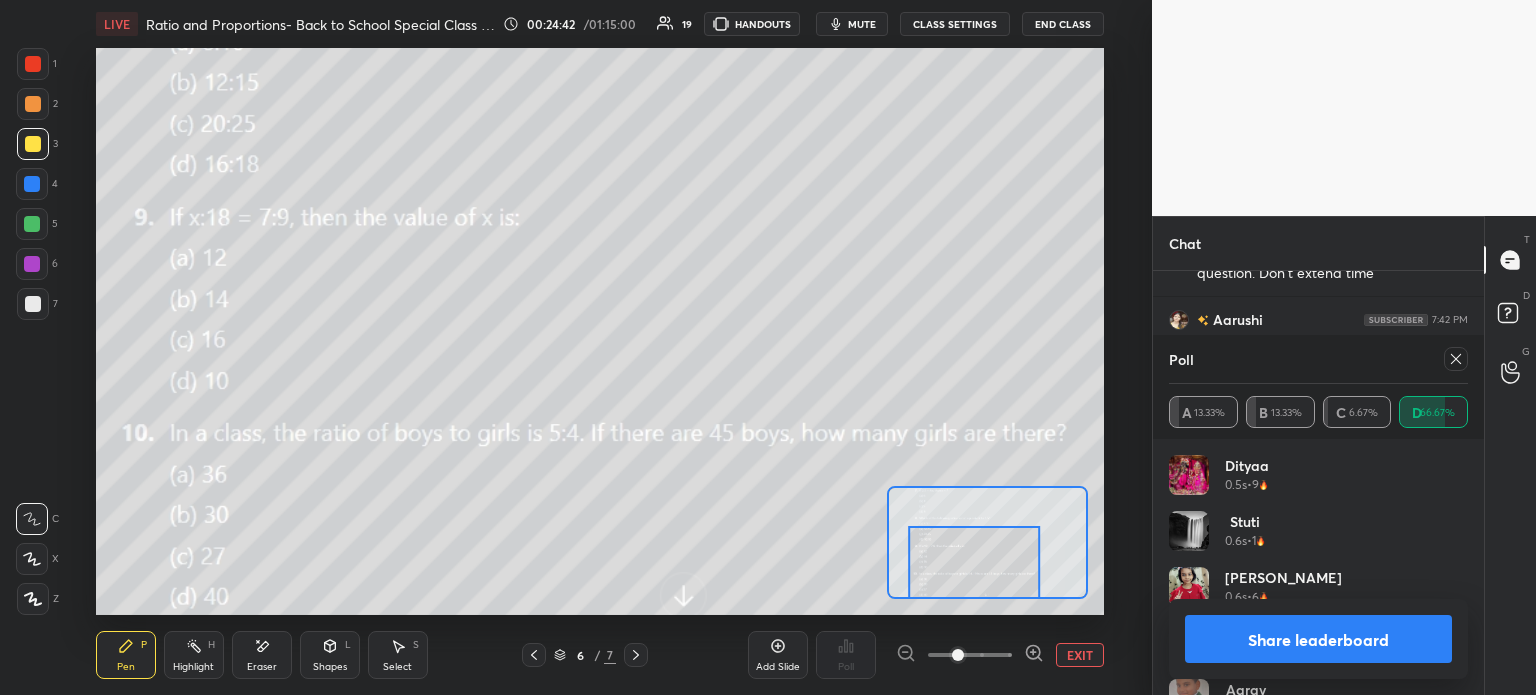 click 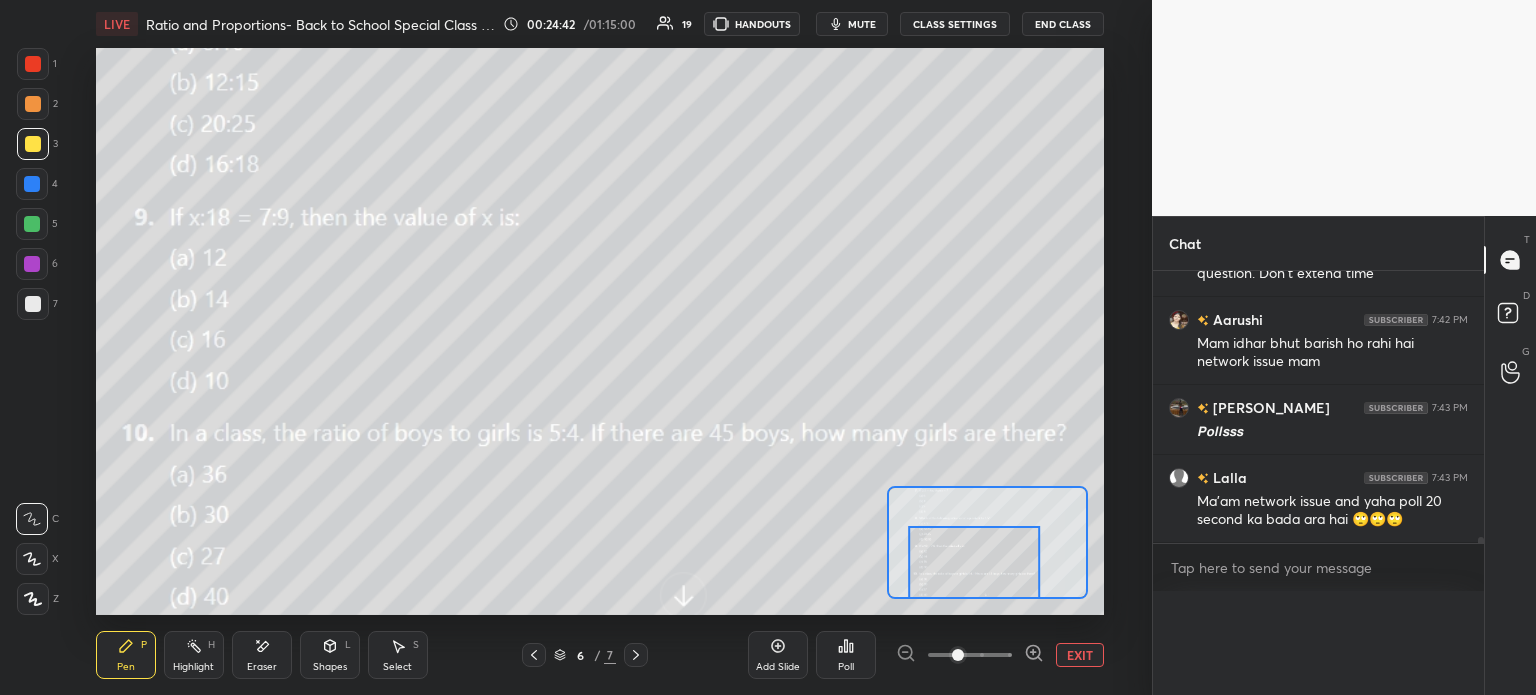 scroll, scrollTop: 88, scrollLeft: 293, axis: both 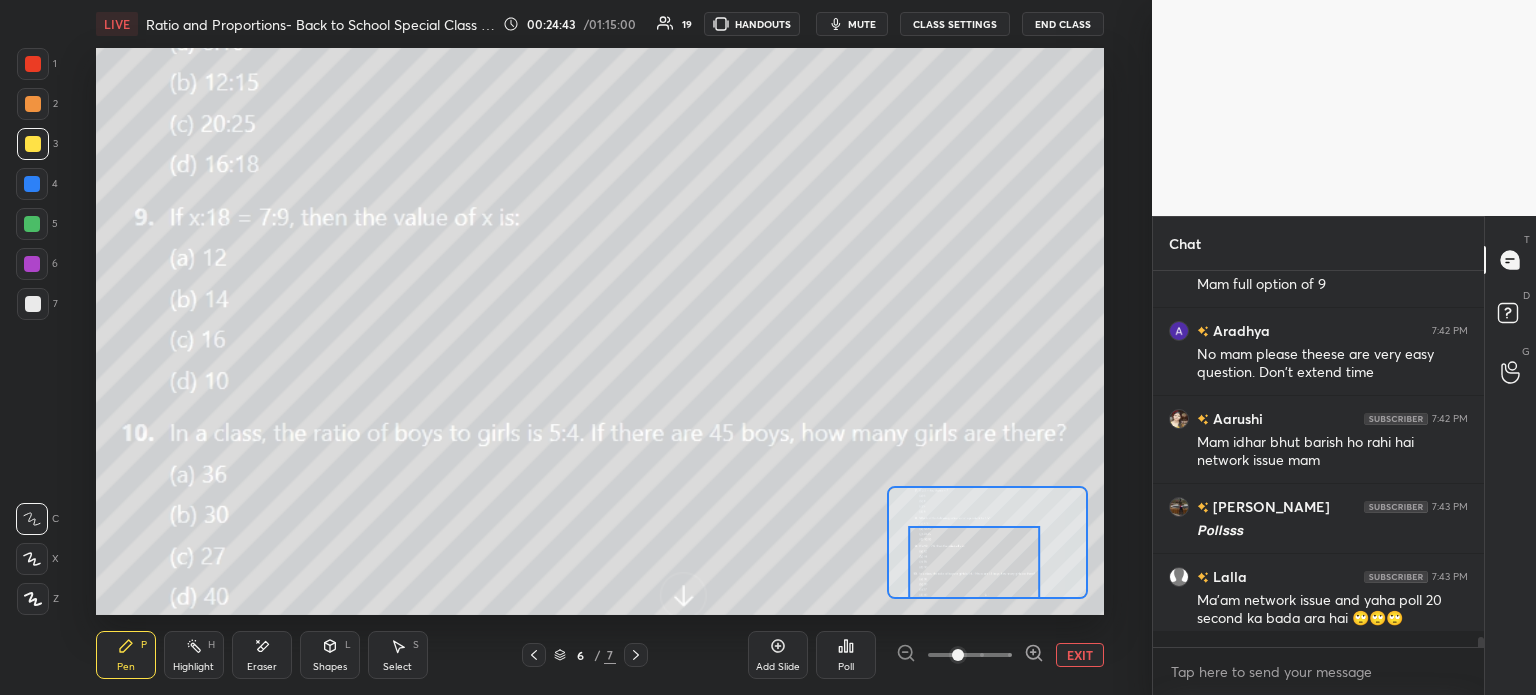 click on "Poll" at bounding box center (846, 655) 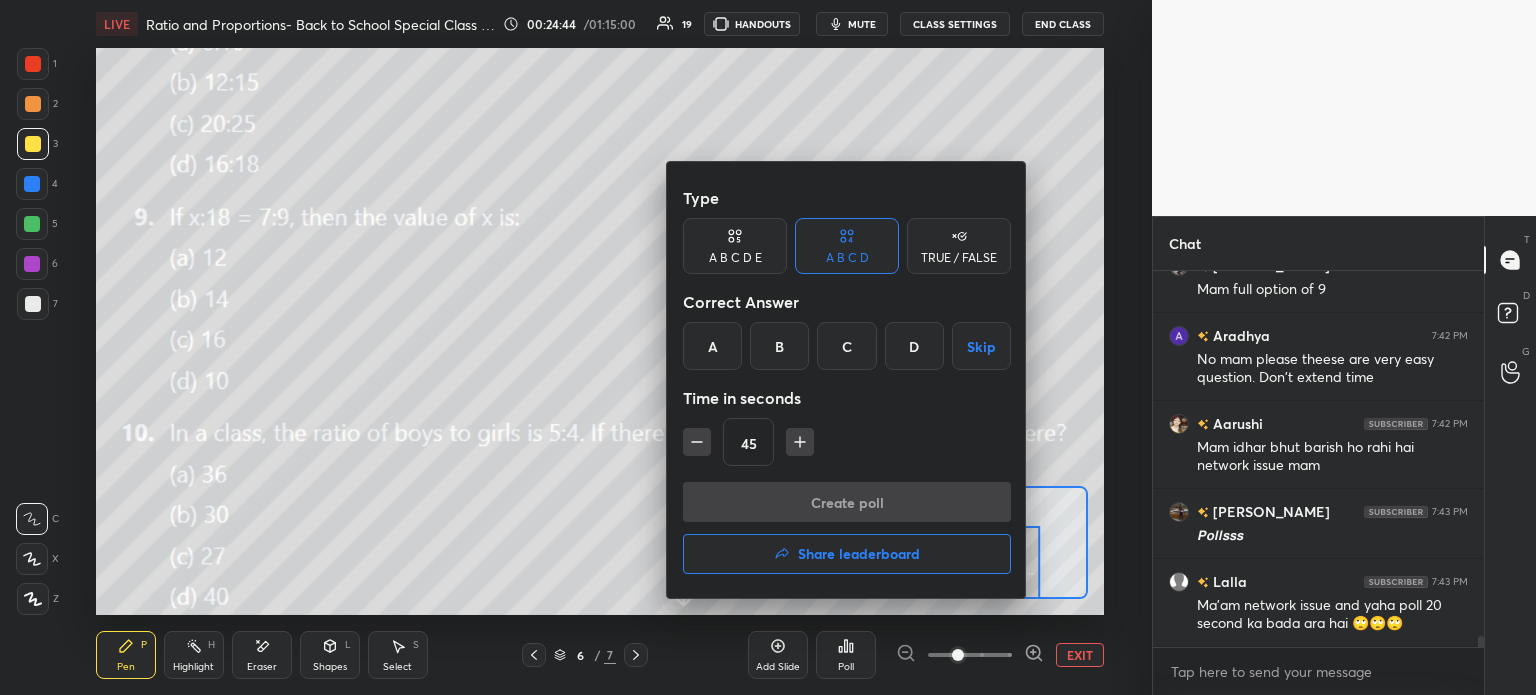 click on "B" at bounding box center (779, 346) 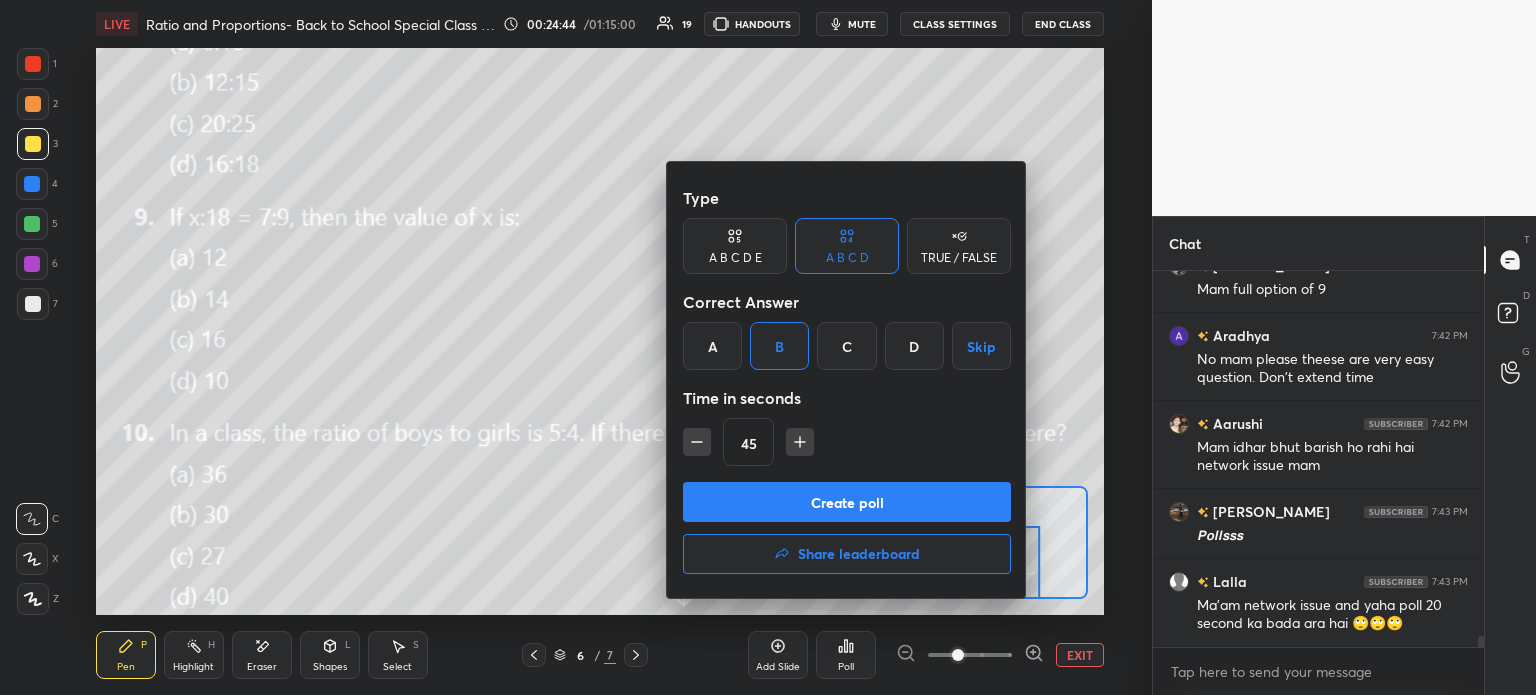 click on "Create poll" at bounding box center (847, 502) 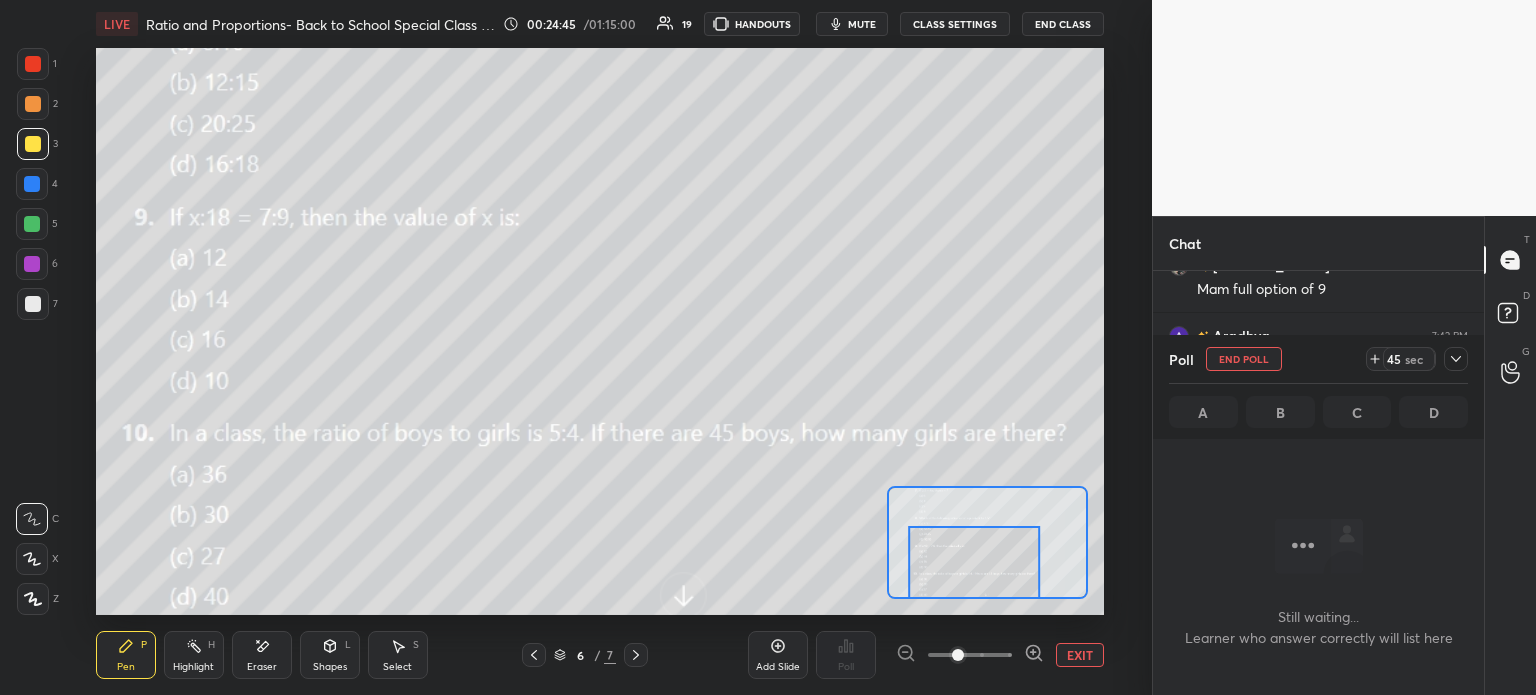 scroll, scrollTop: 12580, scrollLeft: 0, axis: vertical 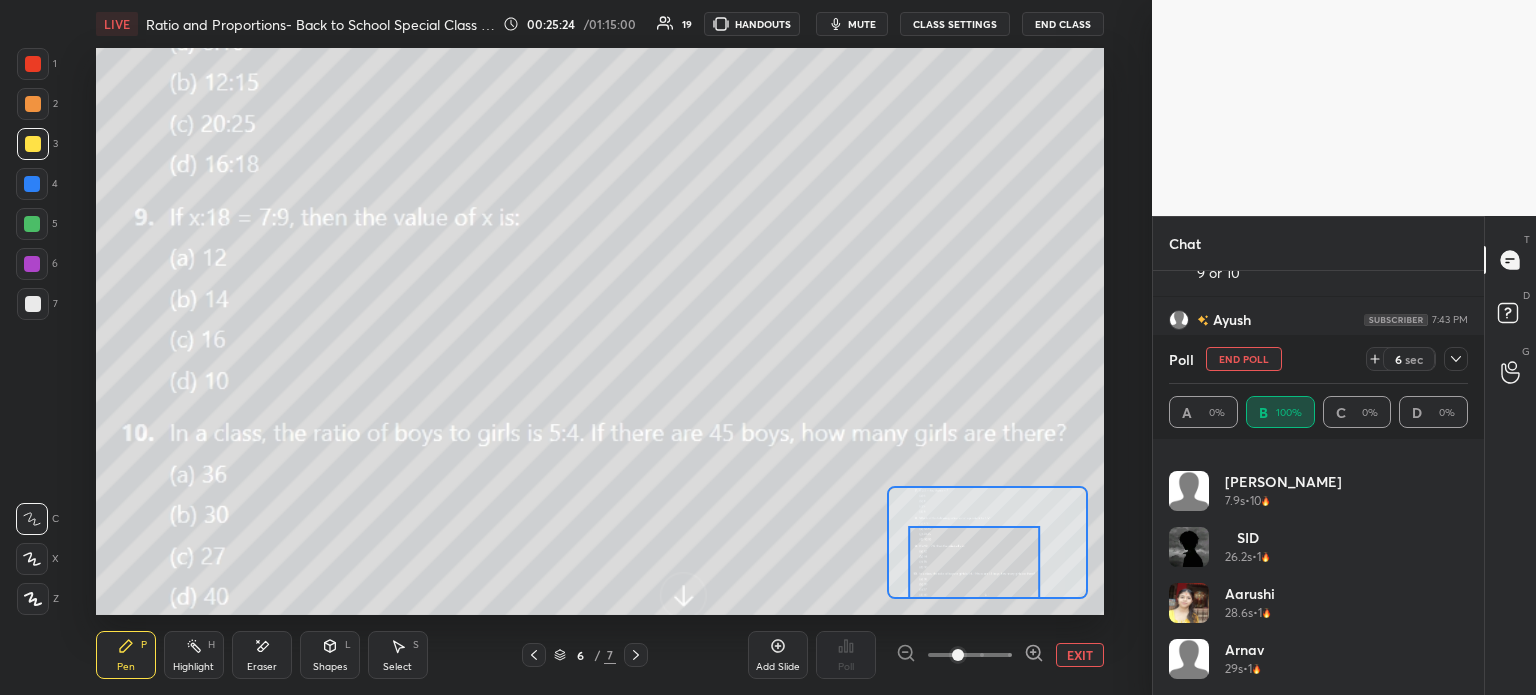 click 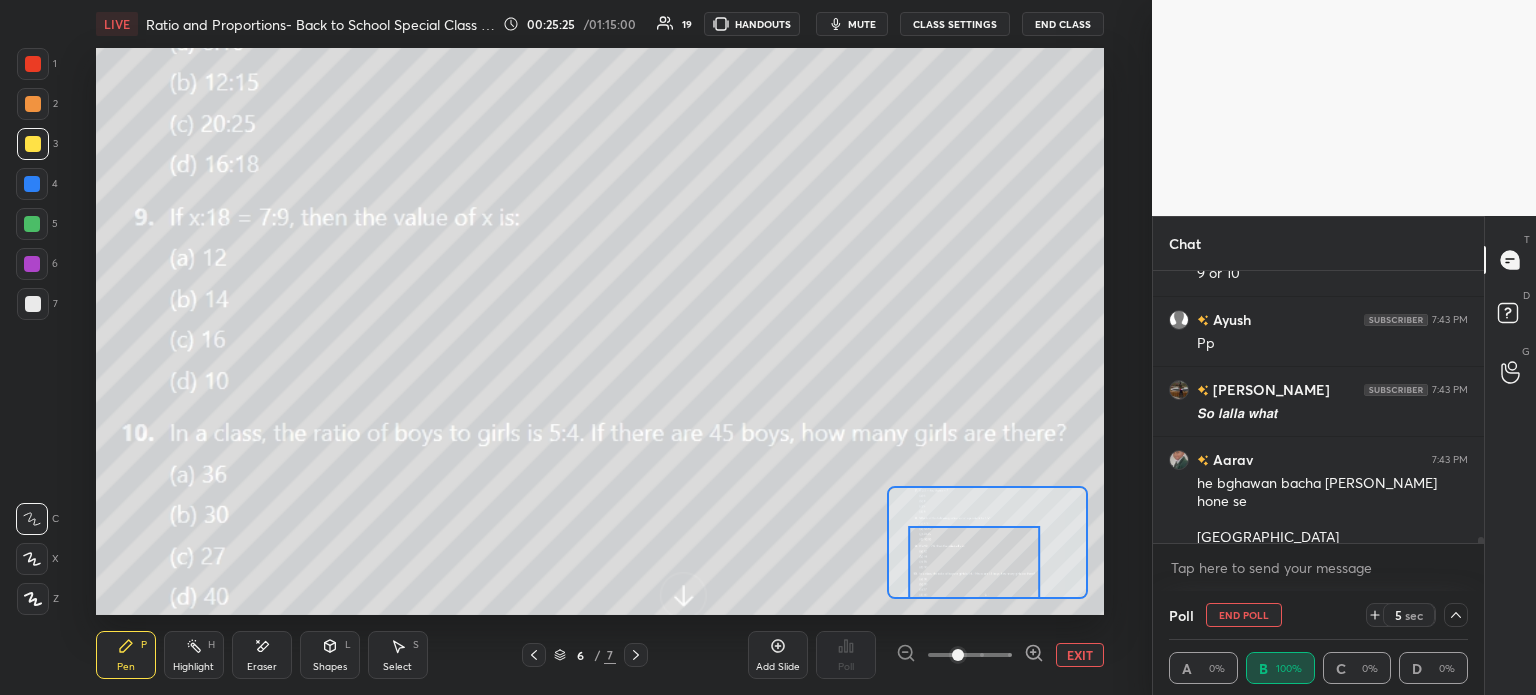 click on "End Poll" at bounding box center (1244, 615) 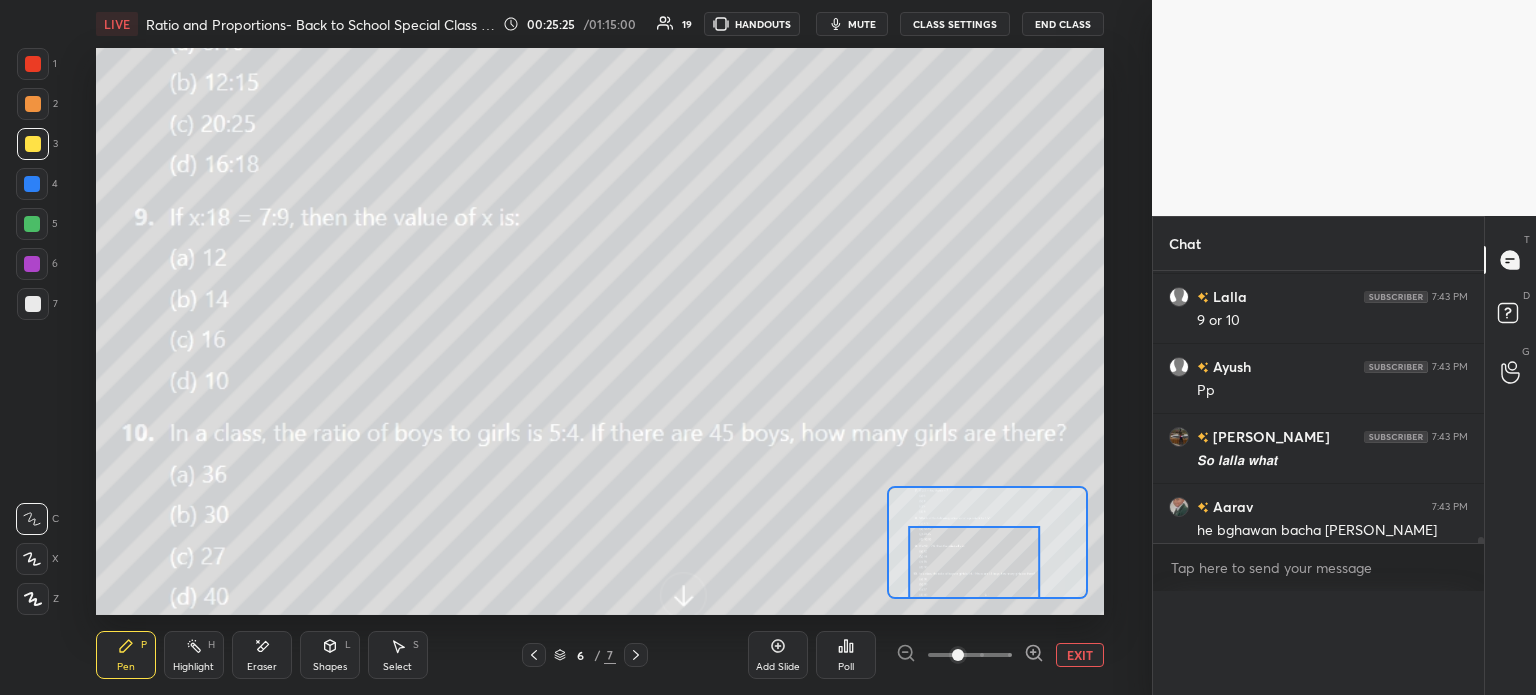 click on "Poll" at bounding box center [846, 655] 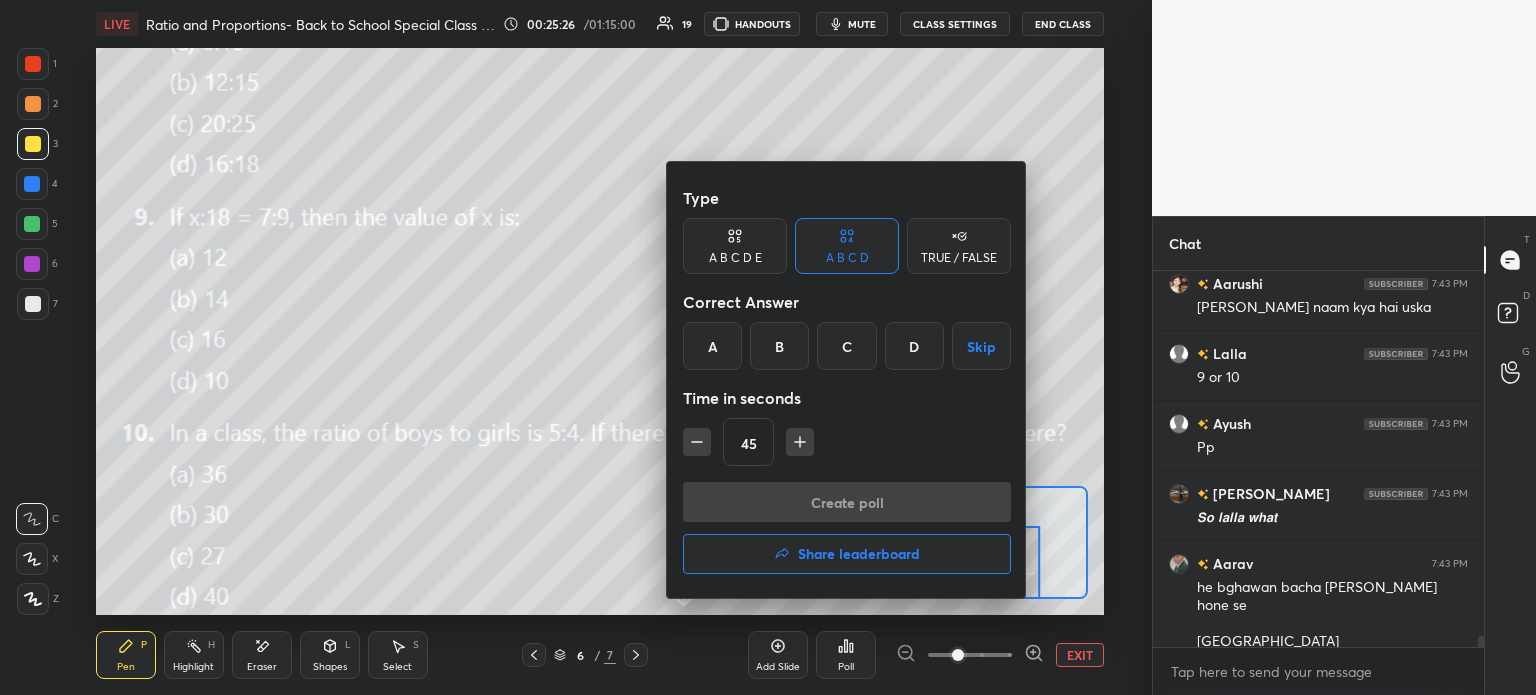 click on "A" at bounding box center (712, 346) 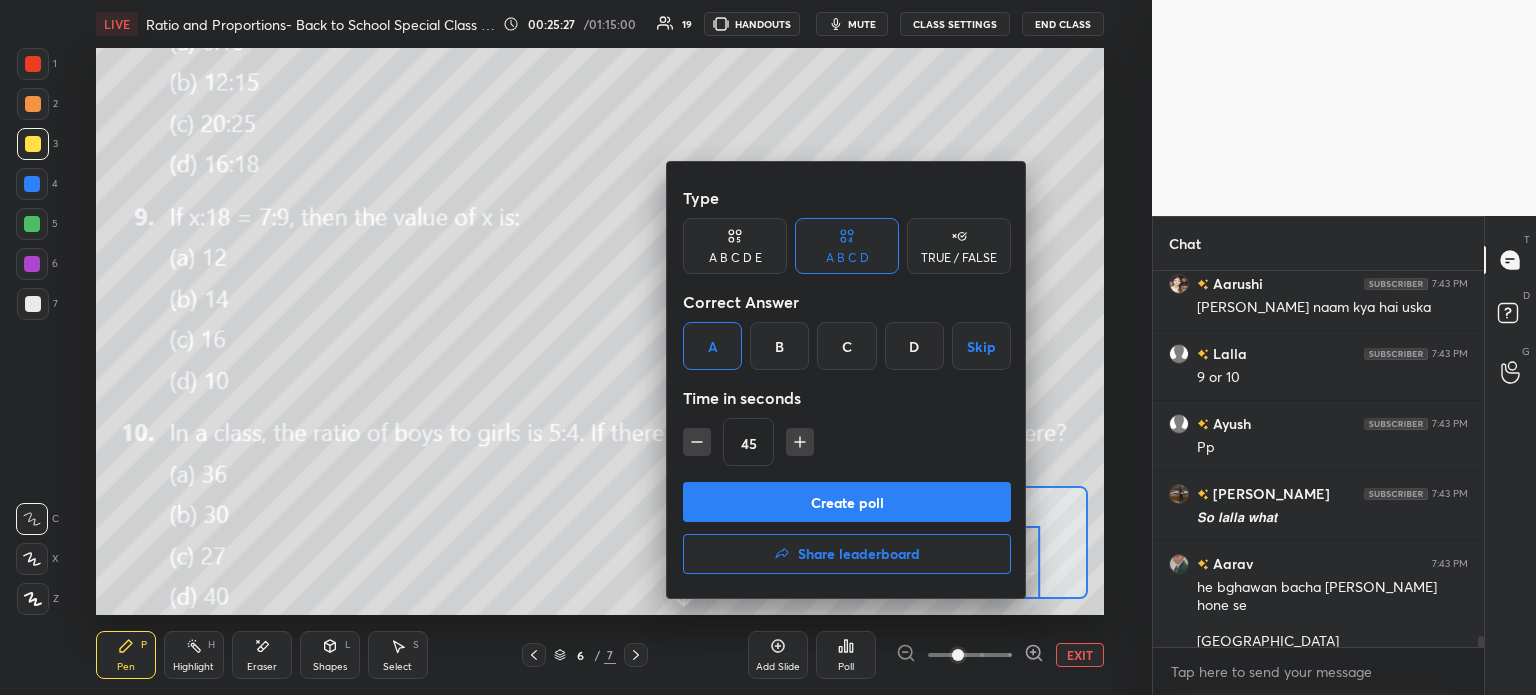 click on "Create poll" at bounding box center [847, 502] 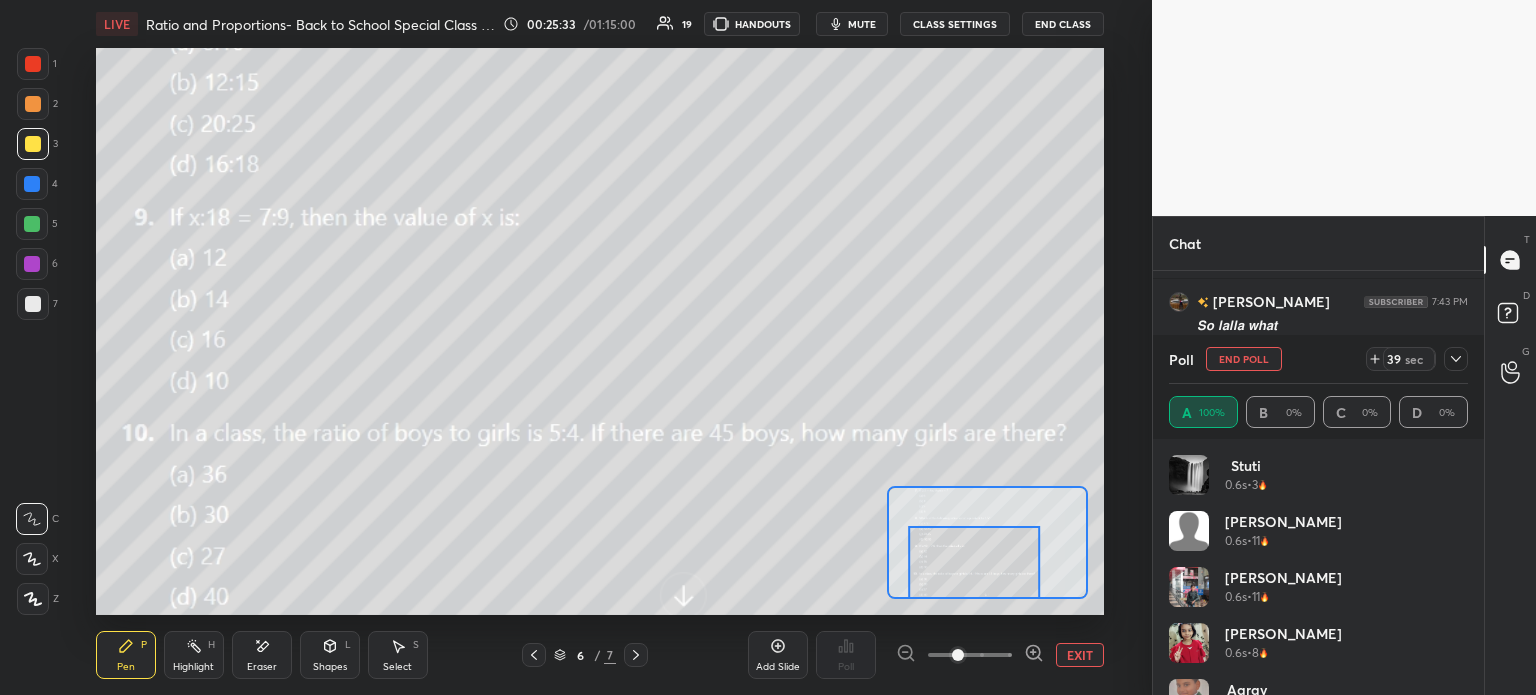 click 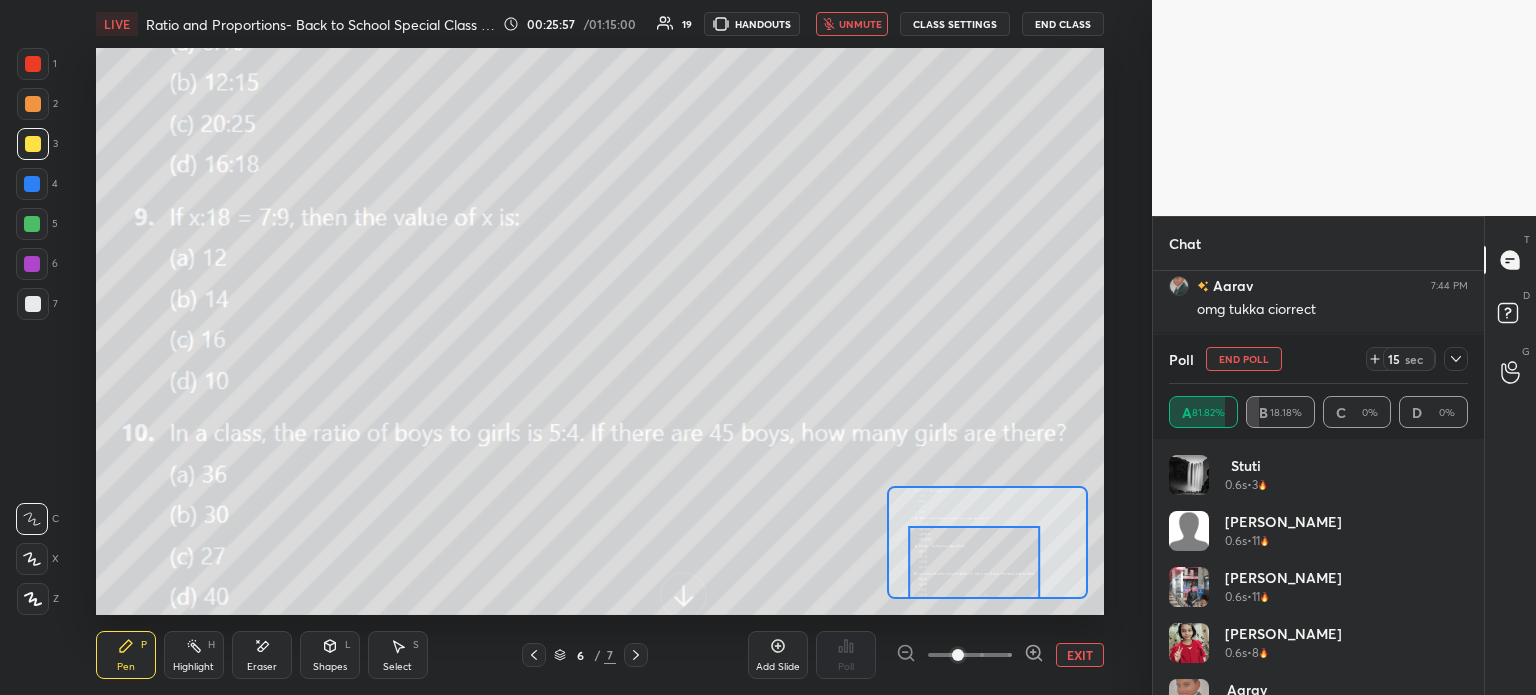 click 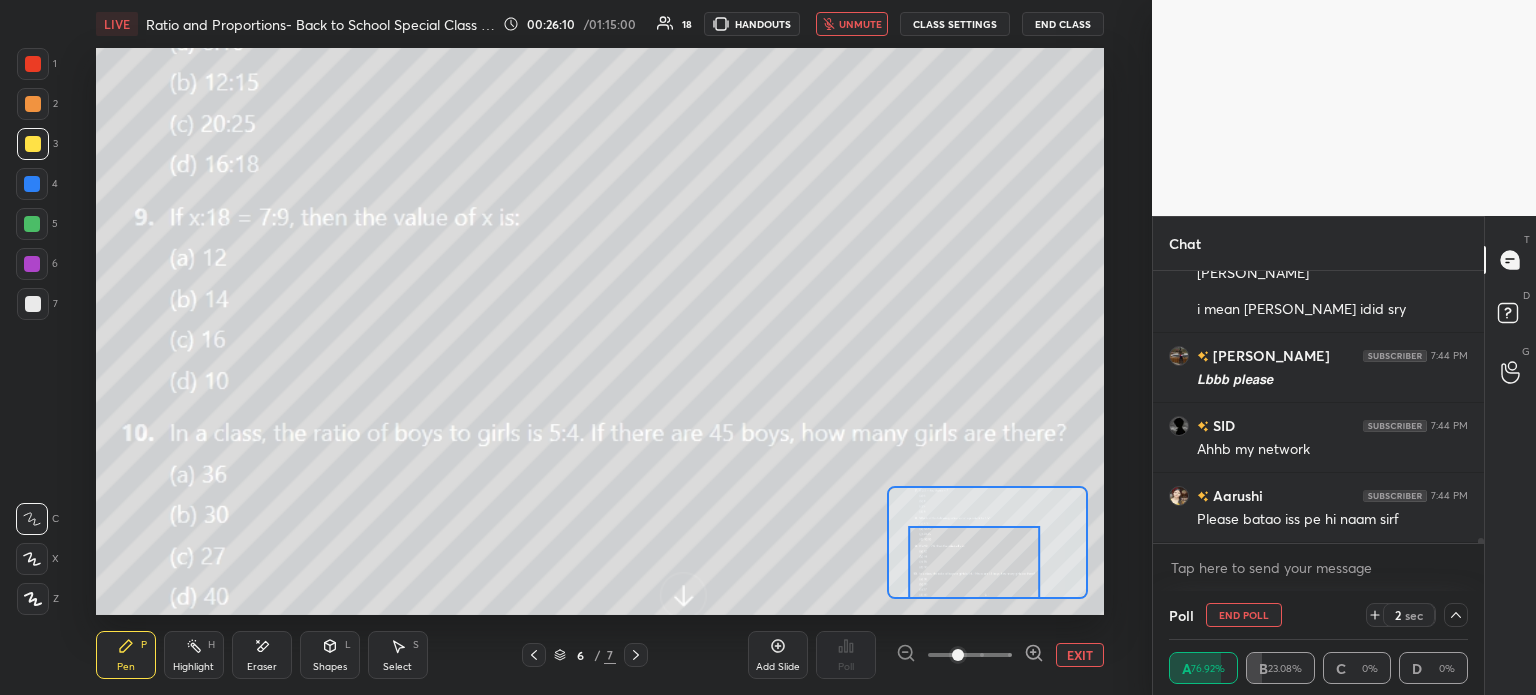 click on "unmute" at bounding box center [860, 24] 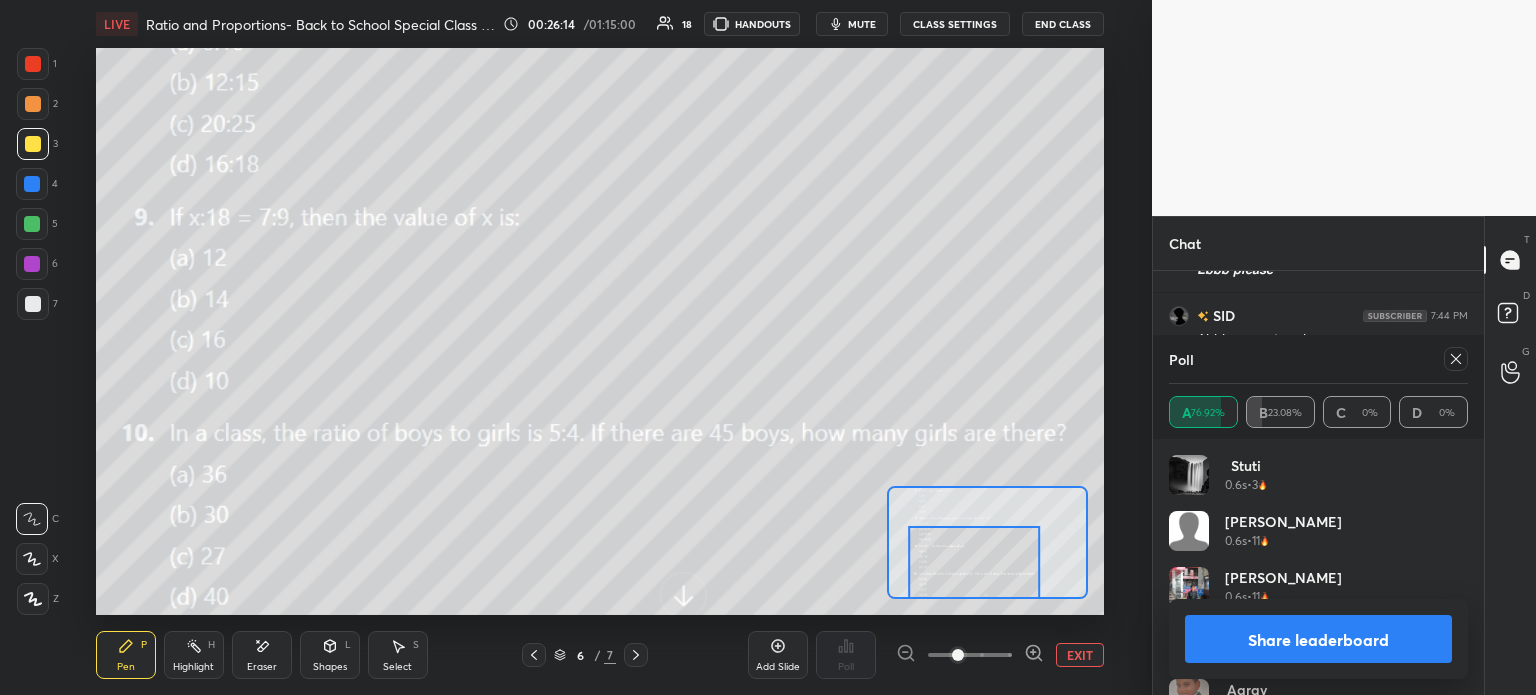 click 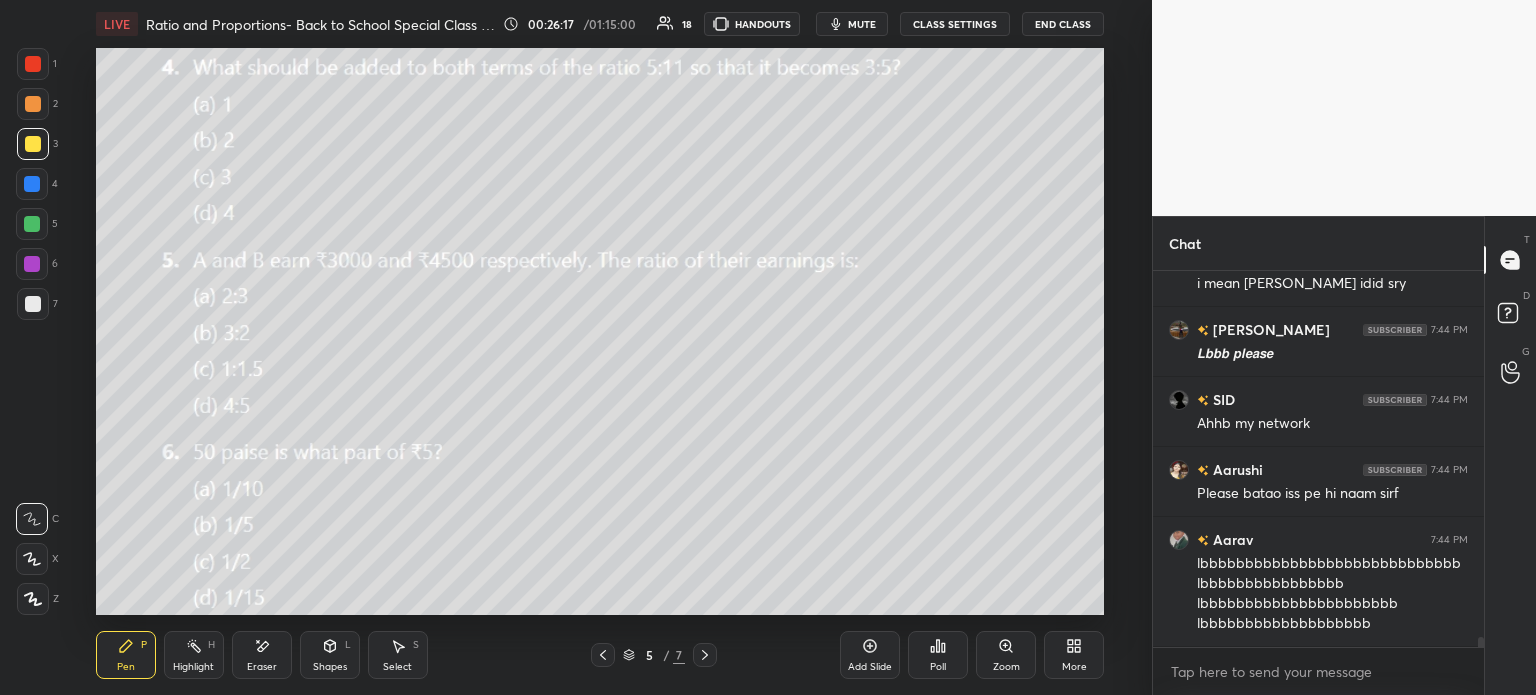 click 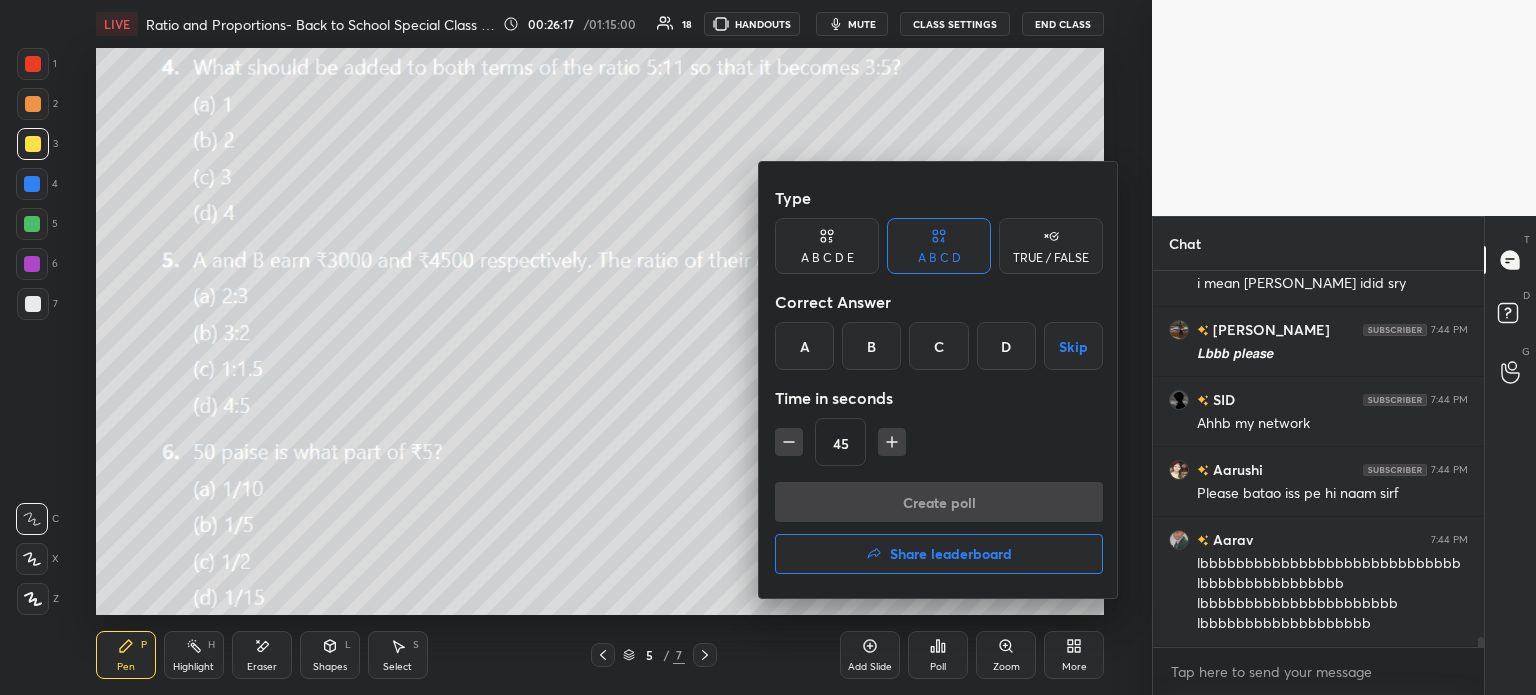 click on "Share leaderboard" at bounding box center [939, 554] 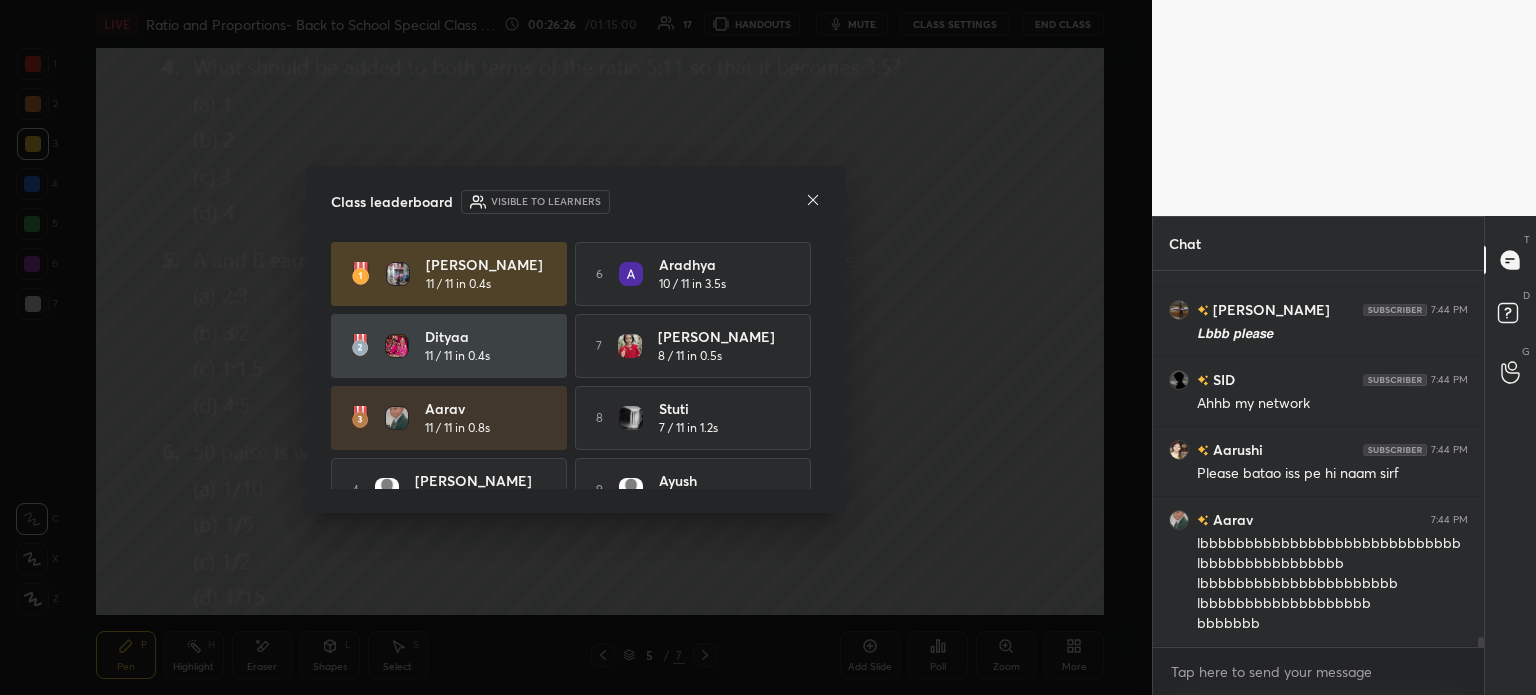 click 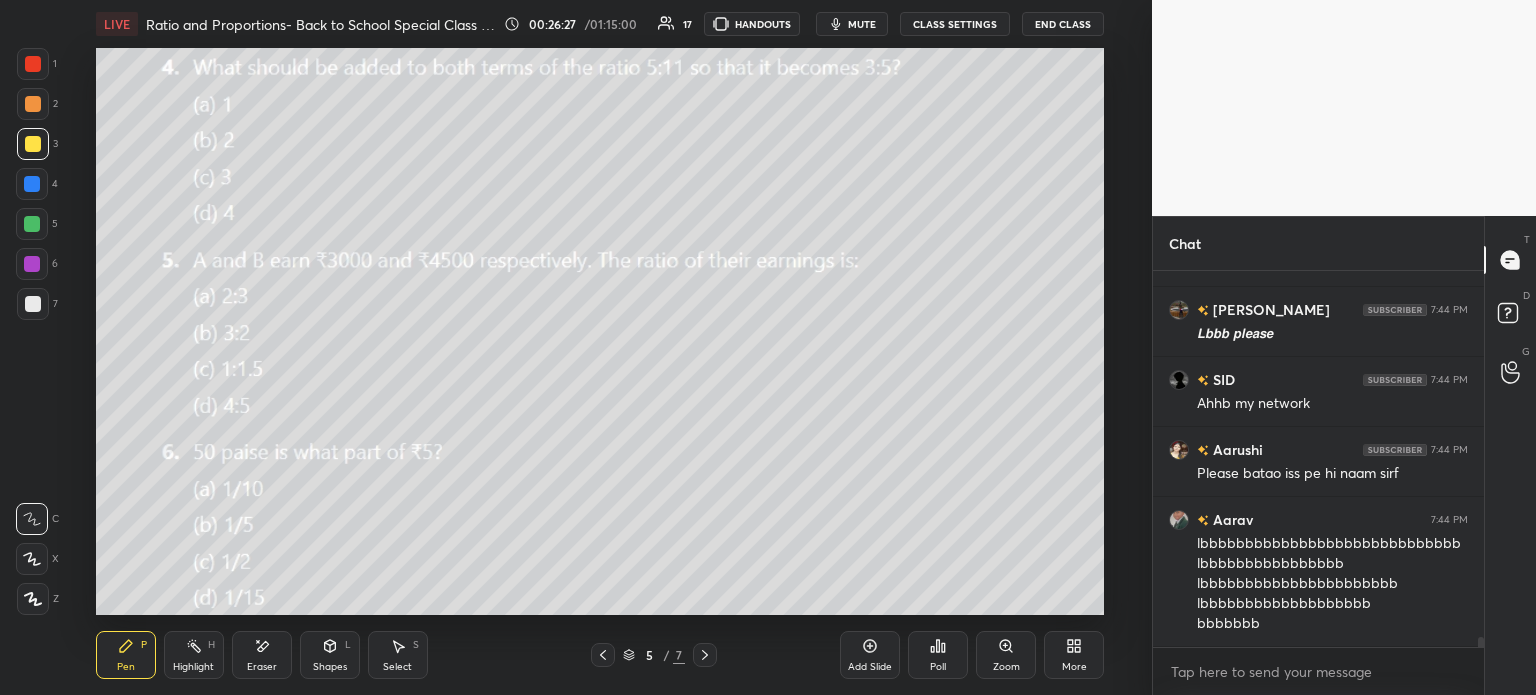 click on "Eraser" at bounding box center [262, 655] 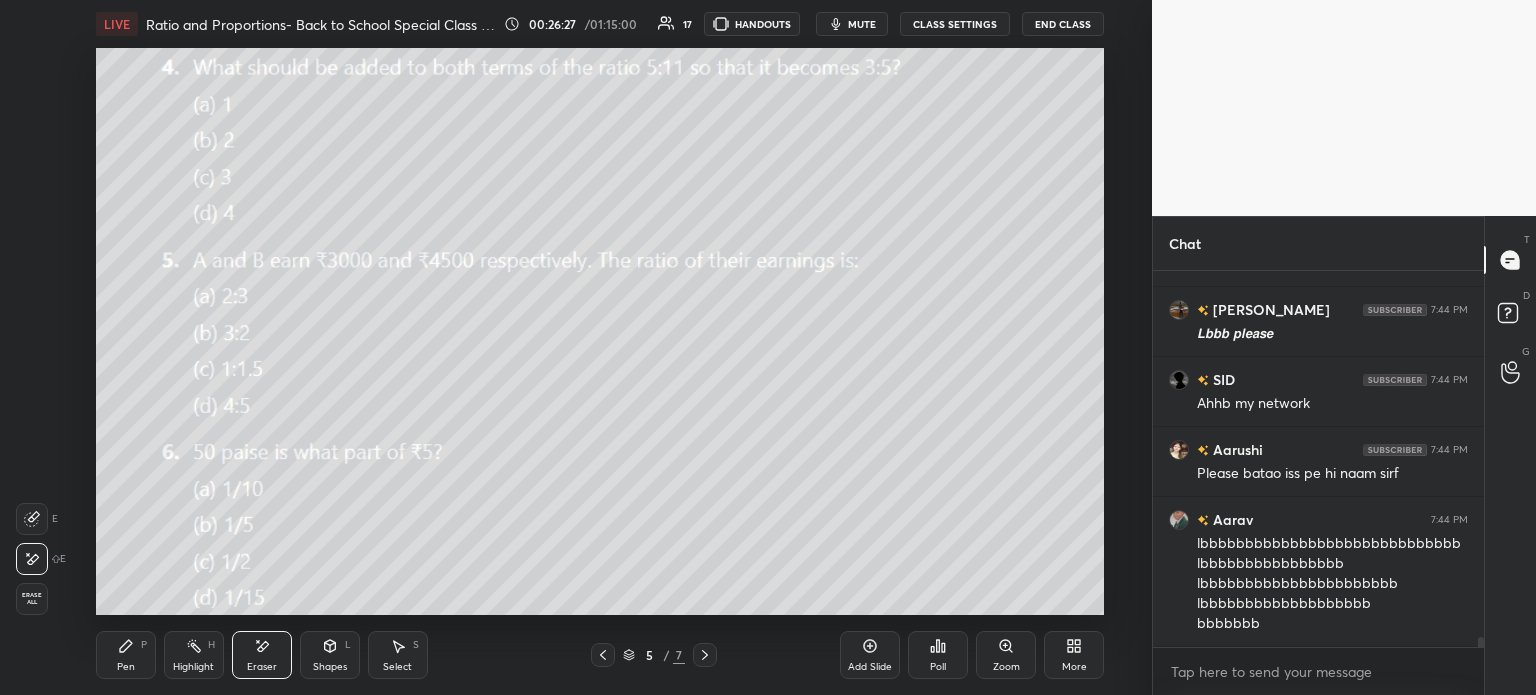 click on "Erase all" at bounding box center [34, 599] 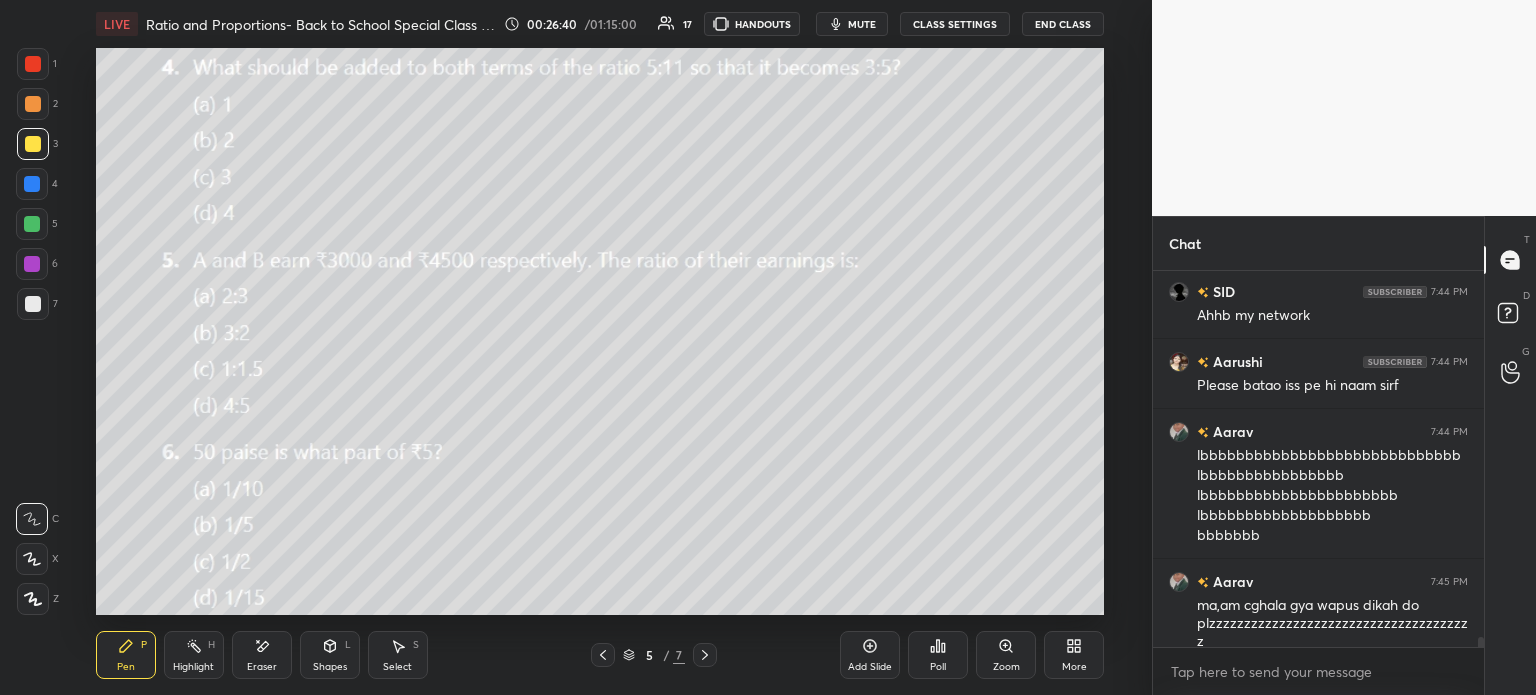 click on "Poll" at bounding box center (938, 655) 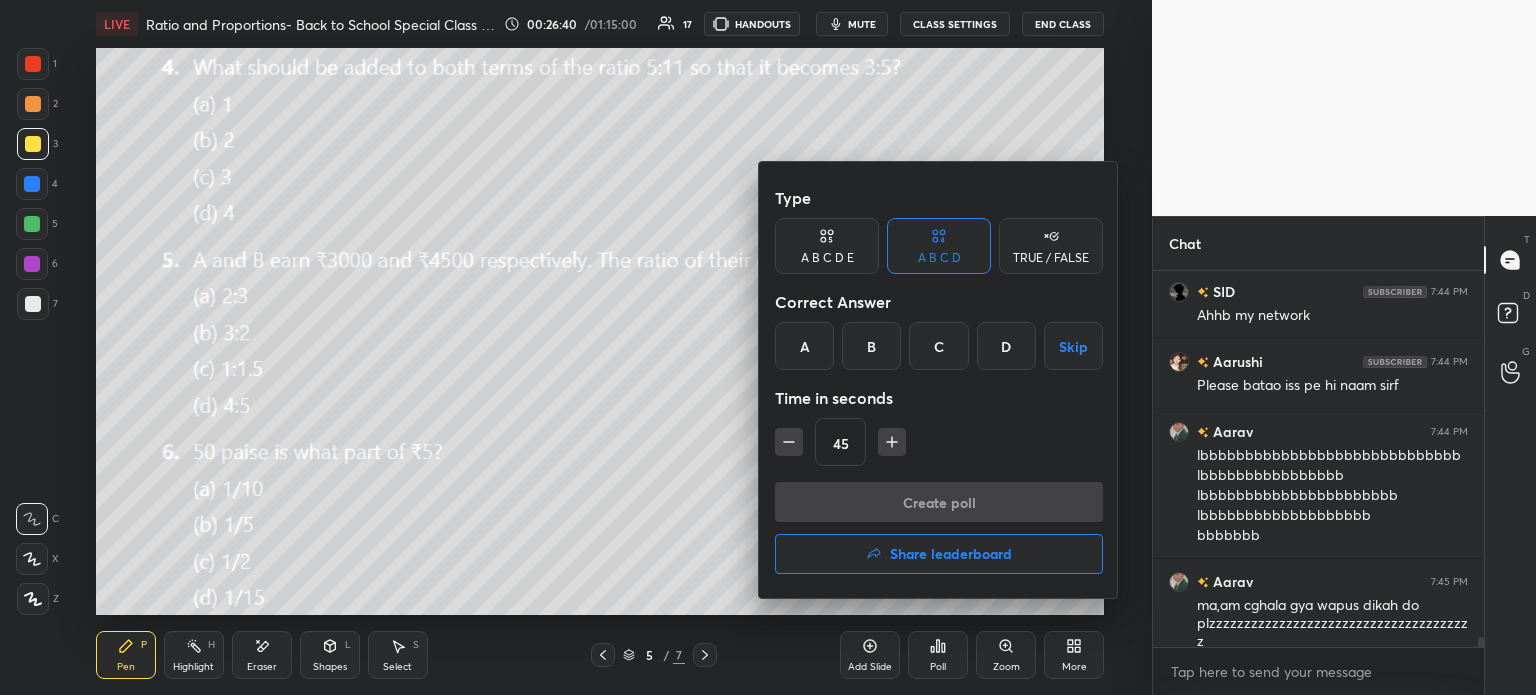 click on "Share leaderboard" at bounding box center [939, 554] 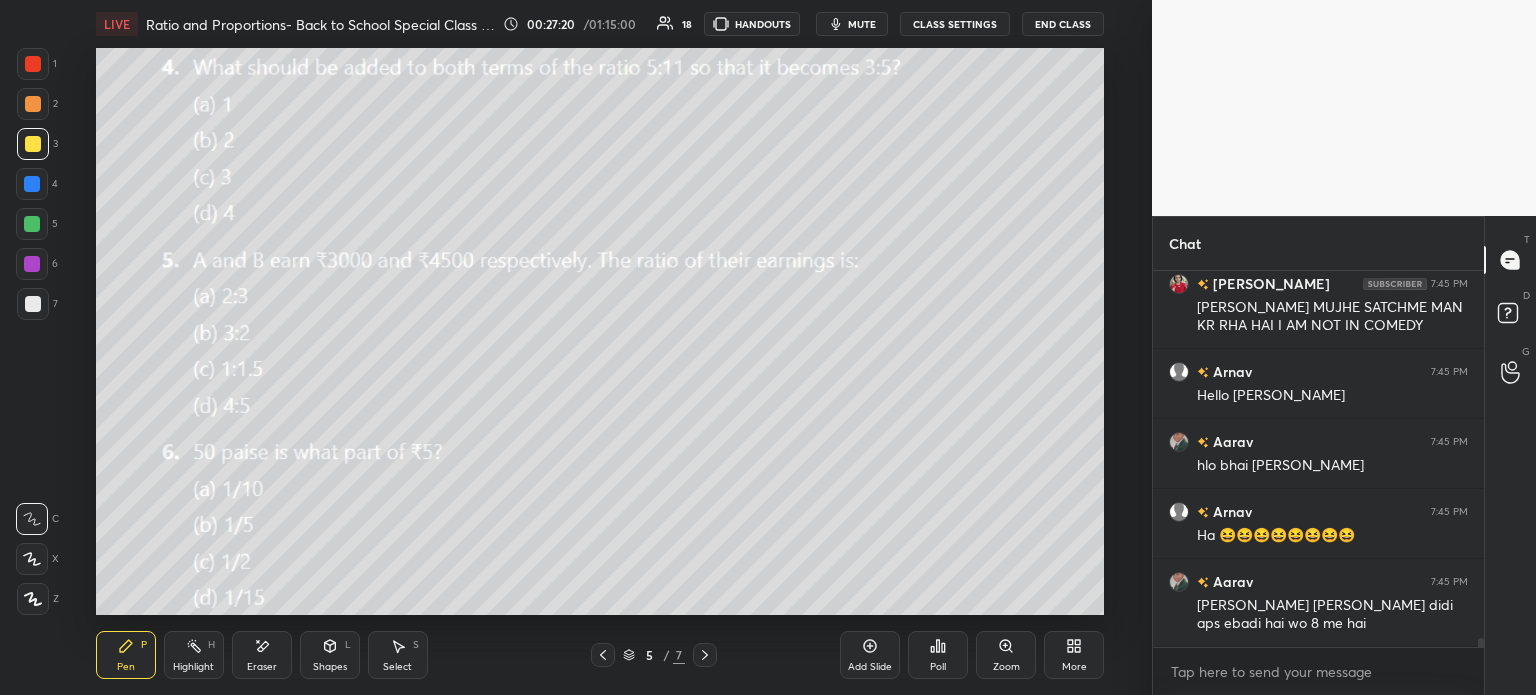 scroll, scrollTop: 14502, scrollLeft: 0, axis: vertical 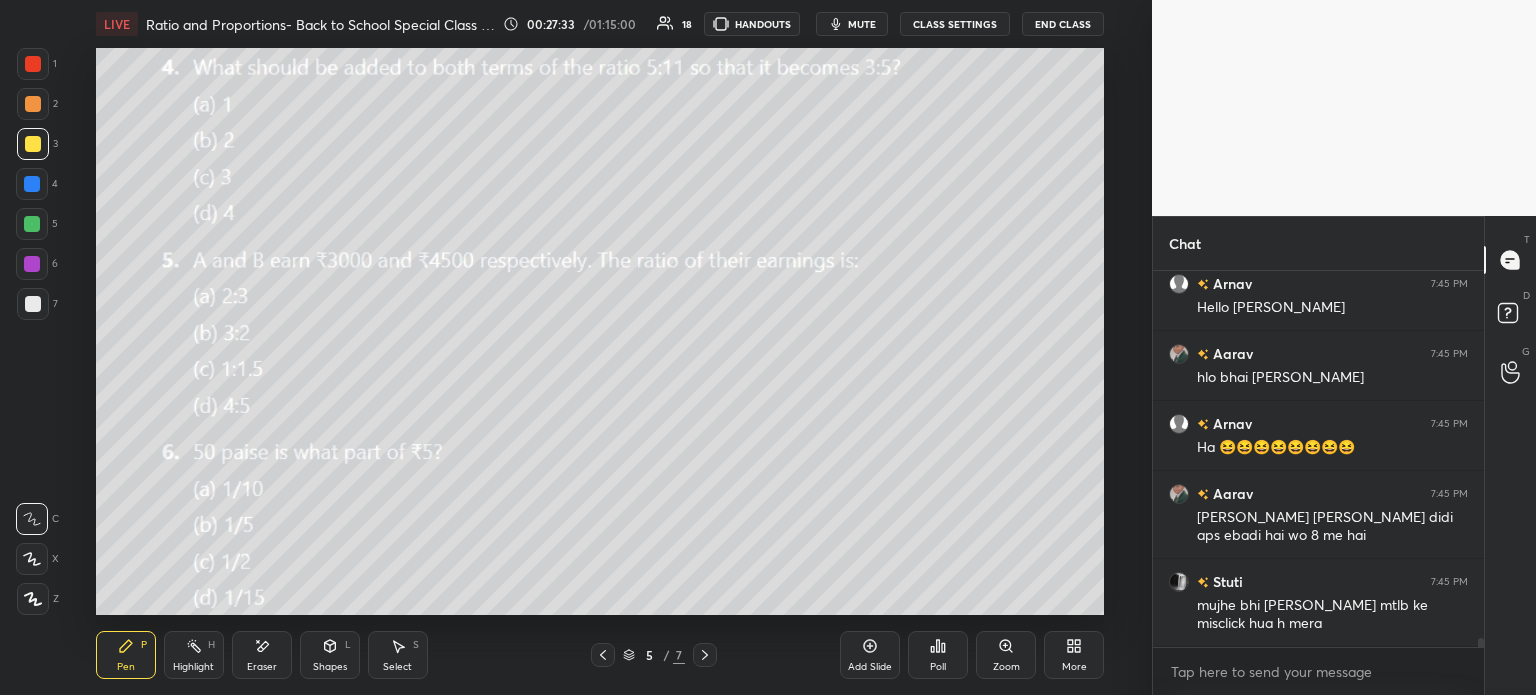 click on "Select S" at bounding box center (398, 655) 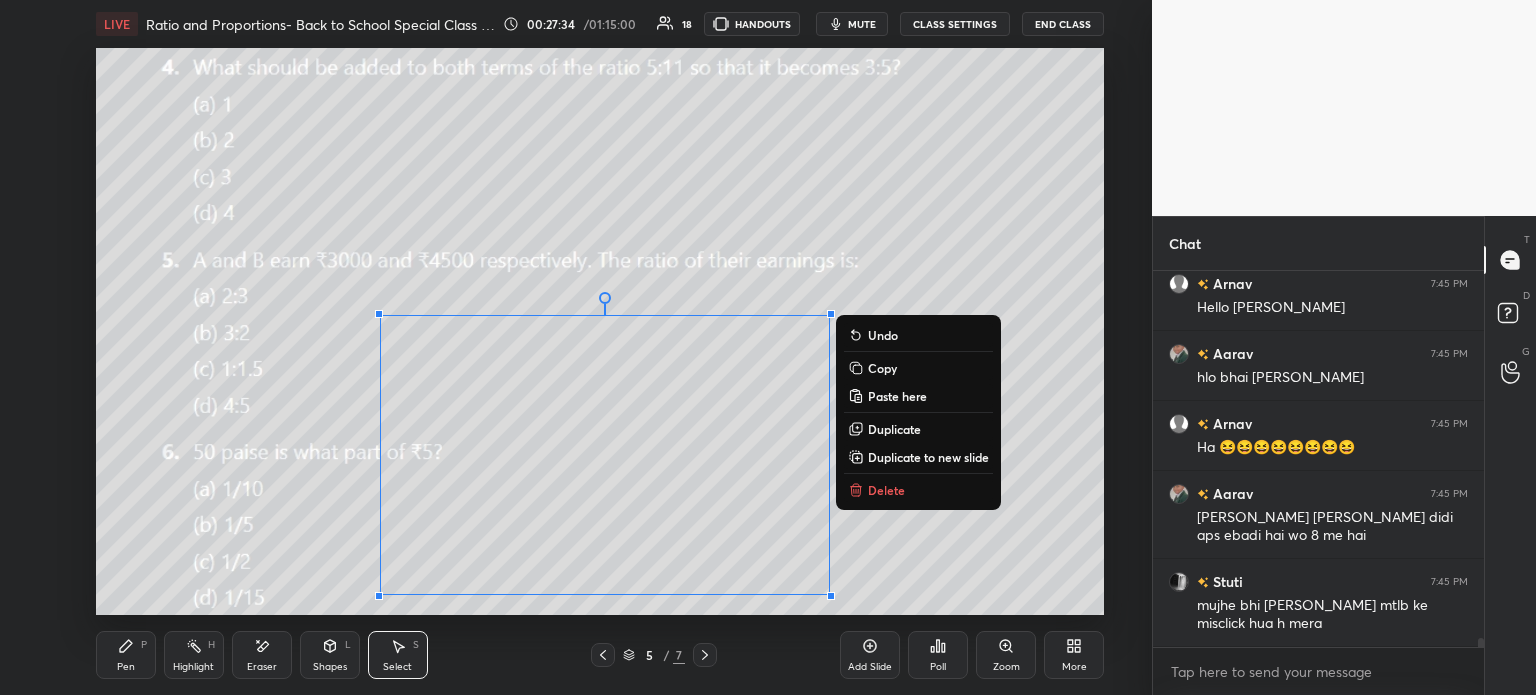 click on "Duplicate to new slide" at bounding box center [928, 457] 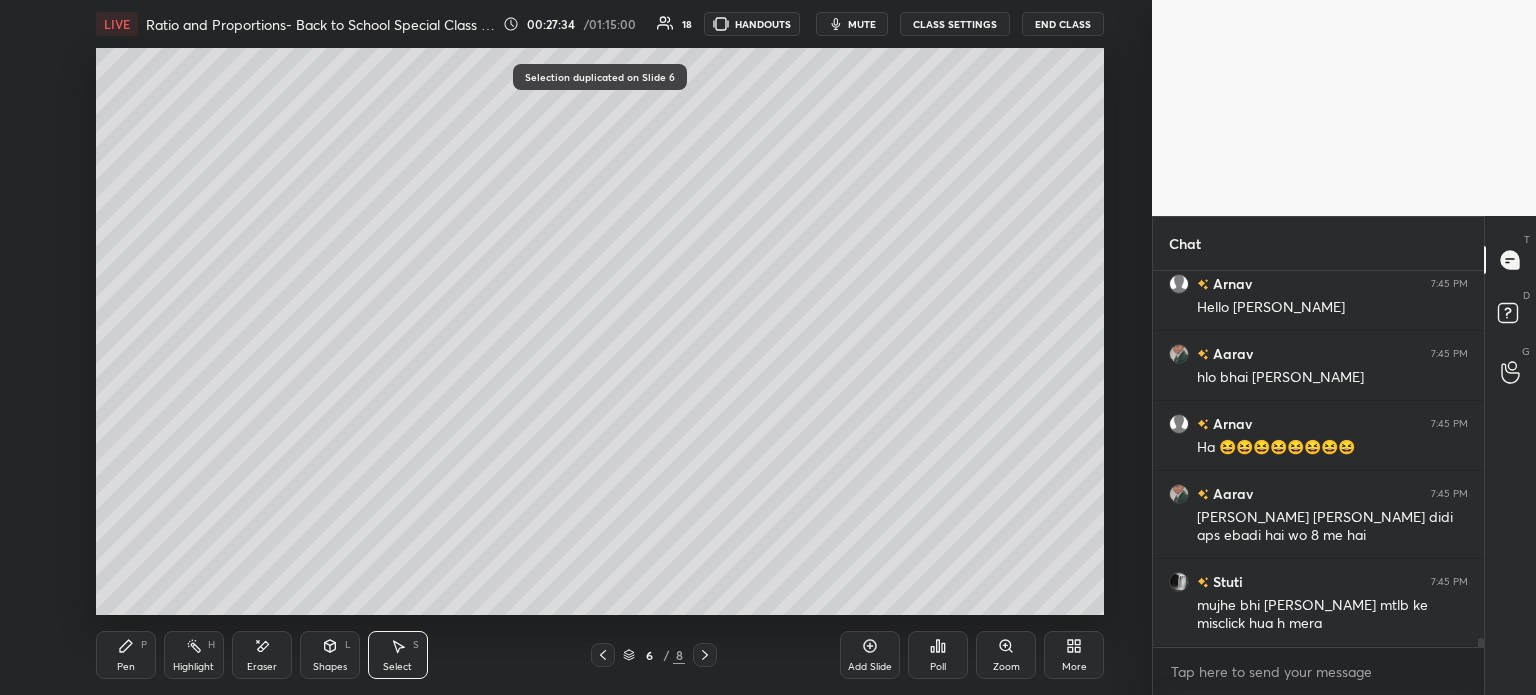 click on "0 ° Undo Copy Paste here Duplicate Duplicate to new slide Delete" at bounding box center [600, 331] 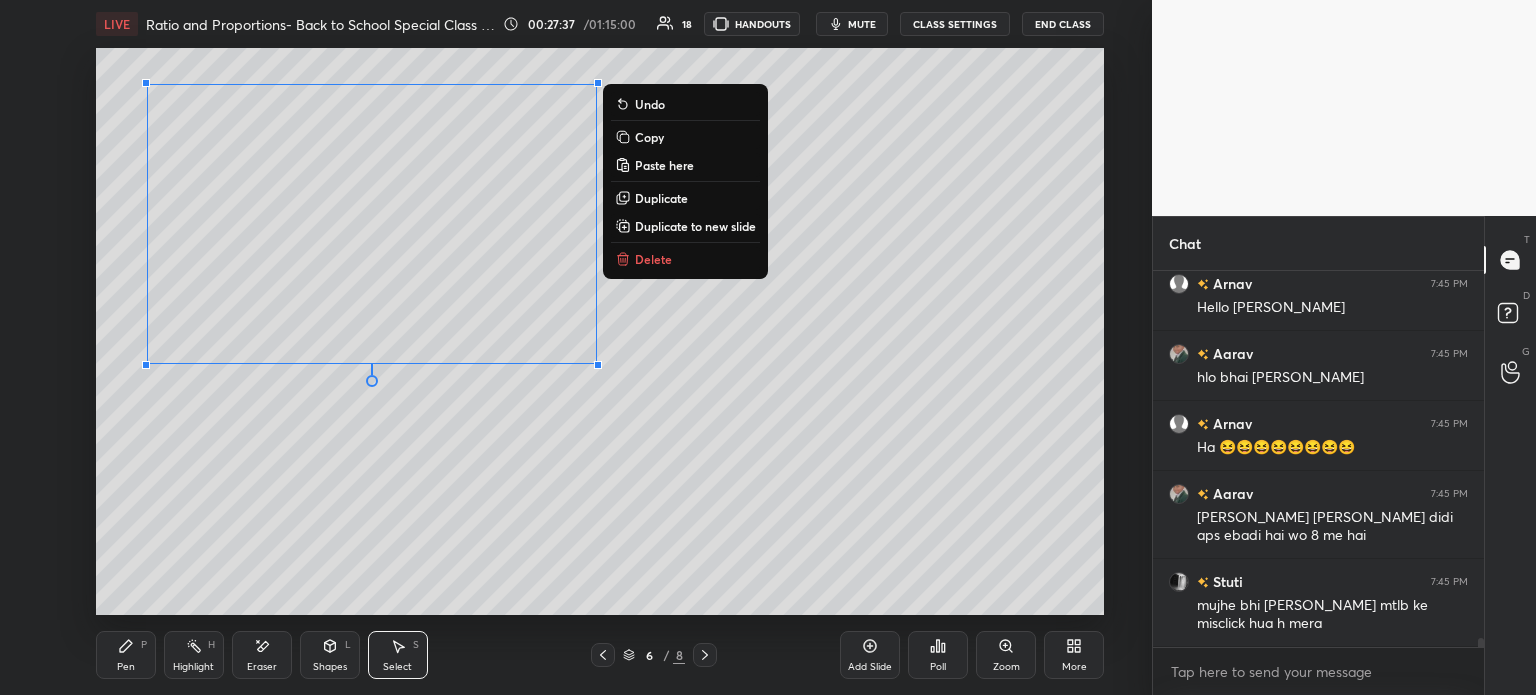 click 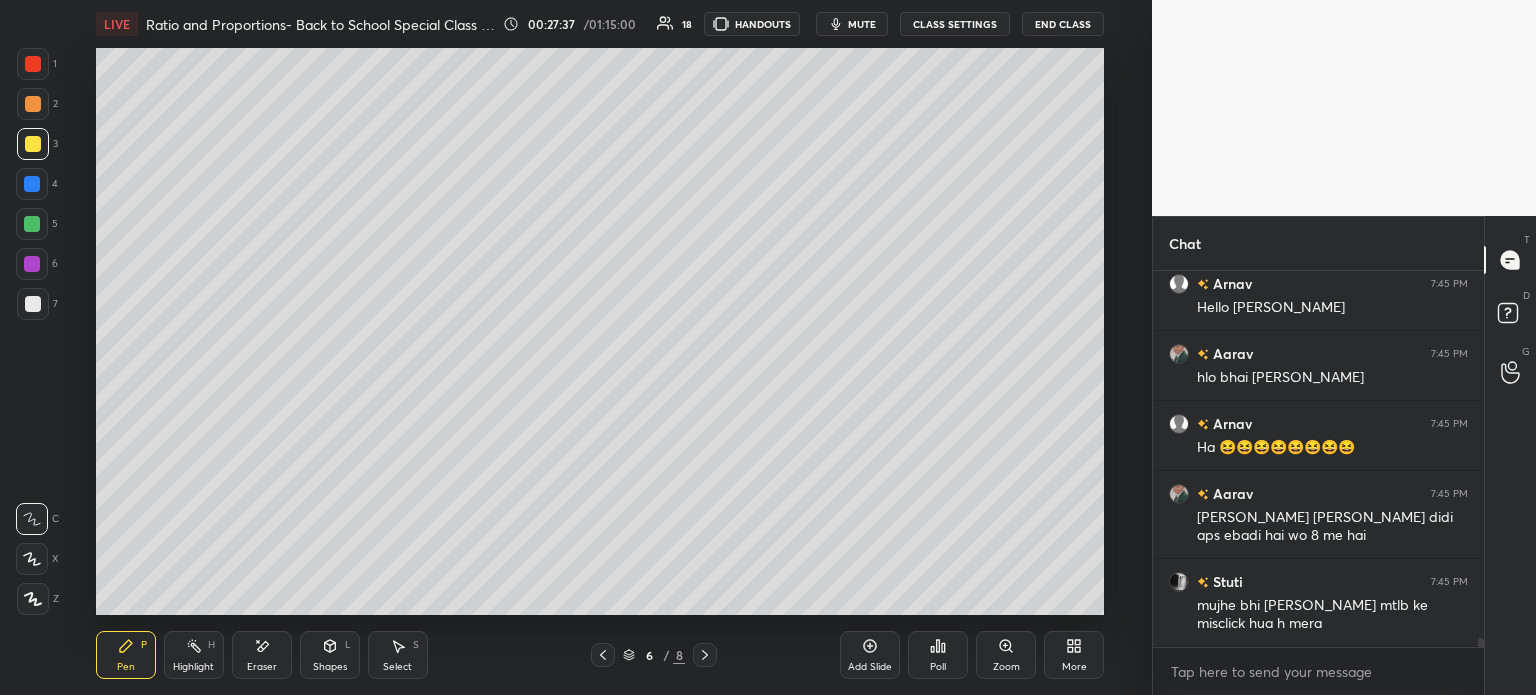 click at bounding box center (33, 304) 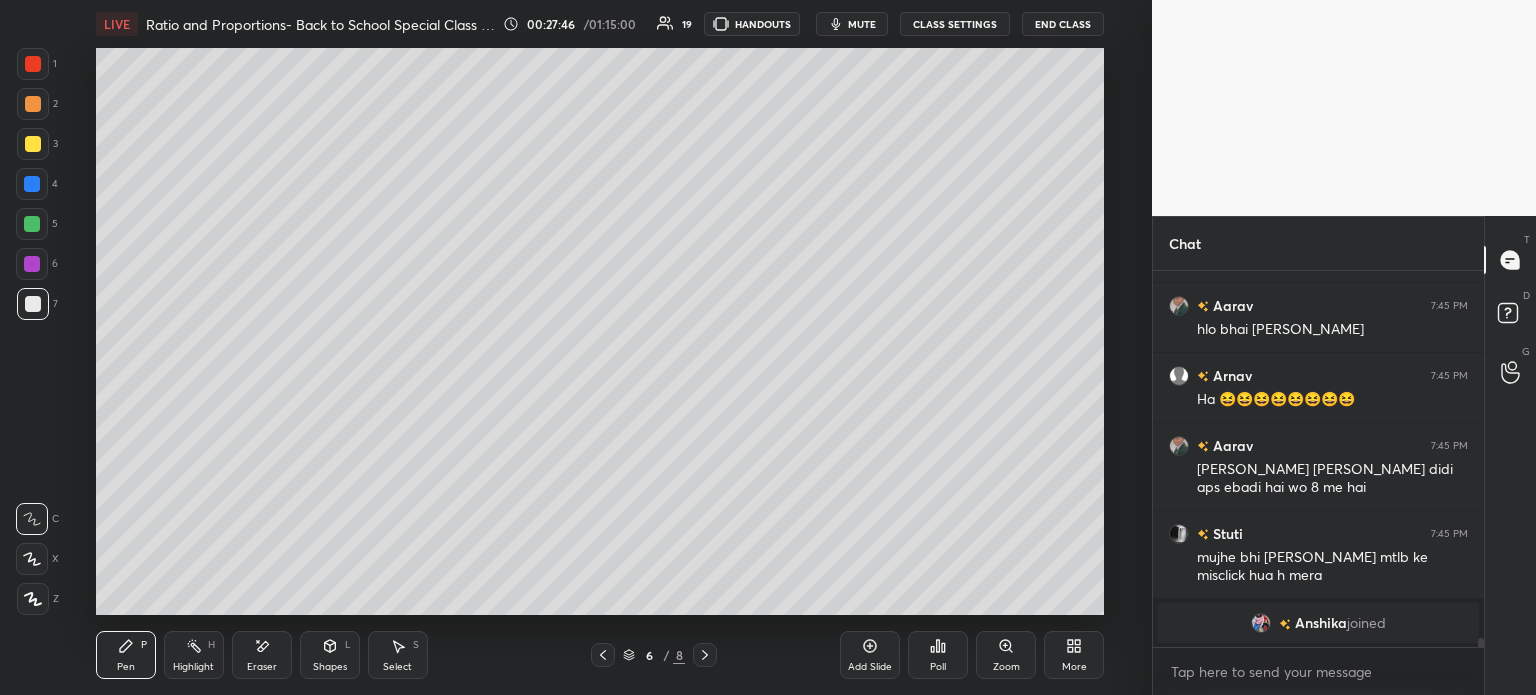 scroll, scrollTop: 13398, scrollLeft: 0, axis: vertical 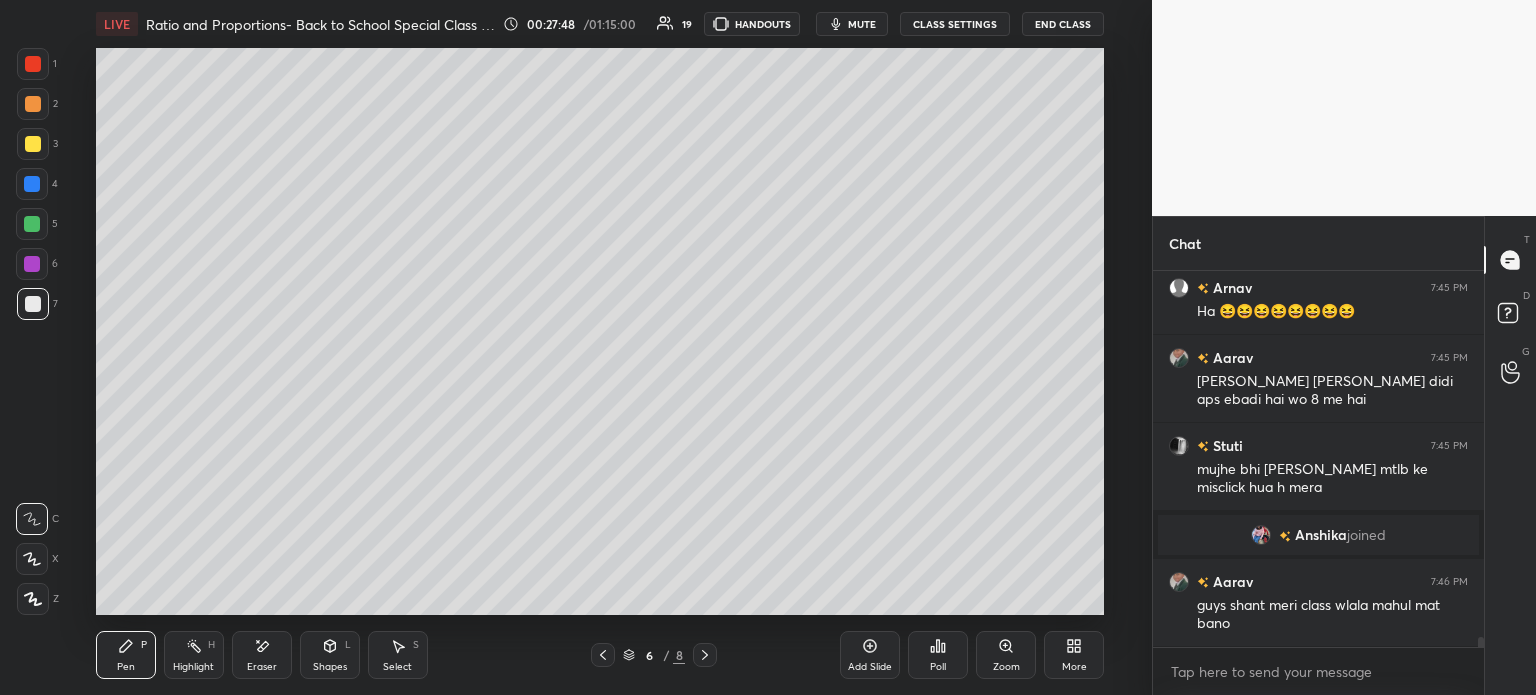 click on "mute" at bounding box center [862, 24] 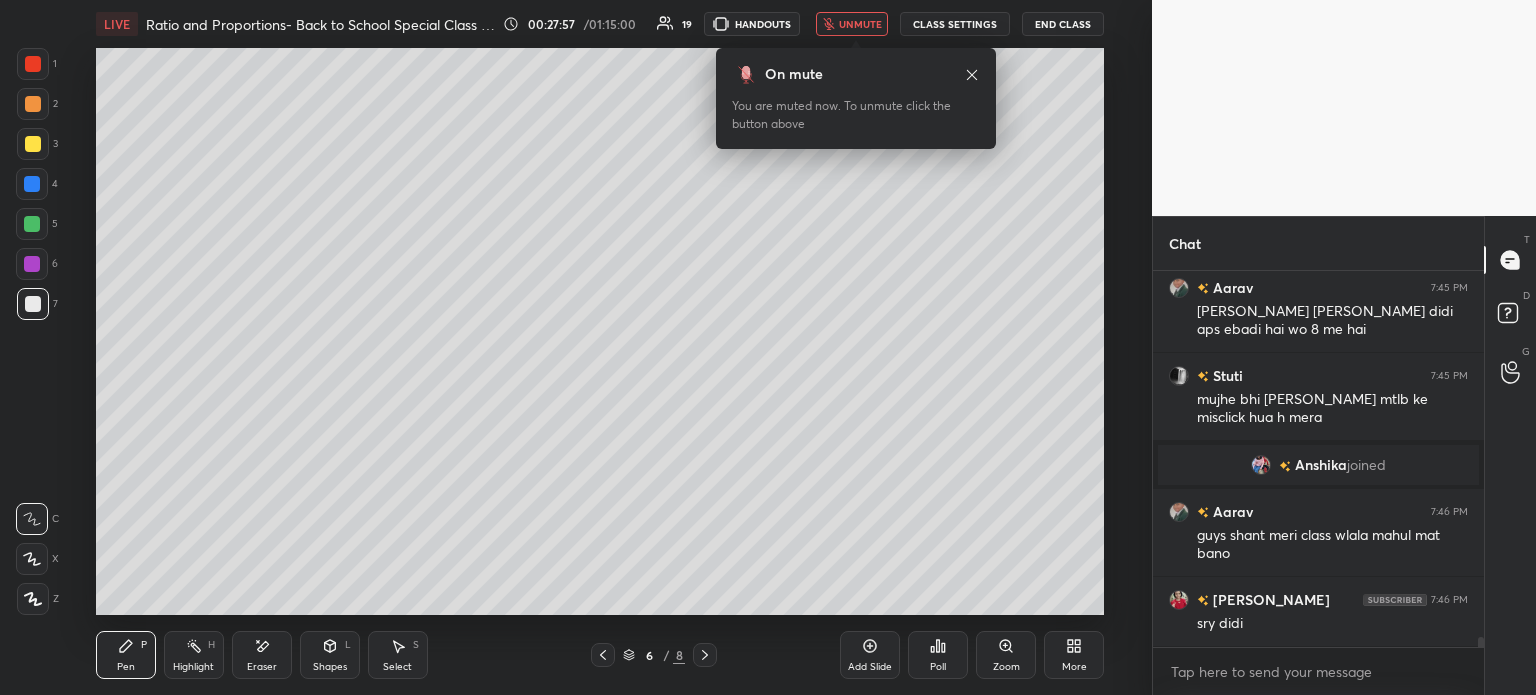 scroll, scrollTop: 13574, scrollLeft: 0, axis: vertical 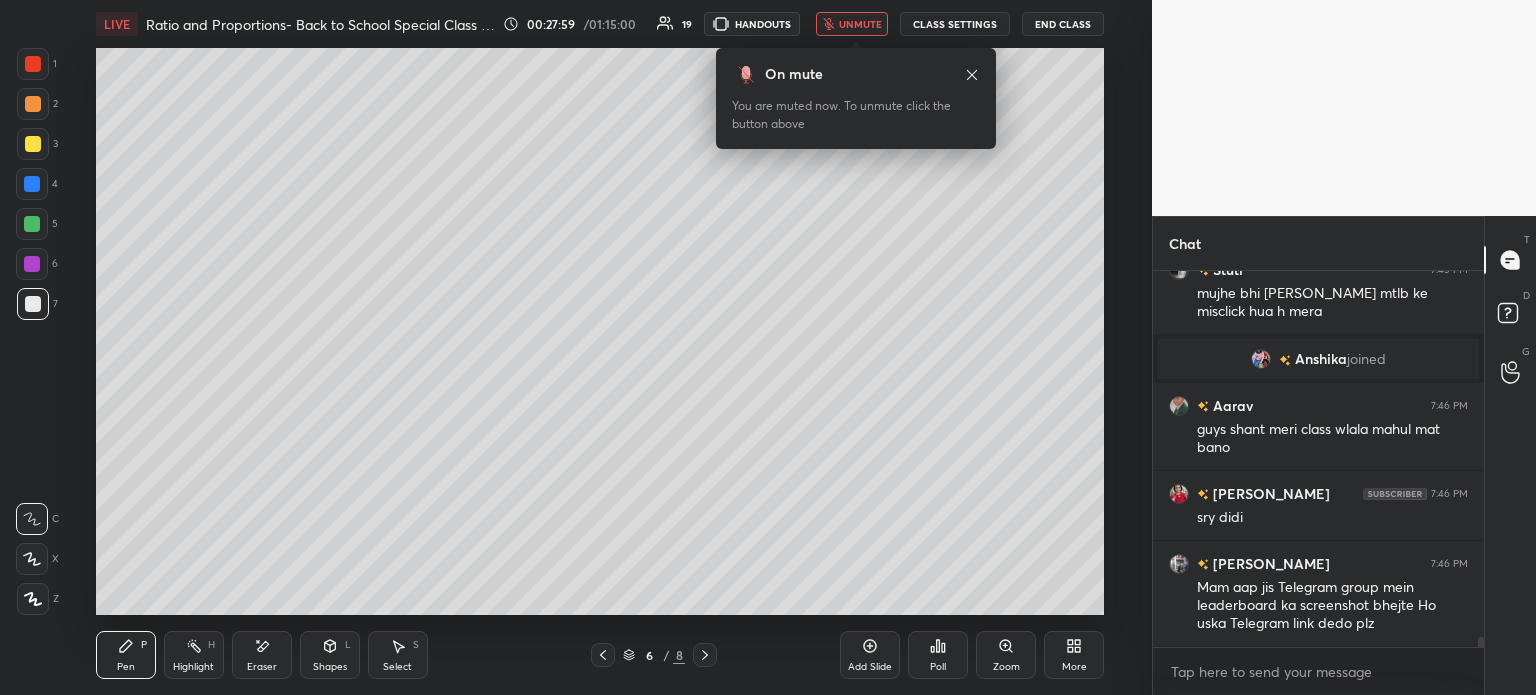 type 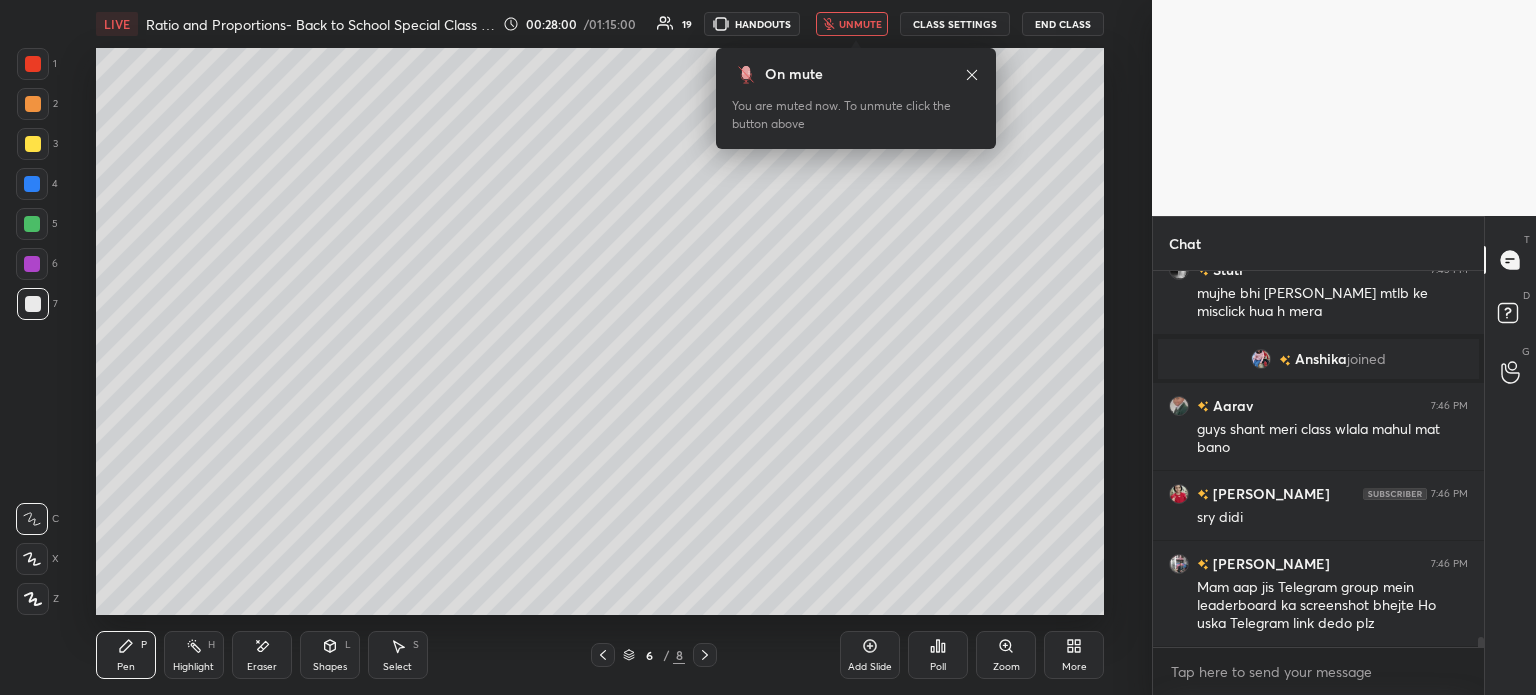 scroll, scrollTop: 13680, scrollLeft: 0, axis: vertical 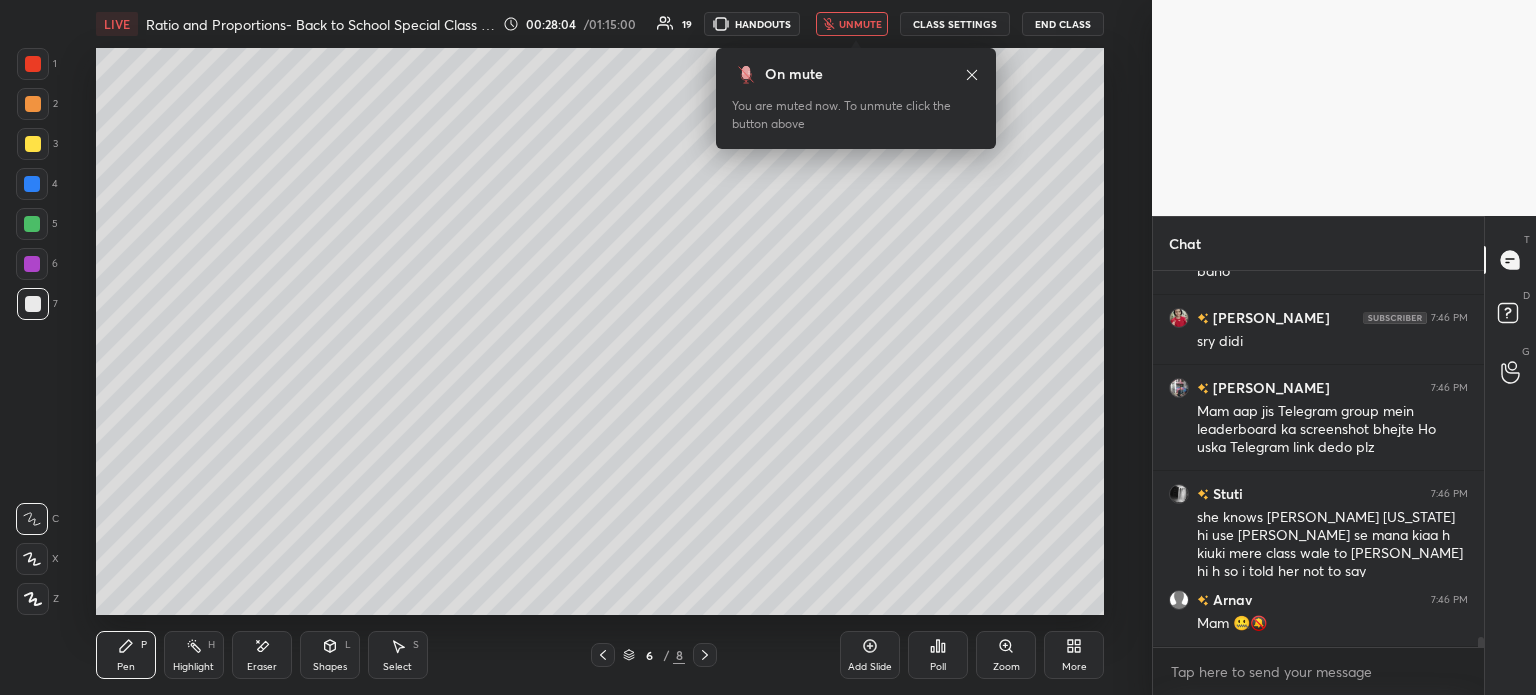 click on "unmute" at bounding box center (860, 24) 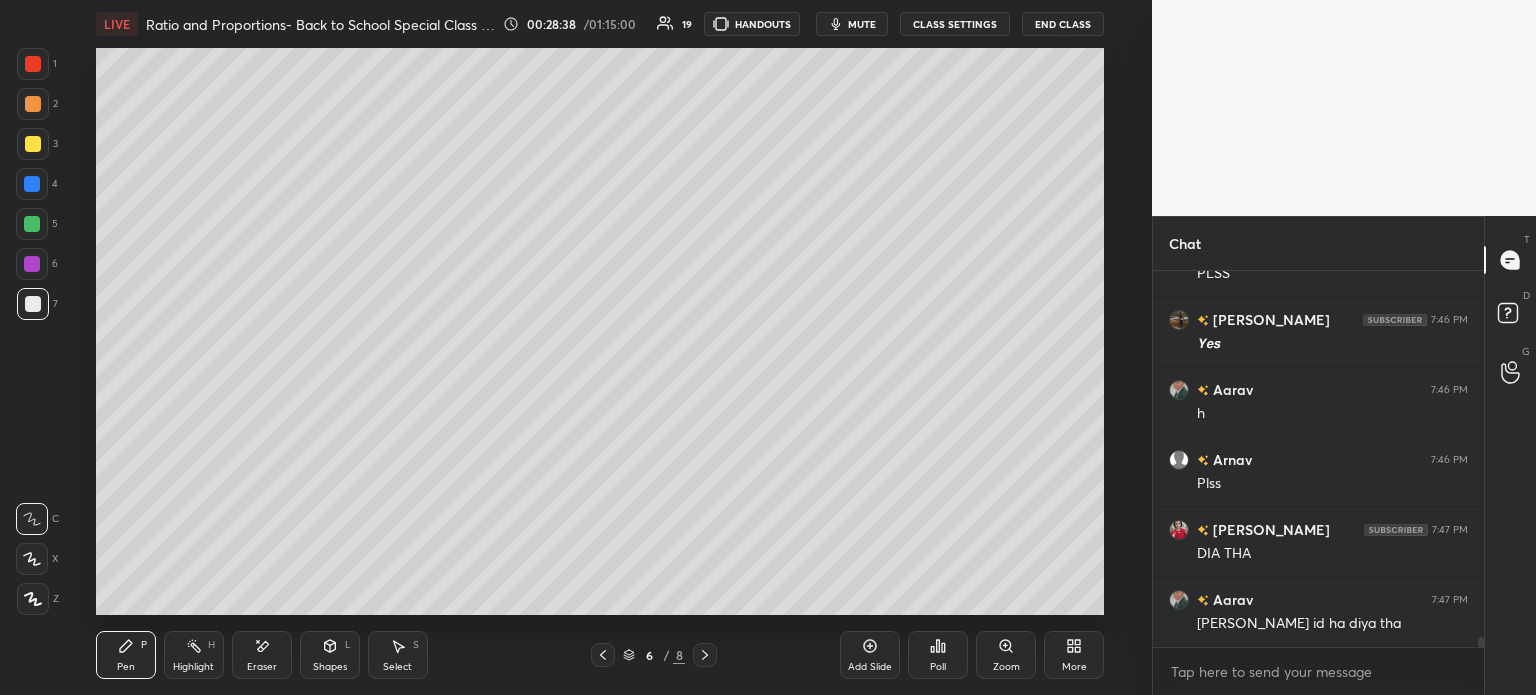 scroll, scrollTop: 14400, scrollLeft: 0, axis: vertical 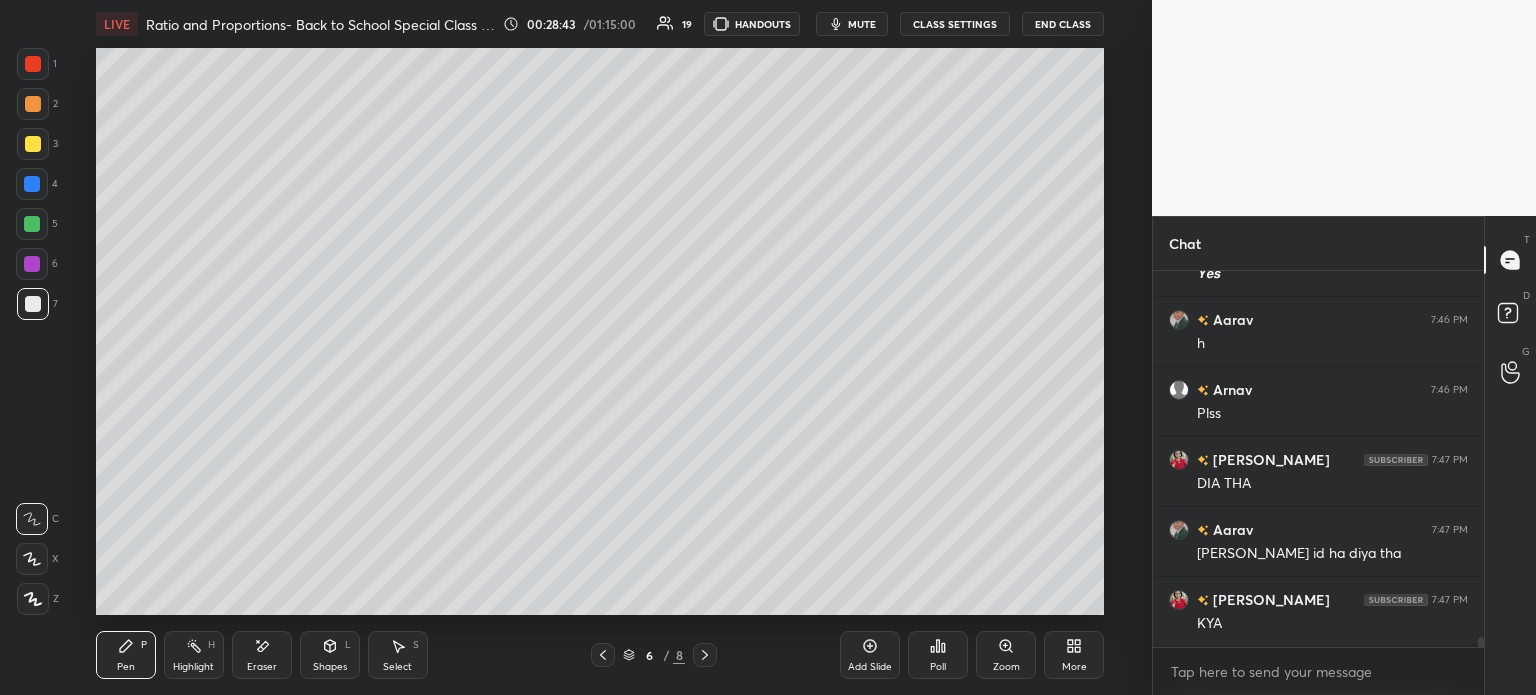 click on "Pen P Highlight H Eraser Shapes L Select S 6 / 8 Add Slide Poll Zoom More" at bounding box center (600, 655) 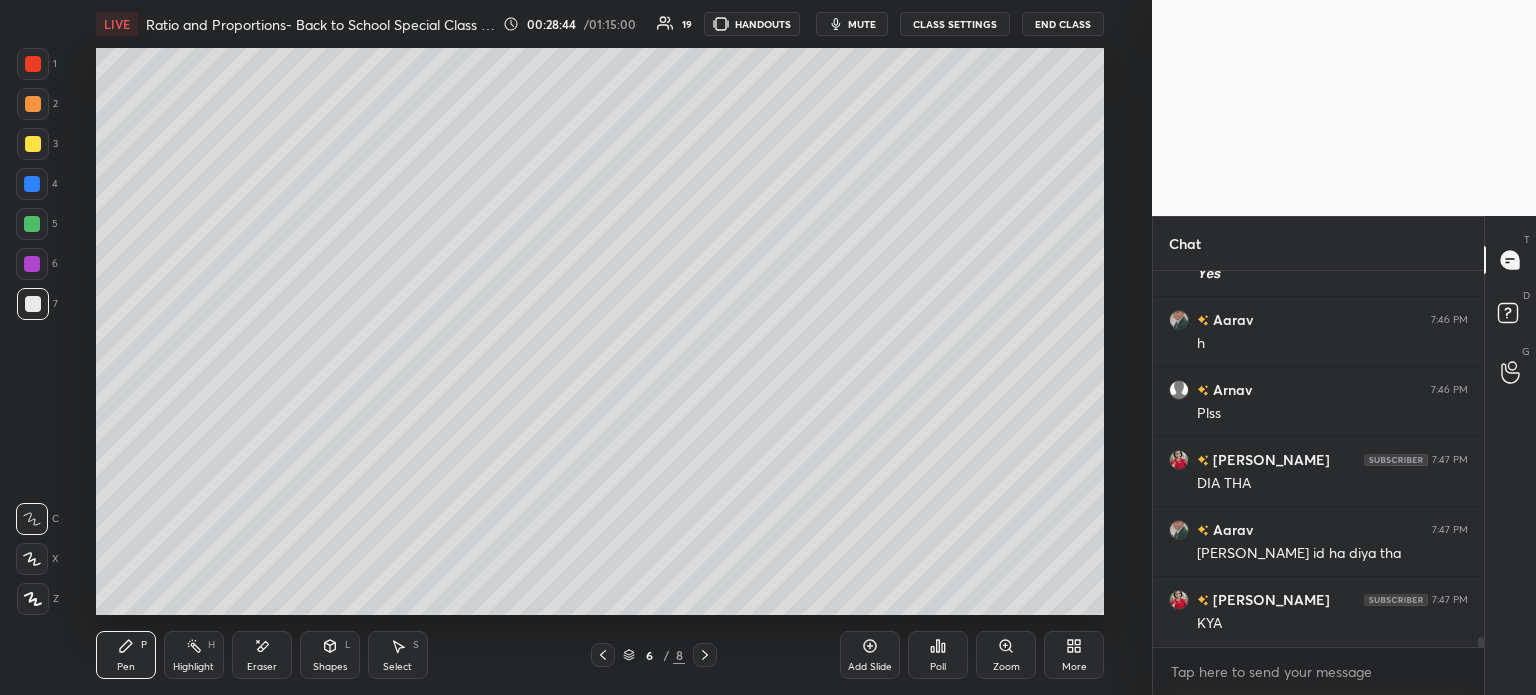 click 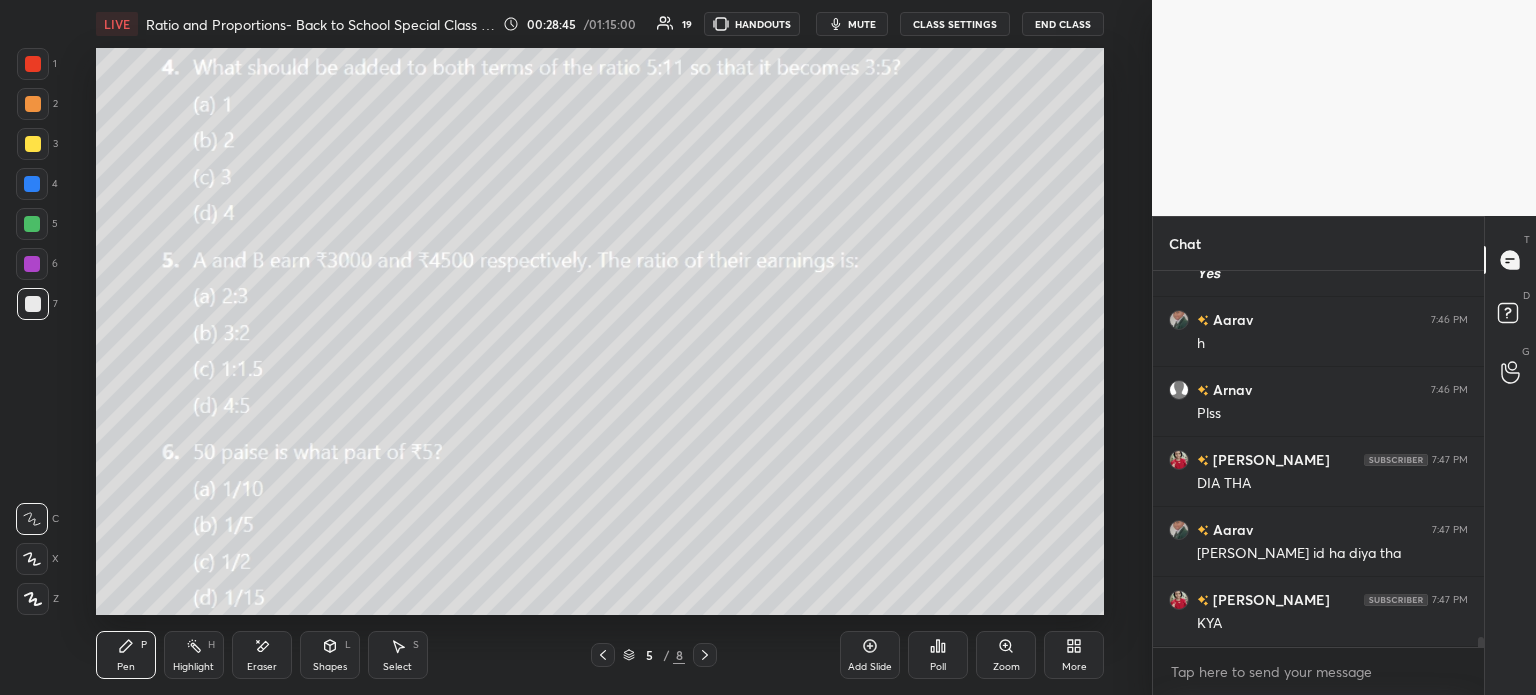click at bounding box center [33, 144] 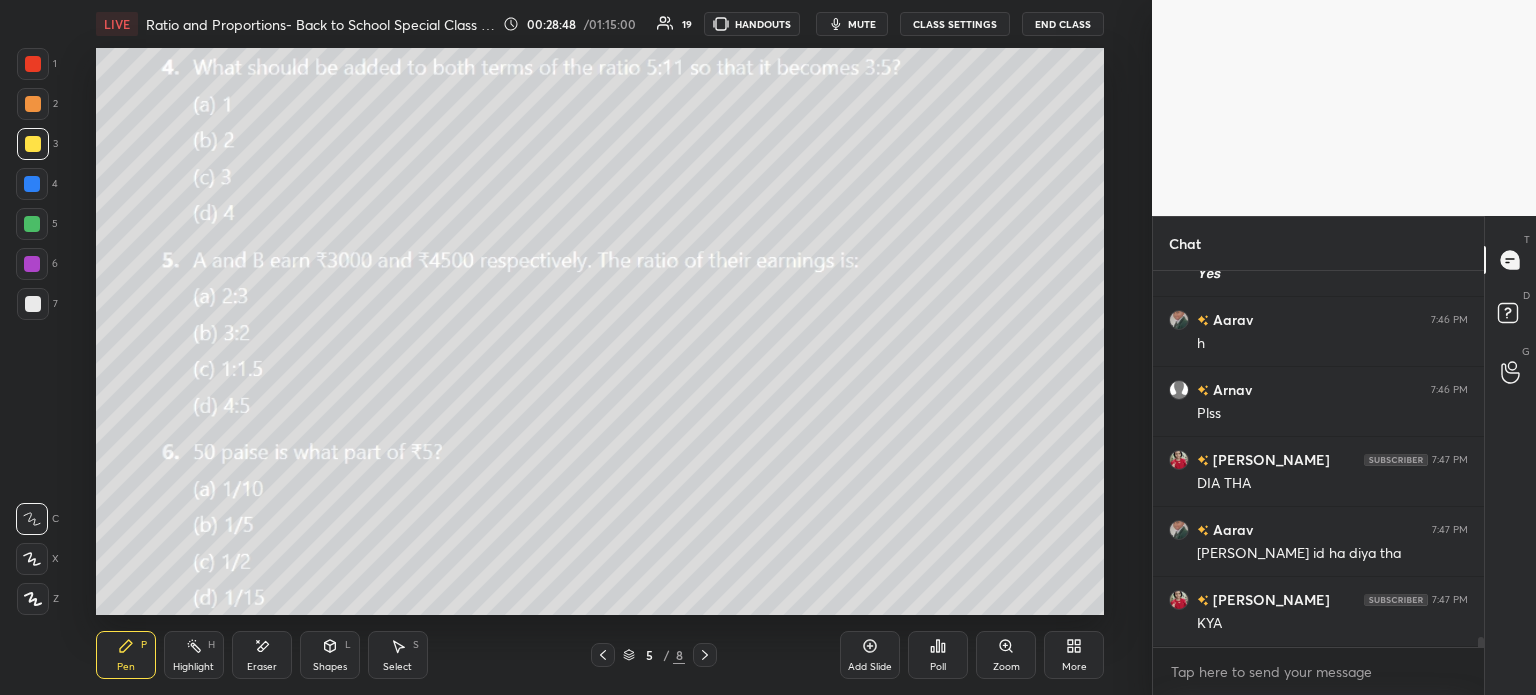 scroll, scrollTop: 14470, scrollLeft: 0, axis: vertical 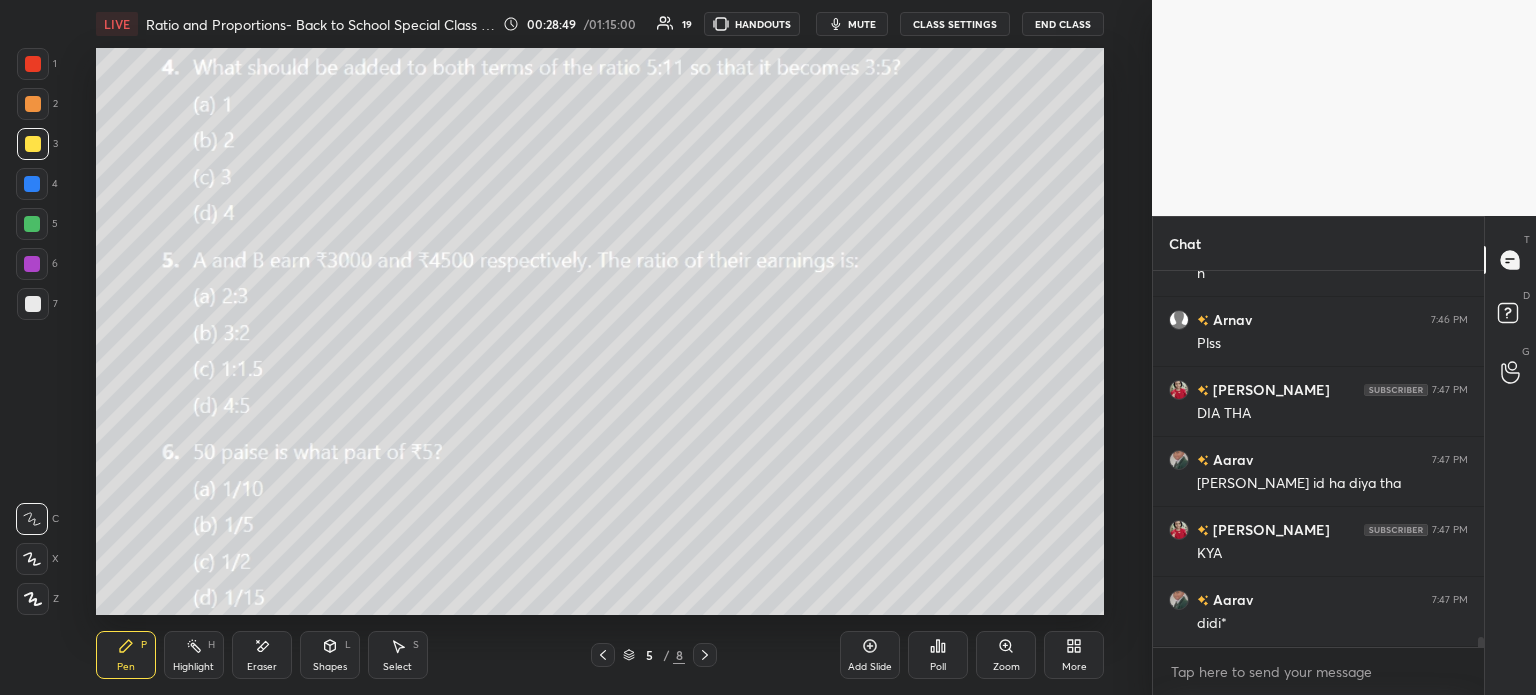click 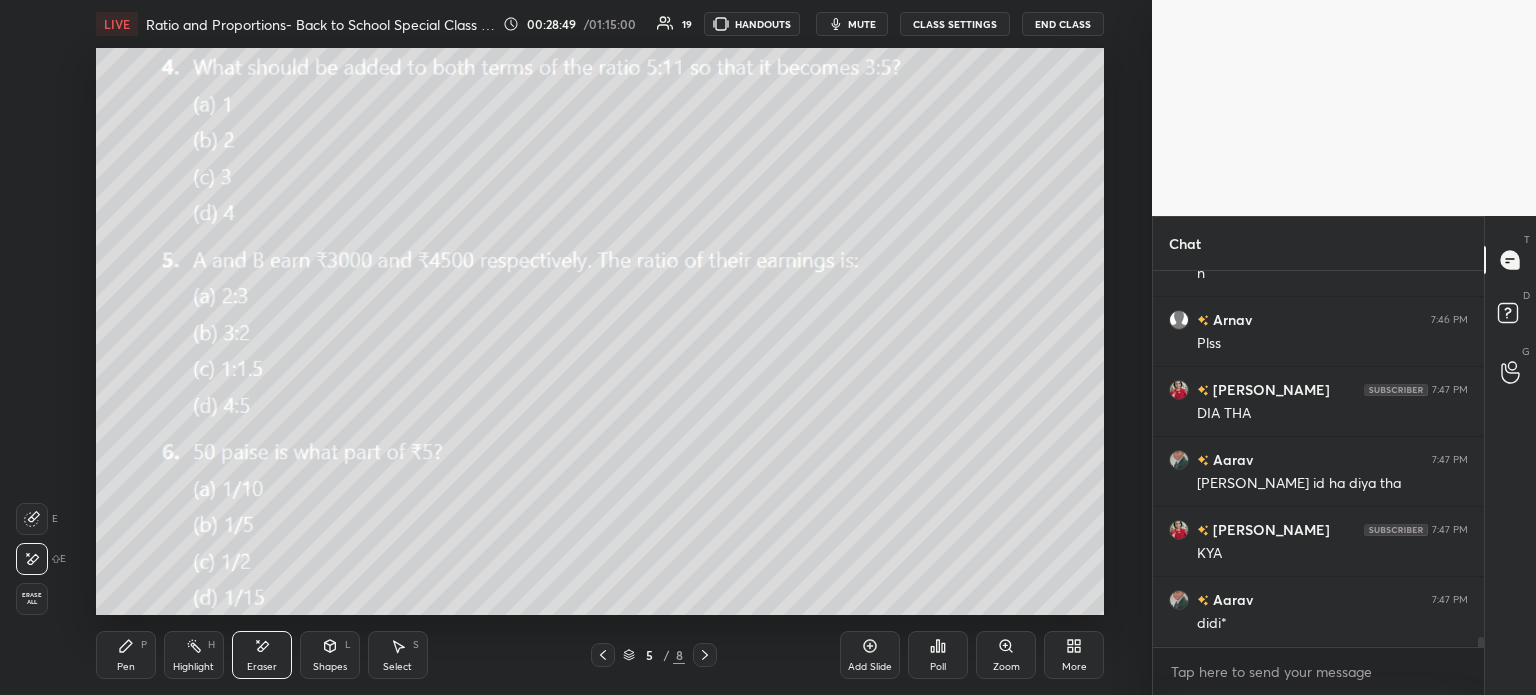 click on "Erase all" at bounding box center (32, 599) 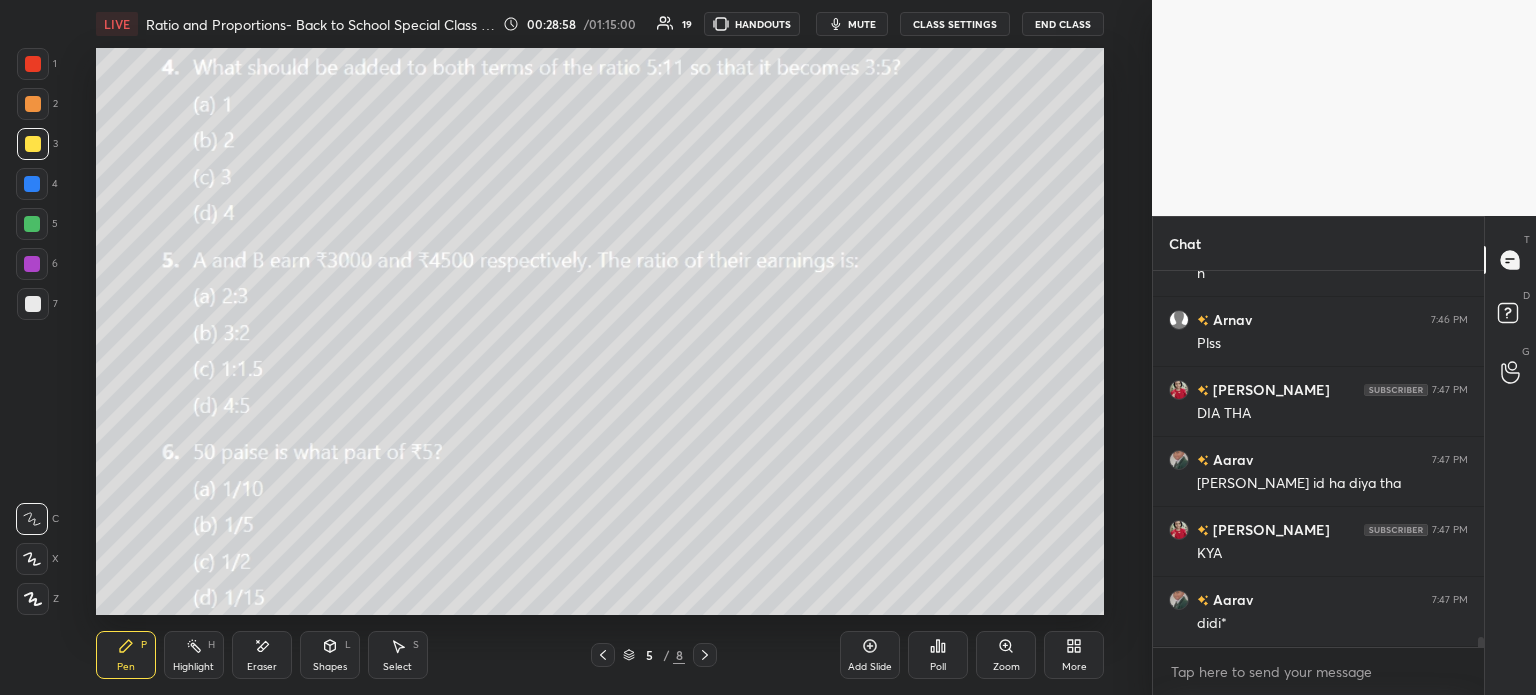 click on "7" at bounding box center (37, 304) 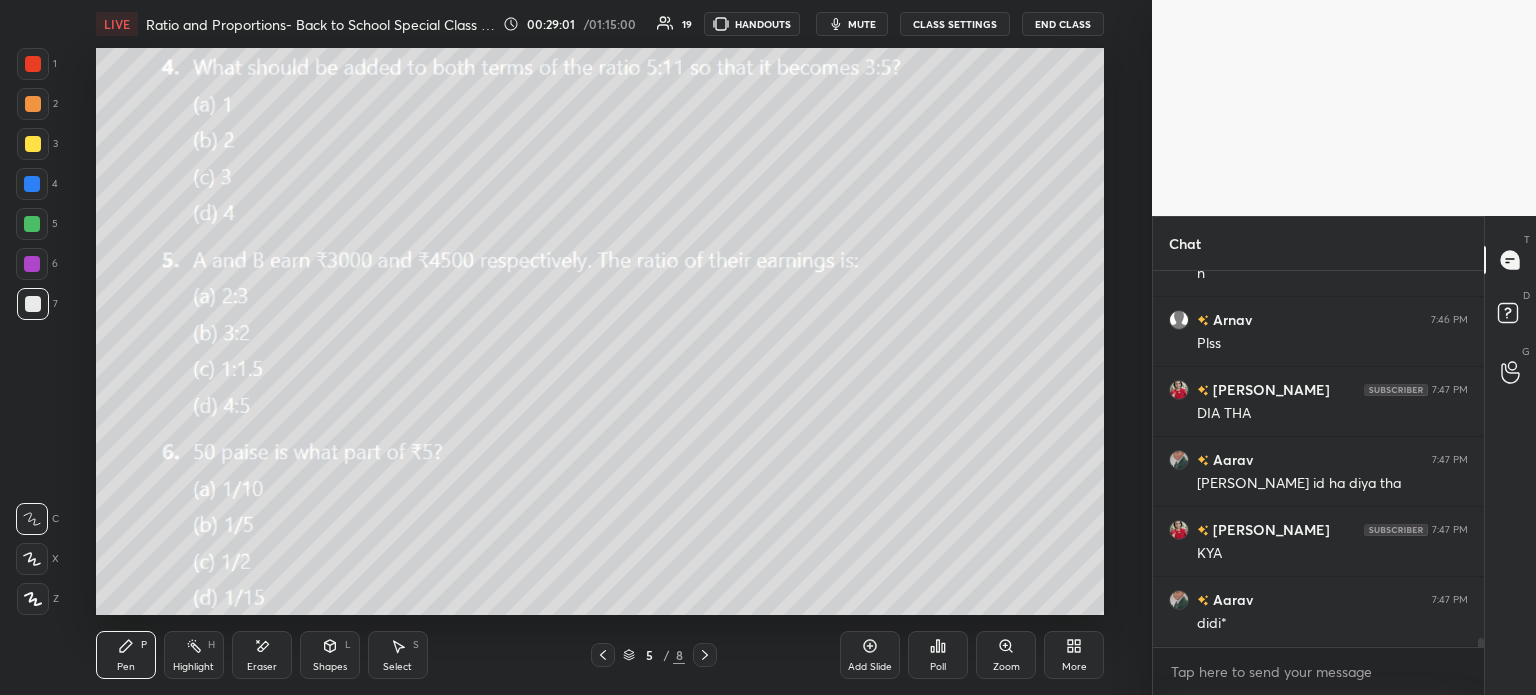 scroll, scrollTop: 14540, scrollLeft: 0, axis: vertical 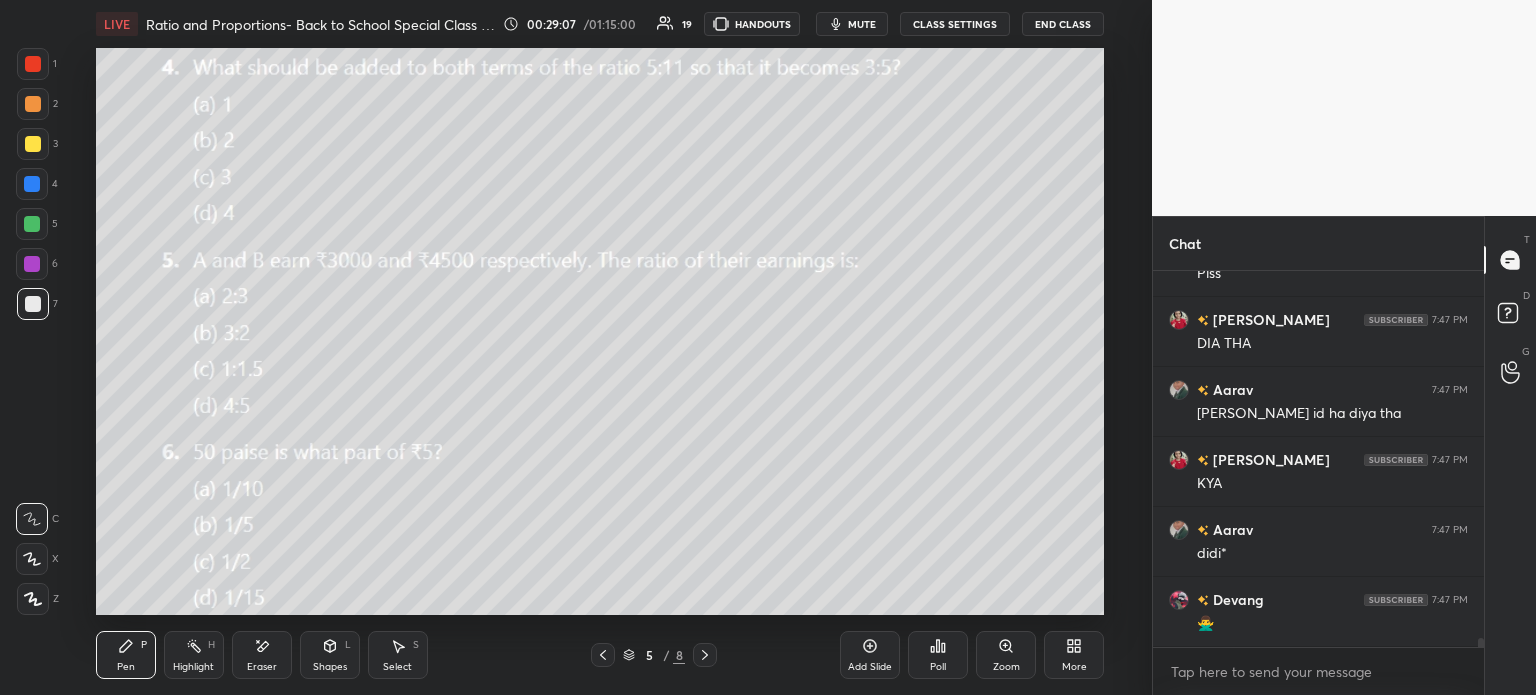 click at bounding box center (32, 184) 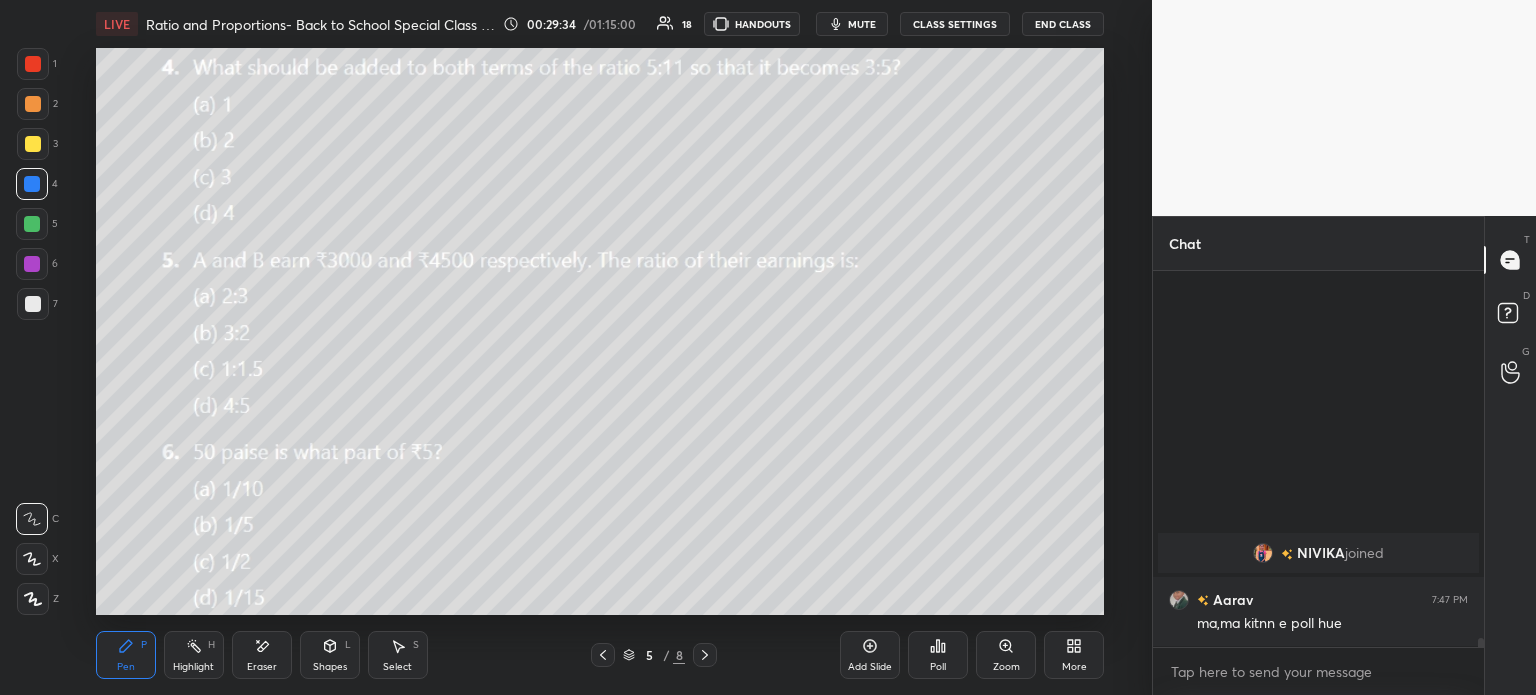 scroll, scrollTop: 14246, scrollLeft: 0, axis: vertical 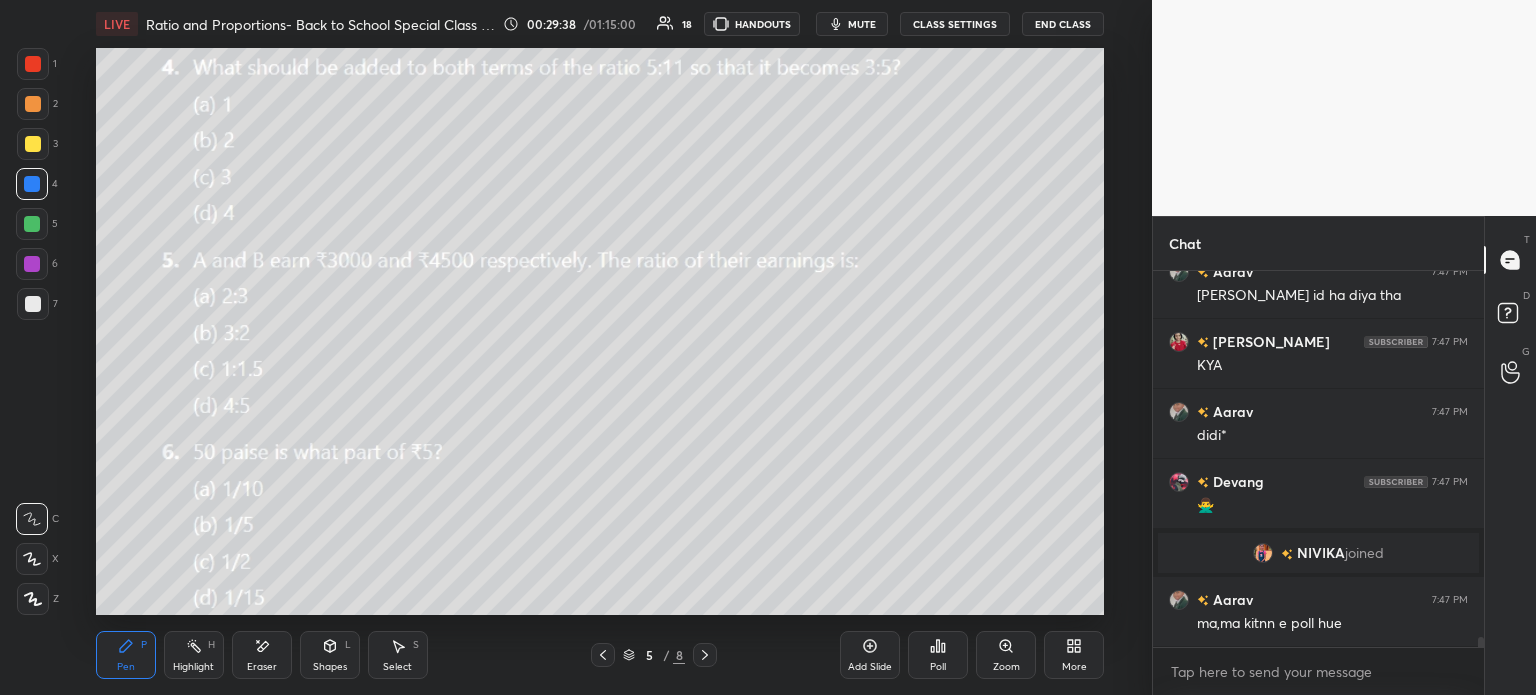 click on "Eraser" at bounding box center [262, 655] 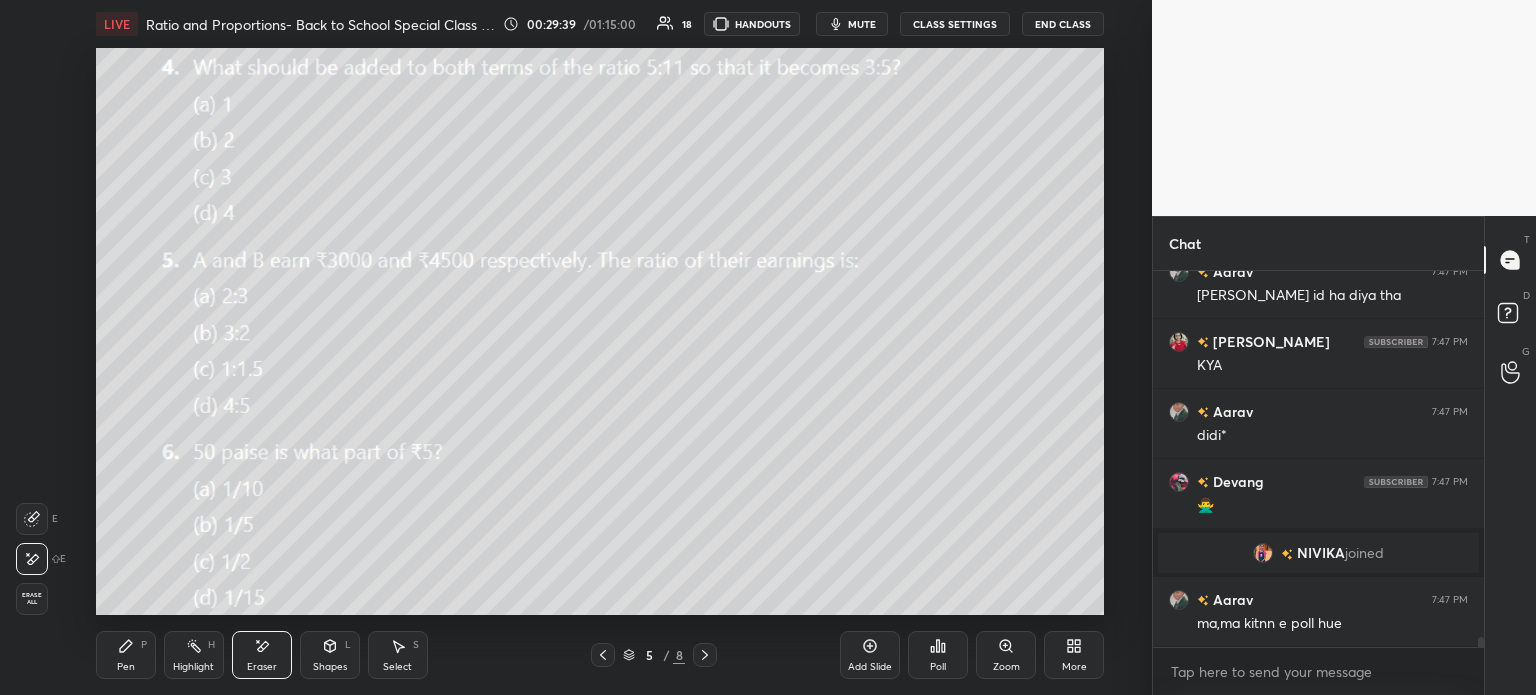 click on "Erase all" at bounding box center [32, 599] 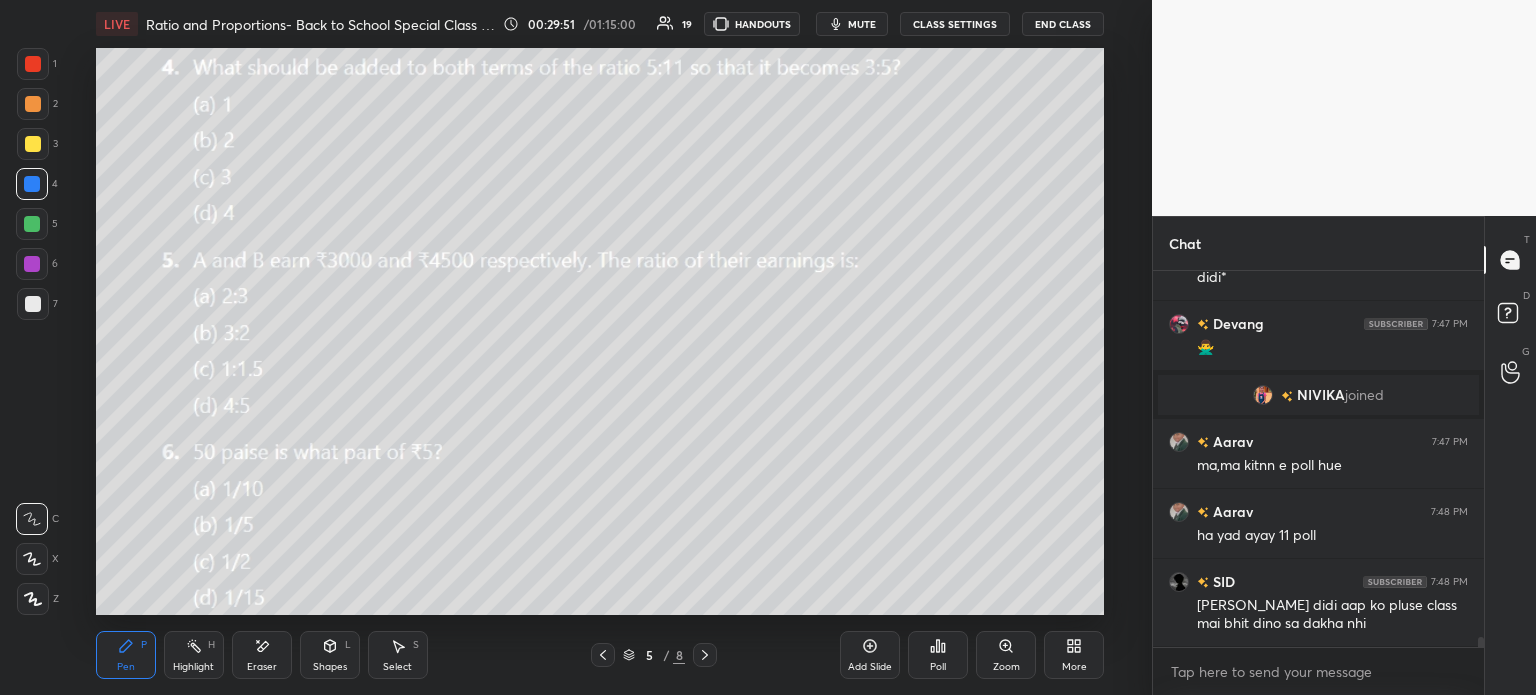 scroll, scrollTop: 14474, scrollLeft: 0, axis: vertical 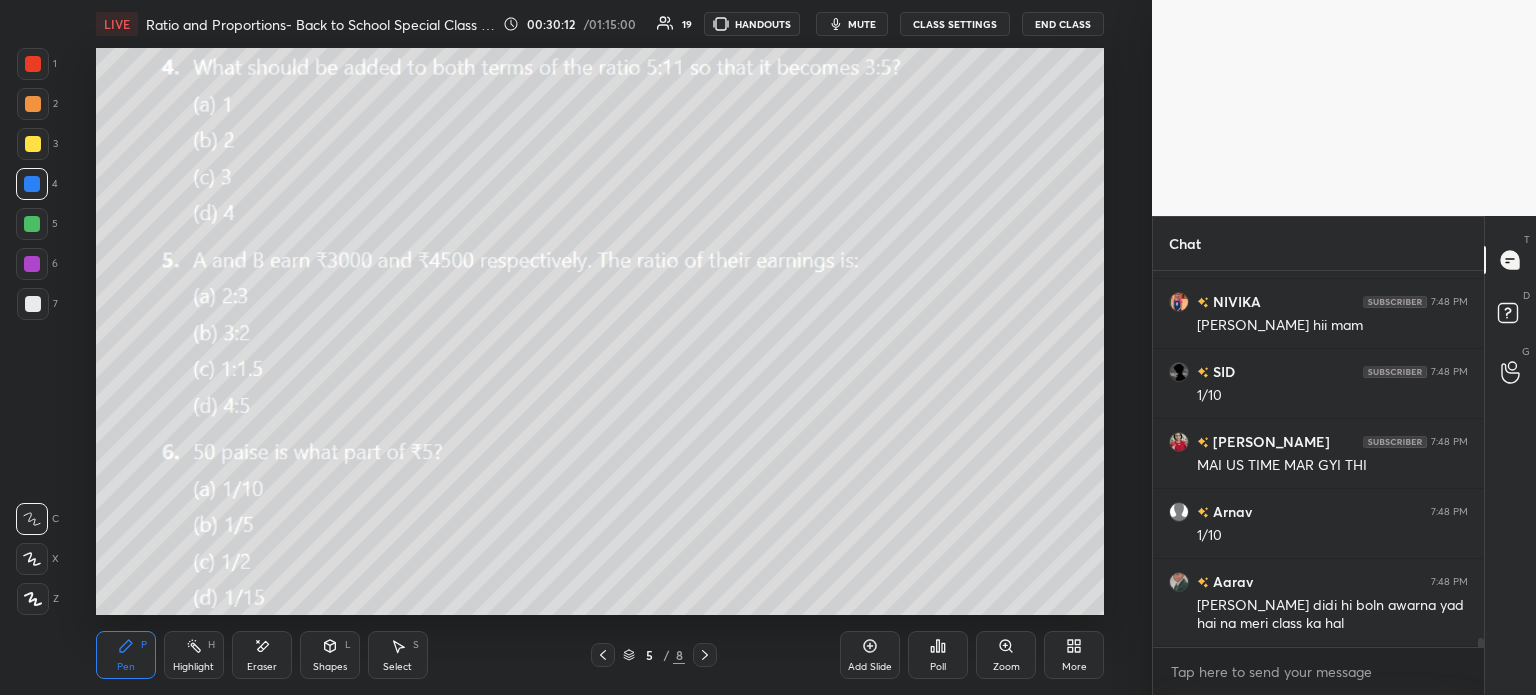 click 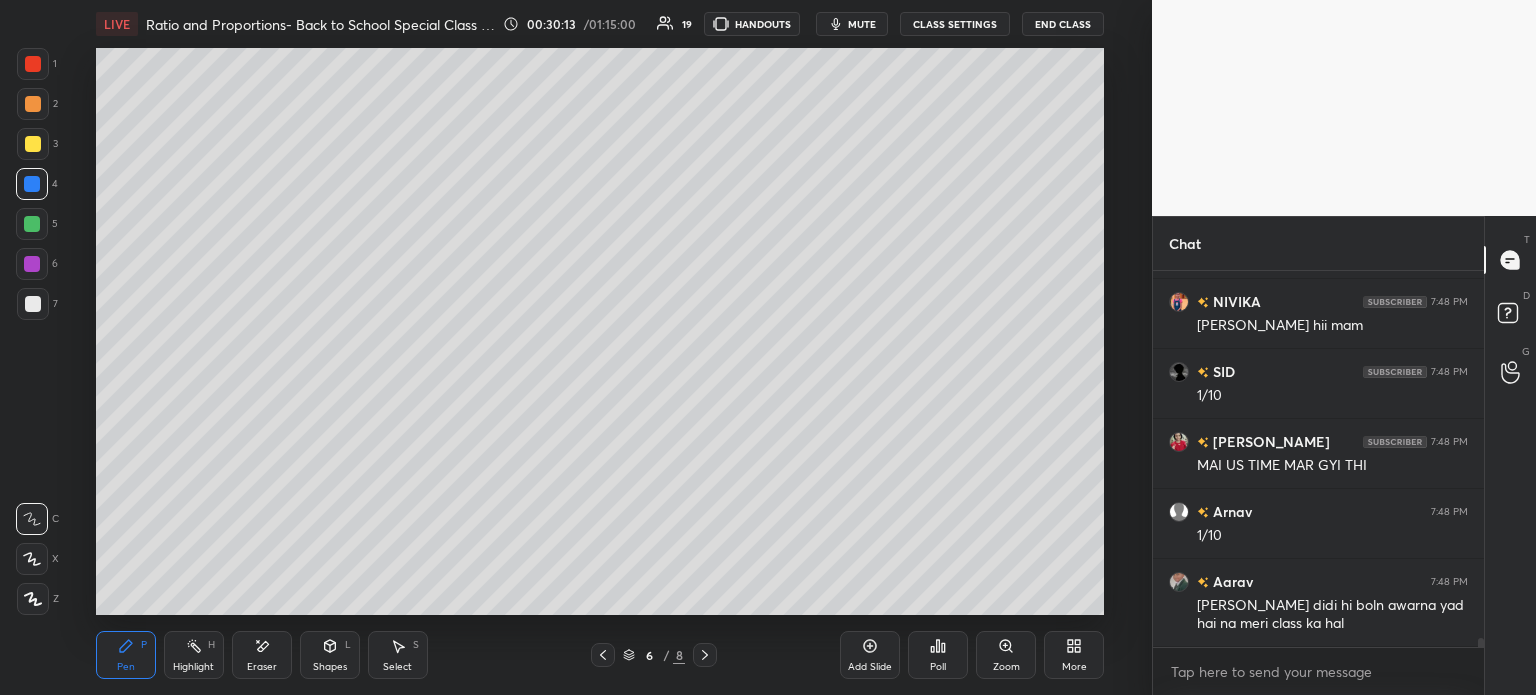 click 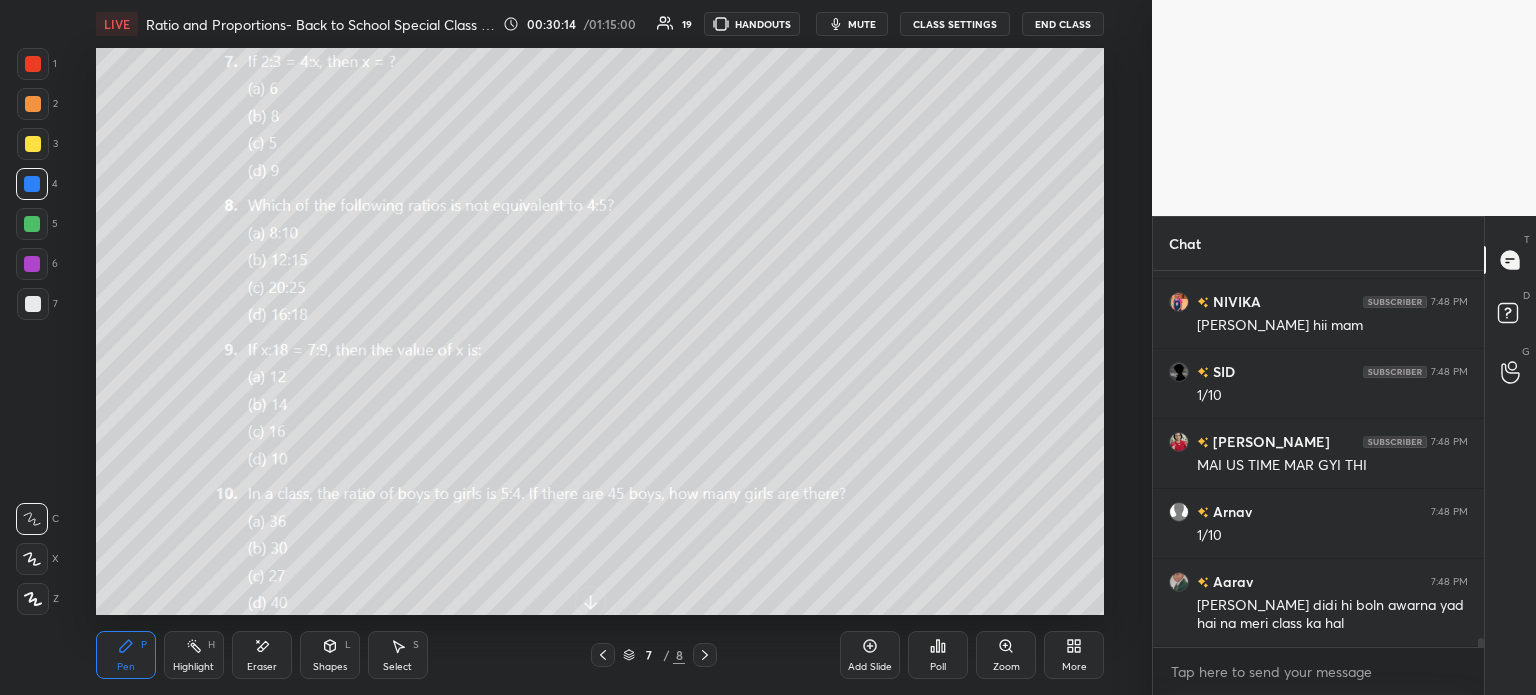 click on "Eraser" at bounding box center [262, 667] 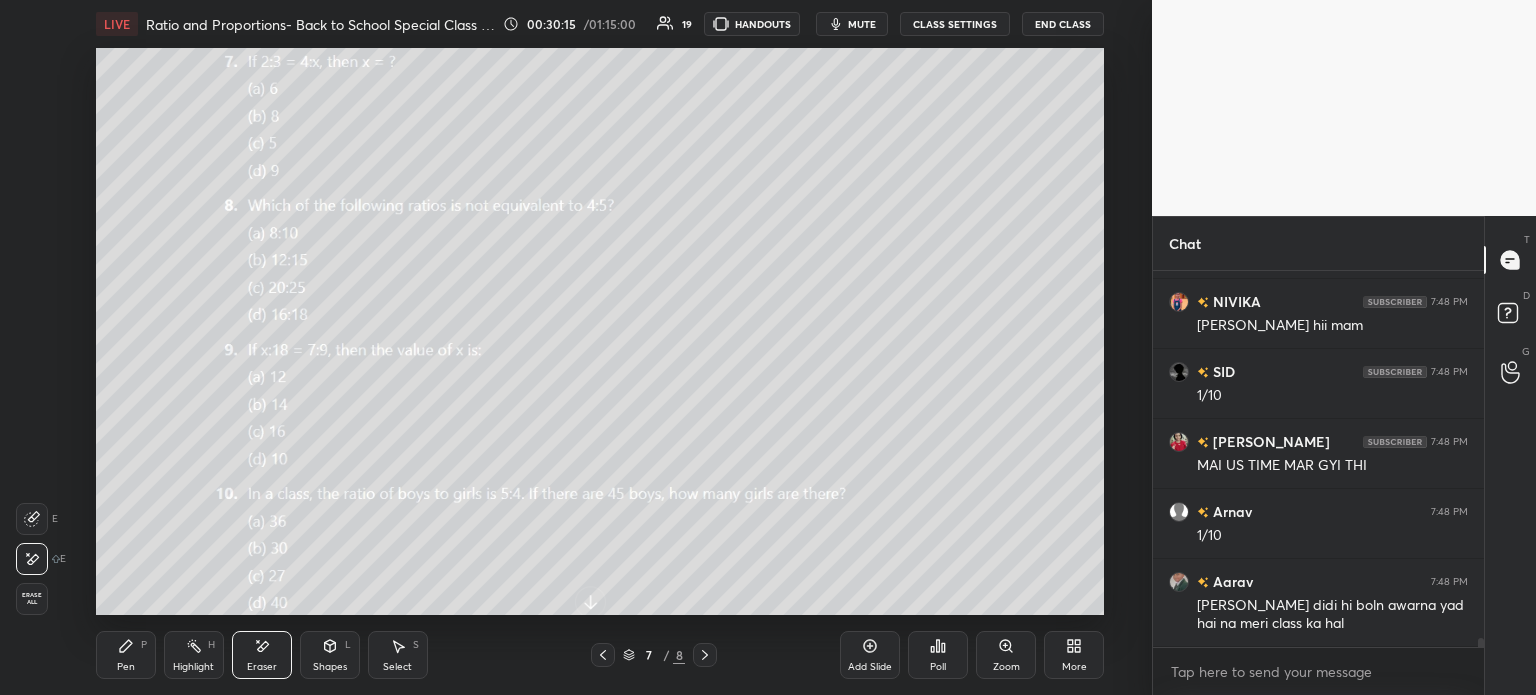 click on "E E Erase all" at bounding box center [41, 555] 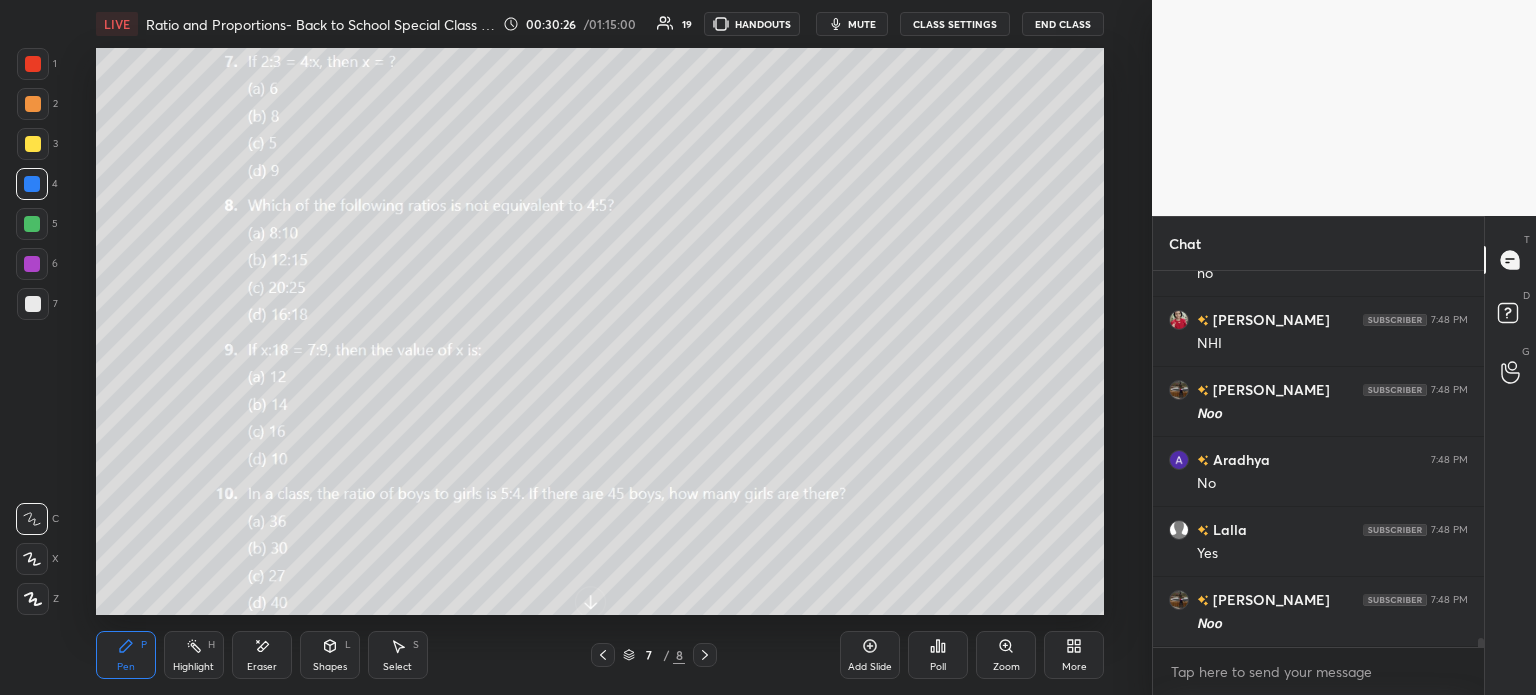 scroll, scrollTop: 15332, scrollLeft: 0, axis: vertical 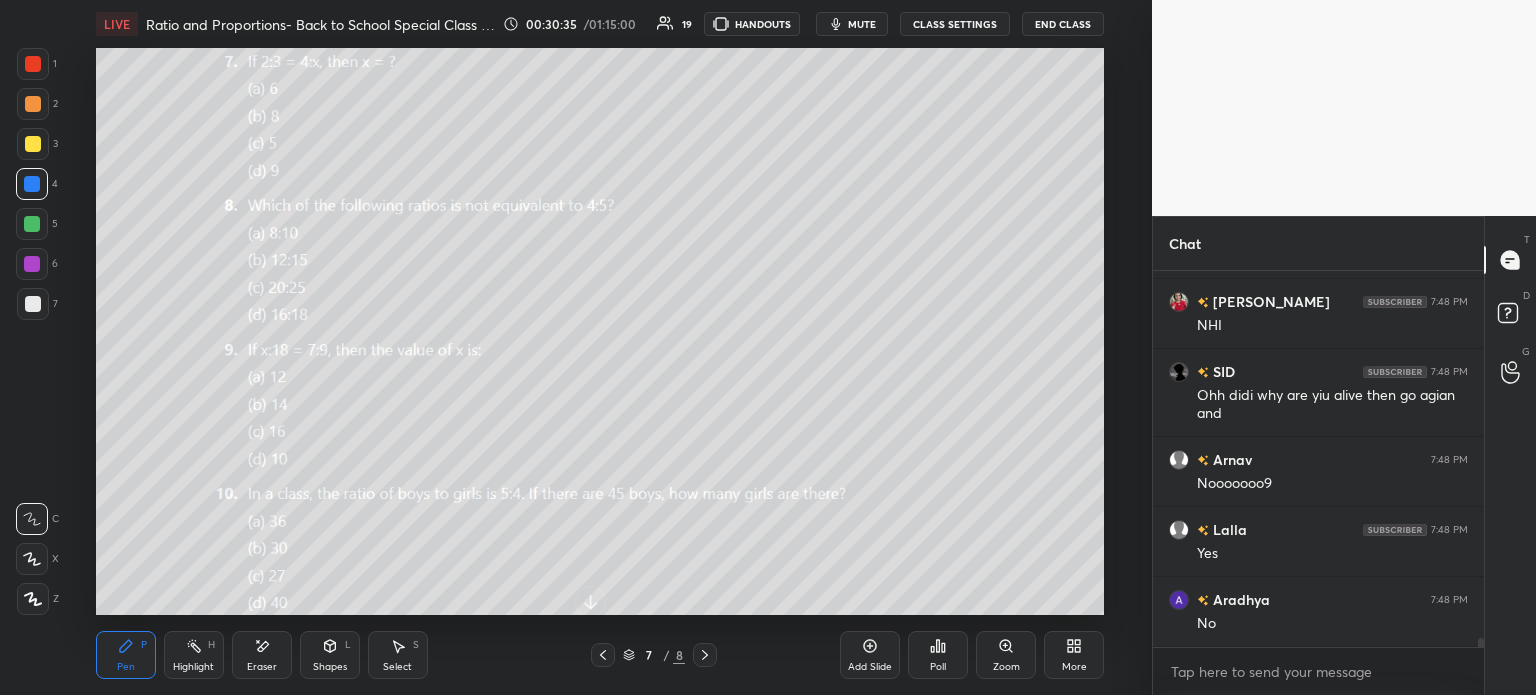 click 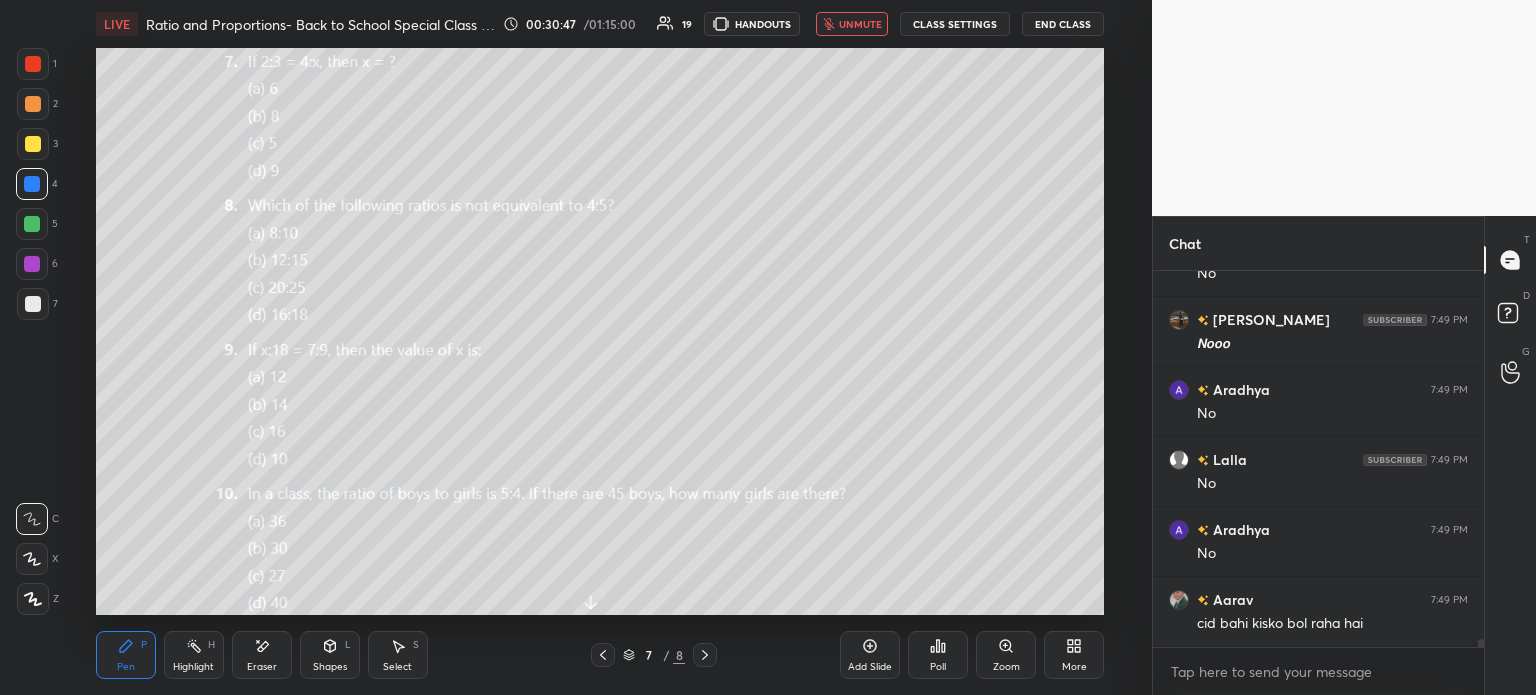 scroll, scrollTop: 16350, scrollLeft: 0, axis: vertical 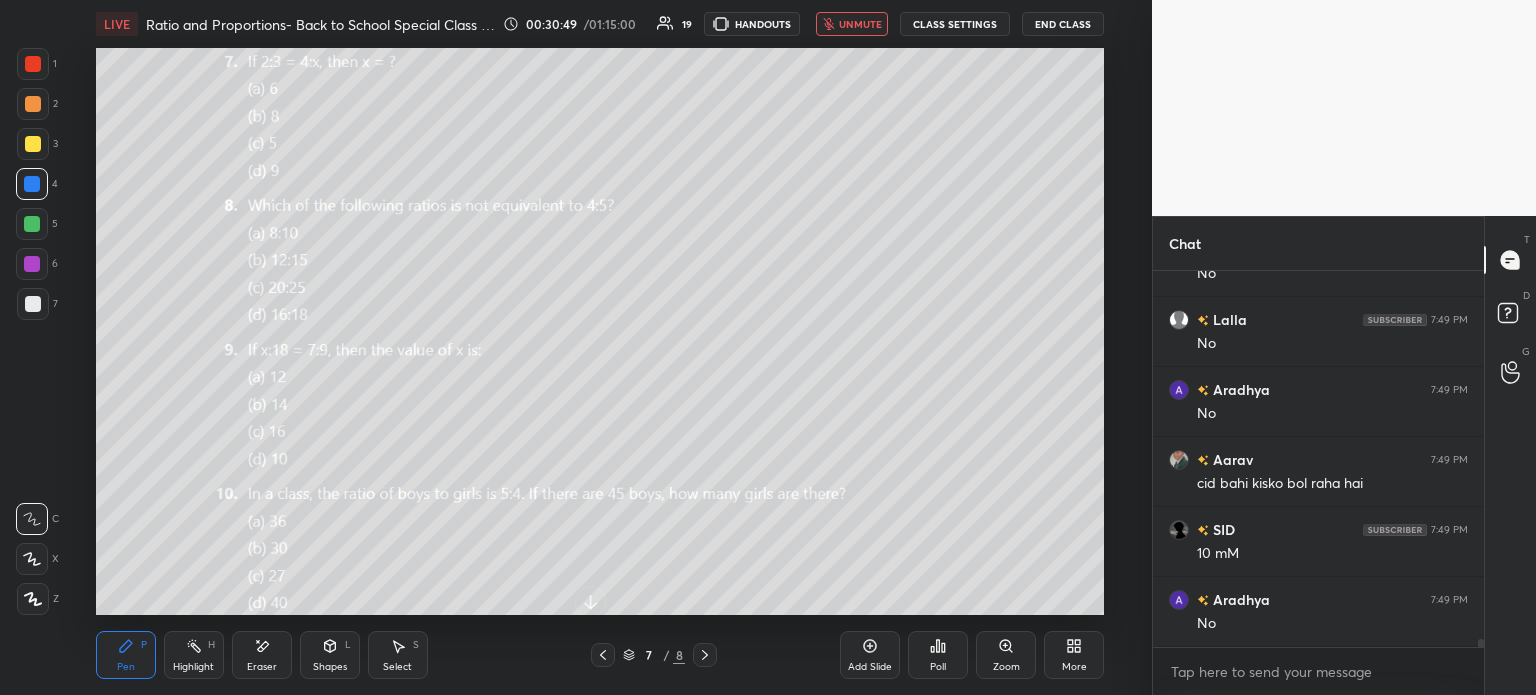 click on "unmute" at bounding box center [860, 24] 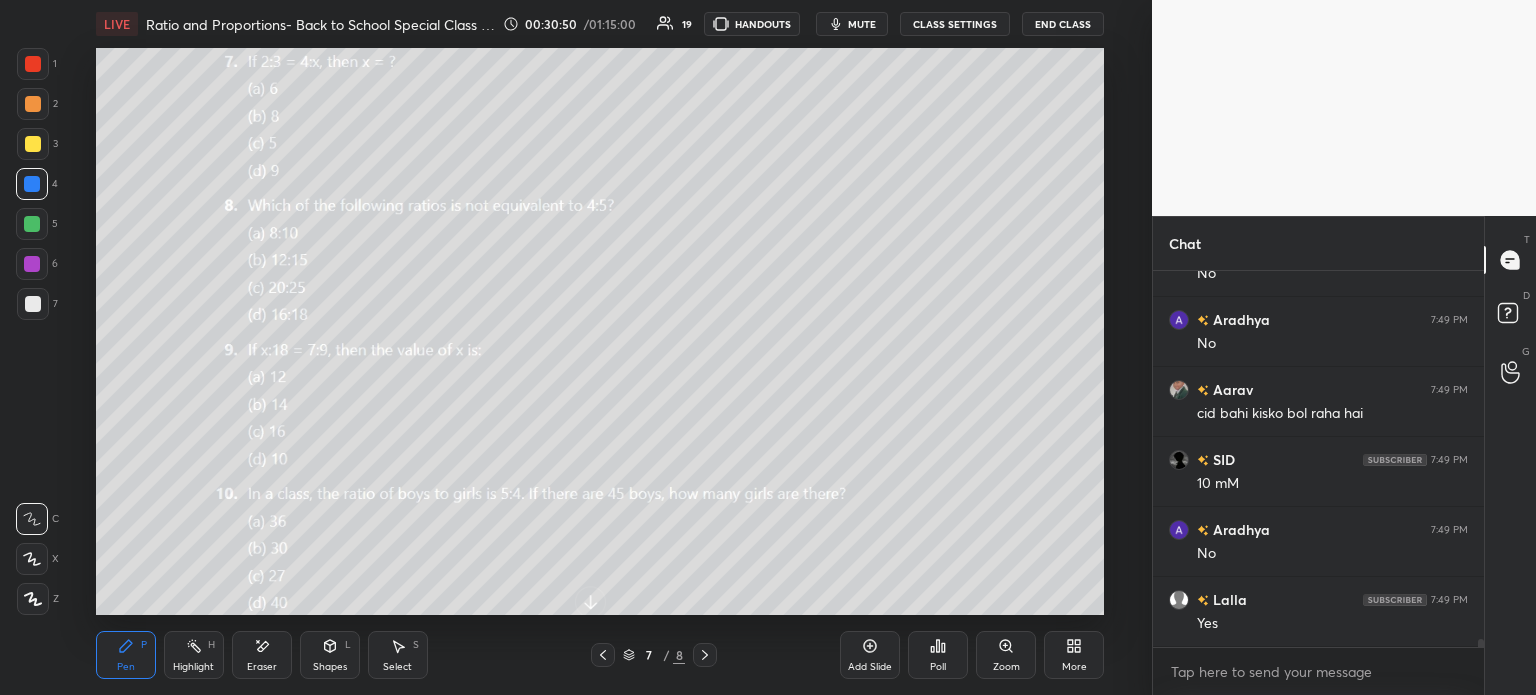 click on "Eraser" at bounding box center [262, 655] 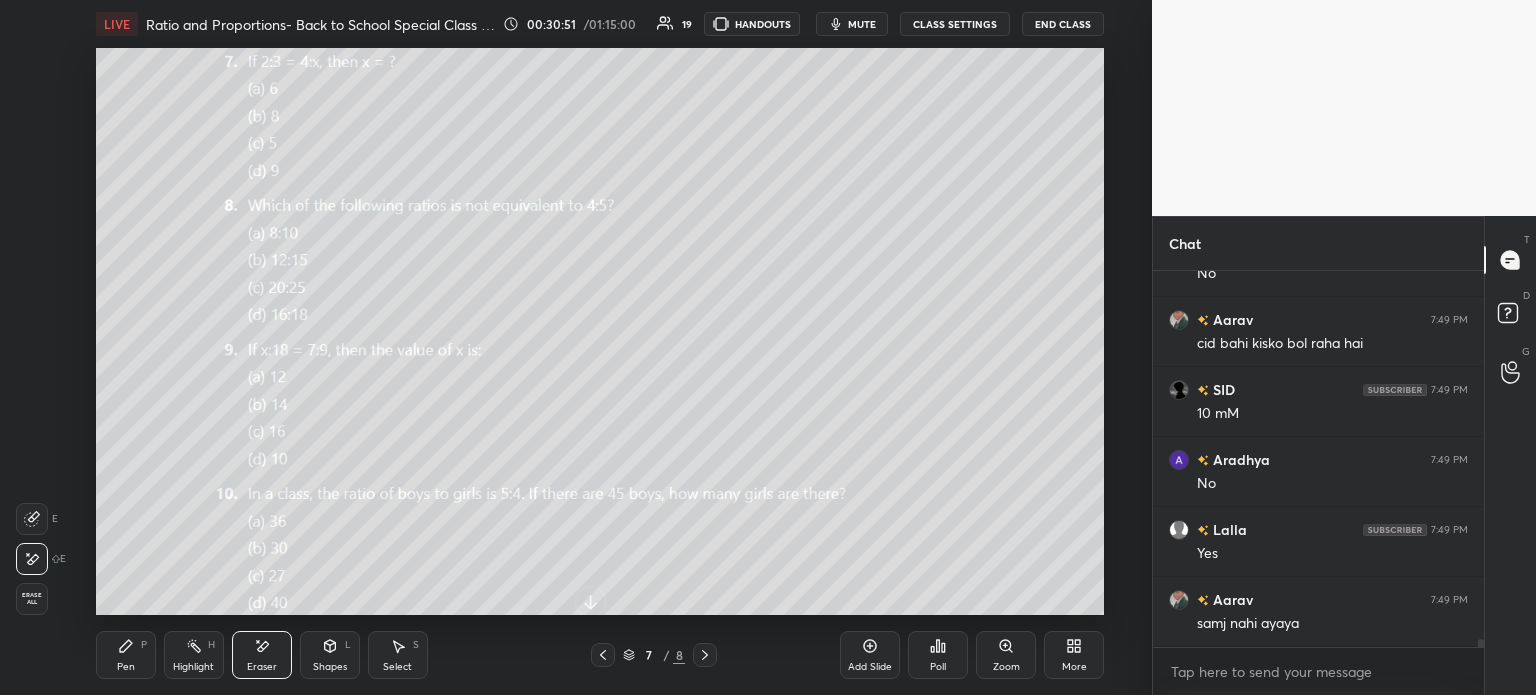 click on "Erase all" at bounding box center (32, 599) 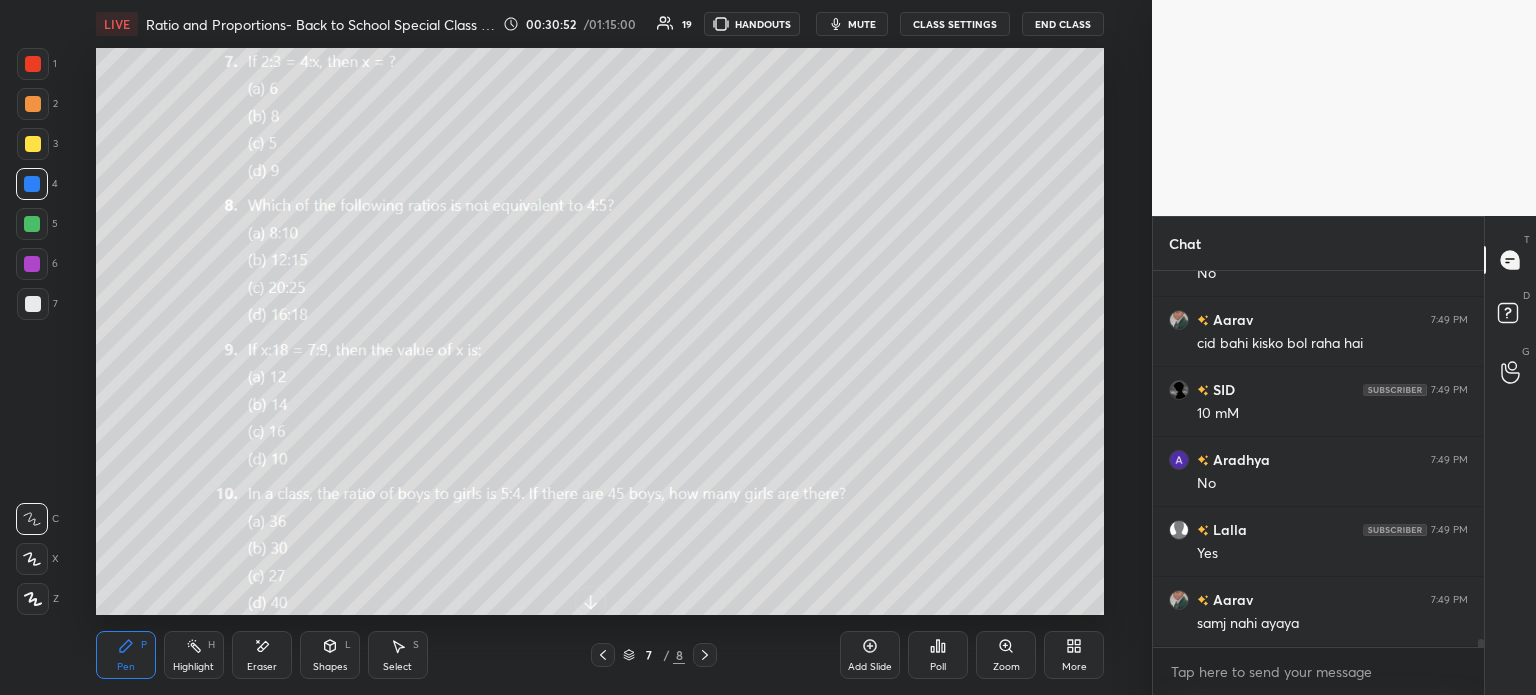 click at bounding box center [33, 144] 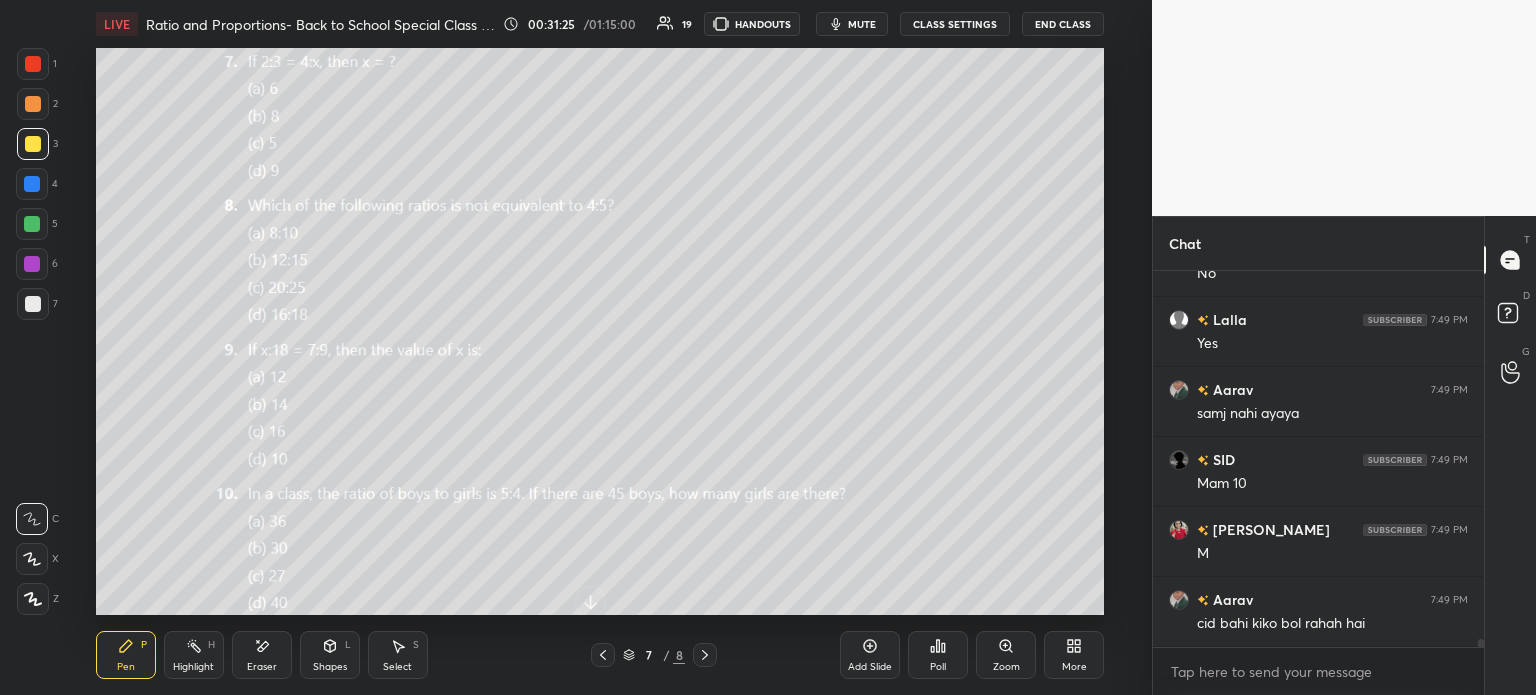 scroll, scrollTop: 16840, scrollLeft: 0, axis: vertical 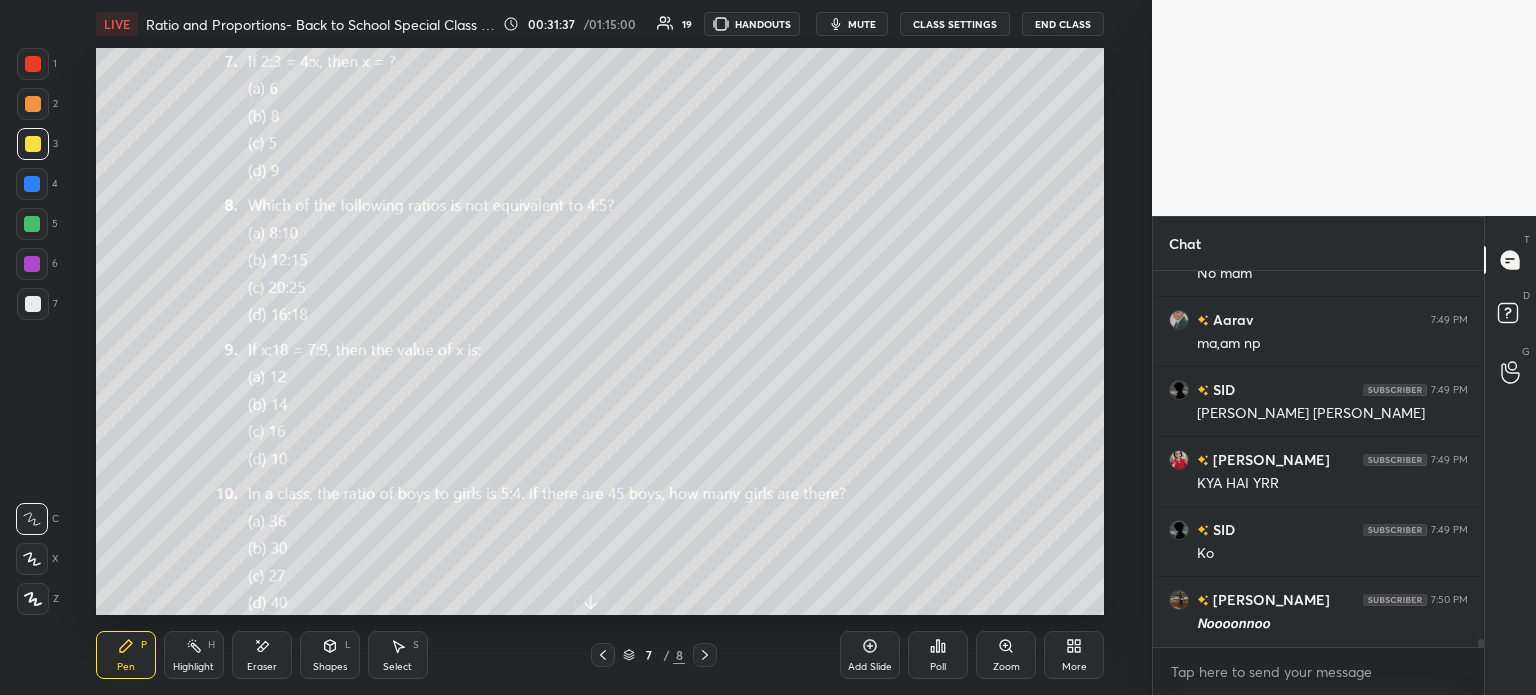 click on "mute" at bounding box center (862, 24) 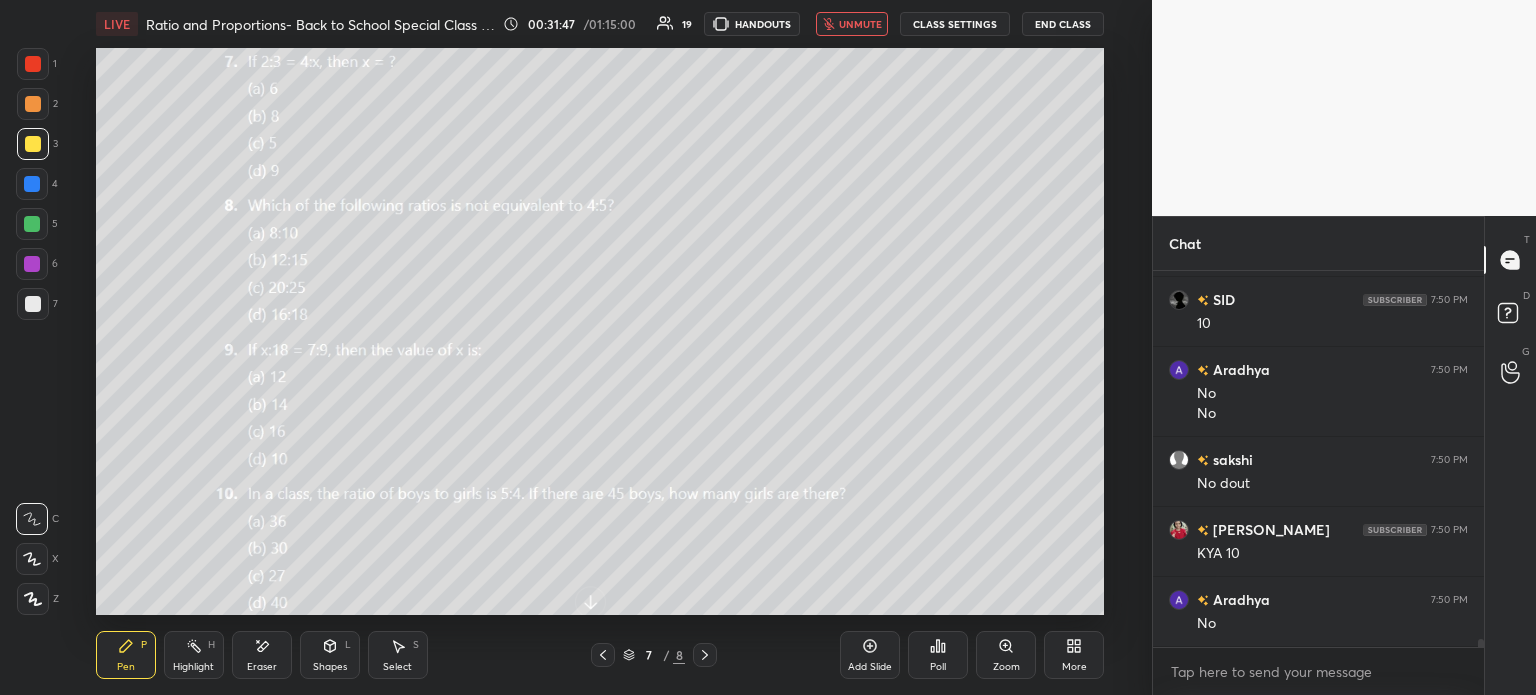 scroll, scrollTop: 17910, scrollLeft: 0, axis: vertical 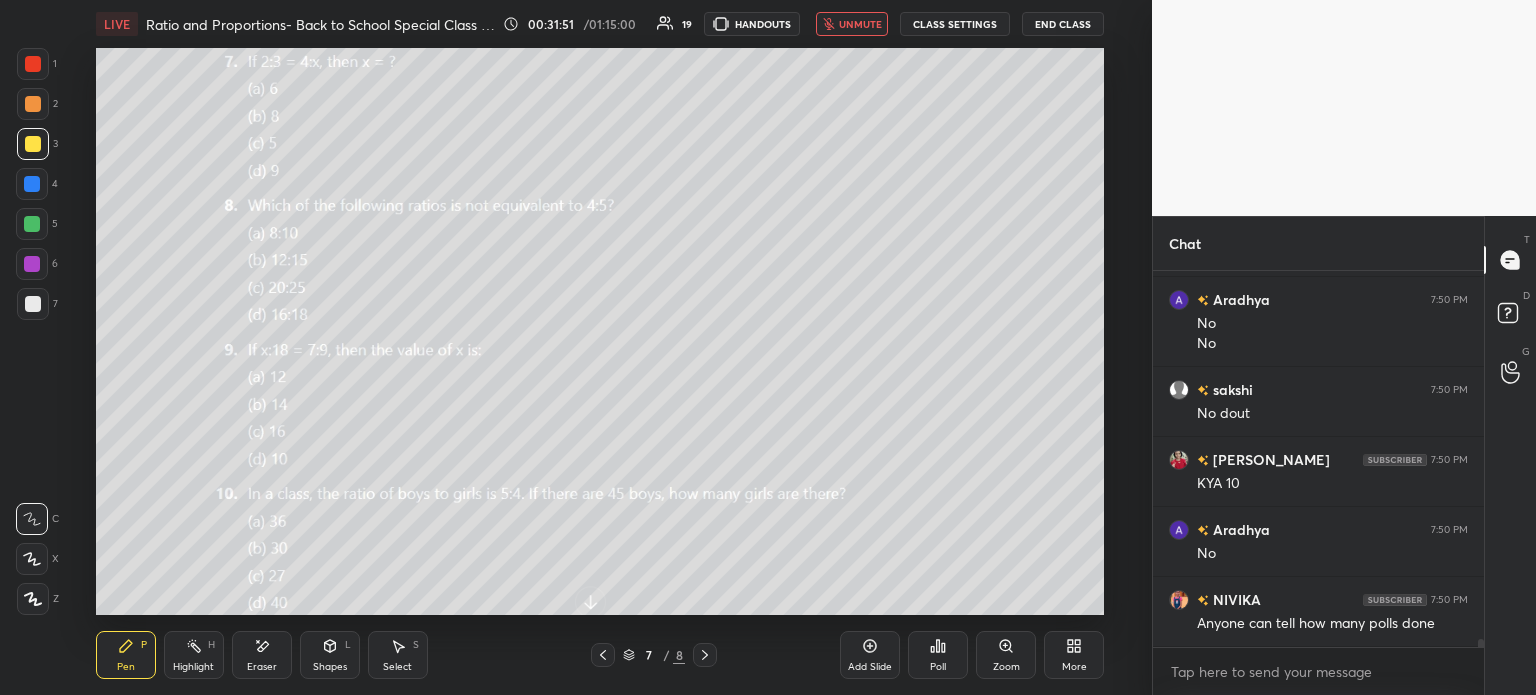 click on "unmute" at bounding box center [852, 24] 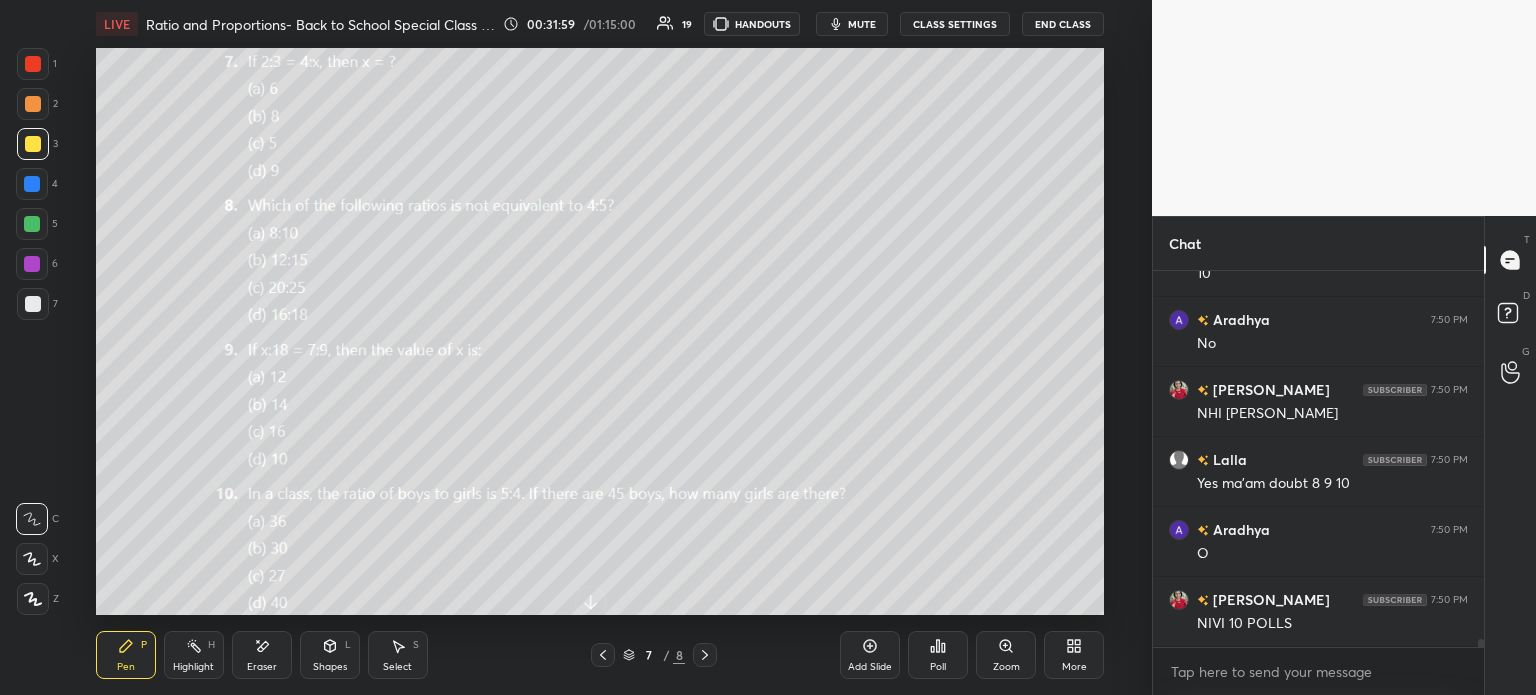 scroll, scrollTop: 18400, scrollLeft: 0, axis: vertical 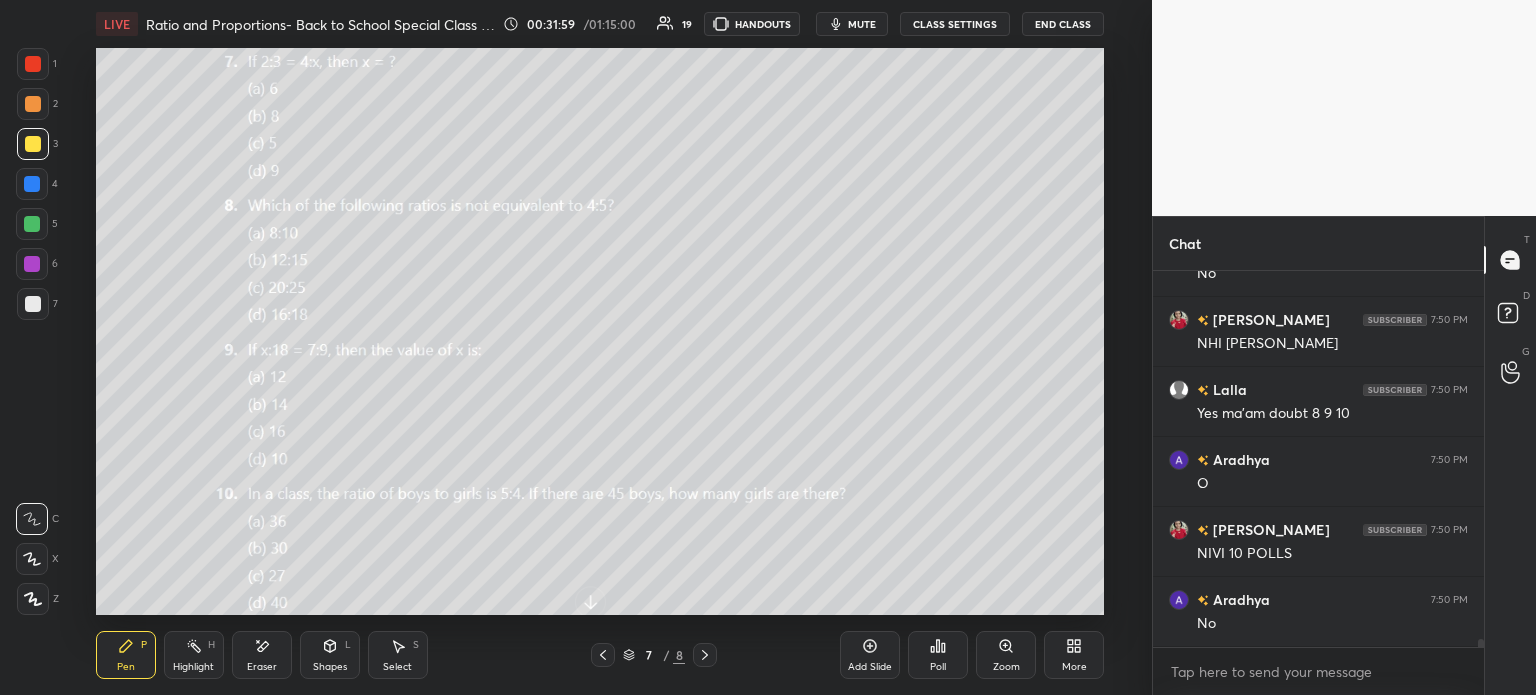 click on "Eraser" at bounding box center (262, 655) 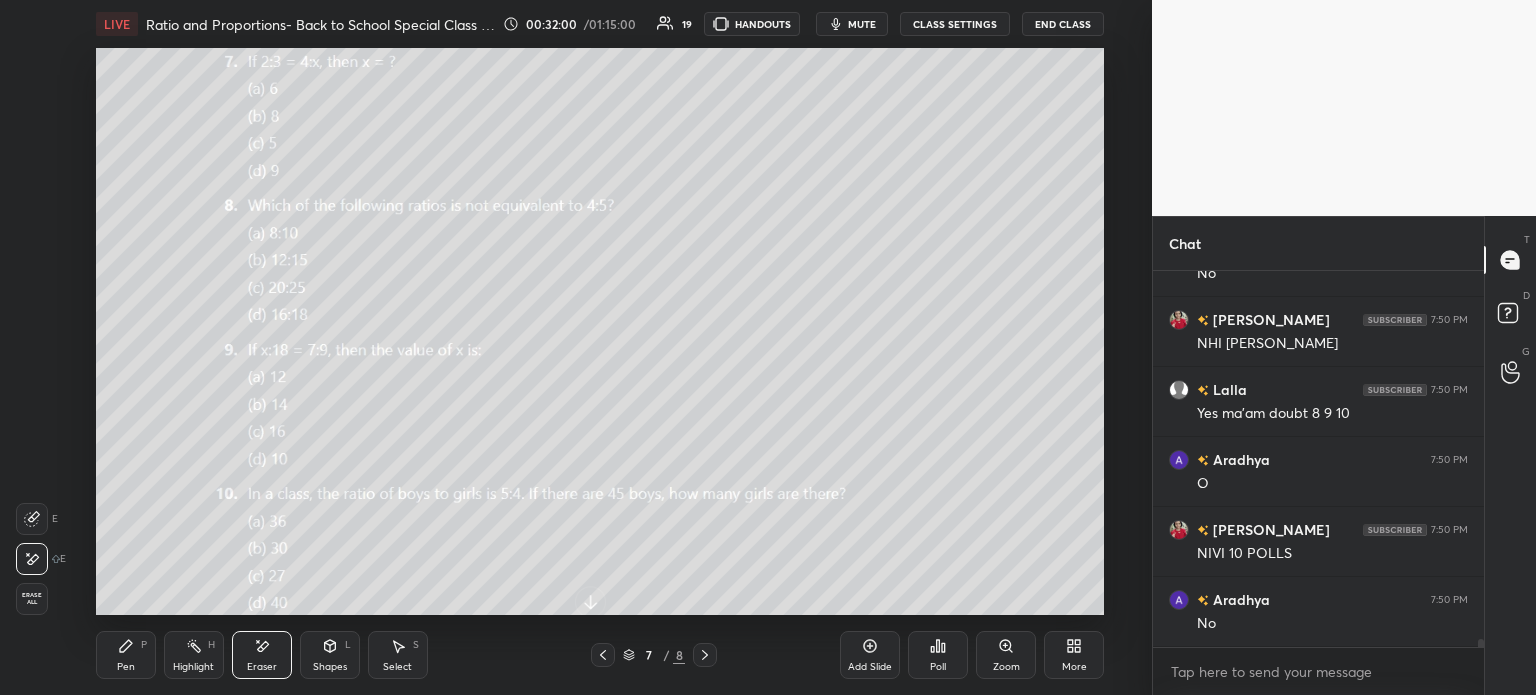 click on "Erase all" at bounding box center [32, 599] 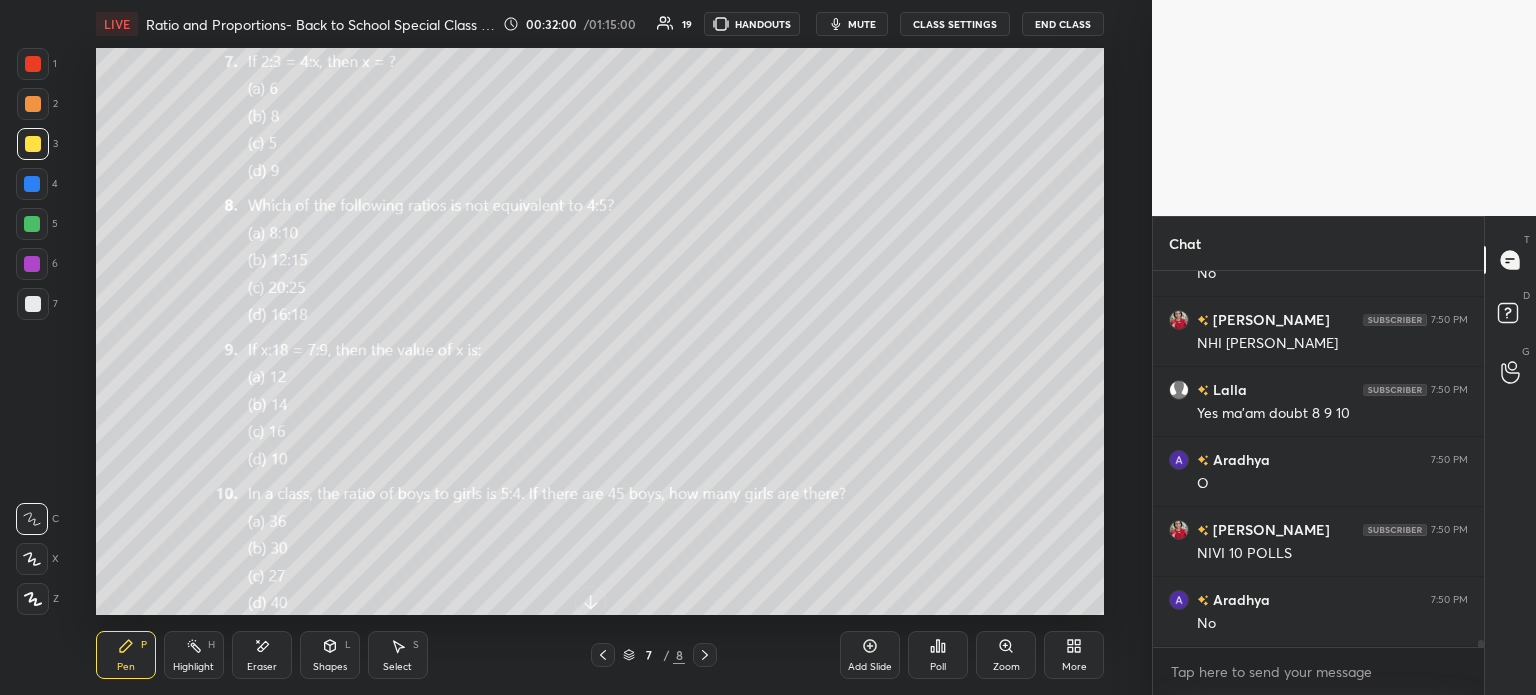 scroll, scrollTop: 18470, scrollLeft: 0, axis: vertical 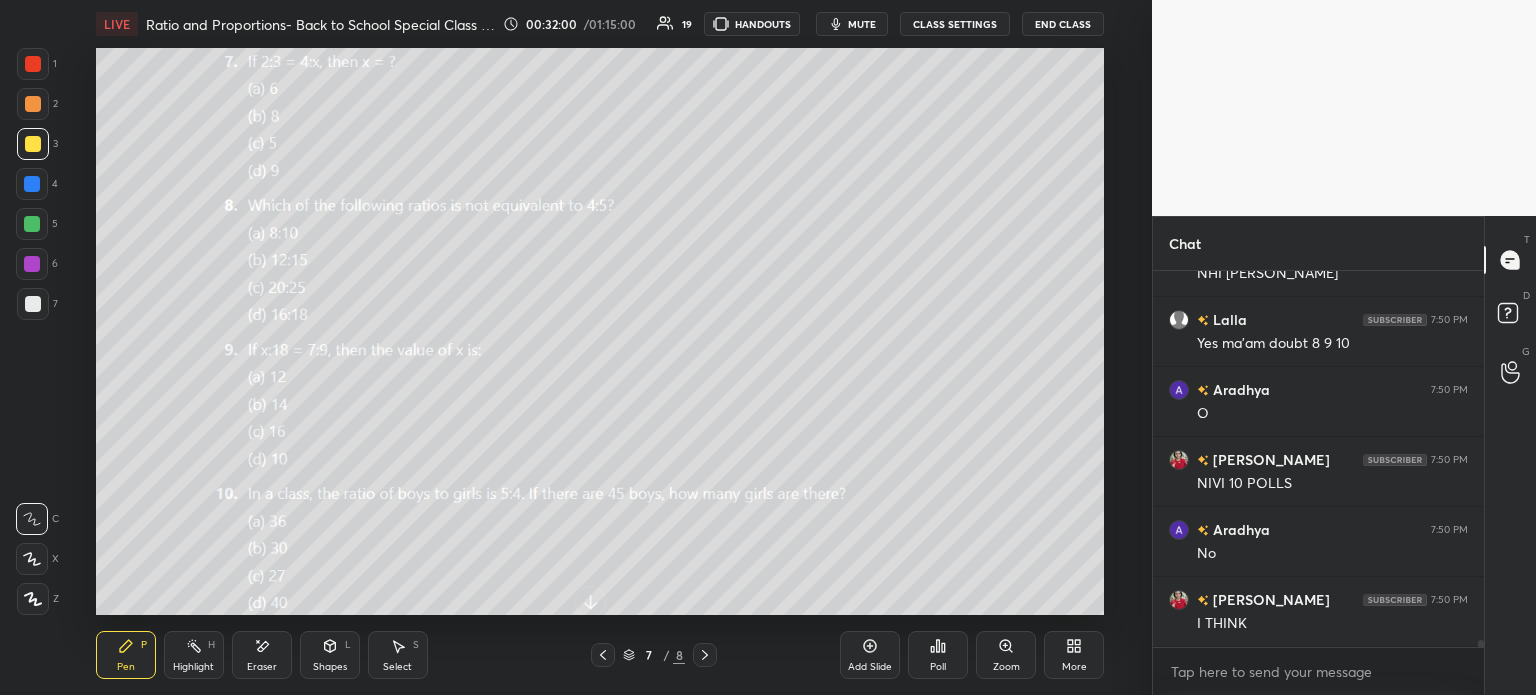 click 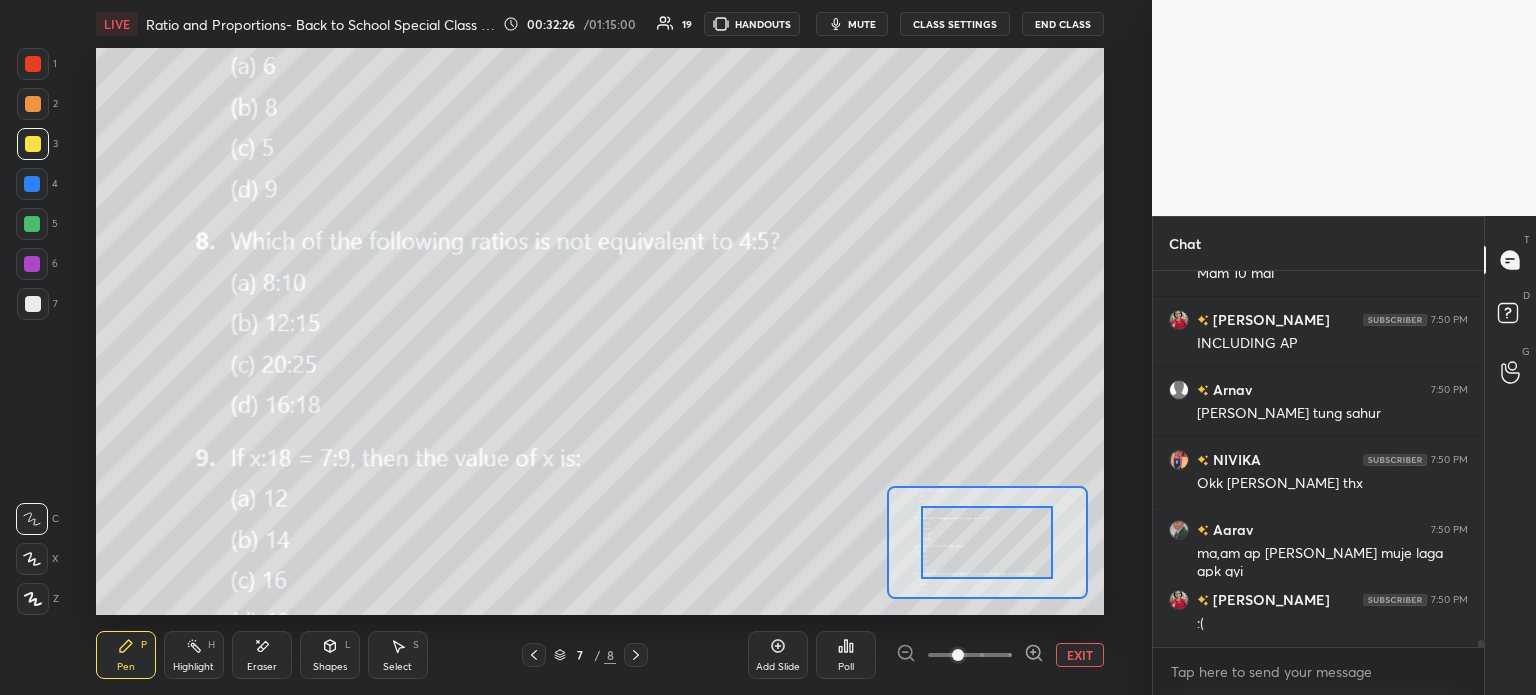 scroll, scrollTop: 19066, scrollLeft: 0, axis: vertical 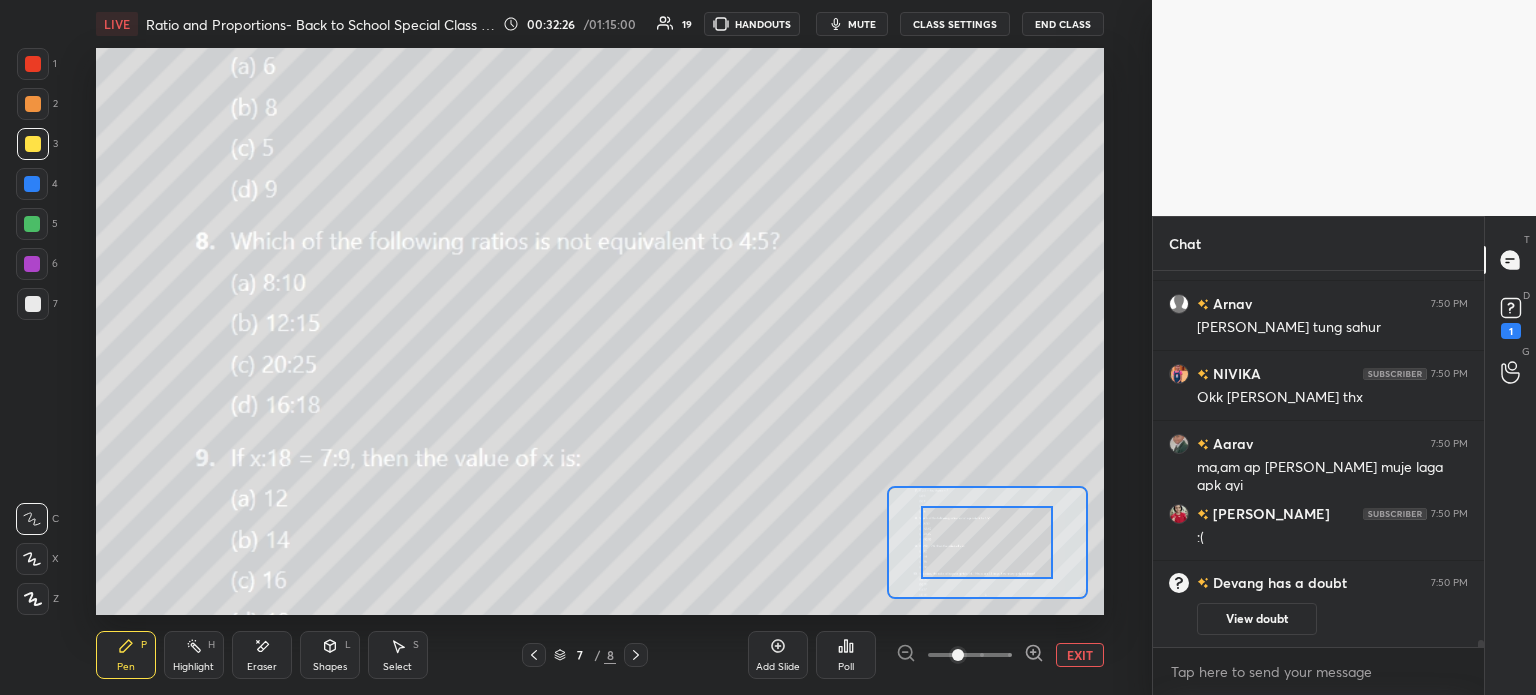 click on "Eraser" at bounding box center [262, 655] 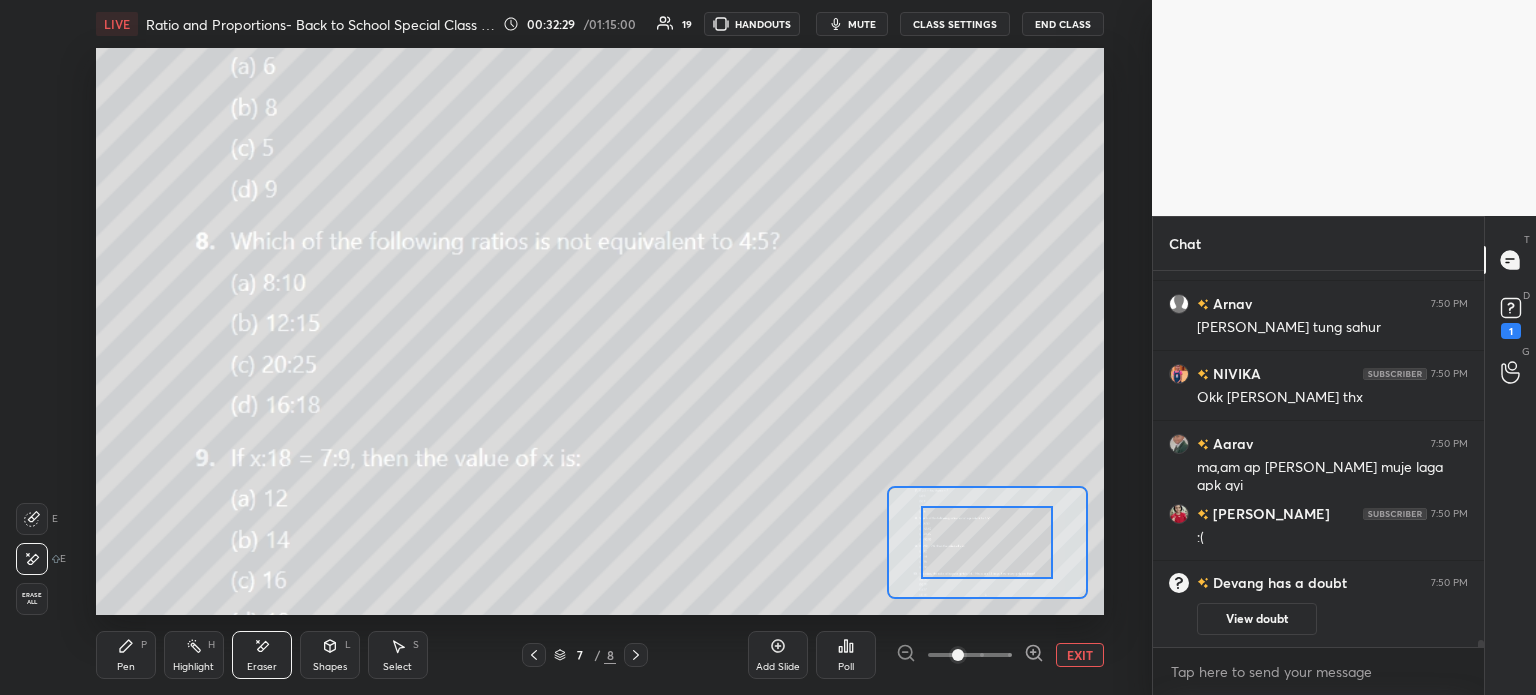 scroll, scrollTop: 17518, scrollLeft: 0, axis: vertical 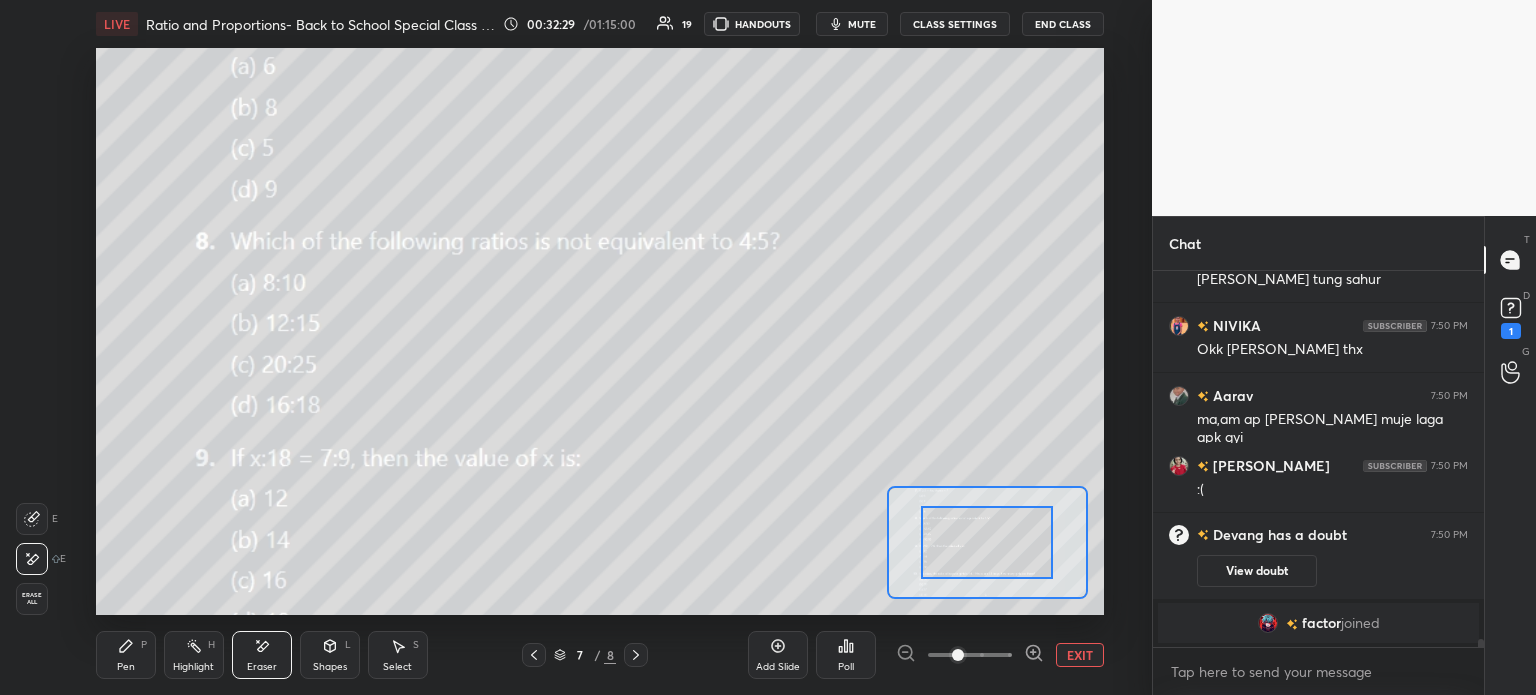 click 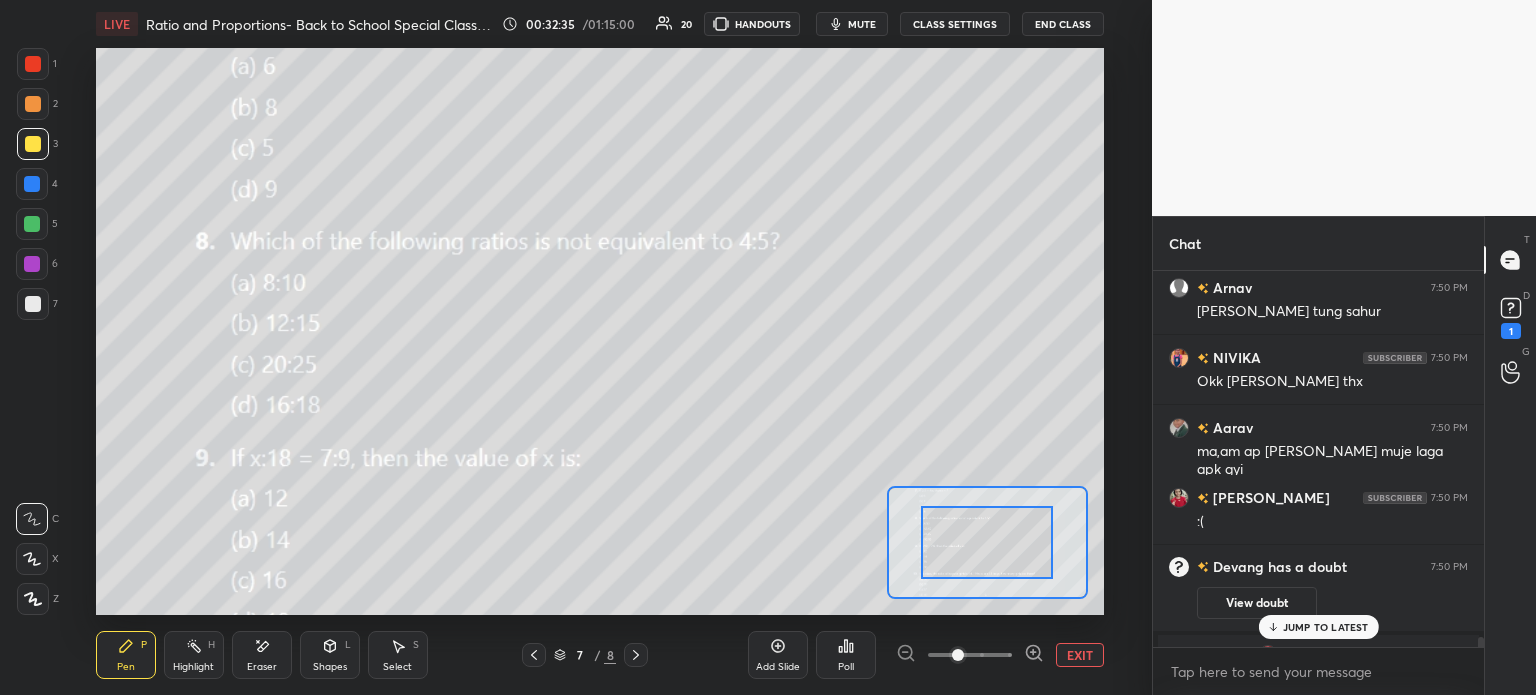 scroll, scrollTop: 17588, scrollLeft: 0, axis: vertical 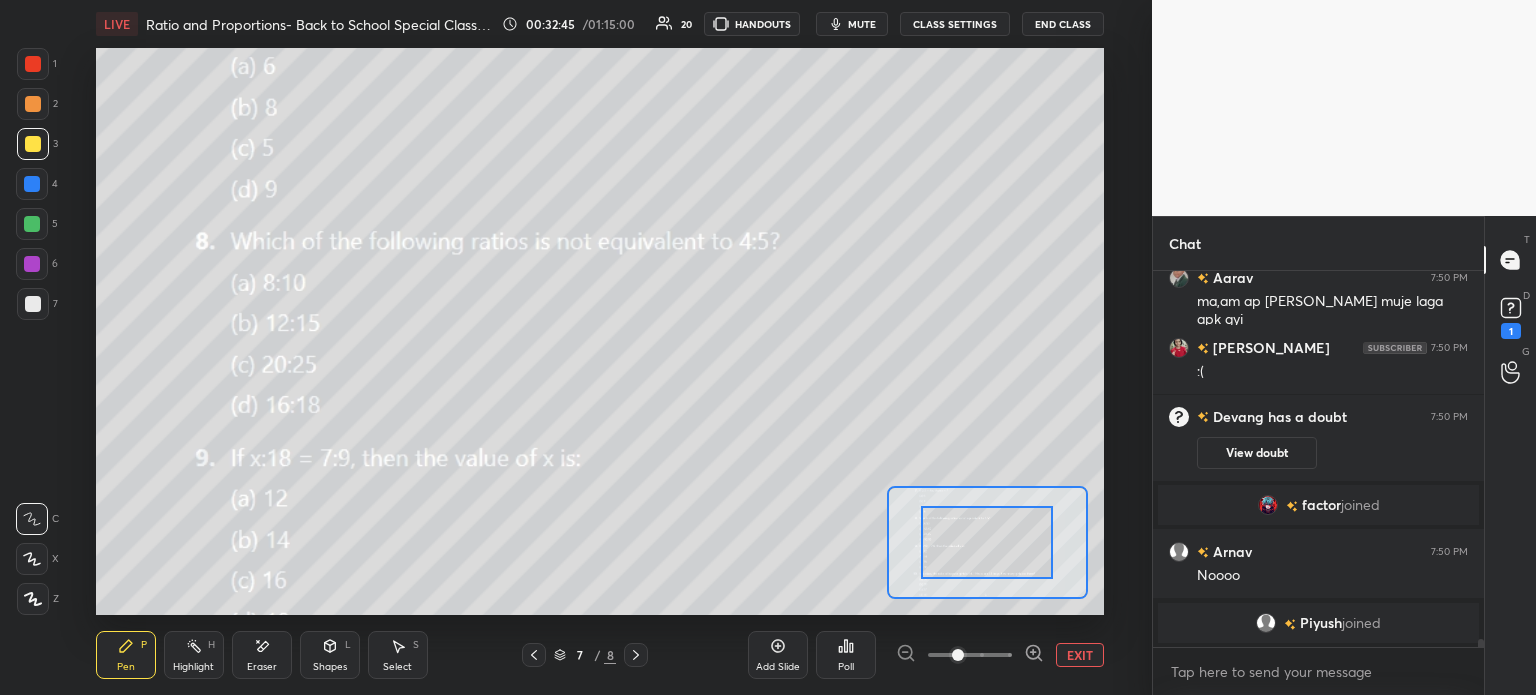 click on "View doubt" at bounding box center [1257, 453] 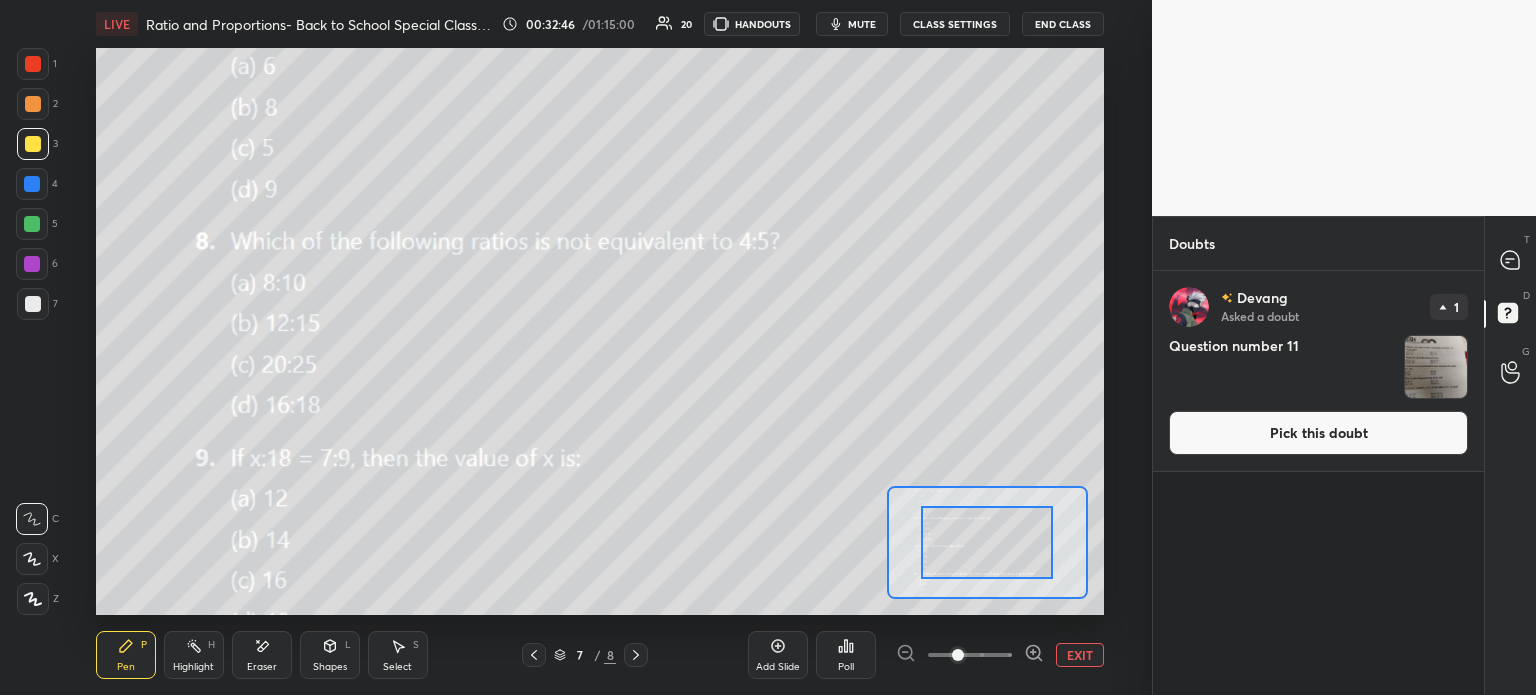 click at bounding box center [1436, 367] 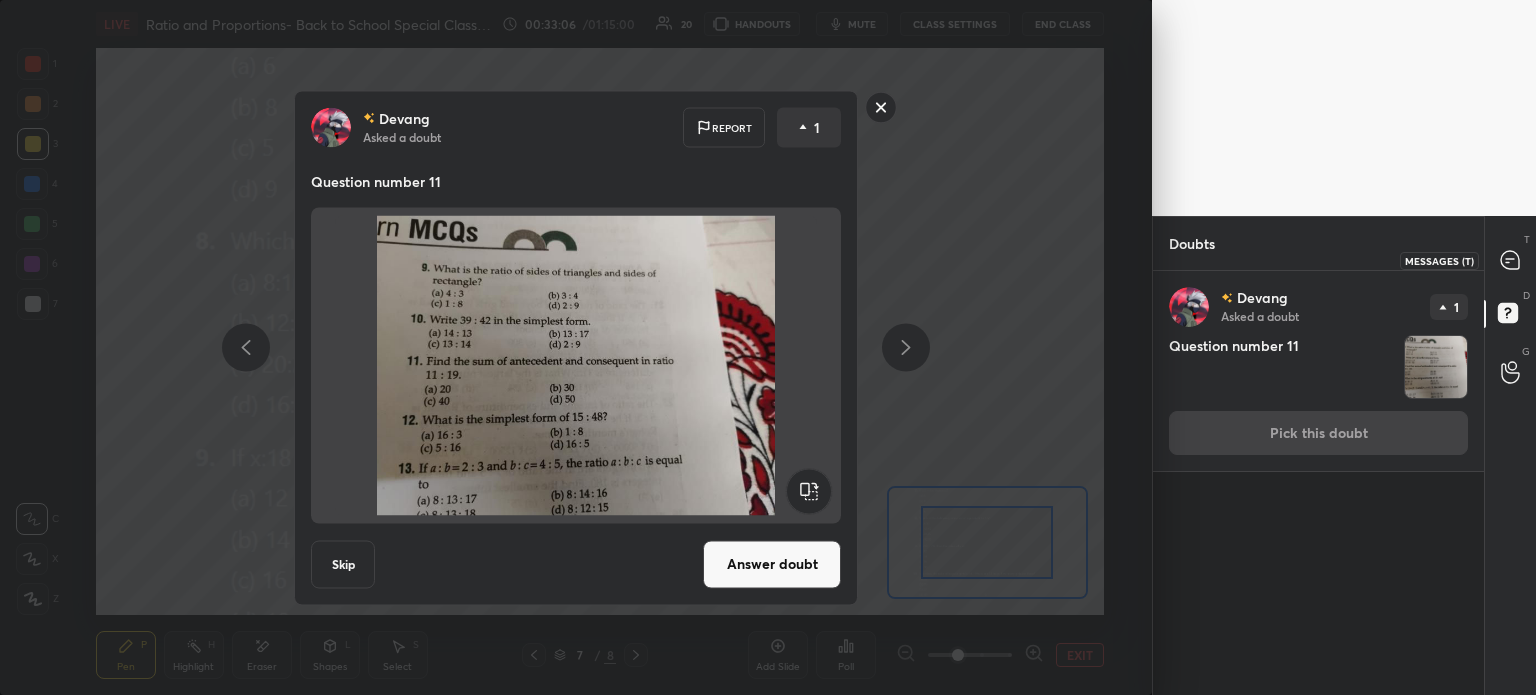 click 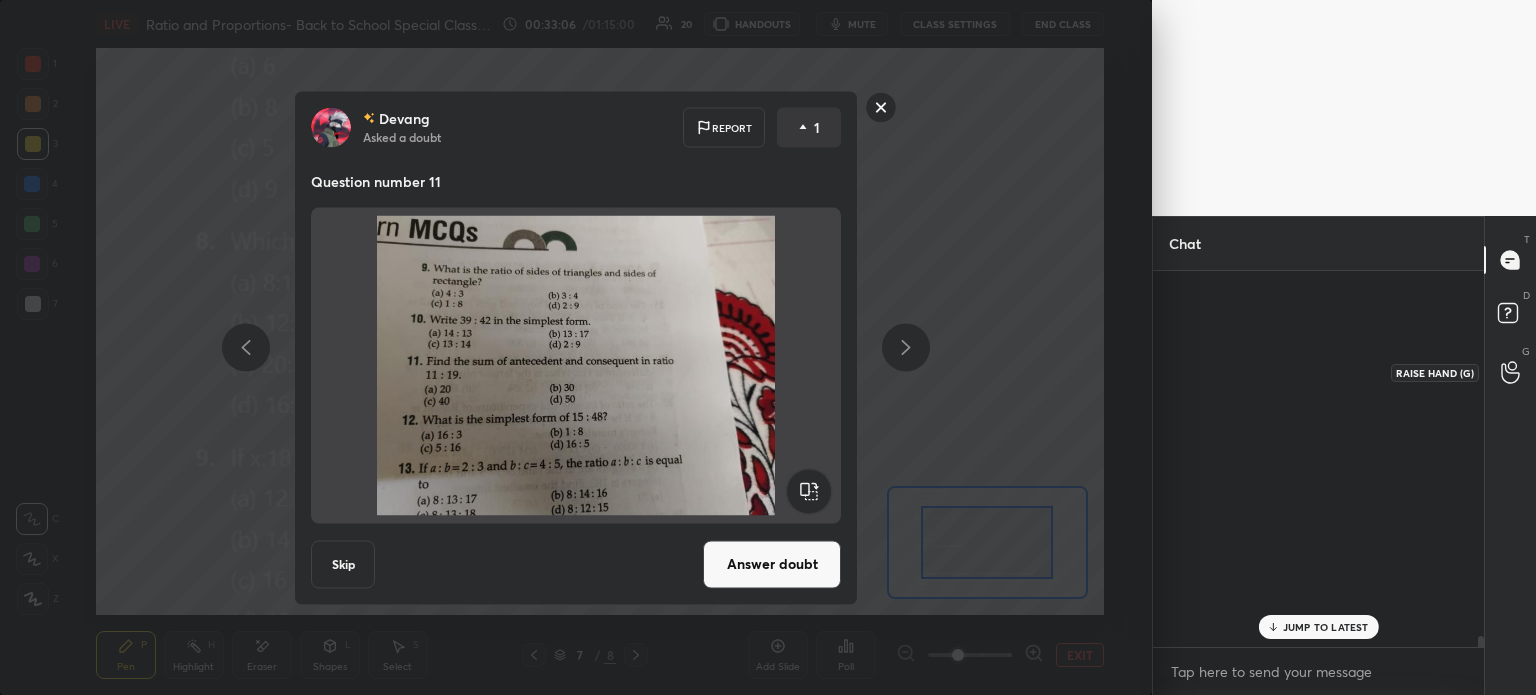 scroll, scrollTop: 17972, scrollLeft: 0, axis: vertical 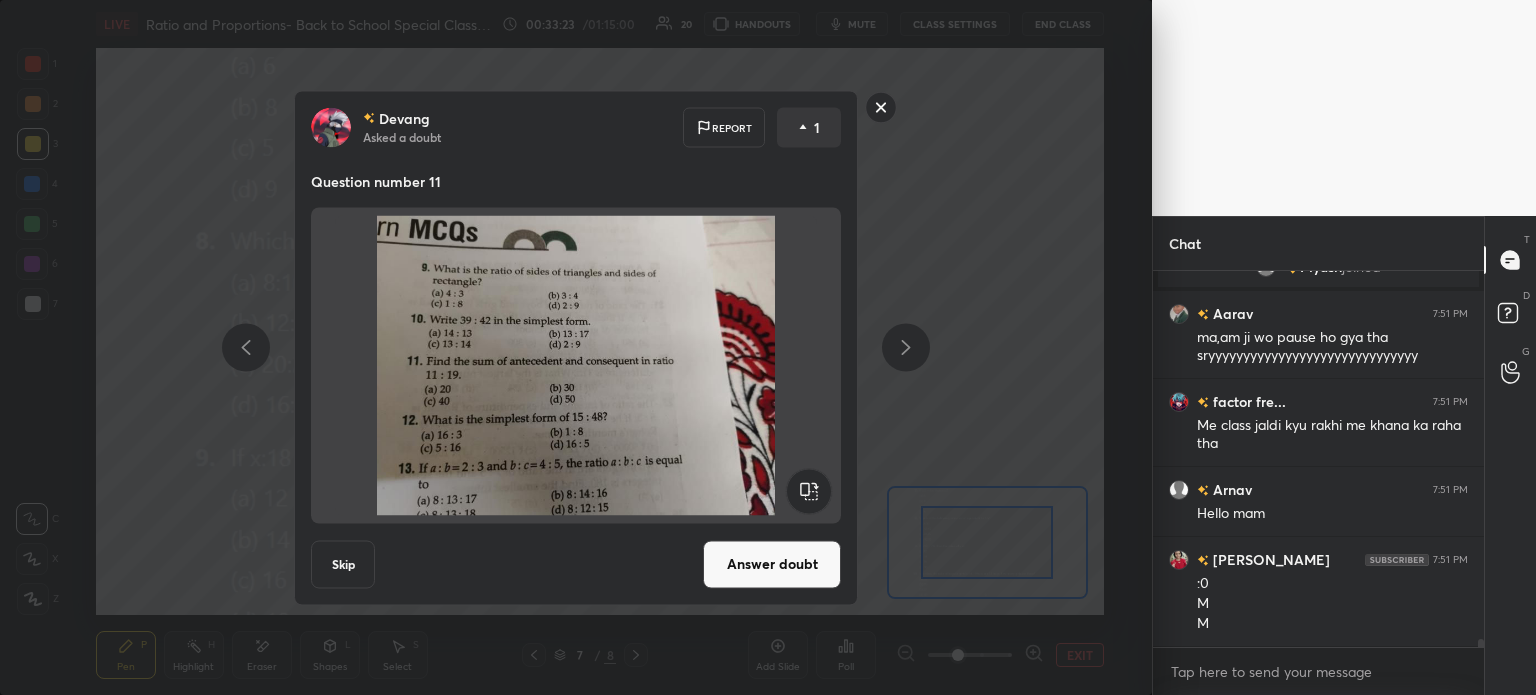 click on "Devang Asked a doubt Report 1 Question number 11 Skip Answer doubt" at bounding box center (576, 347) 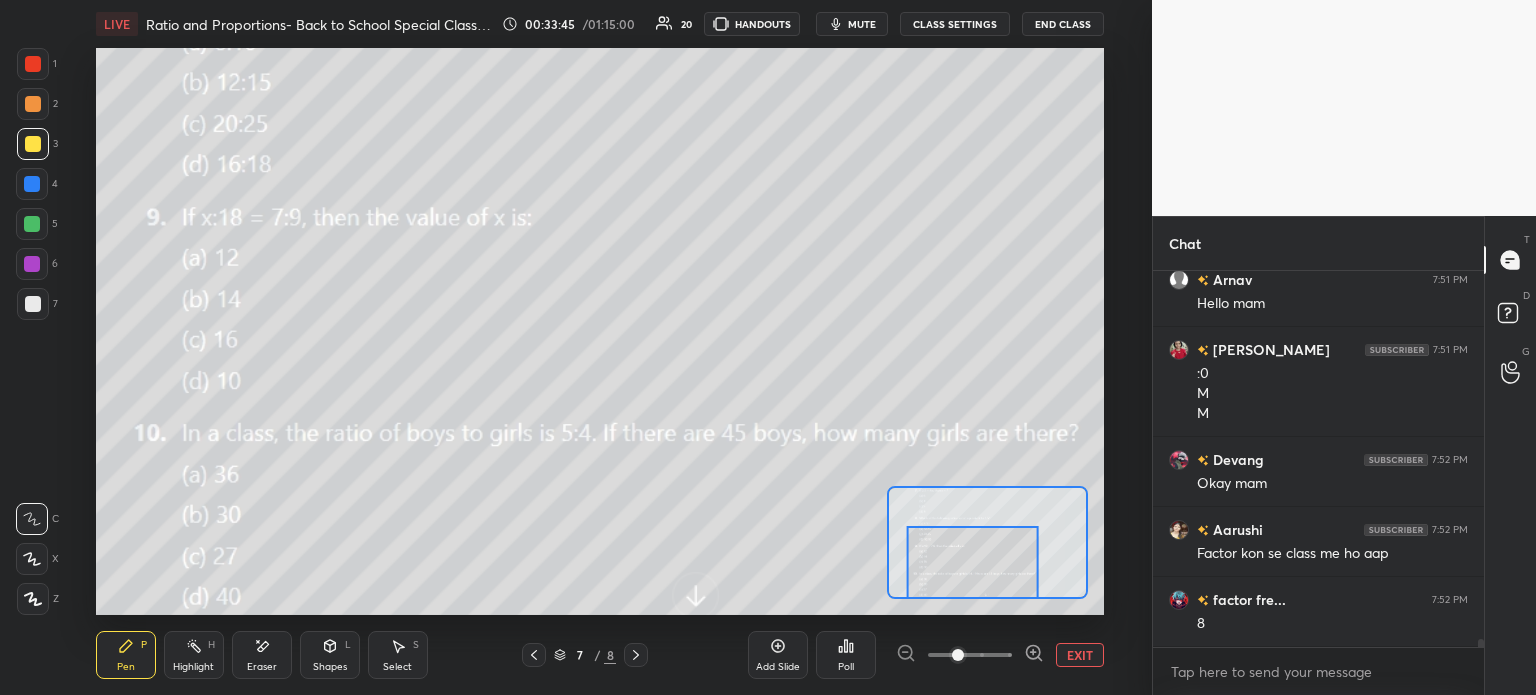 scroll, scrollTop: 18422, scrollLeft: 0, axis: vertical 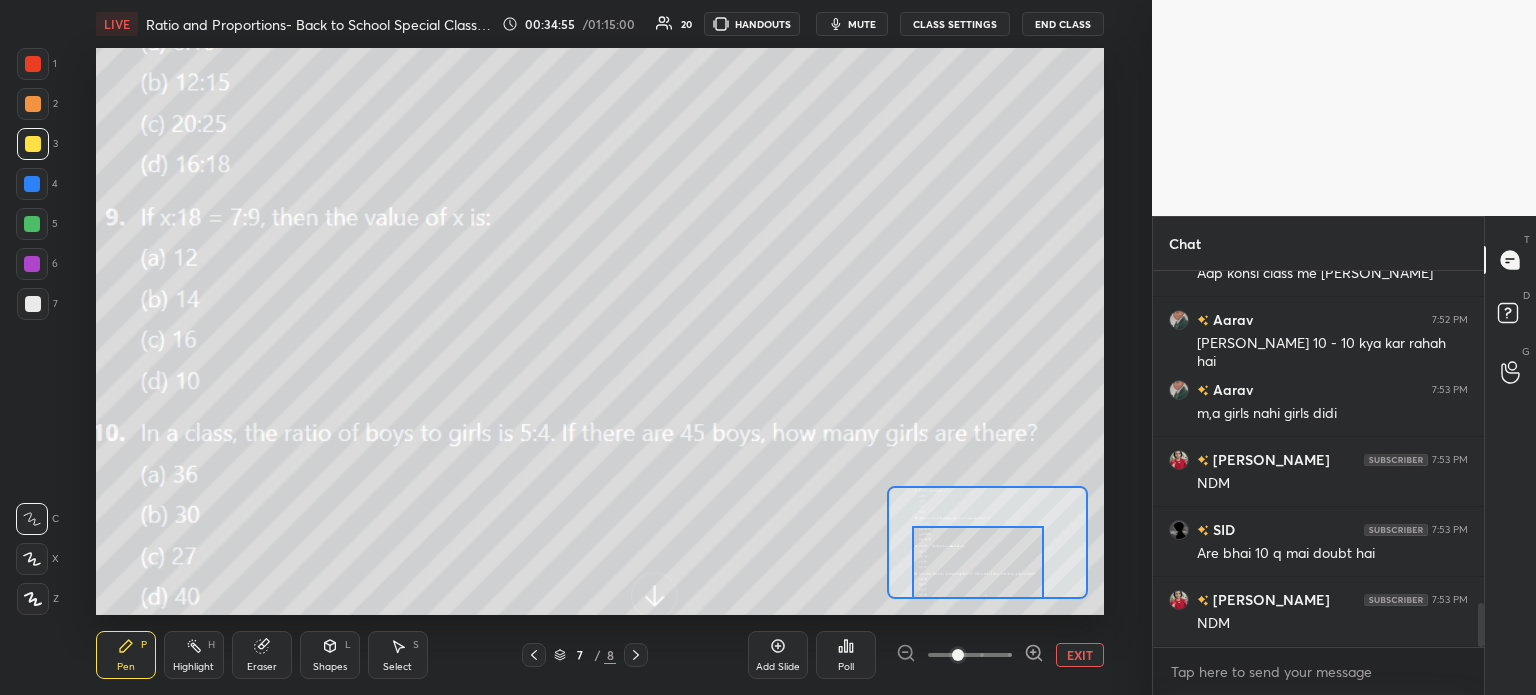click on "EXIT" at bounding box center (1080, 655) 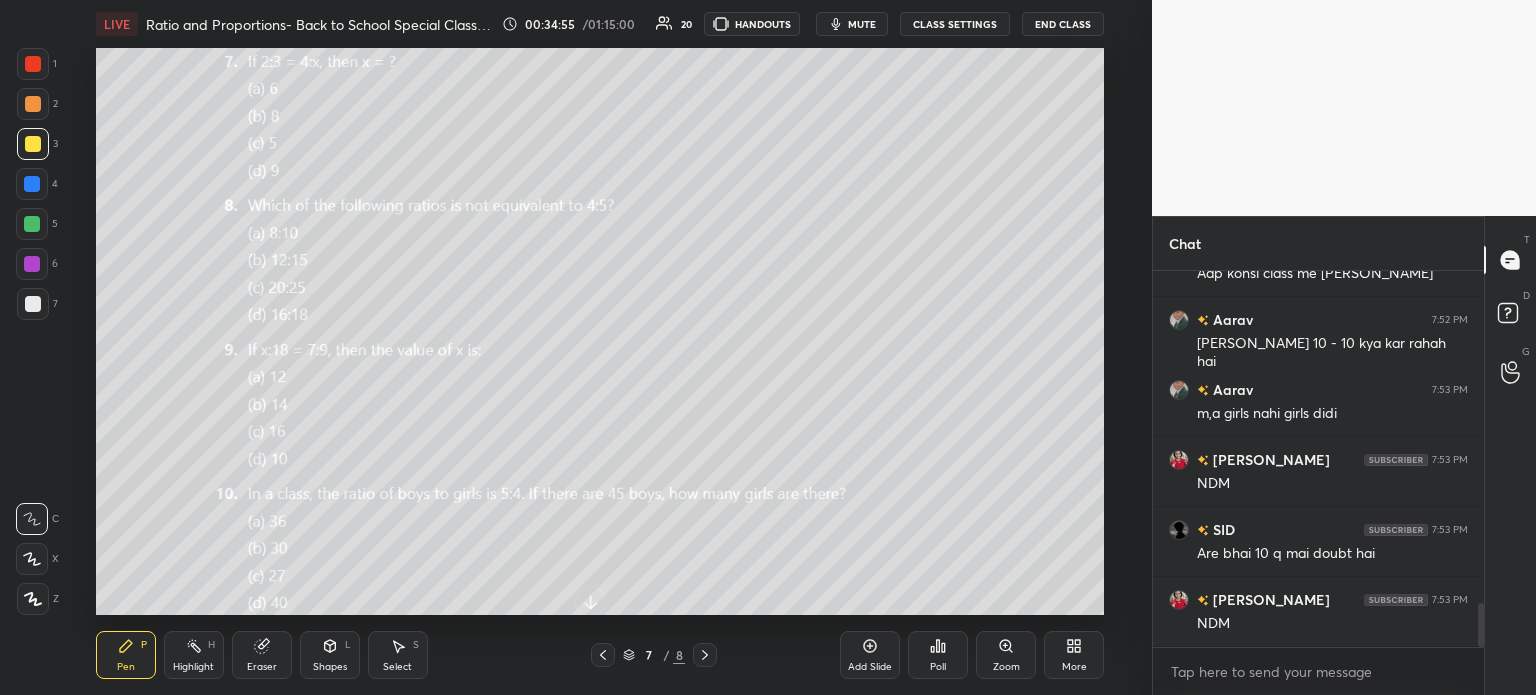 click on "More" at bounding box center [1074, 655] 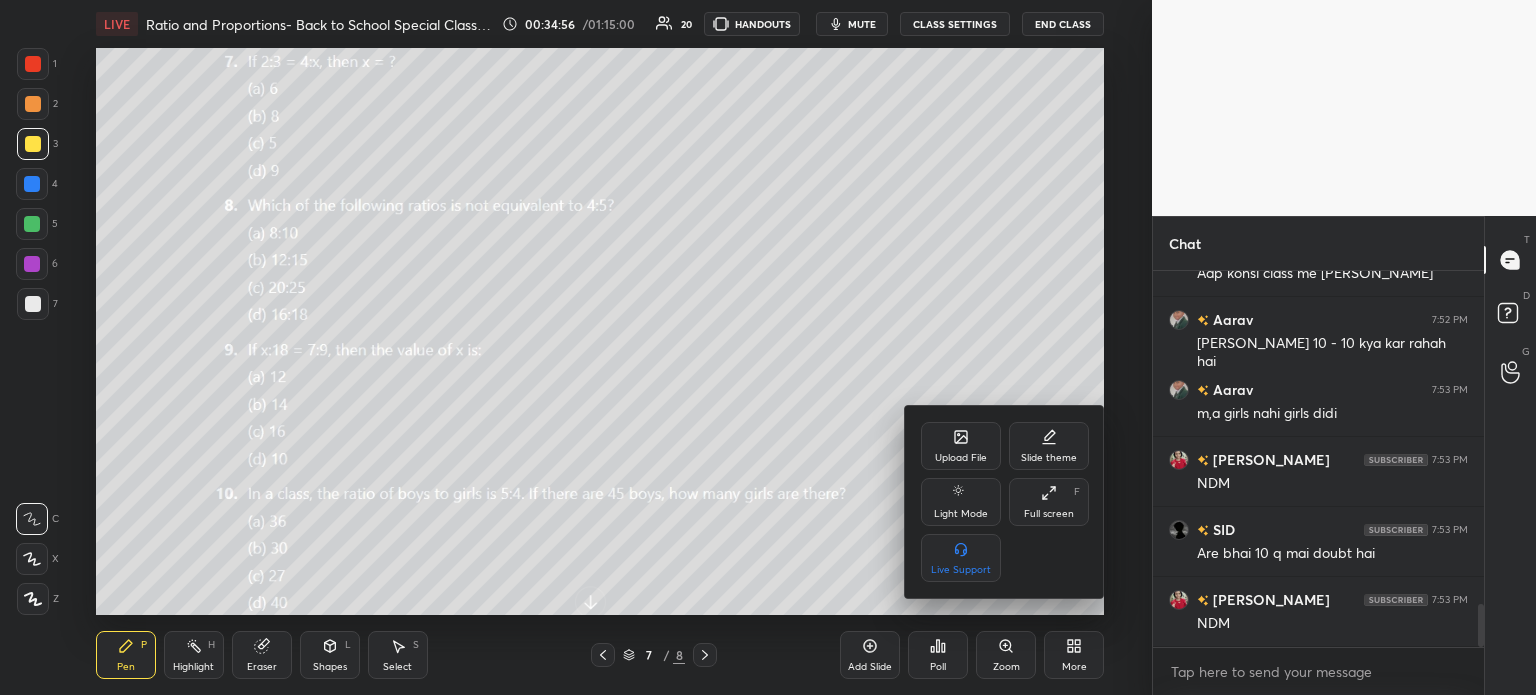 scroll, scrollTop: 2912, scrollLeft: 0, axis: vertical 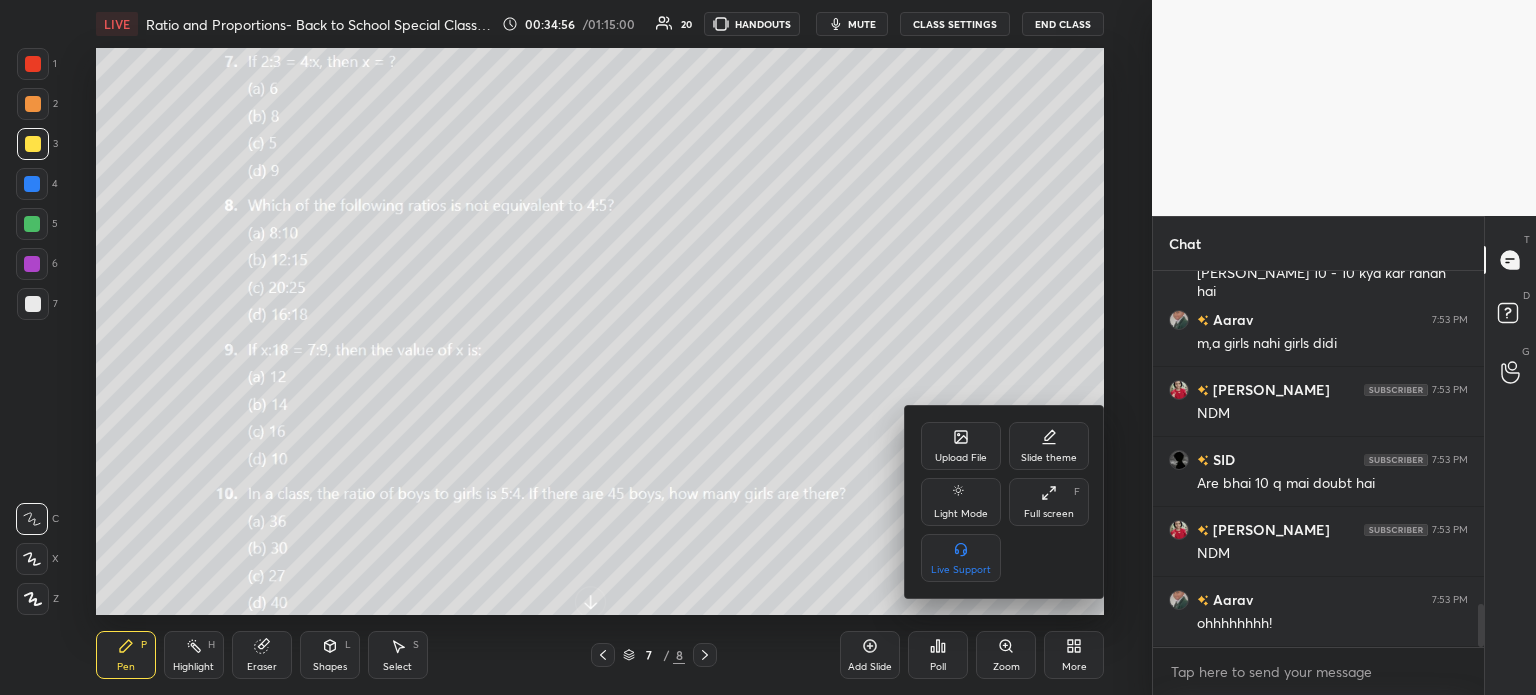 click on "Upload File" at bounding box center (961, 458) 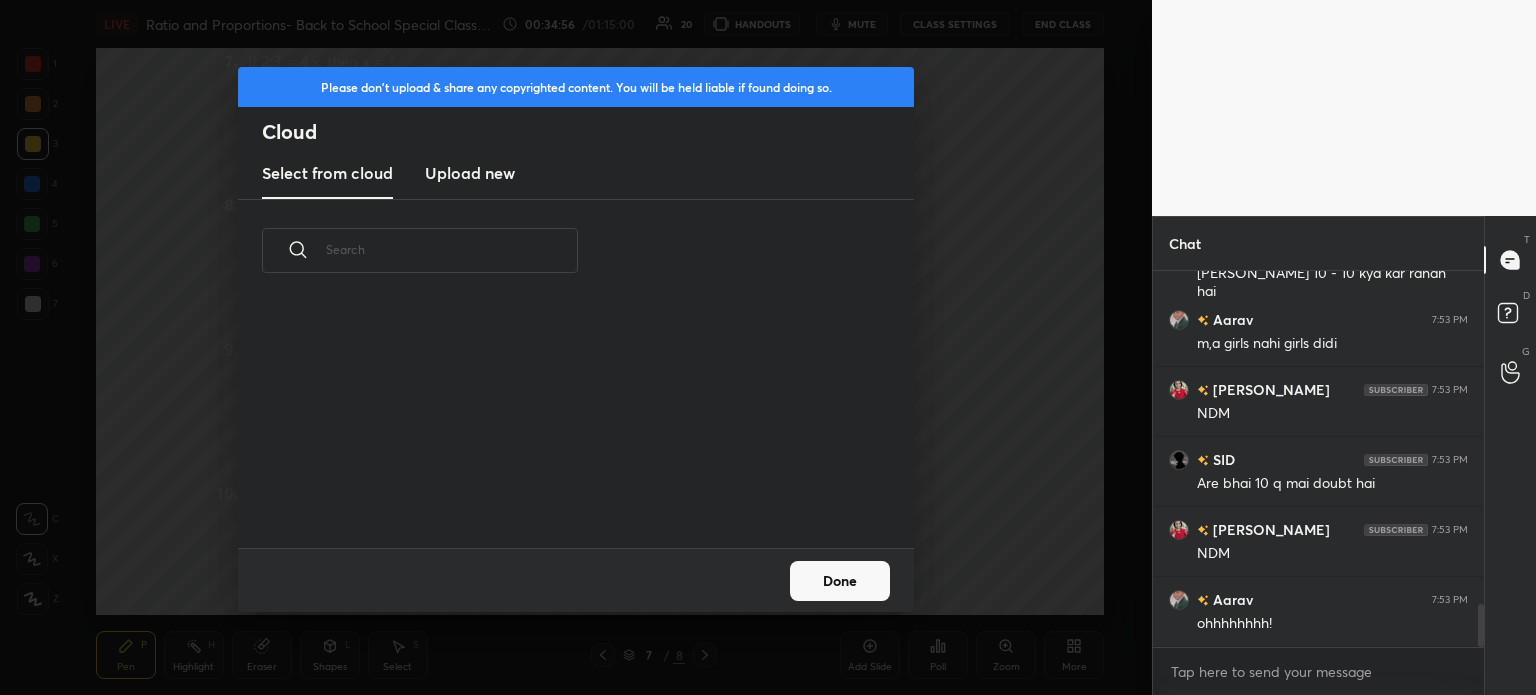 scroll, scrollTop: 5, scrollLeft: 10, axis: both 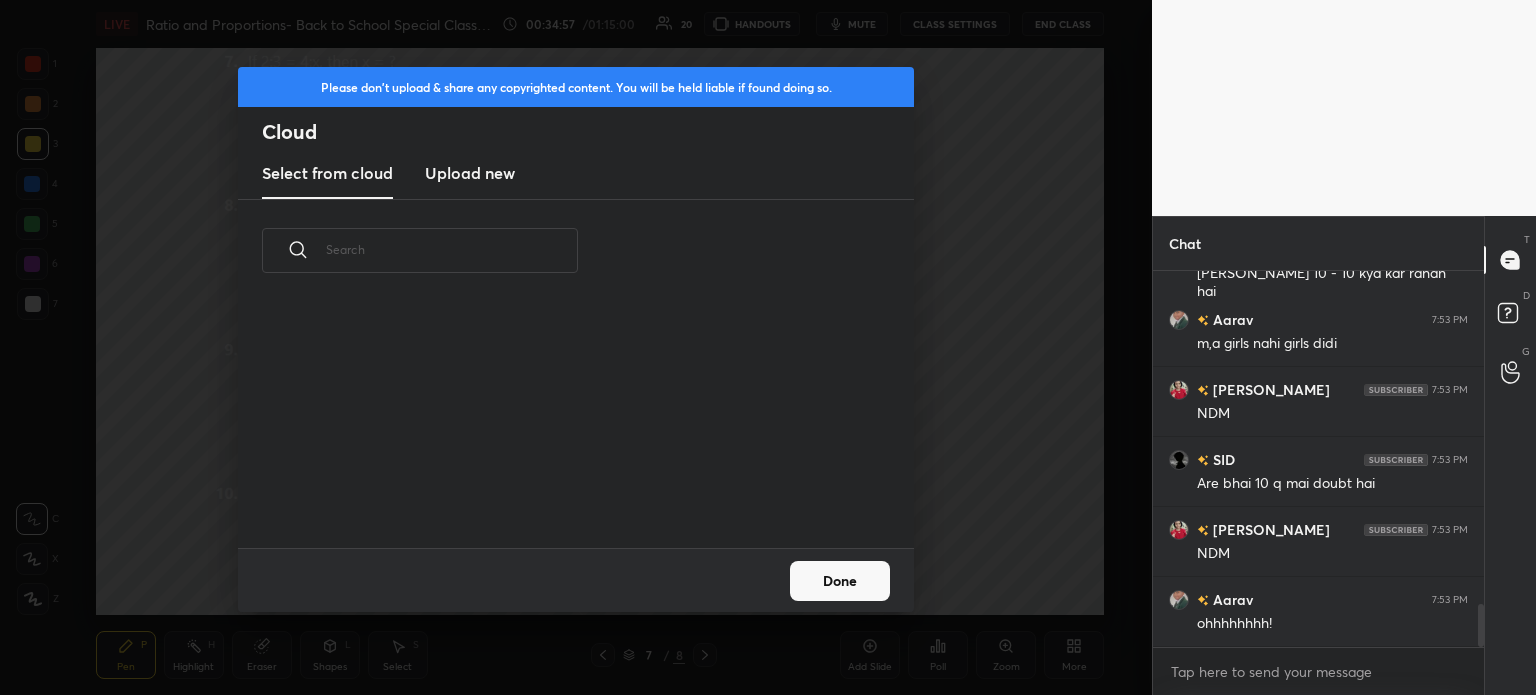 click on "Upload new" at bounding box center (470, 173) 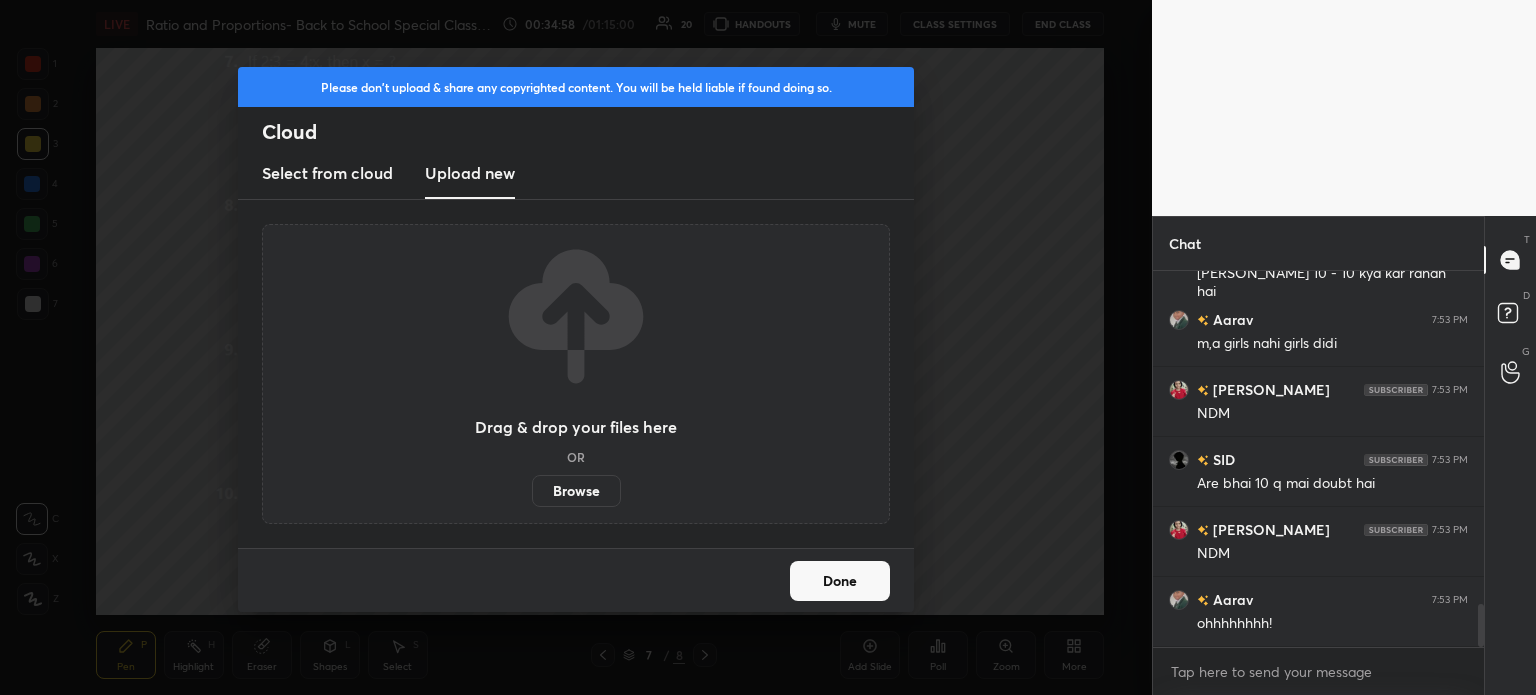 click on "Browse" at bounding box center [576, 491] 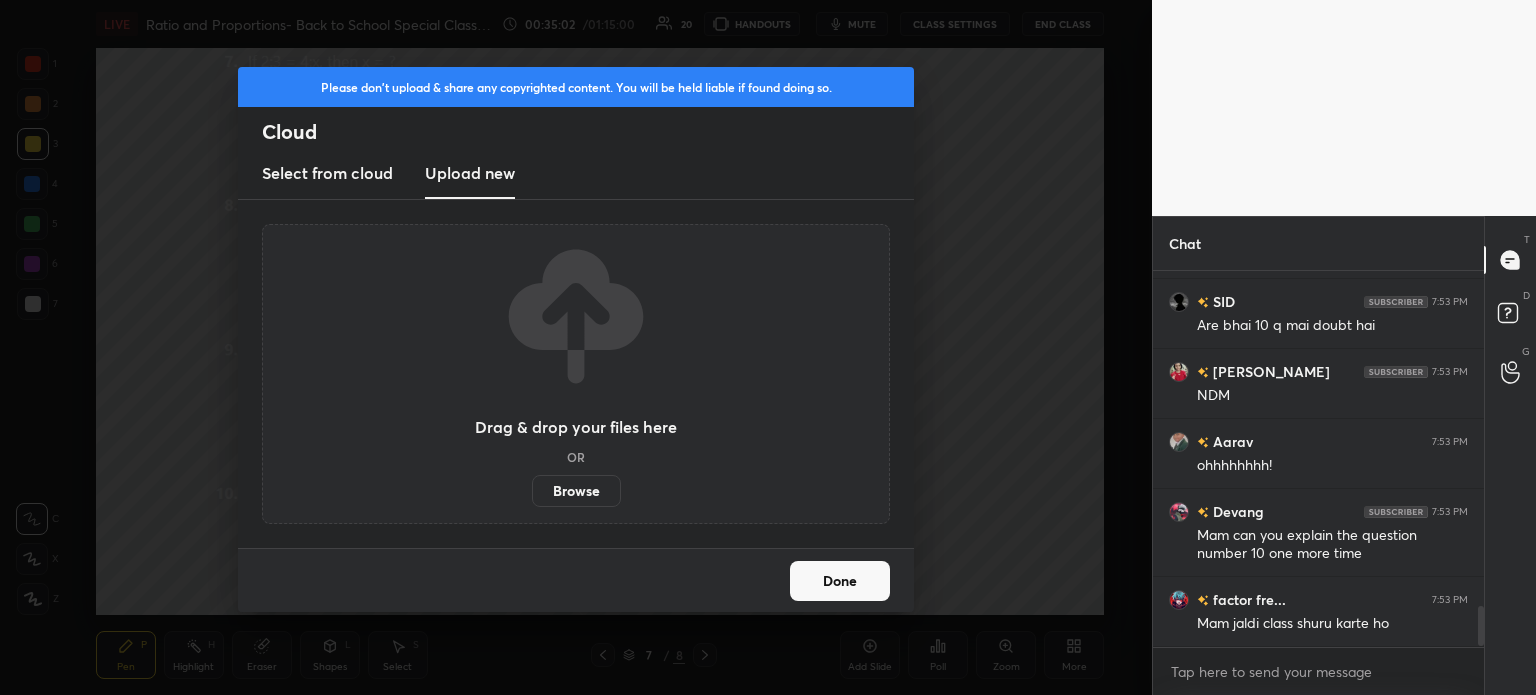 scroll, scrollTop: 3140, scrollLeft: 0, axis: vertical 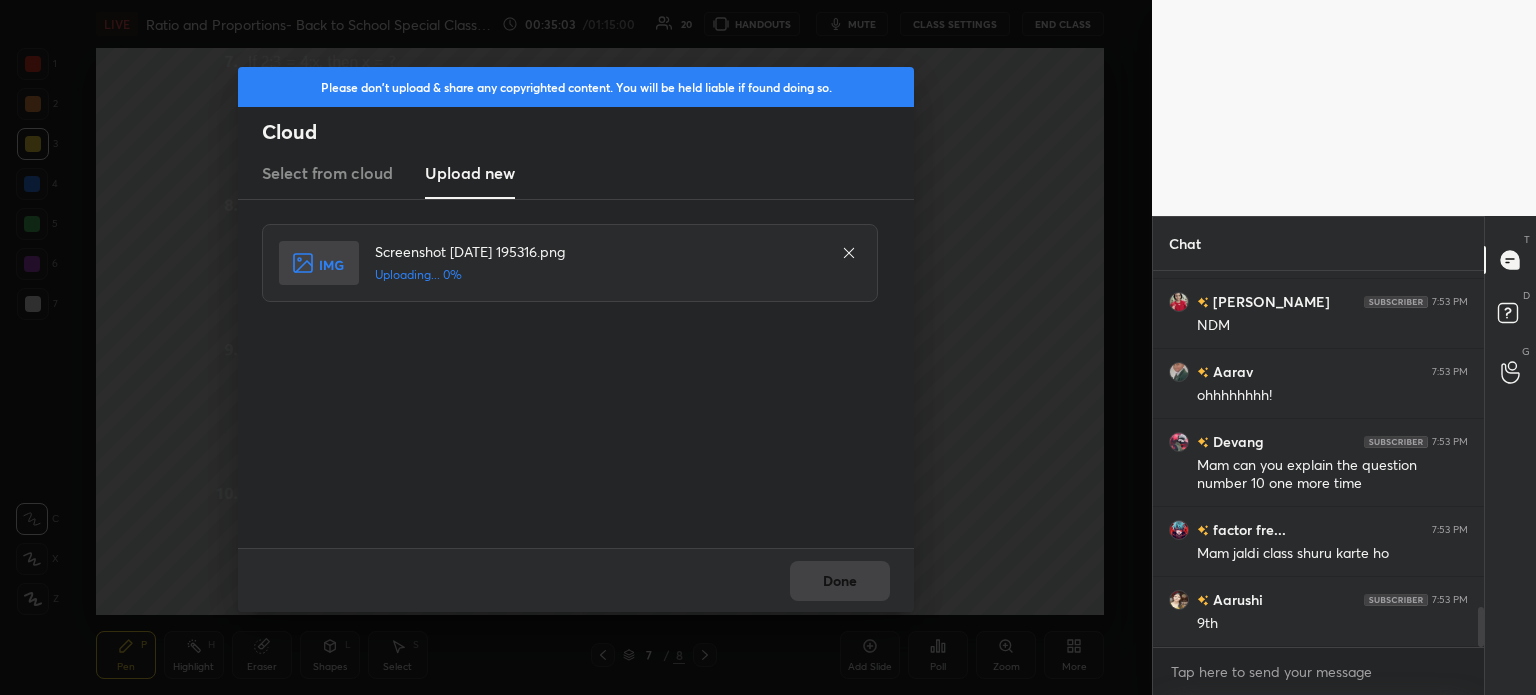 click on "Screenshot [DATE] 195316.png Uploading... 0%" at bounding box center (576, 374) 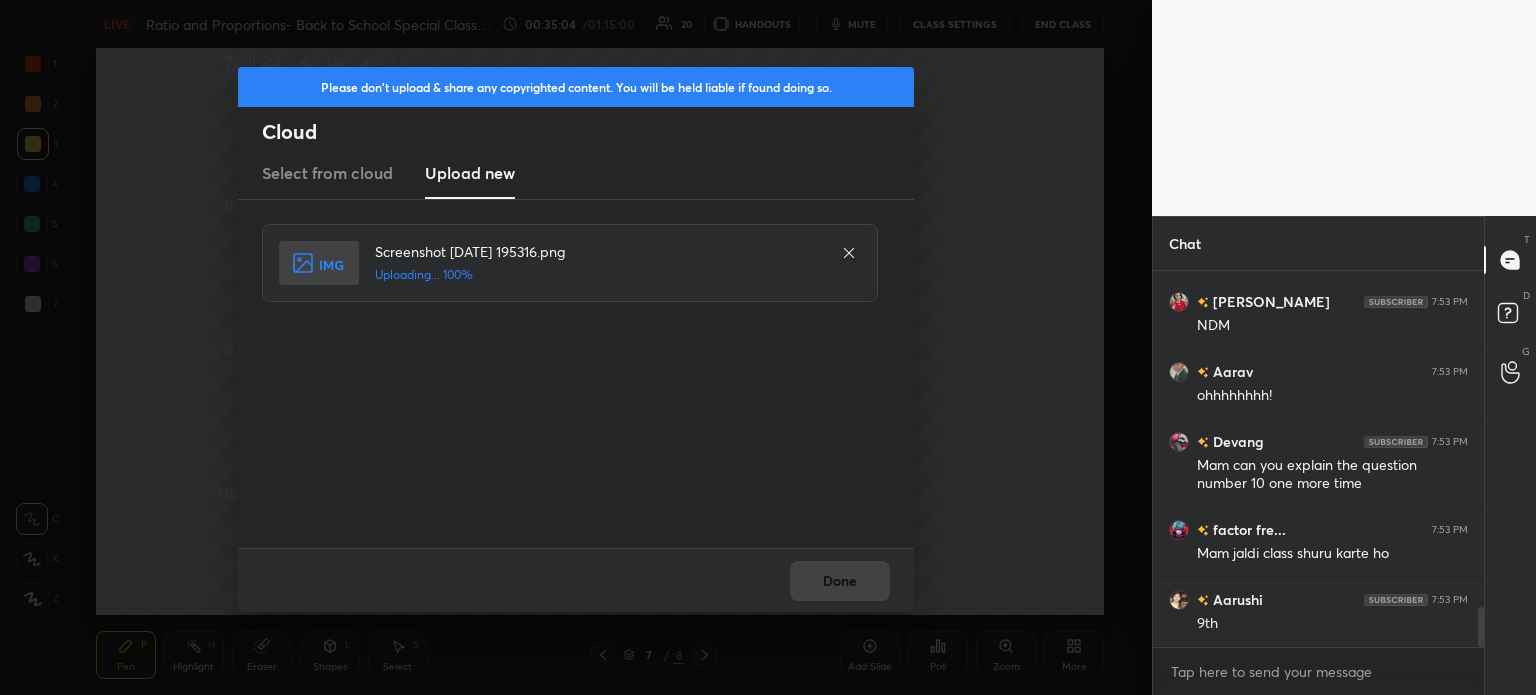 click on "Done" at bounding box center (576, 580) 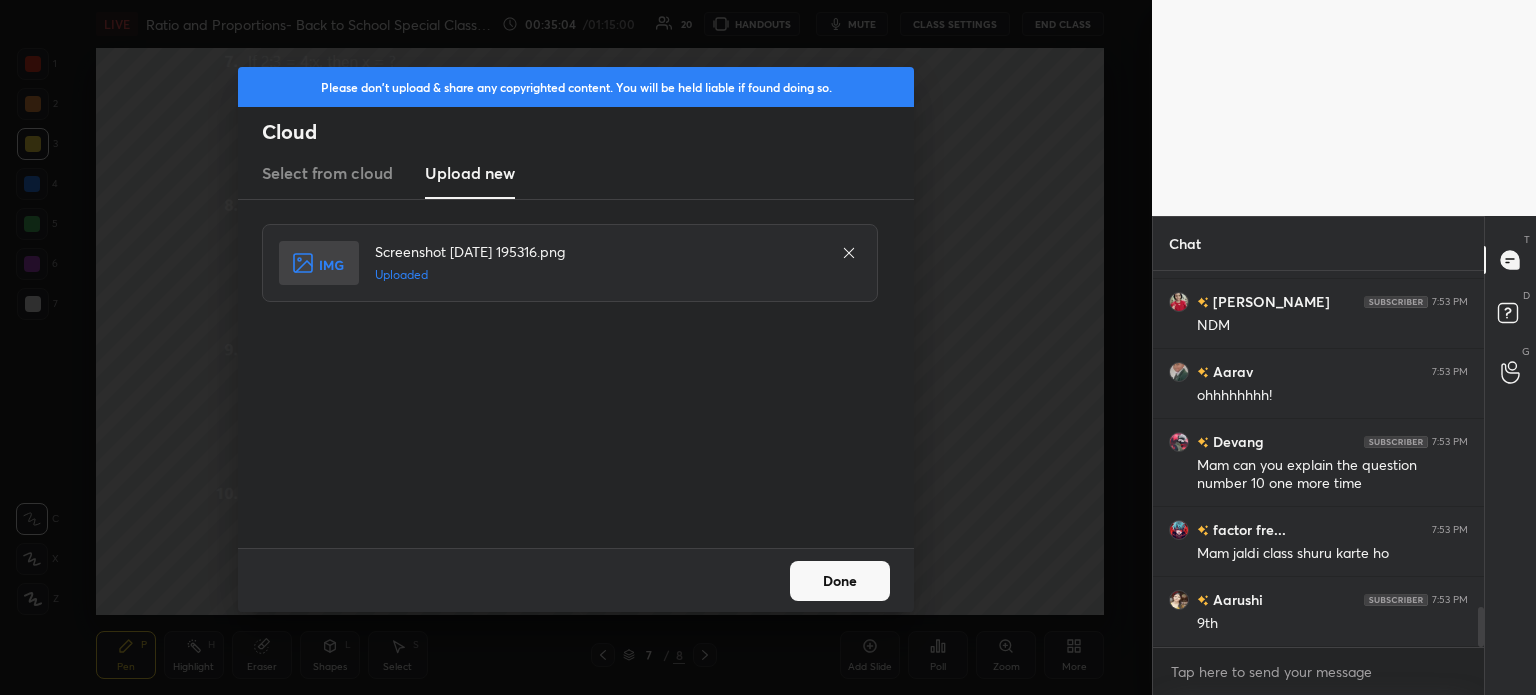 click on "Done" at bounding box center [840, 581] 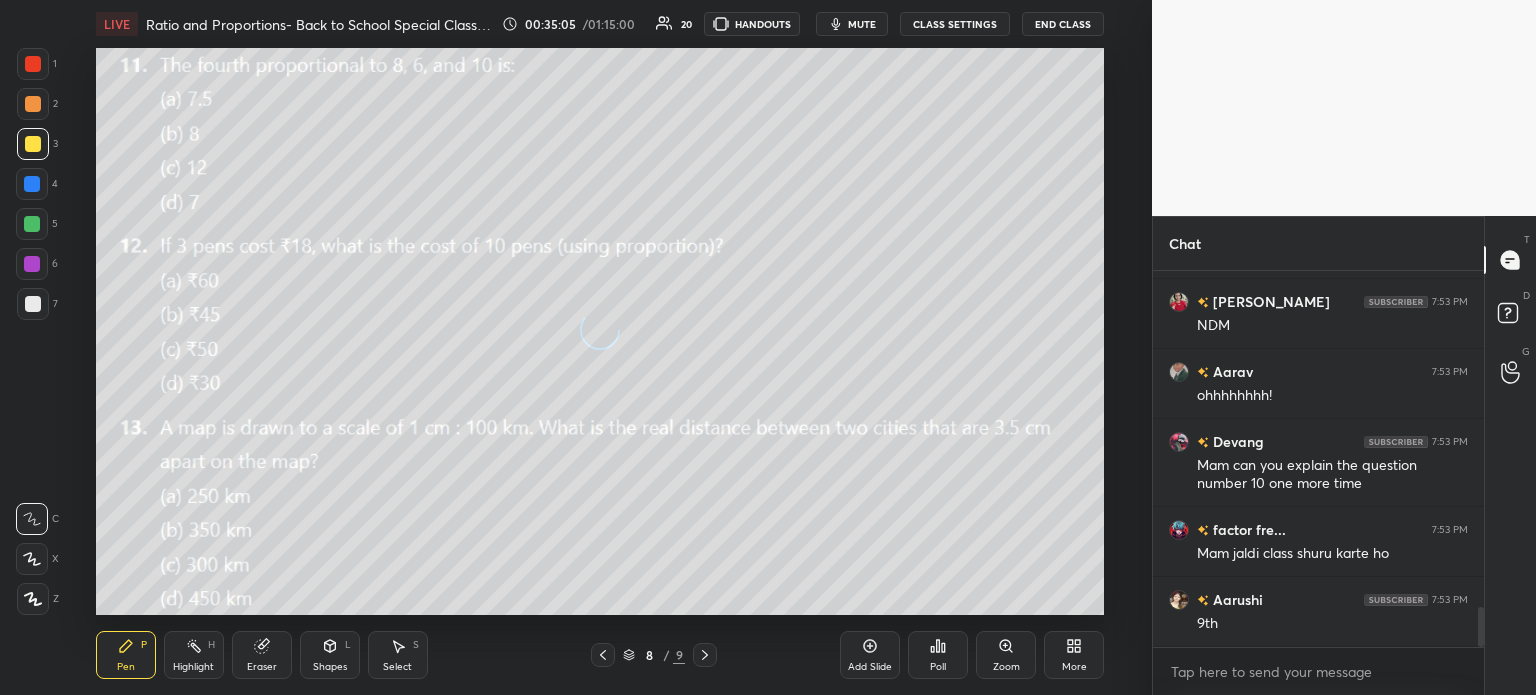 click on "D Doubts (D)" at bounding box center (1510, 316) 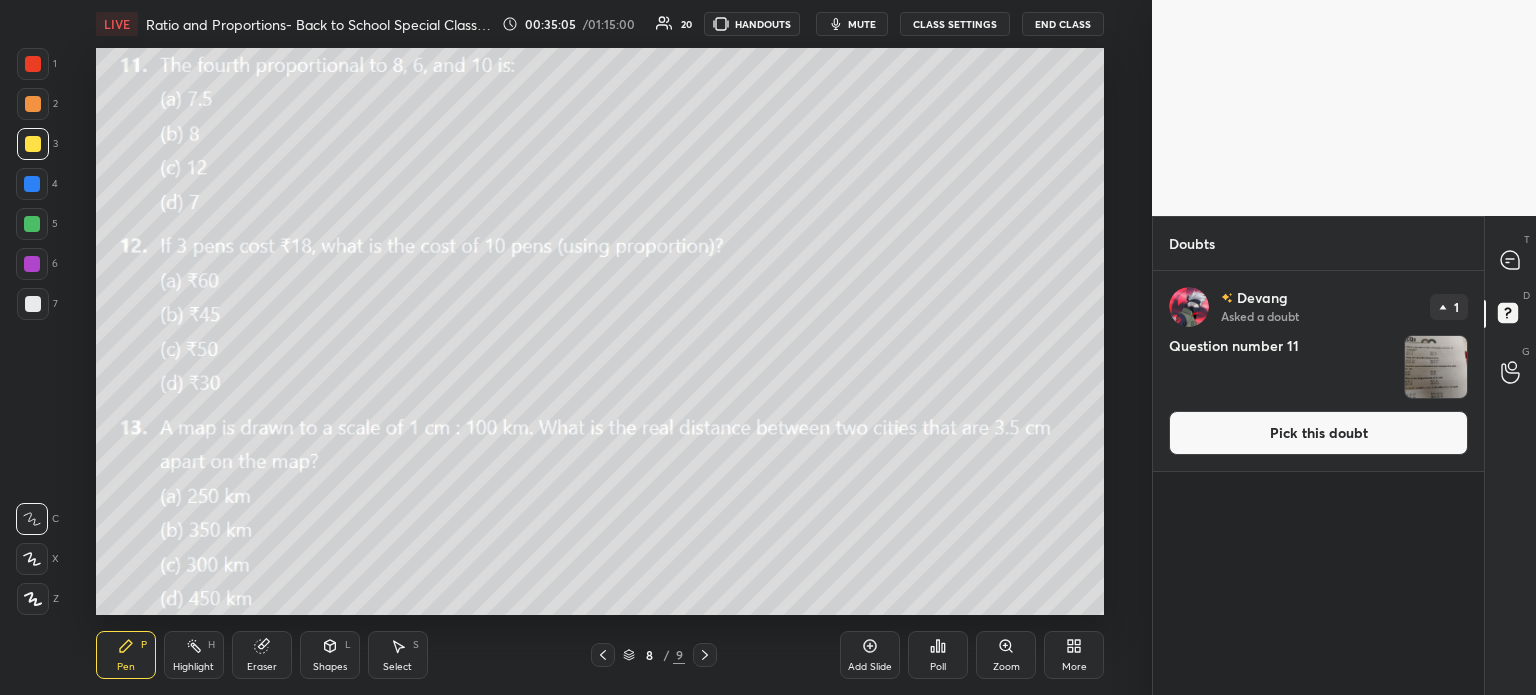 click at bounding box center [1436, 367] 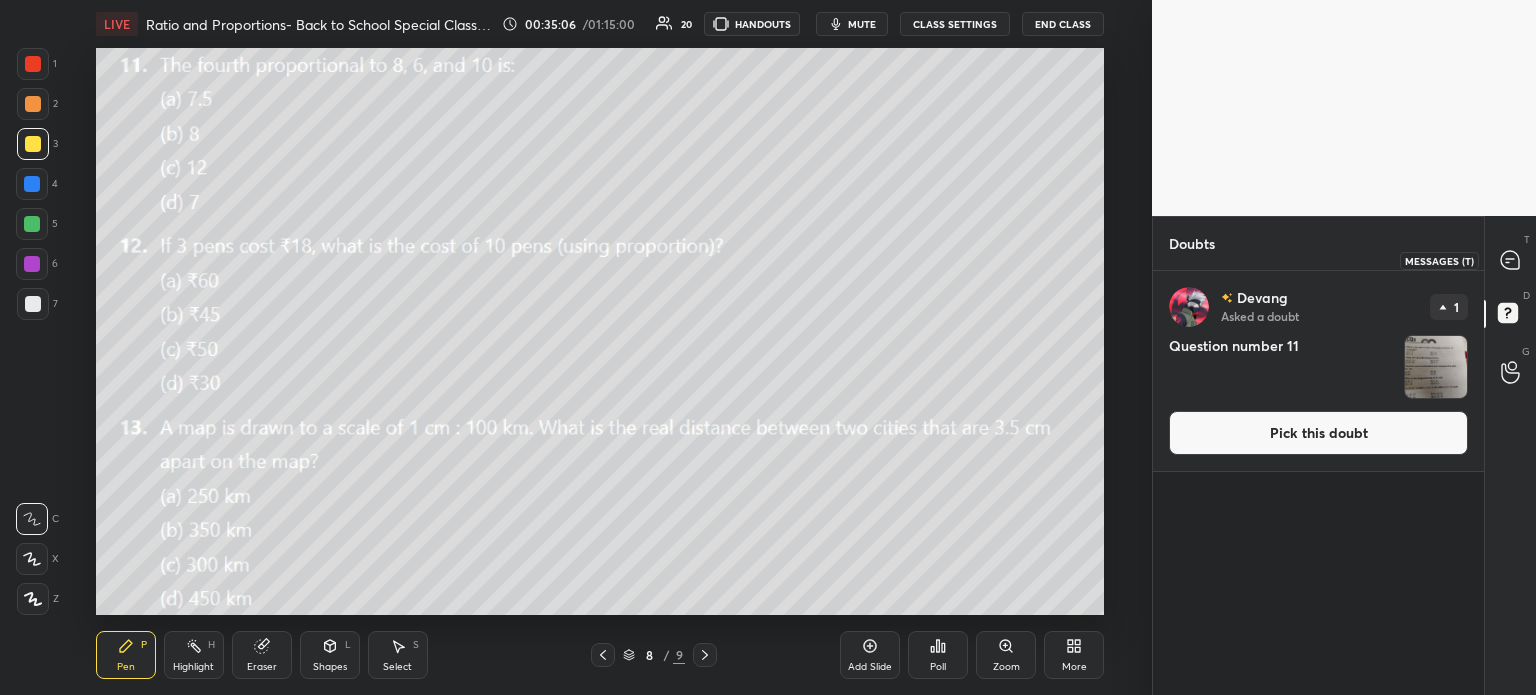 click 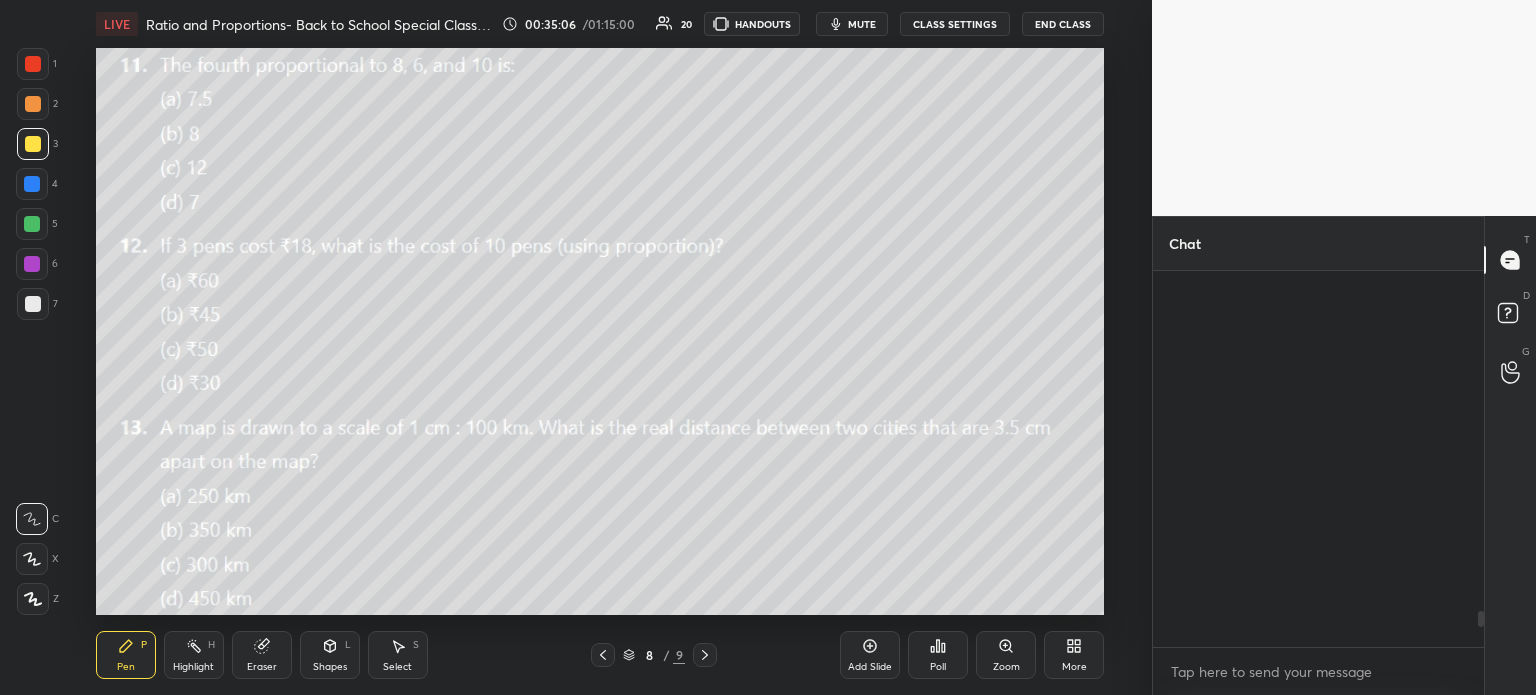 scroll 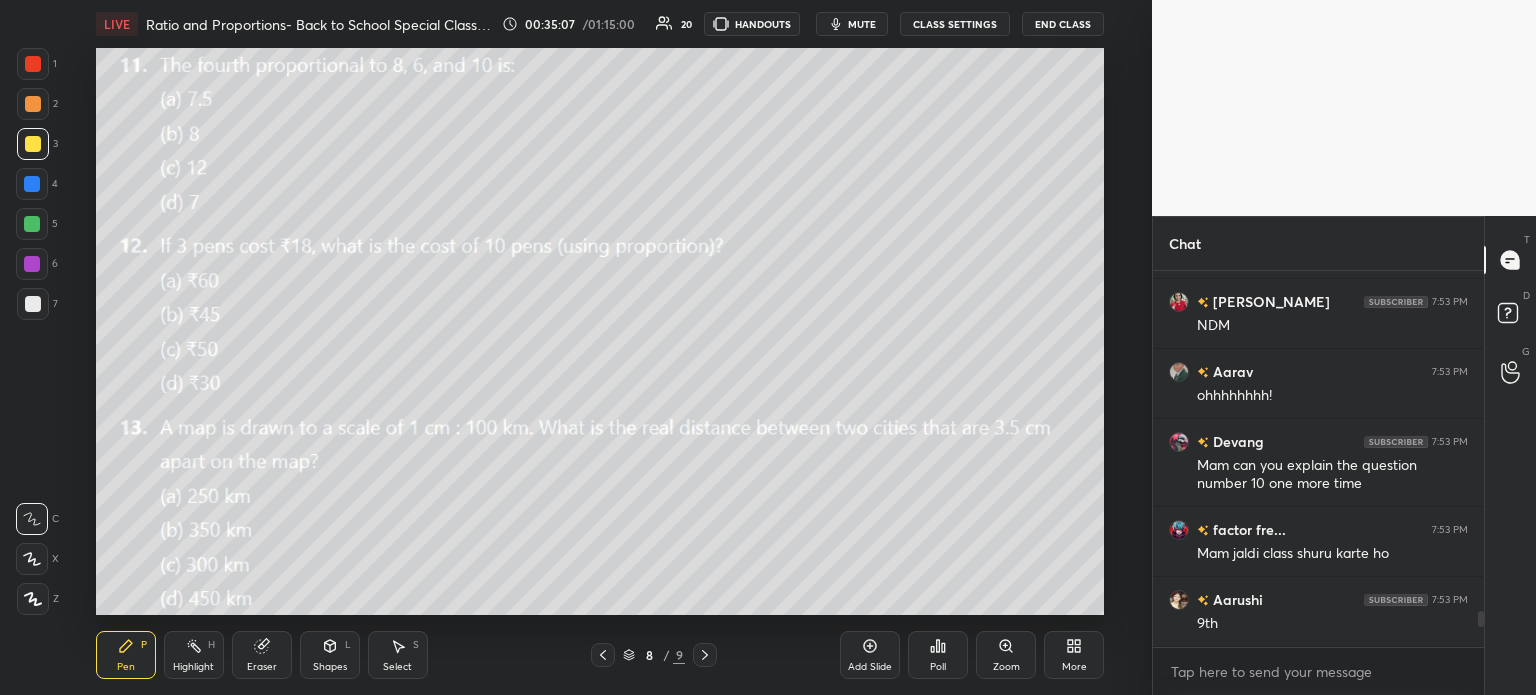 click 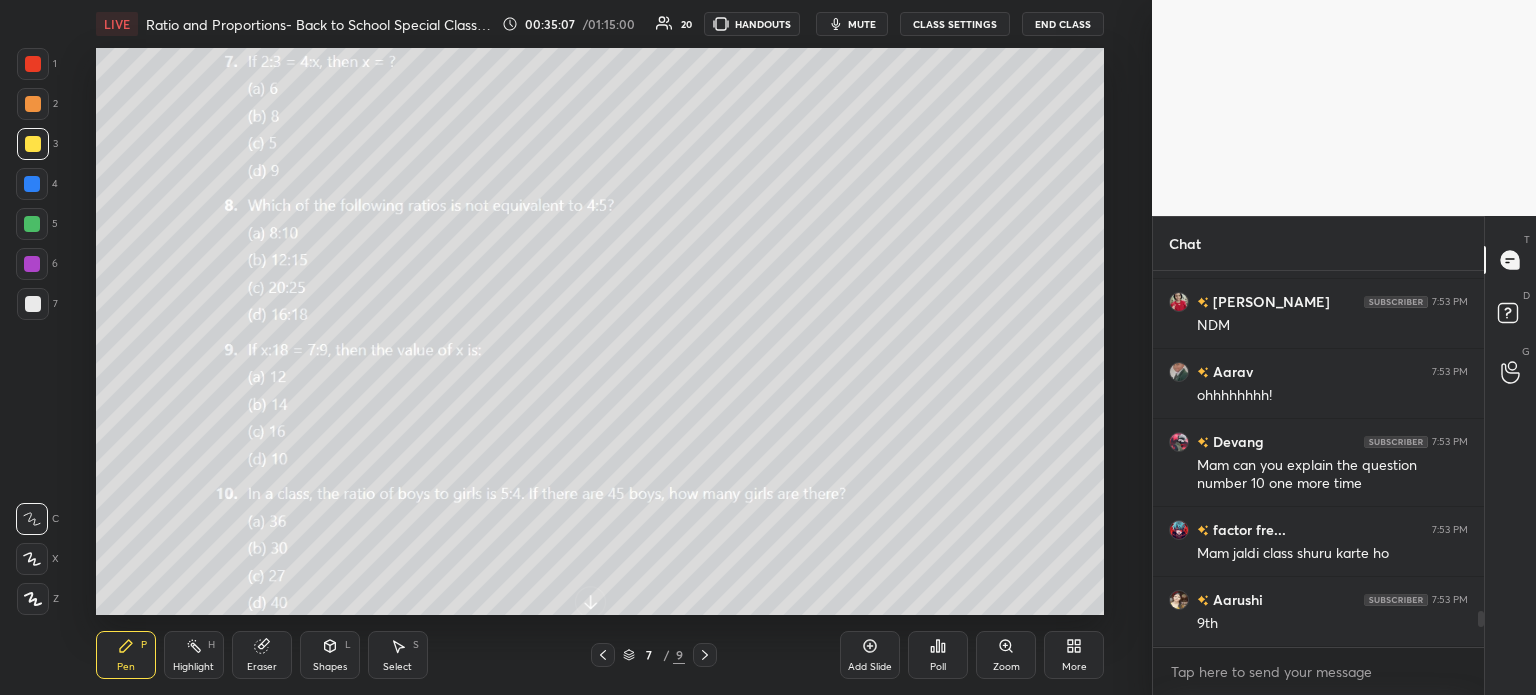 click on "Eraser" at bounding box center (262, 667) 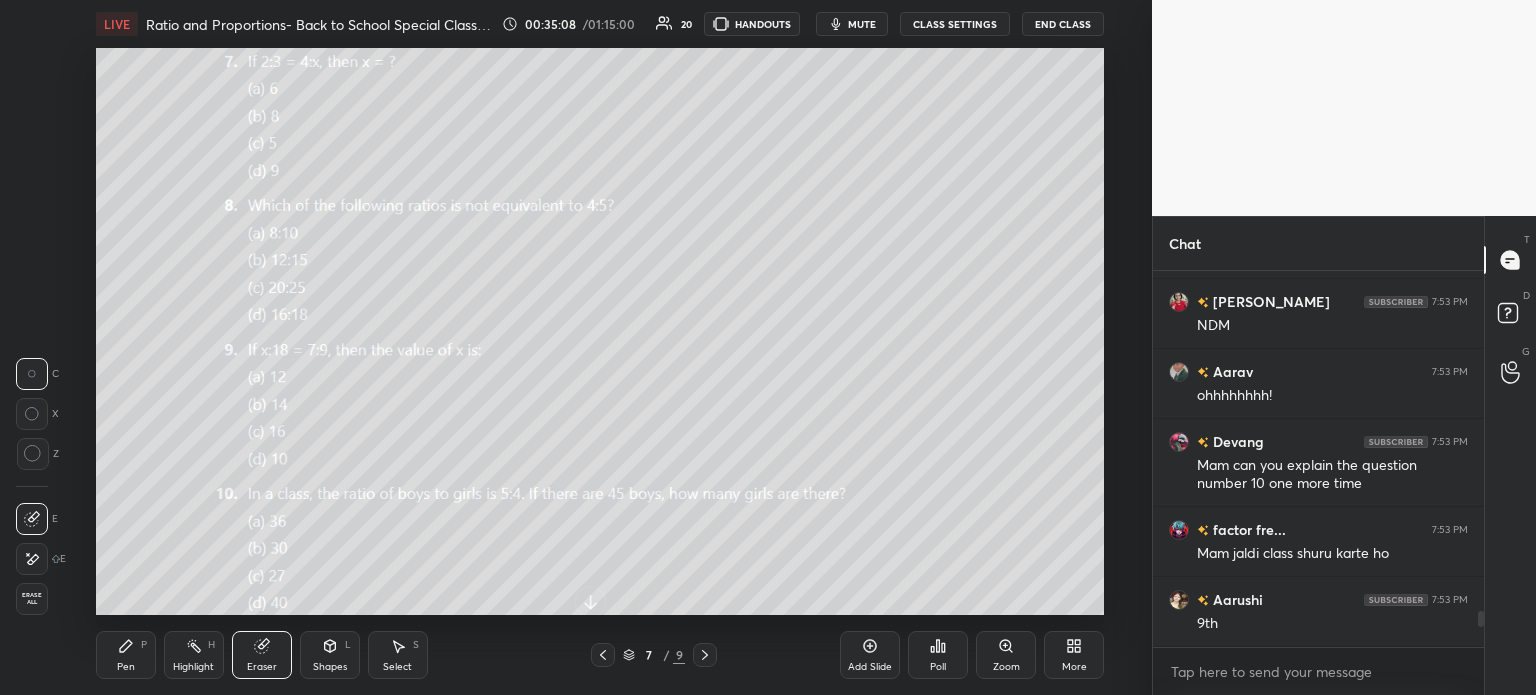 click on "Erase all" at bounding box center [32, 599] 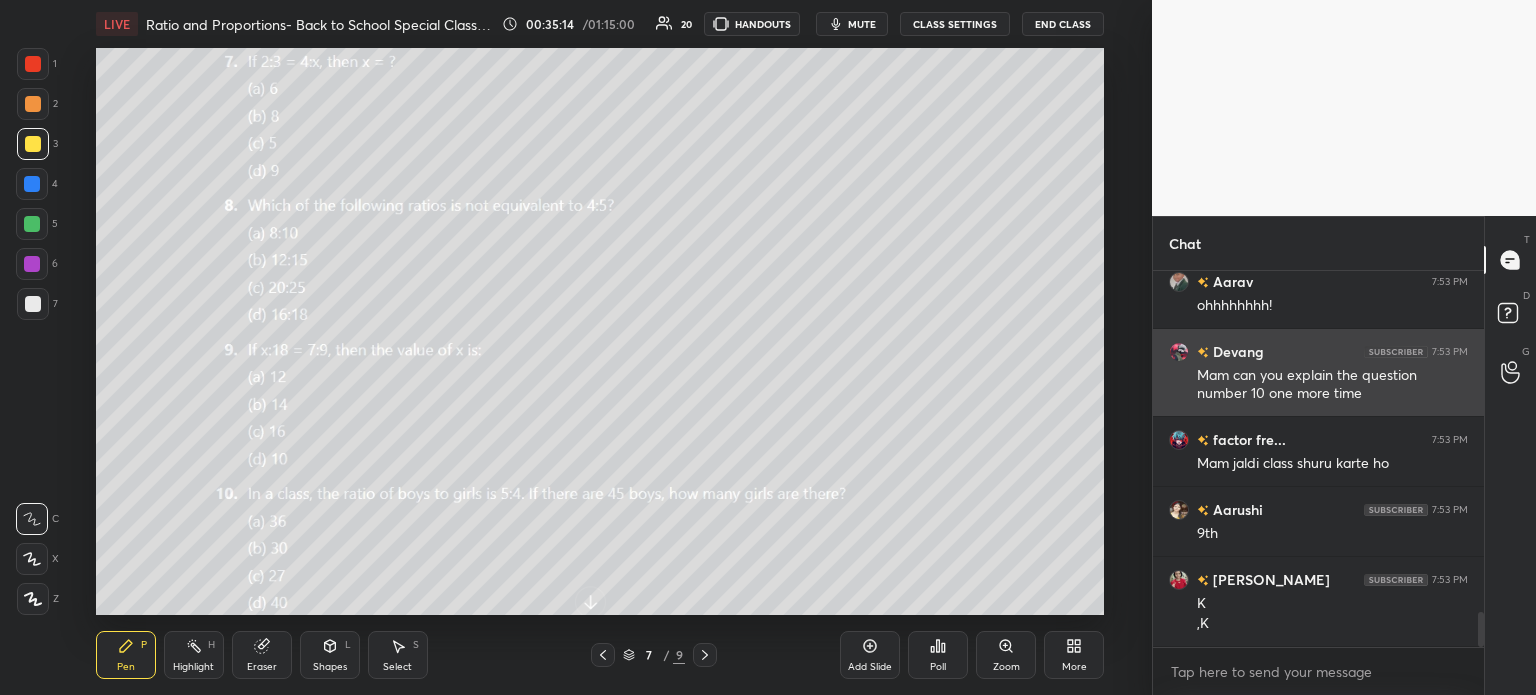 scroll, scrollTop: 3680, scrollLeft: 0, axis: vertical 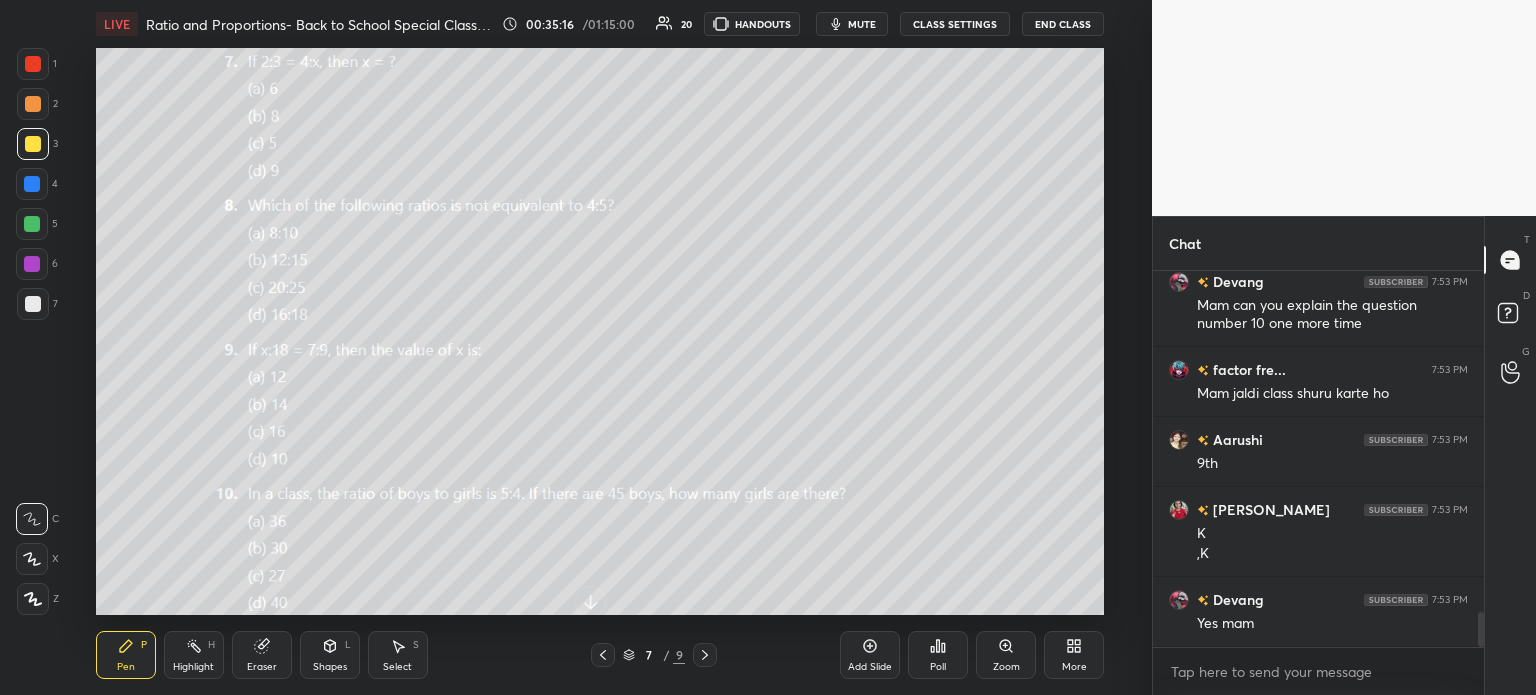 click on "Eraser" at bounding box center [262, 655] 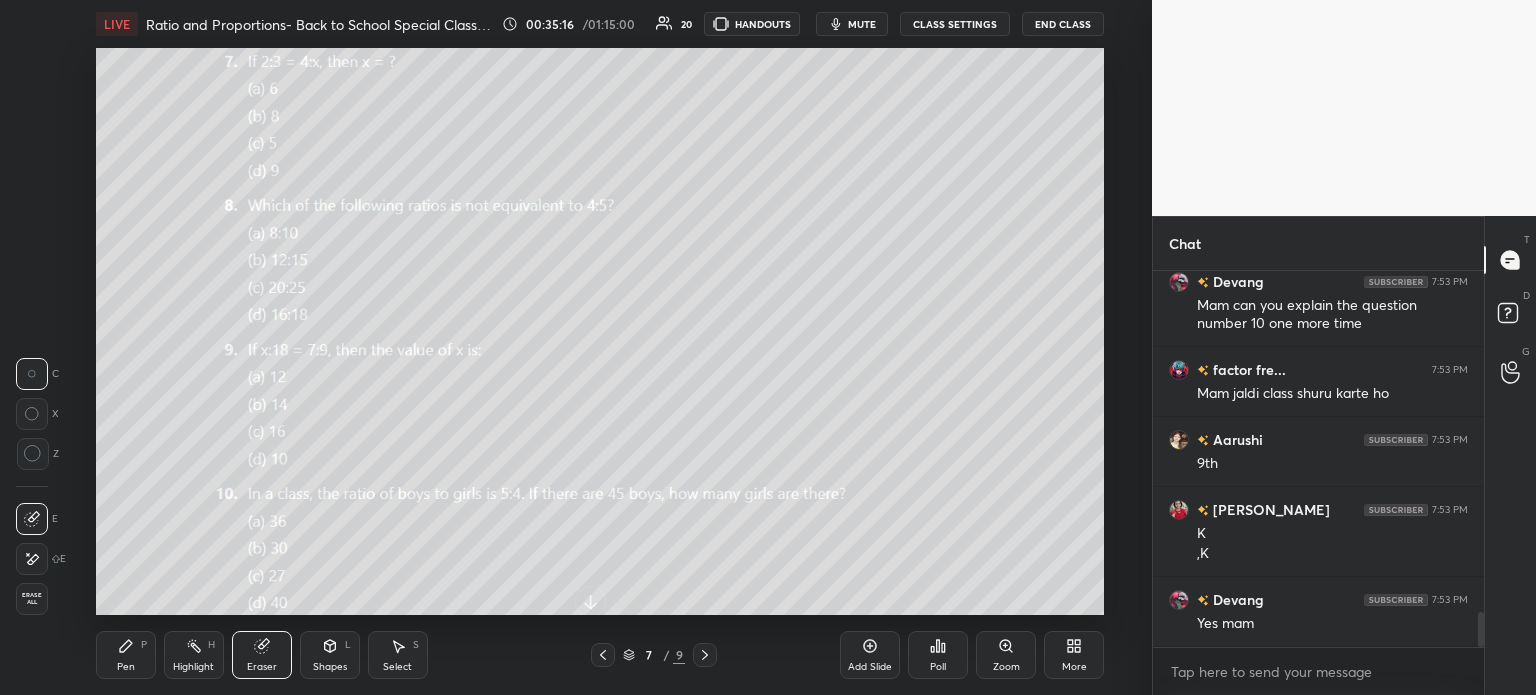 click on "Erase all" at bounding box center [32, 599] 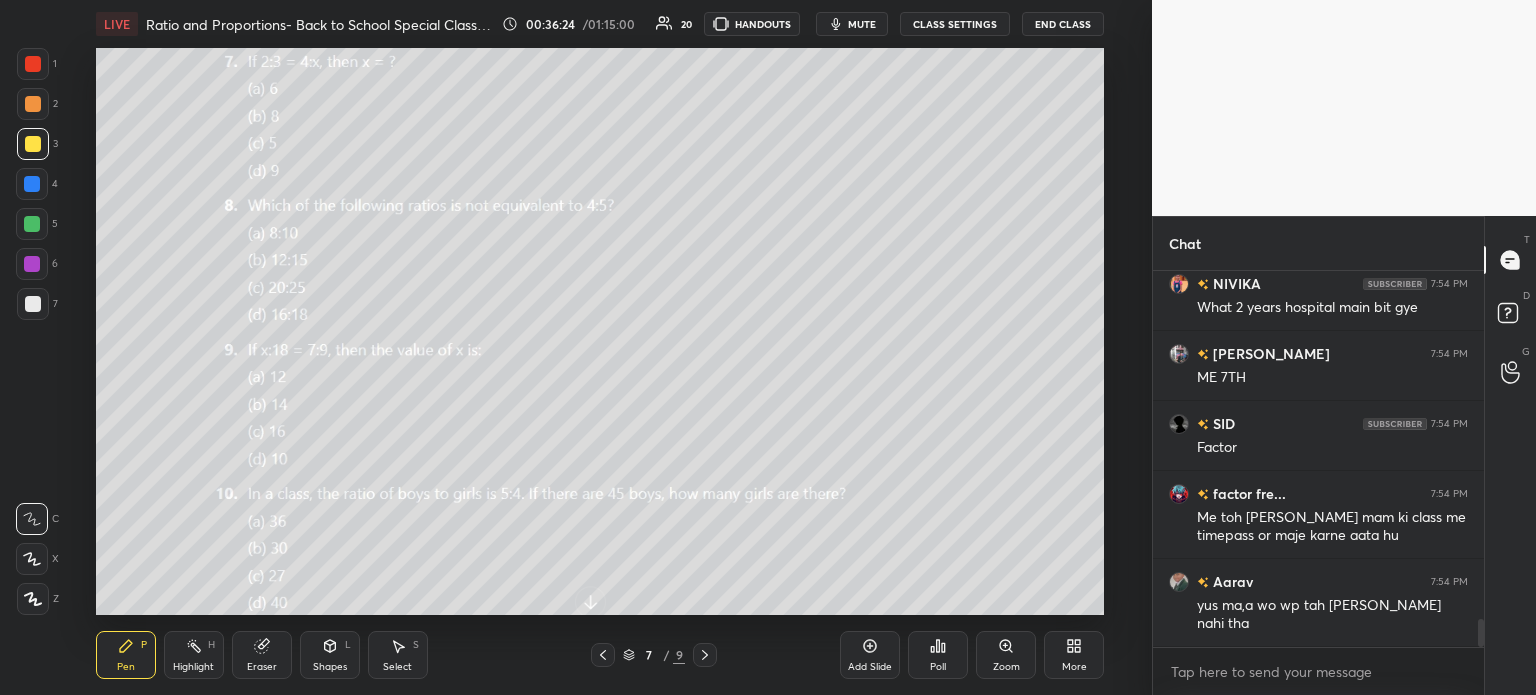 scroll, scrollTop: 4634, scrollLeft: 0, axis: vertical 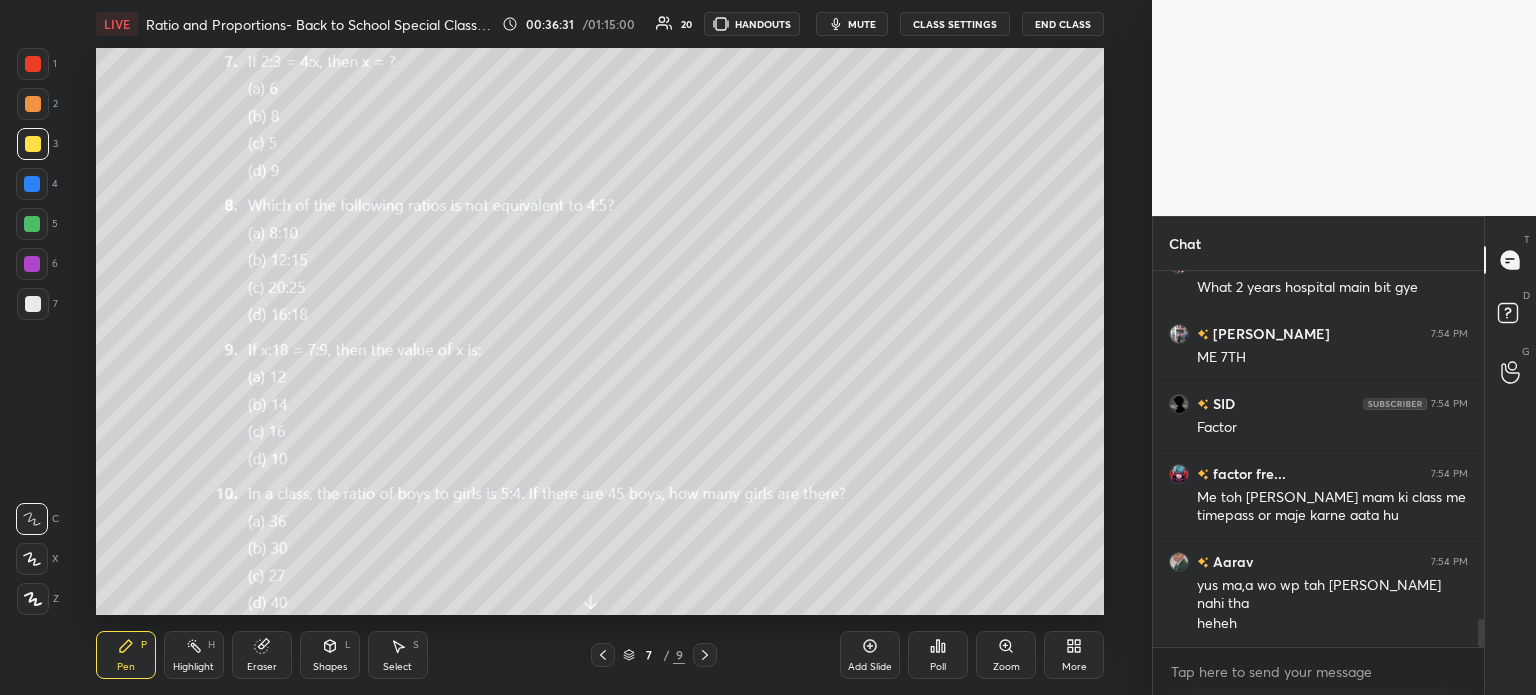 click on "Eraser" at bounding box center (262, 655) 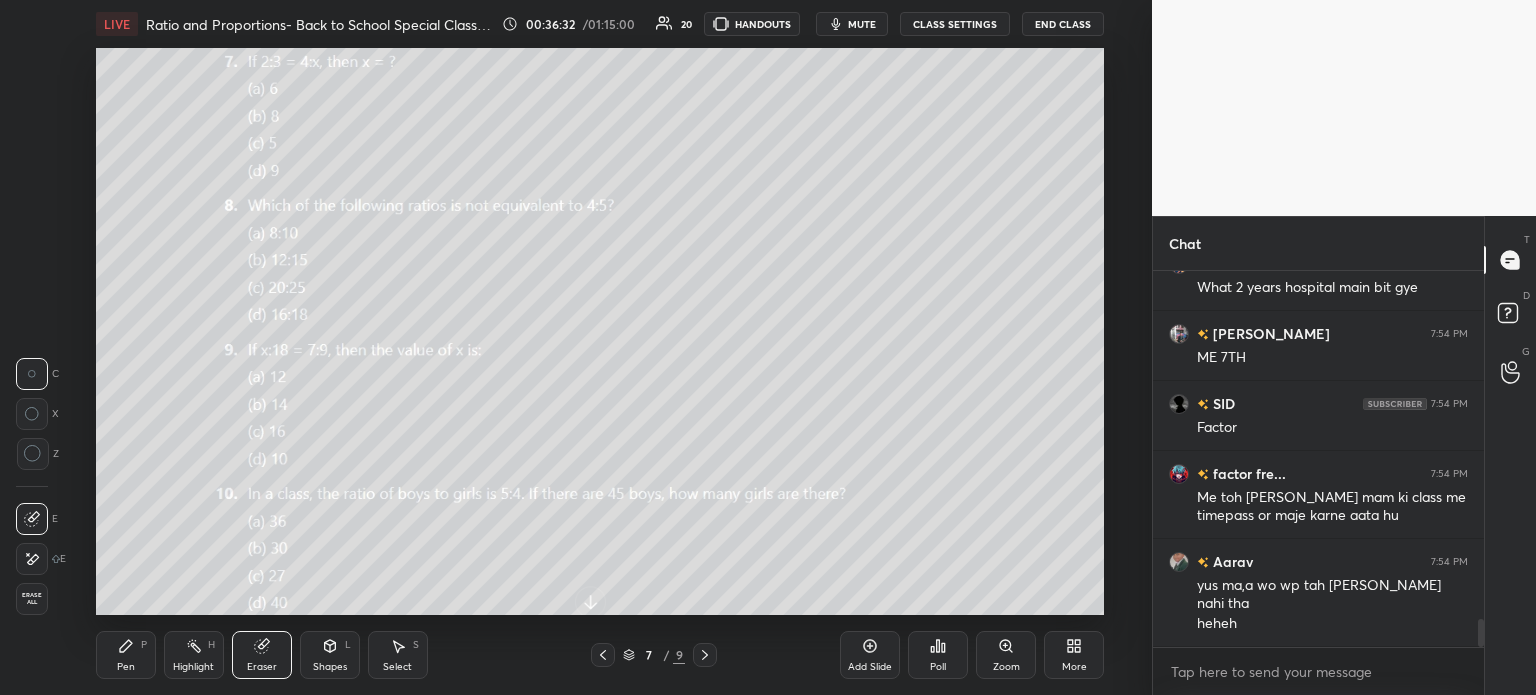 click on "Erase all" at bounding box center (32, 599) 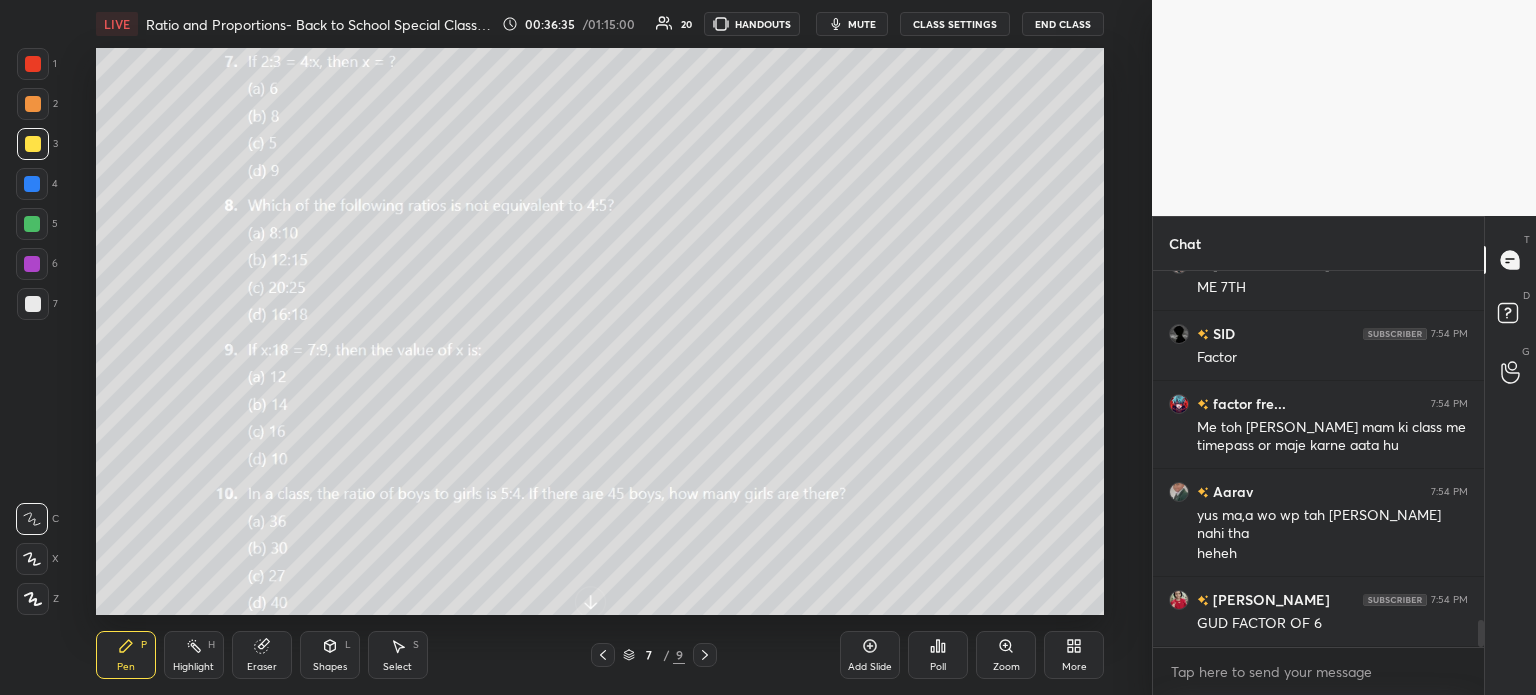 scroll, scrollTop: 4774, scrollLeft: 0, axis: vertical 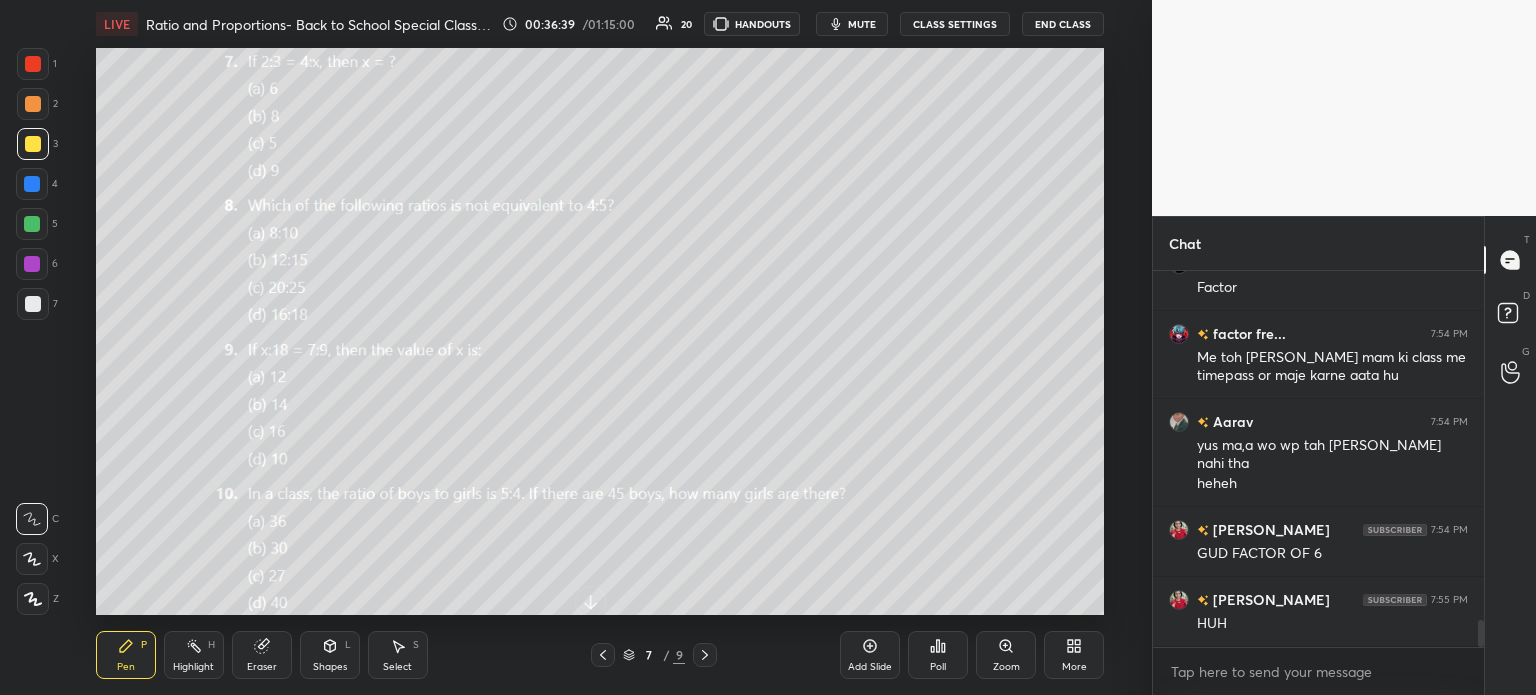 click at bounding box center [32, 184] 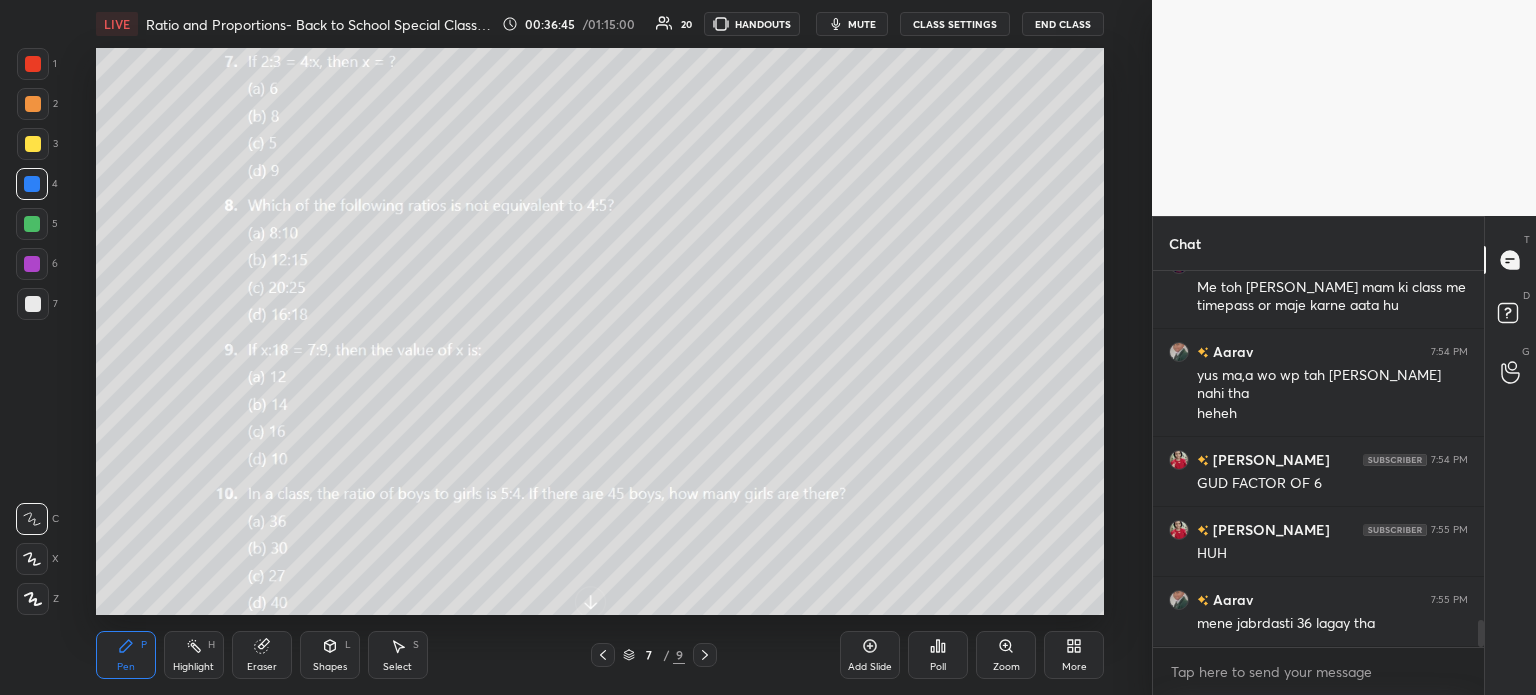 scroll, scrollTop: 4914, scrollLeft: 0, axis: vertical 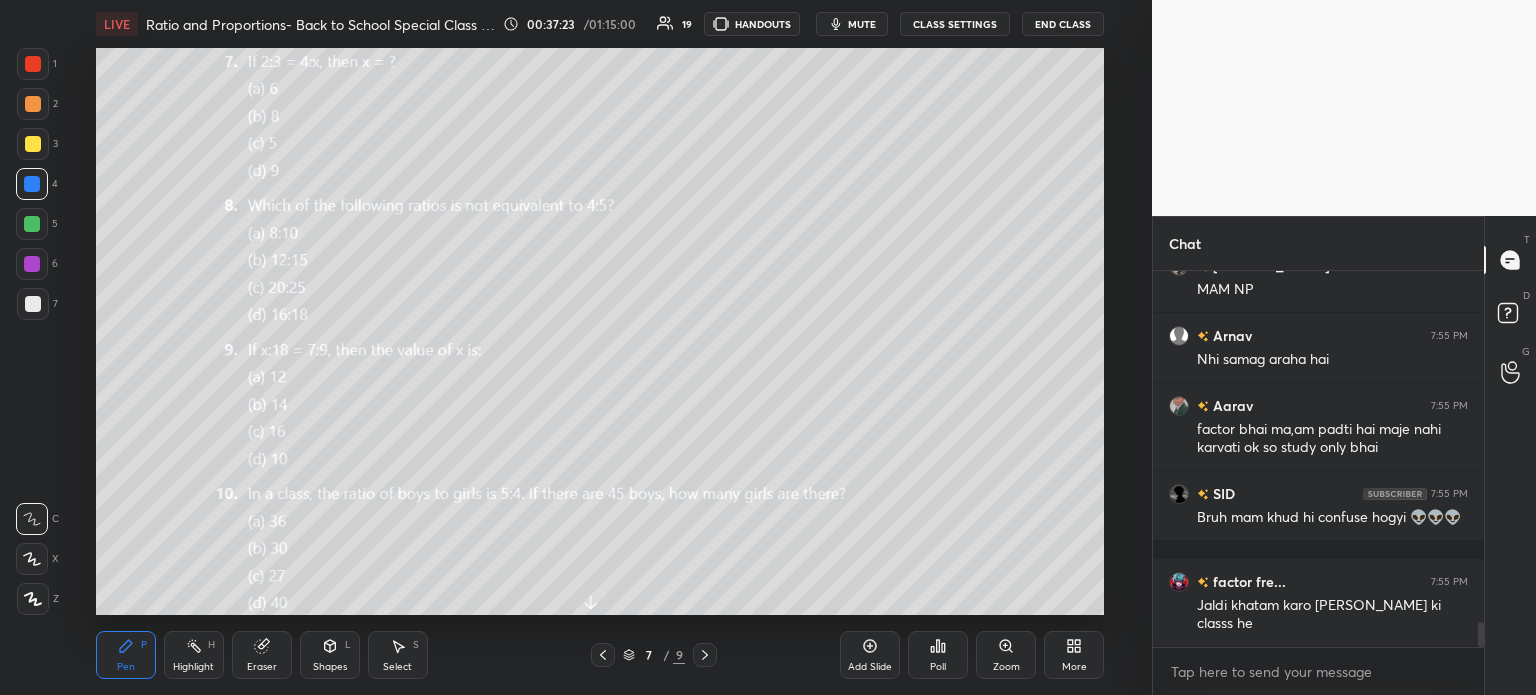 click on "Pen P Highlight H Eraser Shapes L Select S 7 / 9 Add Slide Poll Zoom More" at bounding box center (600, 655) 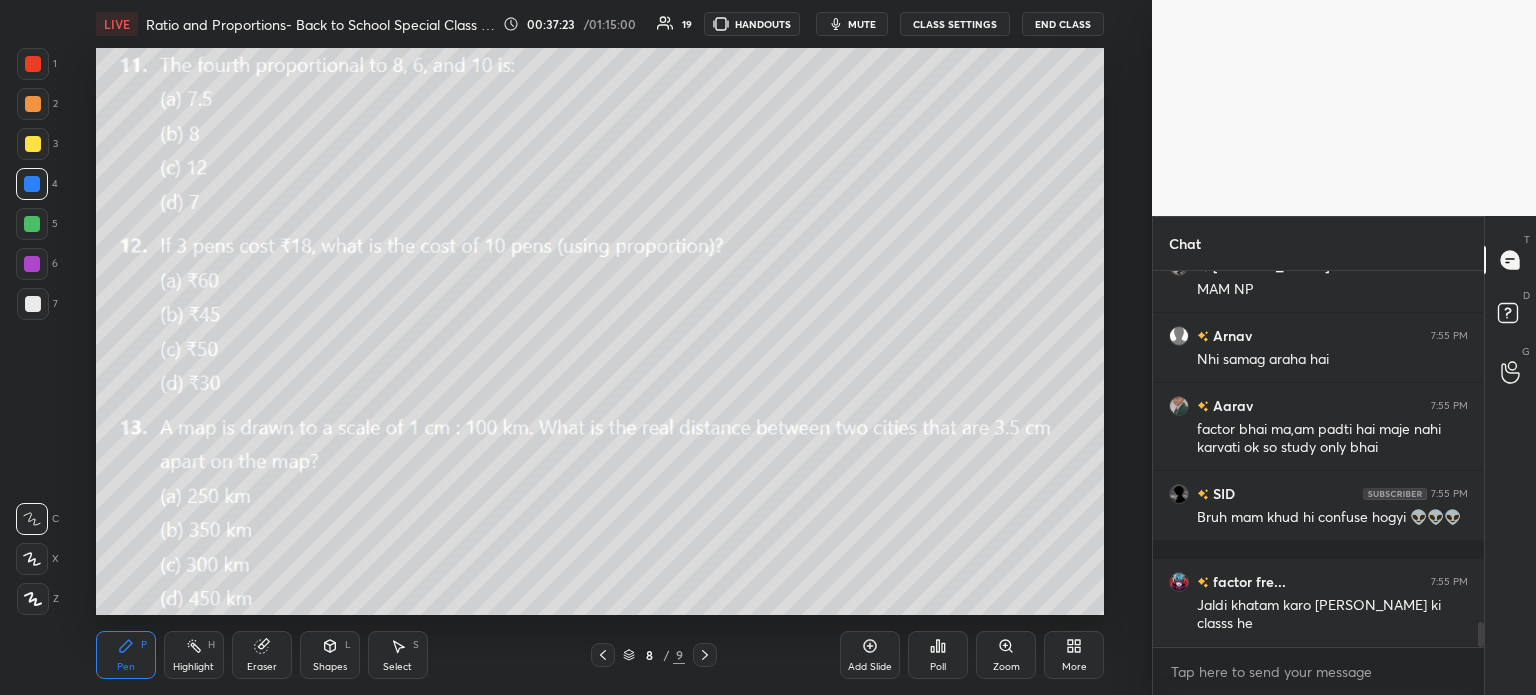 click 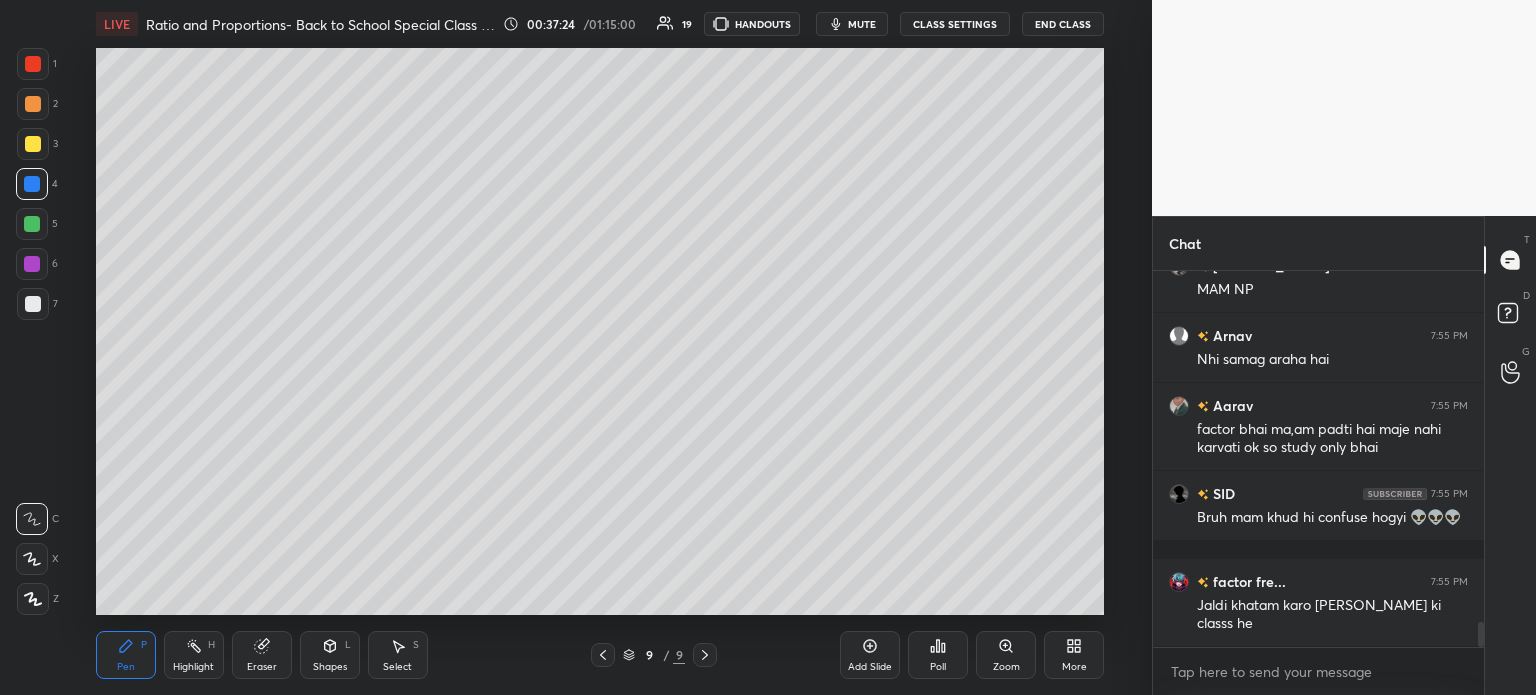 click 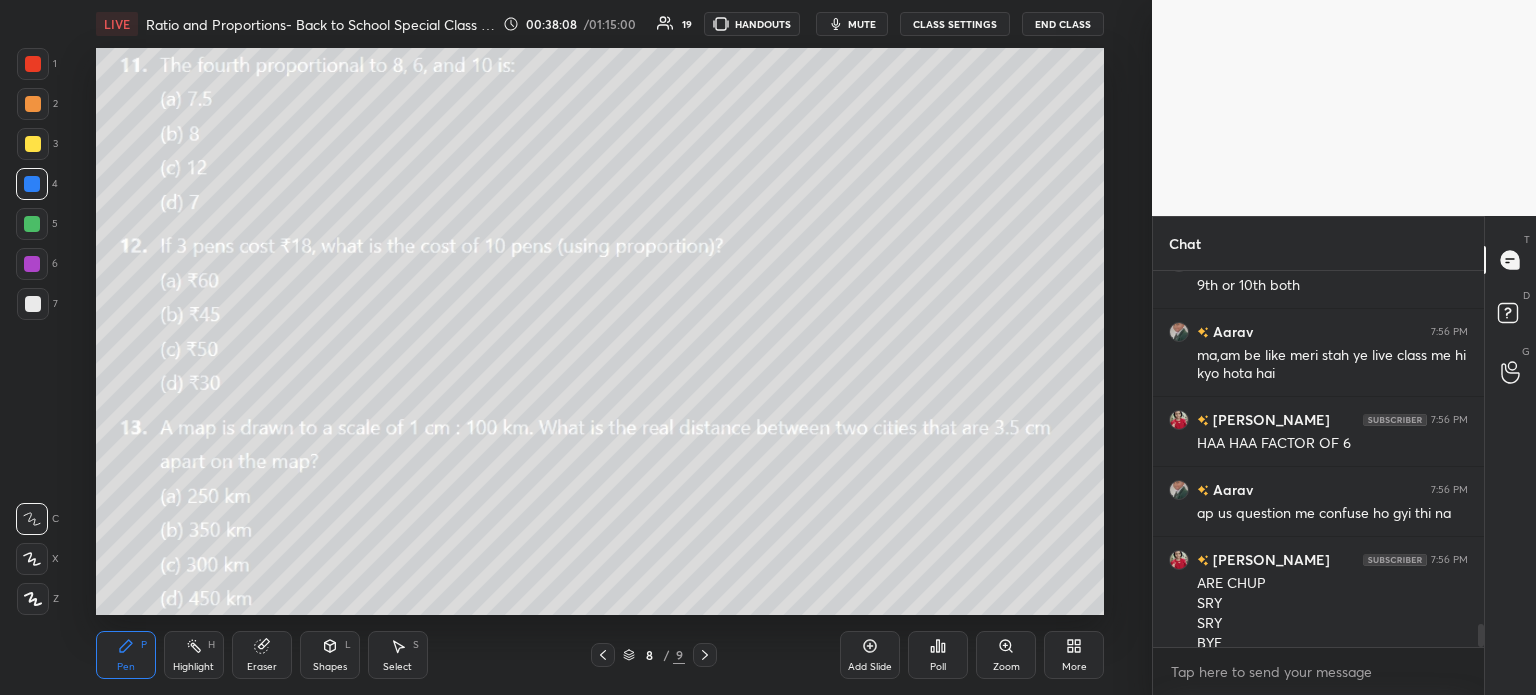 scroll, scrollTop: 5746, scrollLeft: 0, axis: vertical 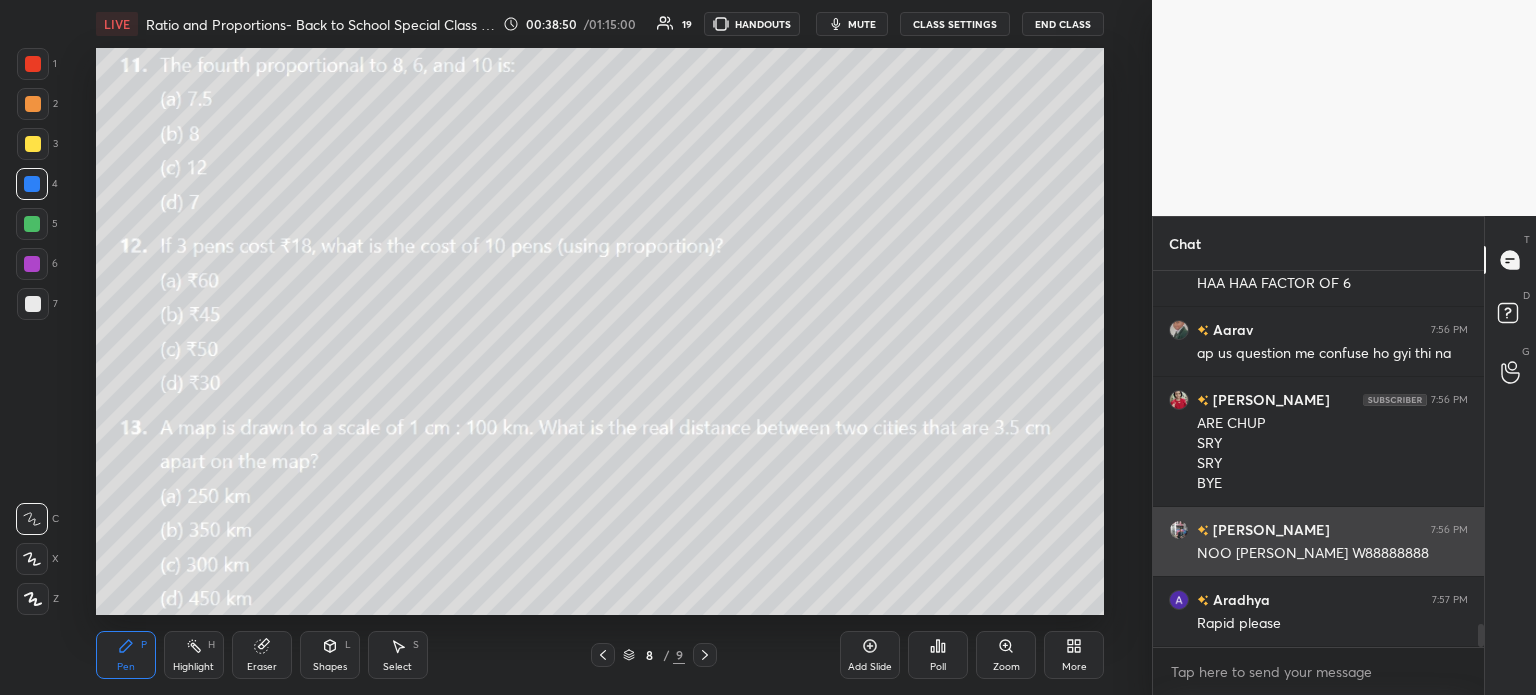 click on "[PERSON_NAME] 7:56 PM NOO [PERSON_NAME] W88888888" at bounding box center (1318, 541) 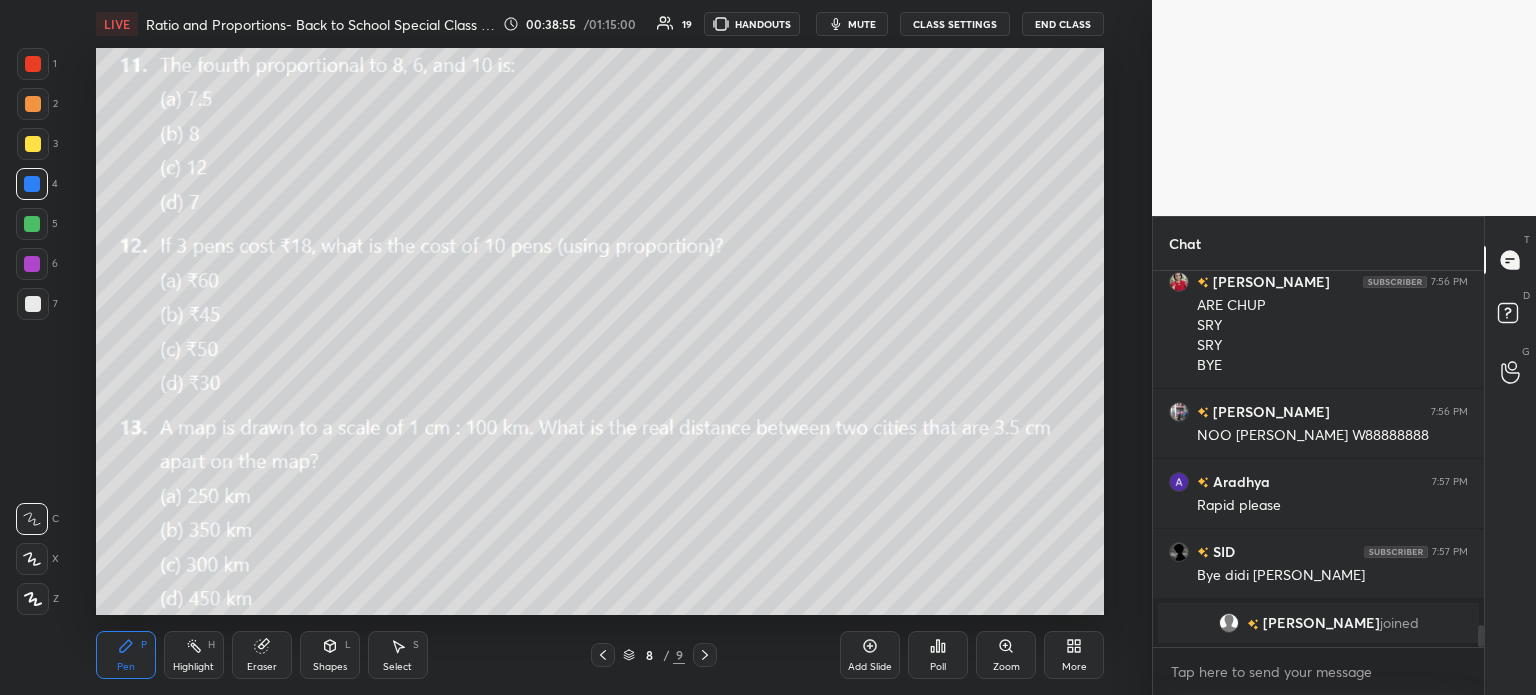 scroll, scrollTop: 4614, scrollLeft: 0, axis: vertical 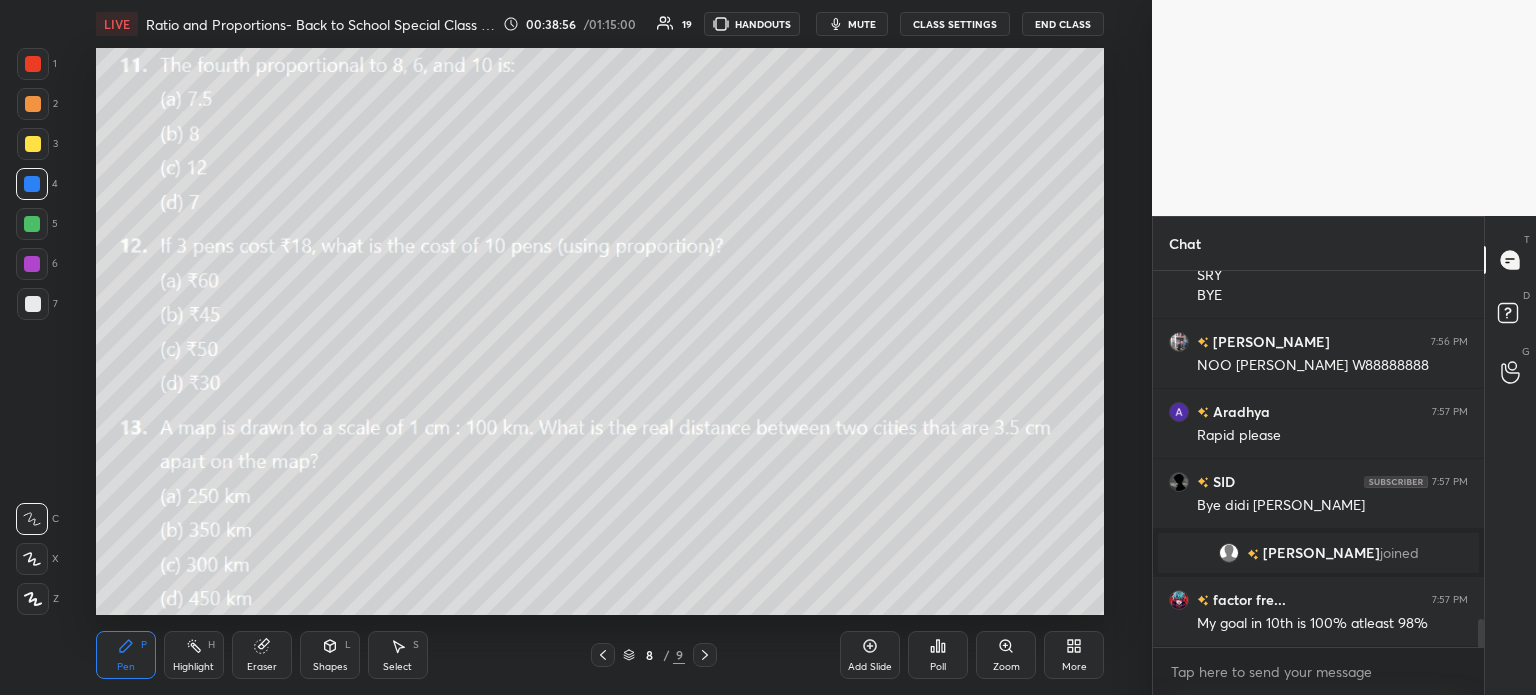click at bounding box center [33, 144] 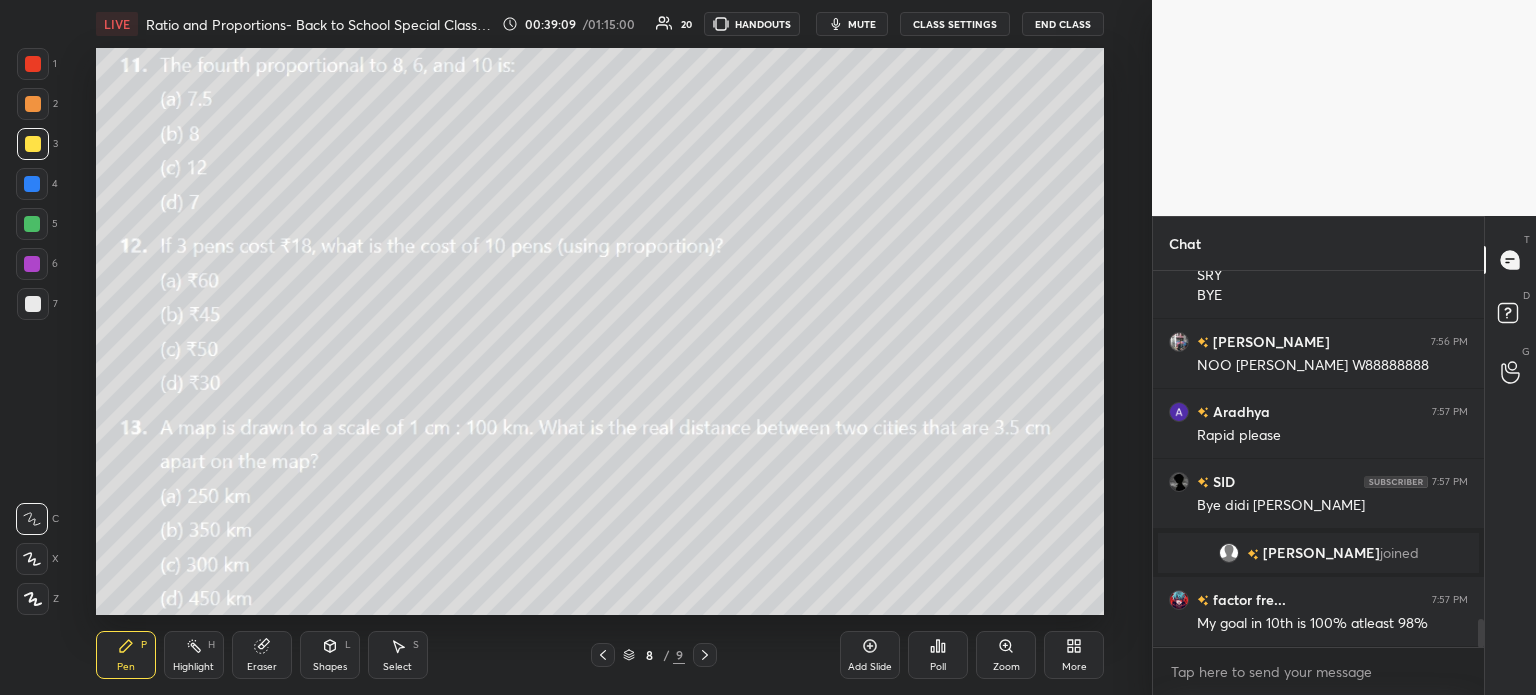 click on "Poll" at bounding box center [938, 667] 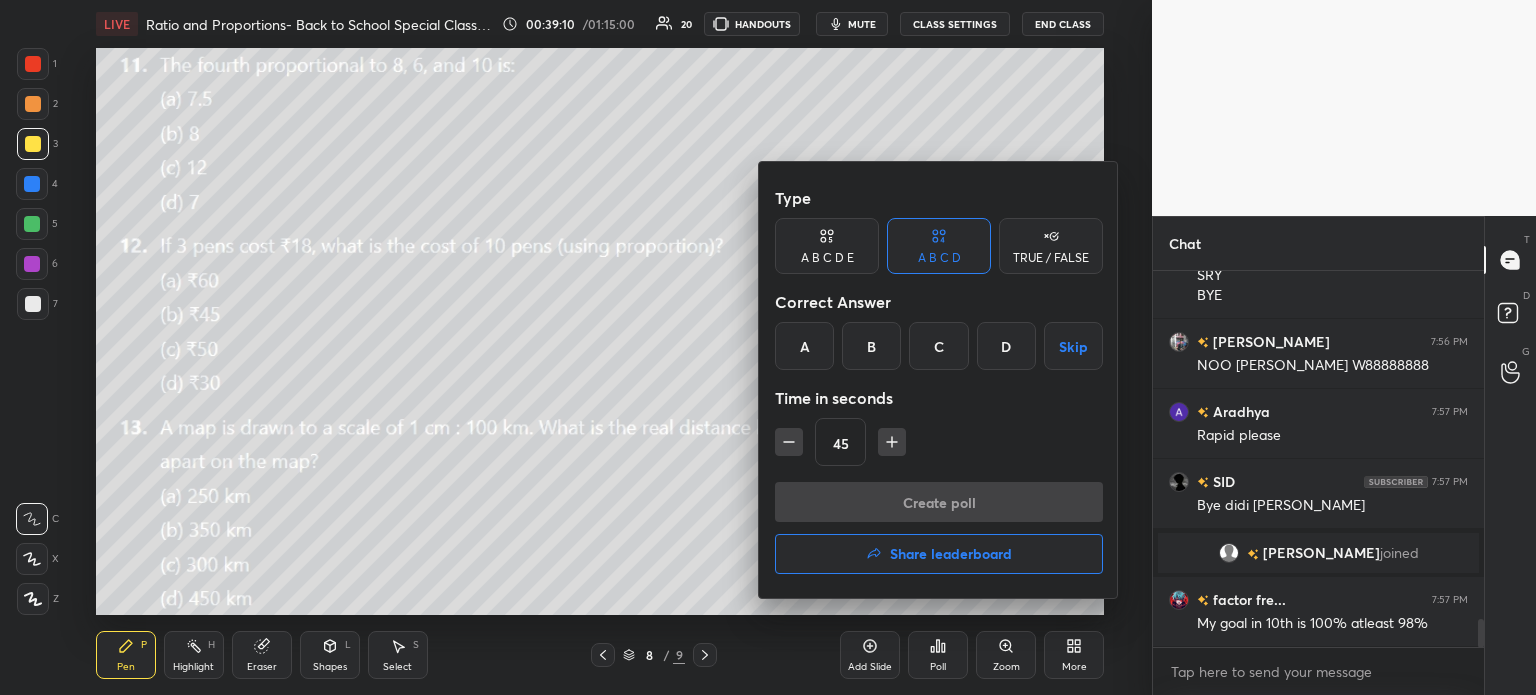 click on "A" at bounding box center (804, 346) 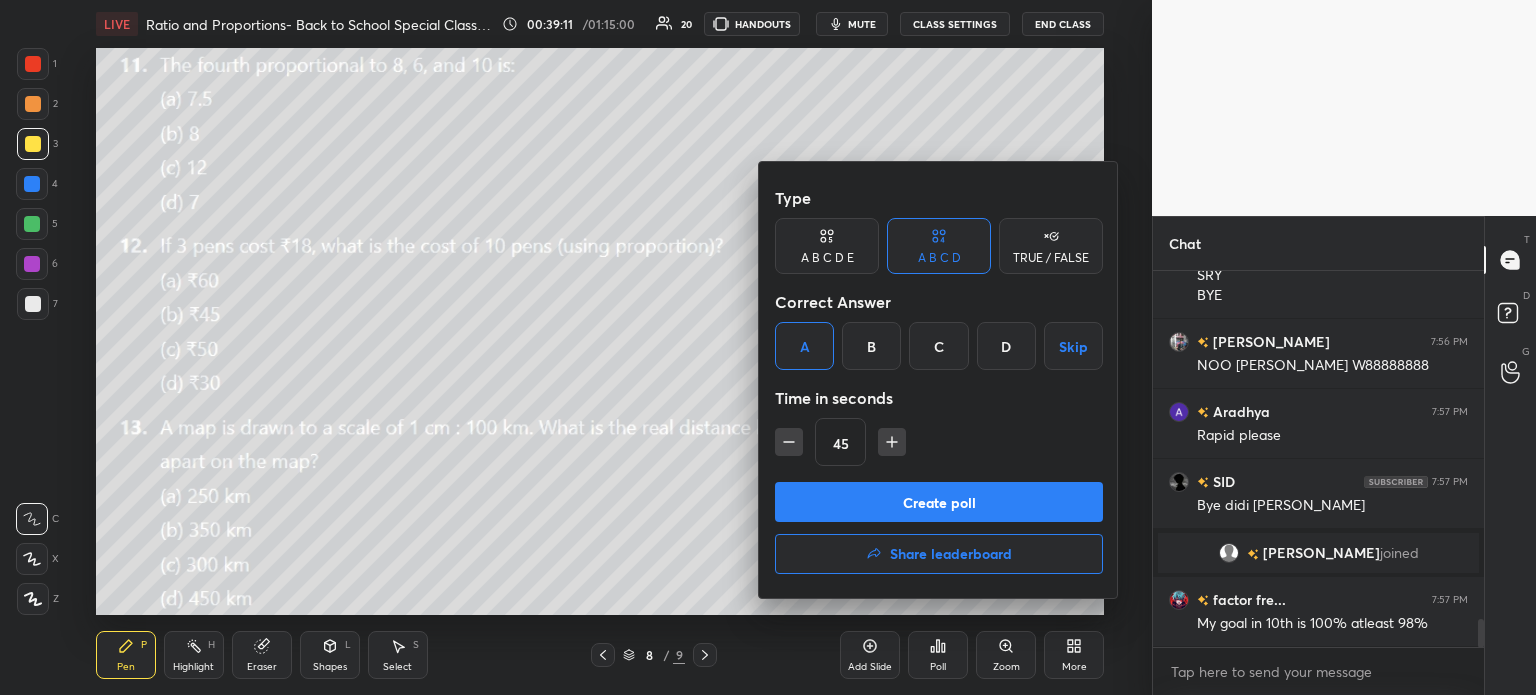 click on "Create poll" at bounding box center [939, 502] 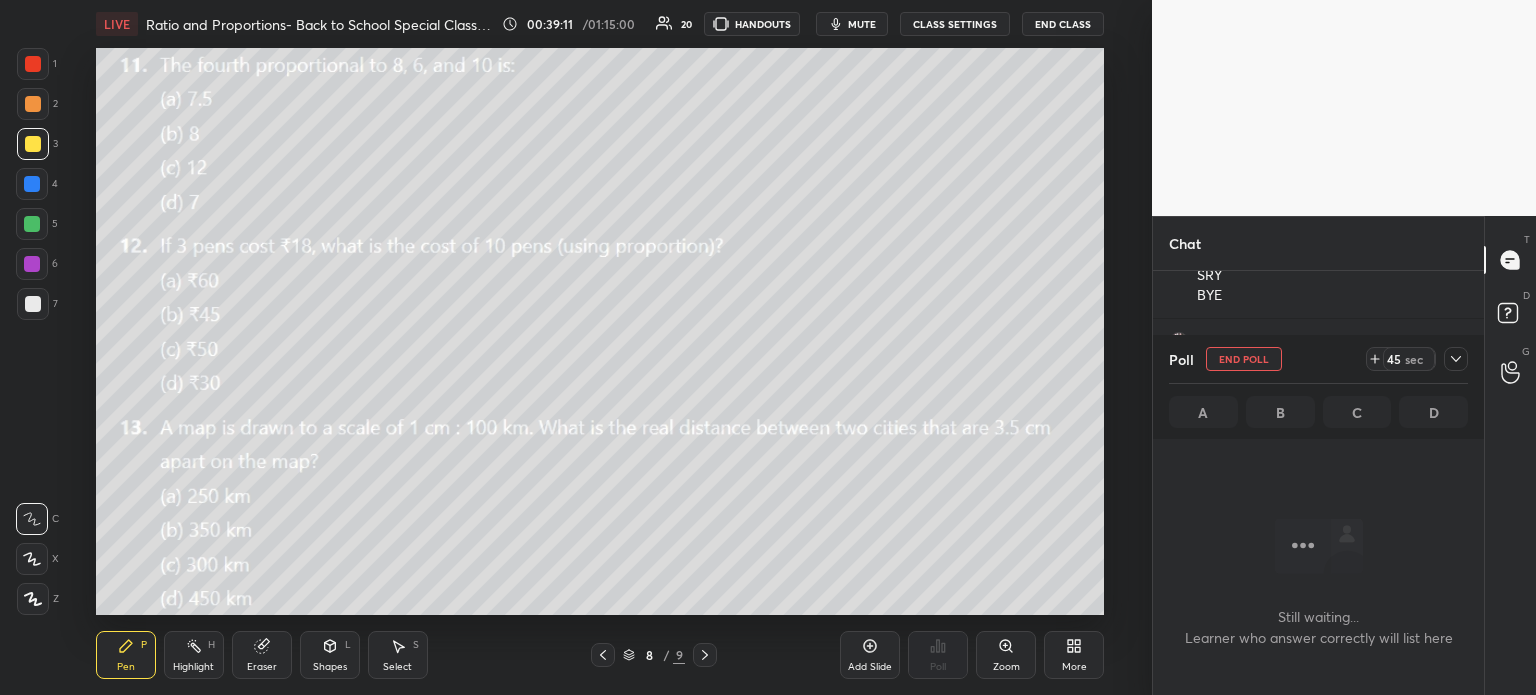 scroll, scrollTop: 337, scrollLeft: 325, axis: both 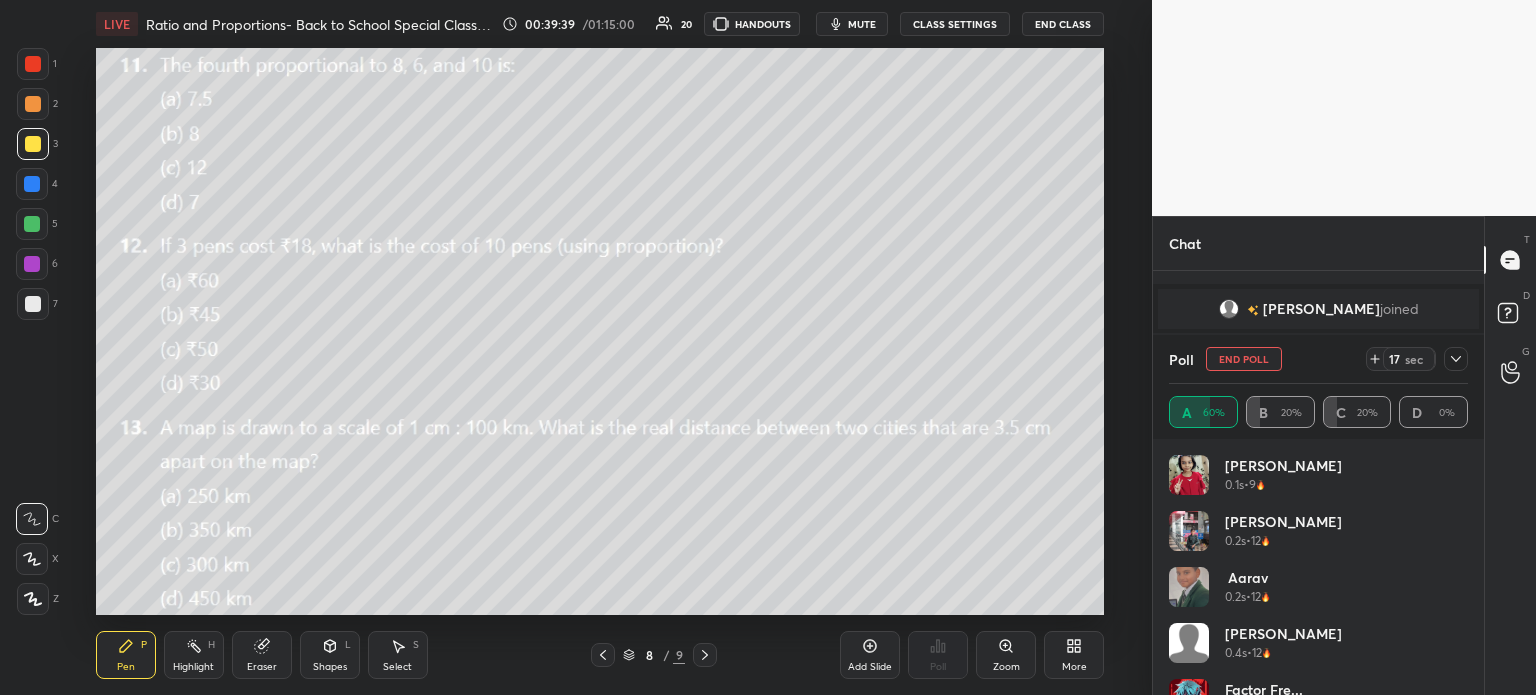 click at bounding box center [1456, 359] 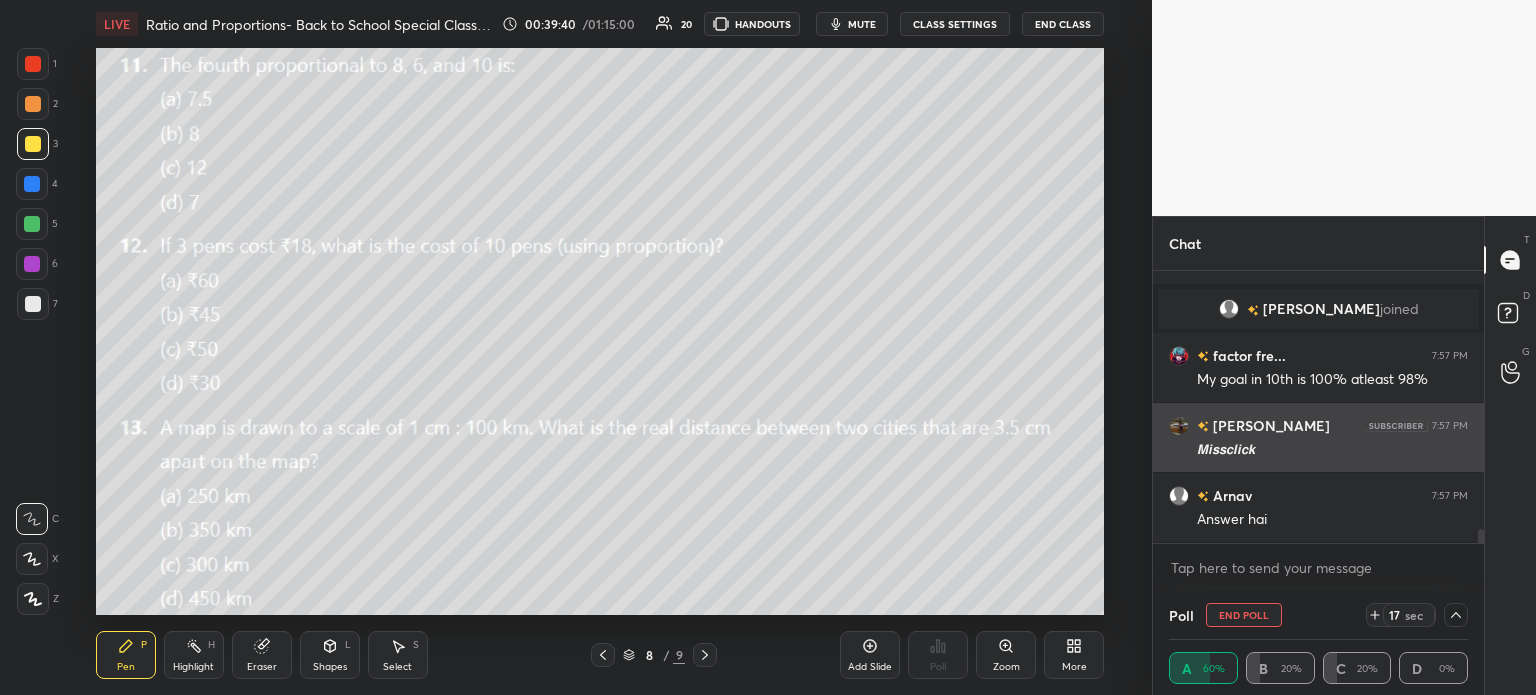 scroll, scrollTop: 154, scrollLeft: 293, axis: both 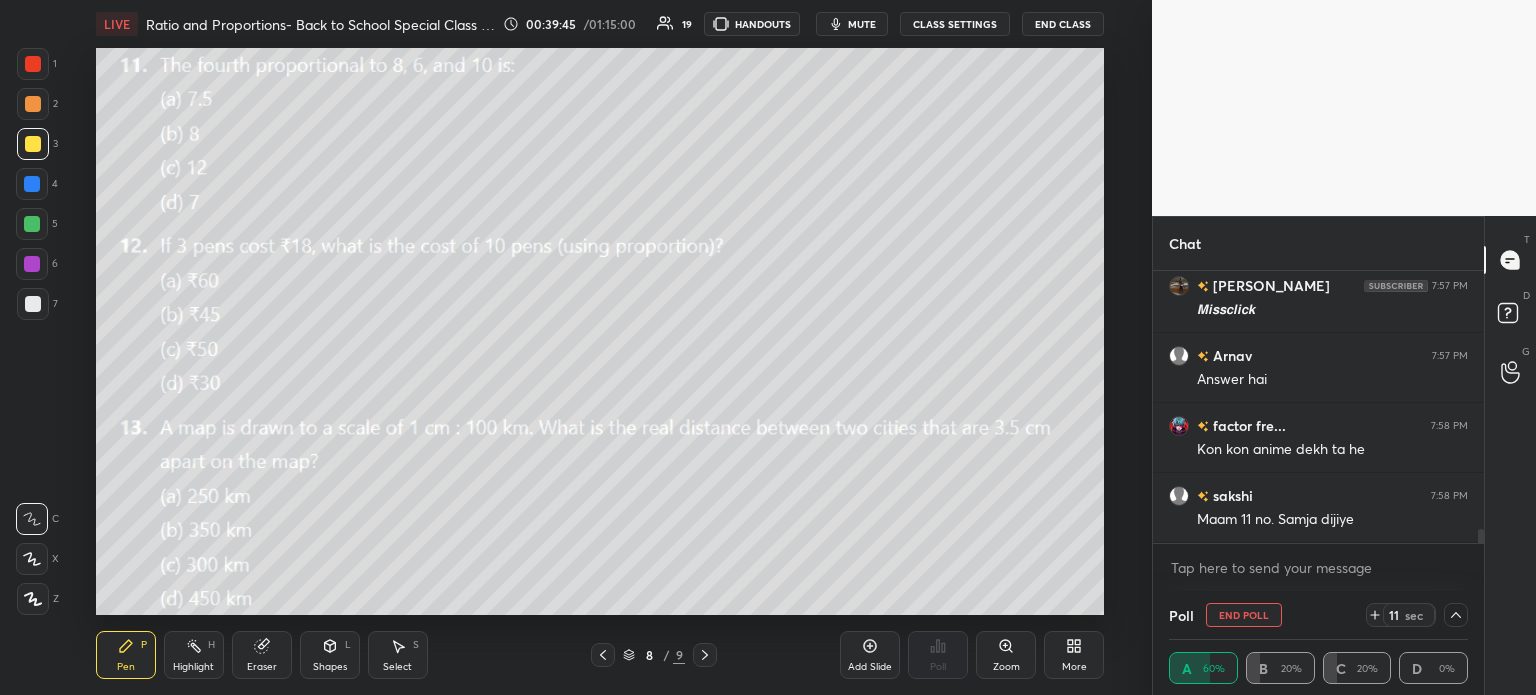 click on "Eraser" at bounding box center (262, 655) 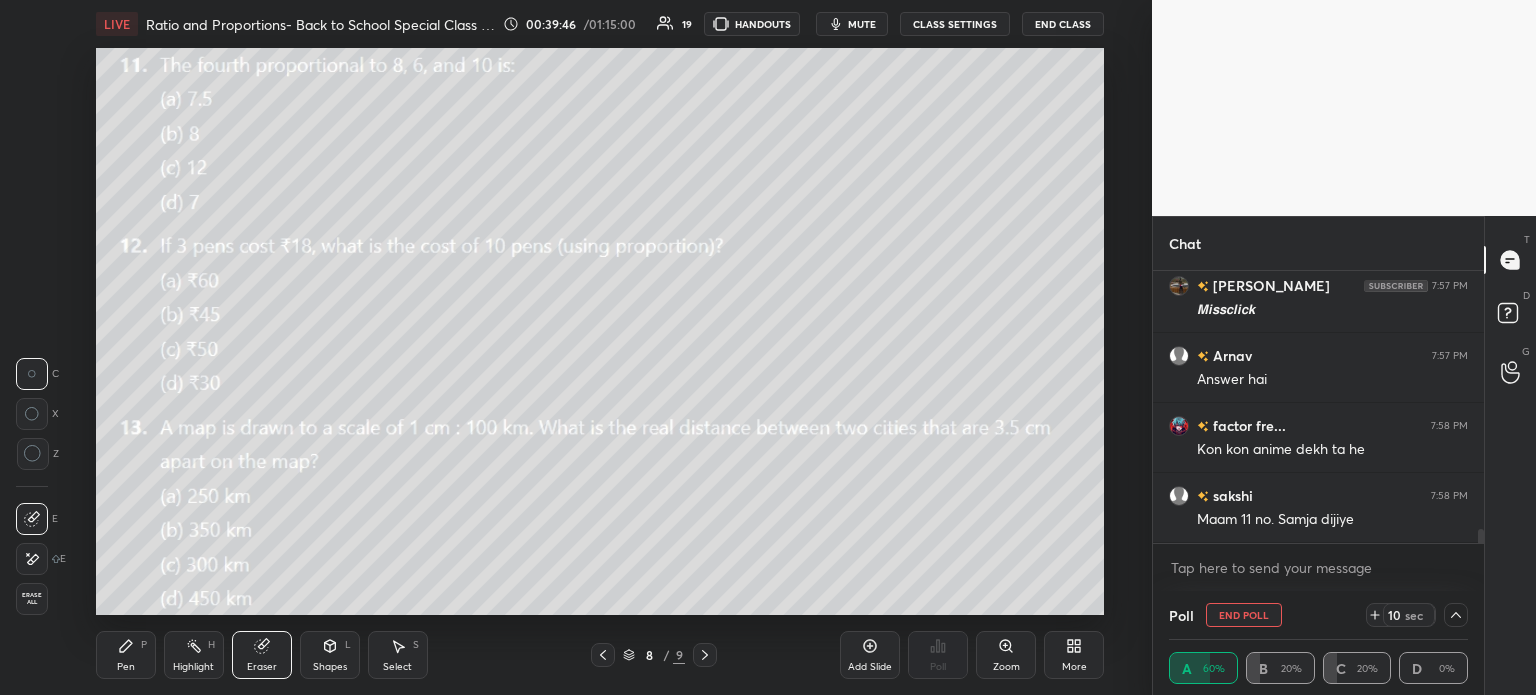 click on "Erase all" at bounding box center [32, 599] 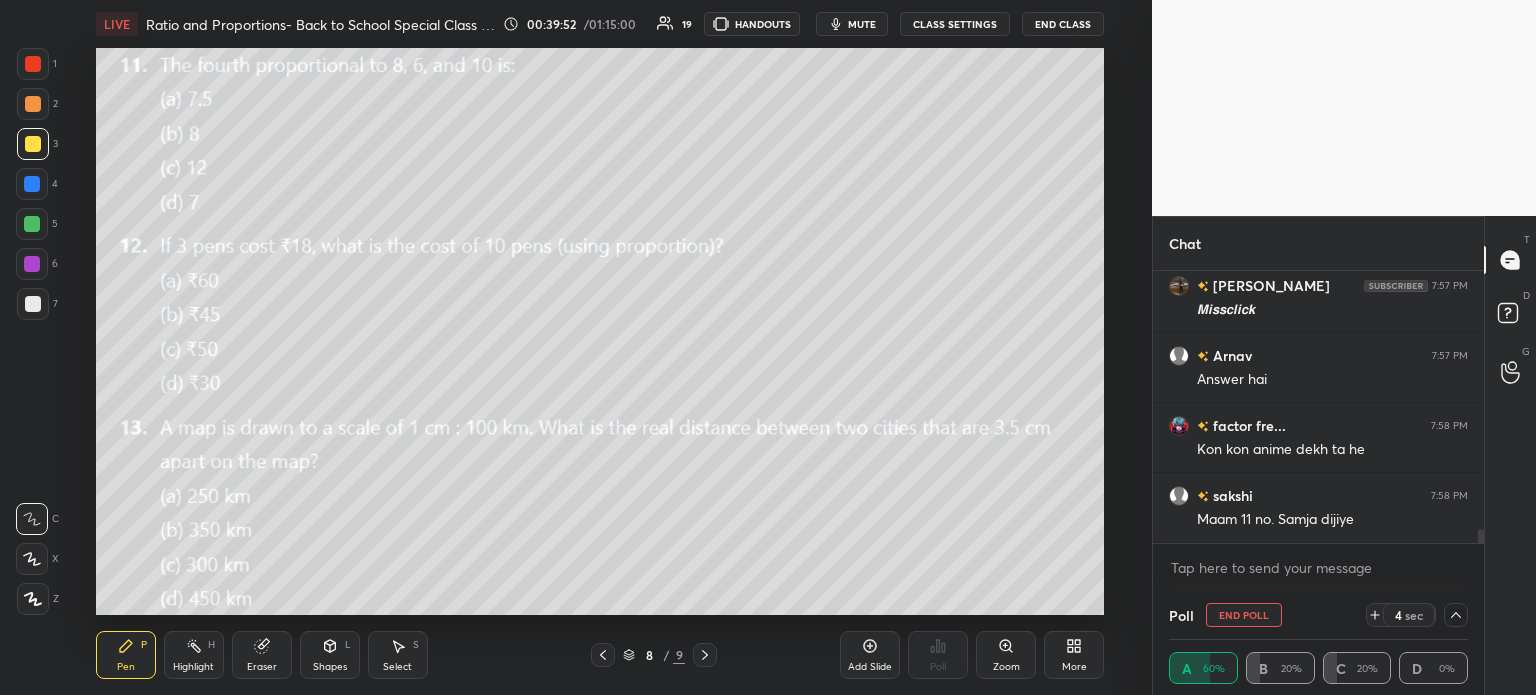 scroll, scrollTop: 5068, scrollLeft: 0, axis: vertical 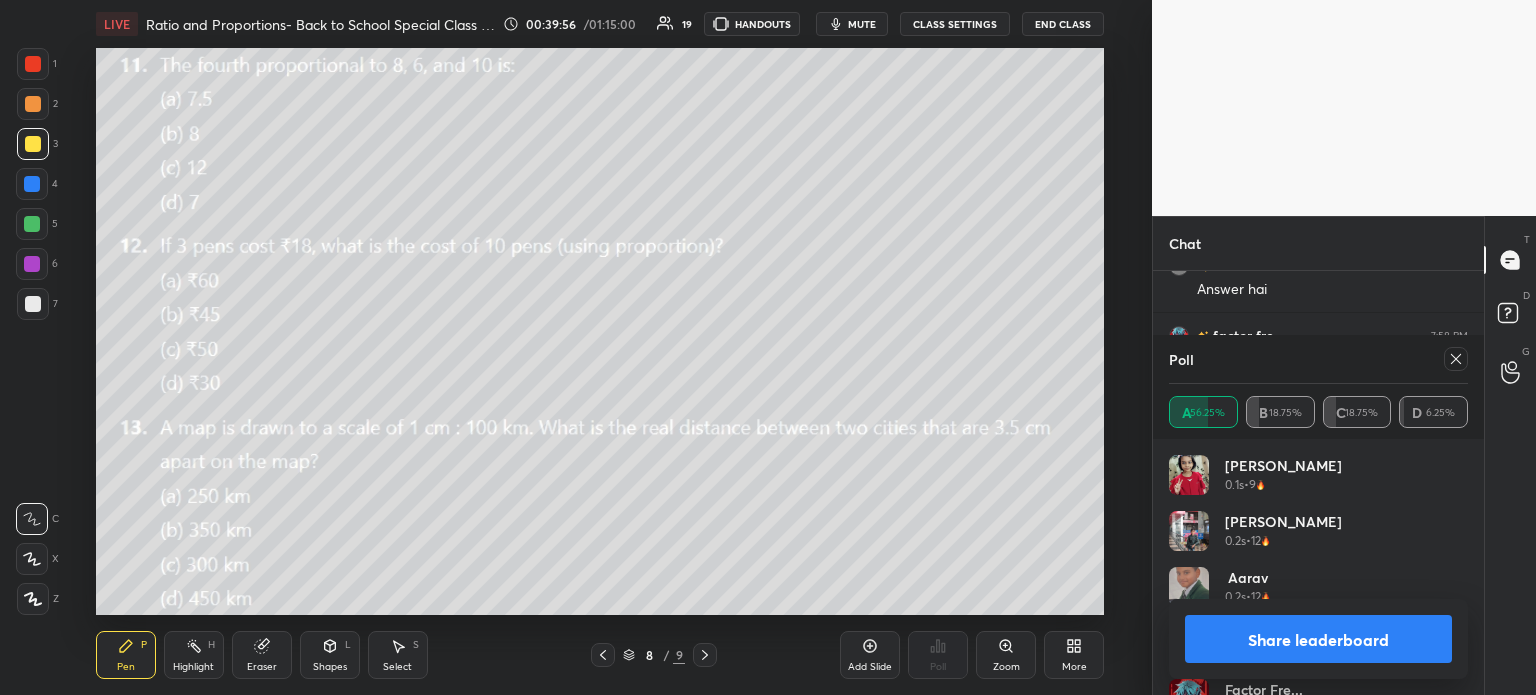 click on "4" at bounding box center [37, 188] 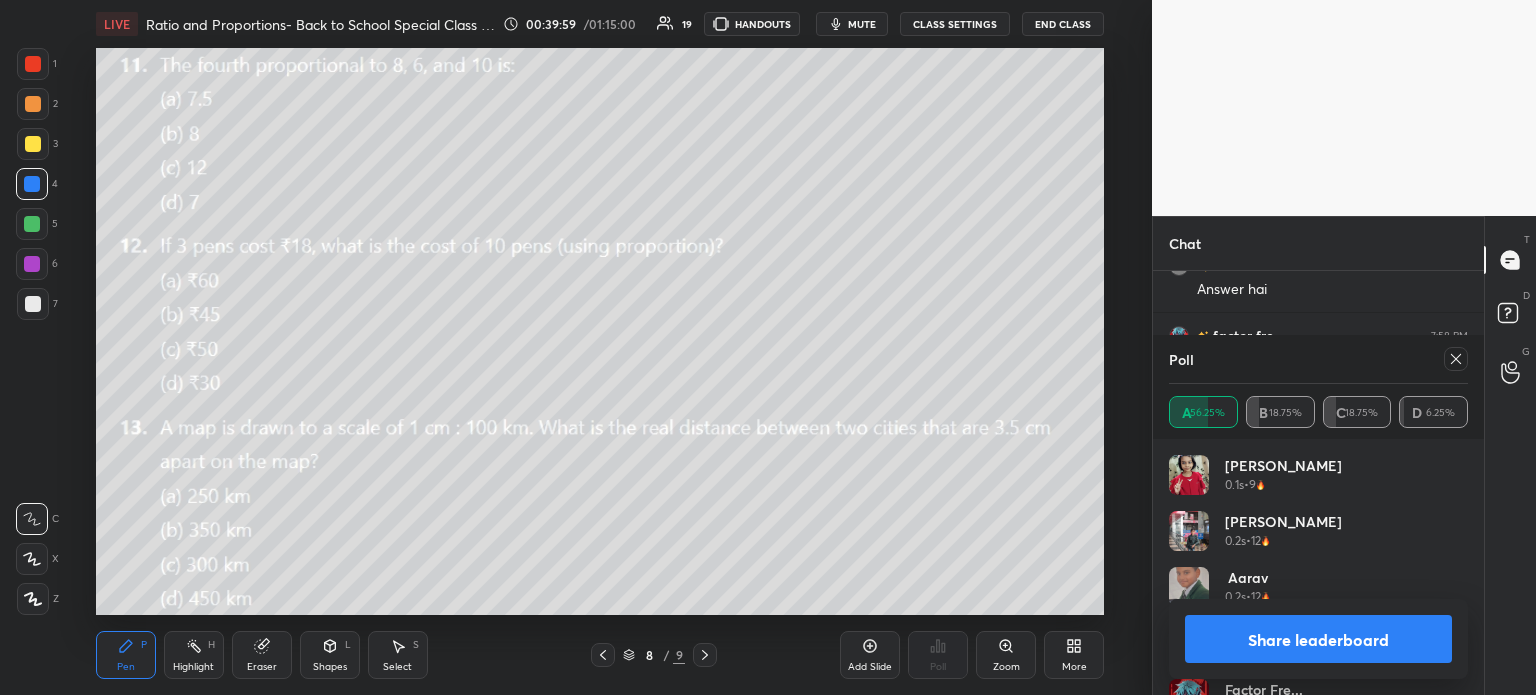 click 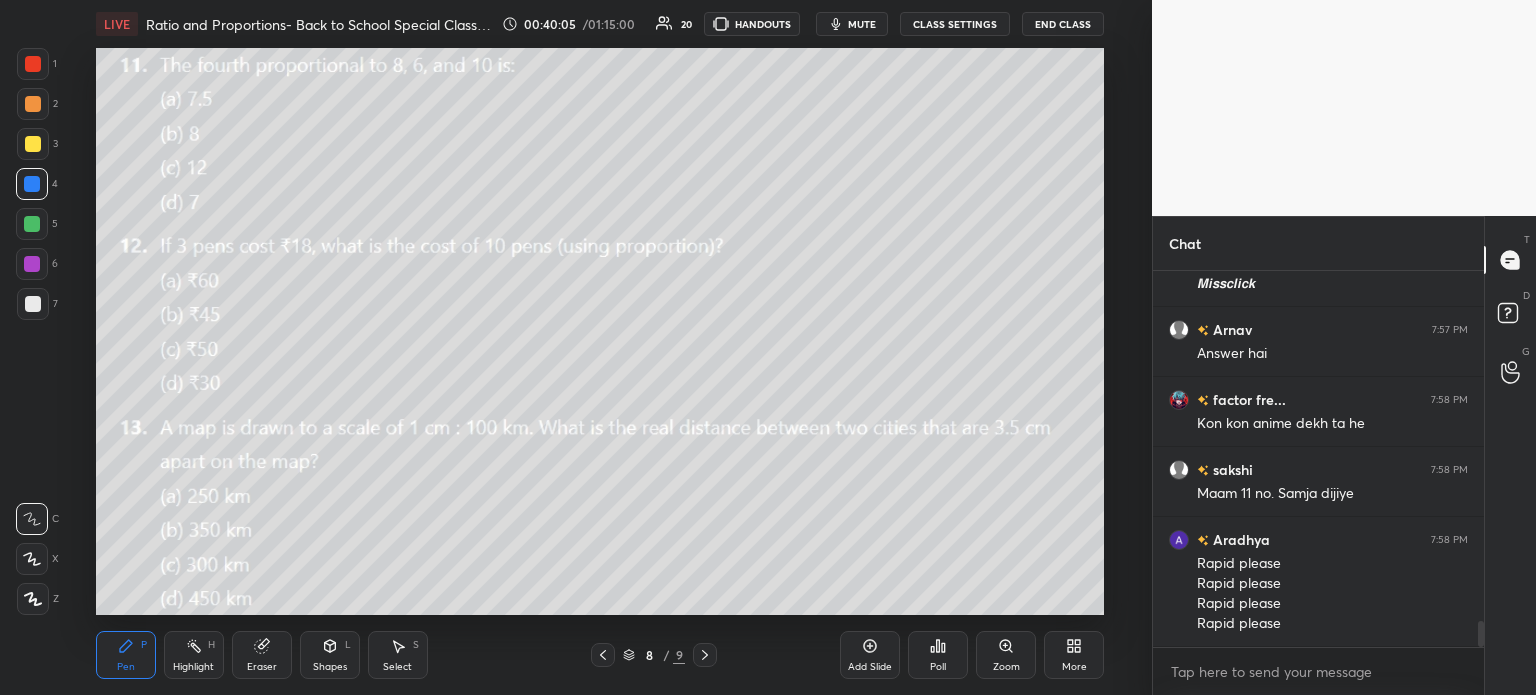 click at bounding box center (33, 304) 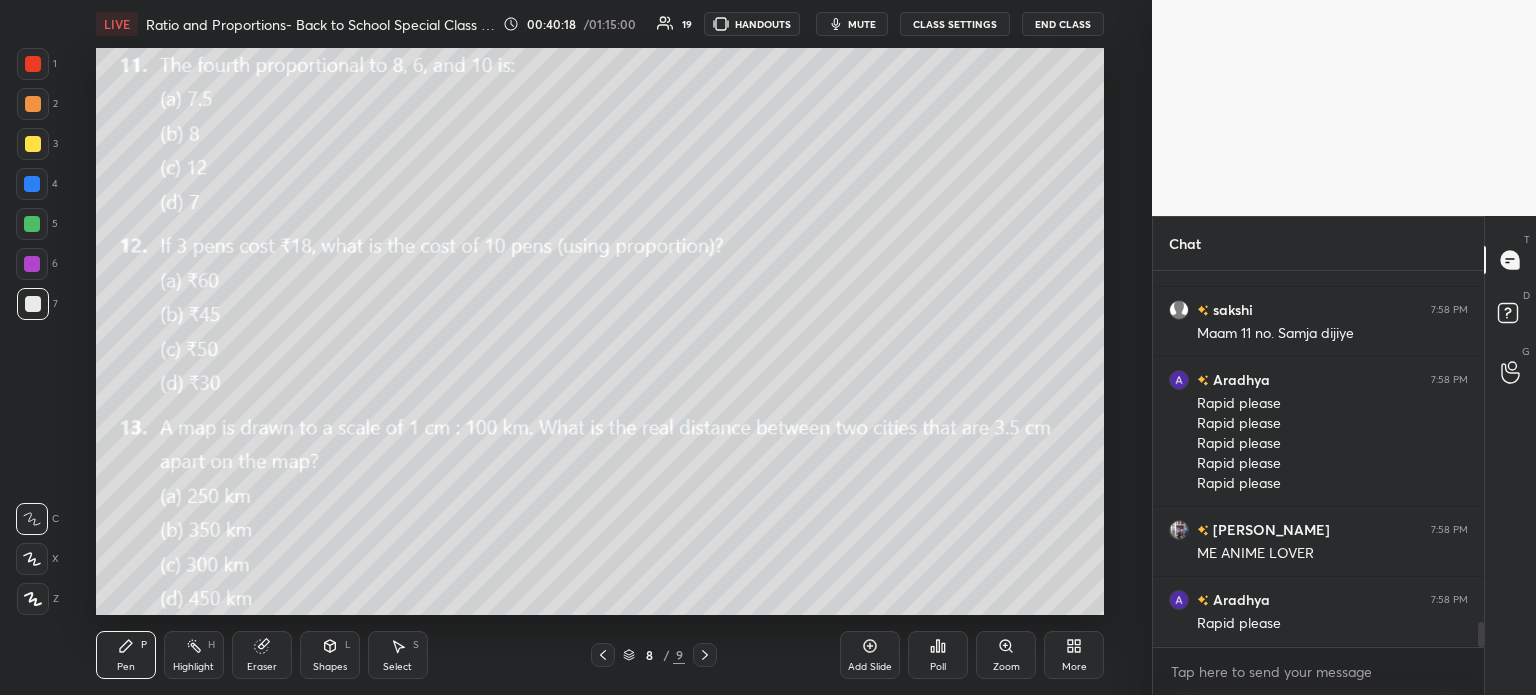 click 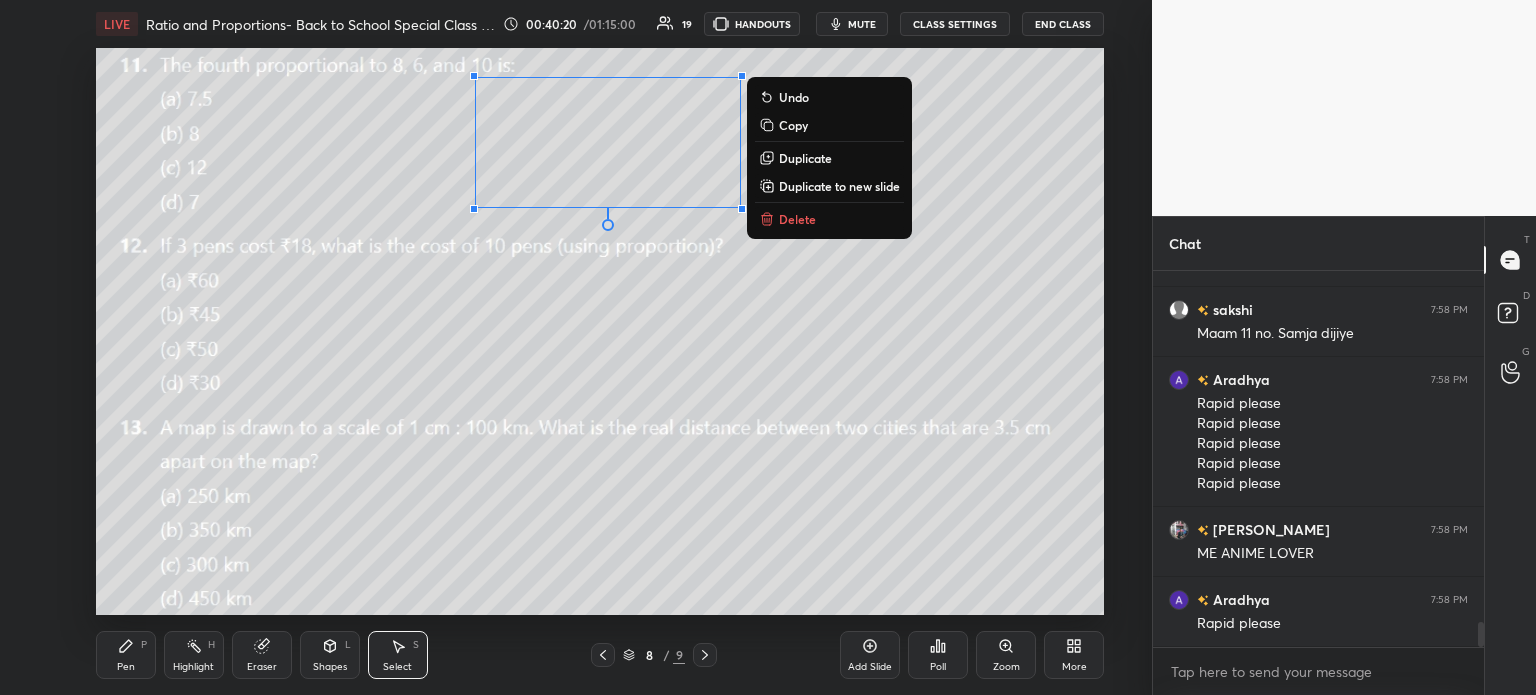 click on "Duplicate to new slide" at bounding box center (839, 186) 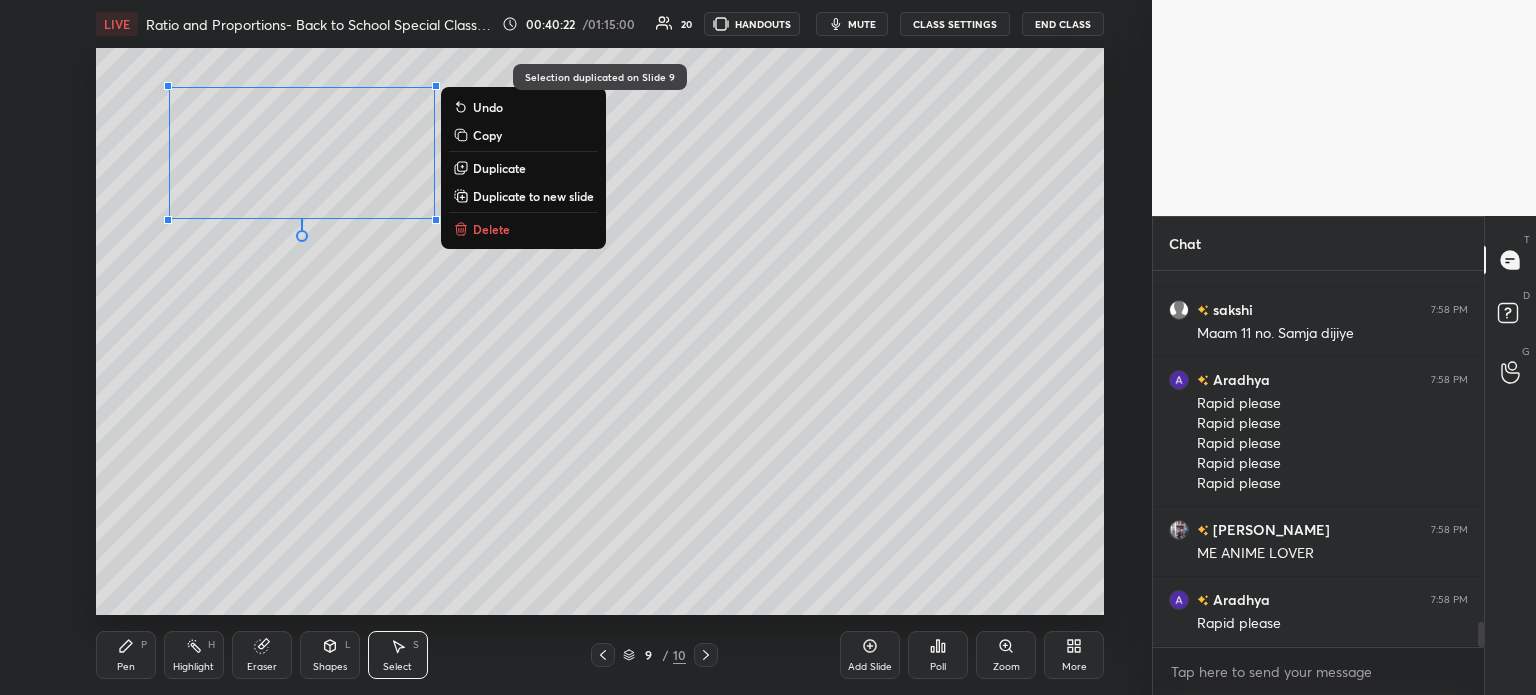 click on "0 ° Undo Copy Duplicate Duplicate to new slide Delete" at bounding box center (600, 331) 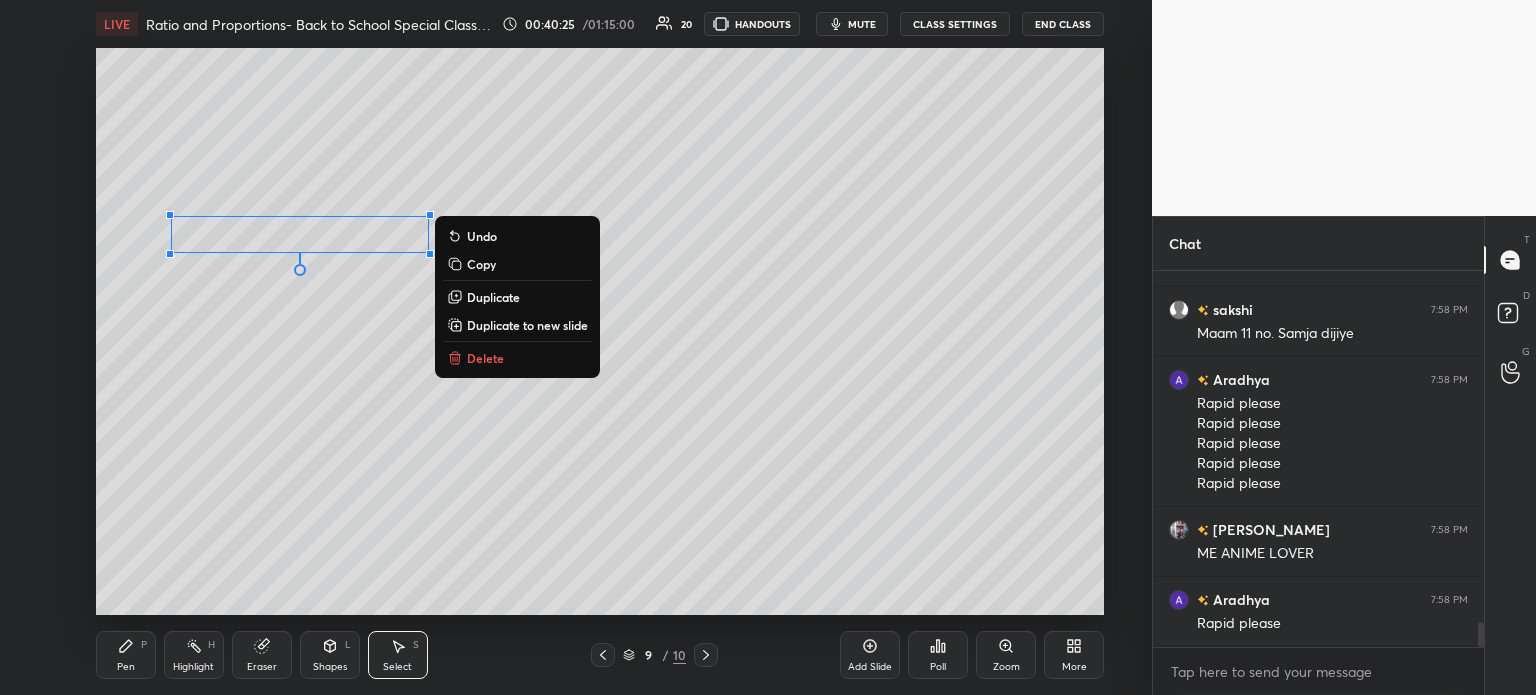 click on "Pen P" at bounding box center (126, 655) 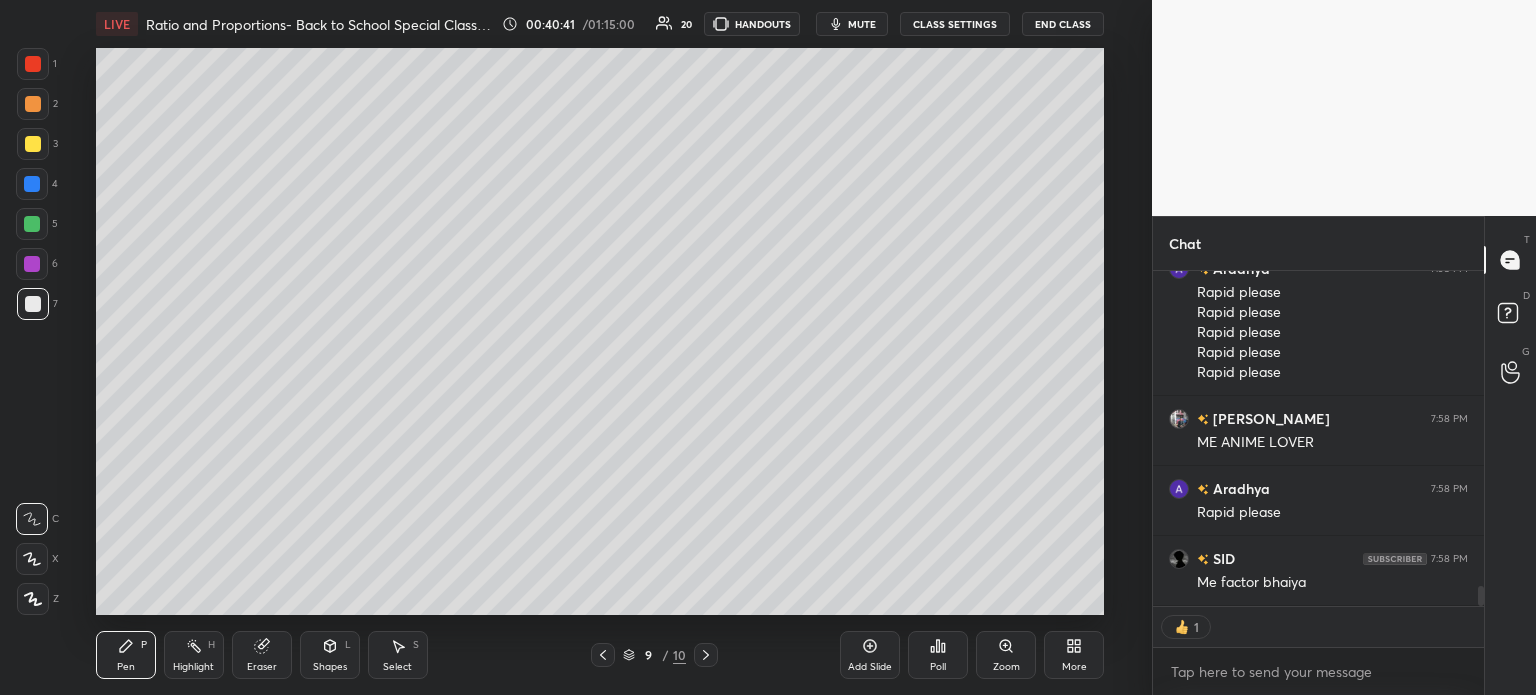 click 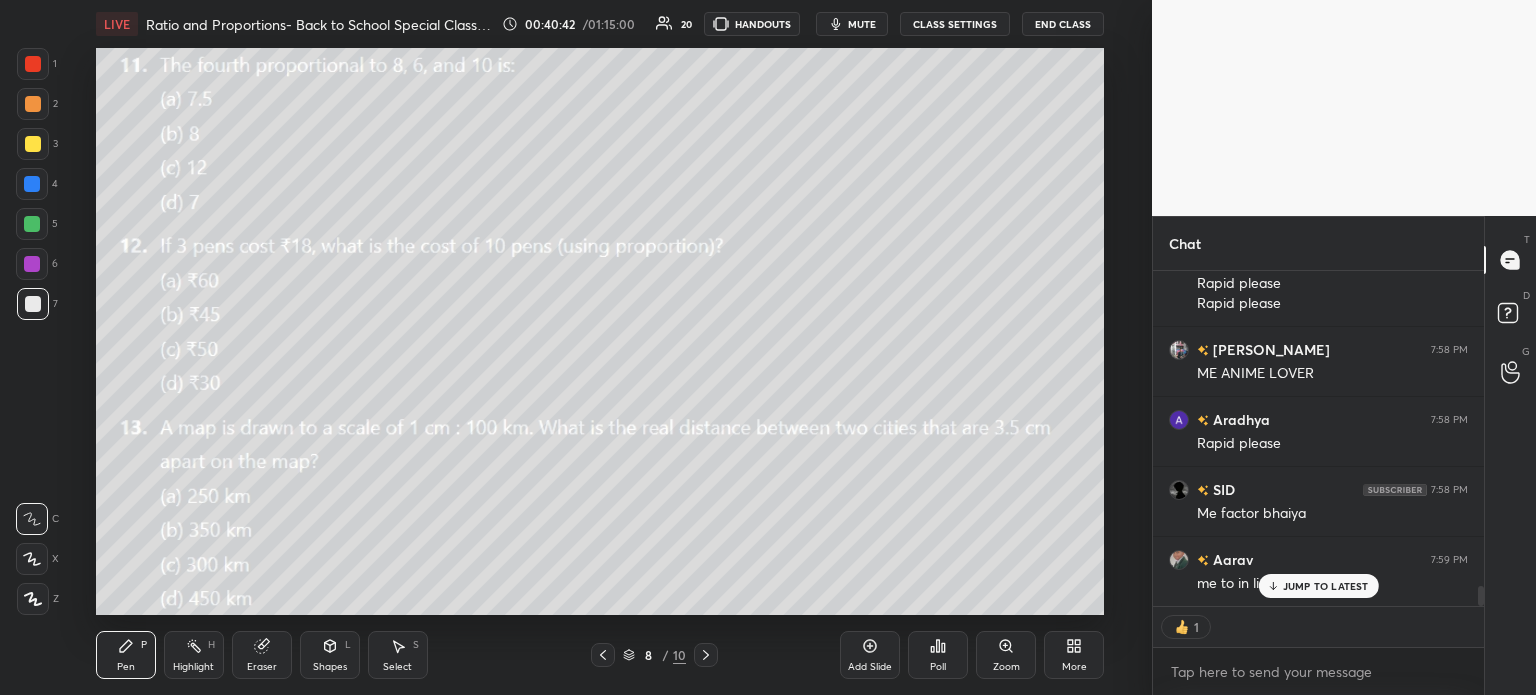 click at bounding box center (32, 224) 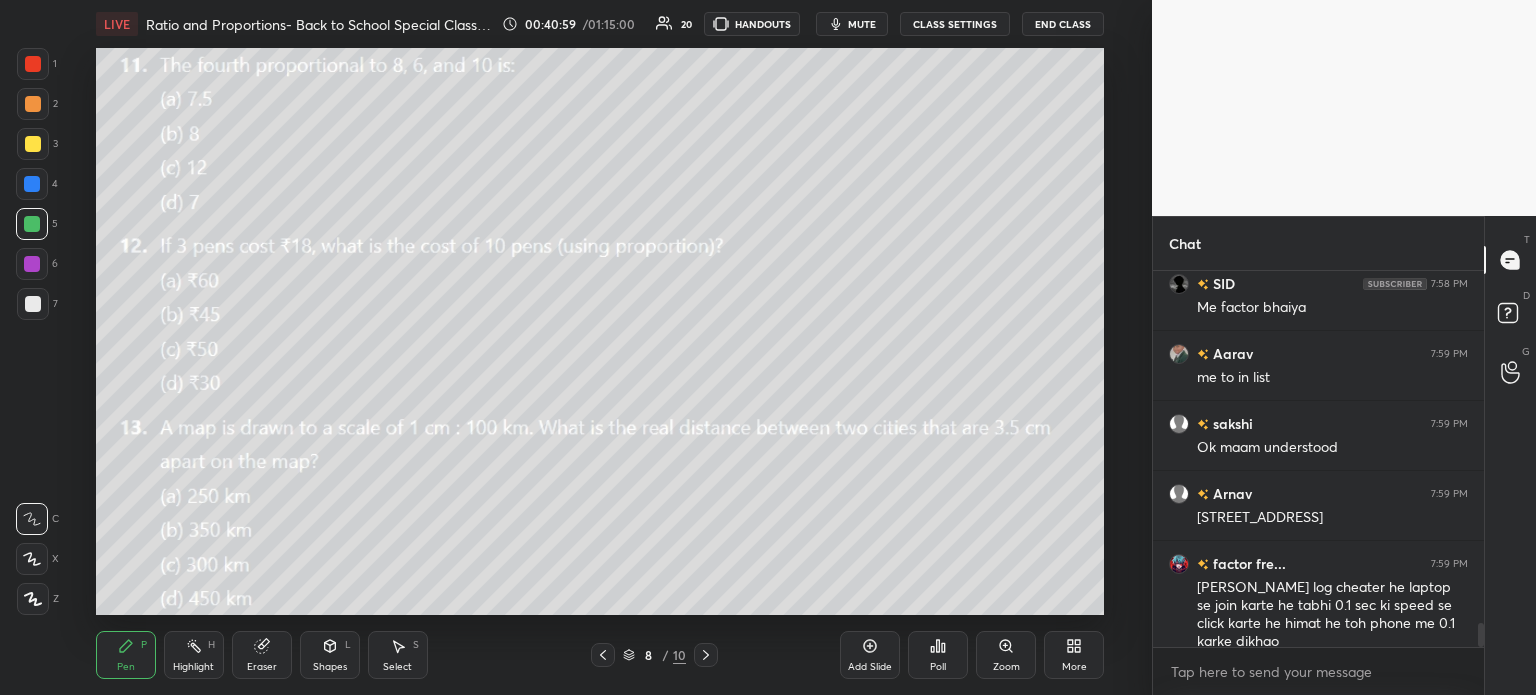 click on "Eraser" at bounding box center [262, 655] 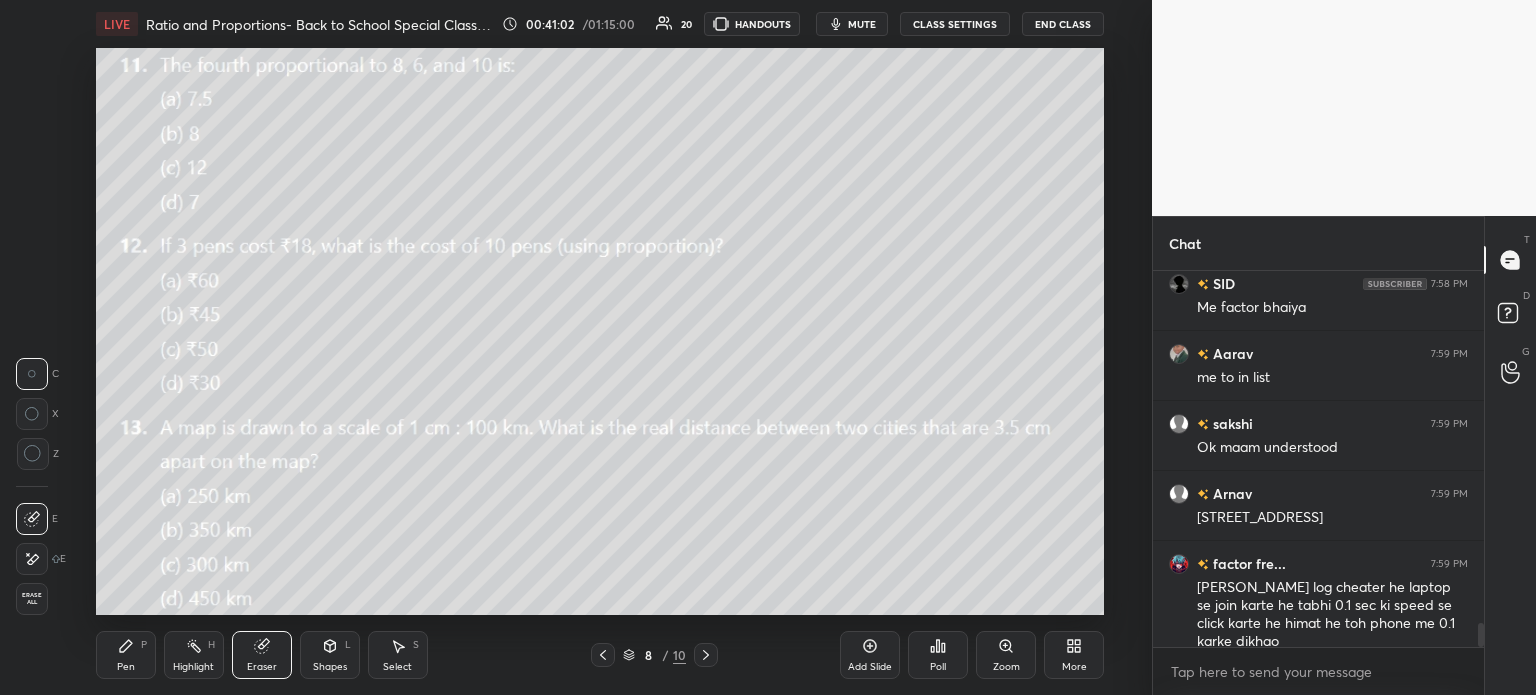click on "Pen P" at bounding box center [126, 655] 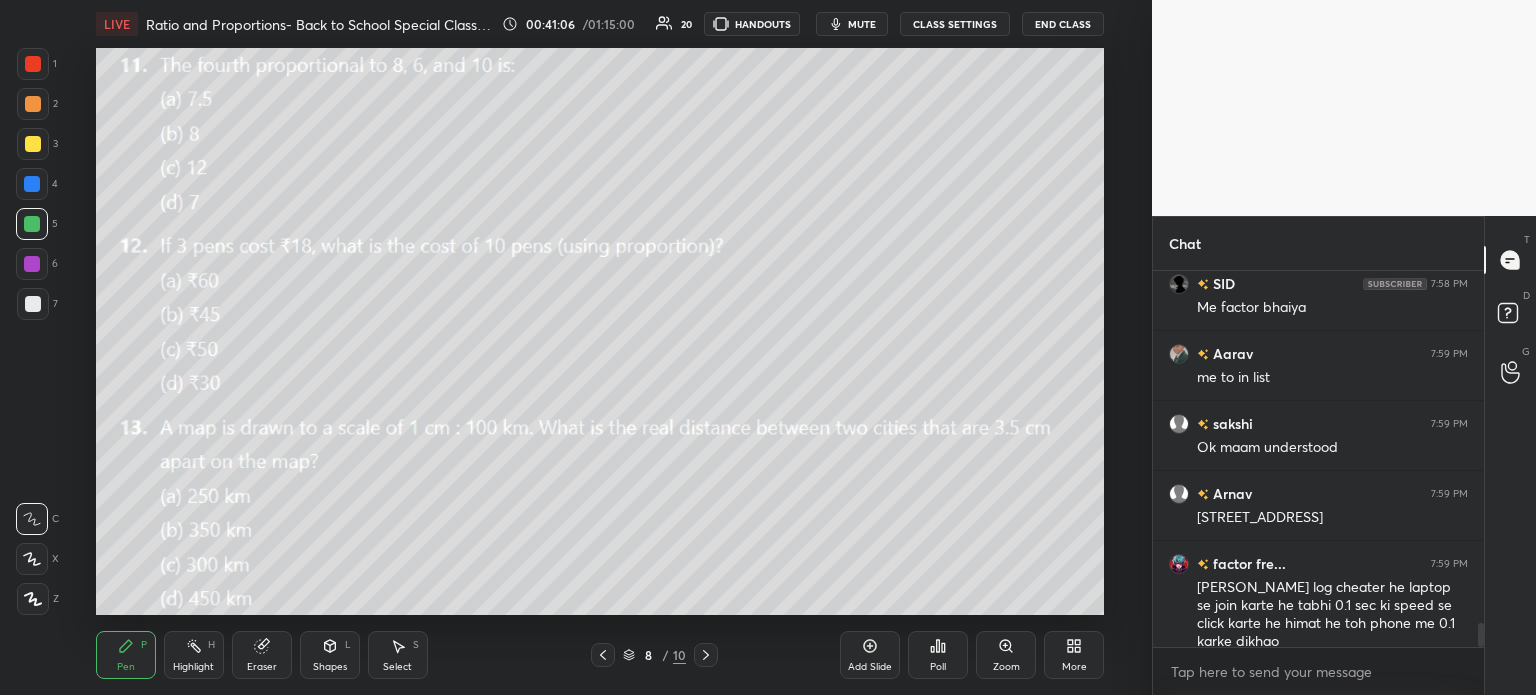 click on "Eraser" at bounding box center [262, 655] 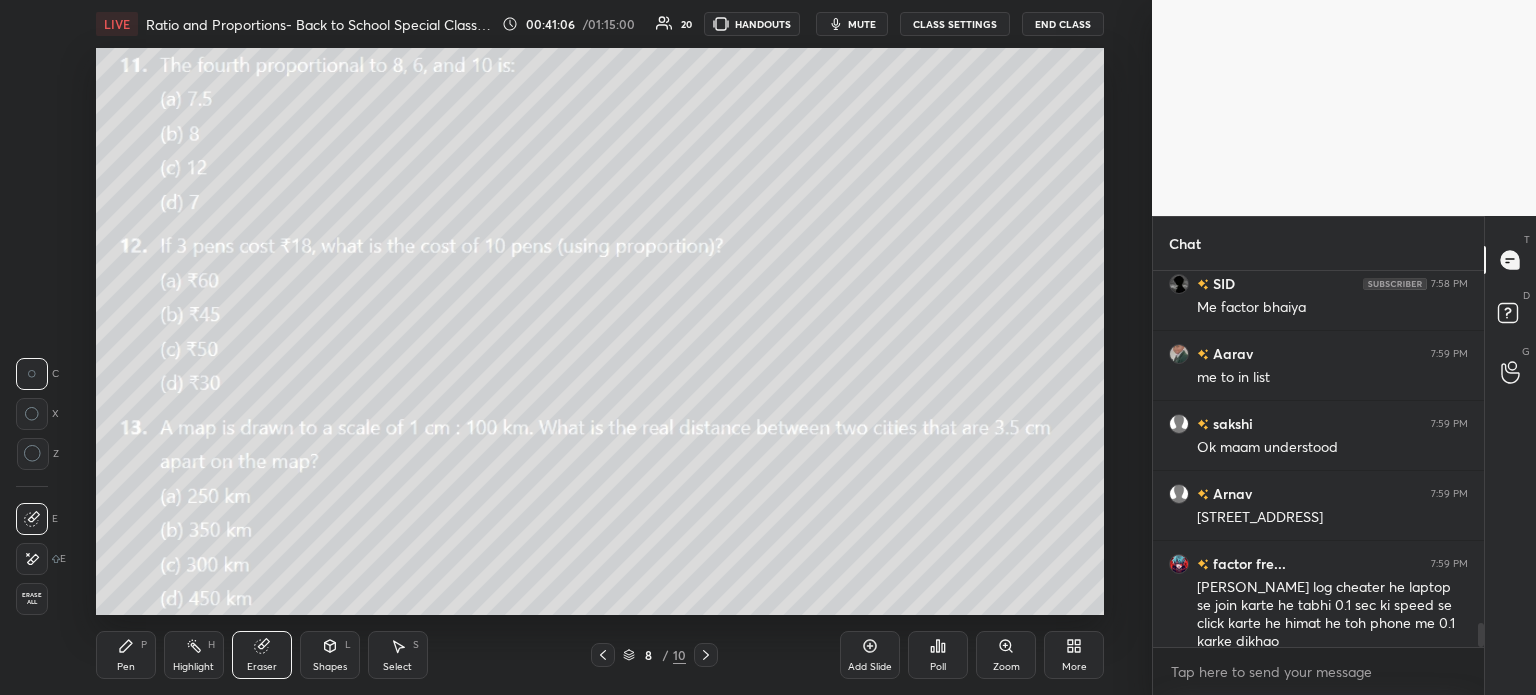 click on "Erase all" at bounding box center (32, 599) 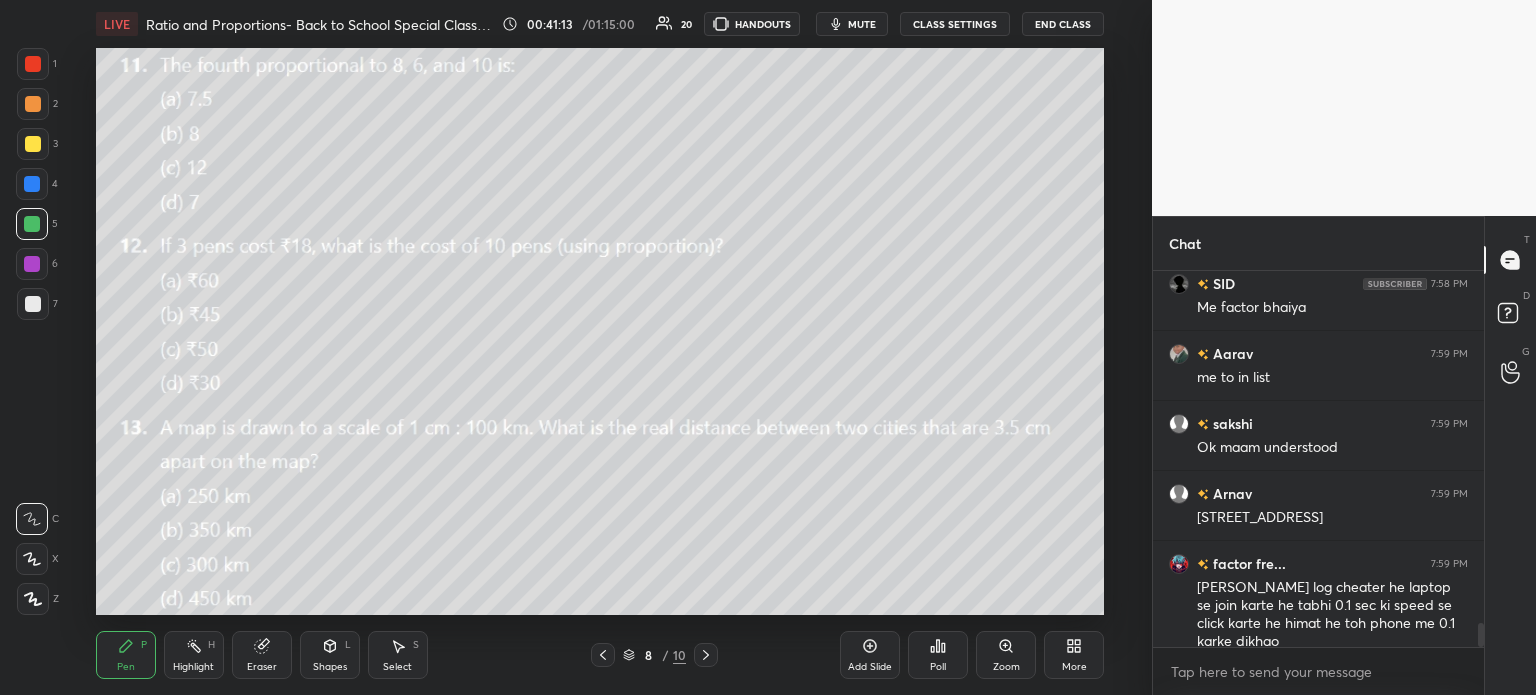 scroll, scrollTop: 5640, scrollLeft: 0, axis: vertical 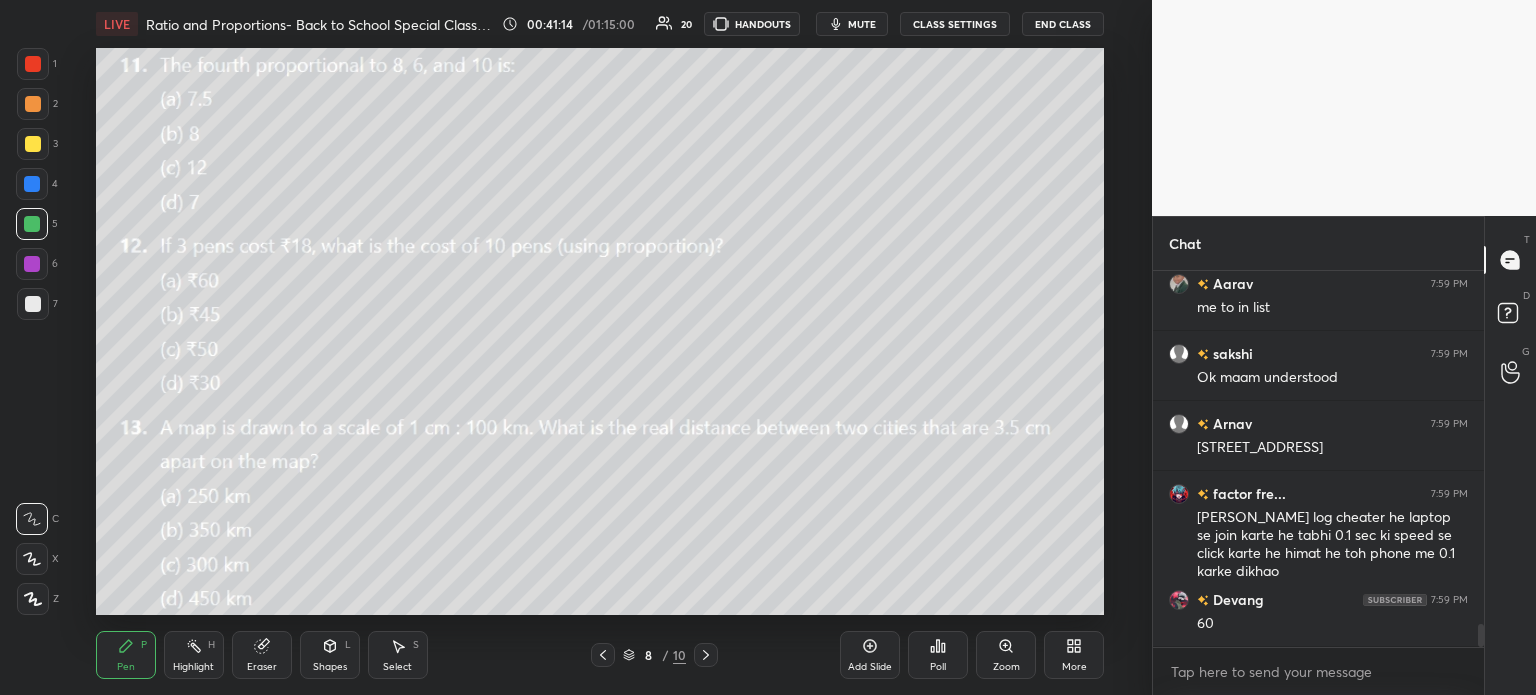 click 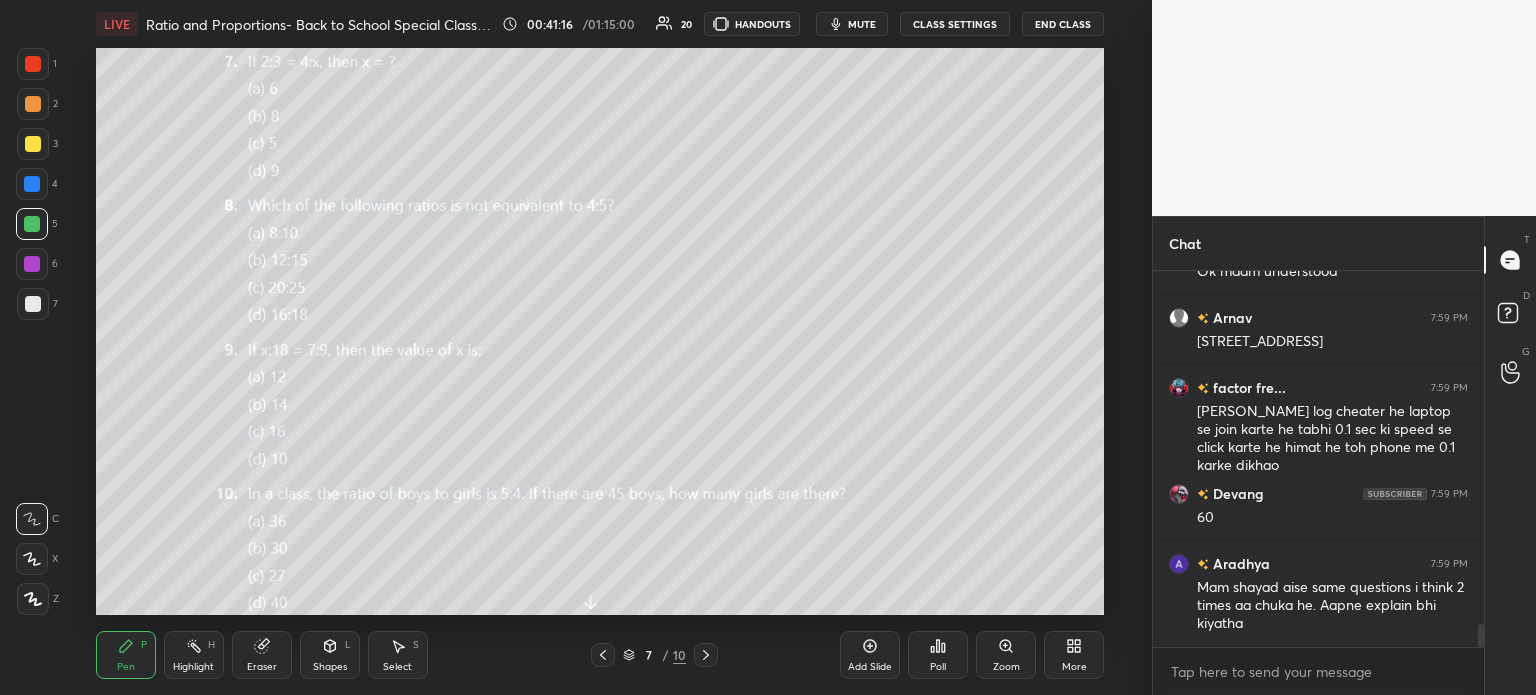 click 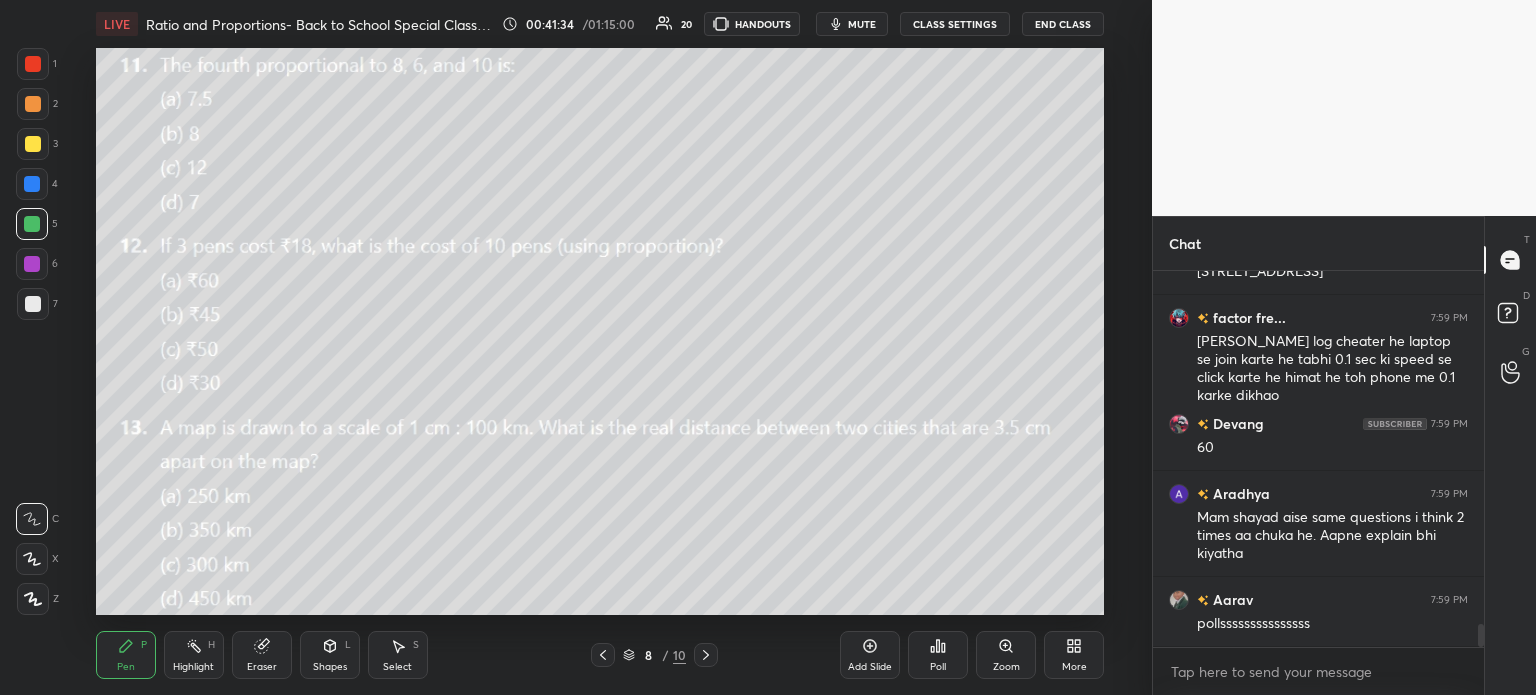 scroll, scrollTop: 5904, scrollLeft: 0, axis: vertical 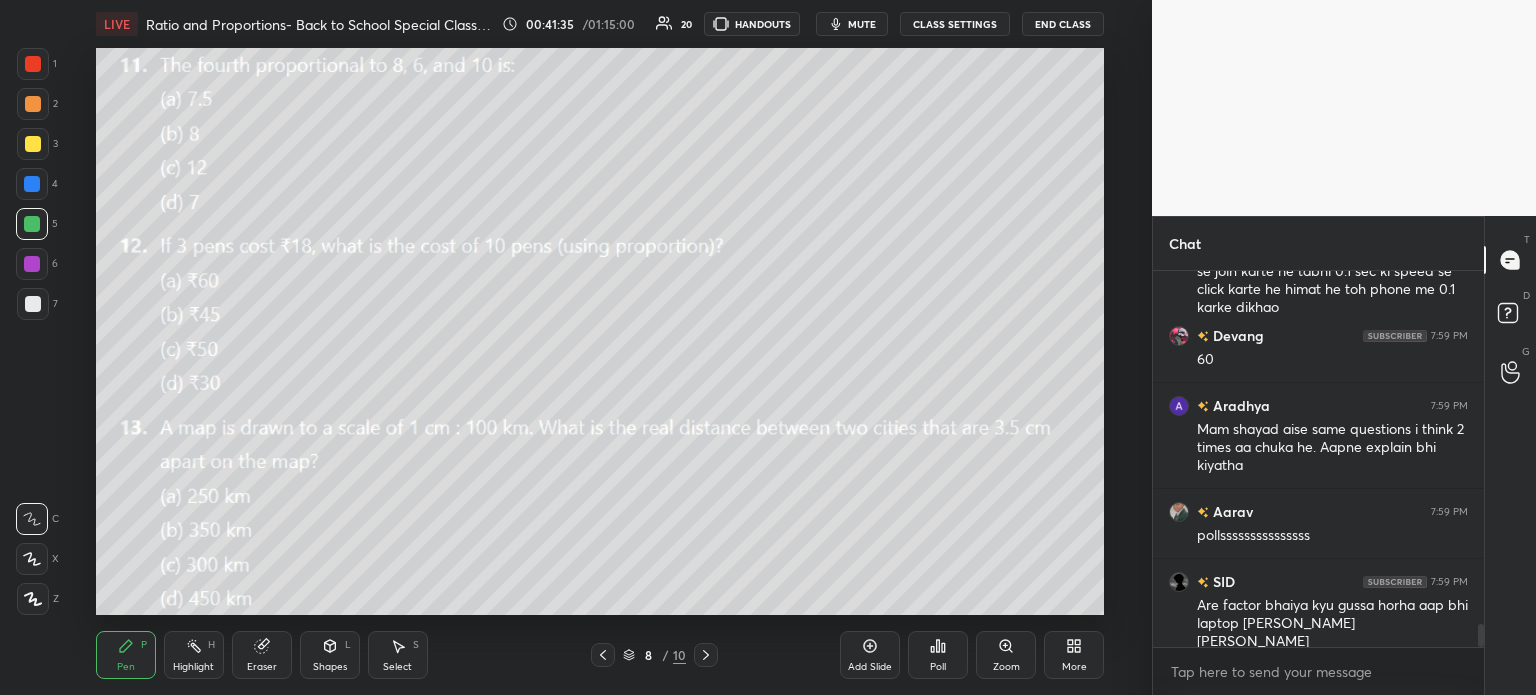 click 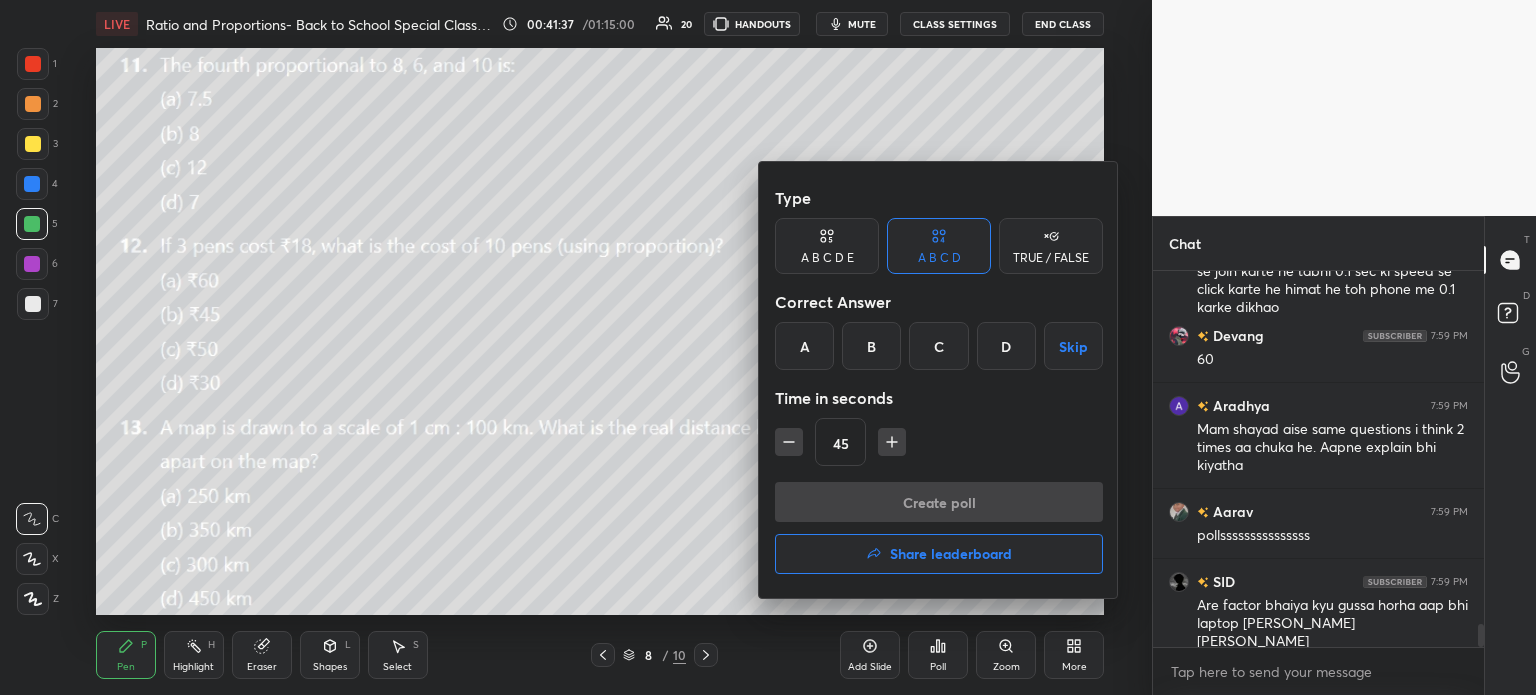 click on "A" at bounding box center (804, 346) 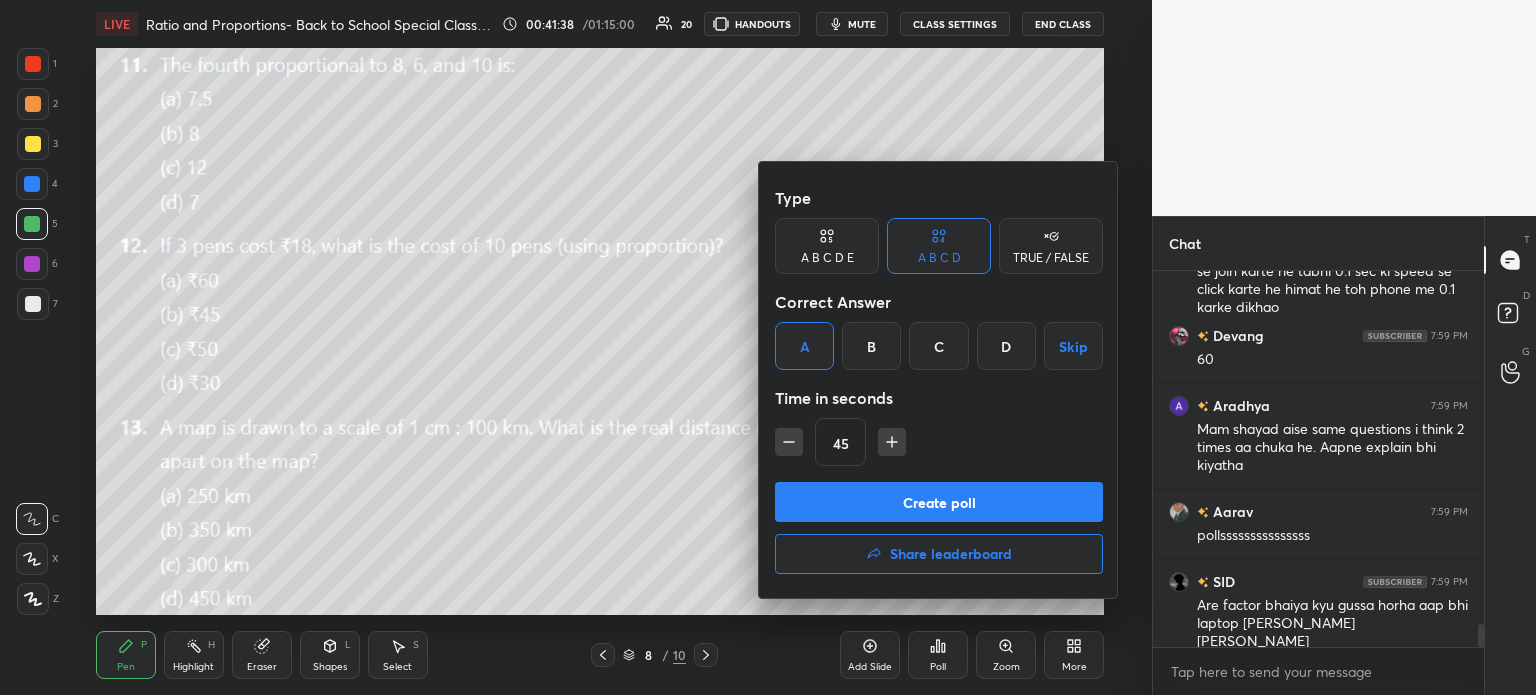 click on "Create poll Share leaderboard" at bounding box center [939, 532] 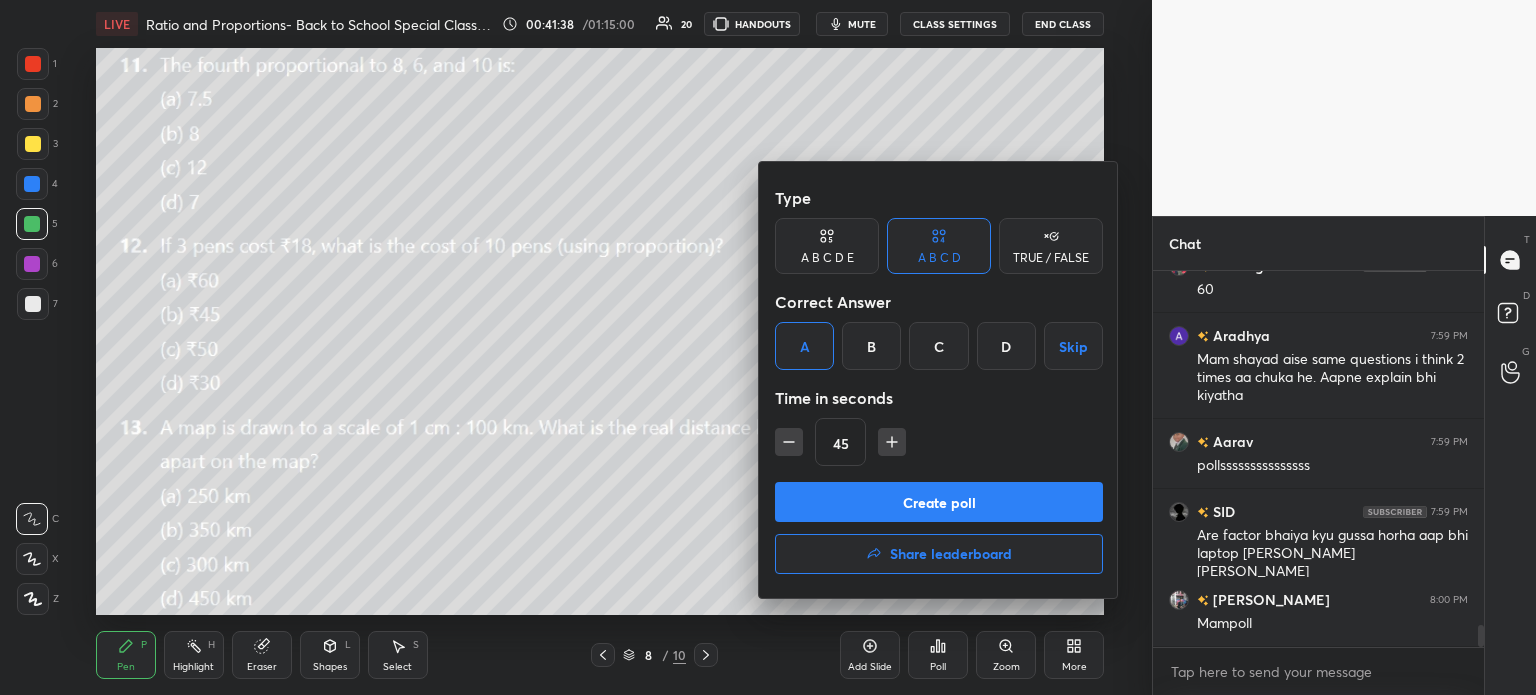 click on "Create poll" at bounding box center (939, 502) 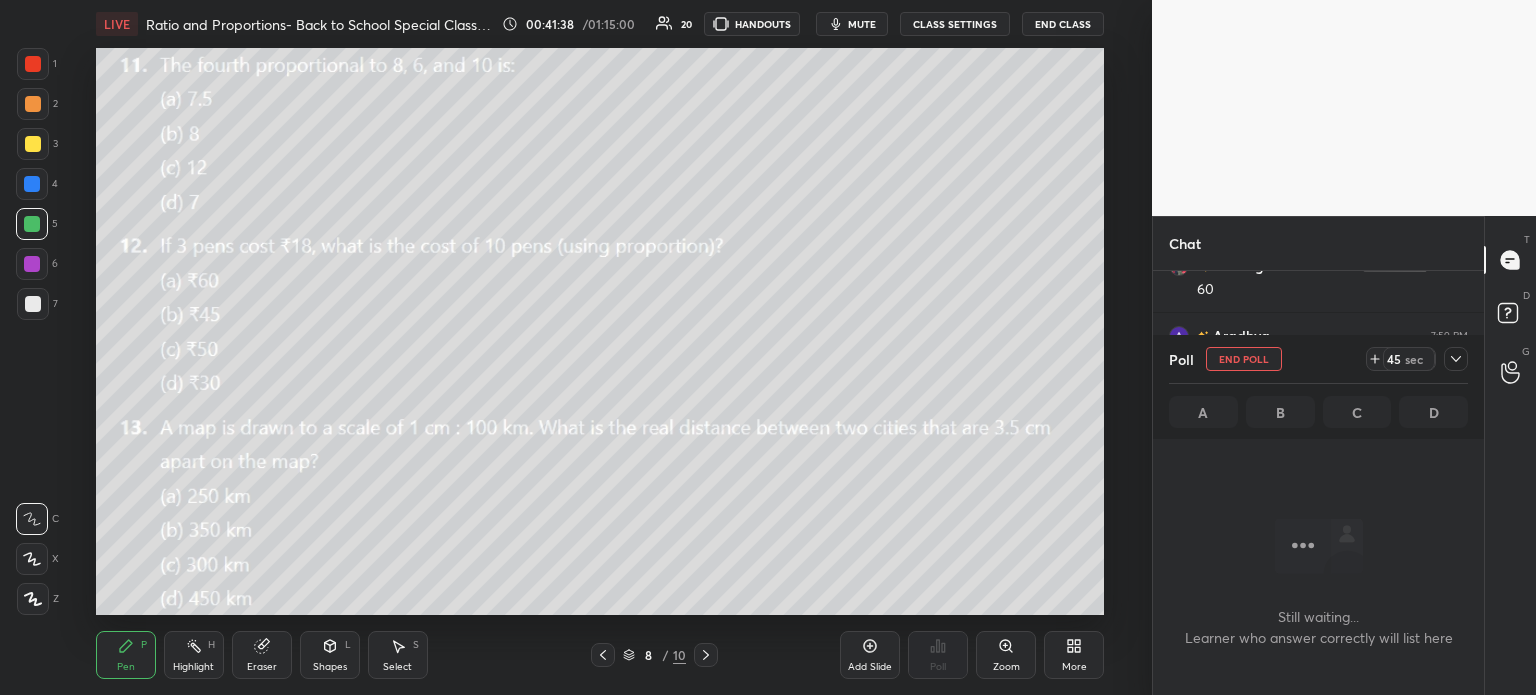 scroll, scrollTop: 347, scrollLeft: 325, axis: both 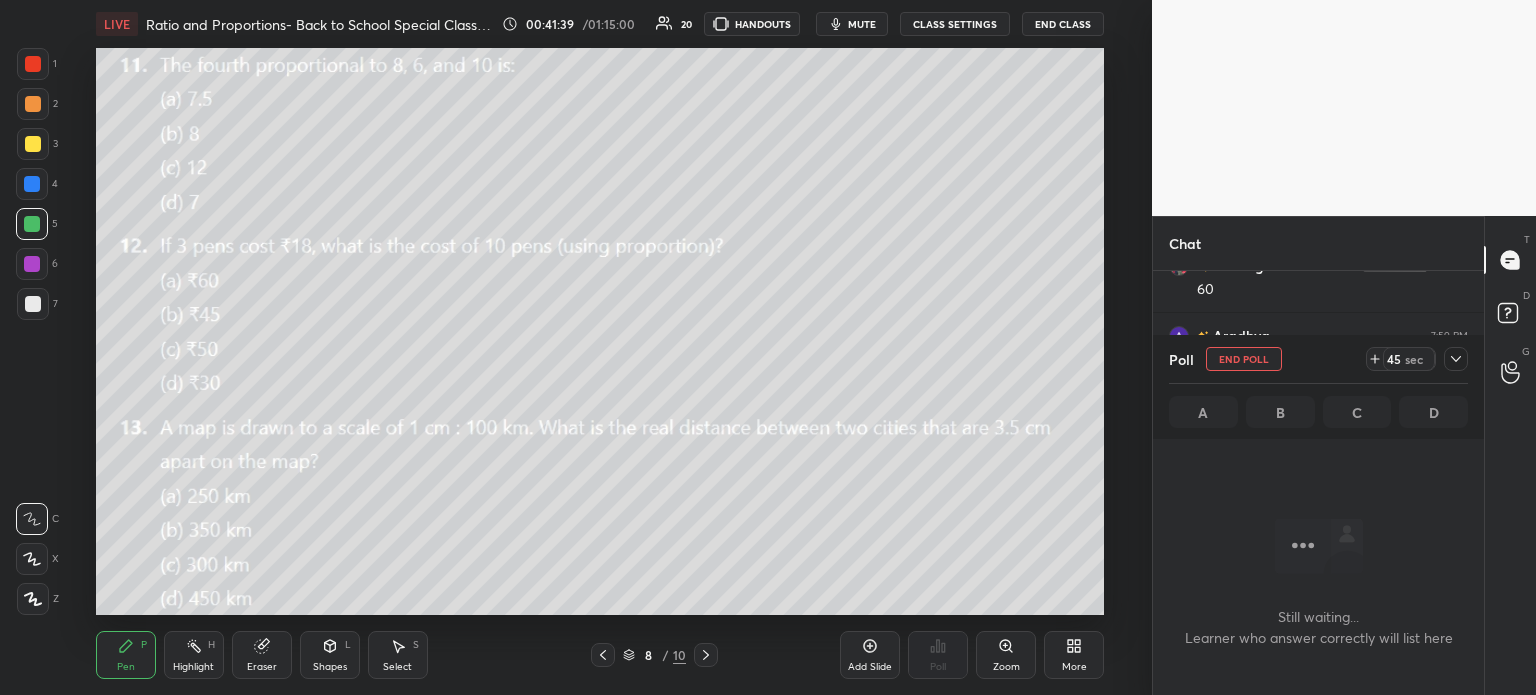 click on "mute" at bounding box center (852, 24) 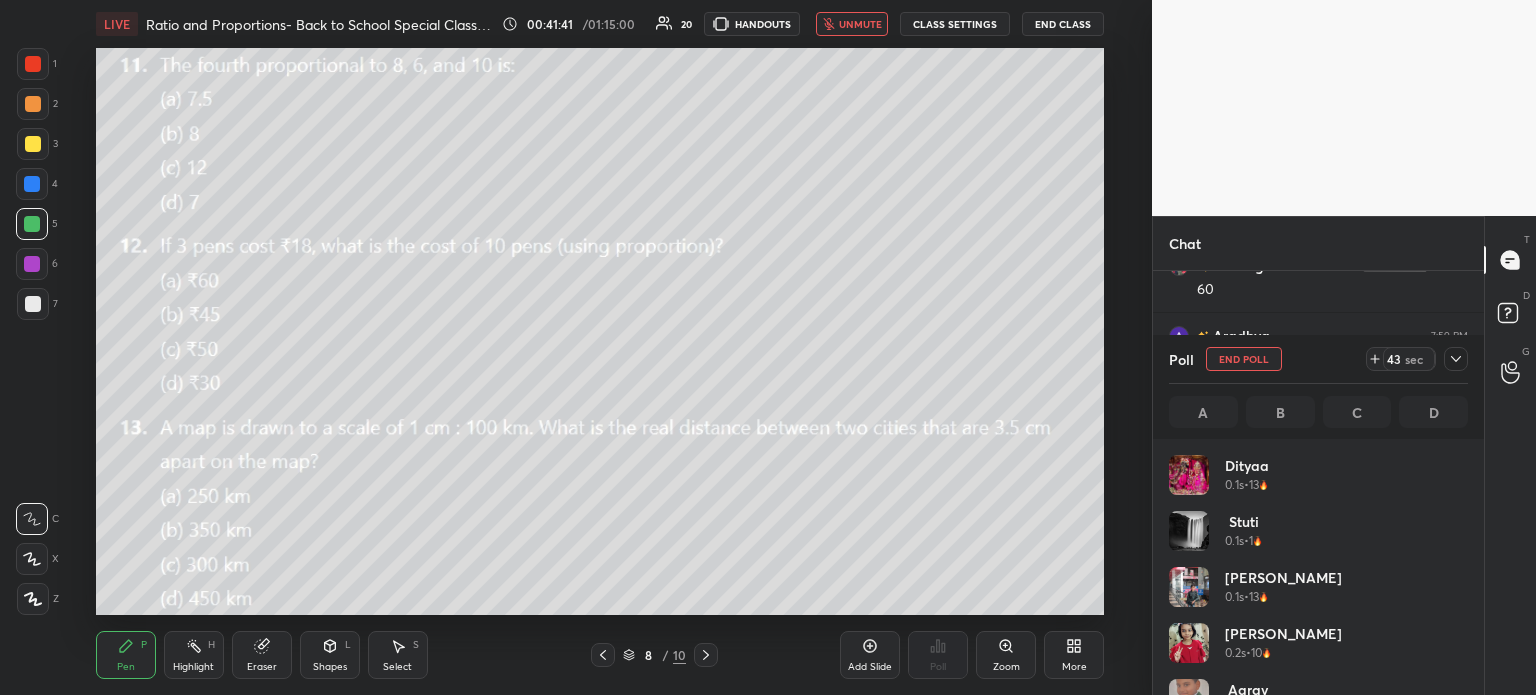 scroll, scrollTop: 6, scrollLeft: 6, axis: both 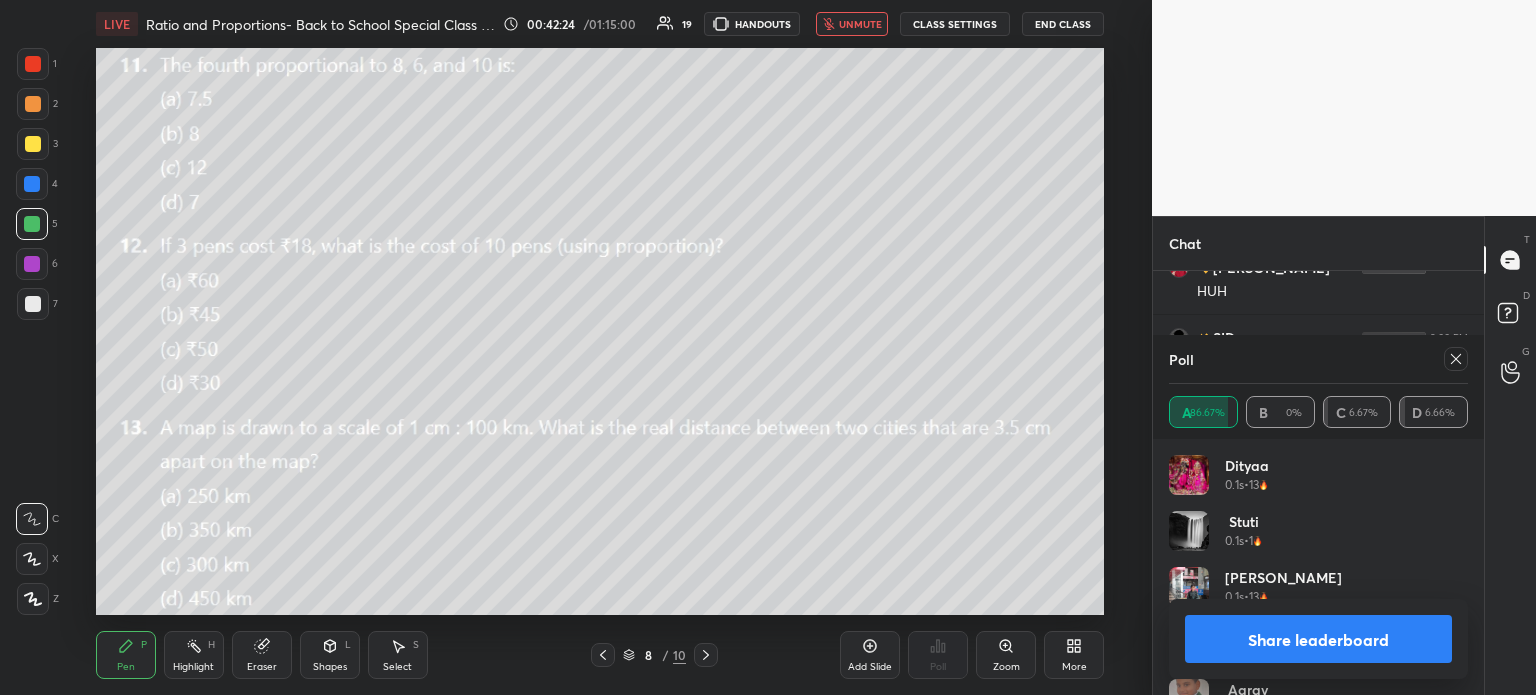 click 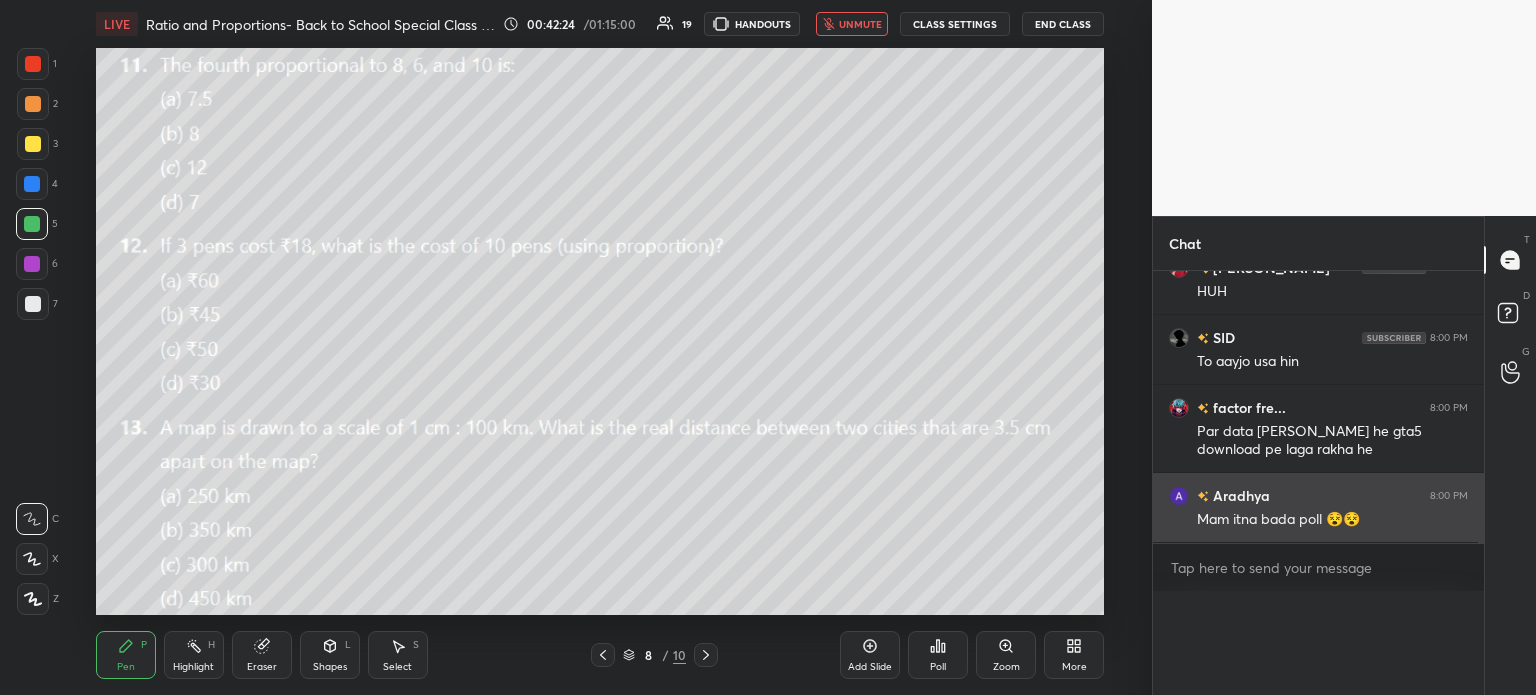 scroll, scrollTop: 120, scrollLeft: 293, axis: both 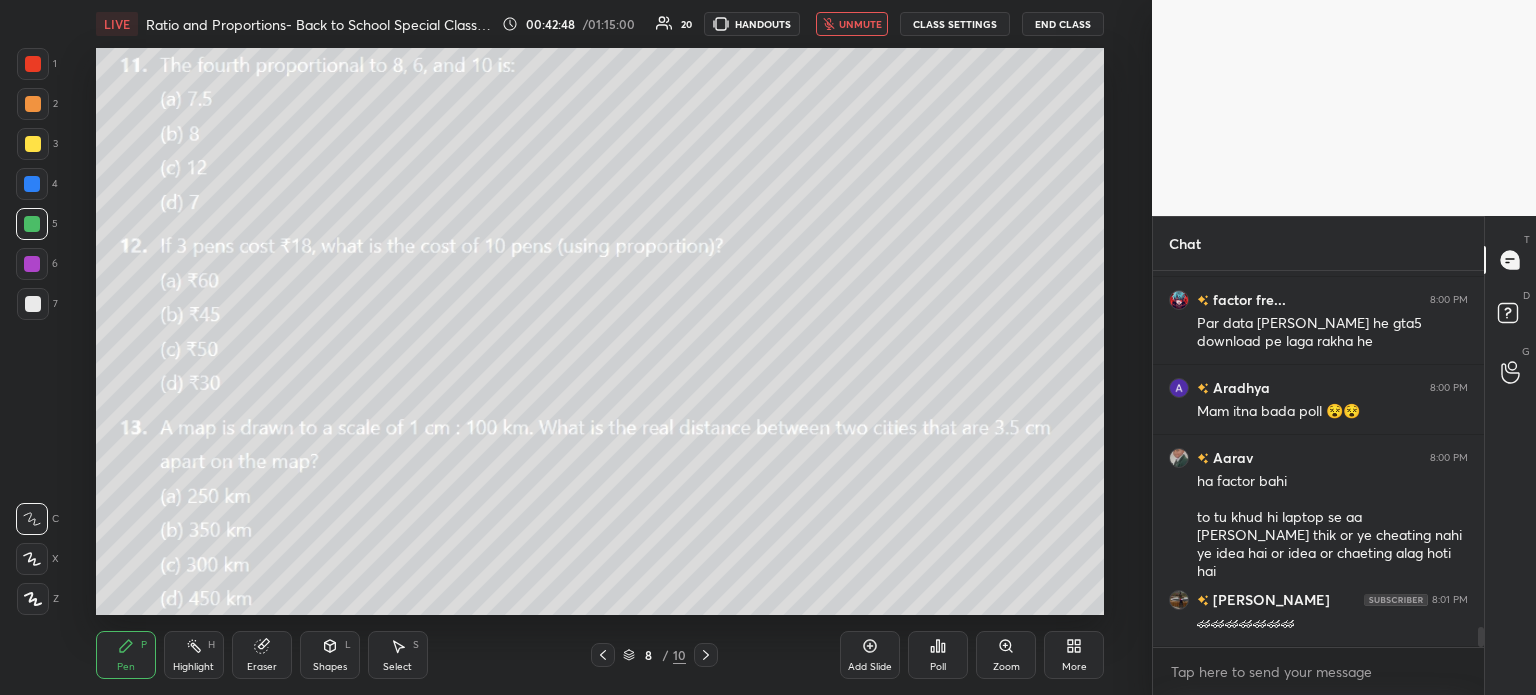 click on "Poll" at bounding box center (938, 655) 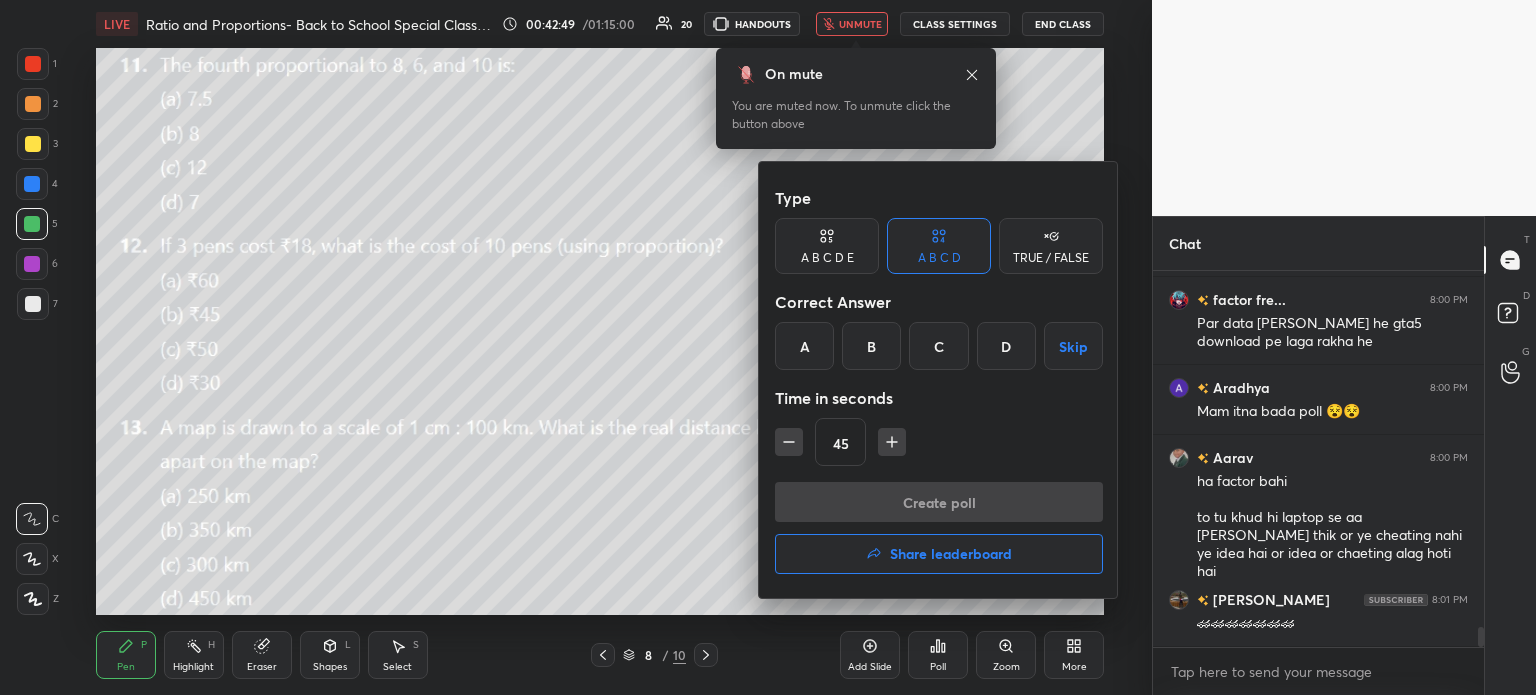 click on "B" at bounding box center (871, 346) 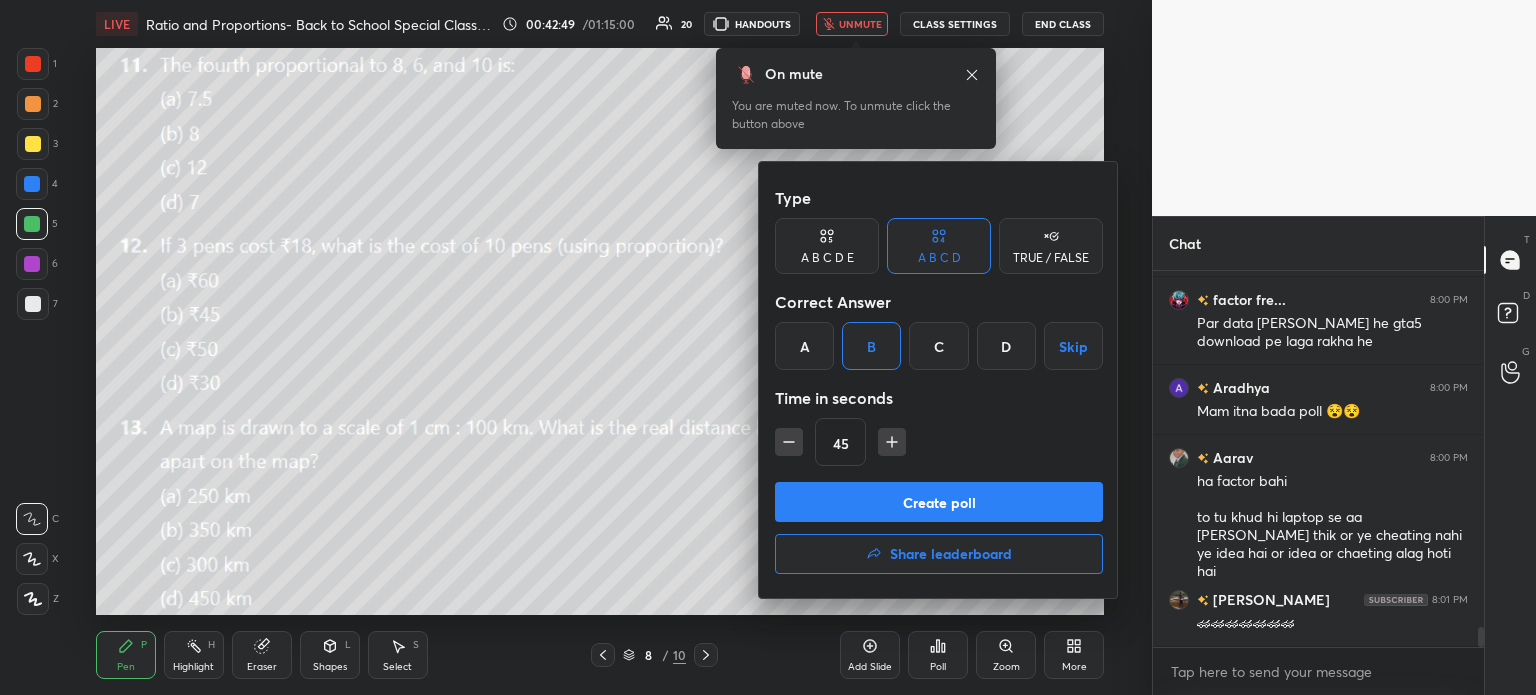 scroll, scrollTop: 6784, scrollLeft: 0, axis: vertical 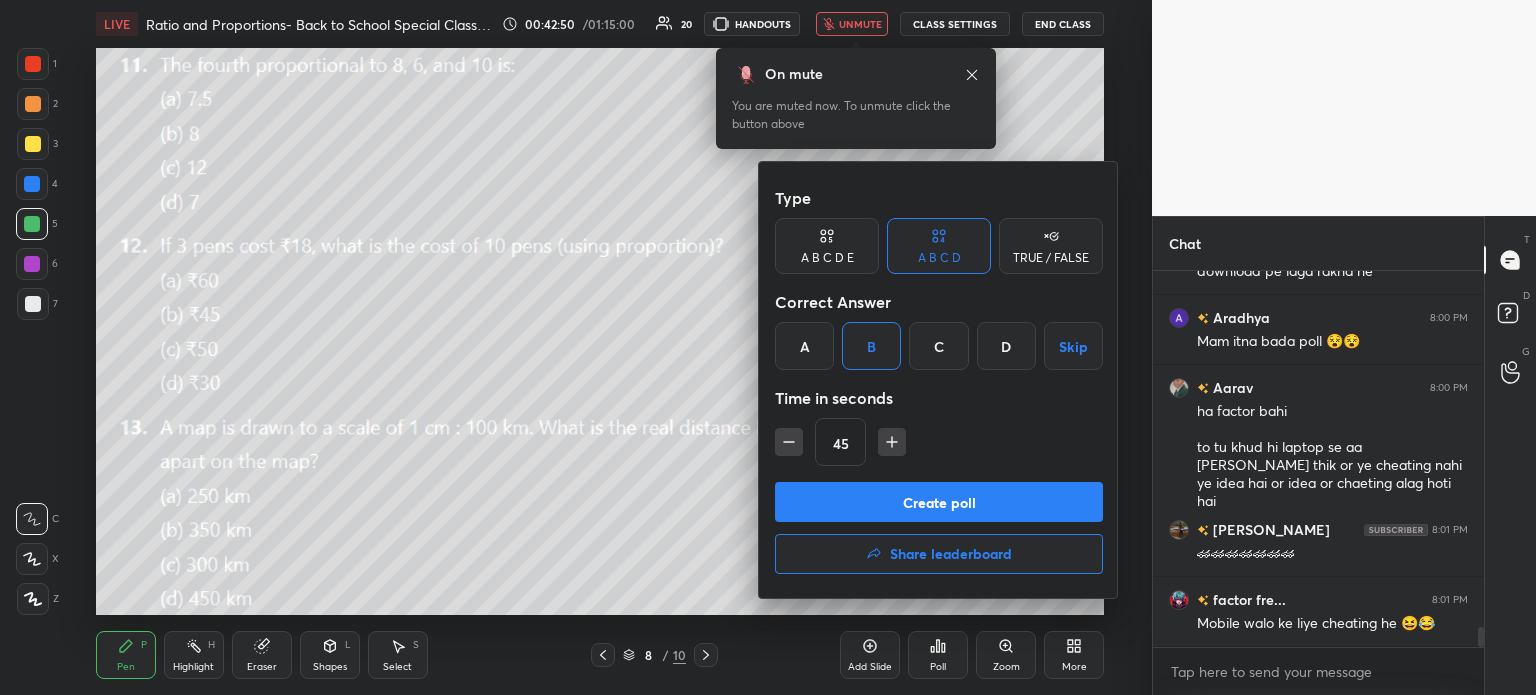 click at bounding box center (768, 347) 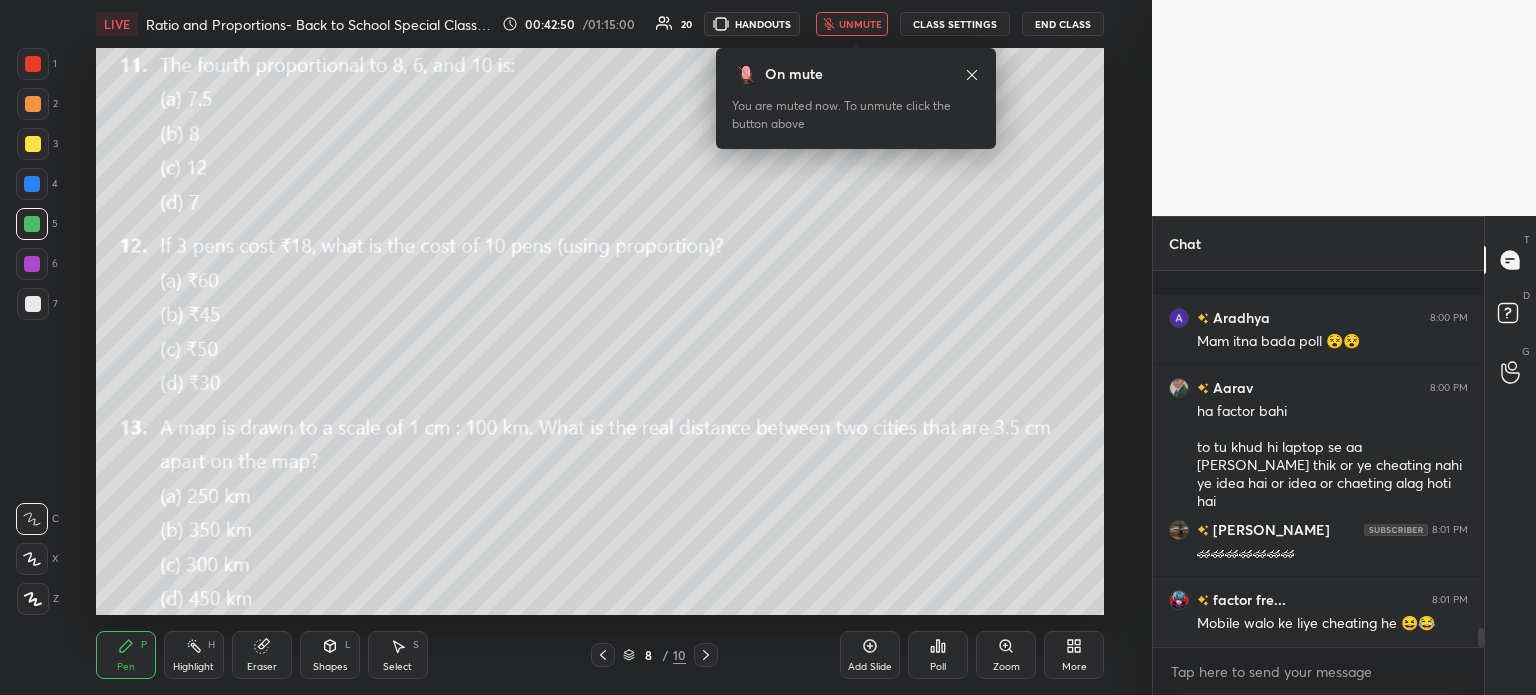 scroll, scrollTop: 6924, scrollLeft: 0, axis: vertical 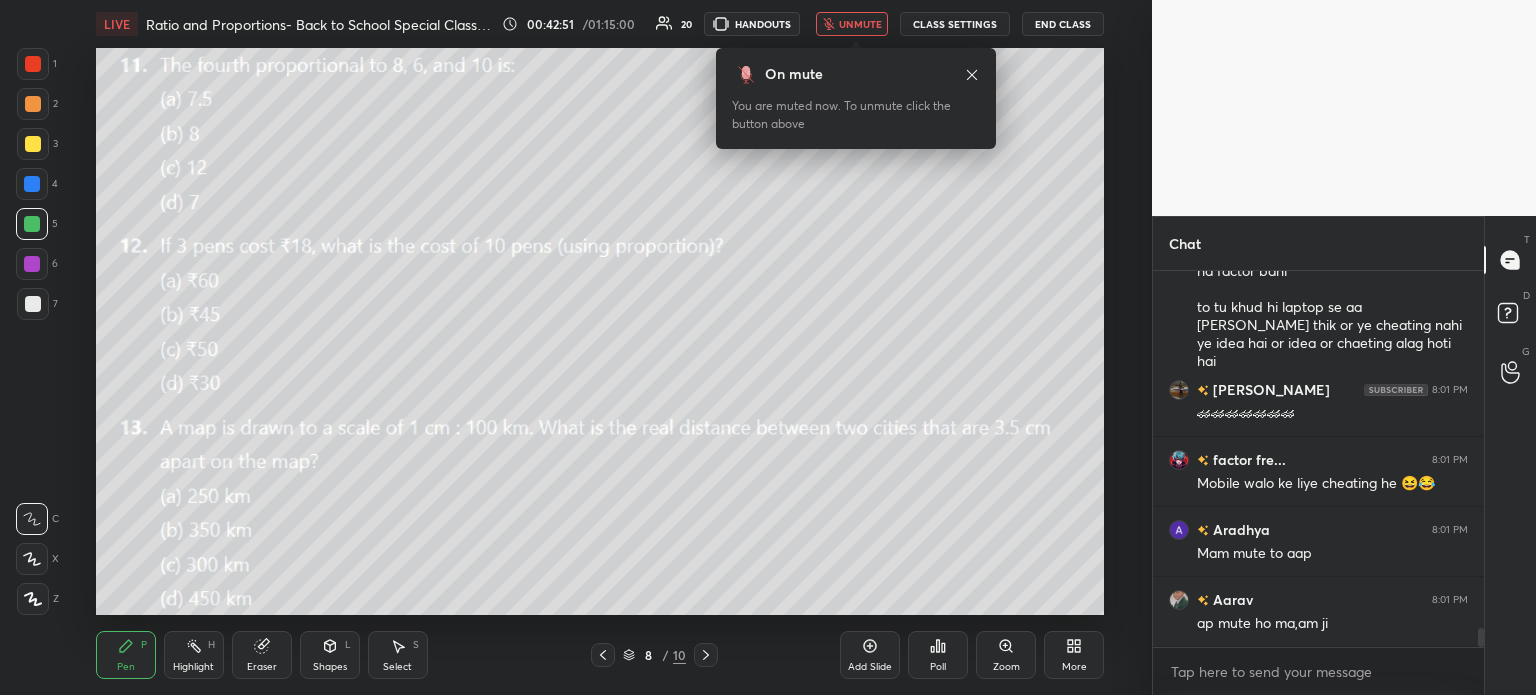 click on "LIVE Ratio and Proportions- Back to School Special Class Series 00:42:51 /  01:15:00 20 HANDOUTS unmute CLASS SETTINGS End Class" at bounding box center [600, 24] 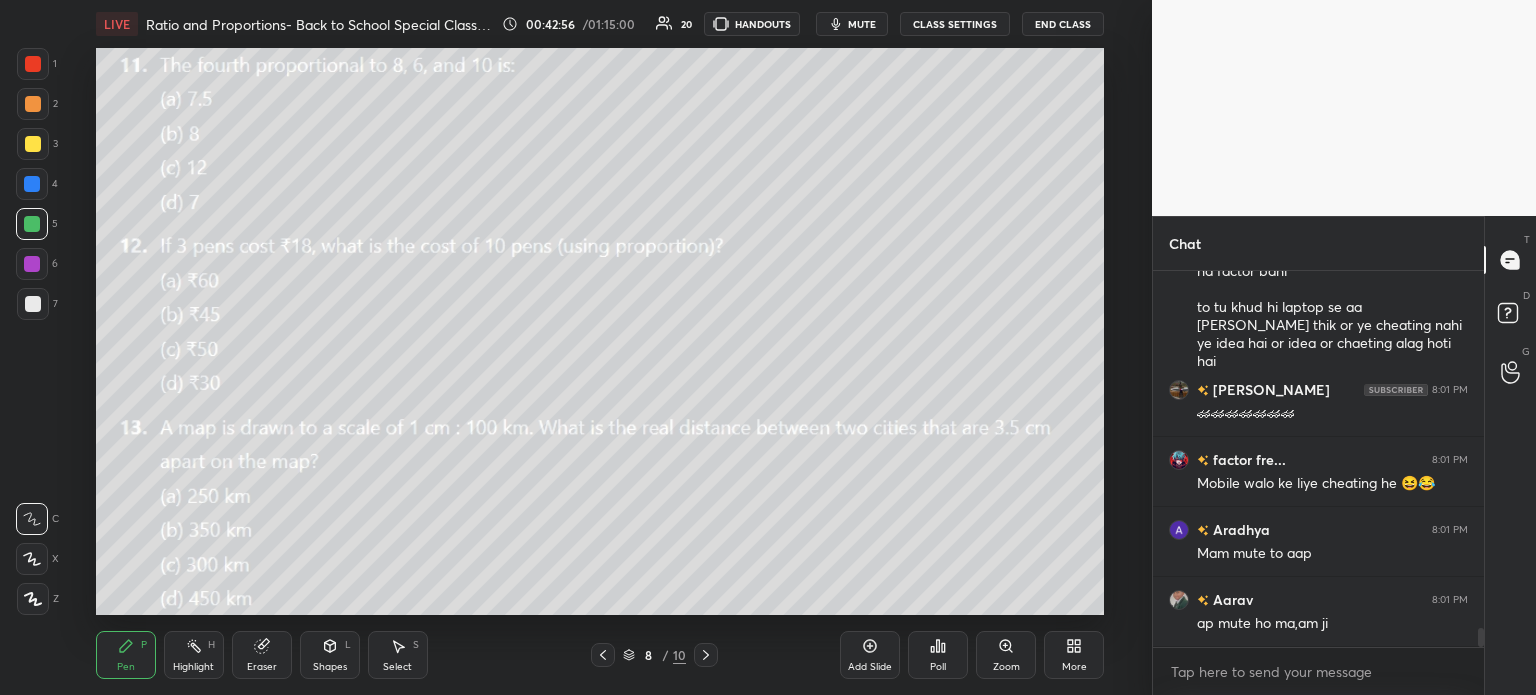 click on "Eraser" at bounding box center (262, 667) 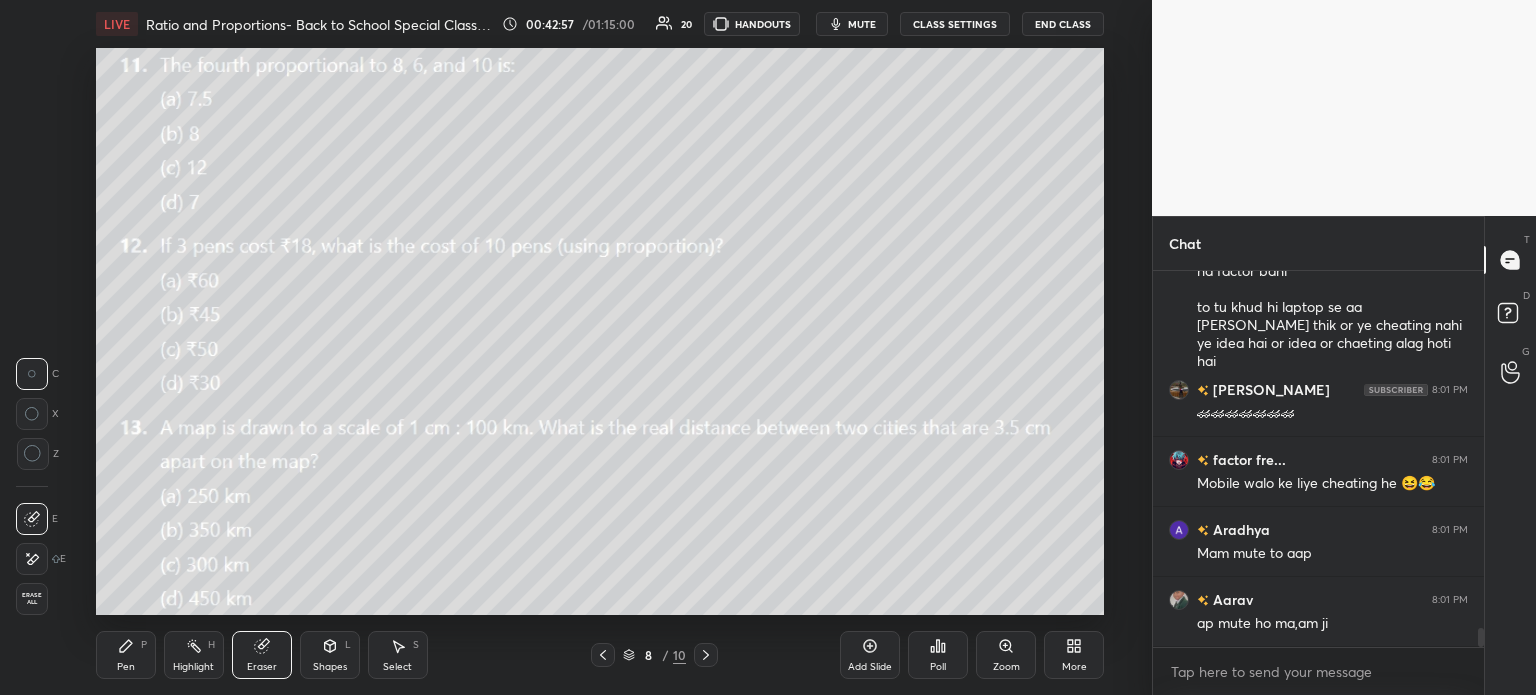 click on "Erase all" at bounding box center (32, 599) 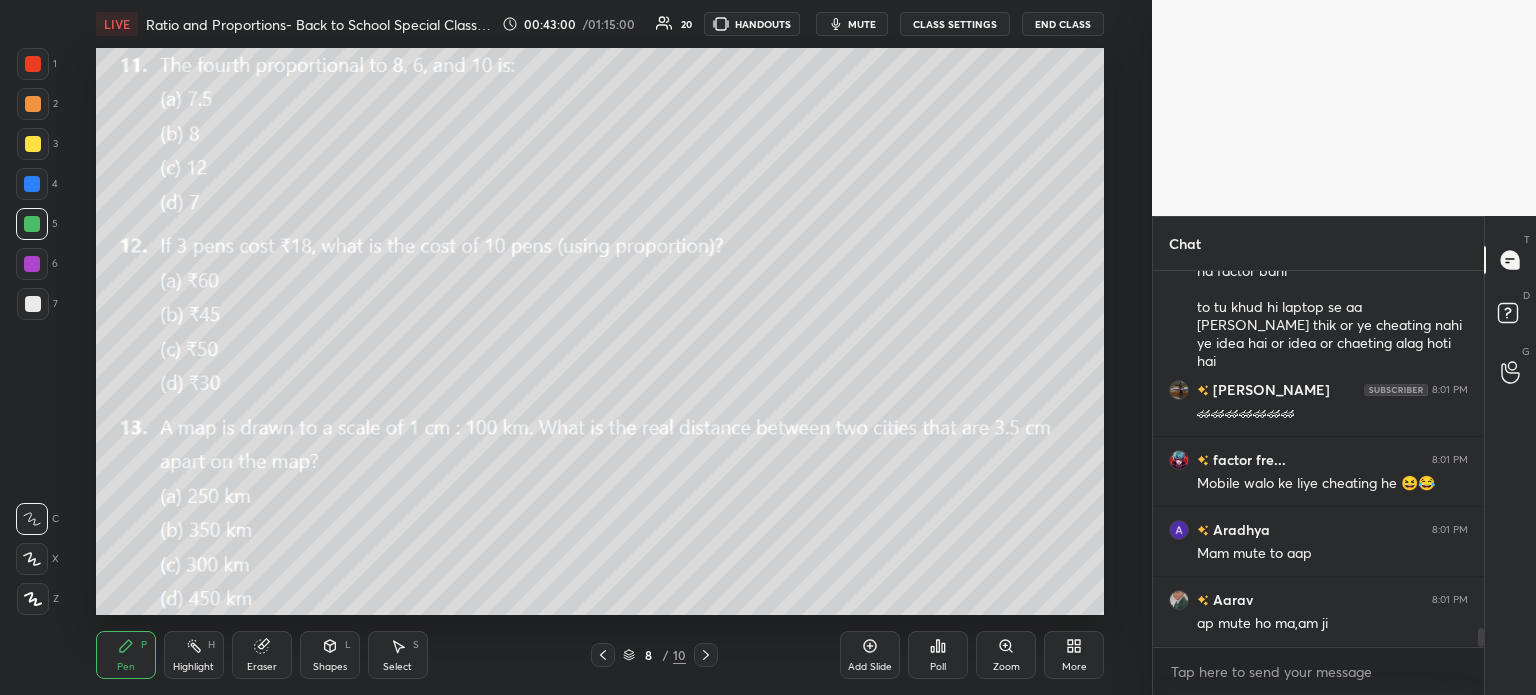 scroll, scrollTop: 6994, scrollLeft: 0, axis: vertical 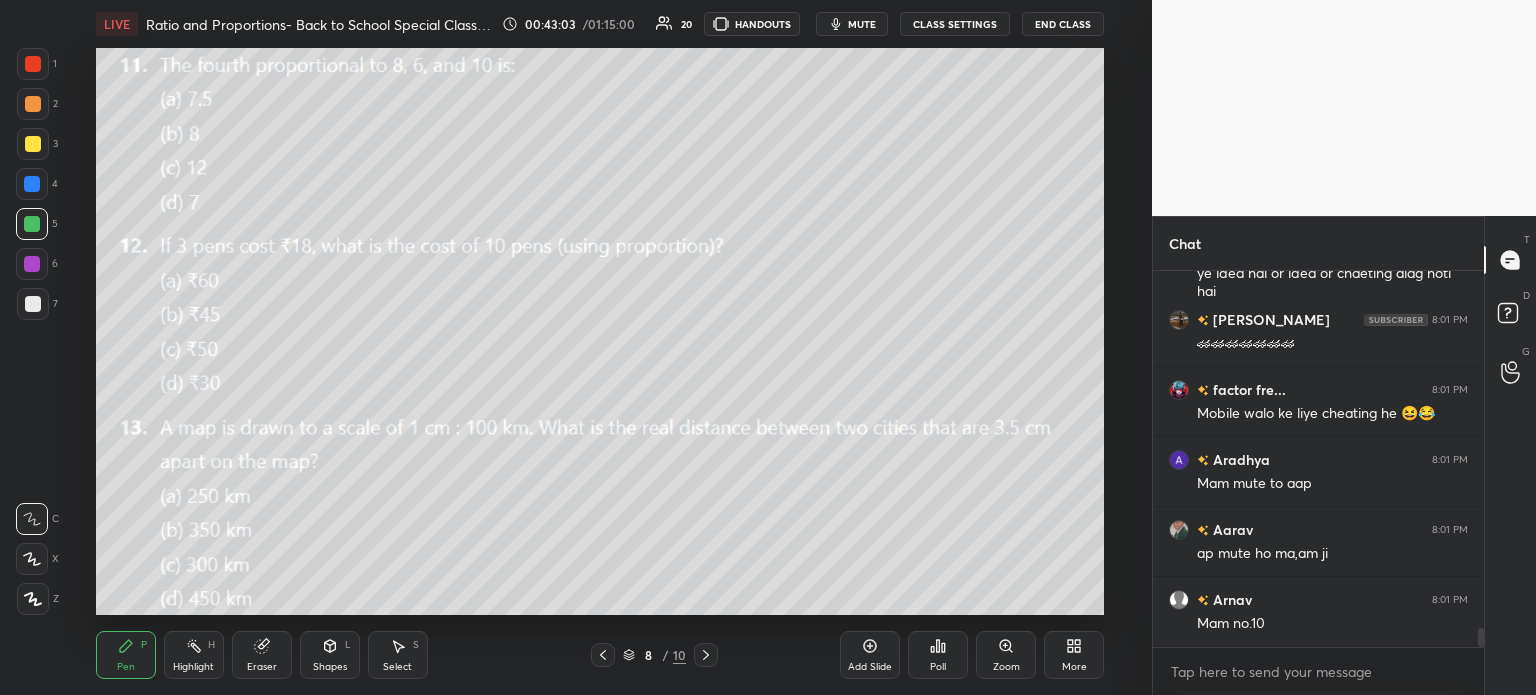 click 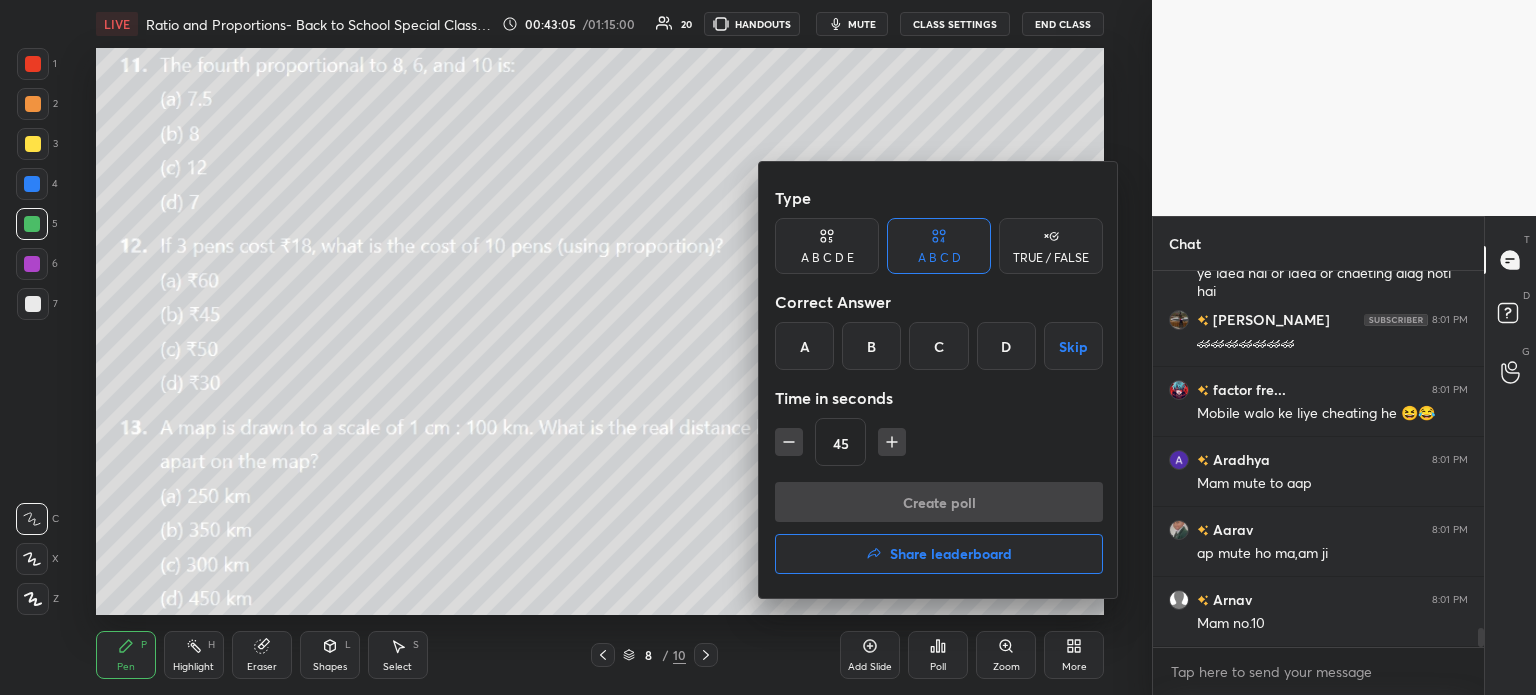 click on "B" at bounding box center (871, 346) 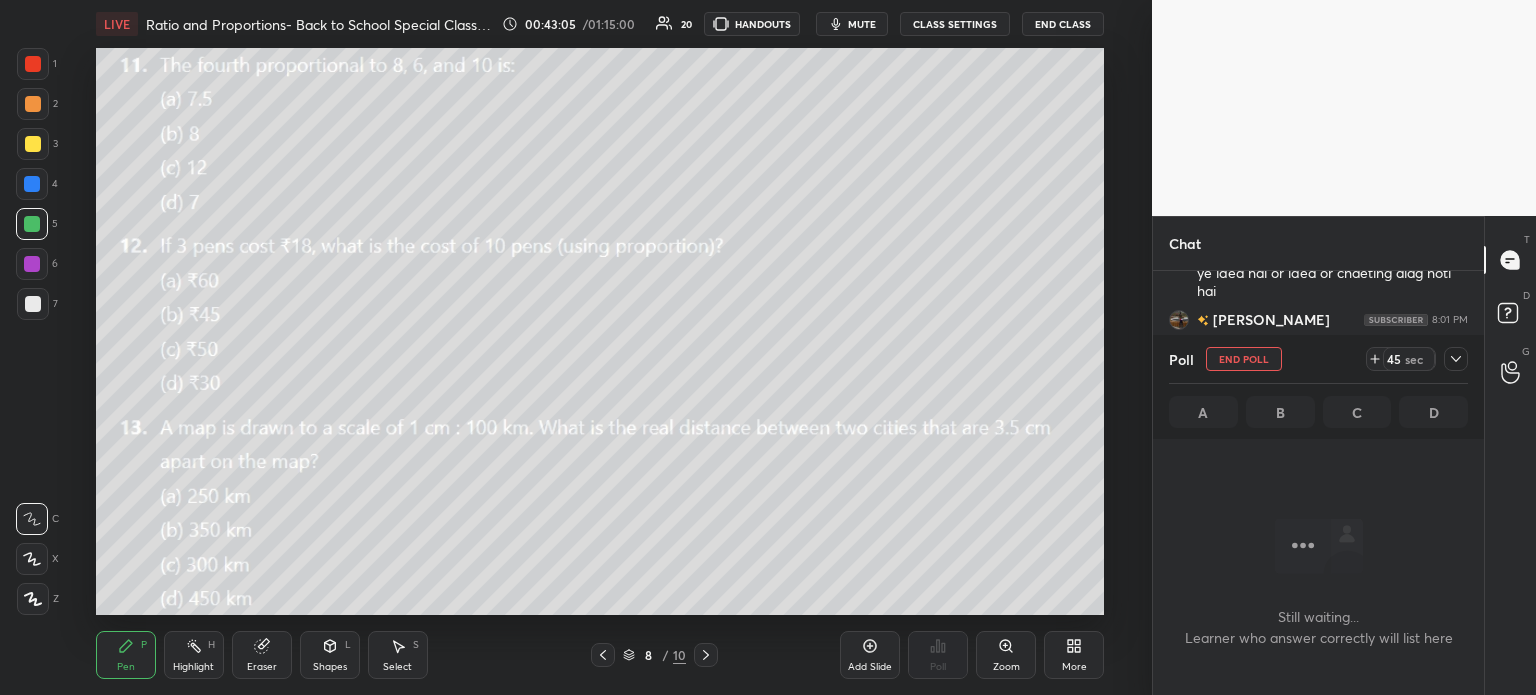 scroll, scrollTop: 338, scrollLeft: 325, axis: both 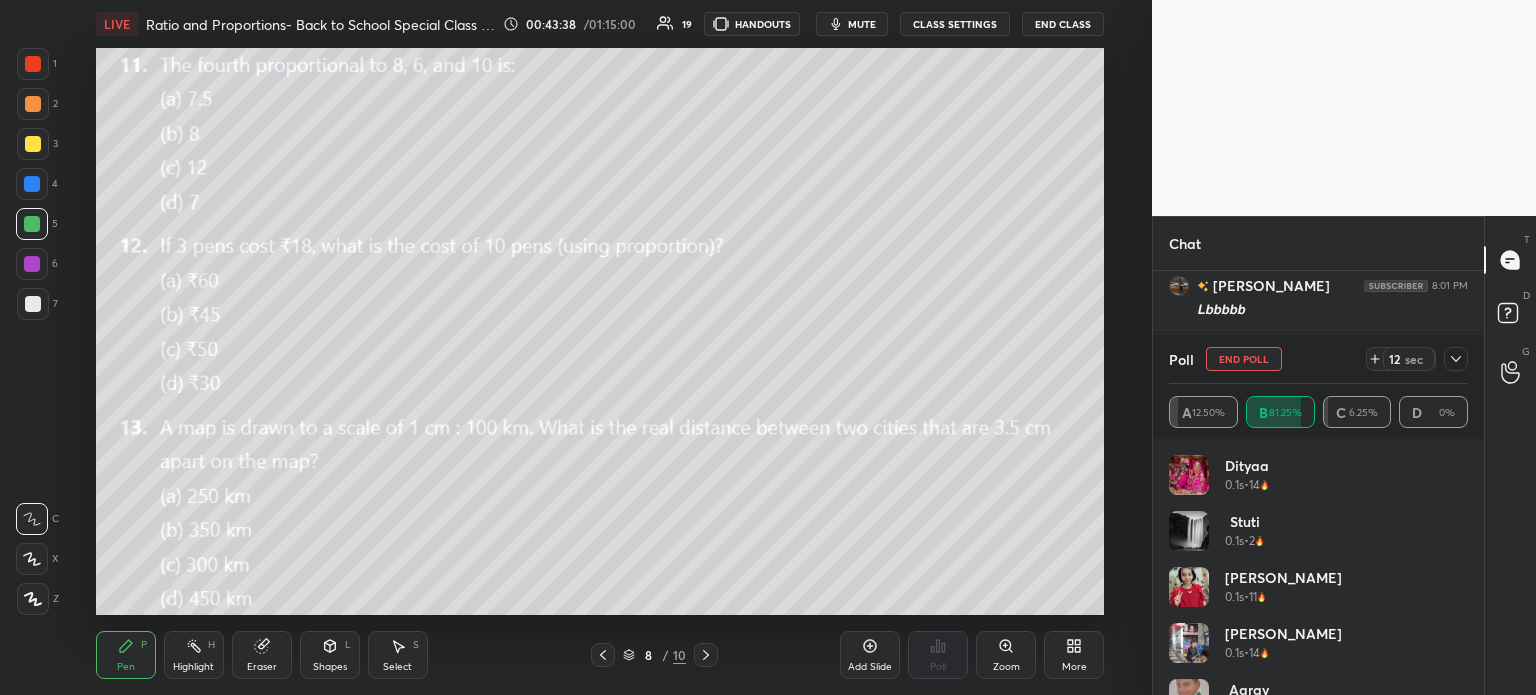 click 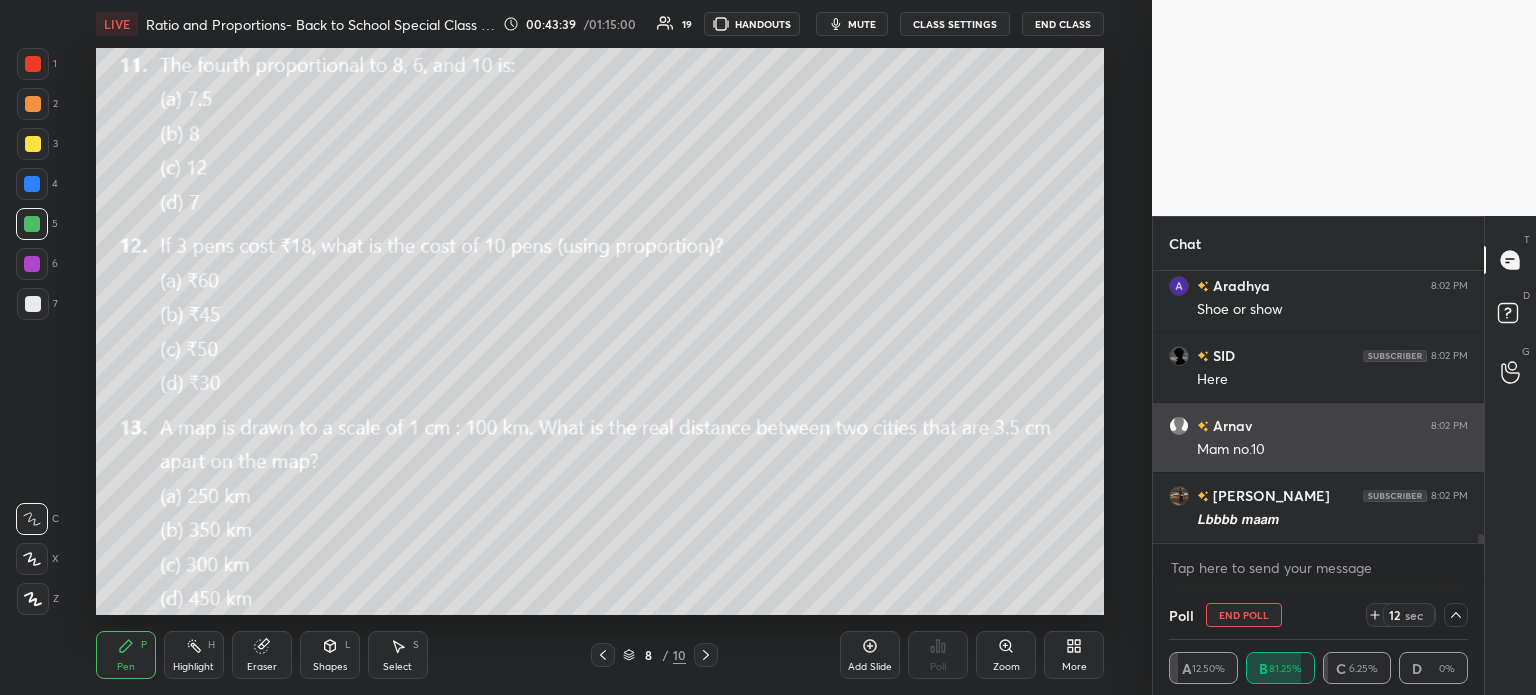 scroll, scrollTop: 0, scrollLeft: 0, axis: both 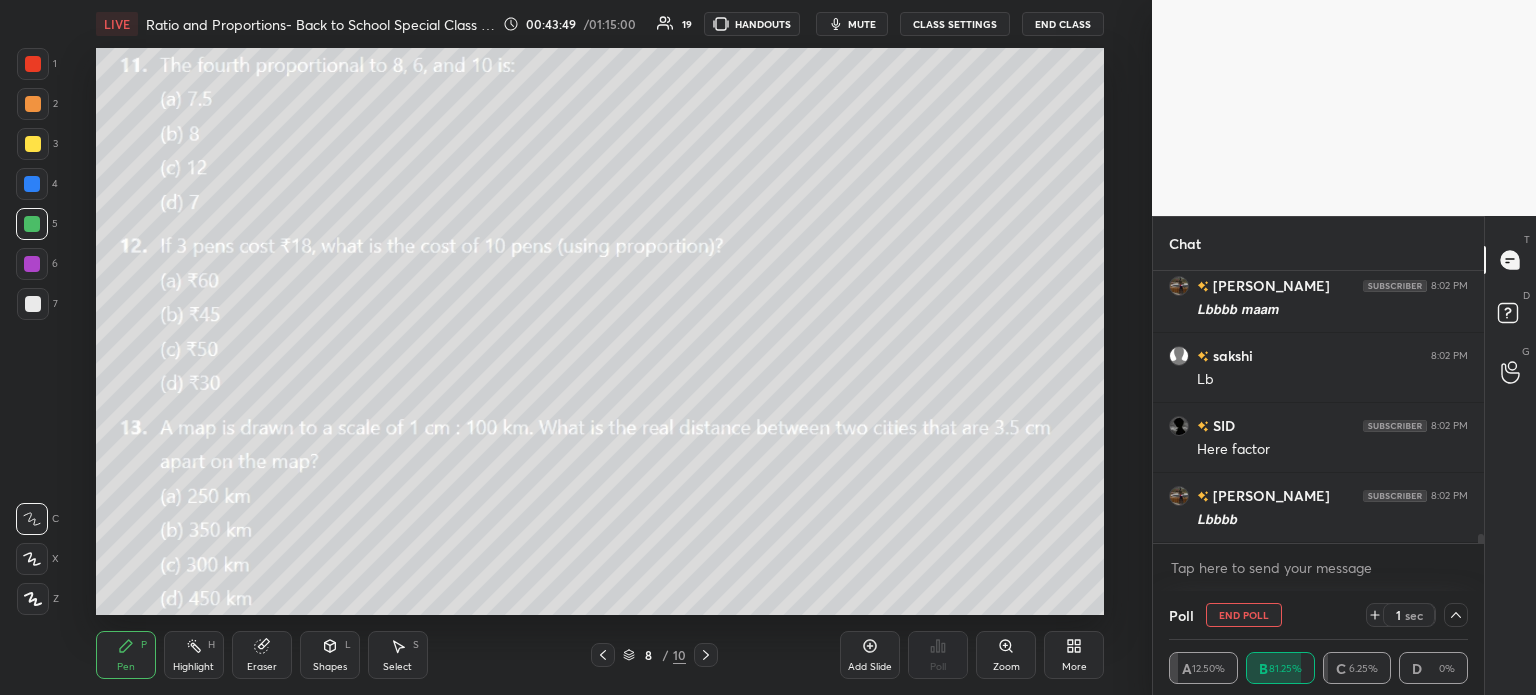 click on "End Poll" at bounding box center (1244, 615) 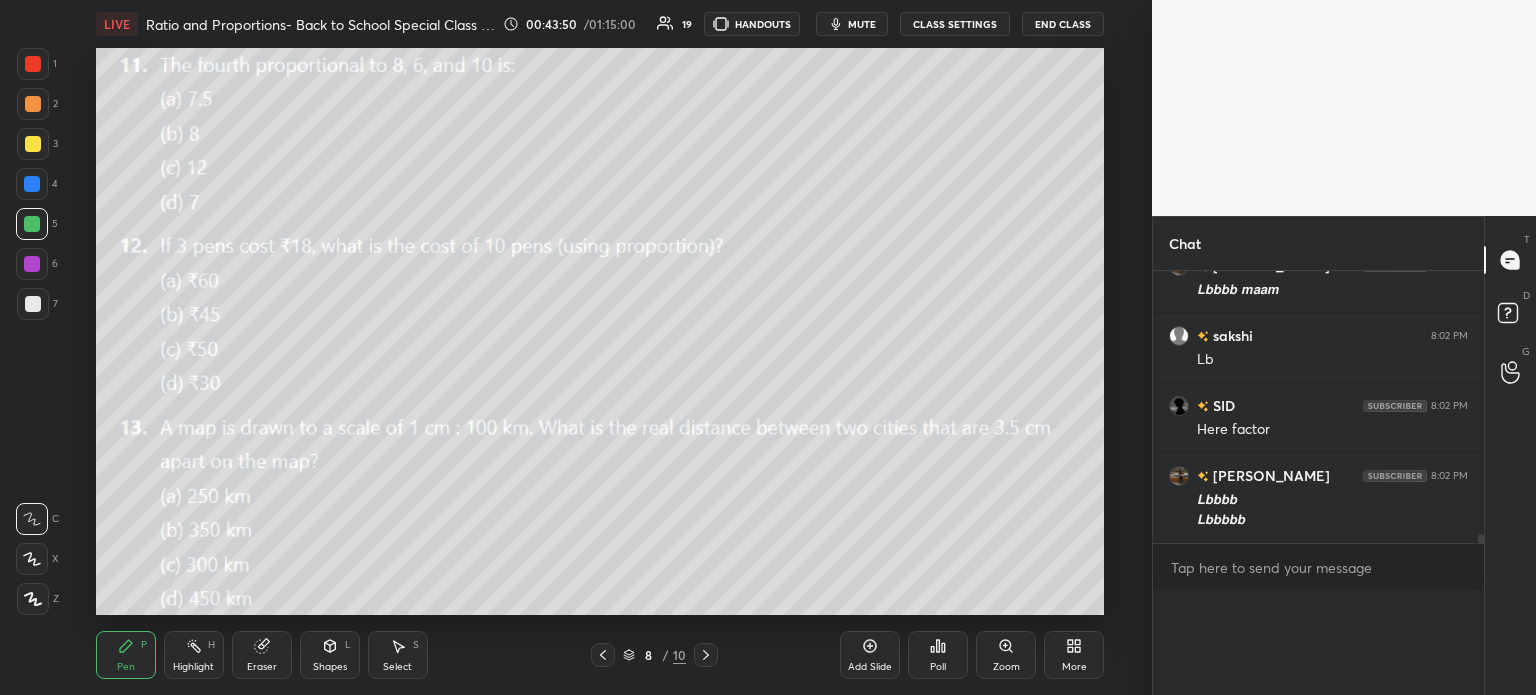 click on "More" at bounding box center [1074, 655] 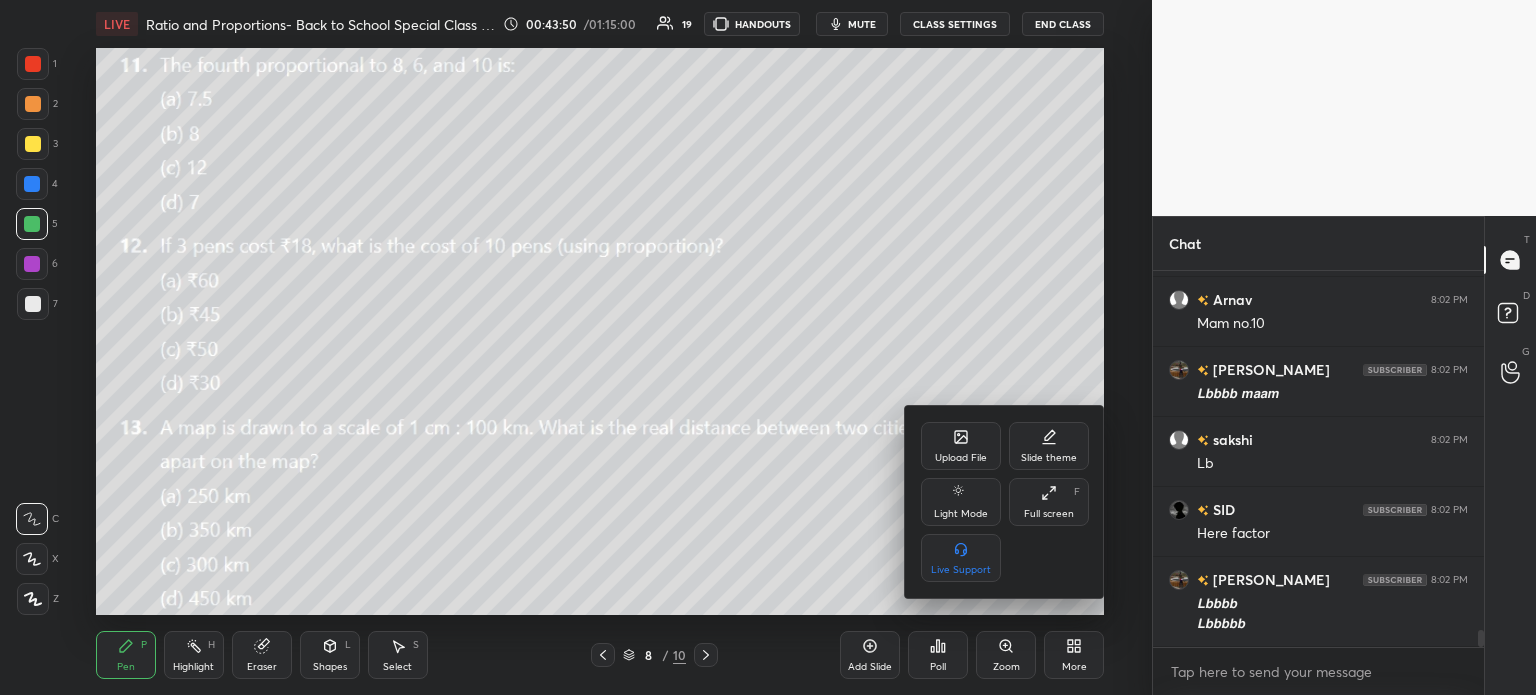 click on "Upload File" at bounding box center [961, 446] 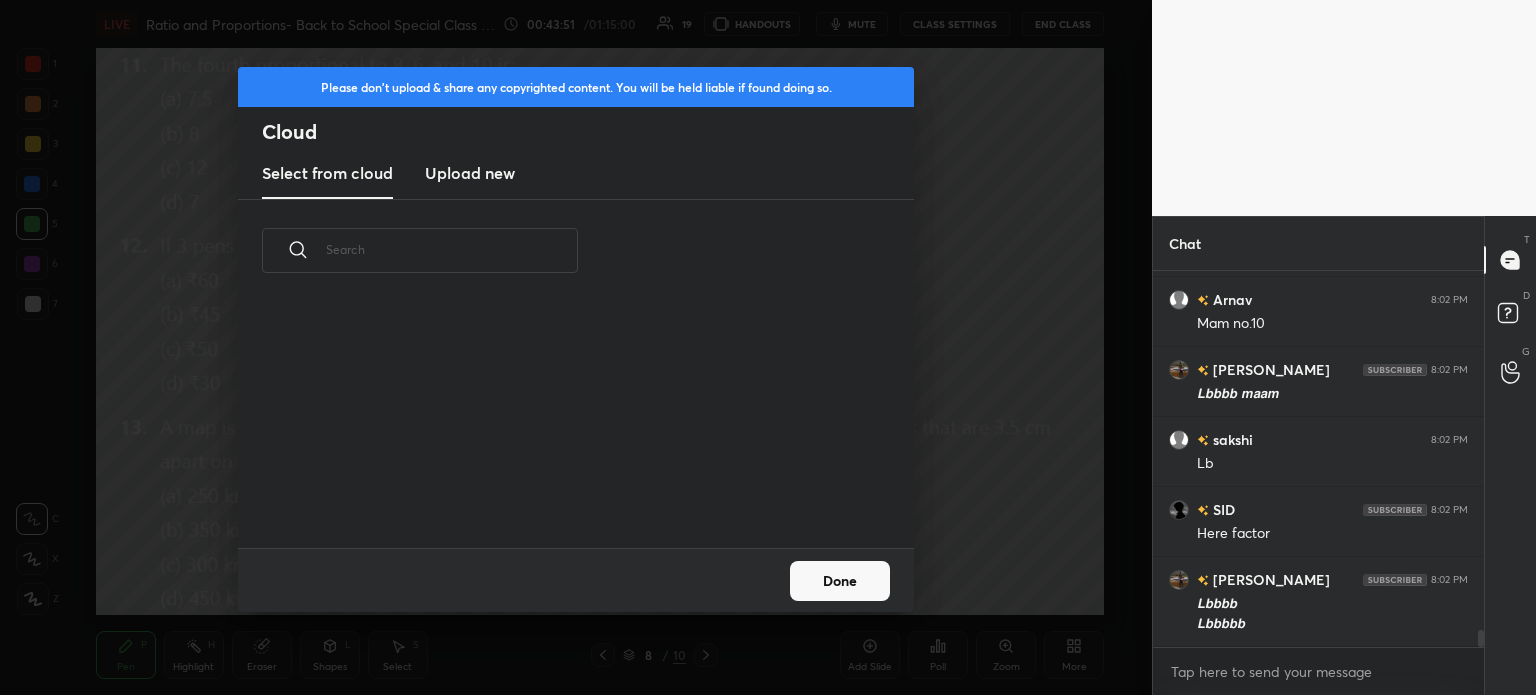 click on "Upload new" at bounding box center [470, 173] 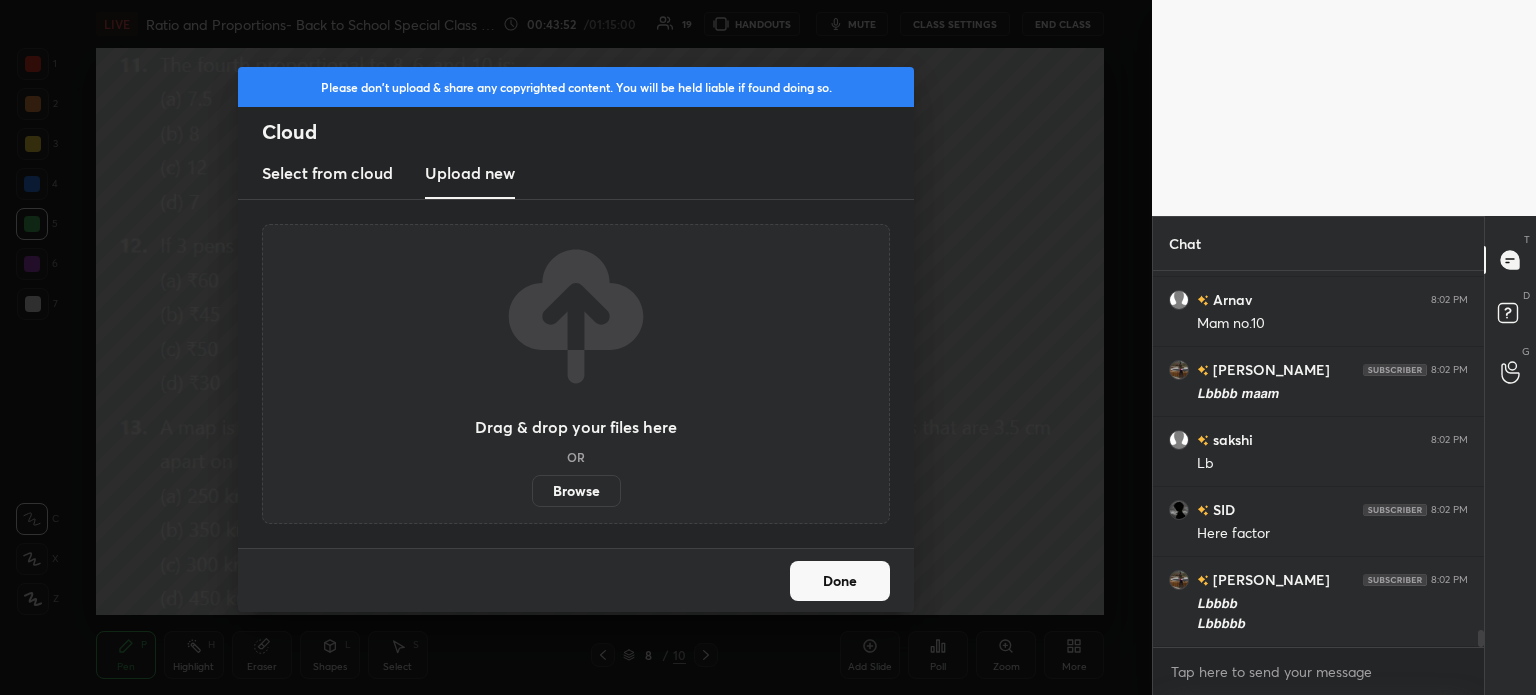 click on "Browse" at bounding box center [576, 491] 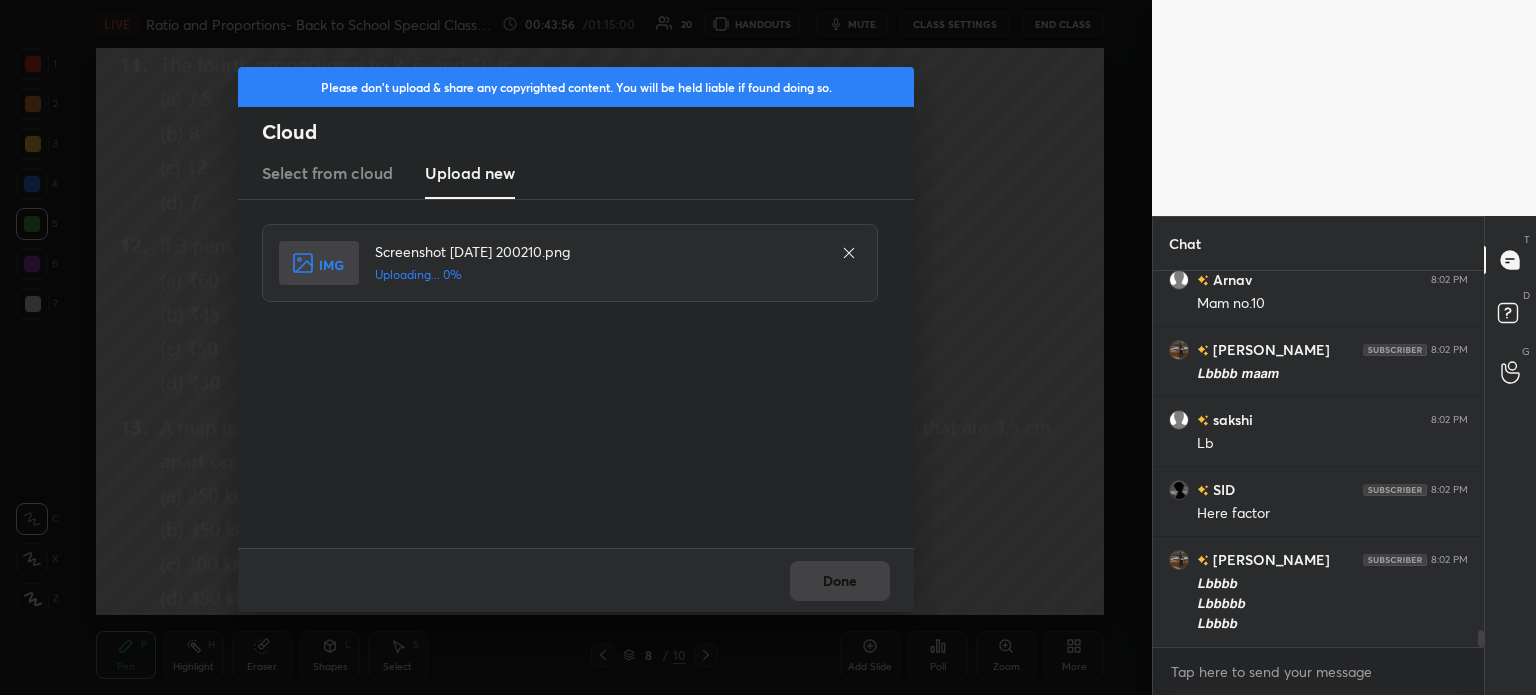 click on "Done" at bounding box center [576, 580] 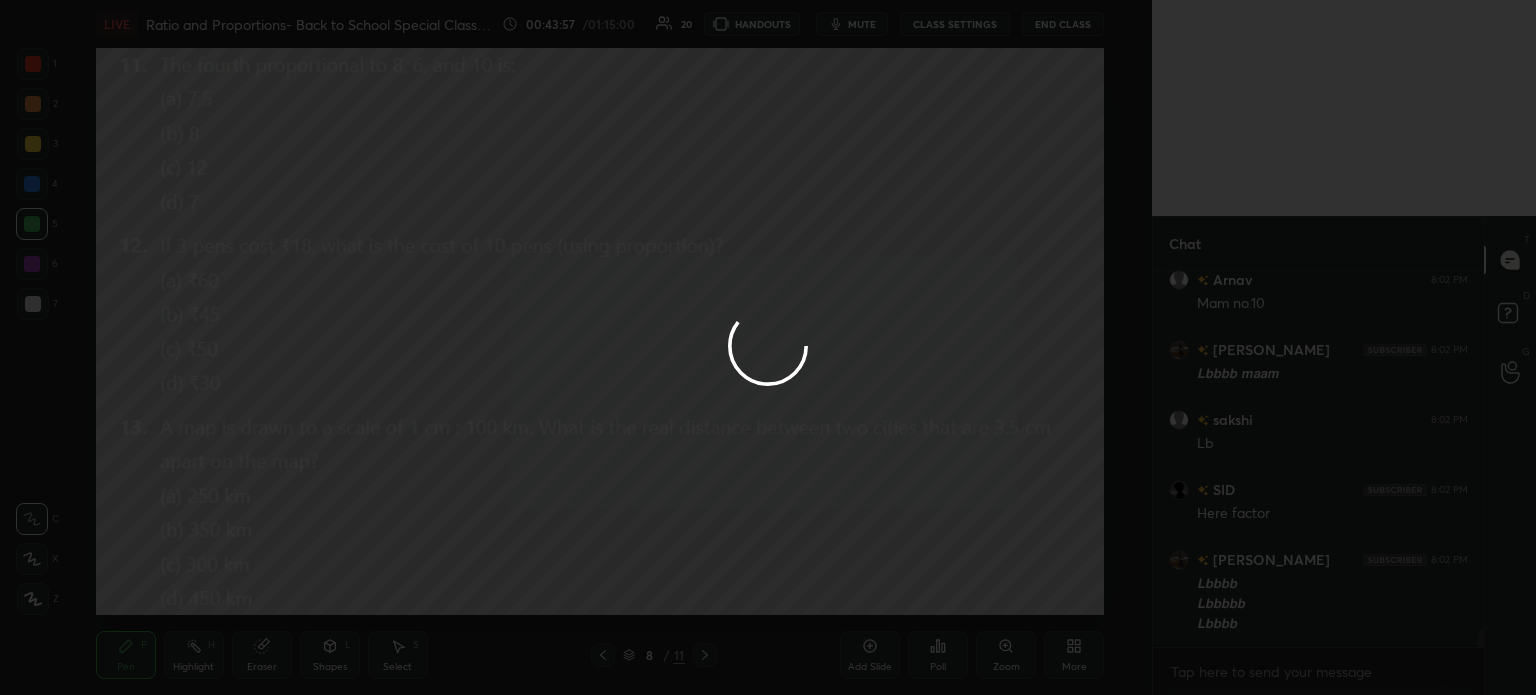 click on "Done" at bounding box center (840, 581) 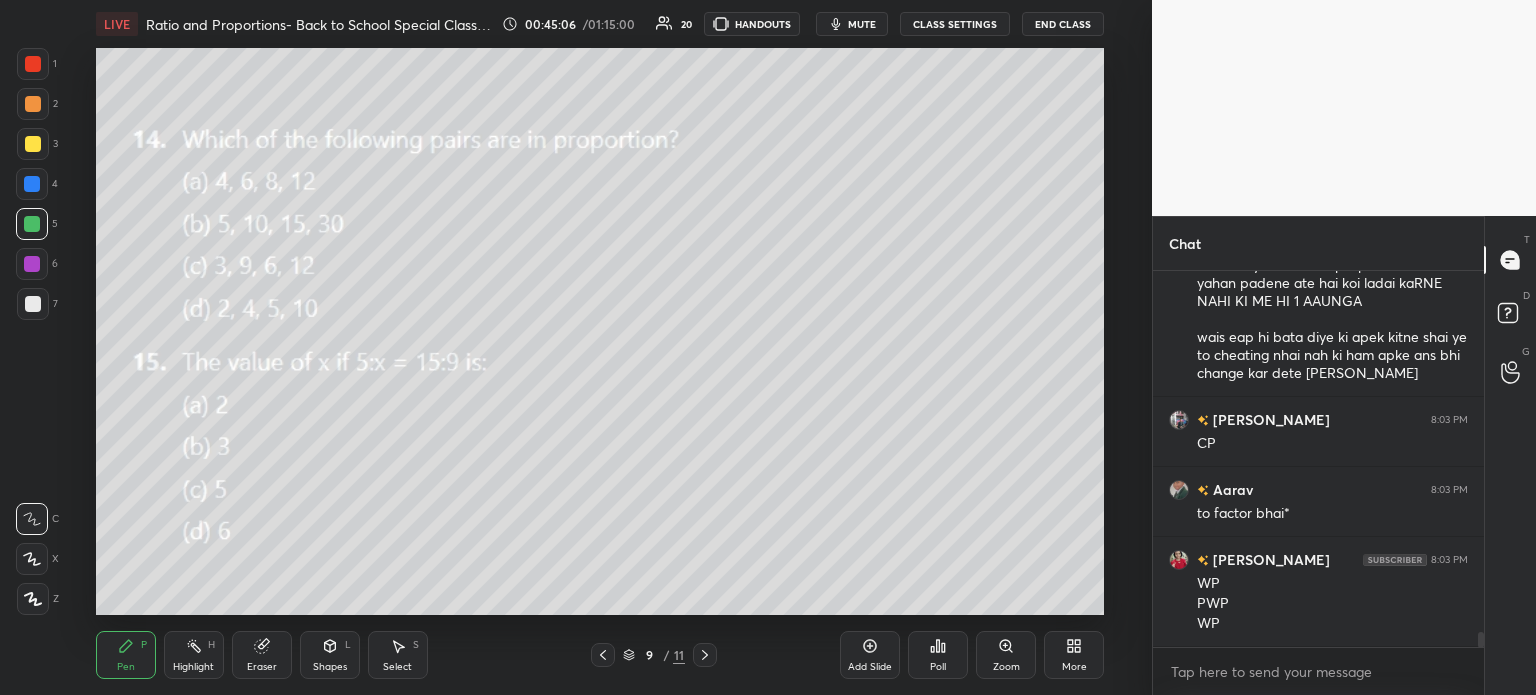 scroll, scrollTop: 8812, scrollLeft: 0, axis: vertical 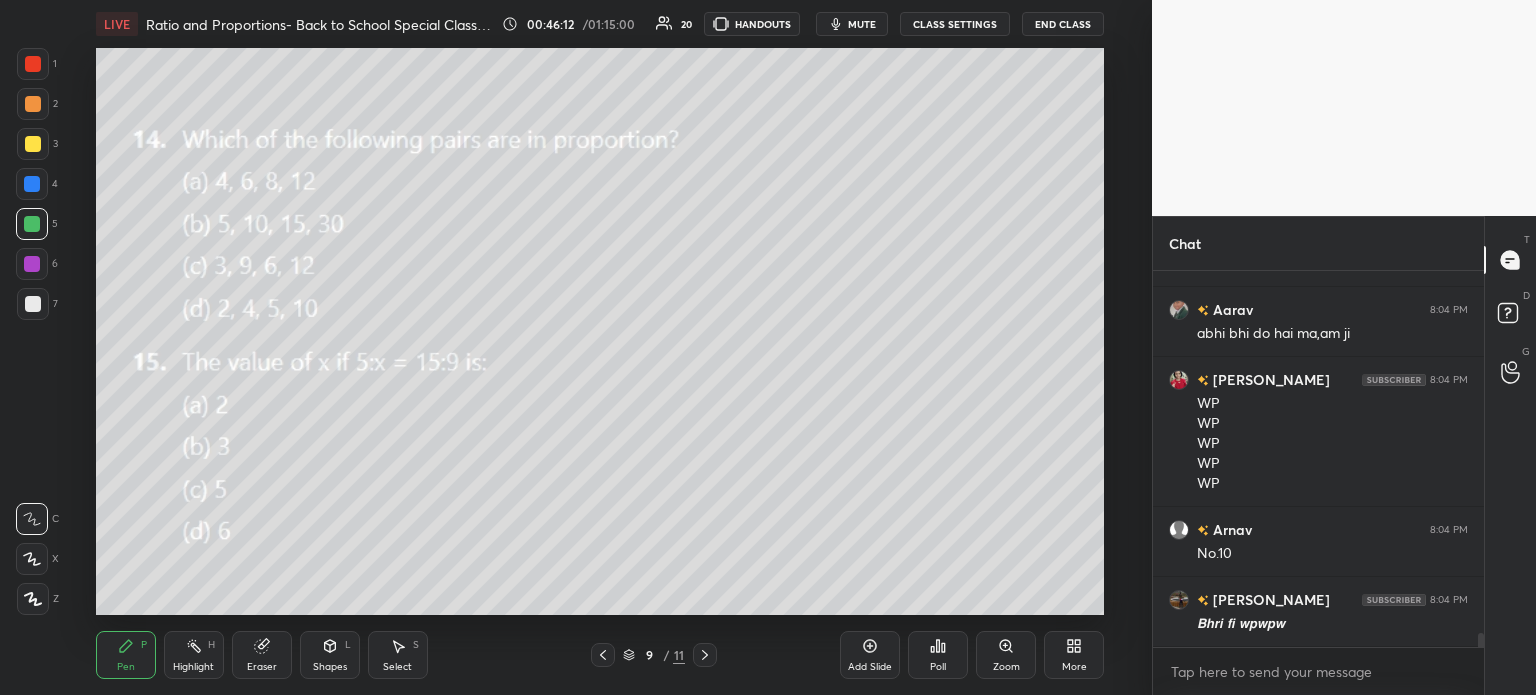 click 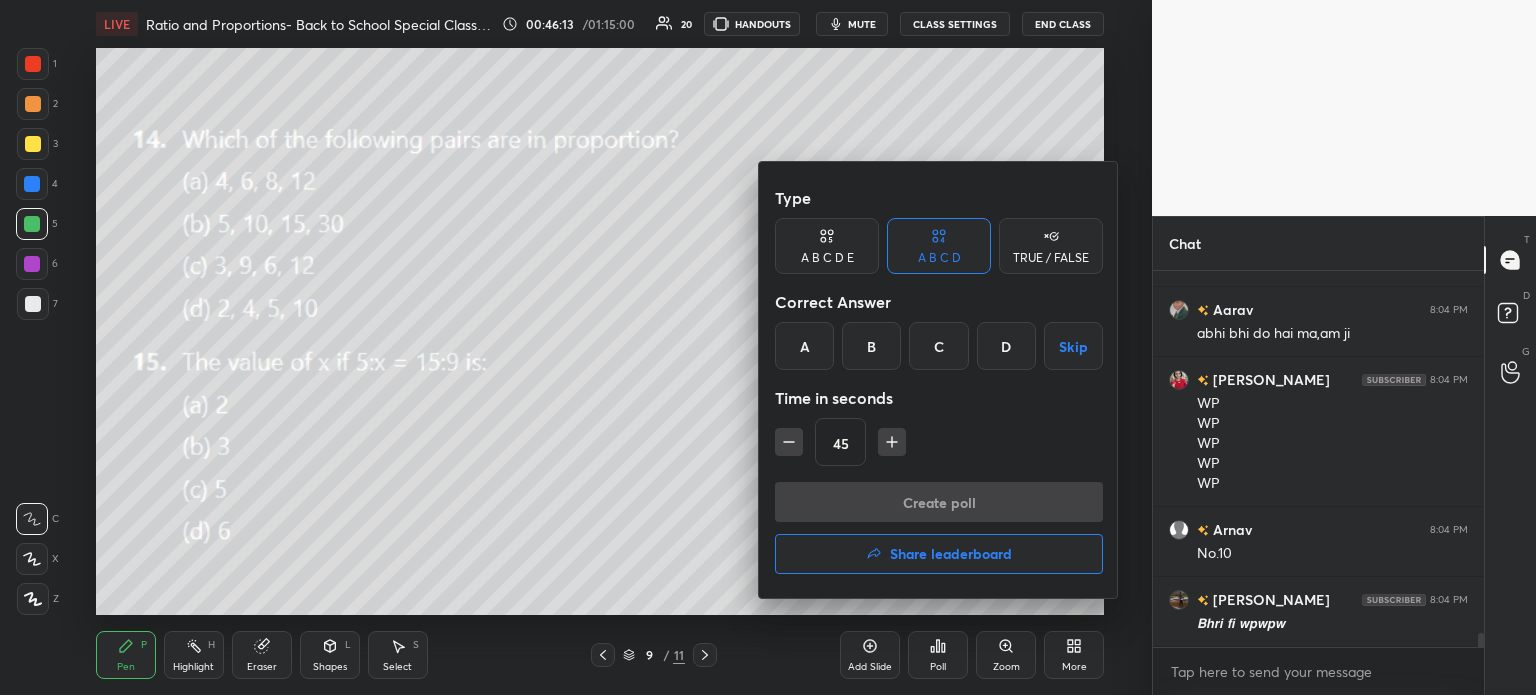 scroll, scrollTop: 10002, scrollLeft: 0, axis: vertical 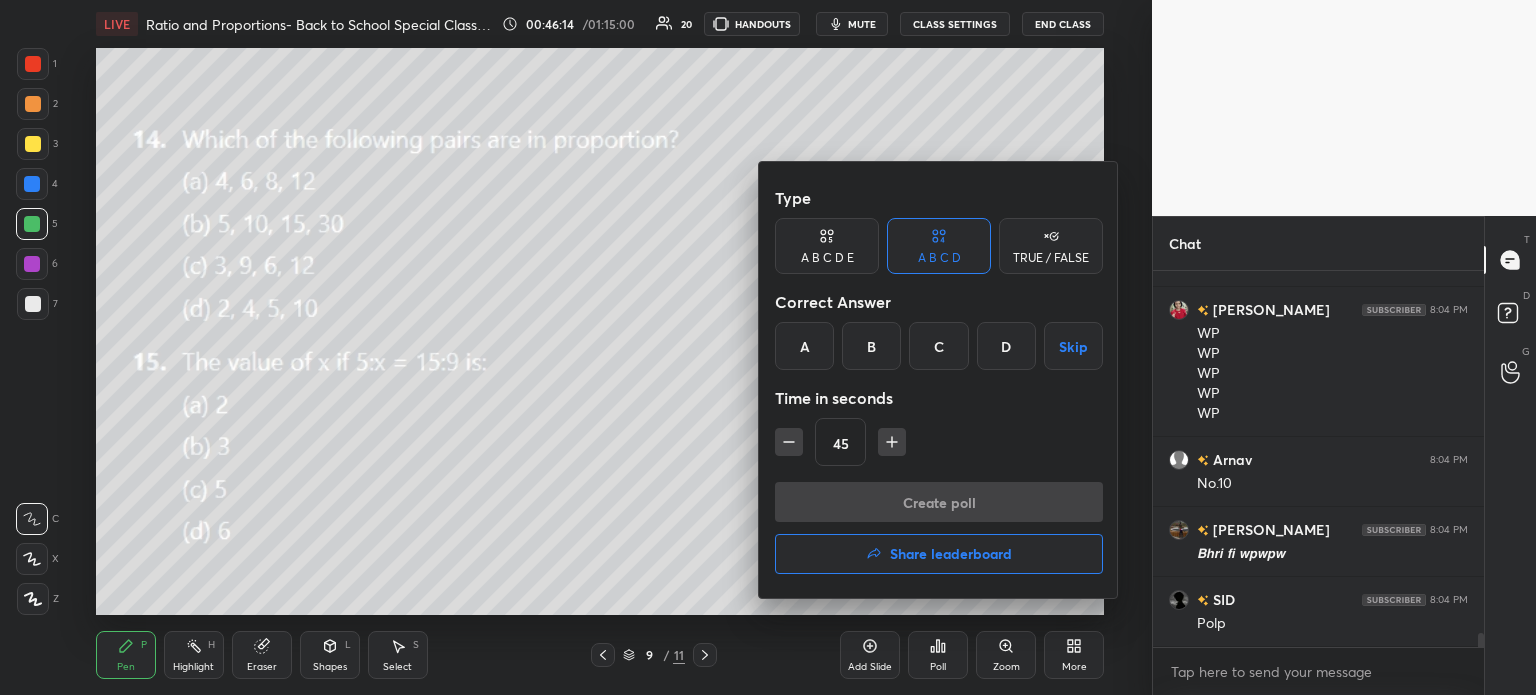 click on "C" at bounding box center (938, 346) 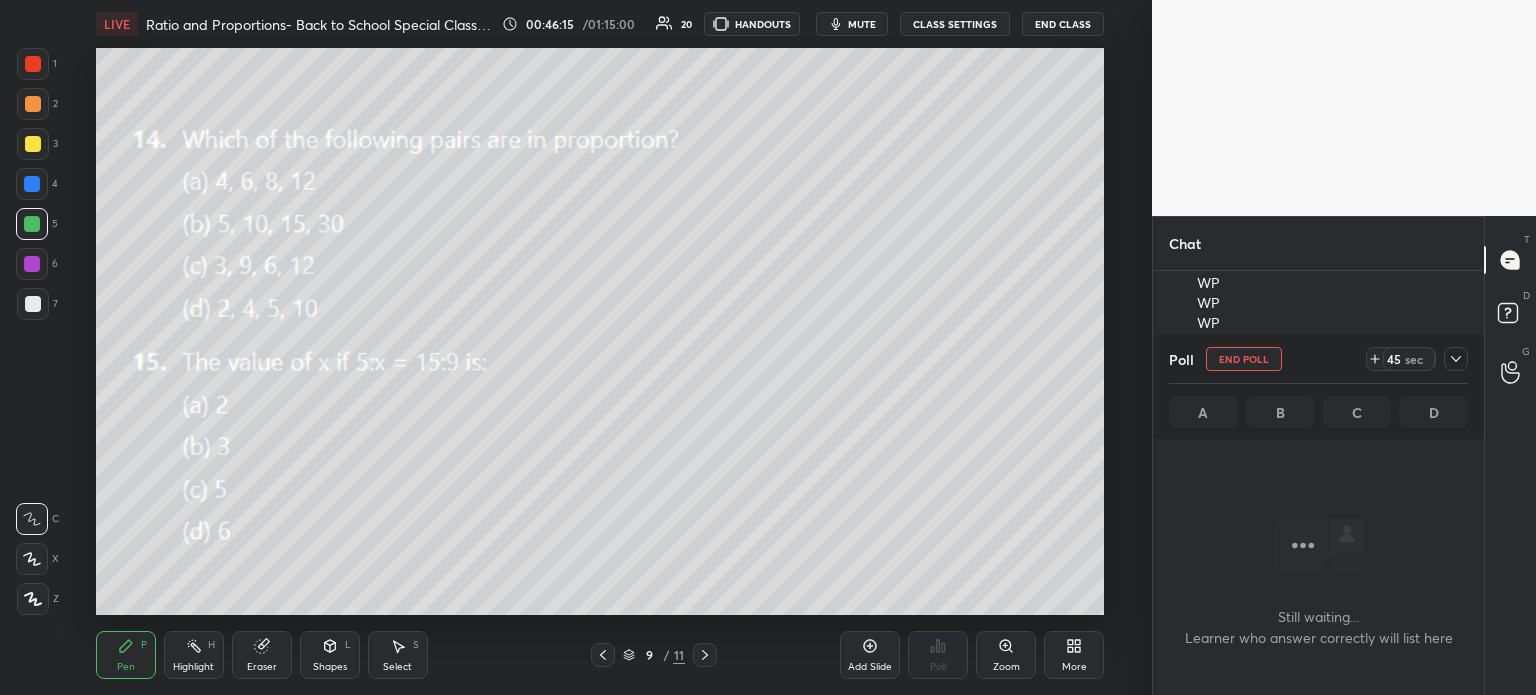scroll, scrollTop: 337, scrollLeft: 325, axis: both 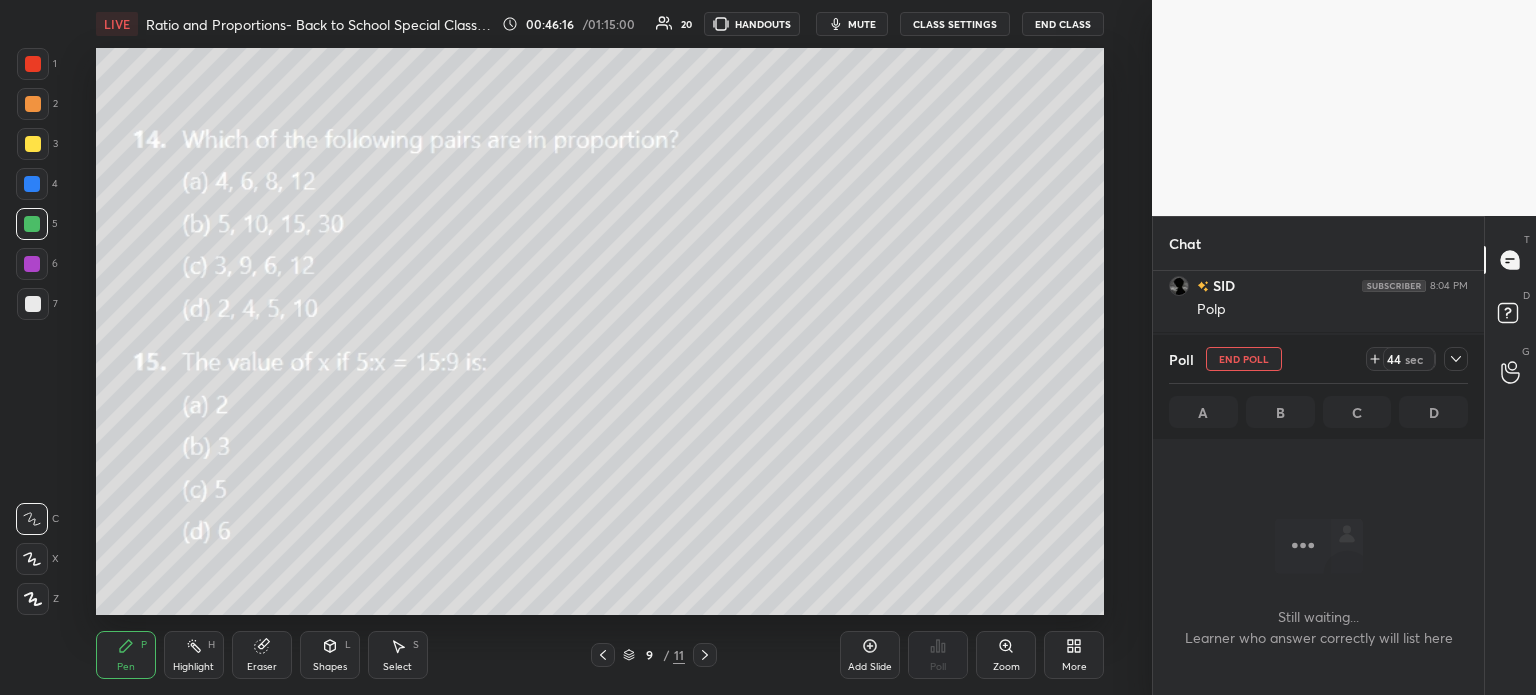 click 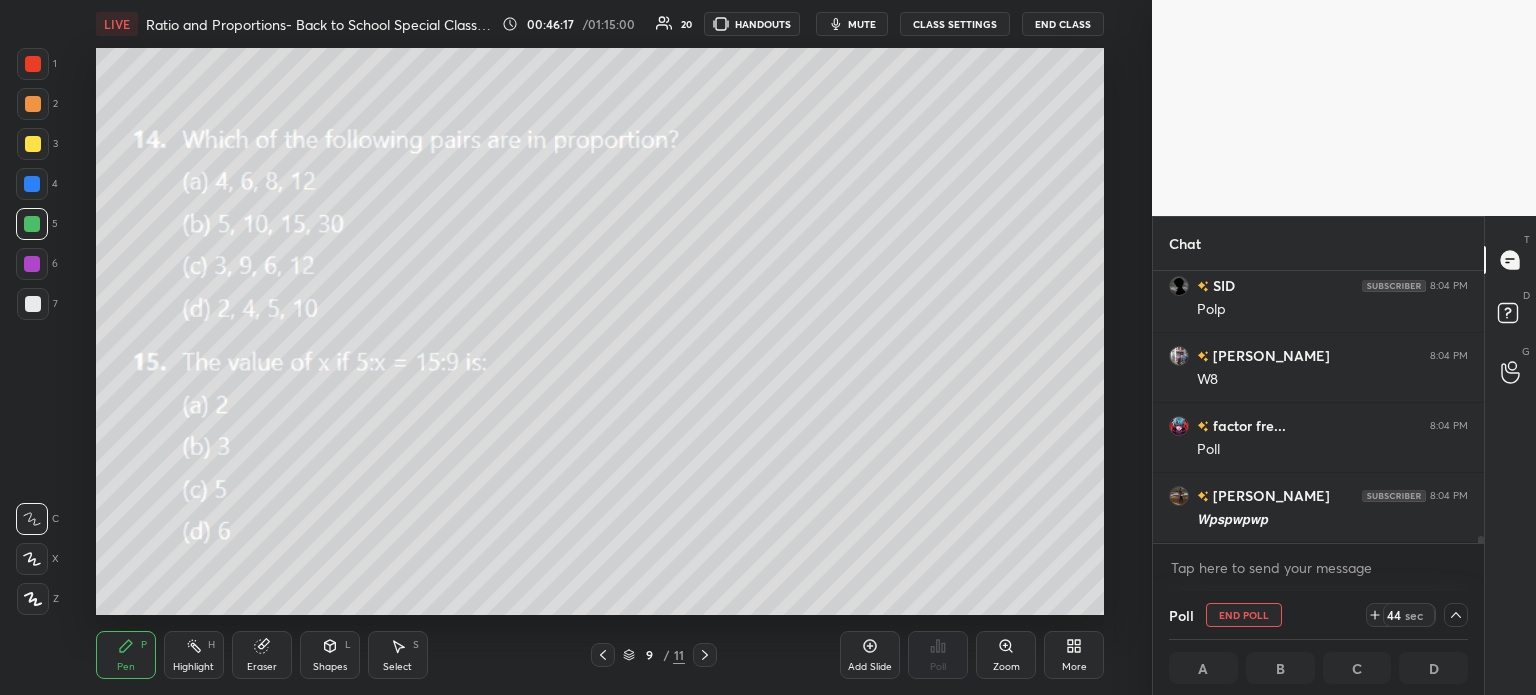 scroll, scrollTop: 10386, scrollLeft: 0, axis: vertical 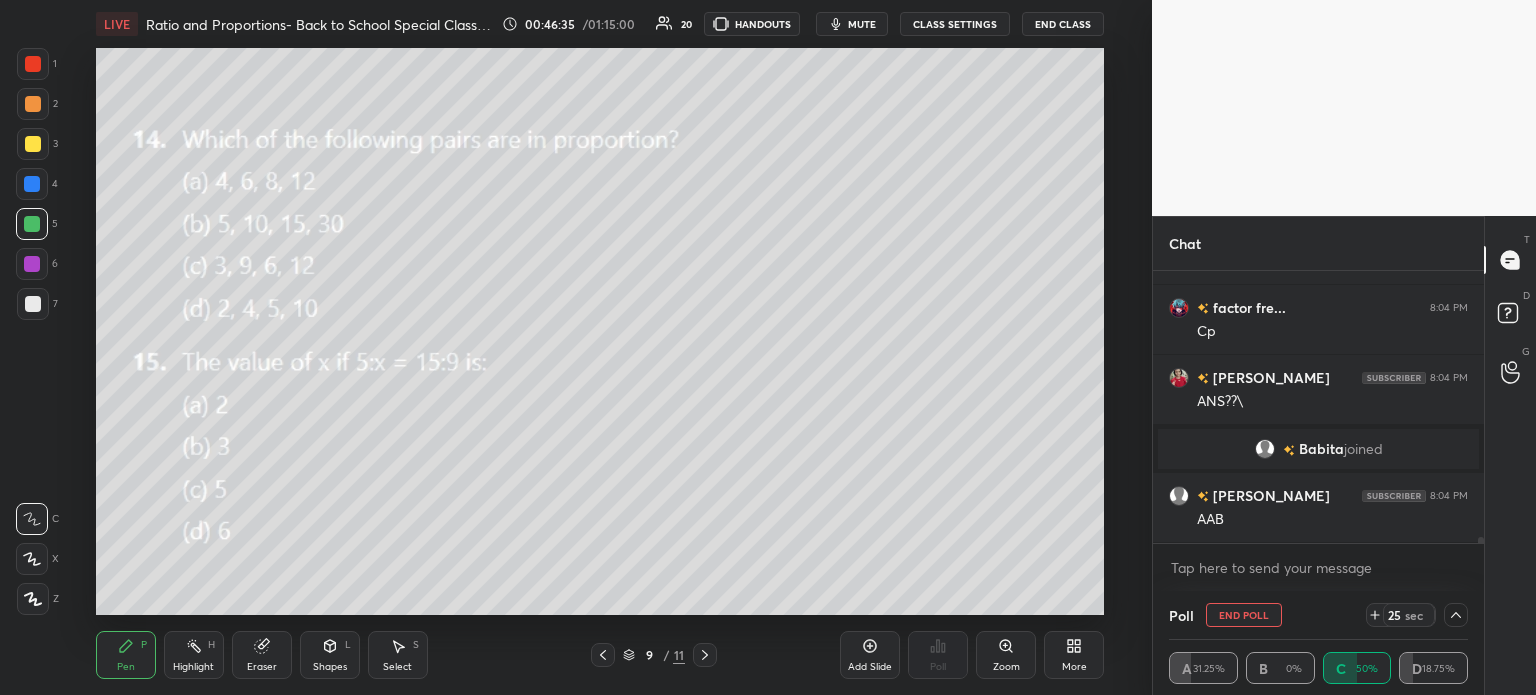 click at bounding box center (33, 144) 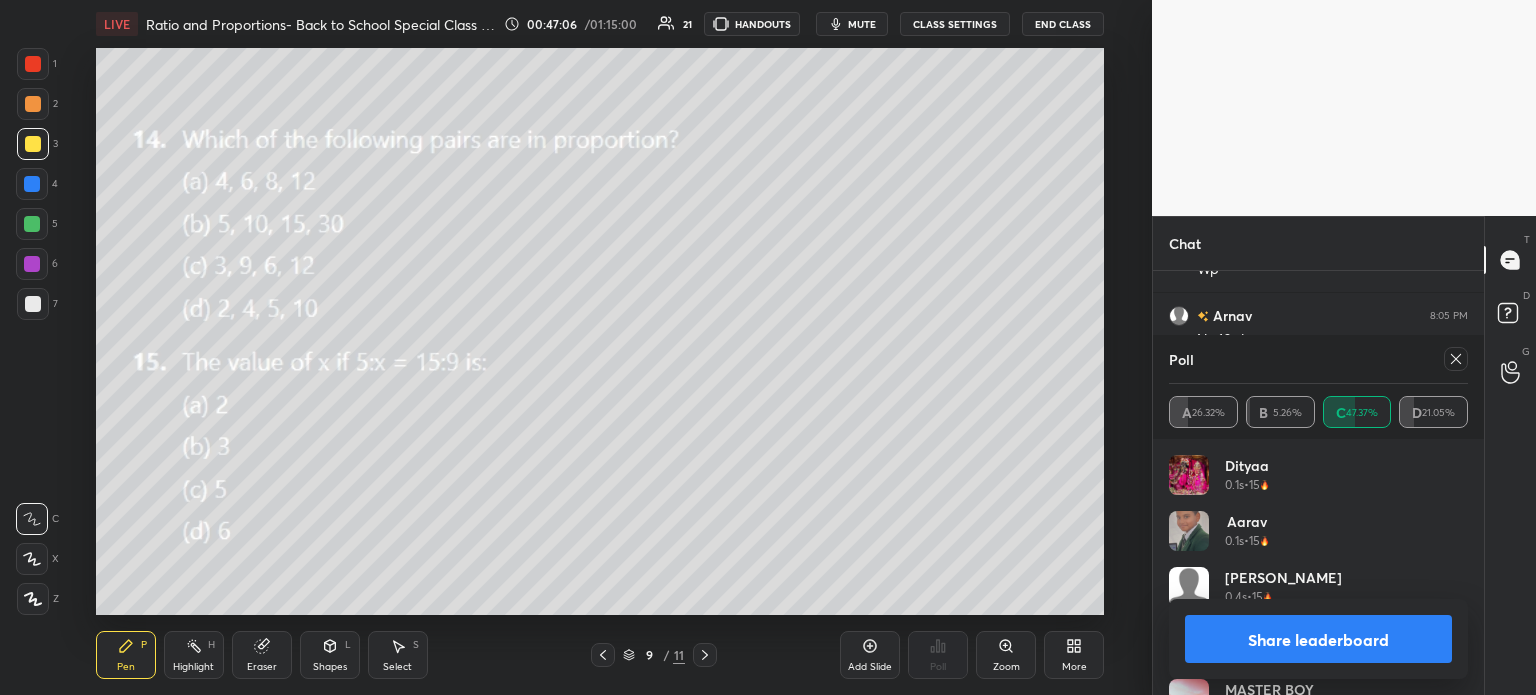 click on "mute" at bounding box center [862, 24] 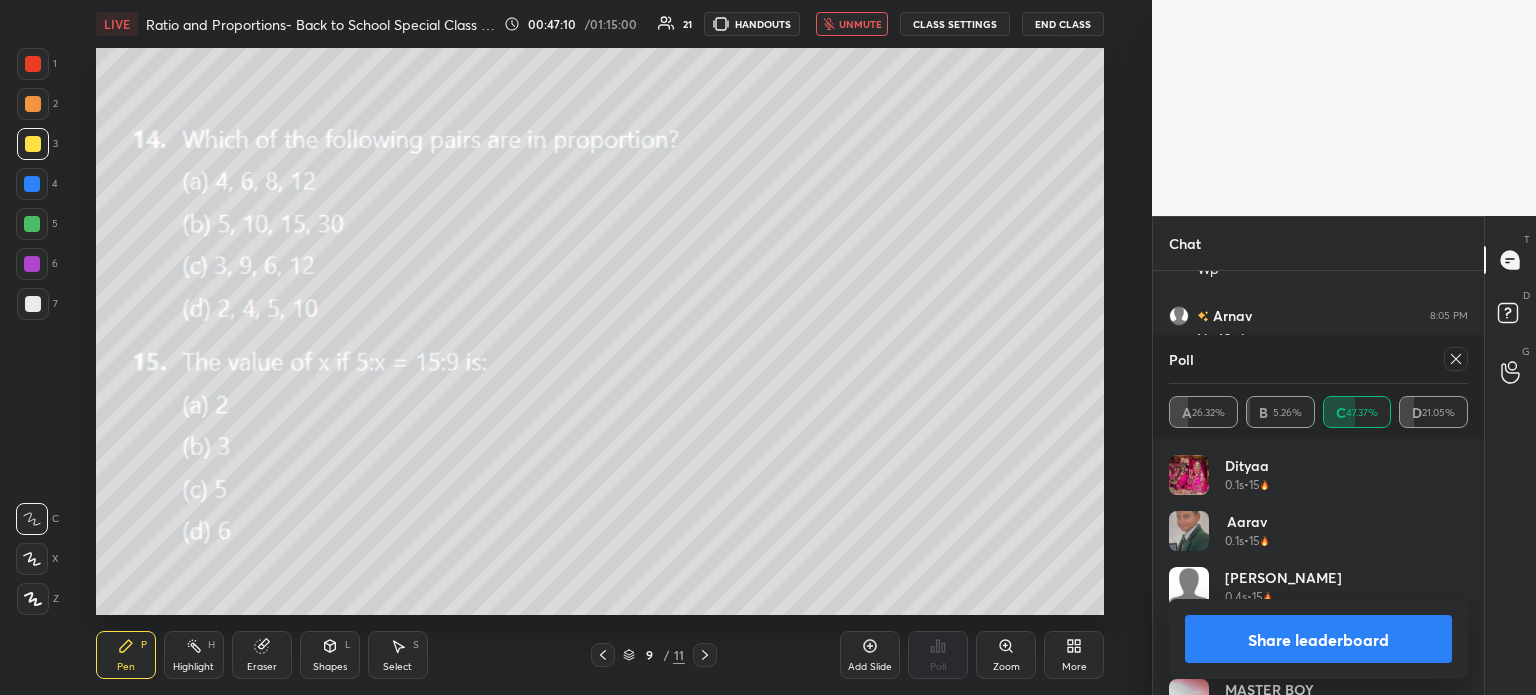 click 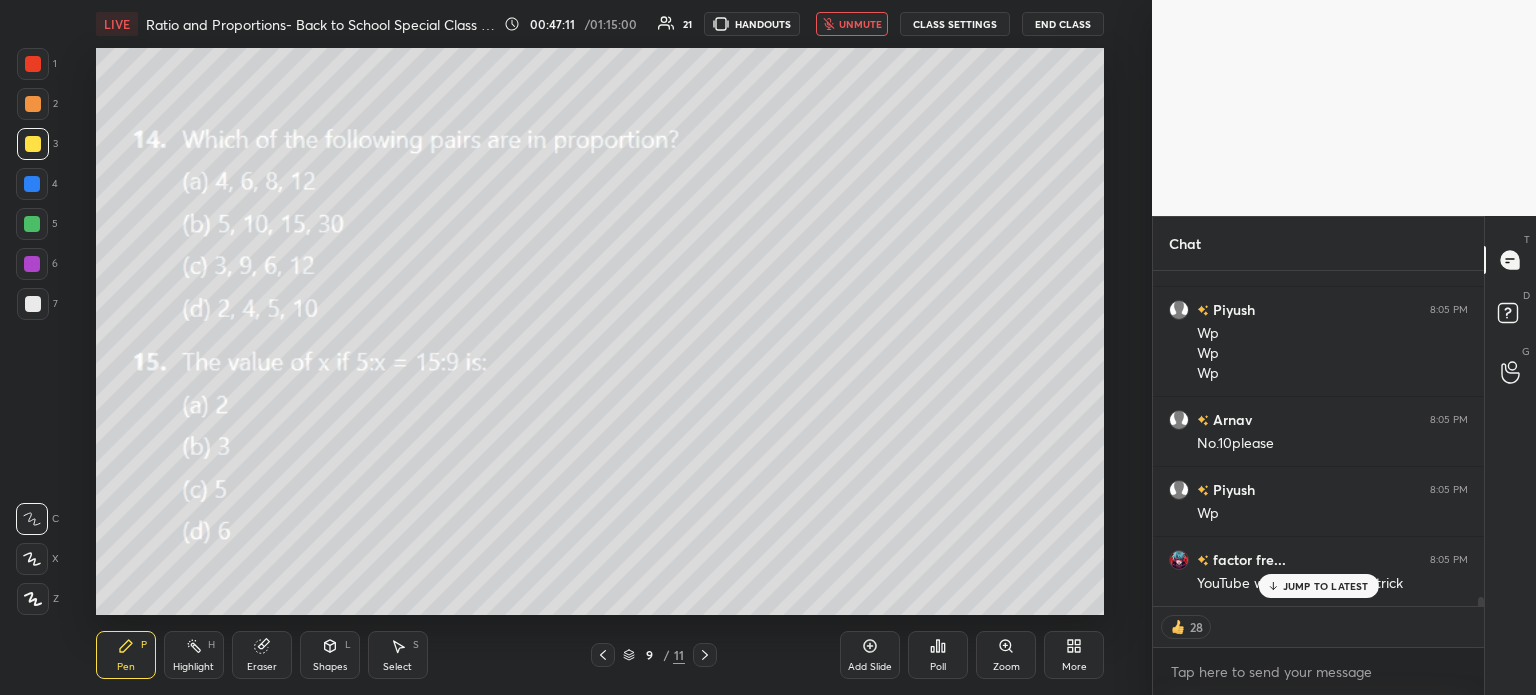 click on "unmute" at bounding box center (860, 24) 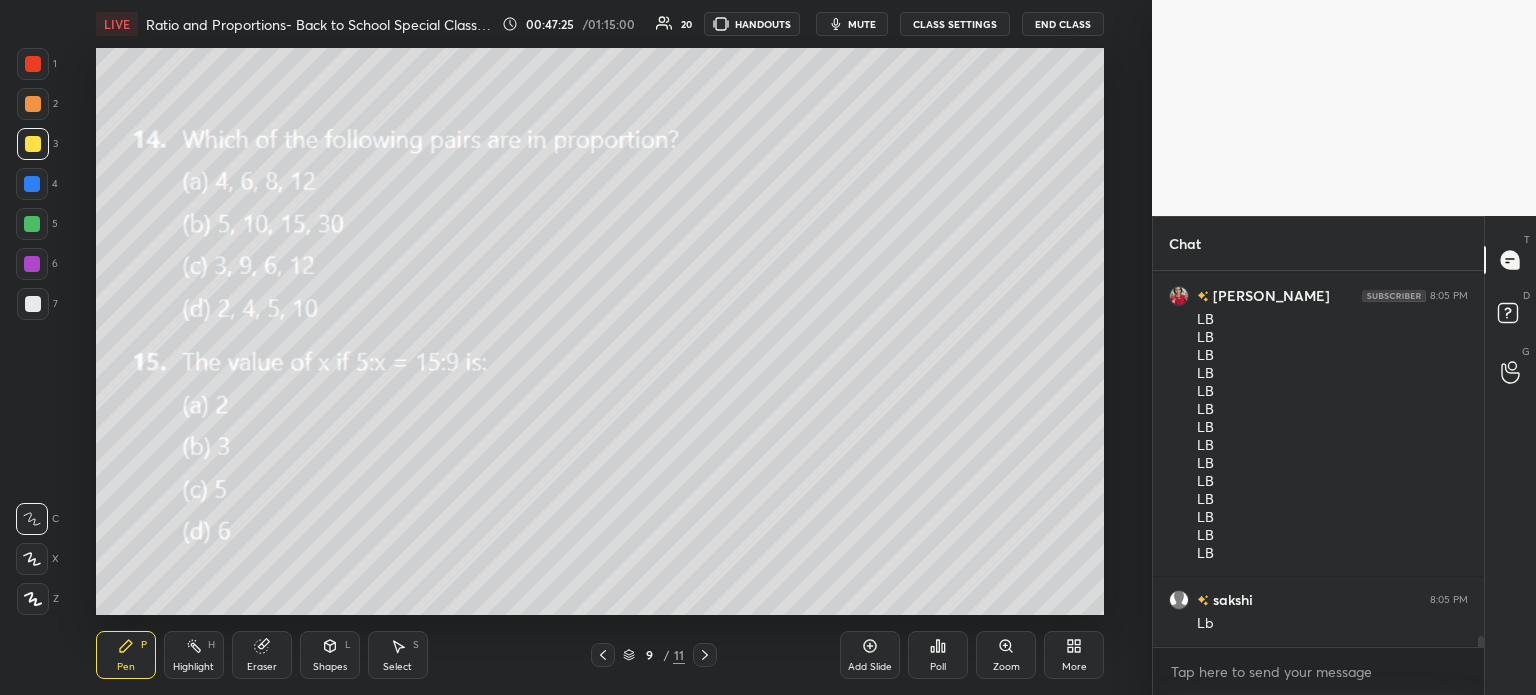 click at bounding box center (32, 184) 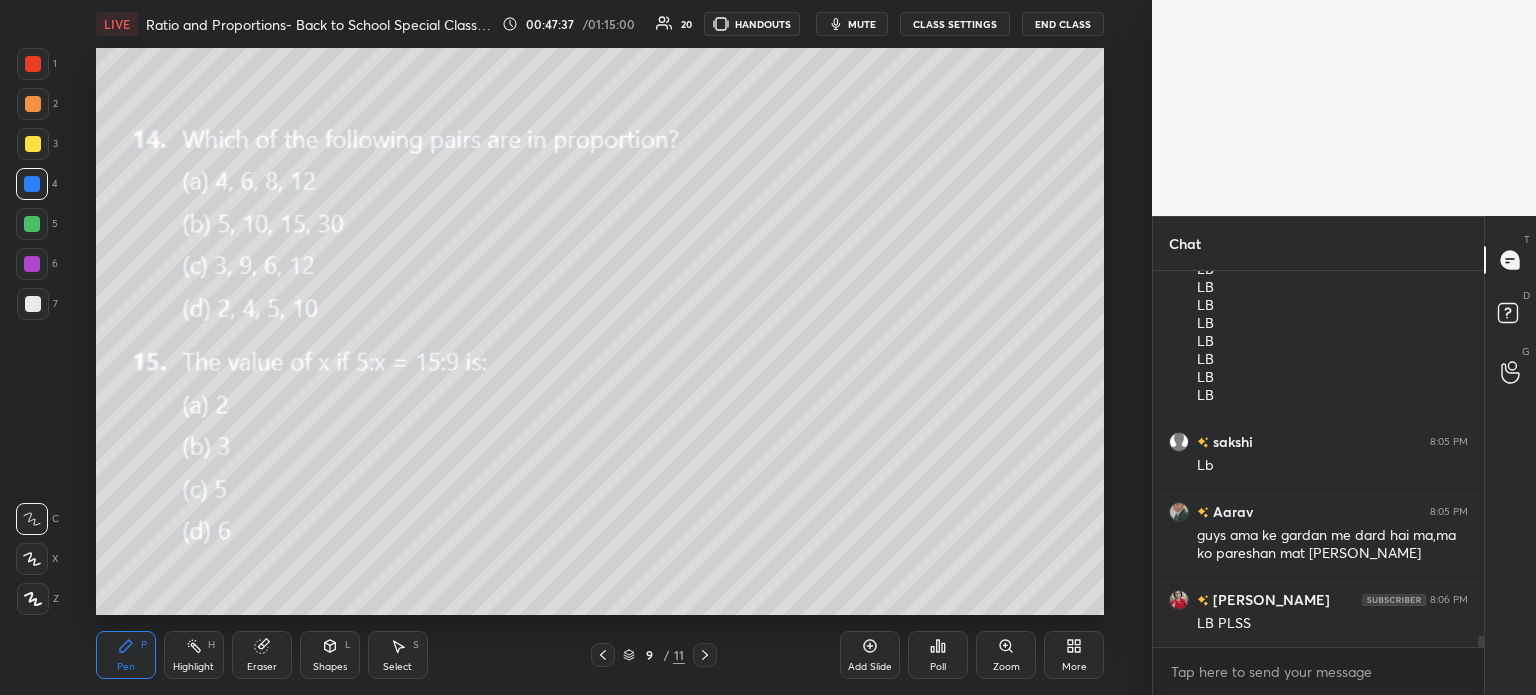 click on "Poll" at bounding box center [938, 667] 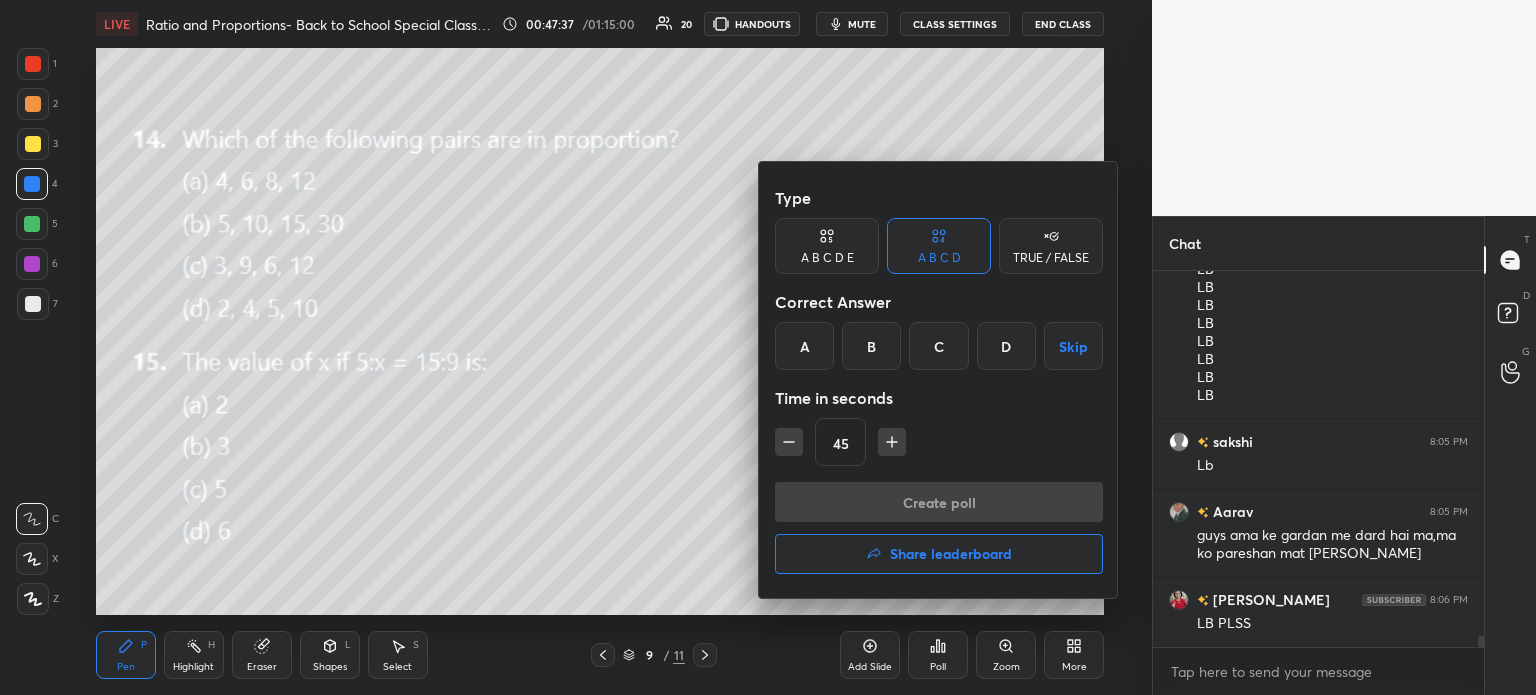 click on "Share leaderboard" at bounding box center (939, 554) 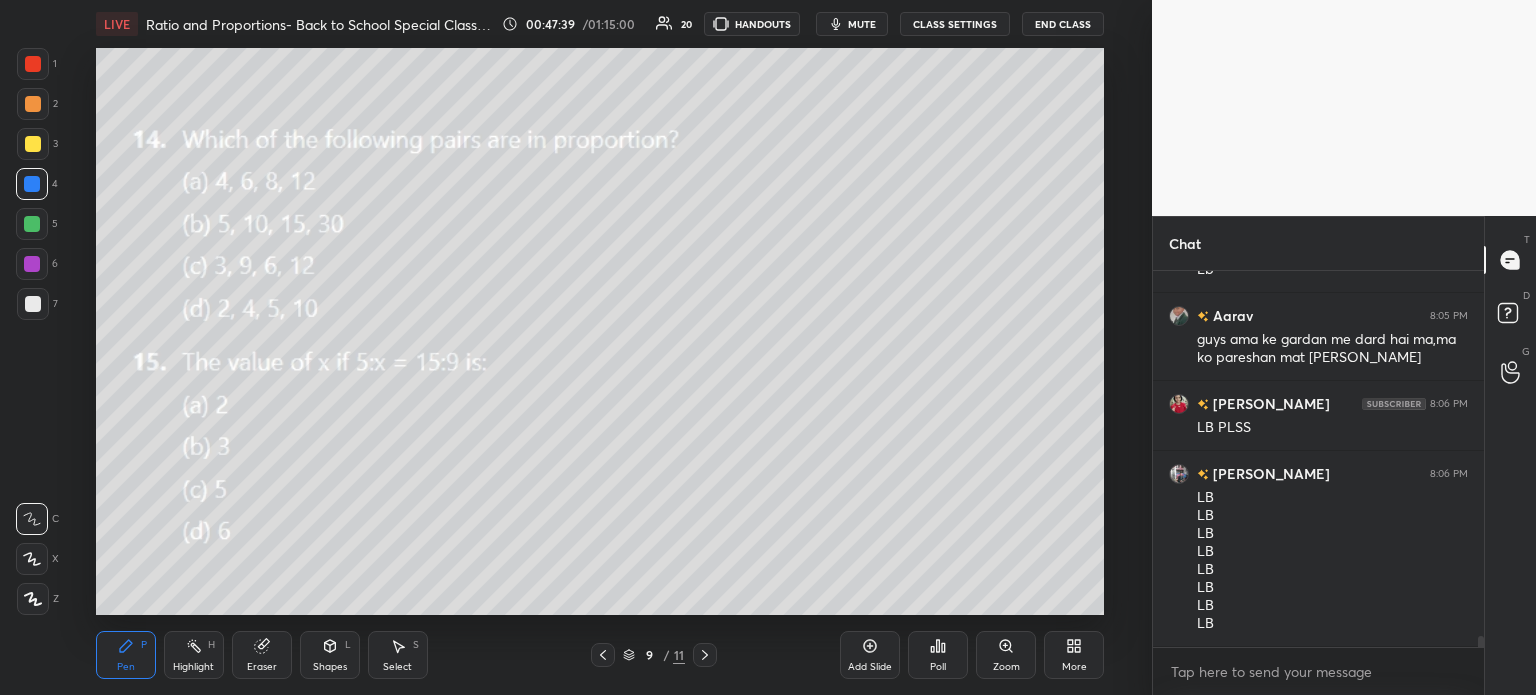 click on "mute" at bounding box center [852, 24] 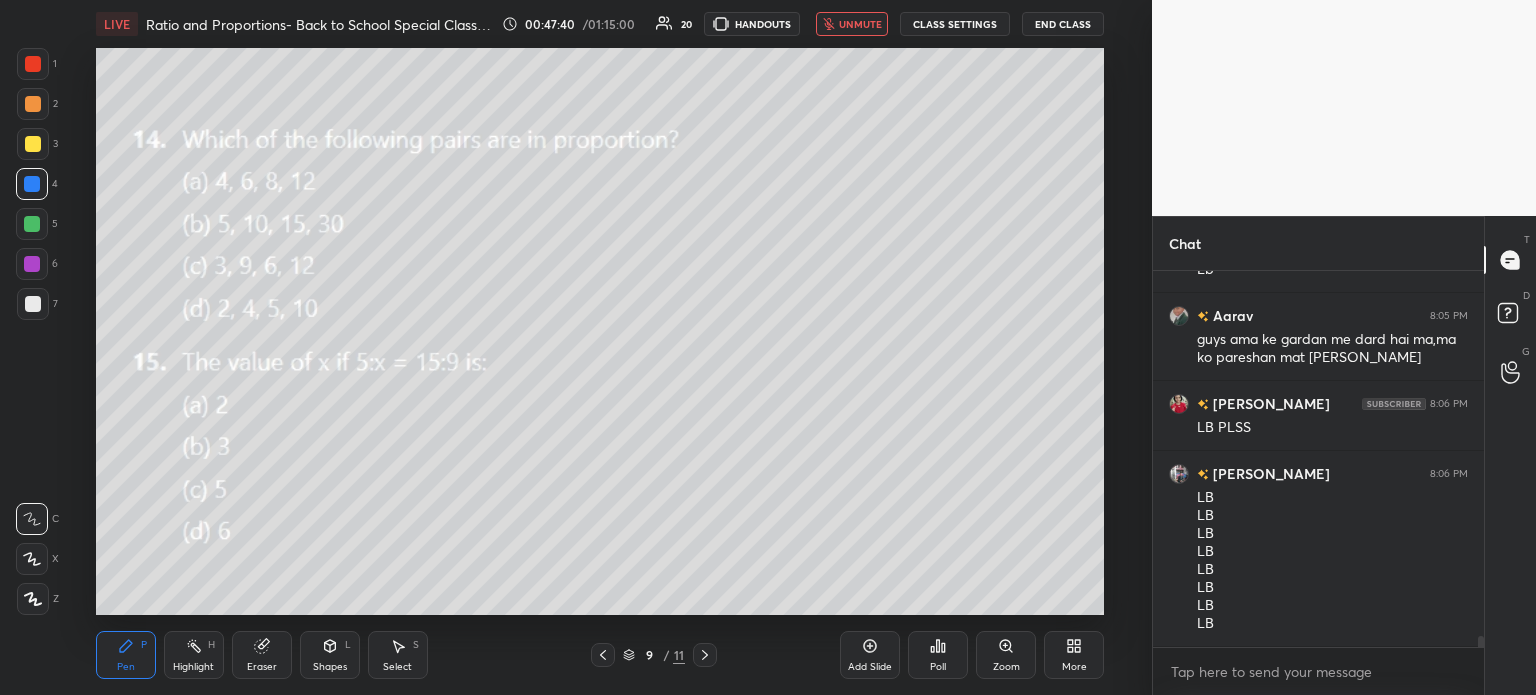 click on "Poll" at bounding box center [938, 655] 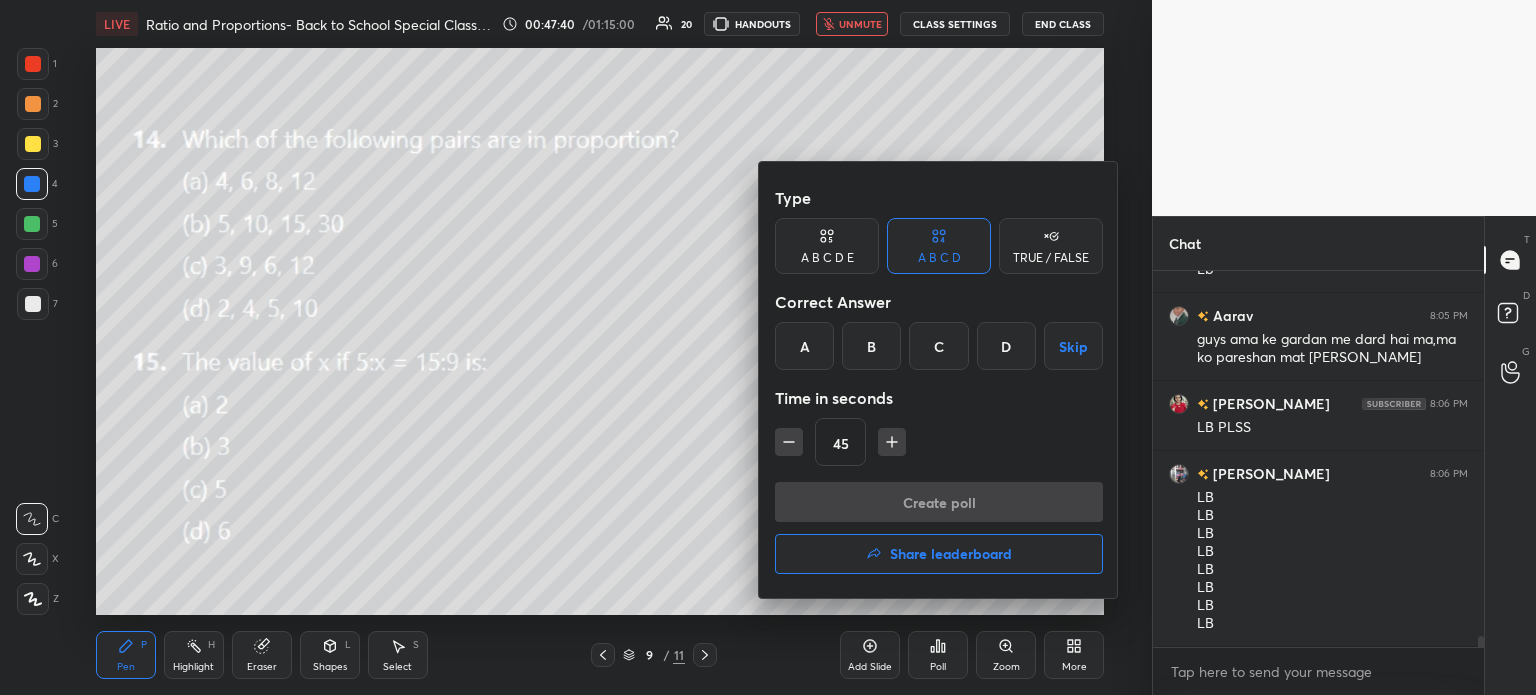 click on "Type A B C D E A B C D TRUE / FALSE Correct Answer A B C D Skip Time in seconds 45 Create poll Share leaderboard" at bounding box center [939, 380] 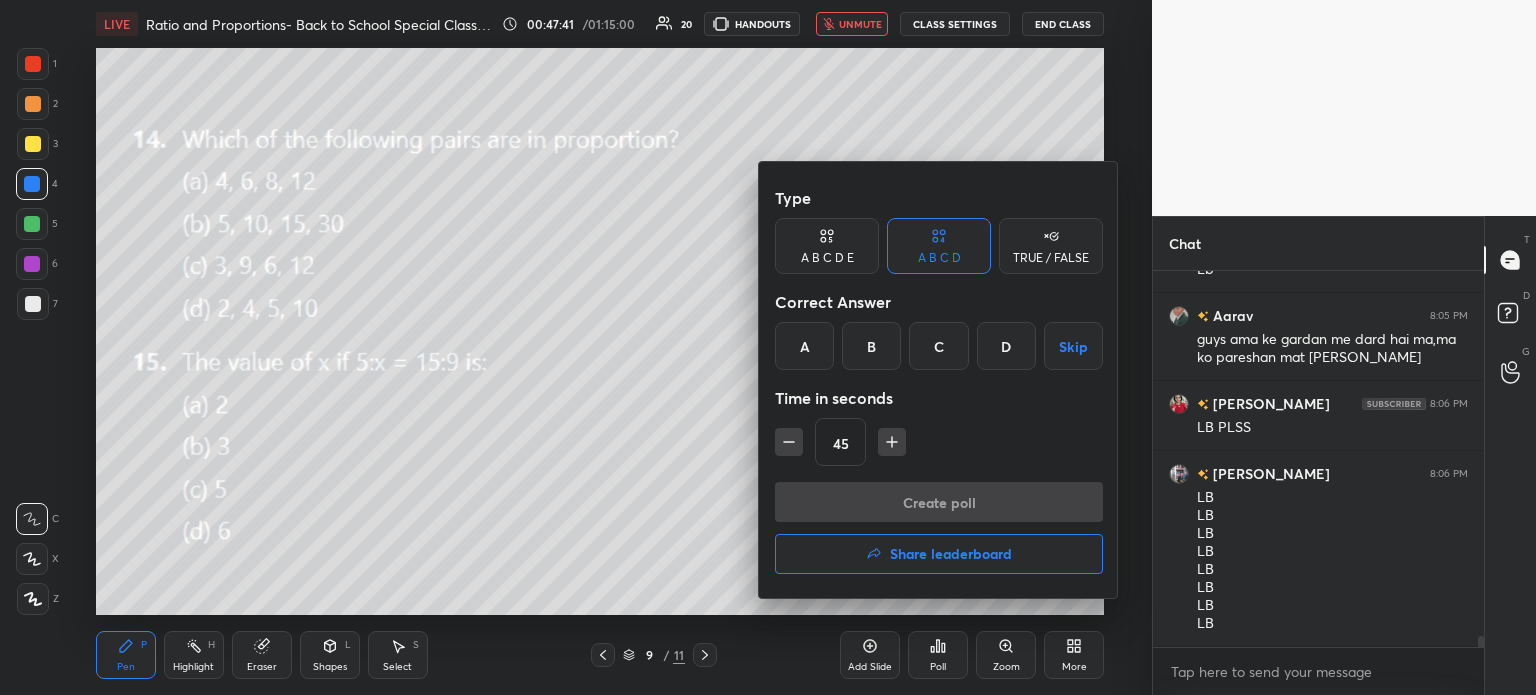 click on "Share leaderboard" at bounding box center [939, 554] 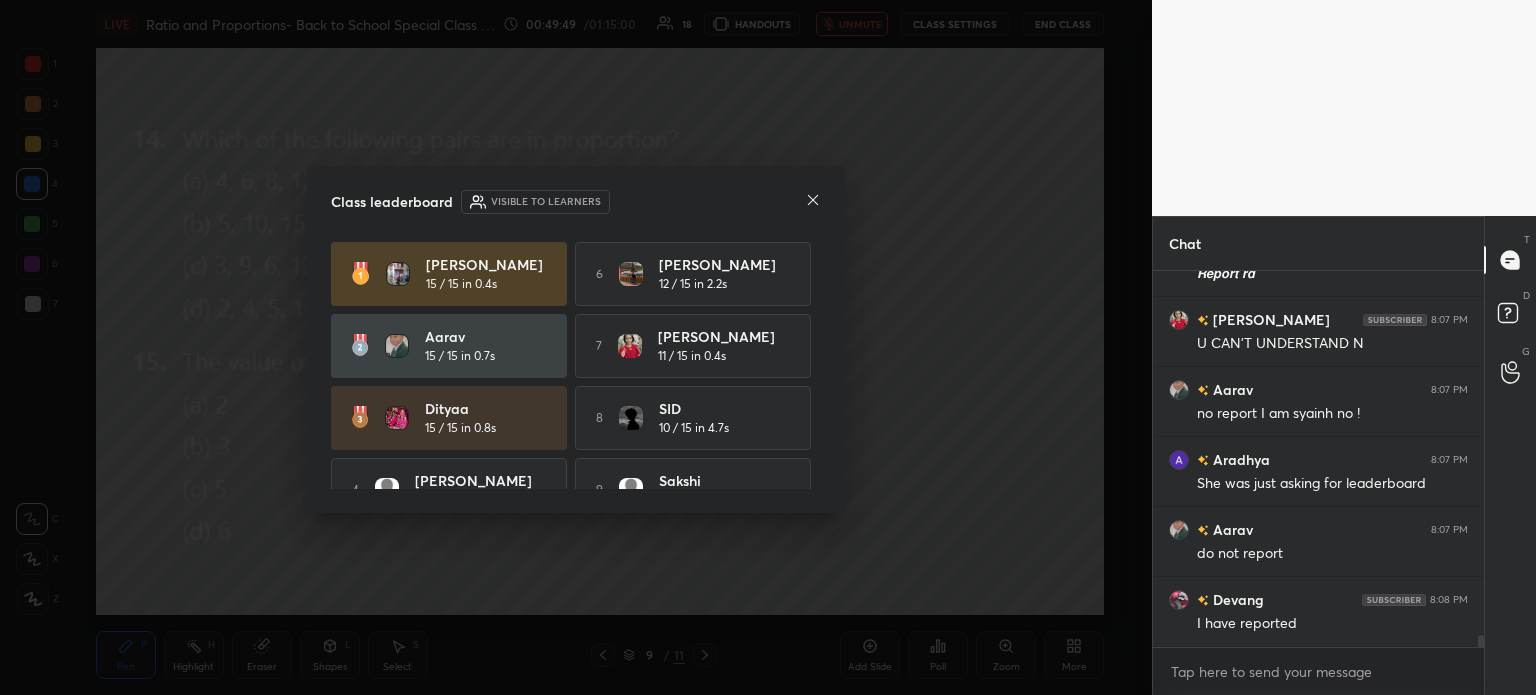 scroll, scrollTop: 11688, scrollLeft: 0, axis: vertical 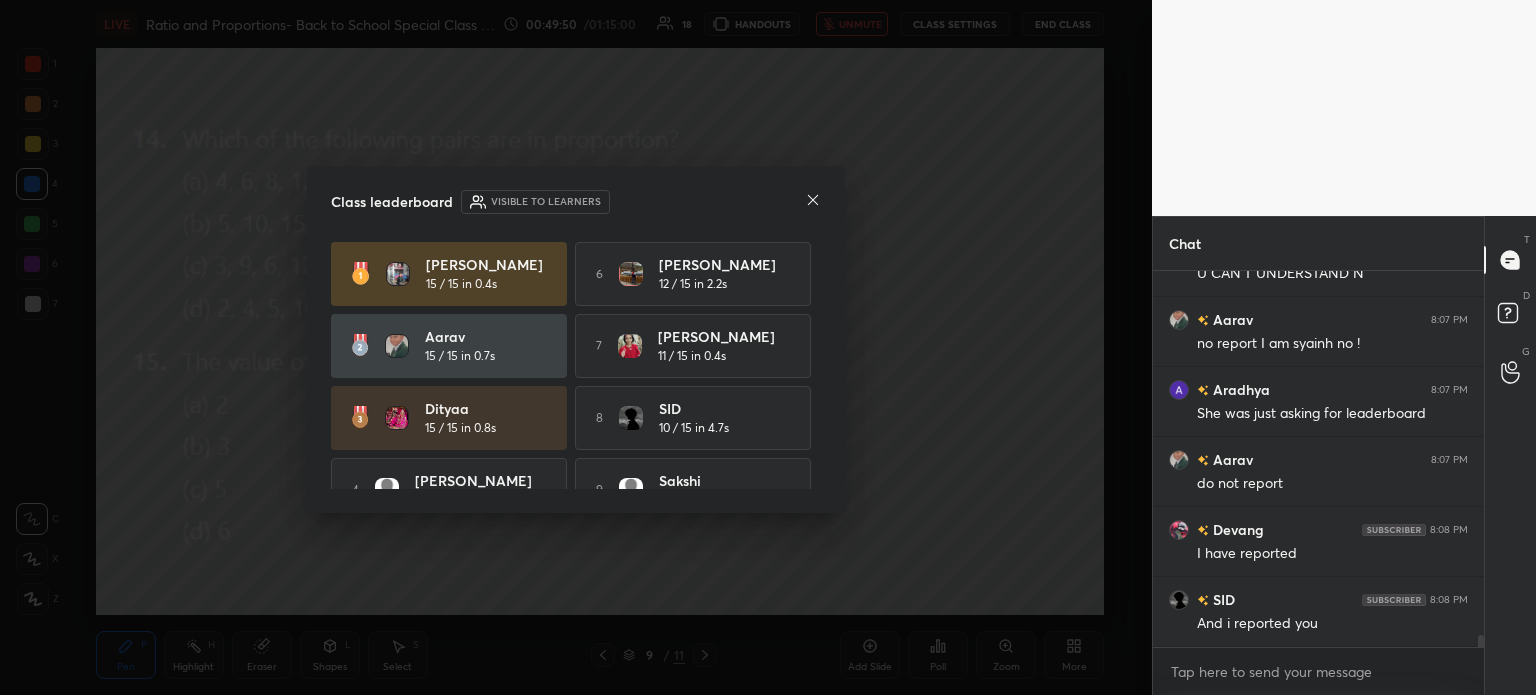 click 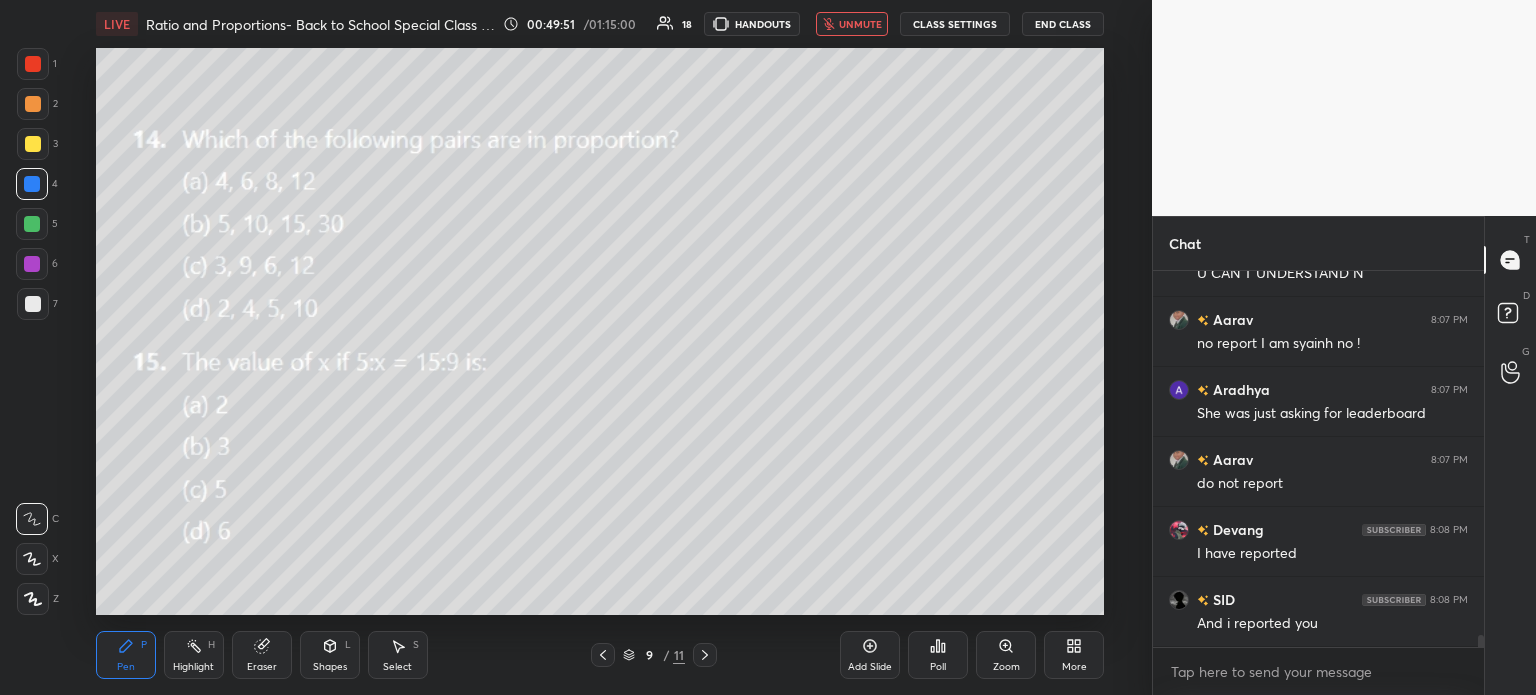 click on "unmute" at bounding box center [860, 24] 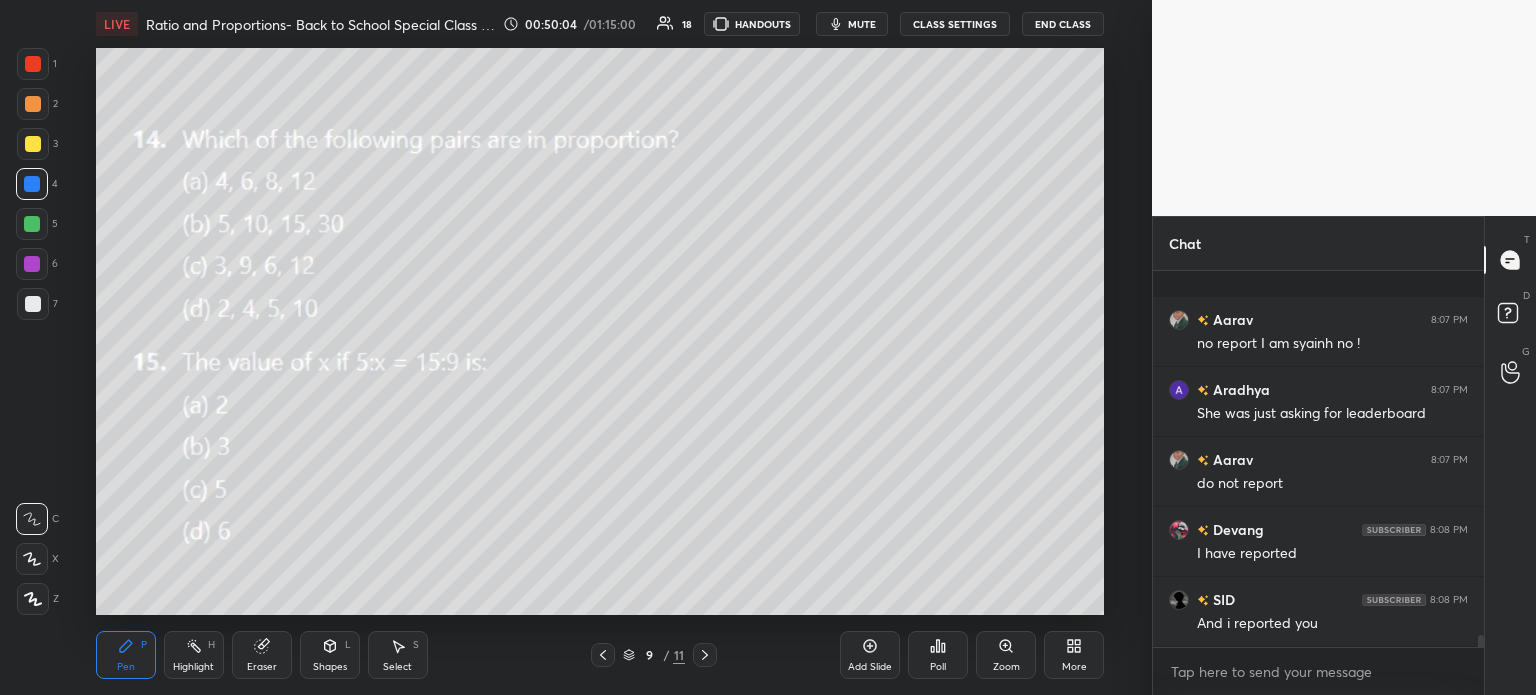 scroll, scrollTop: 11794, scrollLeft: 0, axis: vertical 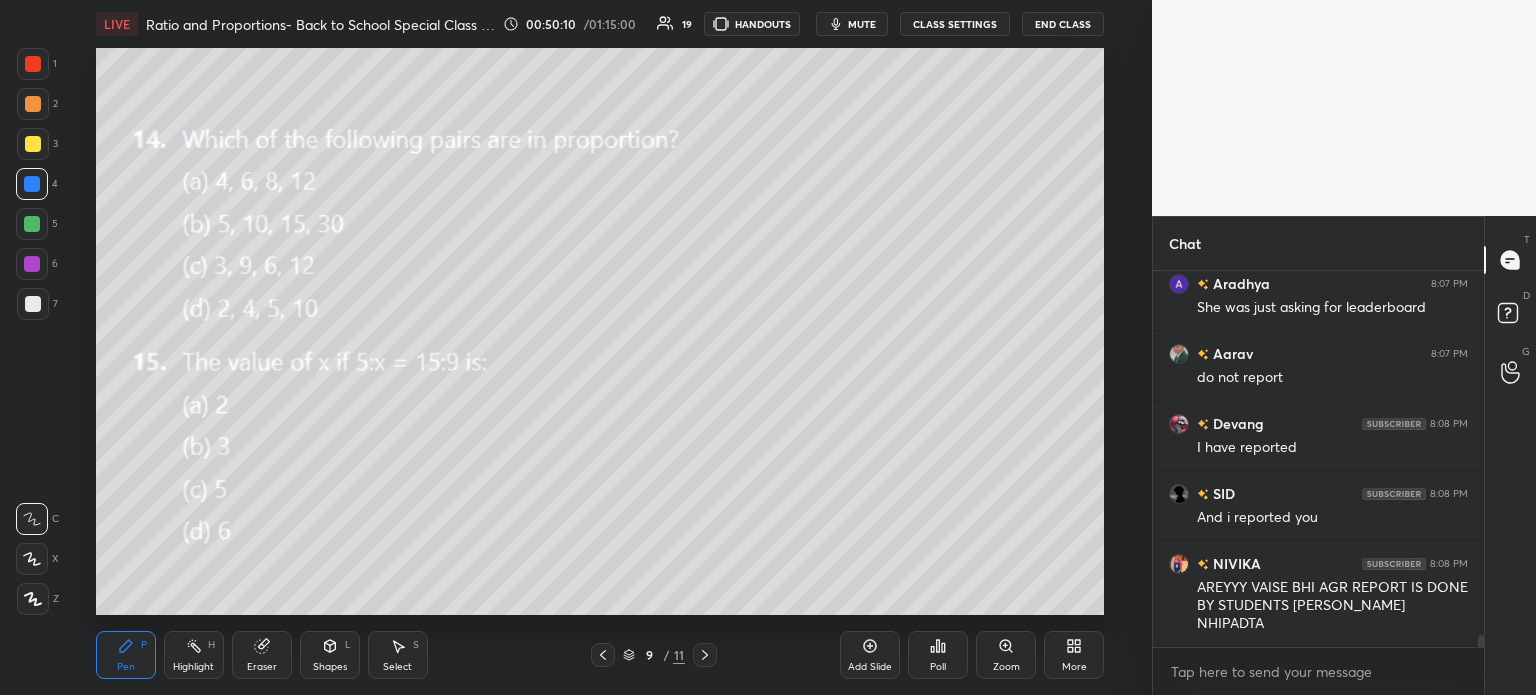 click 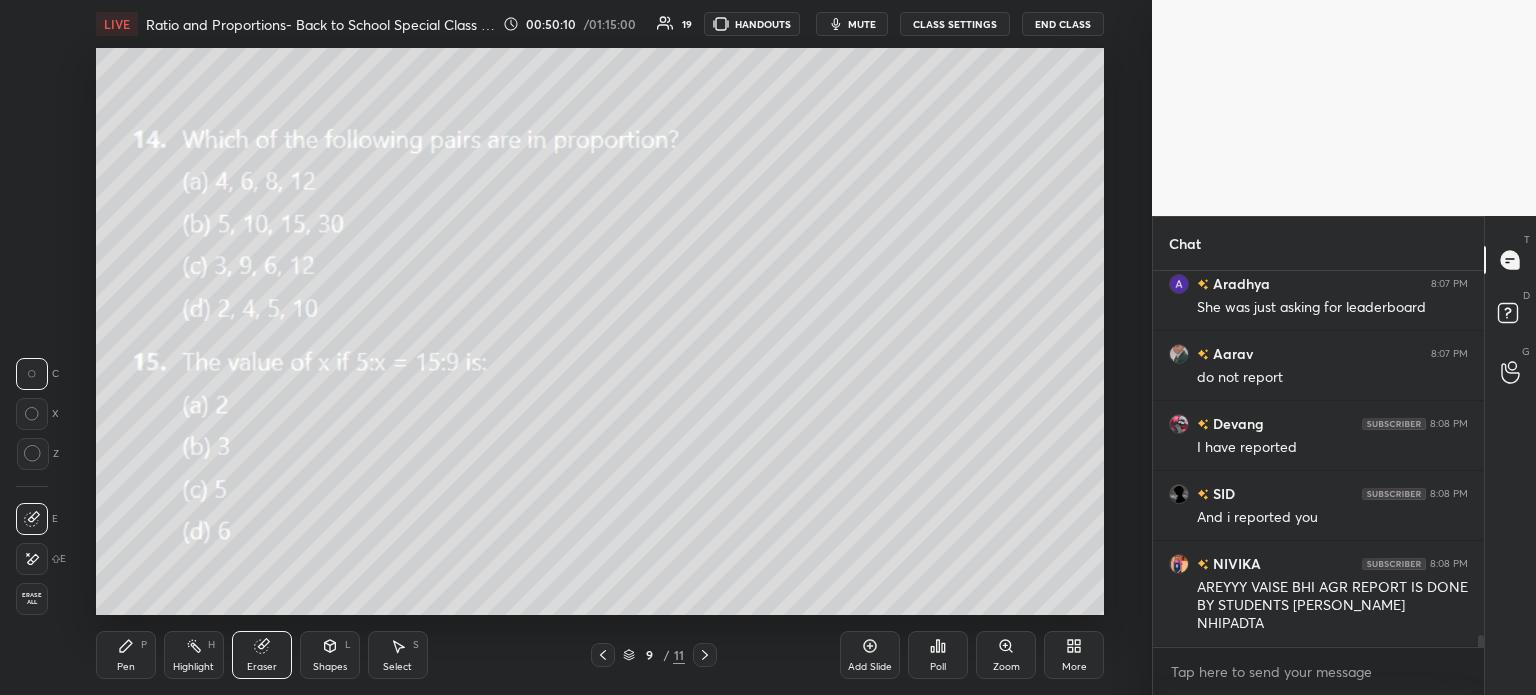scroll, scrollTop: 11864, scrollLeft: 0, axis: vertical 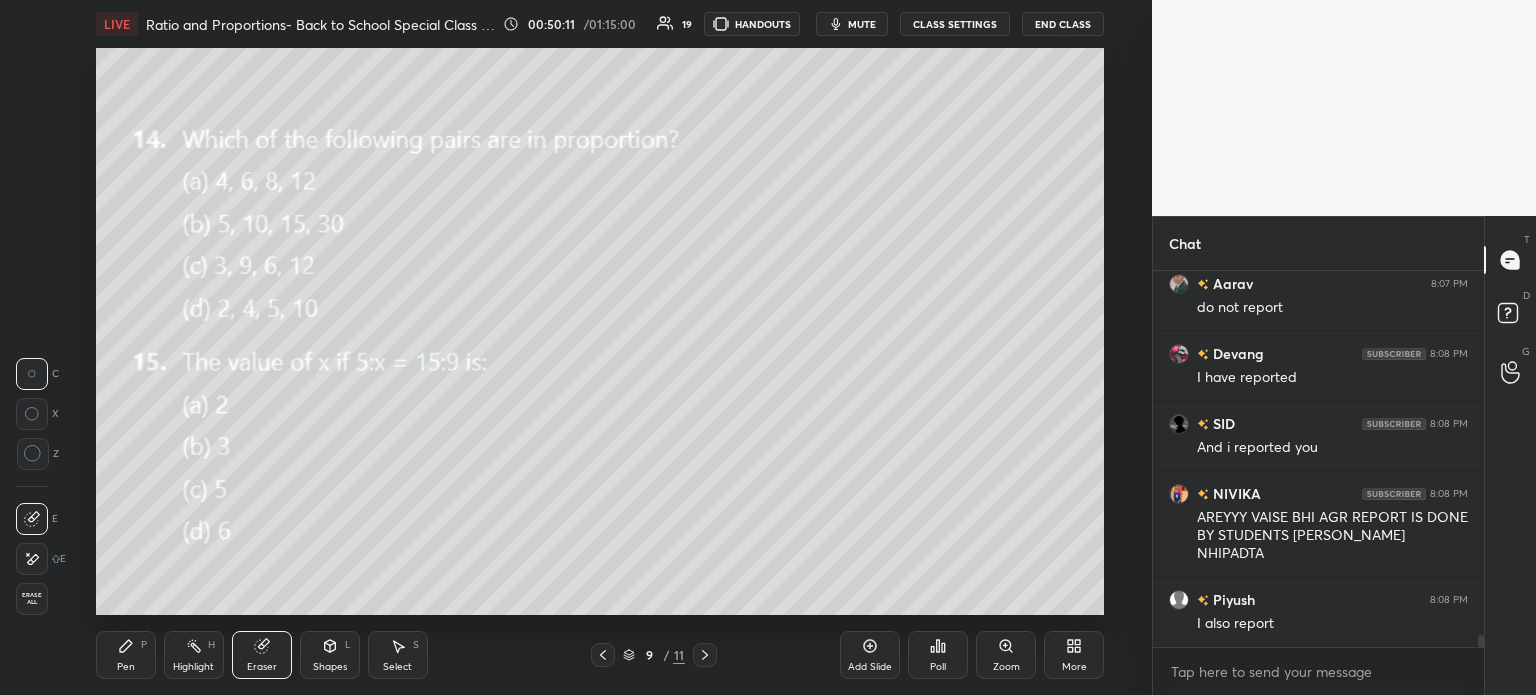 click on "Erase all" at bounding box center (32, 599) 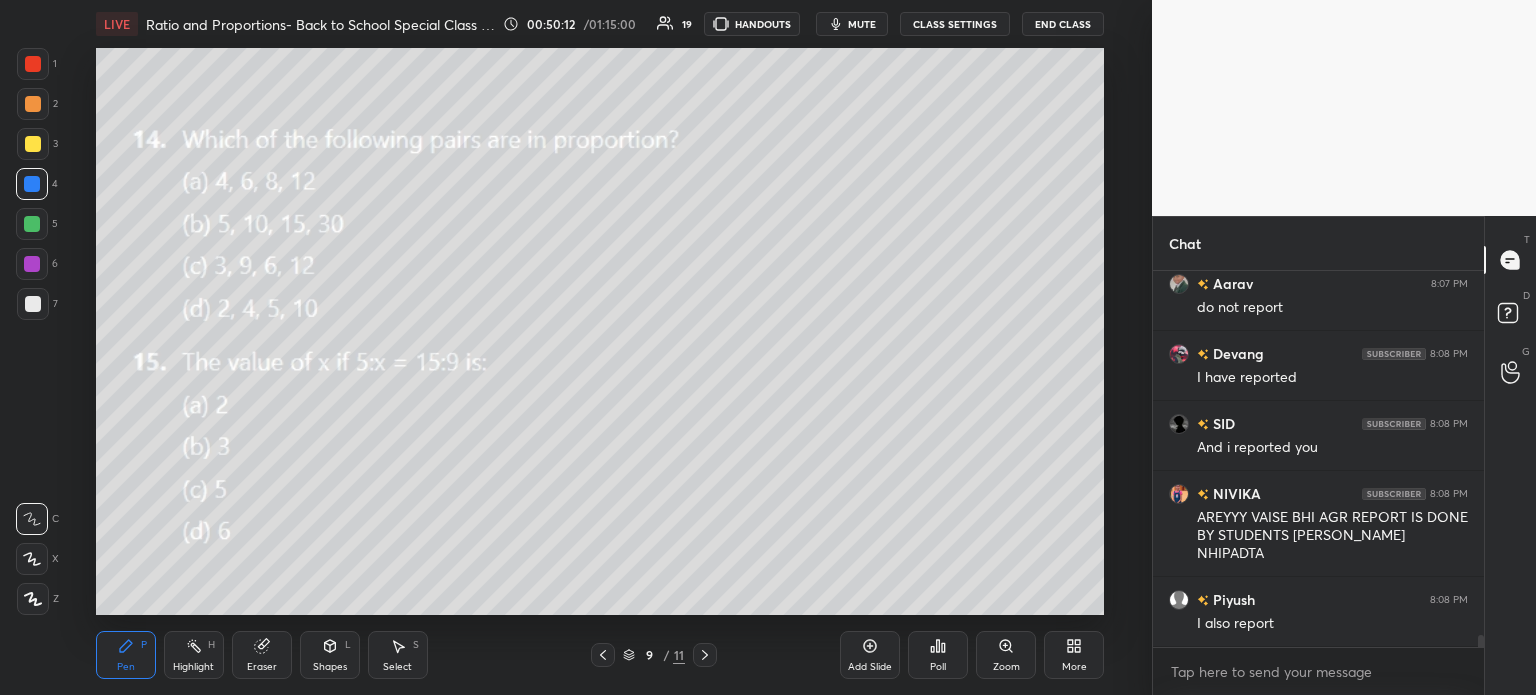 click at bounding box center [33, 304] 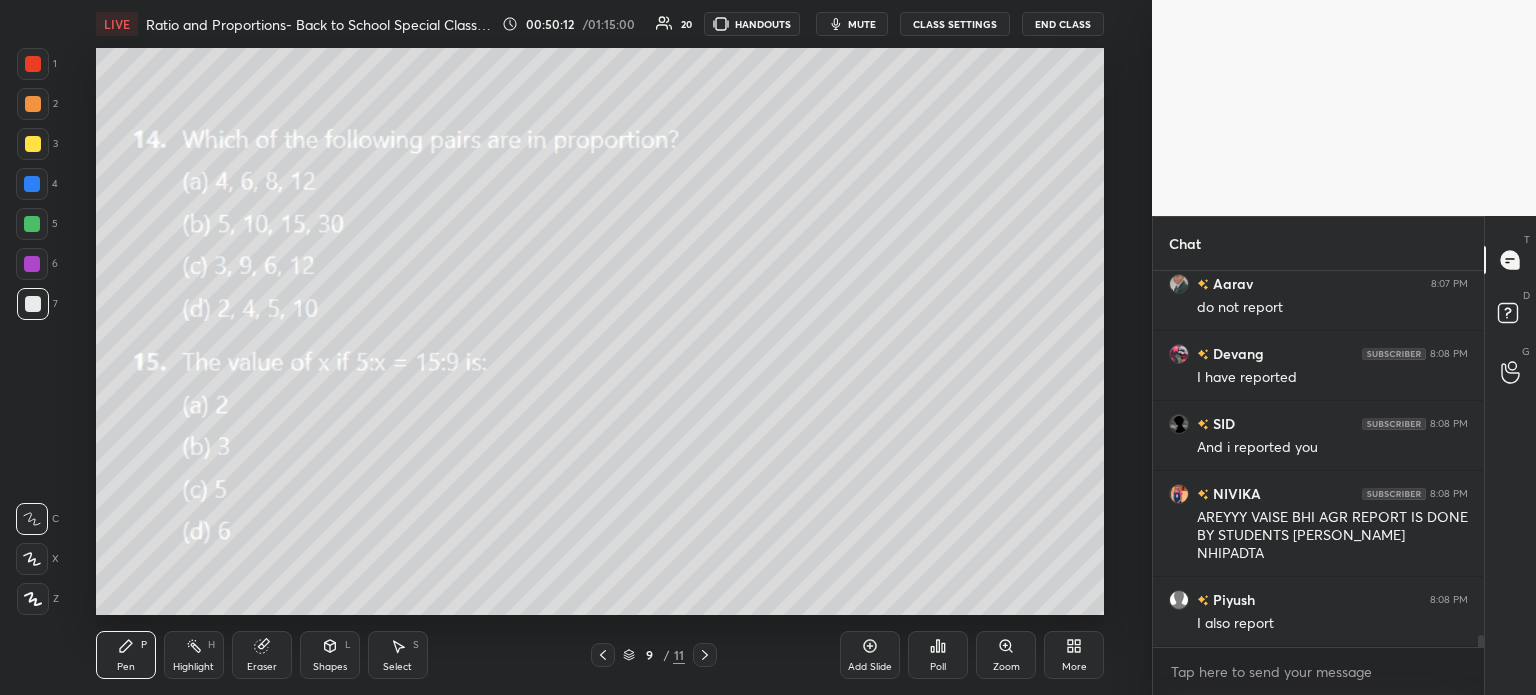 click on "4" at bounding box center (37, 188) 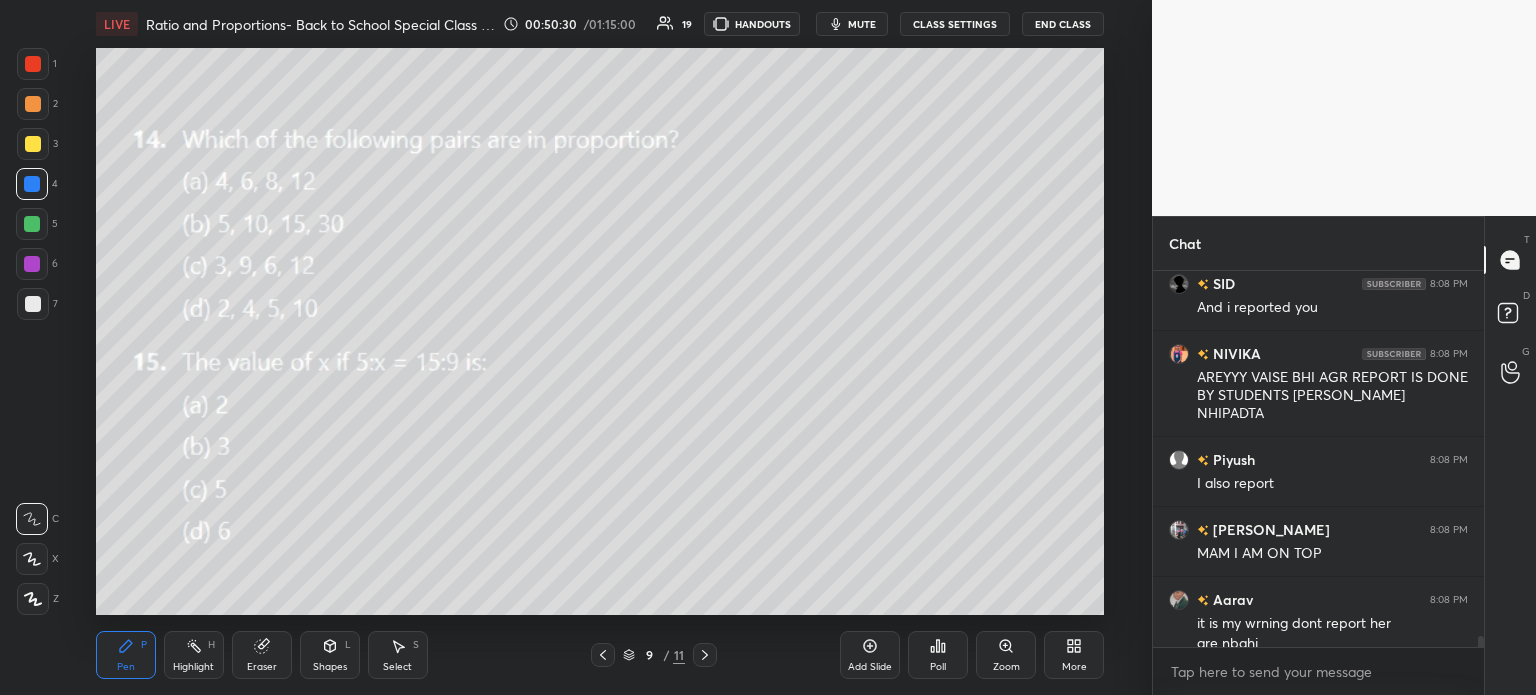 scroll, scrollTop: 12024, scrollLeft: 0, axis: vertical 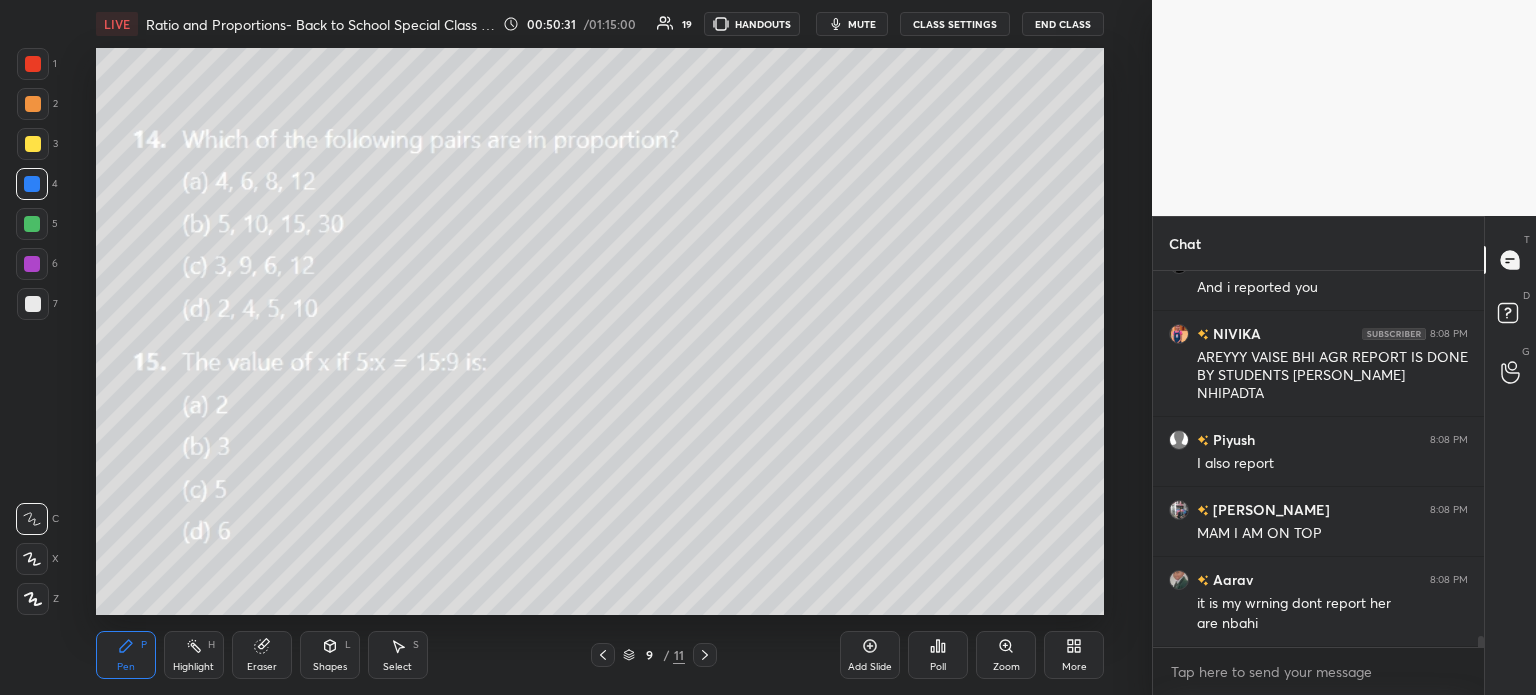 click on "Poll" at bounding box center [938, 667] 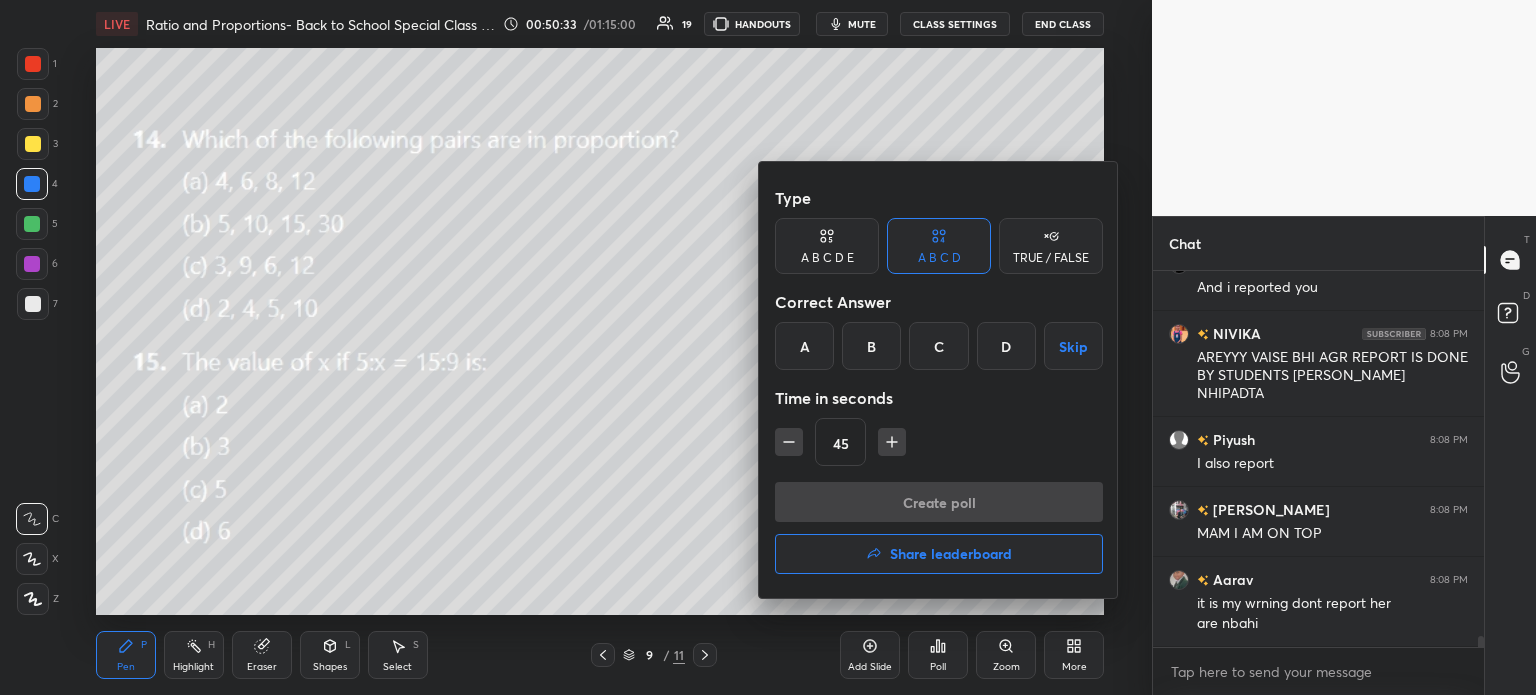 click on "B" at bounding box center [871, 346] 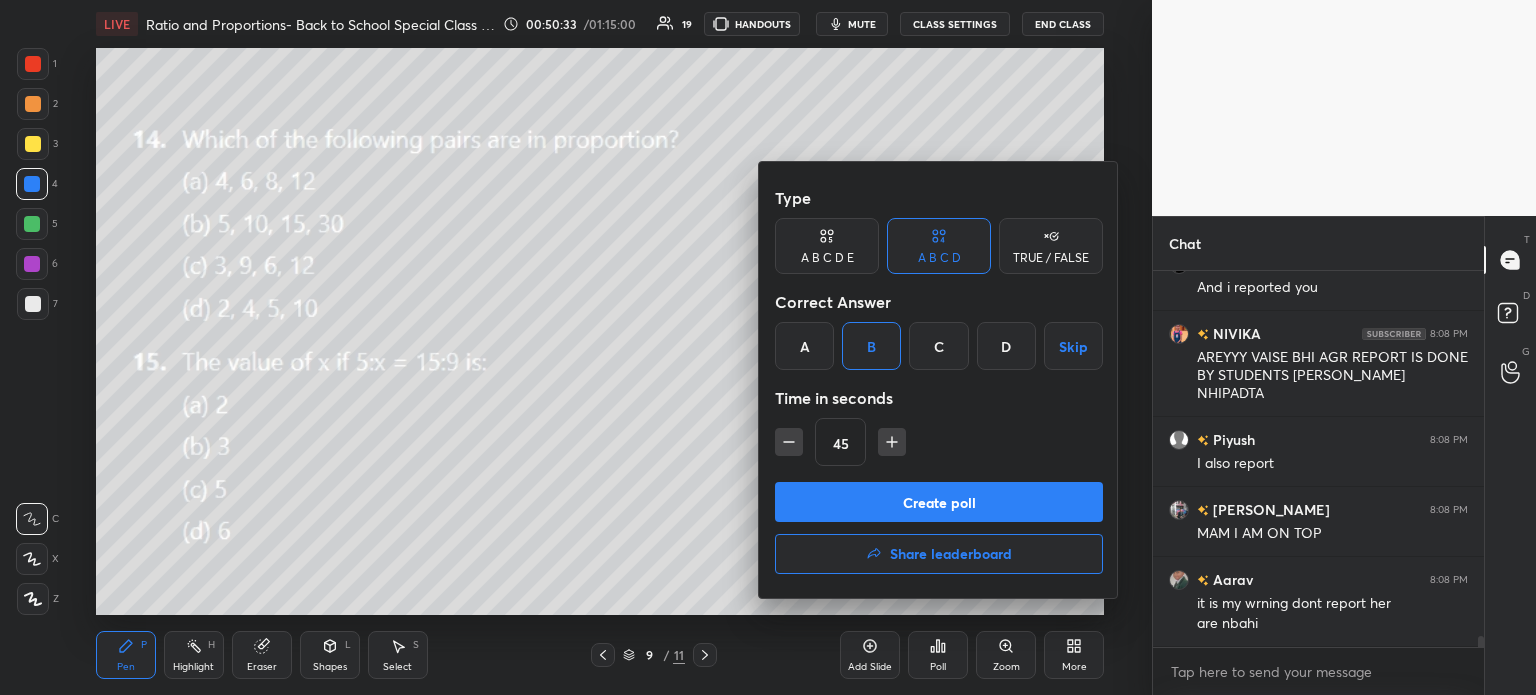 click on "Create poll" at bounding box center [939, 502] 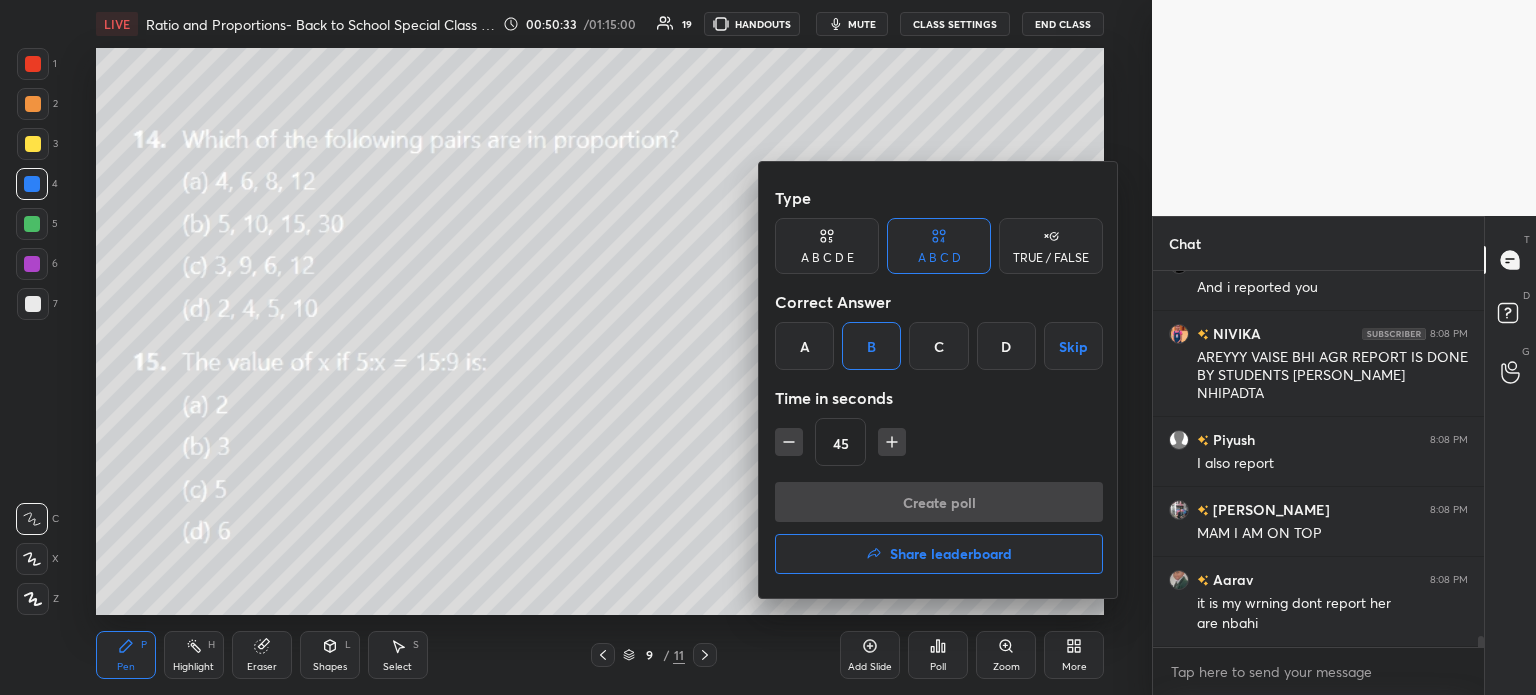 scroll, scrollTop: 337, scrollLeft: 325, axis: both 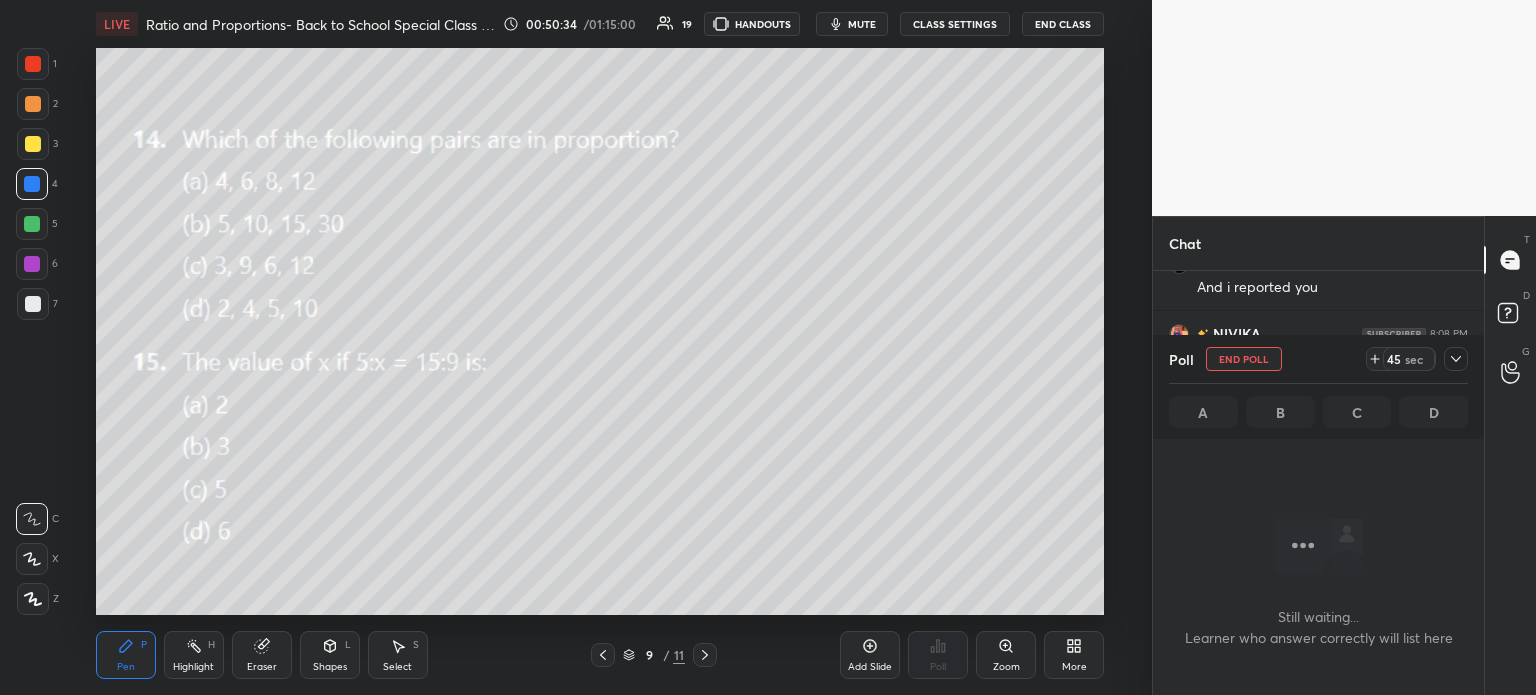 click 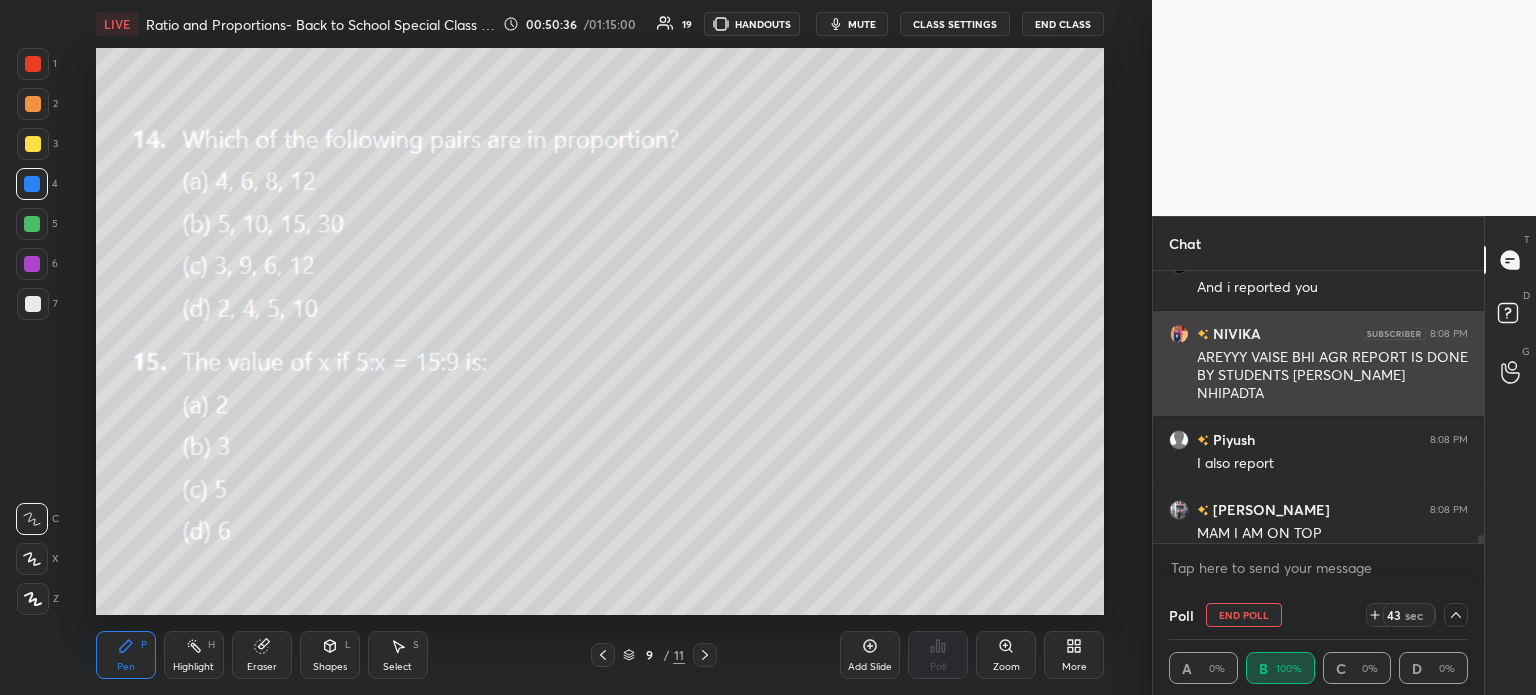 scroll, scrollTop: 0, scrollLeft: 6, axis: horizontal 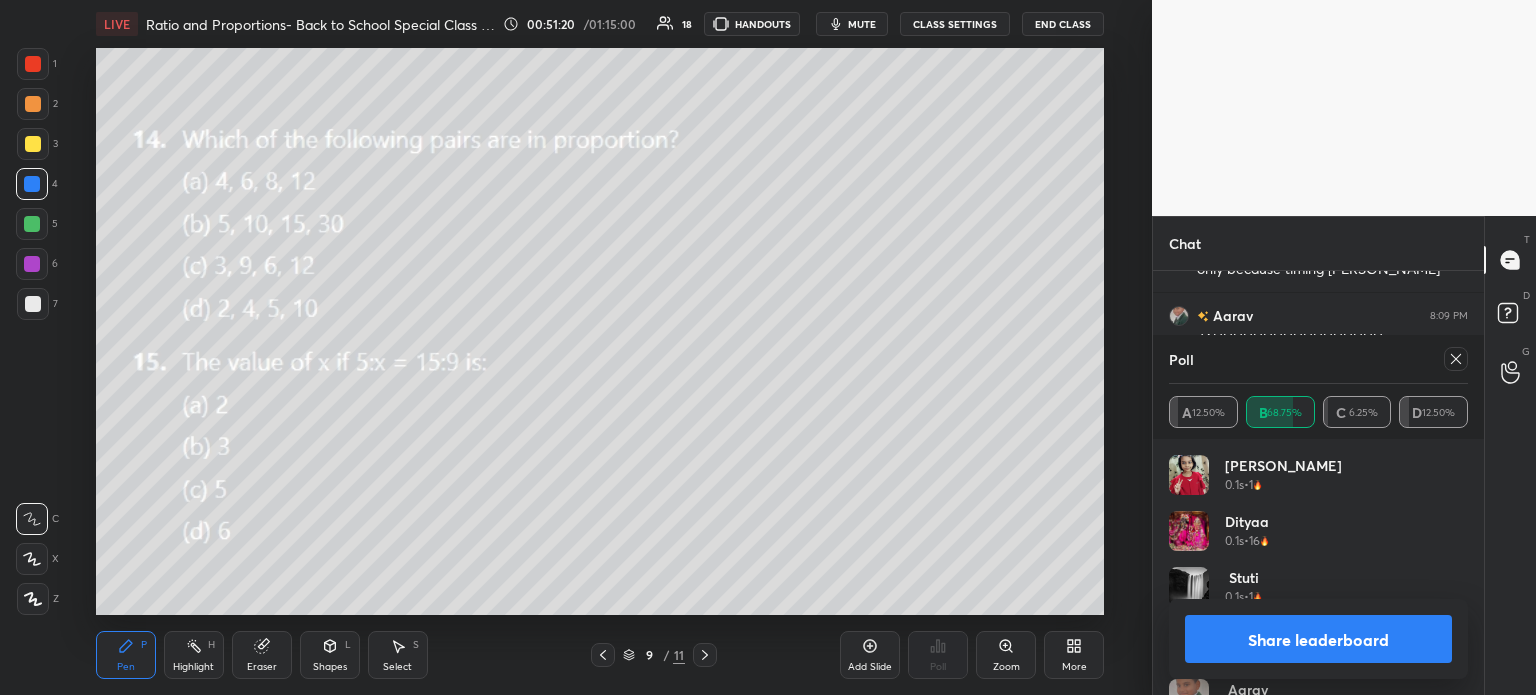 click on "Share leaderboard" at bounding box center [1318, 639] 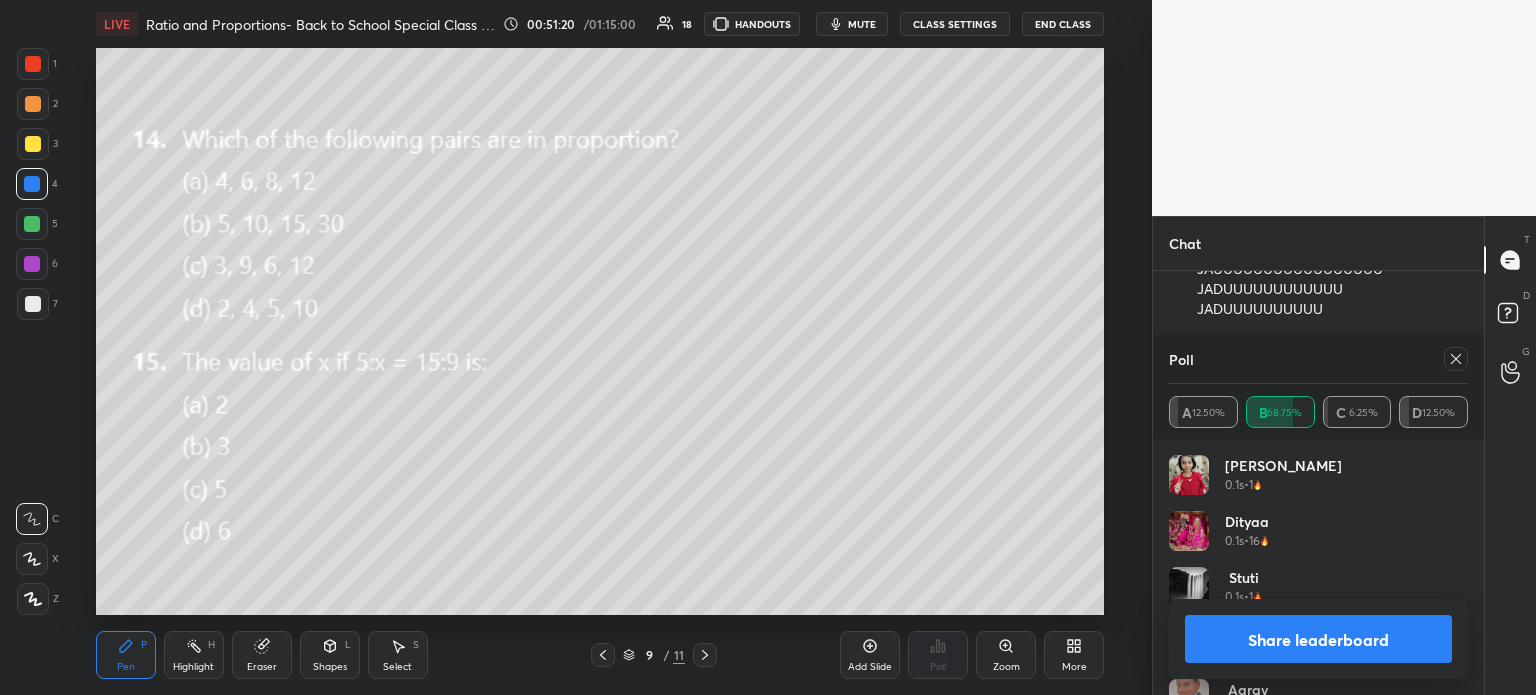 scroll, scrollTop: 88, scrollLeft: 293, axis: both 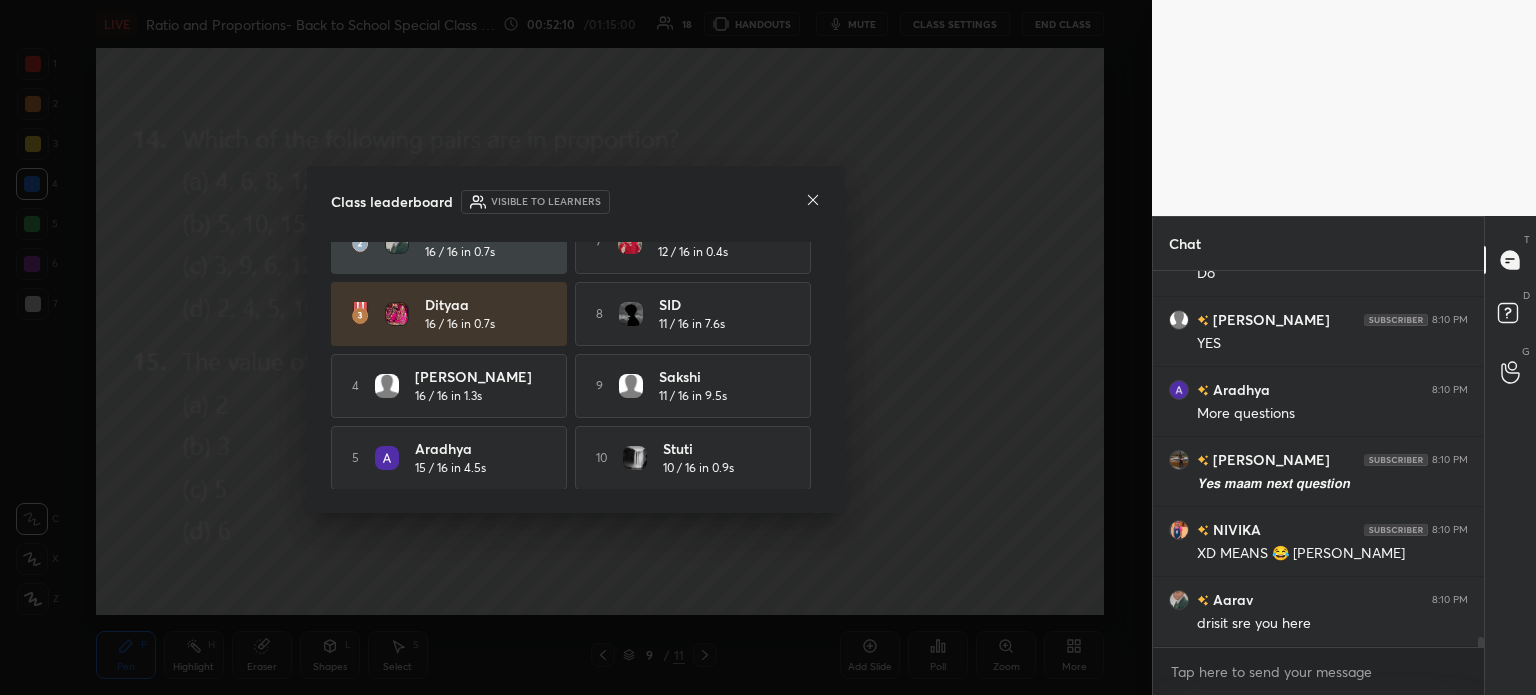 click 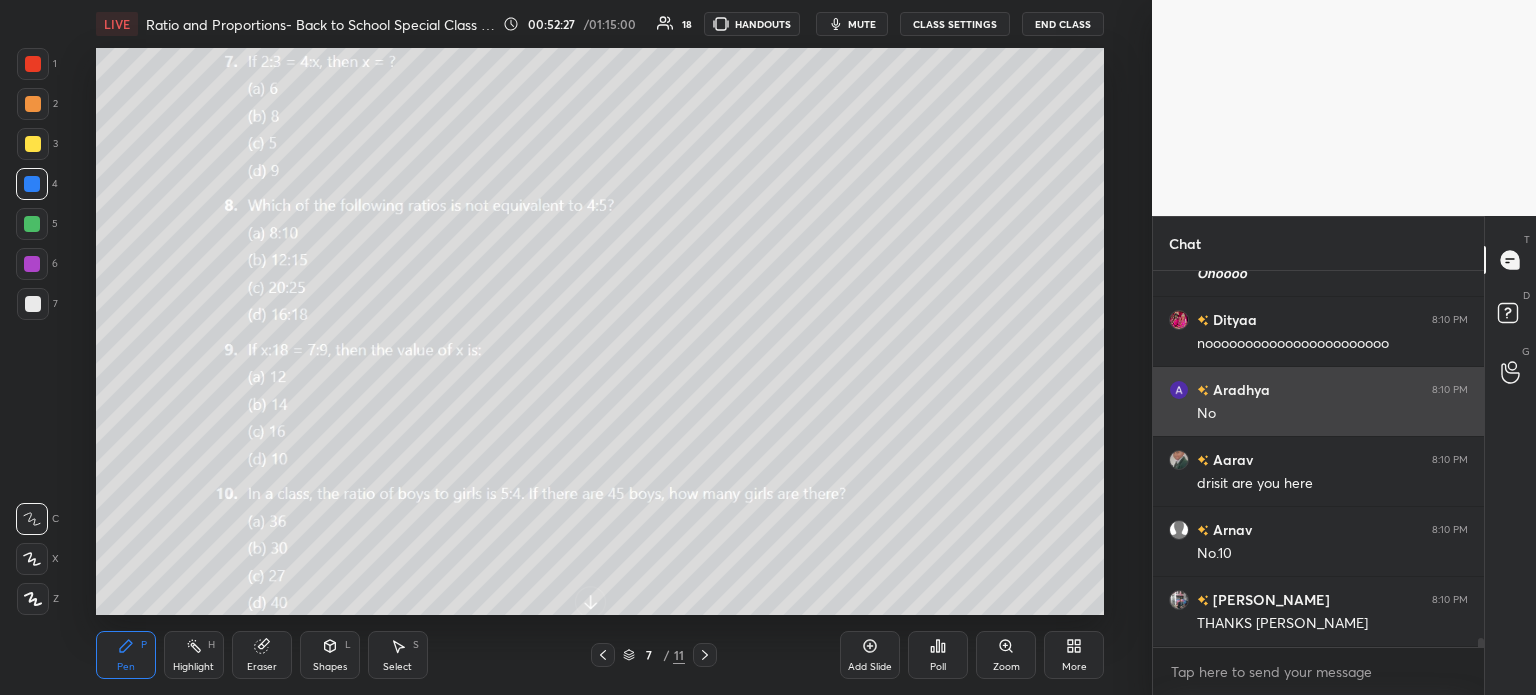 scroll, scrollTop: 14768, scrollLeft: 0, axis: vertical 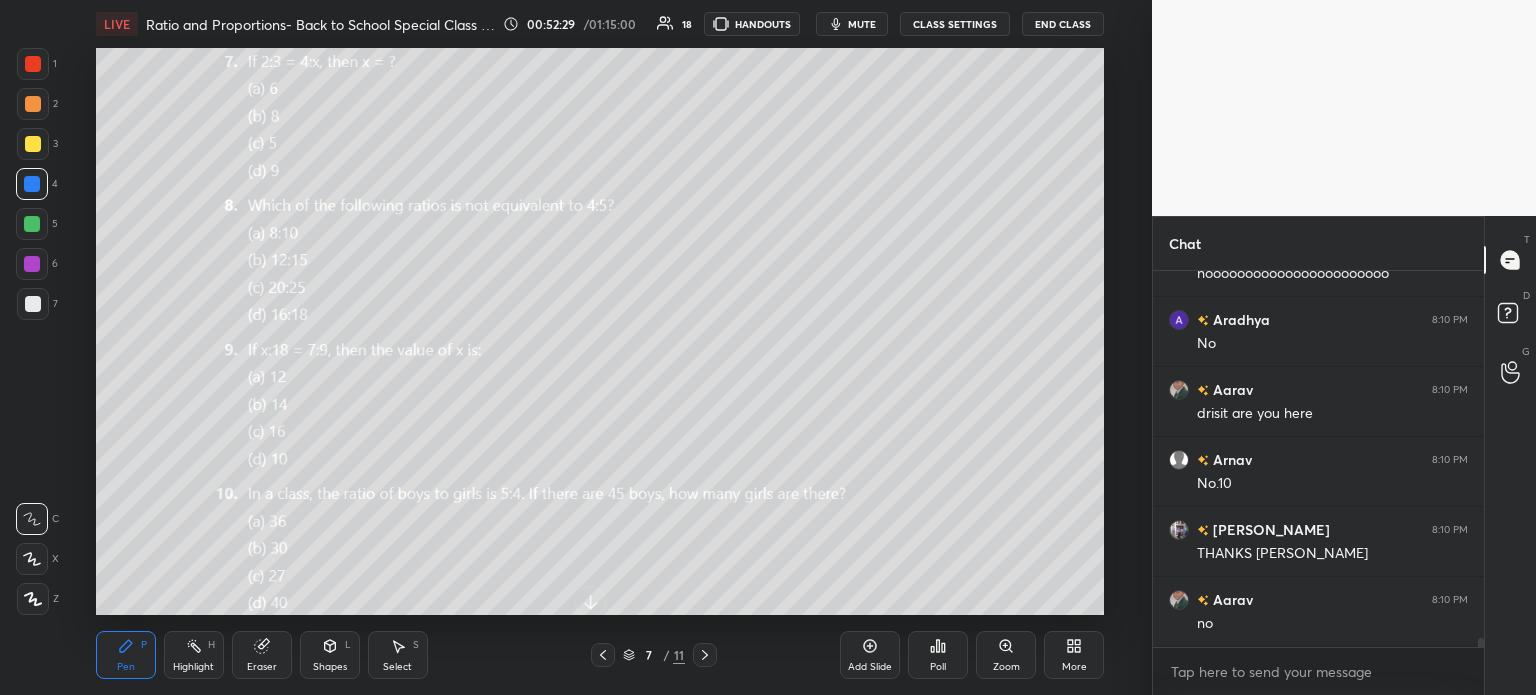 click on "Eraser" at bounding box center (262, 655) 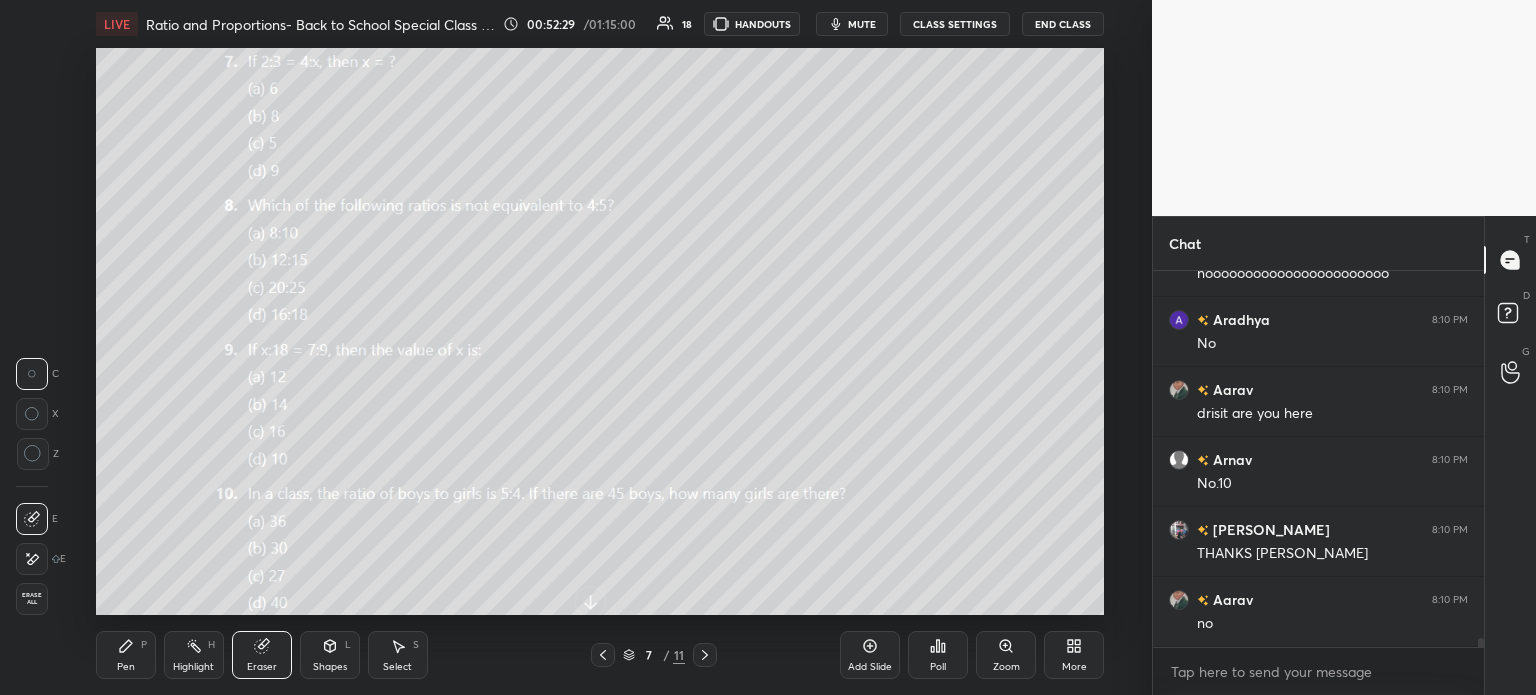 click on "Erase all" at bounding box center (32, 599) 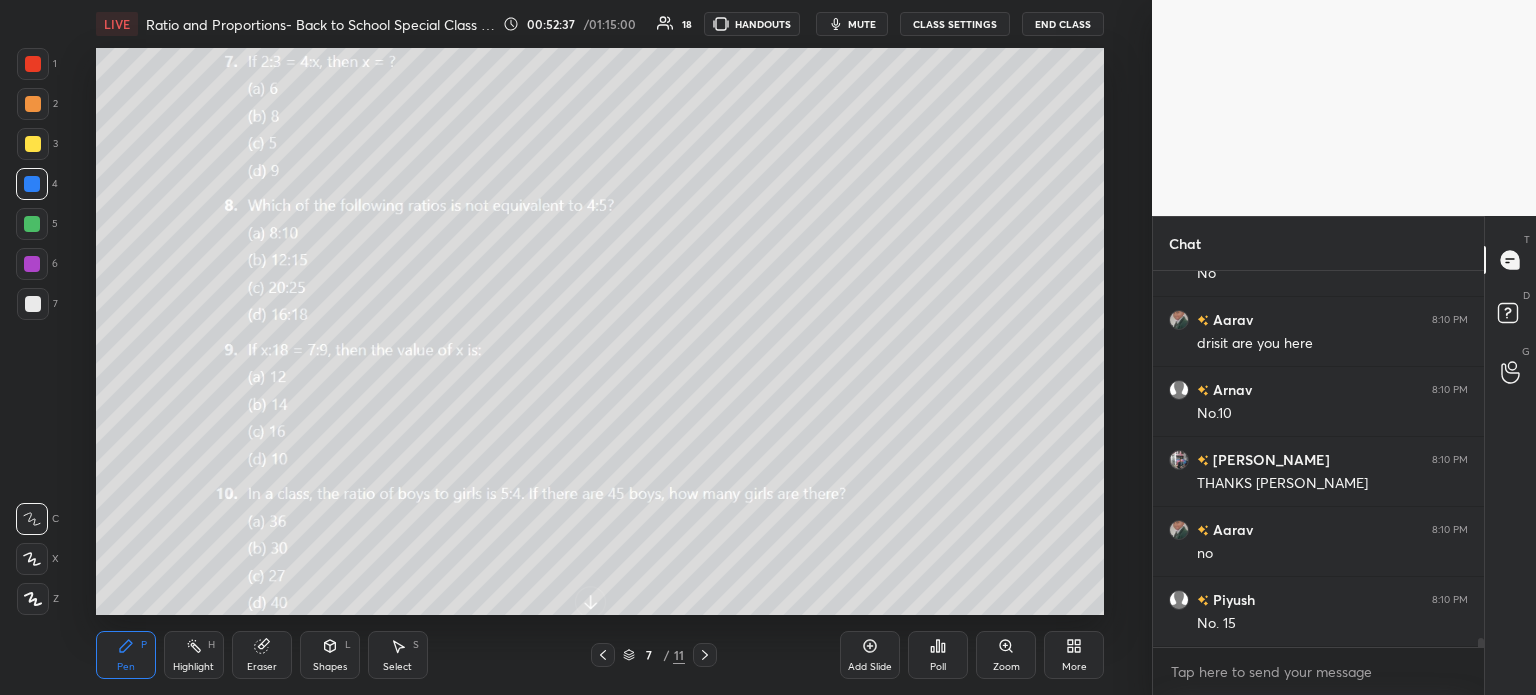 scroll, scrollTop: 14908, scrollLeft: 0, axis: vertical 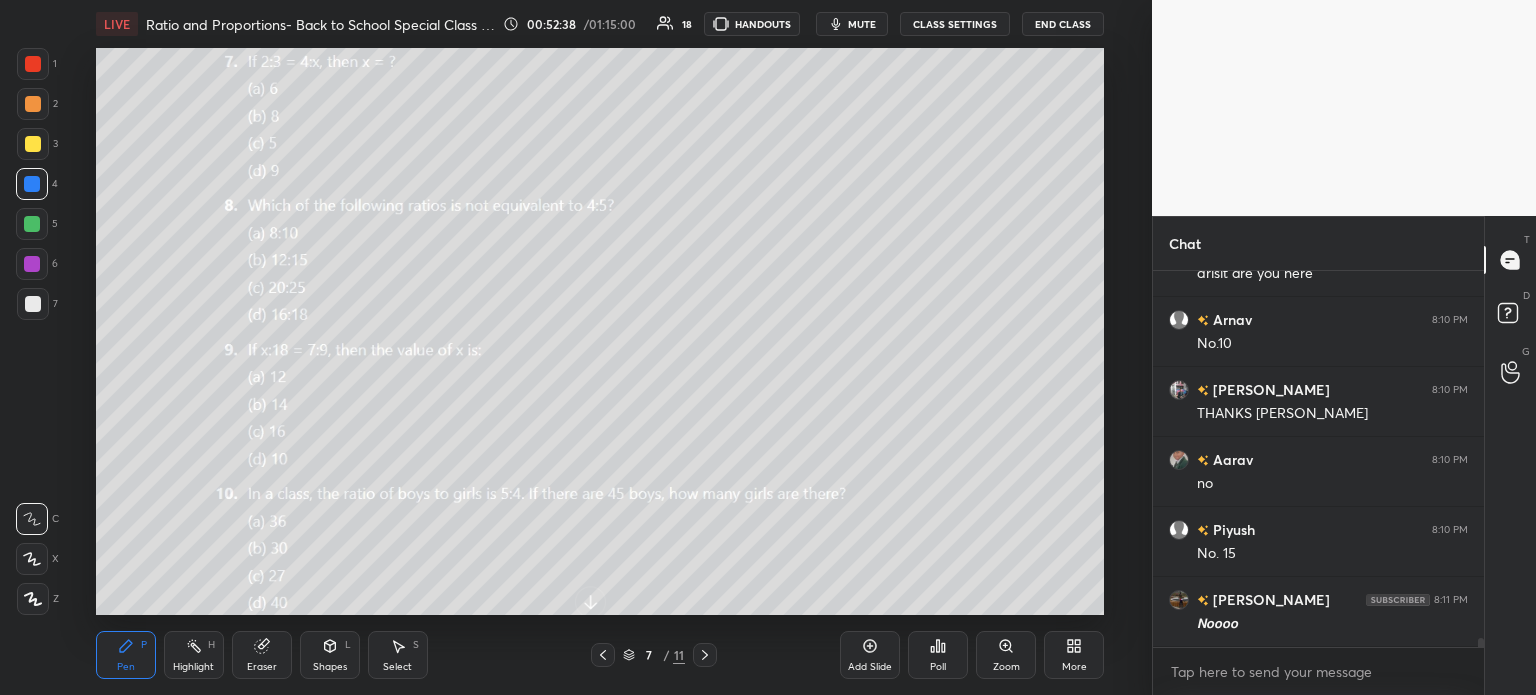 click at bounding box center (33, 144) 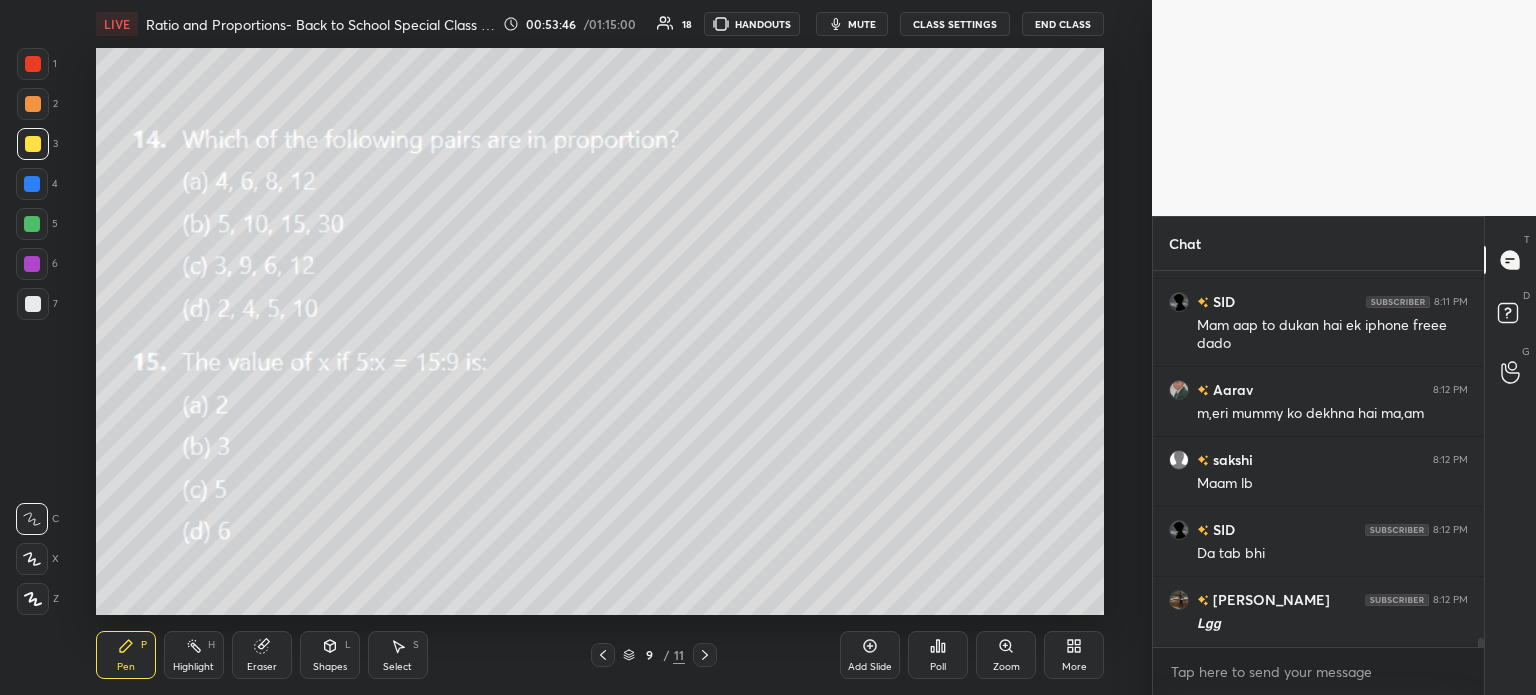scroll, scrollTop: 16286, scrollLeft: 0, axis: vertical 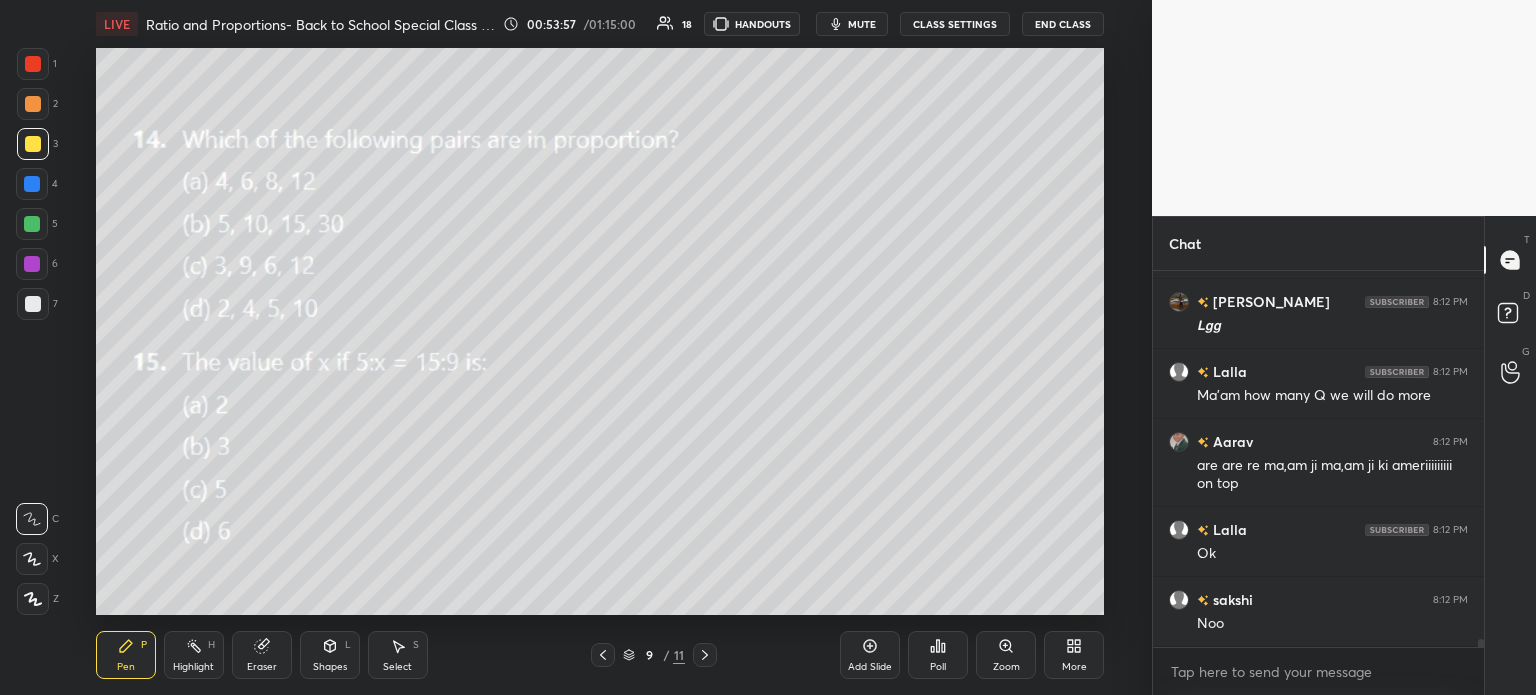 click 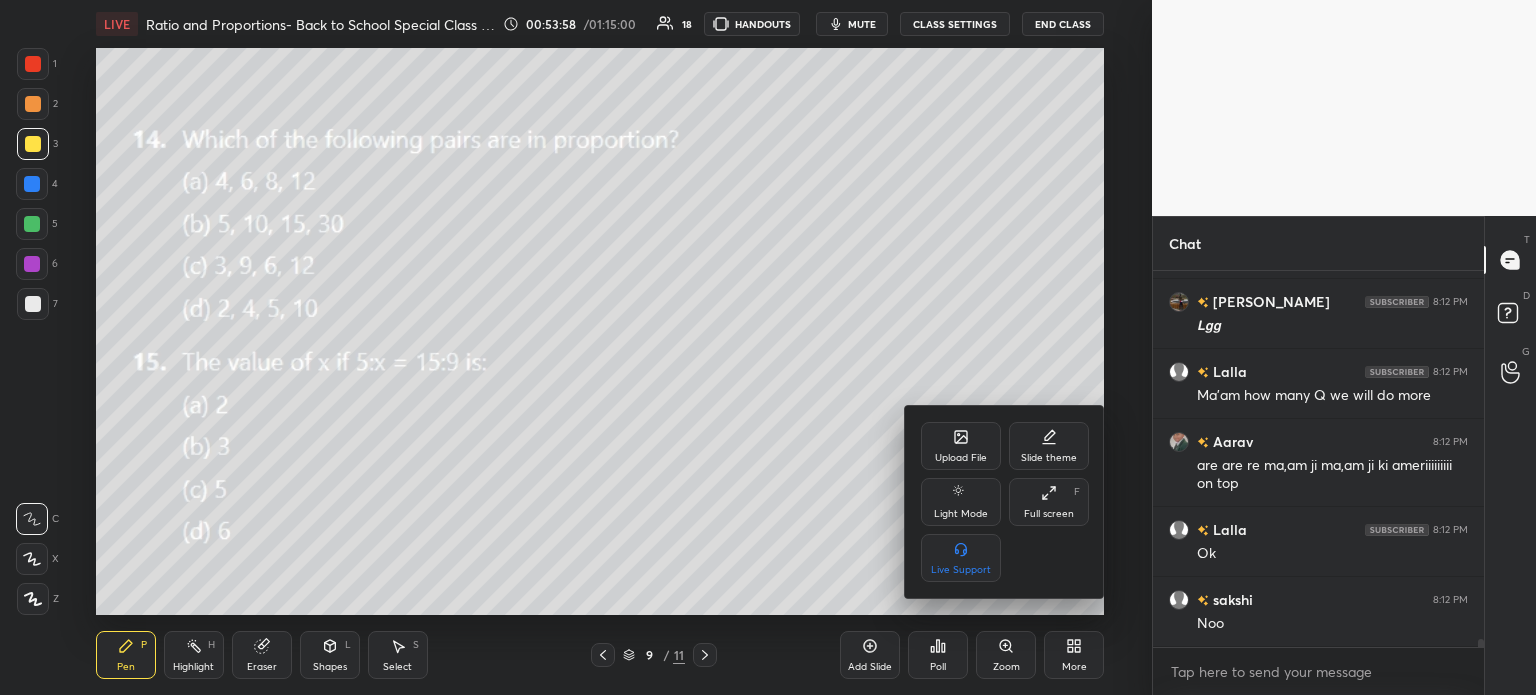 click 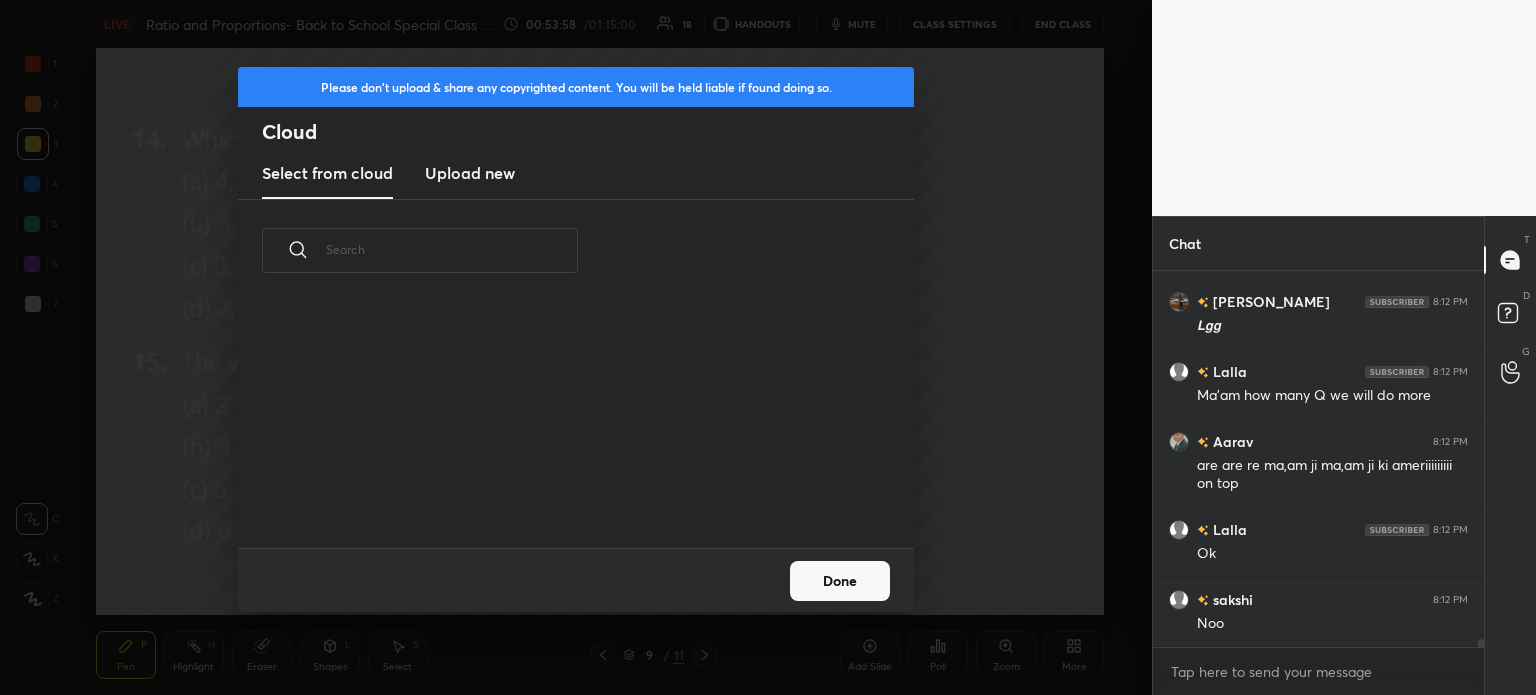 scroll, scrollTop: 5, scrollLeft: 10, axis: both 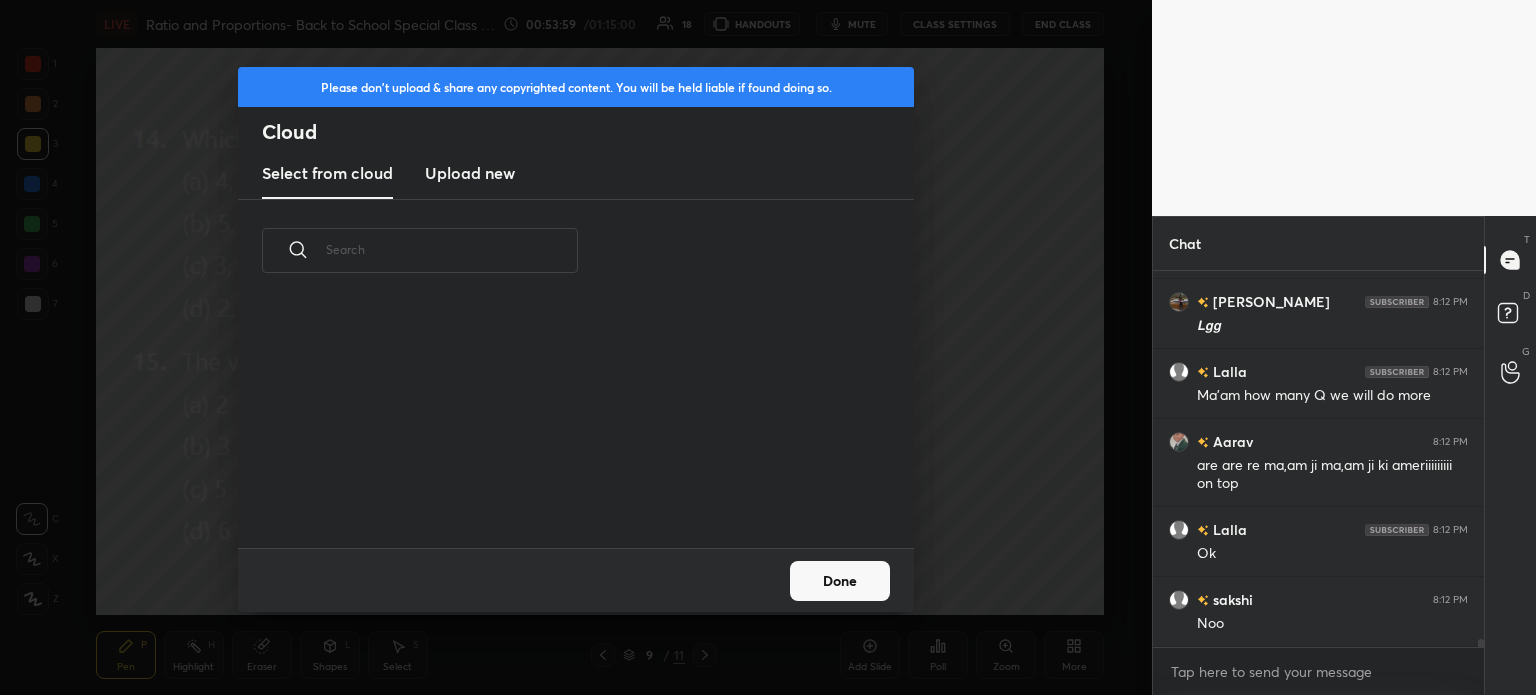 click on "Upload new" at bounding box center [470, 174] 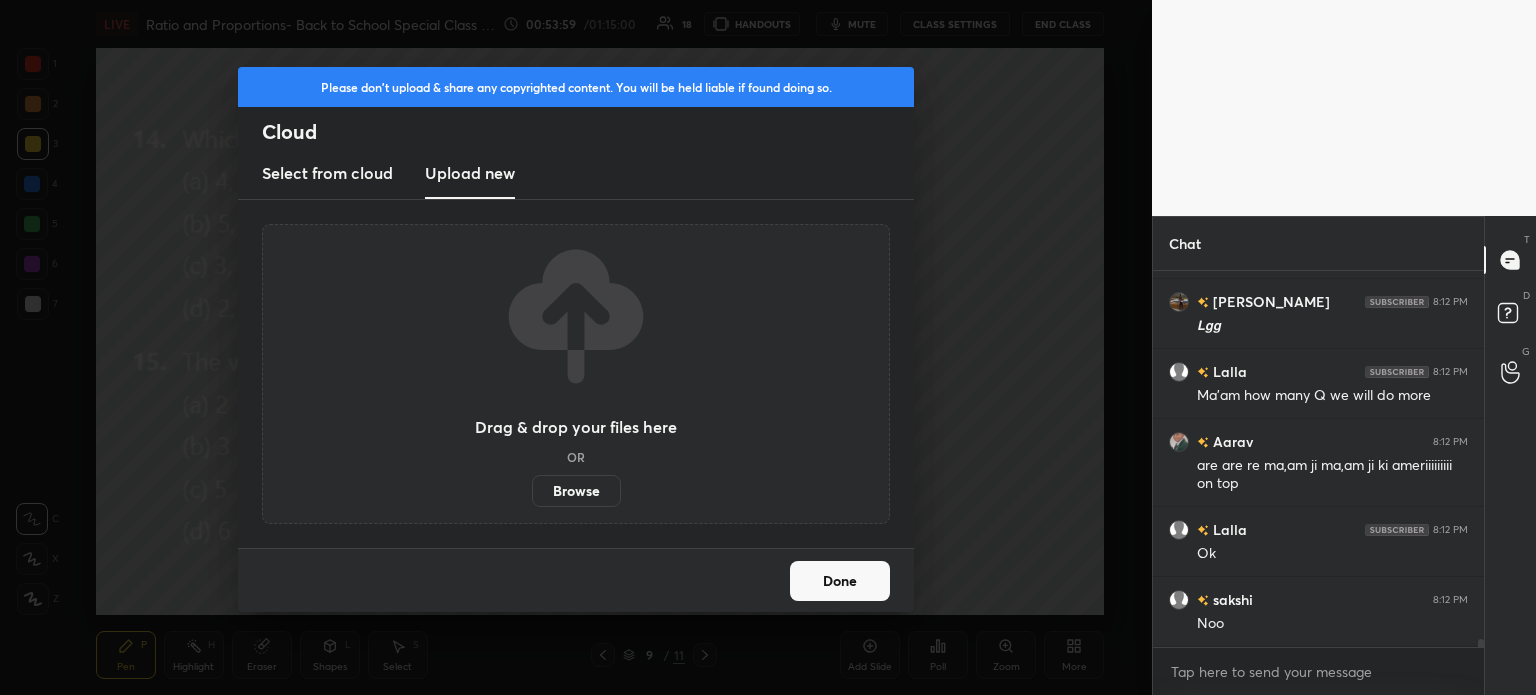 click on "Browse" at bounding box center [576, 491] 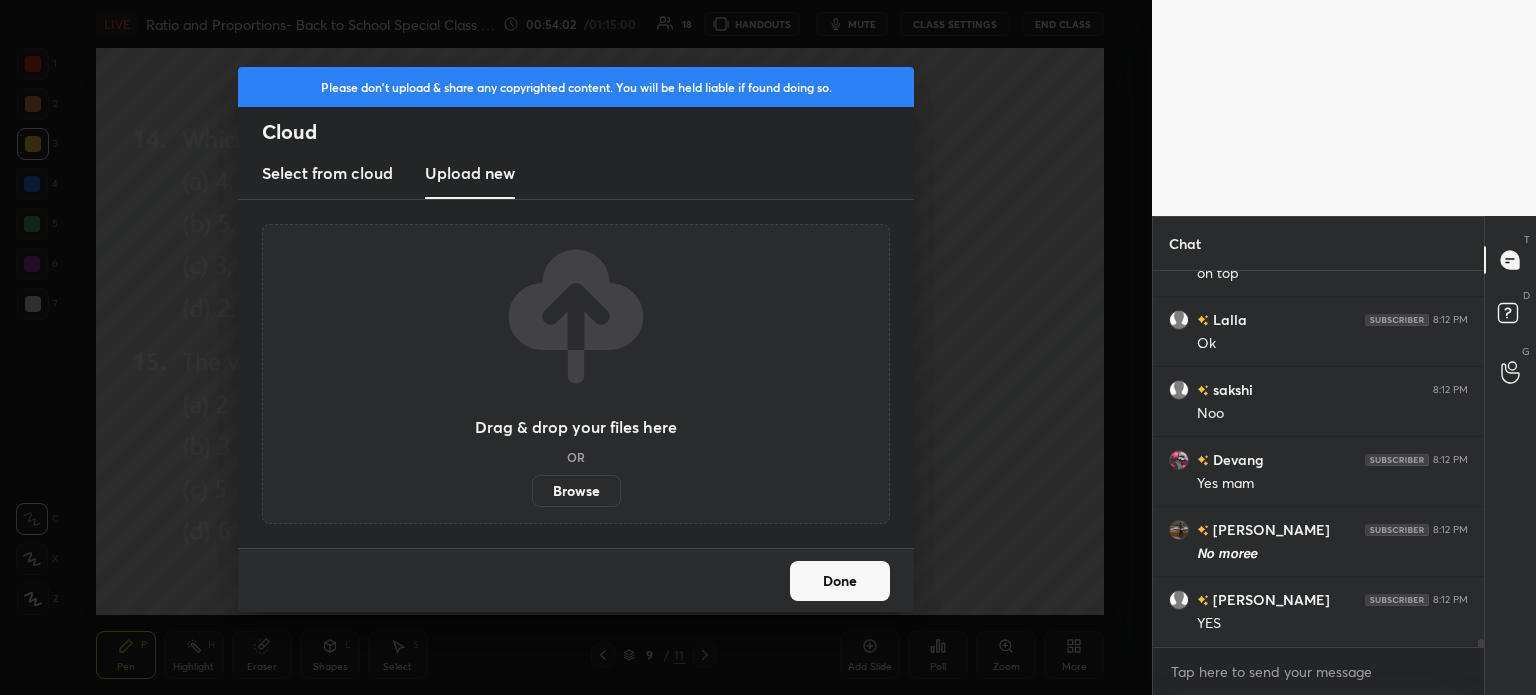 scroll, scrollTop: 16794, scrollLeft: 0, axis: vertical 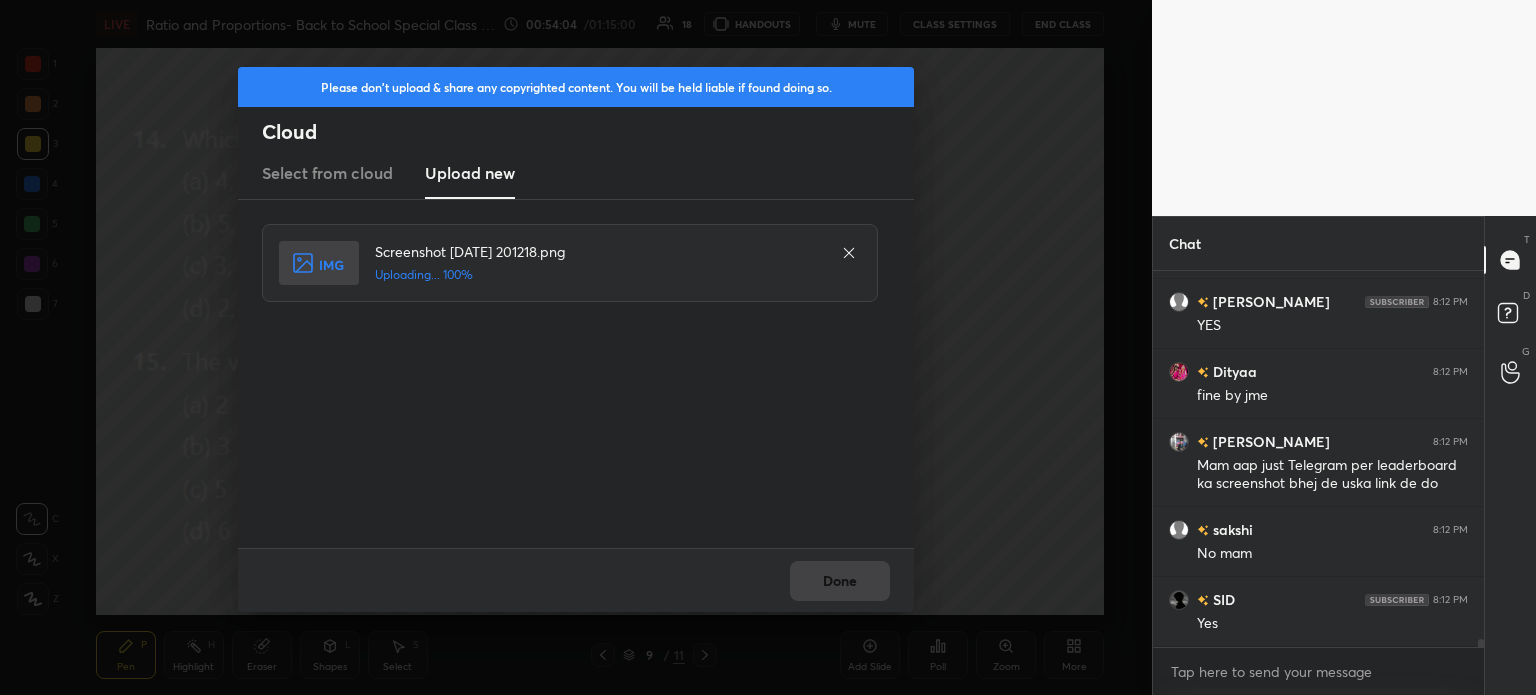 click on "Done" at bounding box center (576, 580) 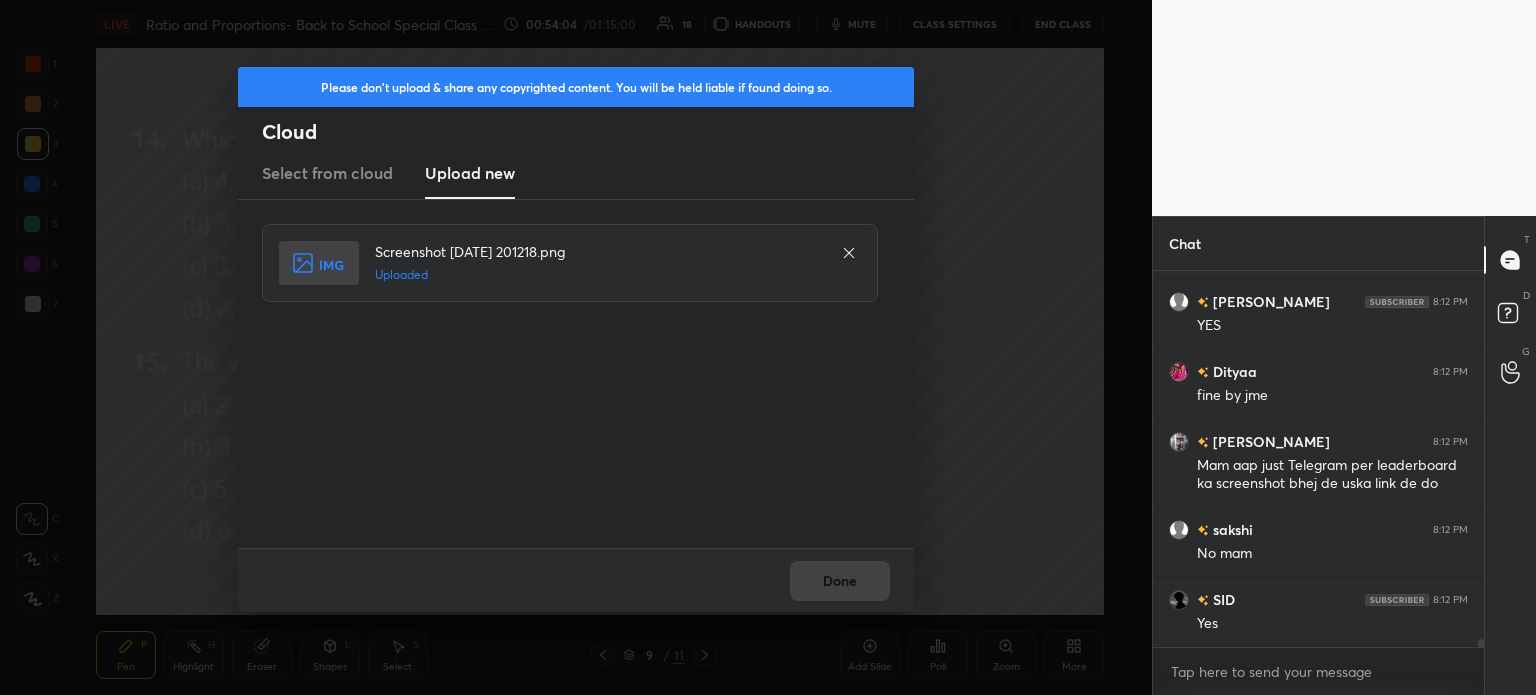 click on "Done" at bounding box center (576, 580) 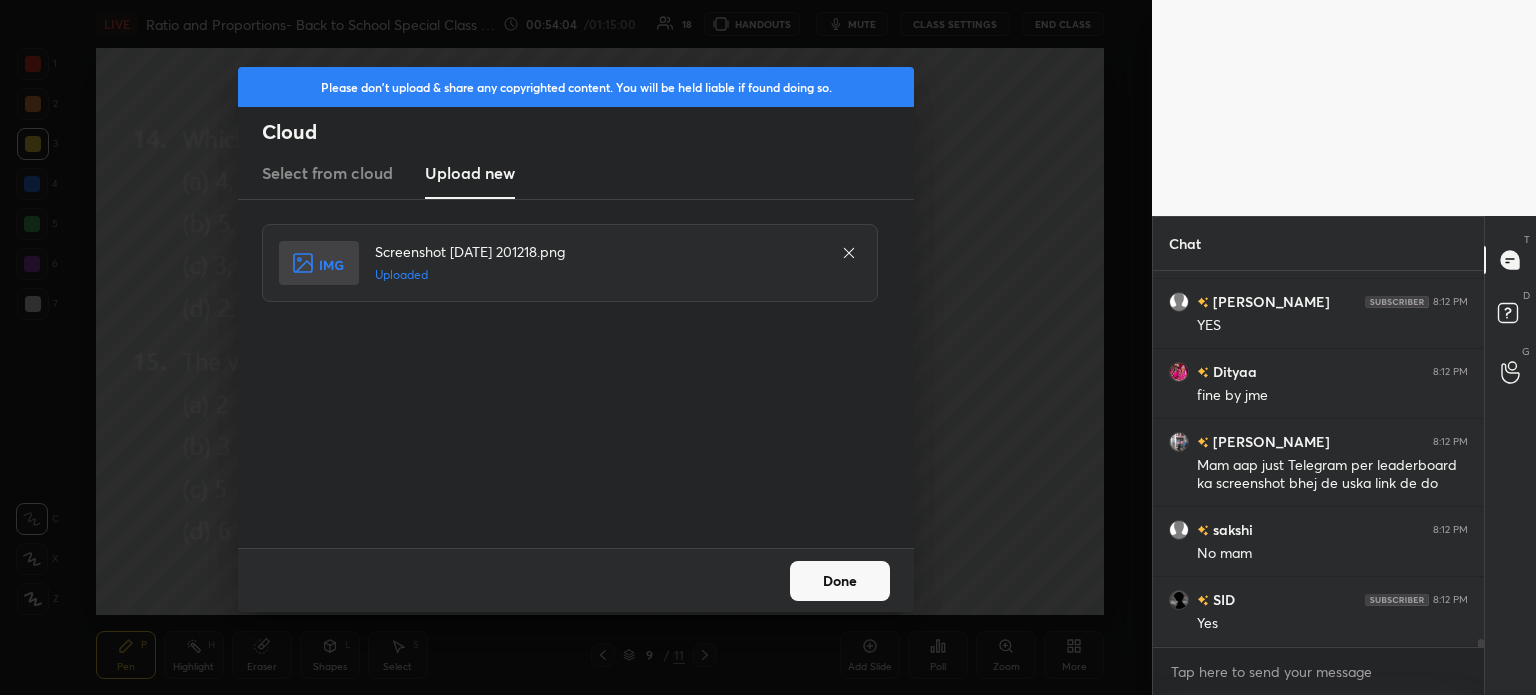 click on "Done" at bounding box center [576, 580] 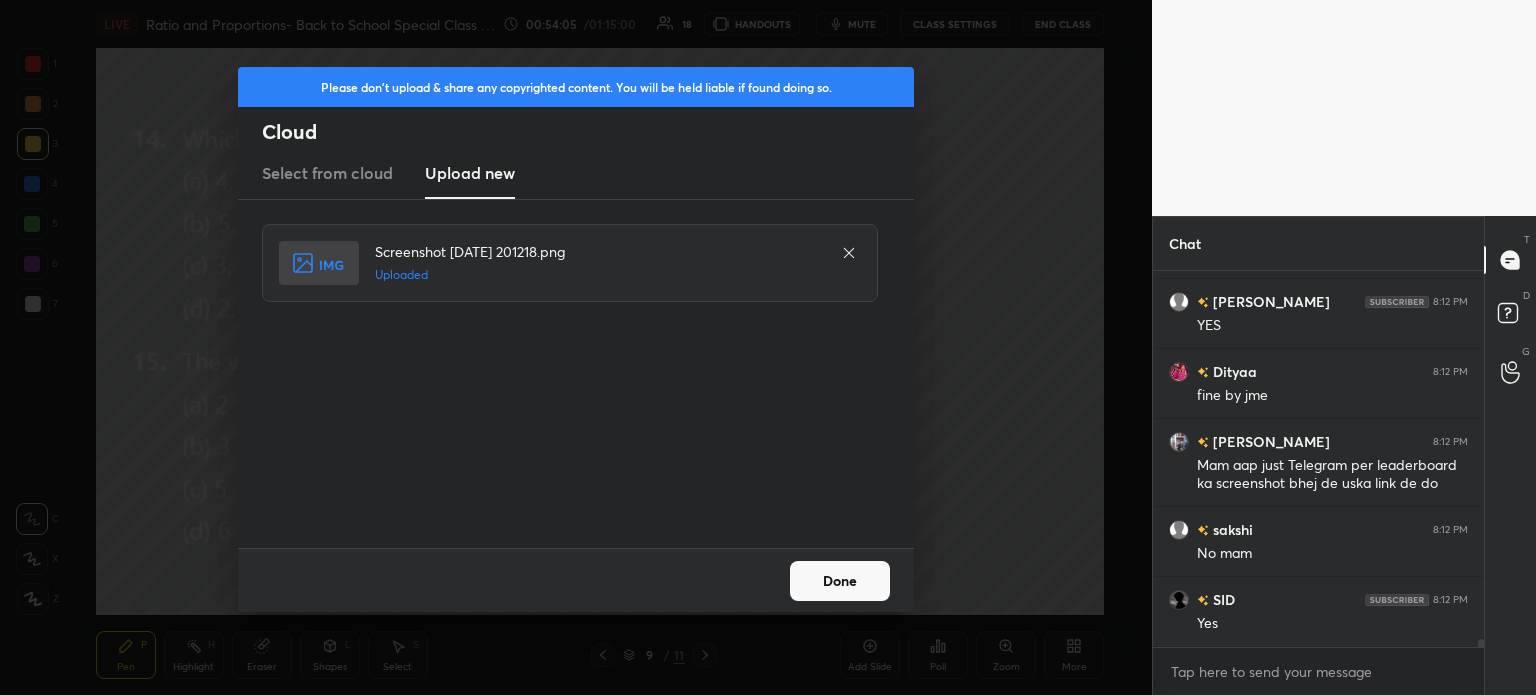 click on "Done" at bounding box center [576, 580] 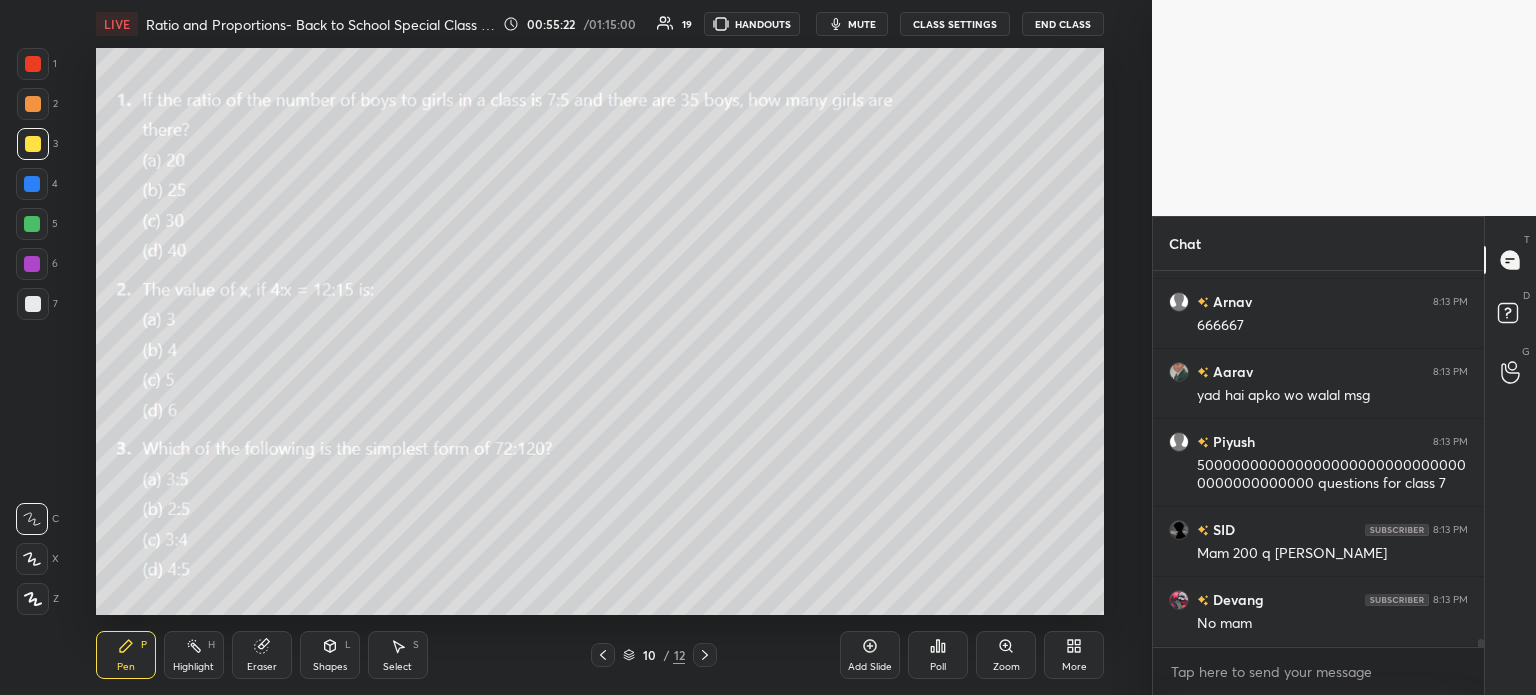 scroll, scrollTop: 17034, scrollLeft: 0, axis: vertical 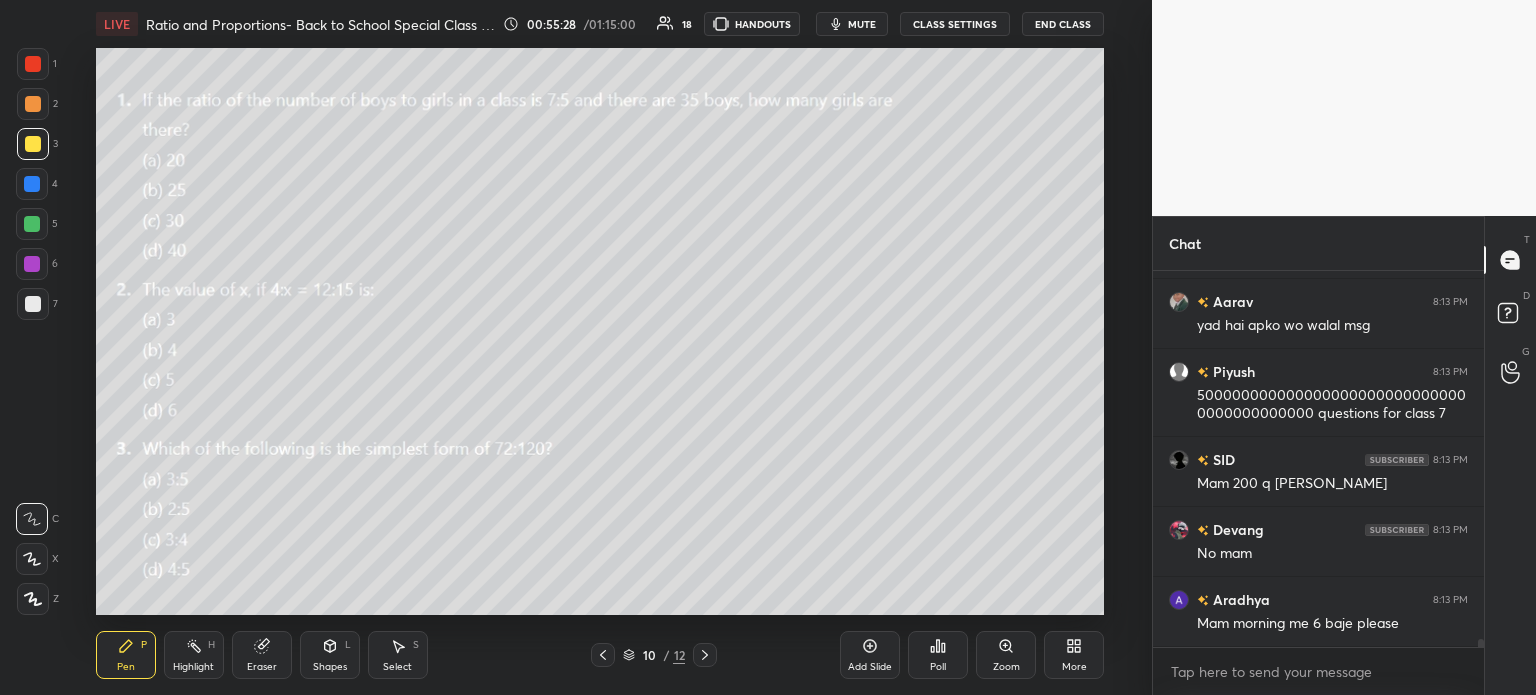 click on "Eraser" at bounding box center (262, 655) 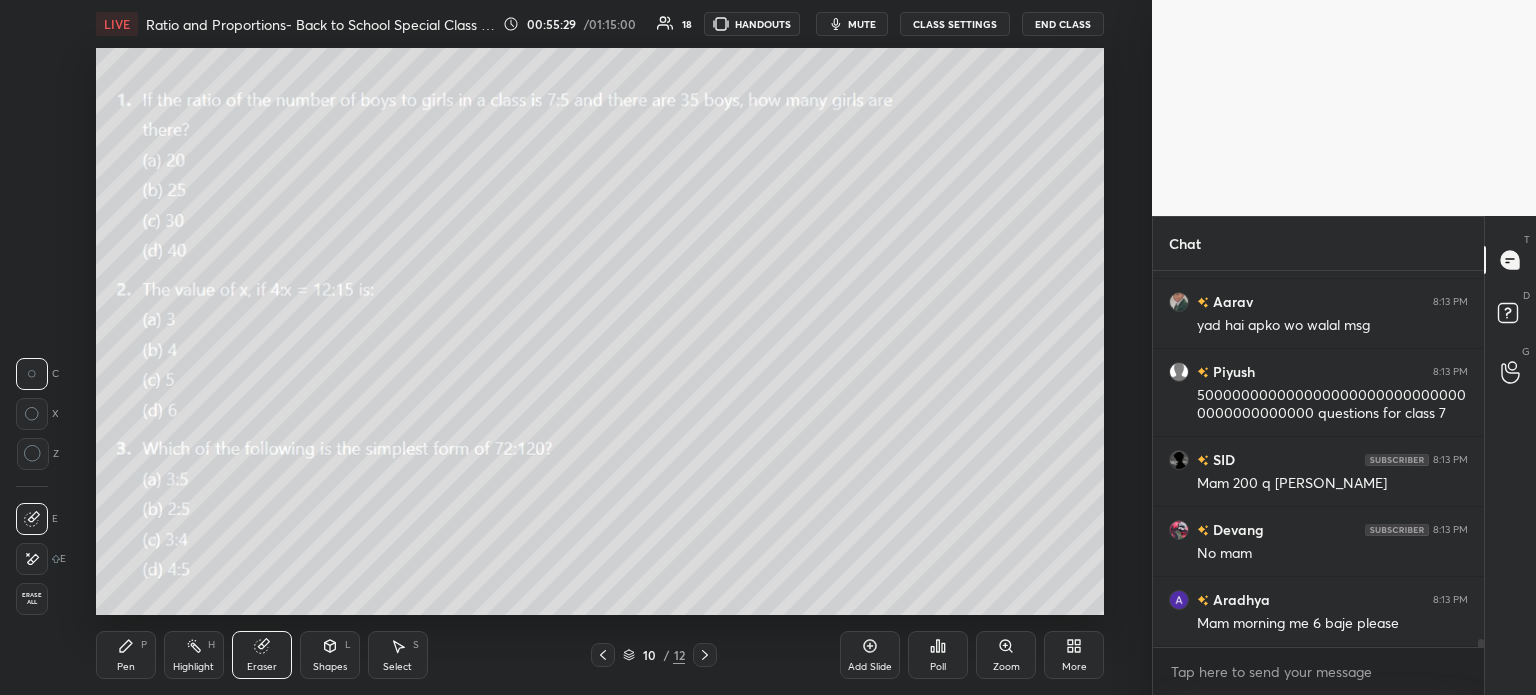 click on "Erase all" at bounding box center [32, 599] 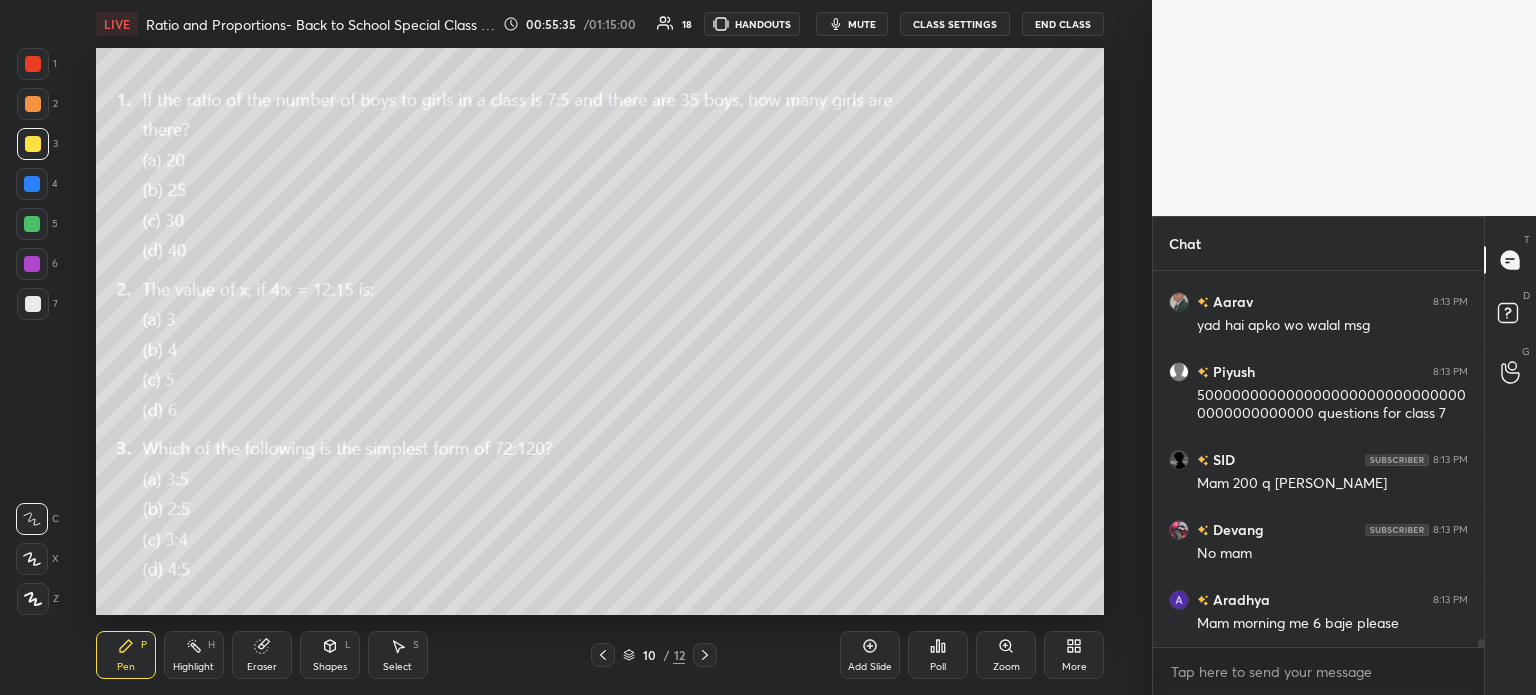 click 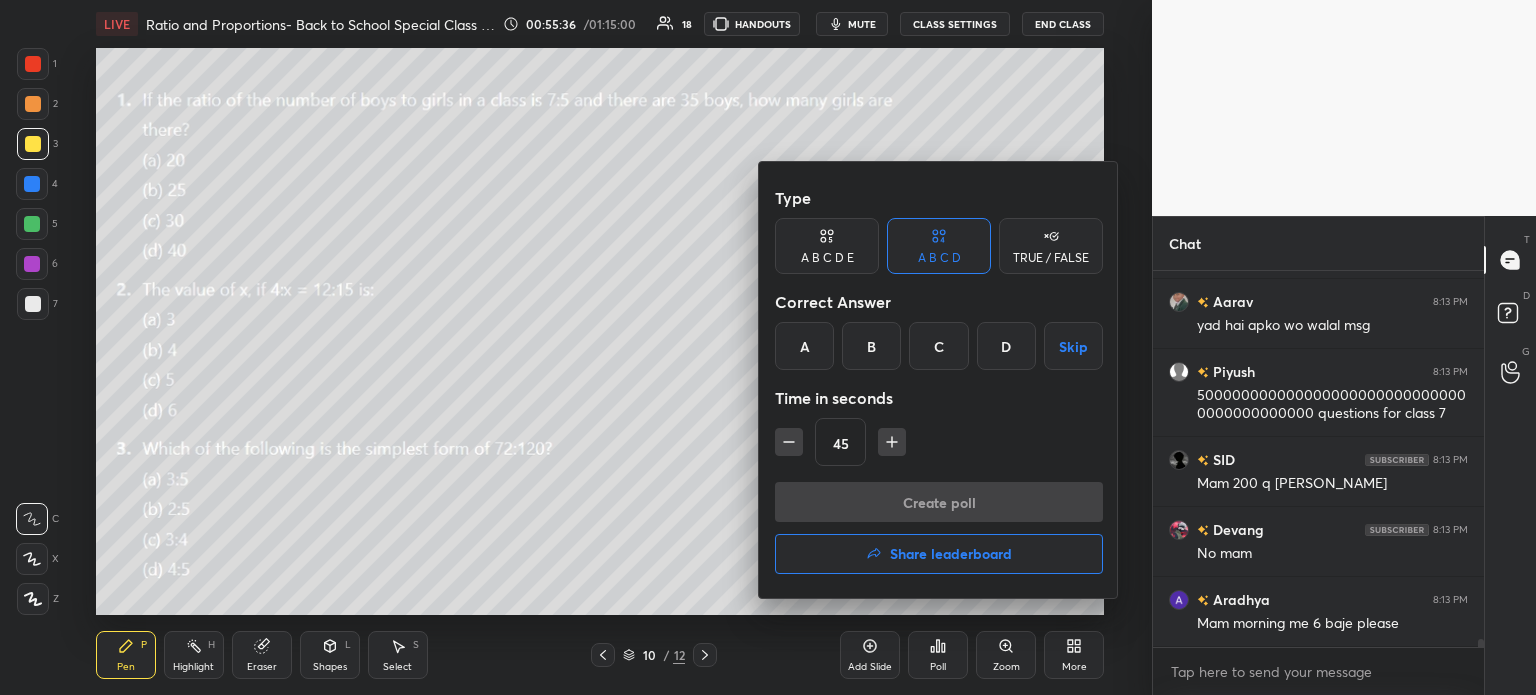 click on "B" at bounding box center (871, 346) 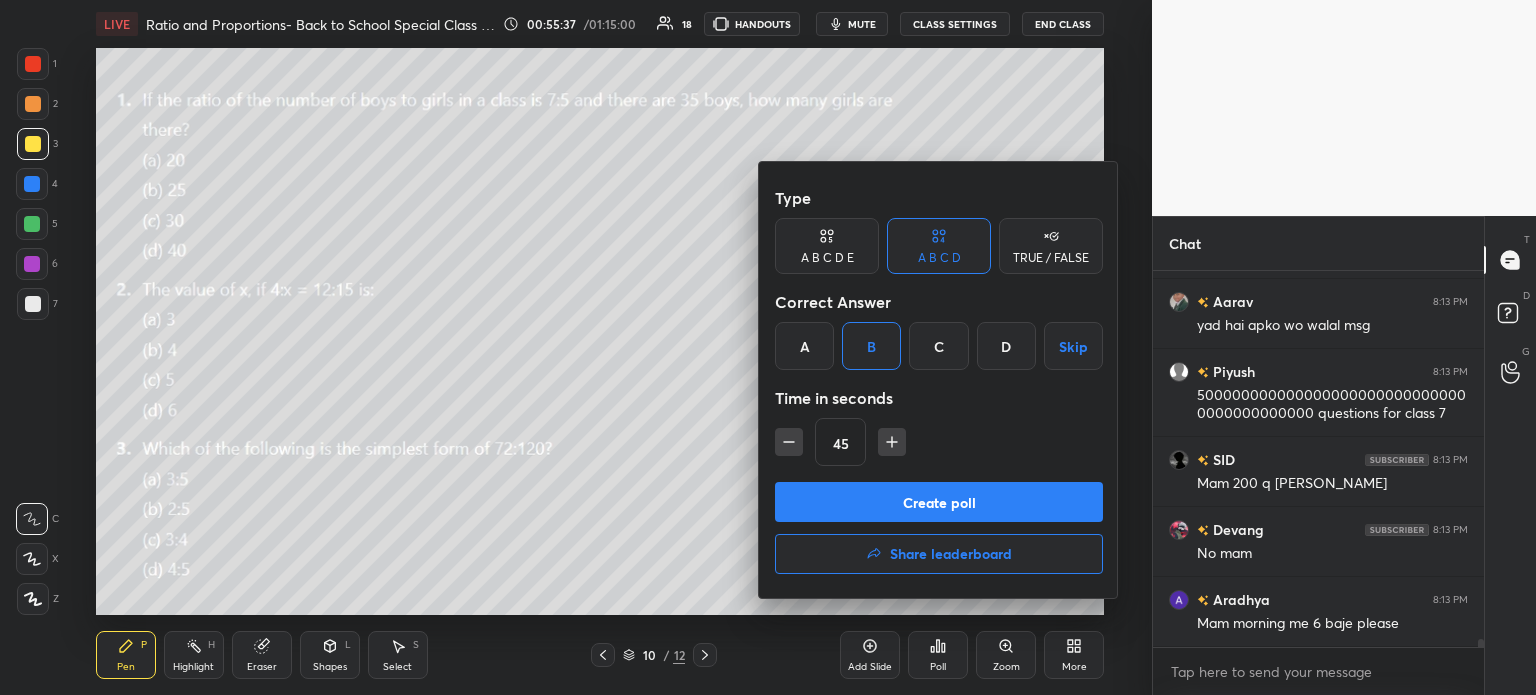 click on "Create poll" at bounding box center [939, 502] 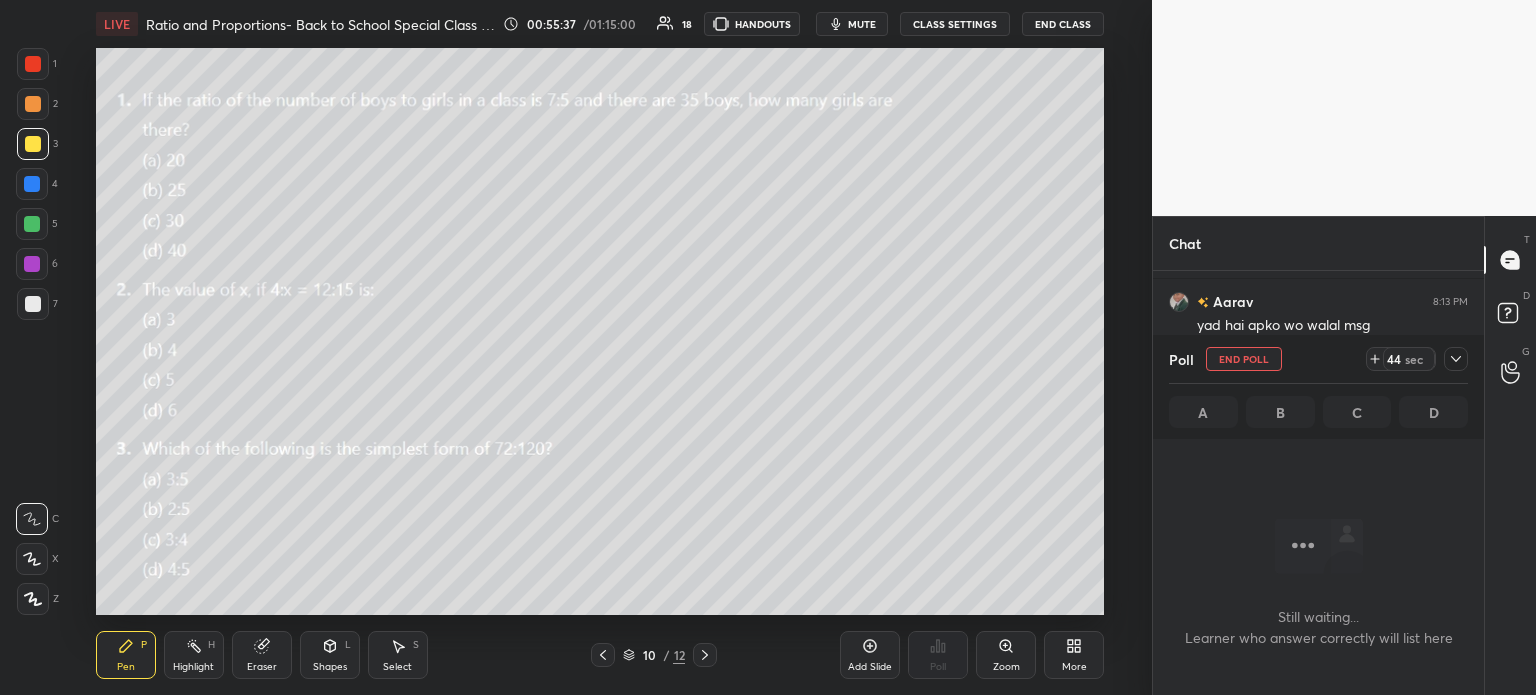 scroll, scrollTop: 353, scrollLeft: 325, axis: both 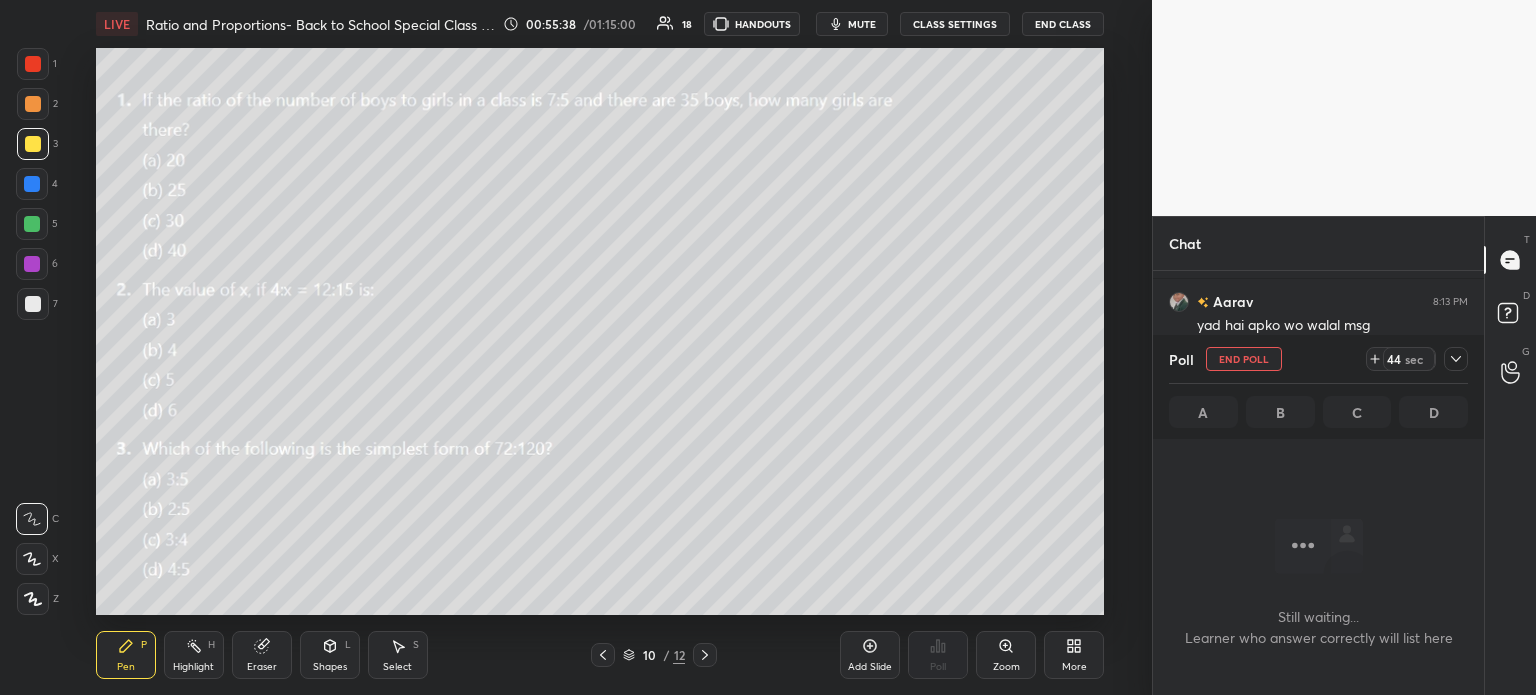click 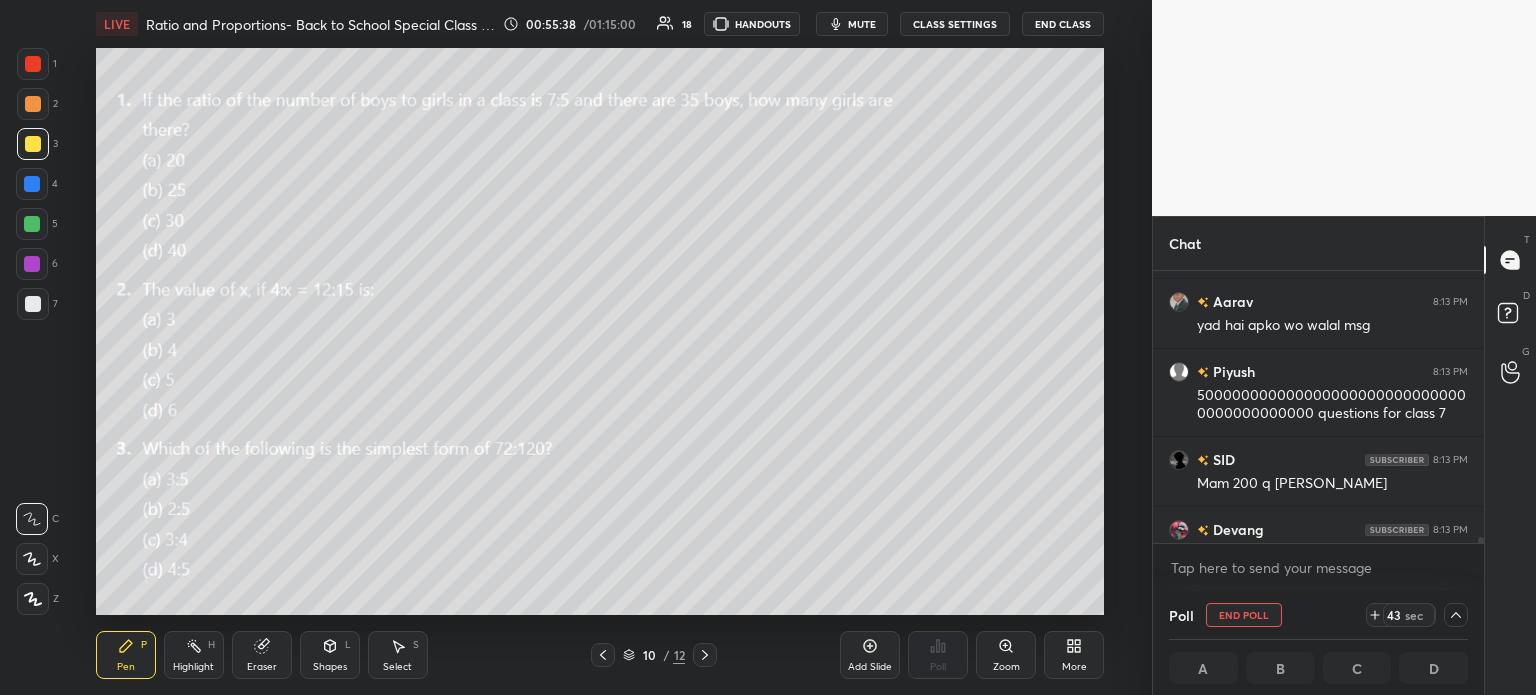 click on "mute" at bounding box center [852, 24] 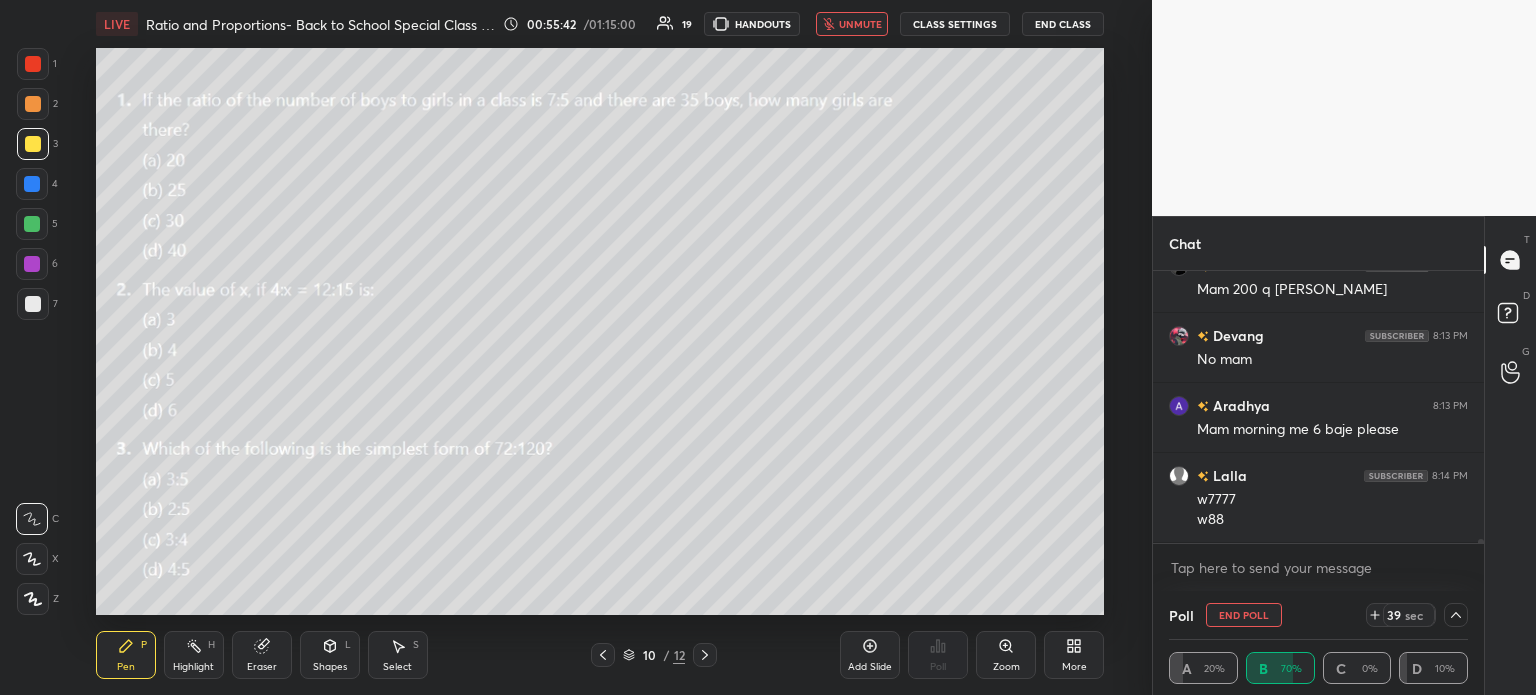 click on "unmute" at bounding box center [852, 24] 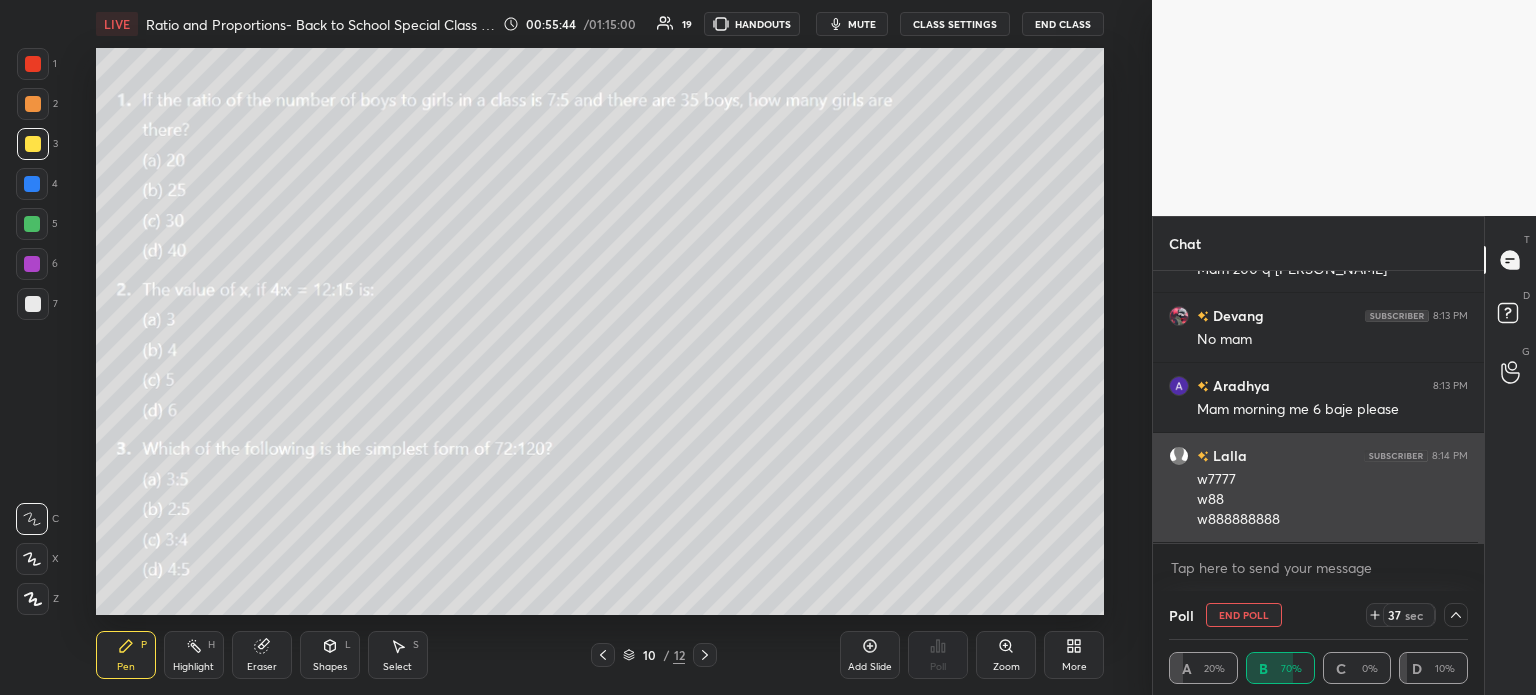 click 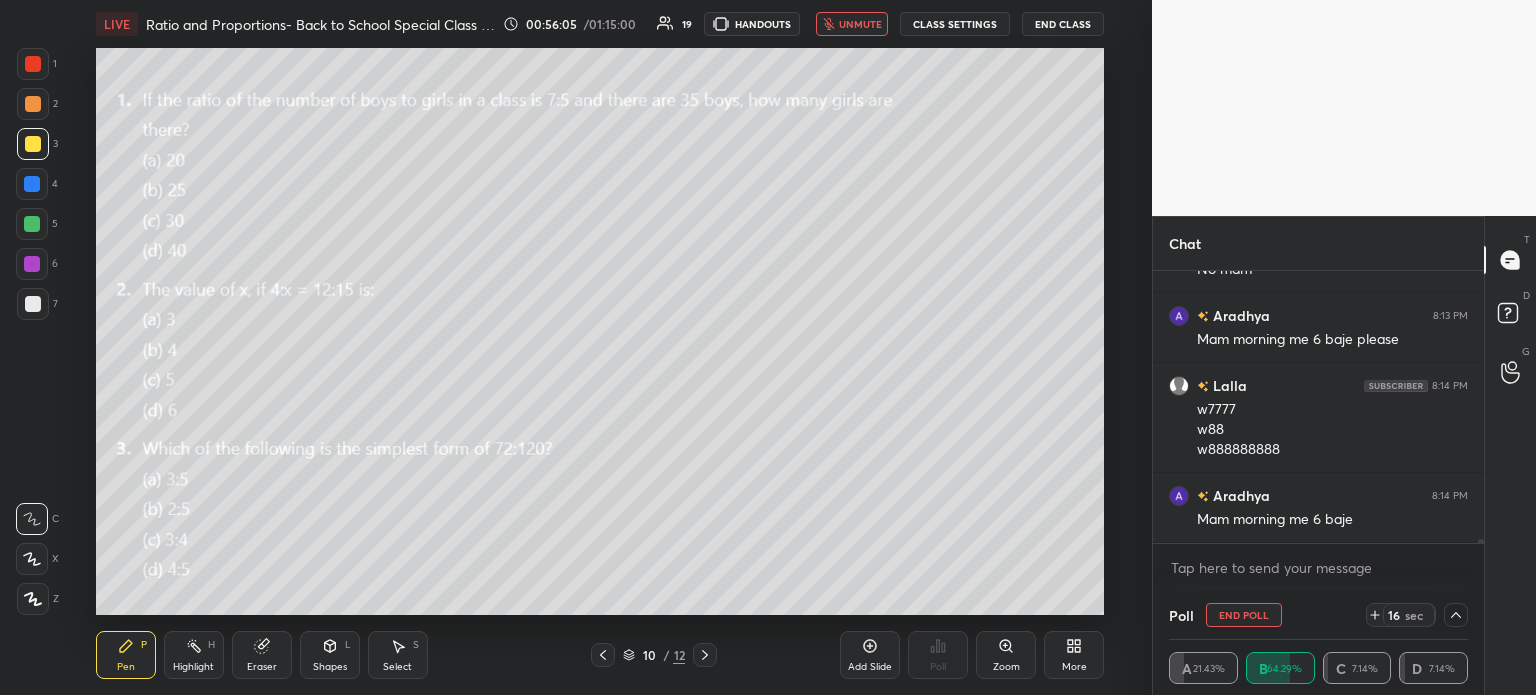 scroll, scrollTop: 17388, scrollLeft: 0, axis: vertical 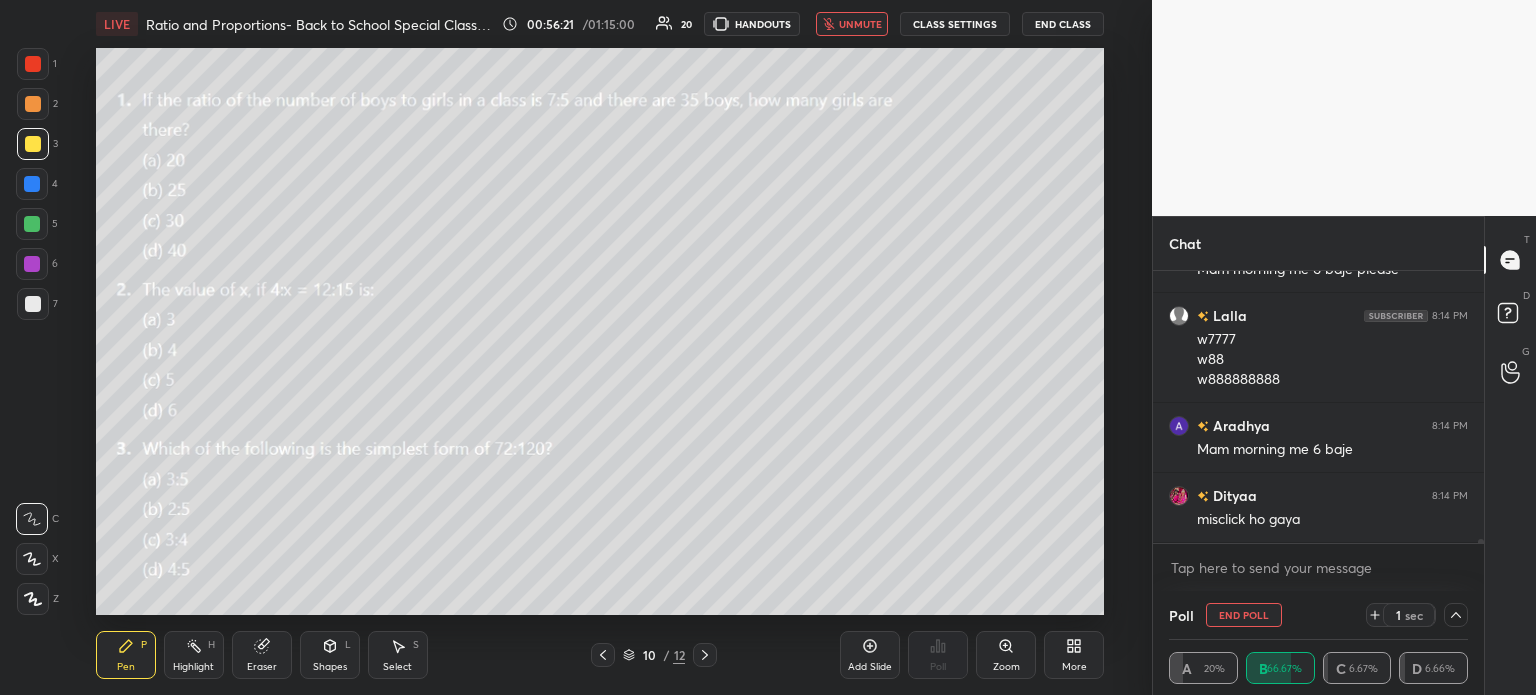 click on "00:56:21 /  01:15:00 20 HANDOUTS unmute CLASS SETTINGS End Class" at bounding box center [803, 24] 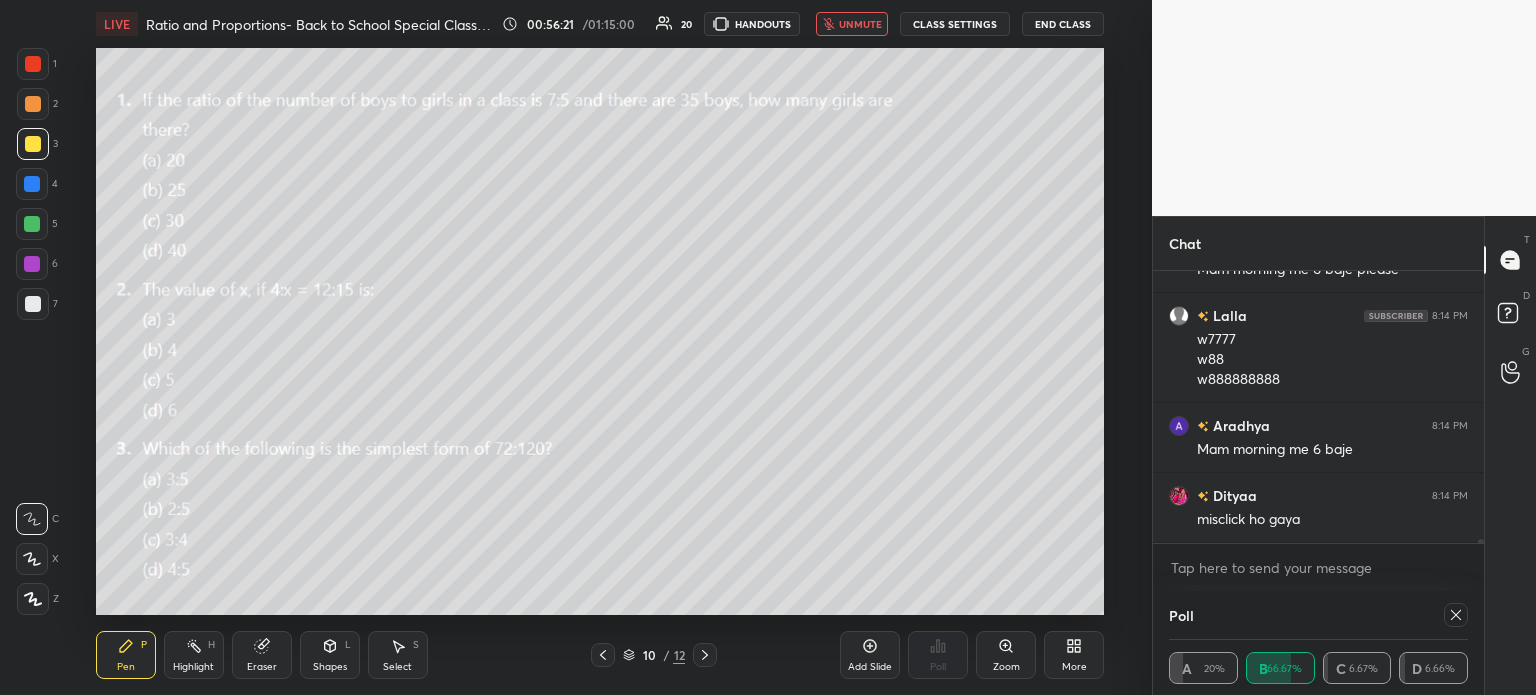 click on "unmute" at bounding box center [860, 24] 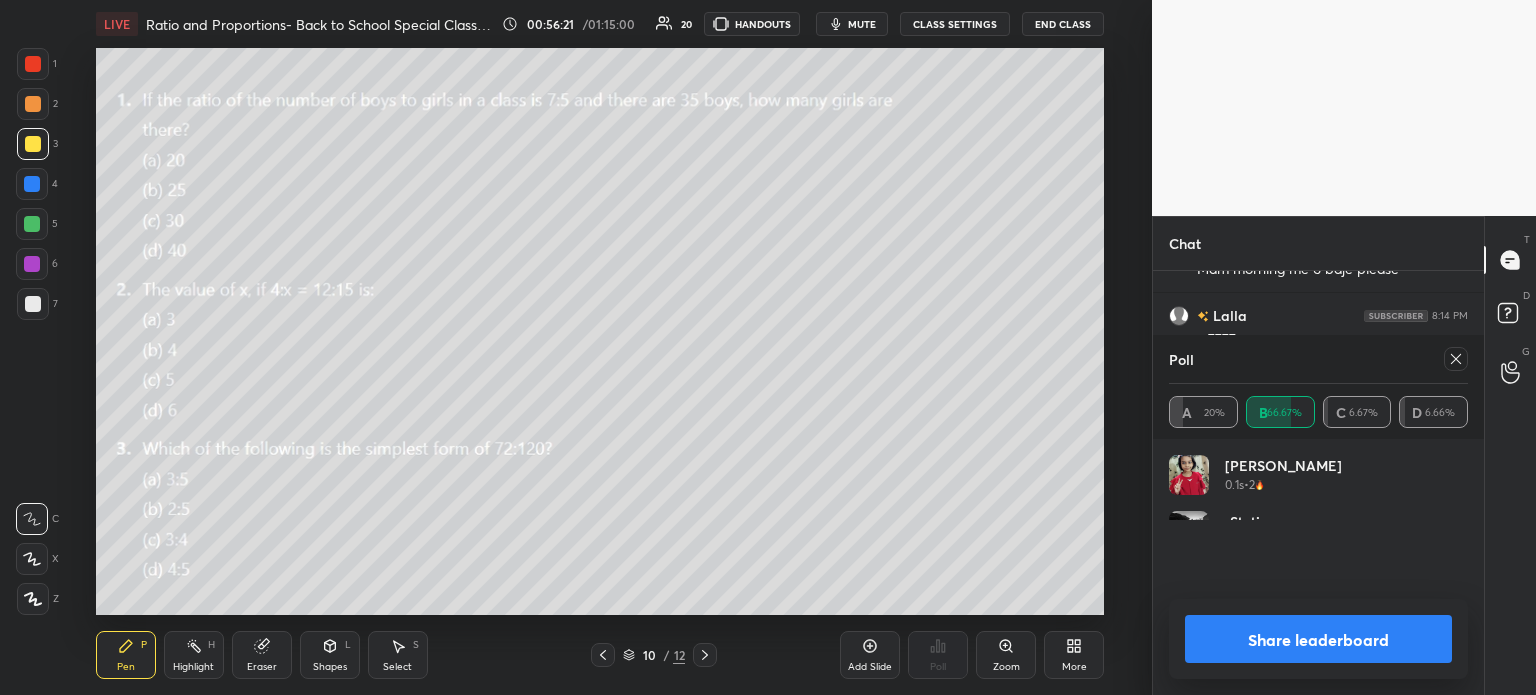 scroll, scrollTop: 6, scrollLeft: 6, axis: both 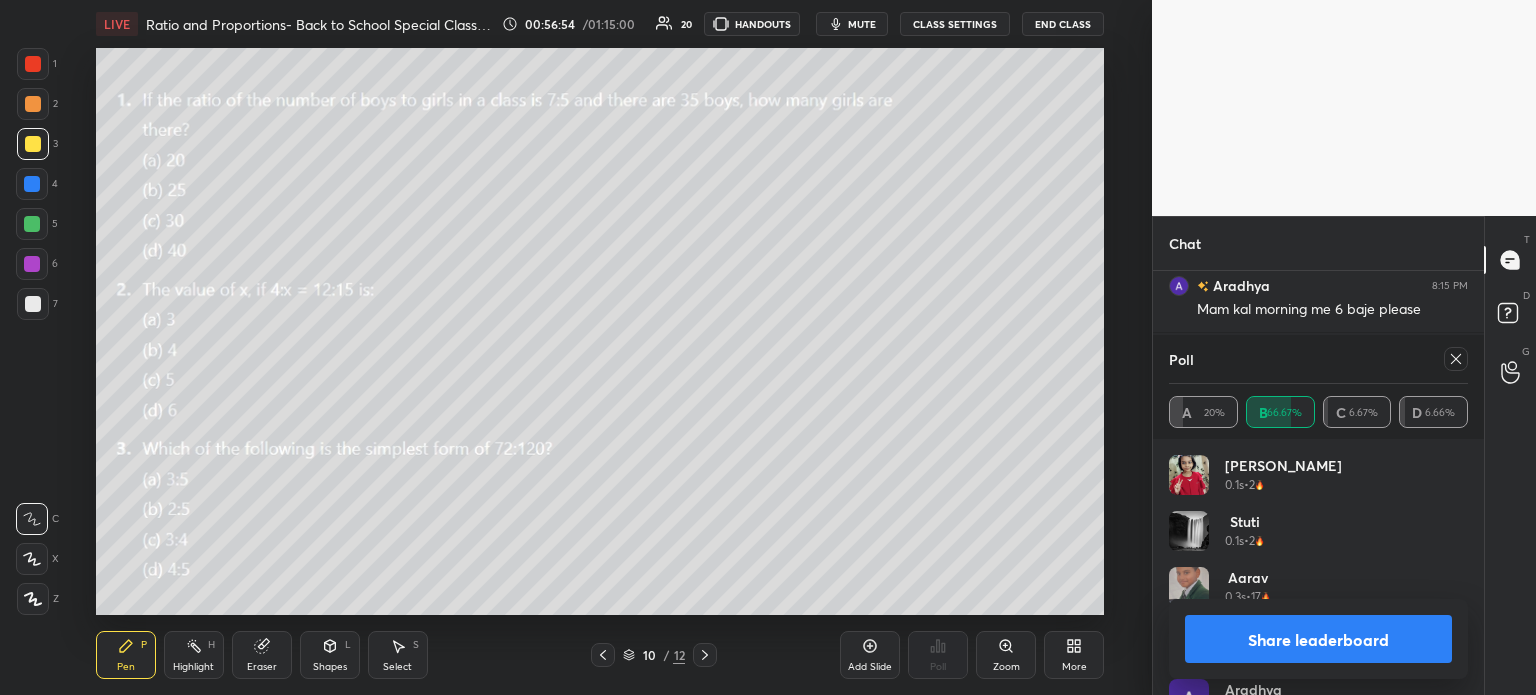 click 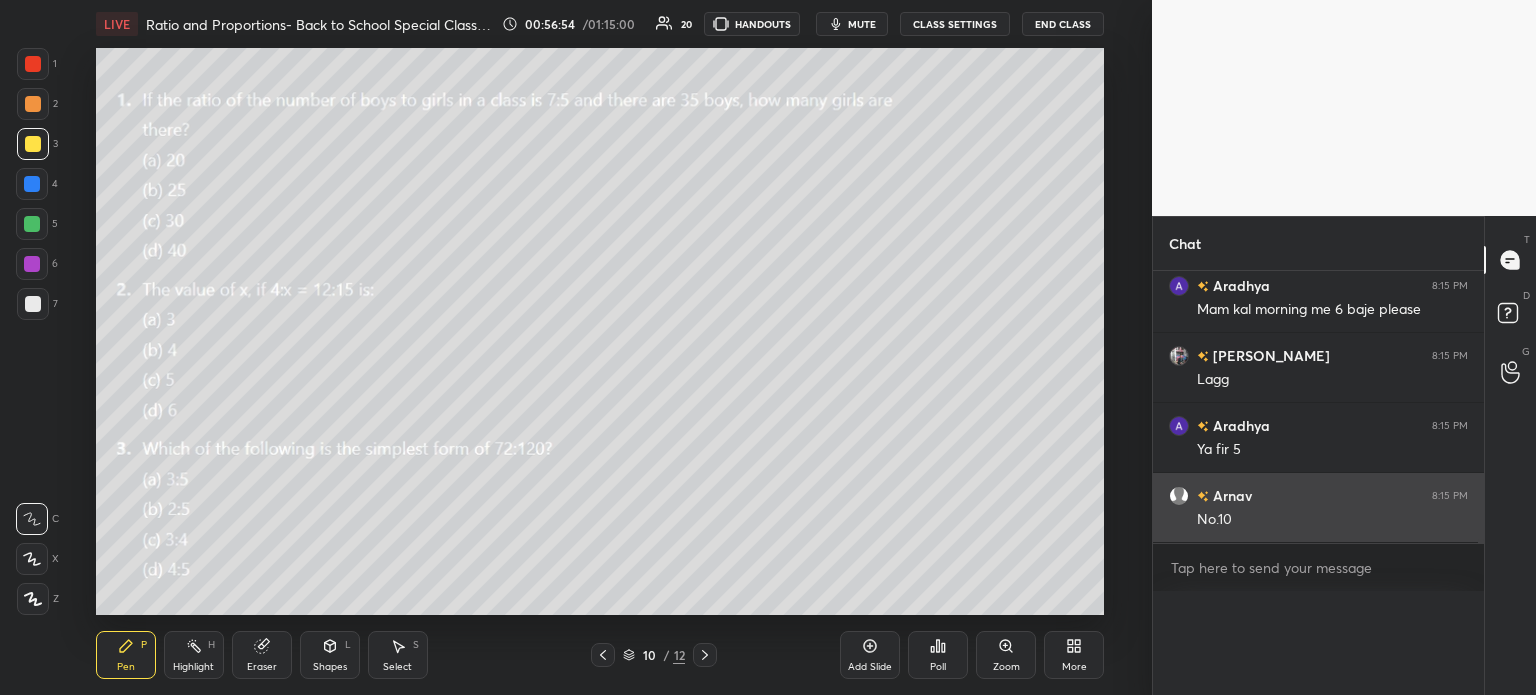scroll, scrollTop: 120, scrollLeft: 293, axis: both 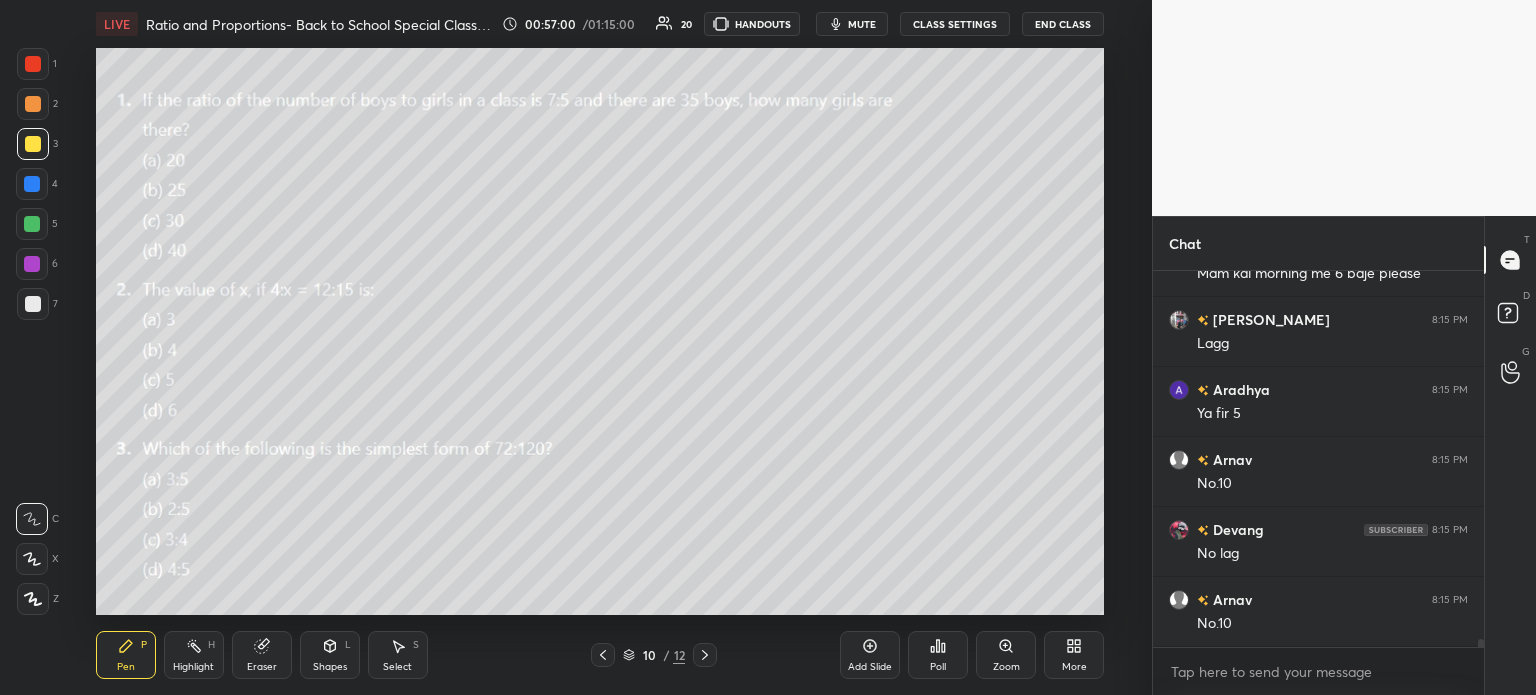 click 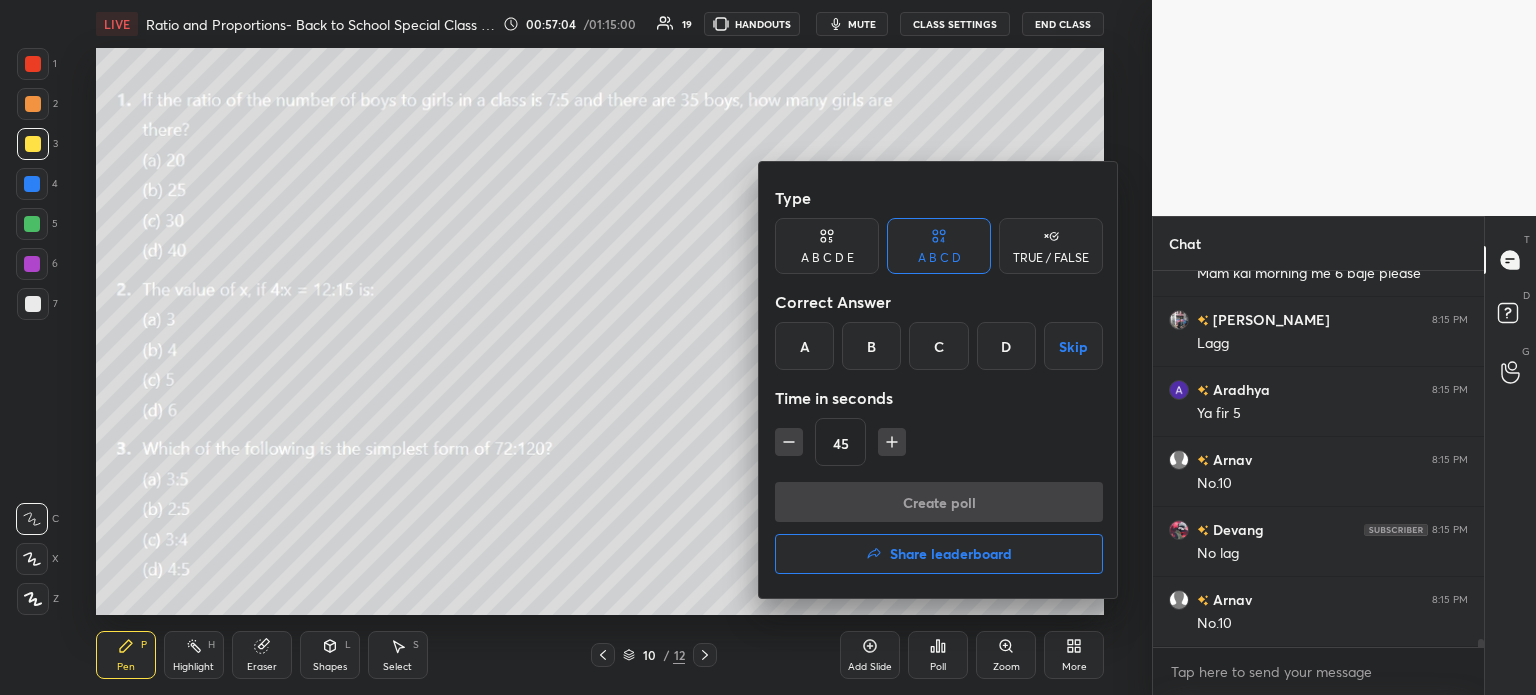 click on "C" at bounding box center (938, 346) 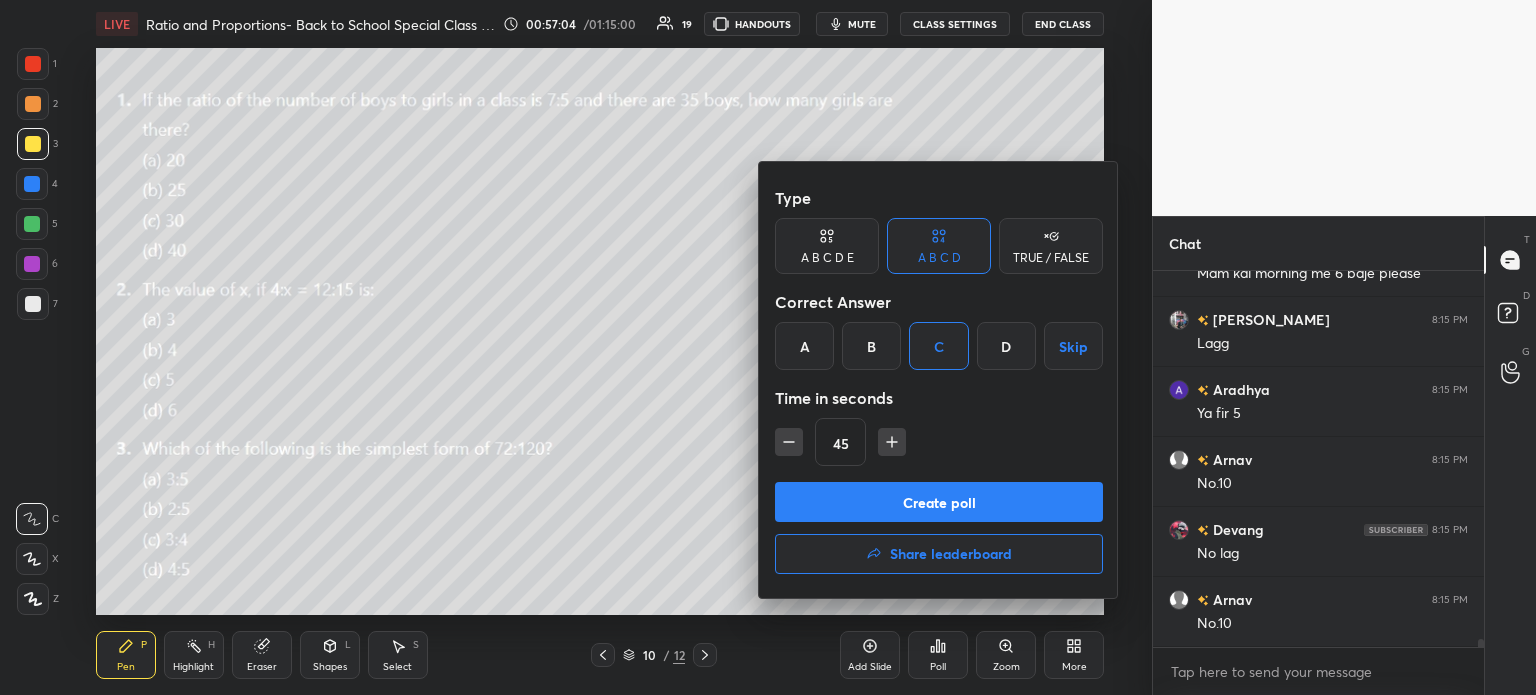 click on "Type A B C D E A B C D TRUE / FALSE Correct Answer A B C D Skip Time in seconds 45" at bounding box center (939, 330) 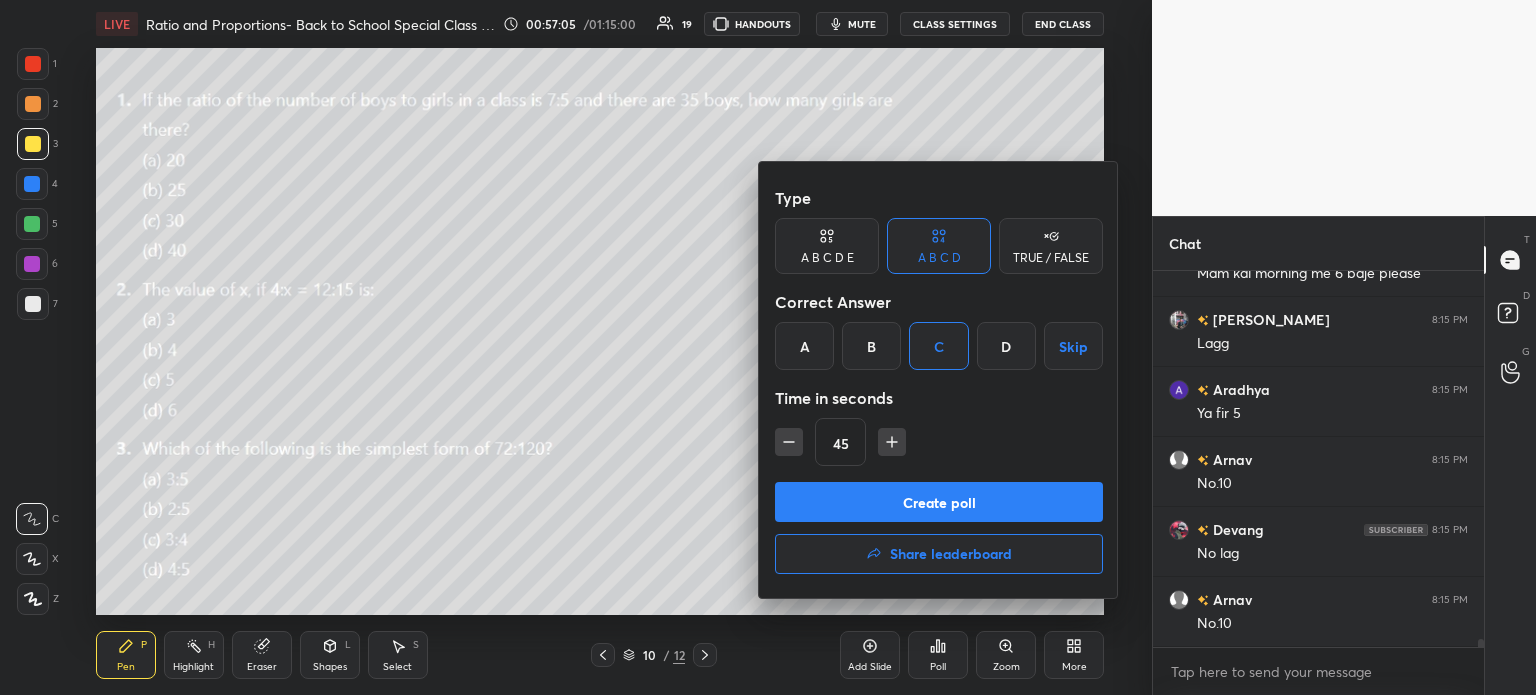 click on "Create poll" at bounding box center (939, 502) 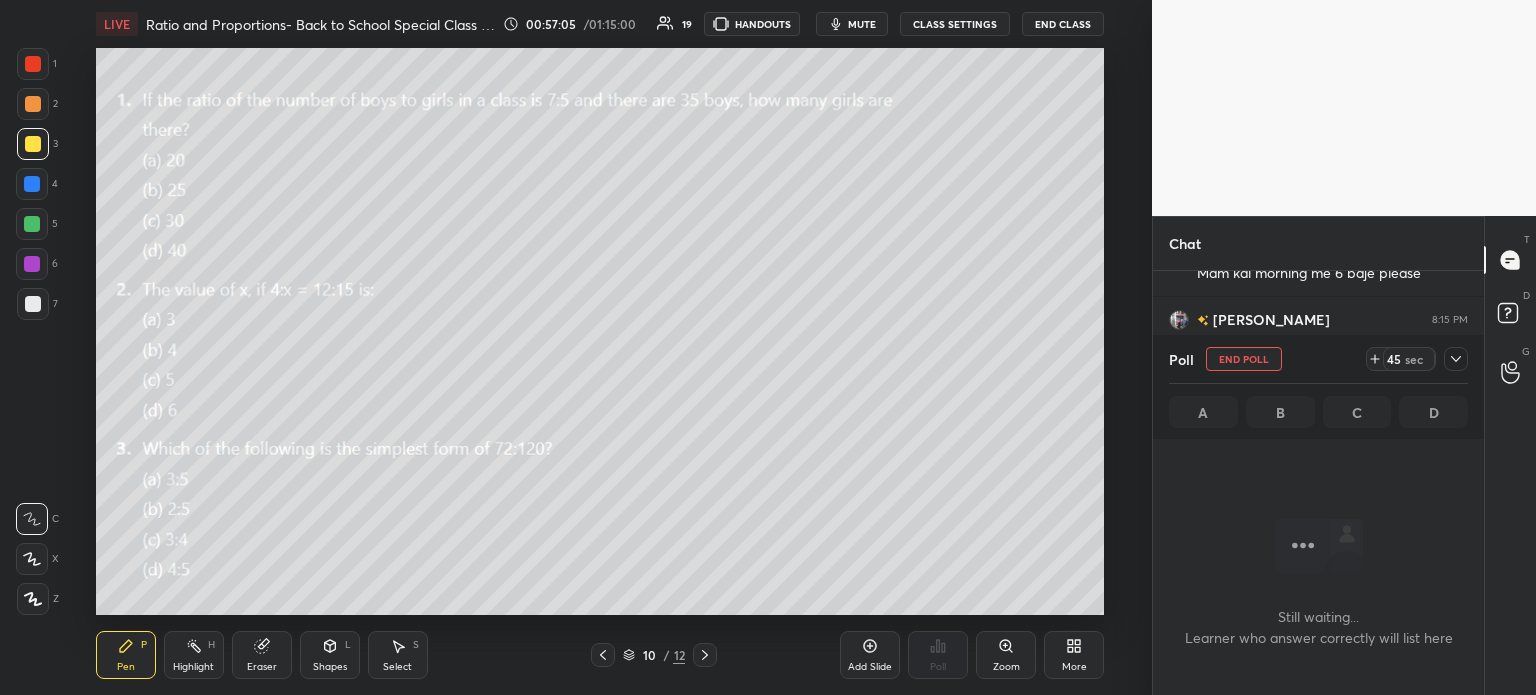 scroll, scrollTop: 337, scrollLeft: 325, axis: both 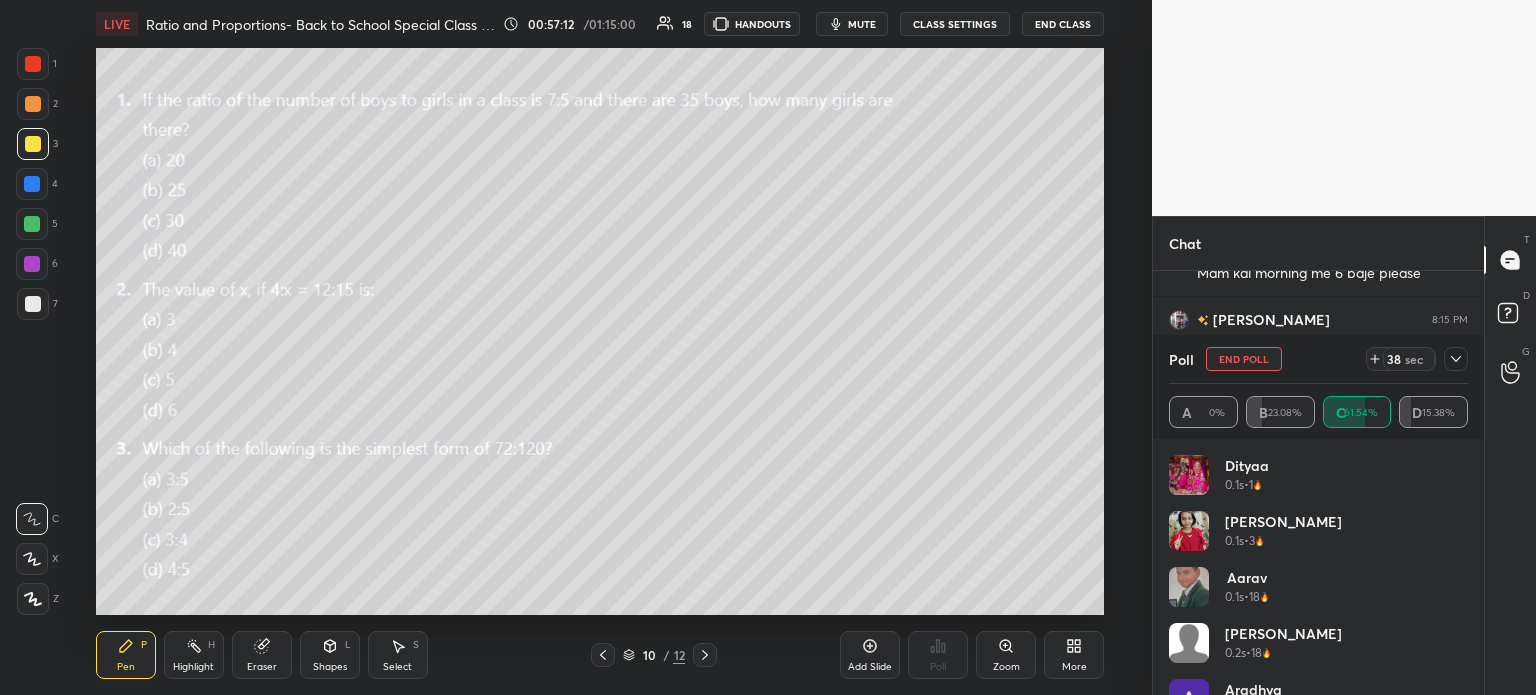 click 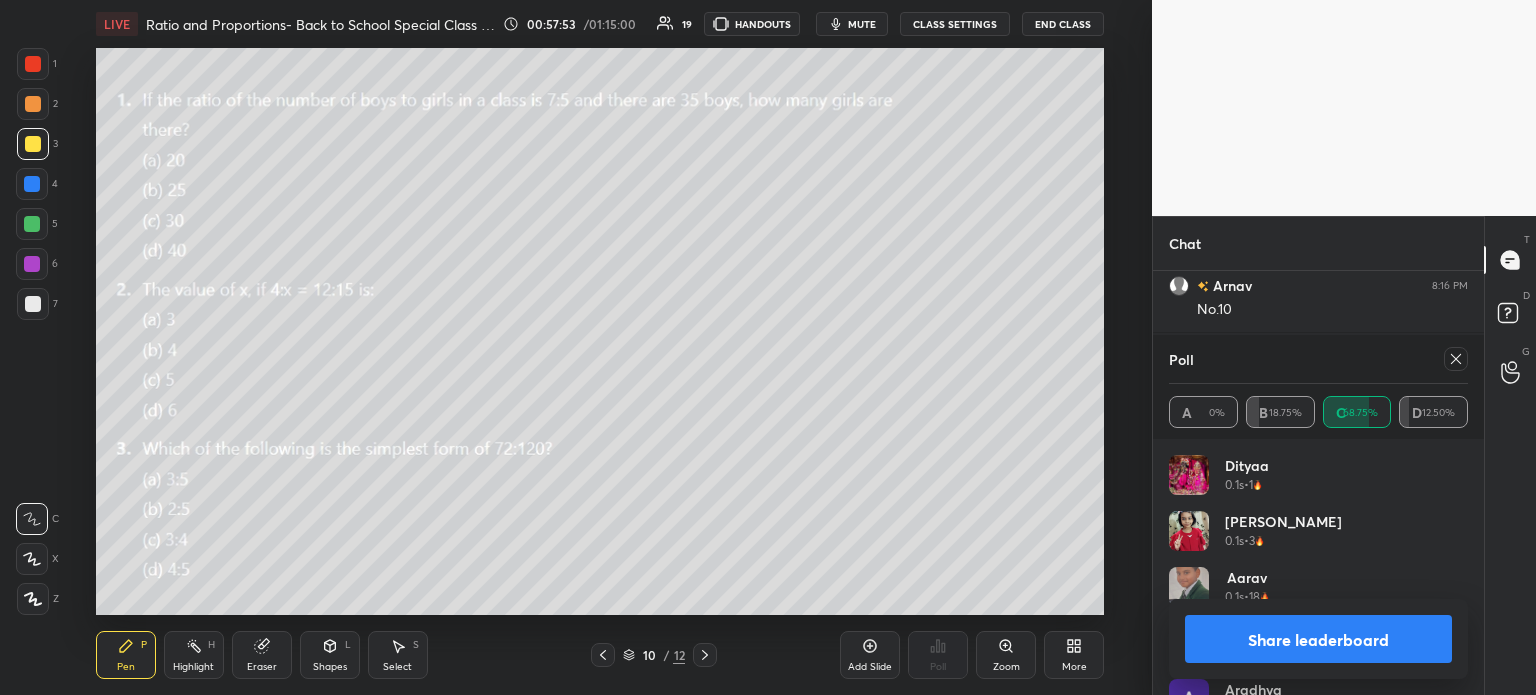 click 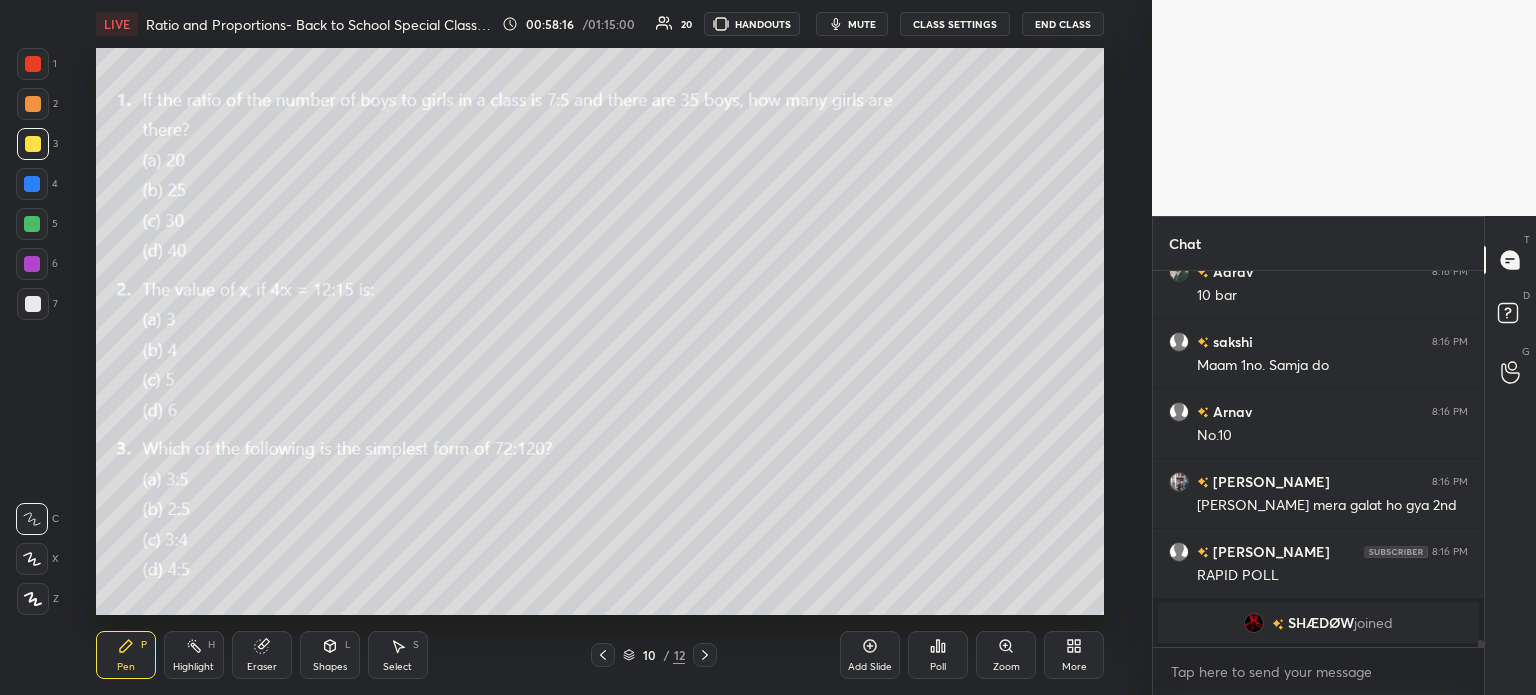 click on "Poll" at bounding box center (938, 655) 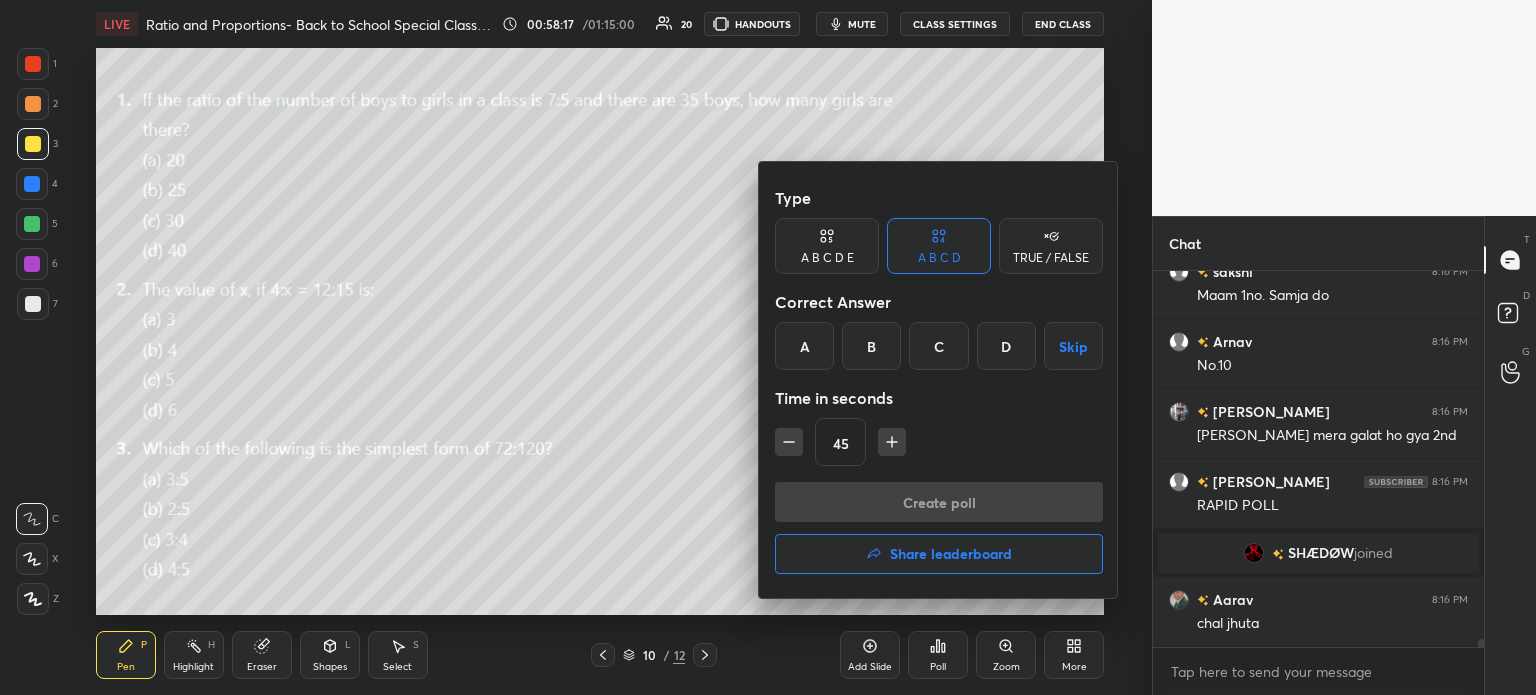click on "A" at bounding box center [804, 346] 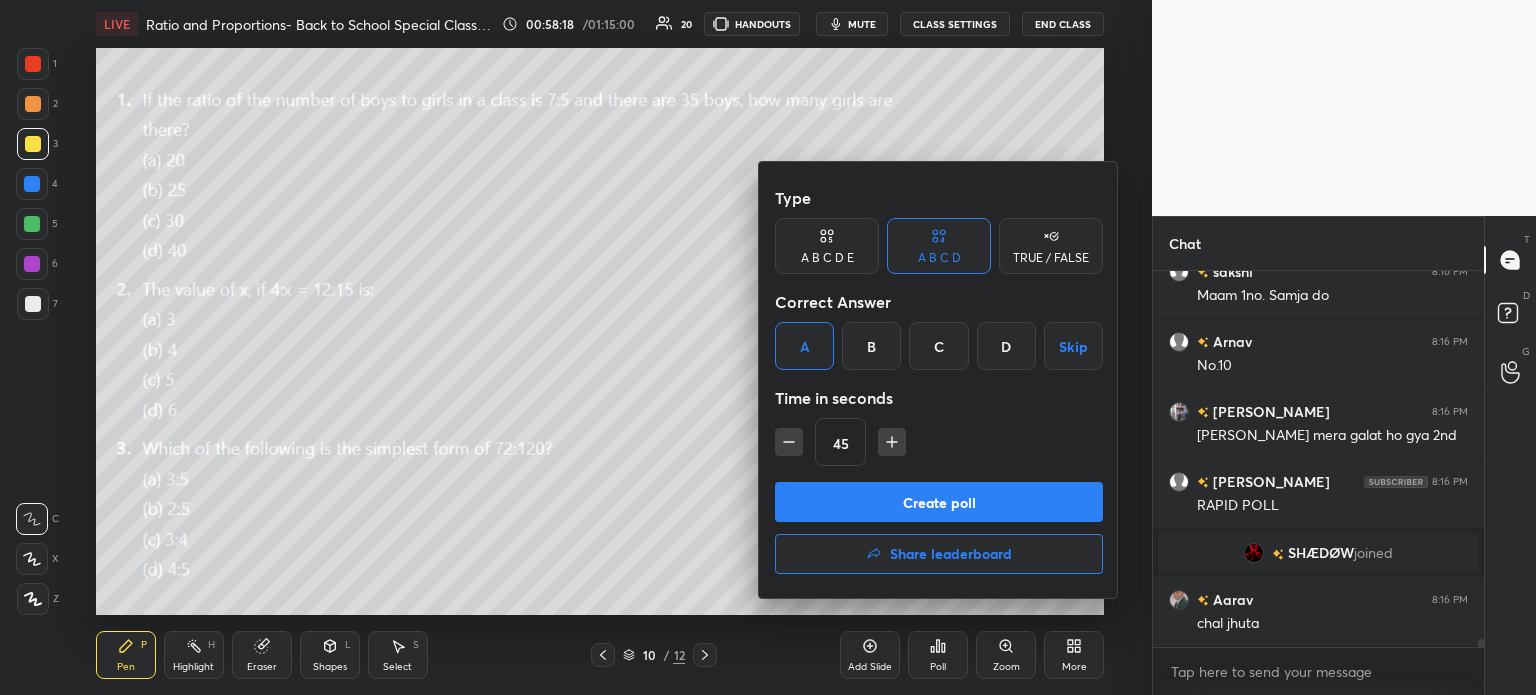 click on "Create poll" at bounding box center [939, 502] 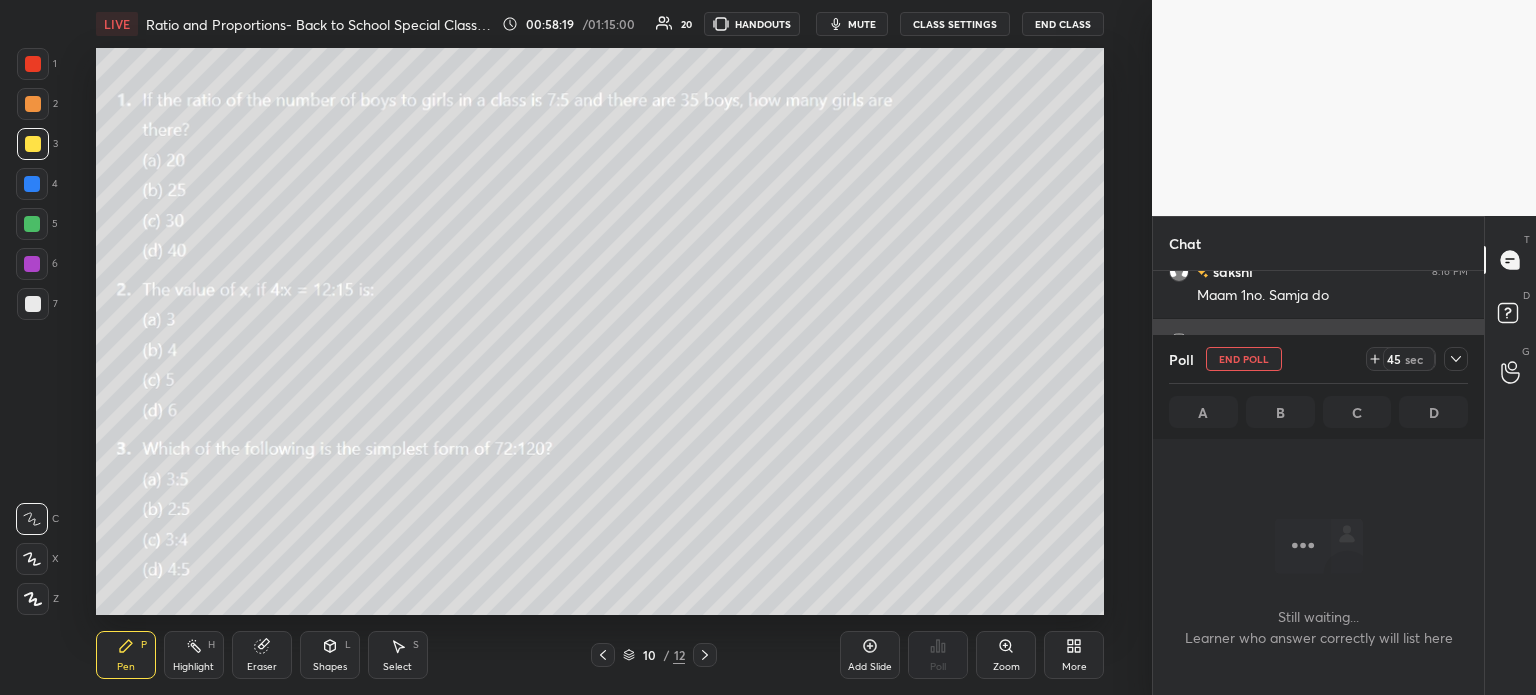 click at bounding box center (1456, 359) 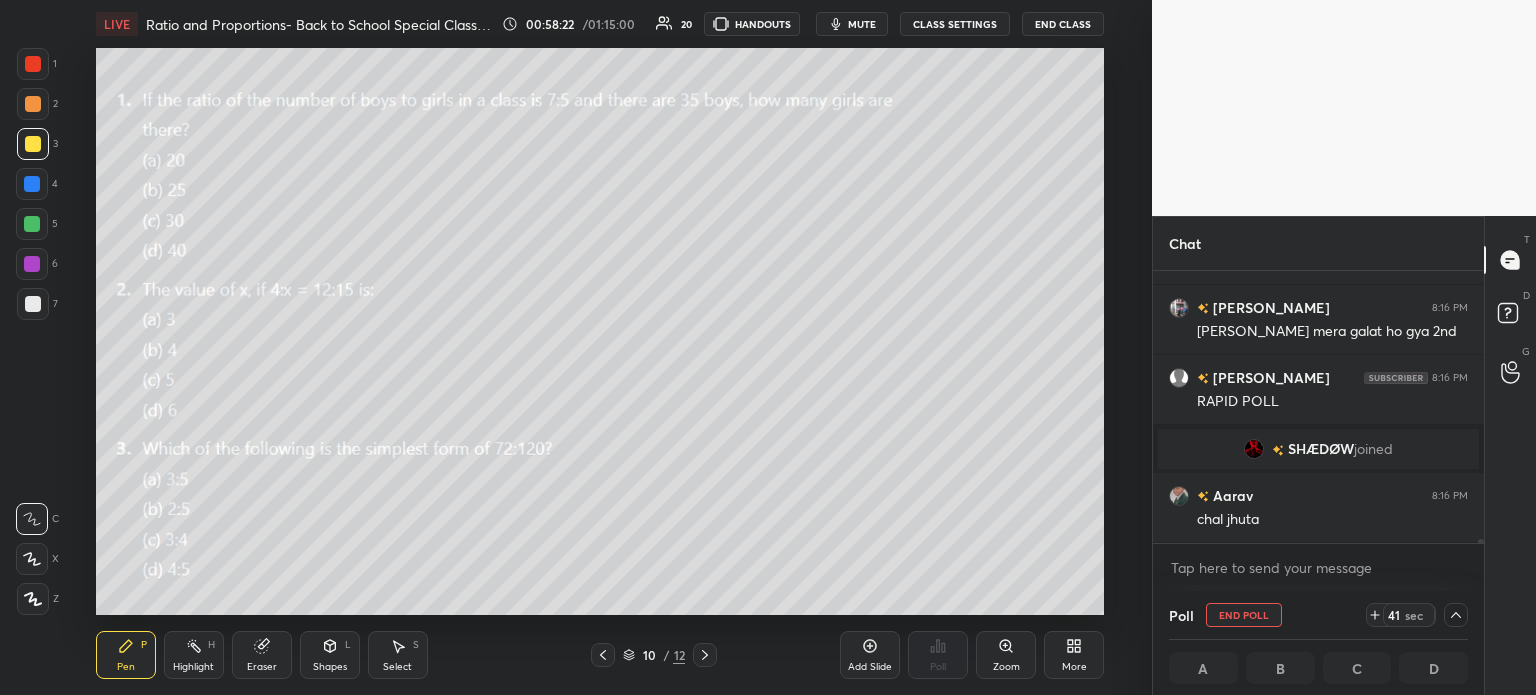 click 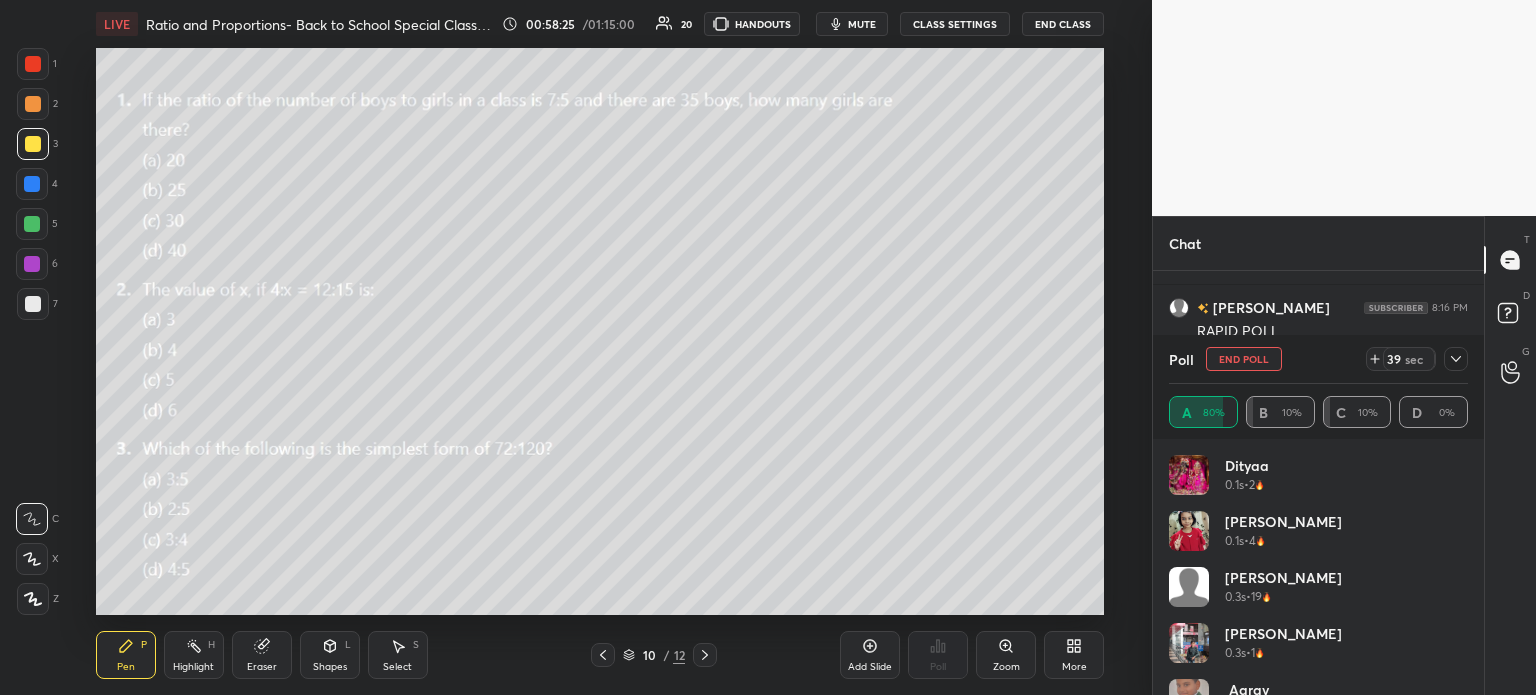 click 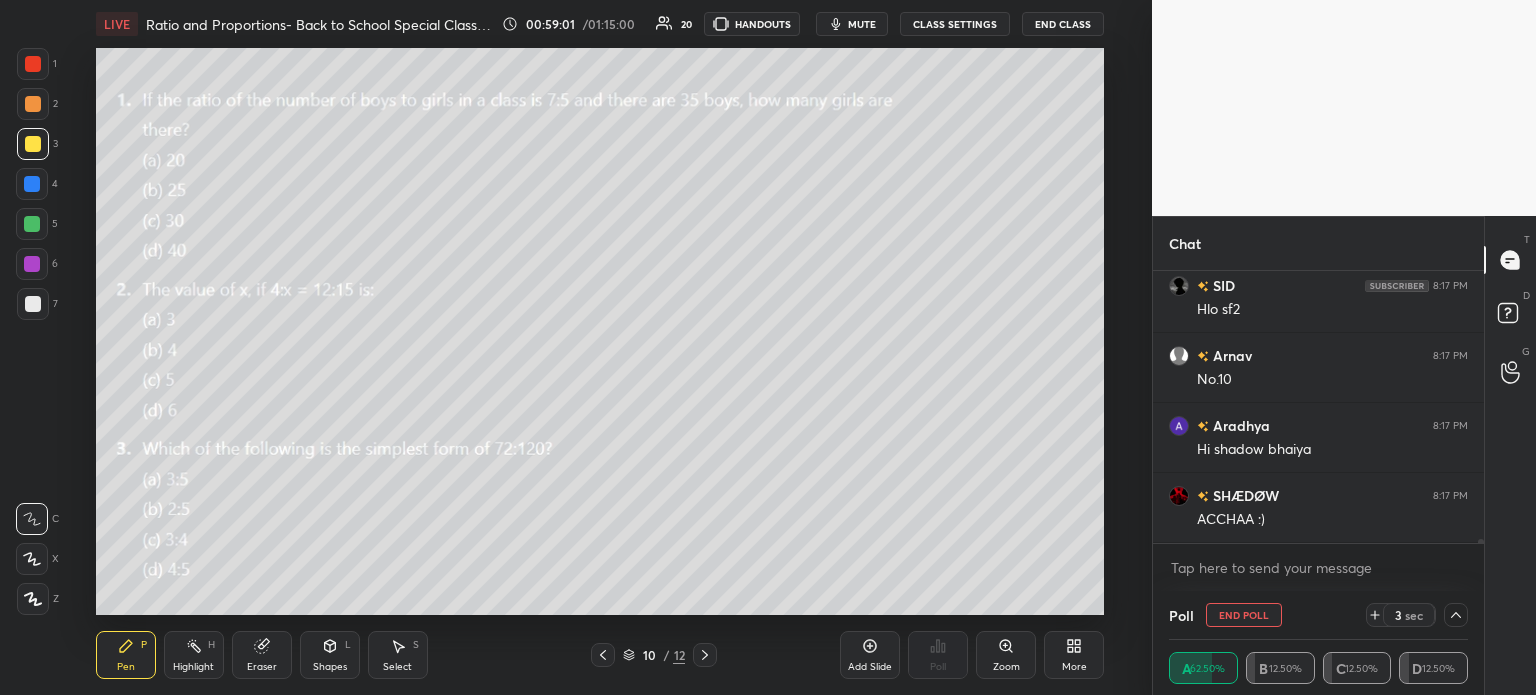 click 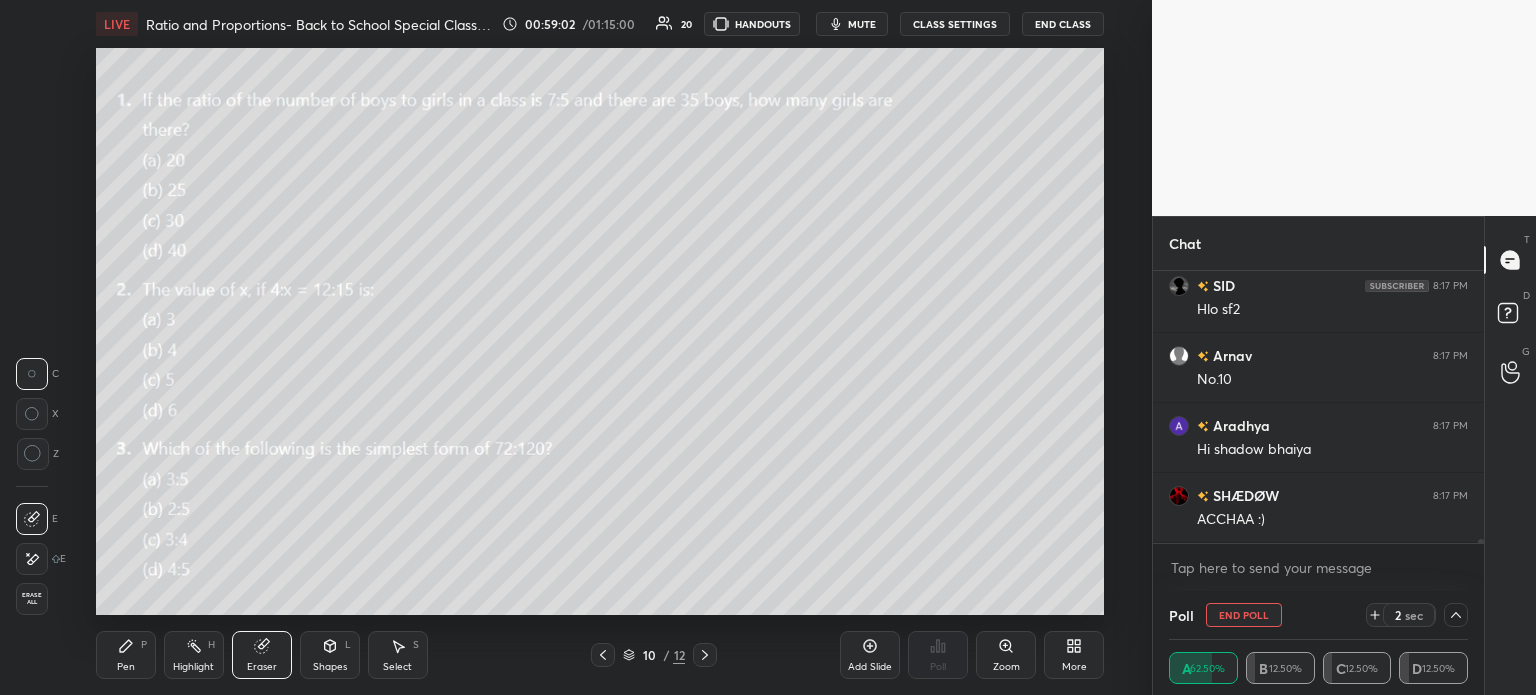 click on "Erase all" at bounding box center (32, 599) 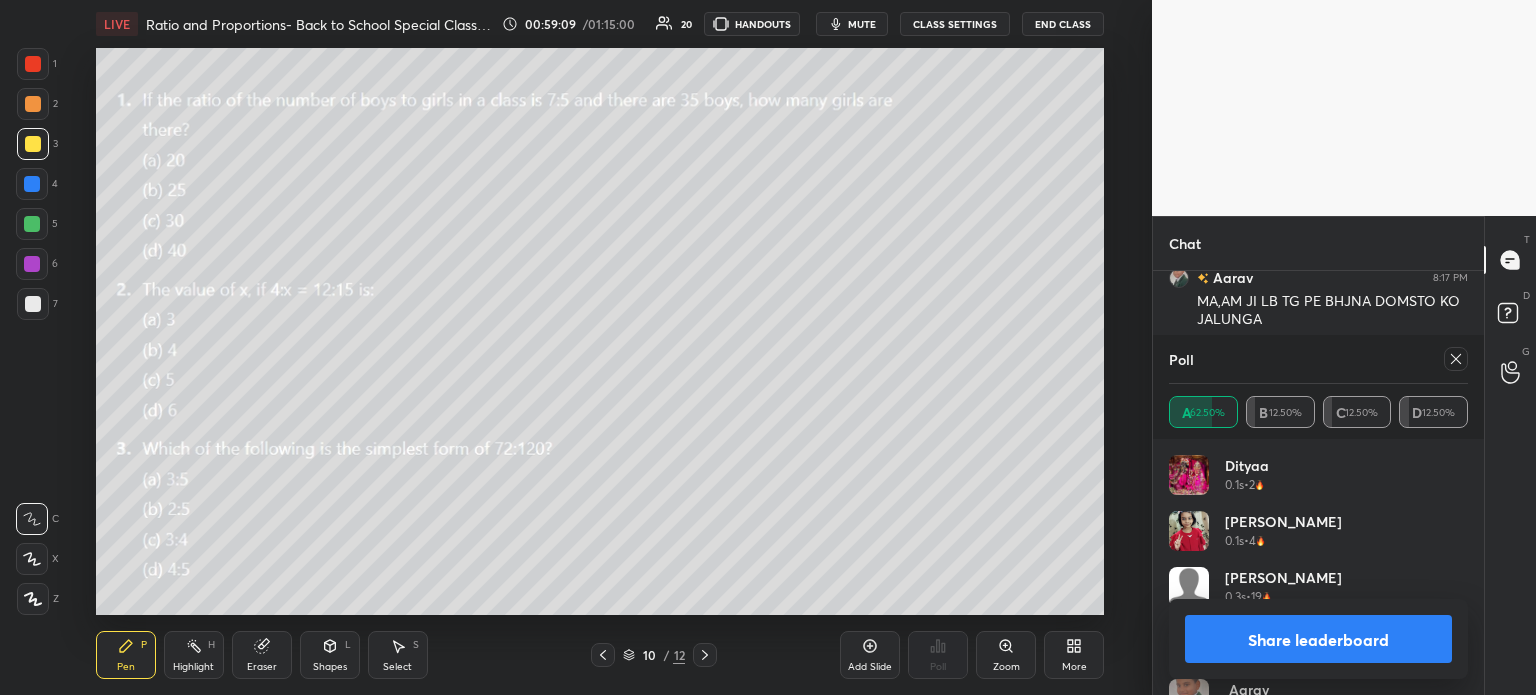 click 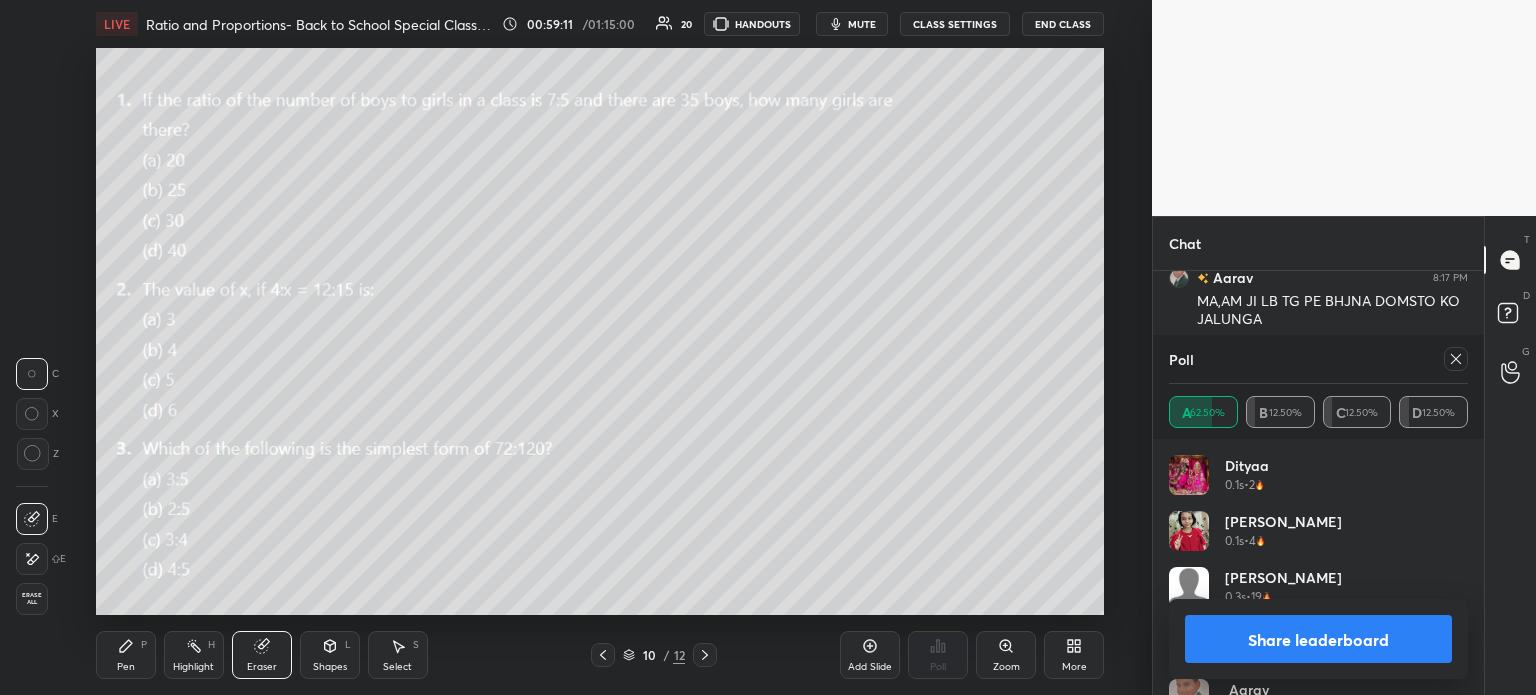 click on "Pen" at bounding box center (126, 667) 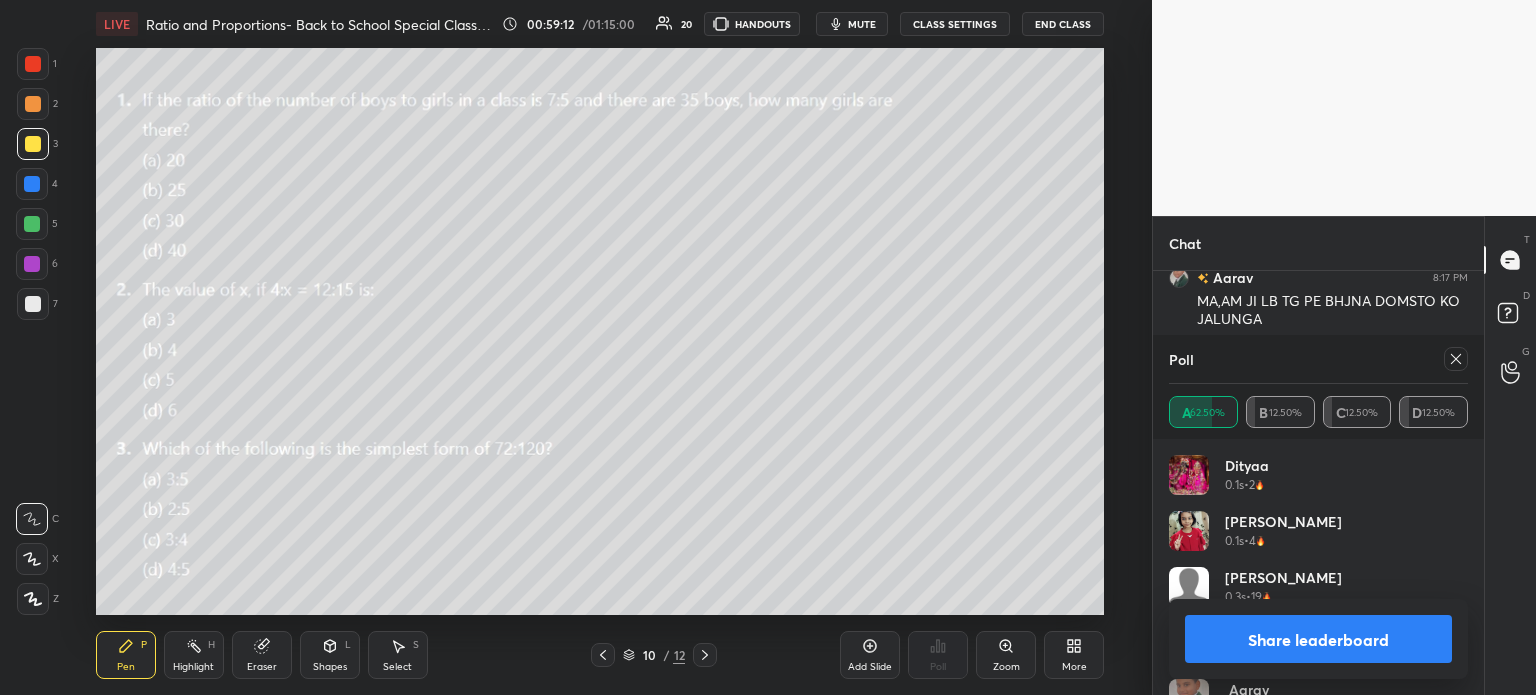 click at bounding box center [1456, 359] 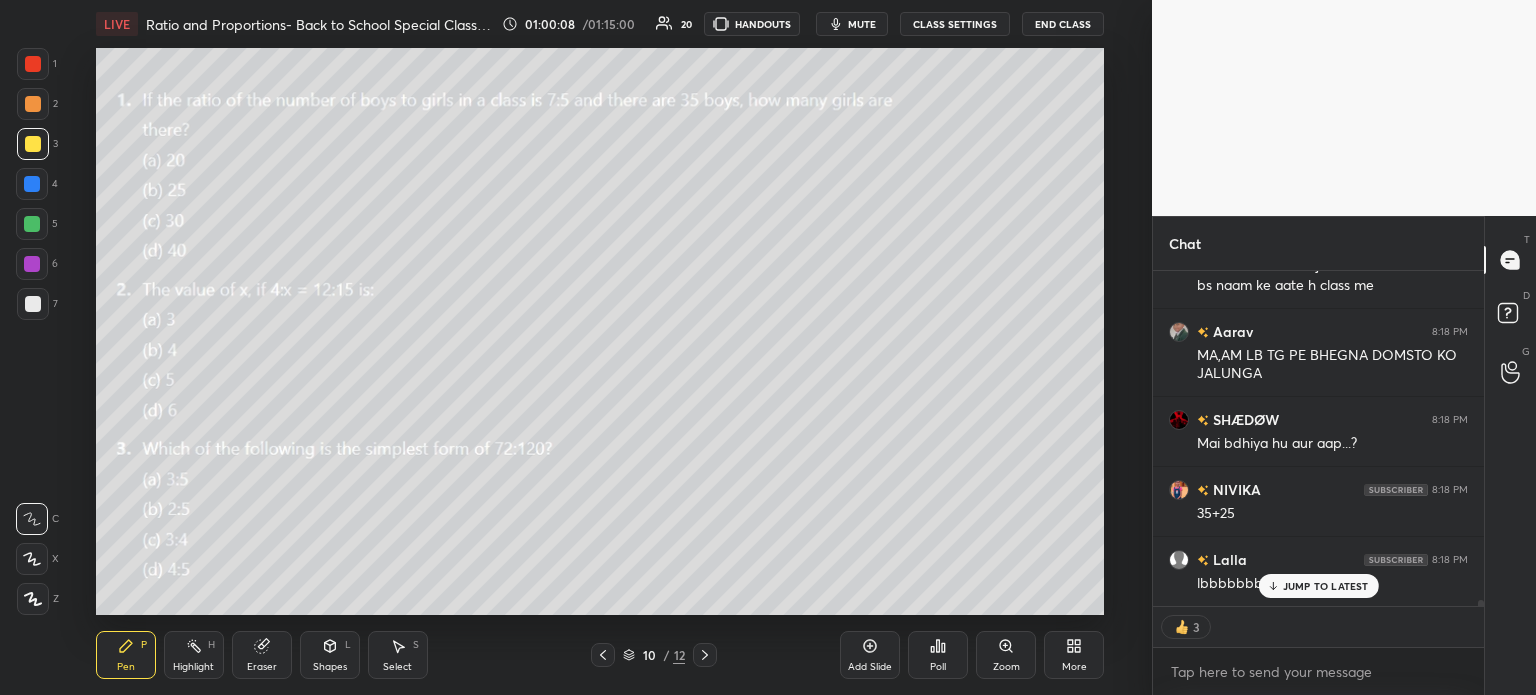click on "JUMP TO LATEST" at bounding box center [1326, 586] 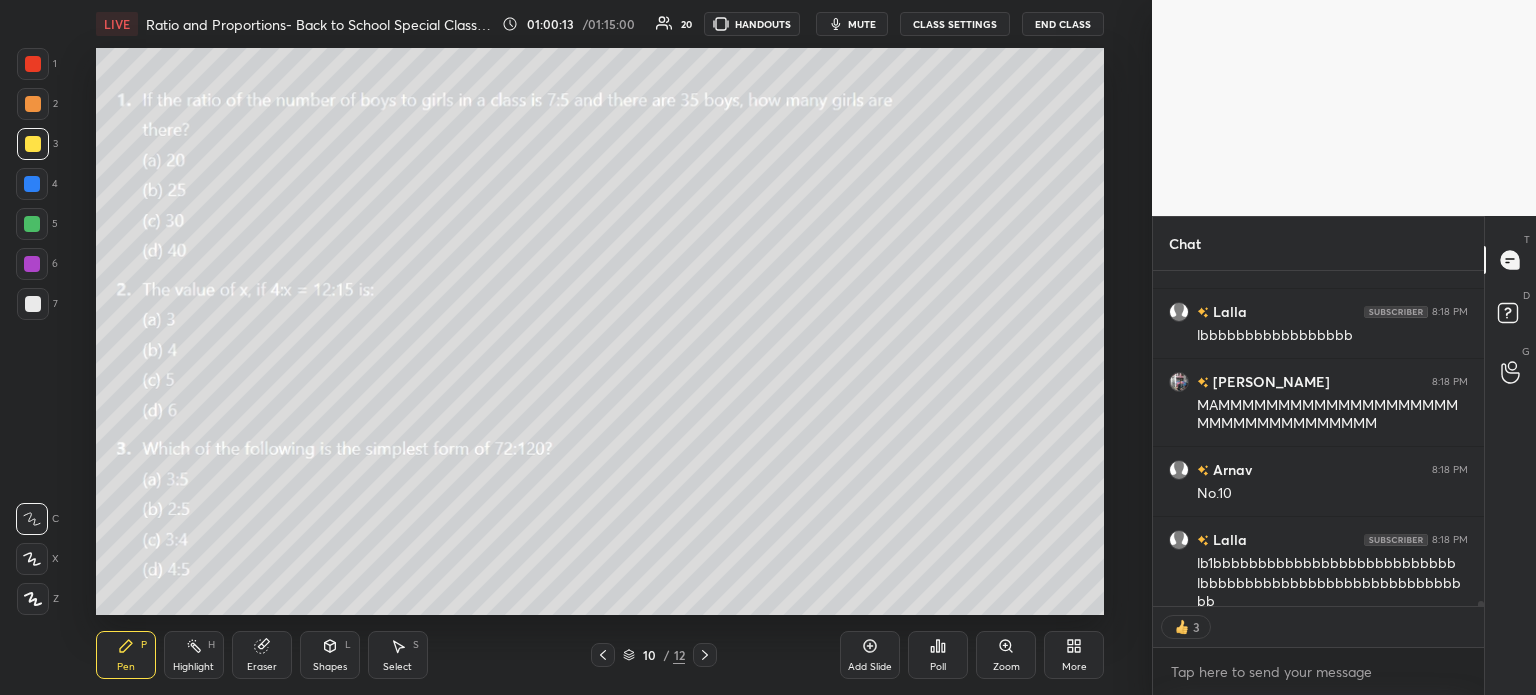 scroll, scrollTop: 20215, scrollLeft: 0, axis: vertical 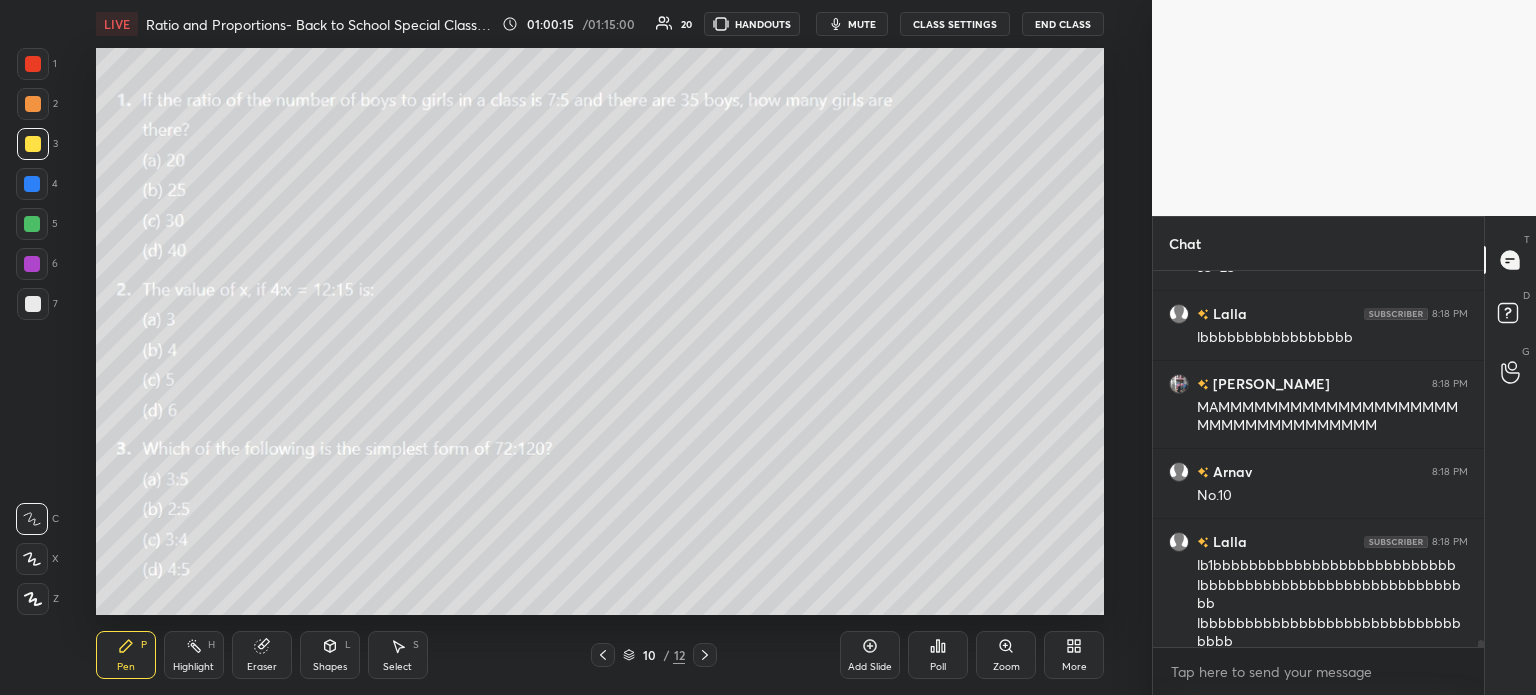 click on "Eraser" at bounding box center [262, 655] 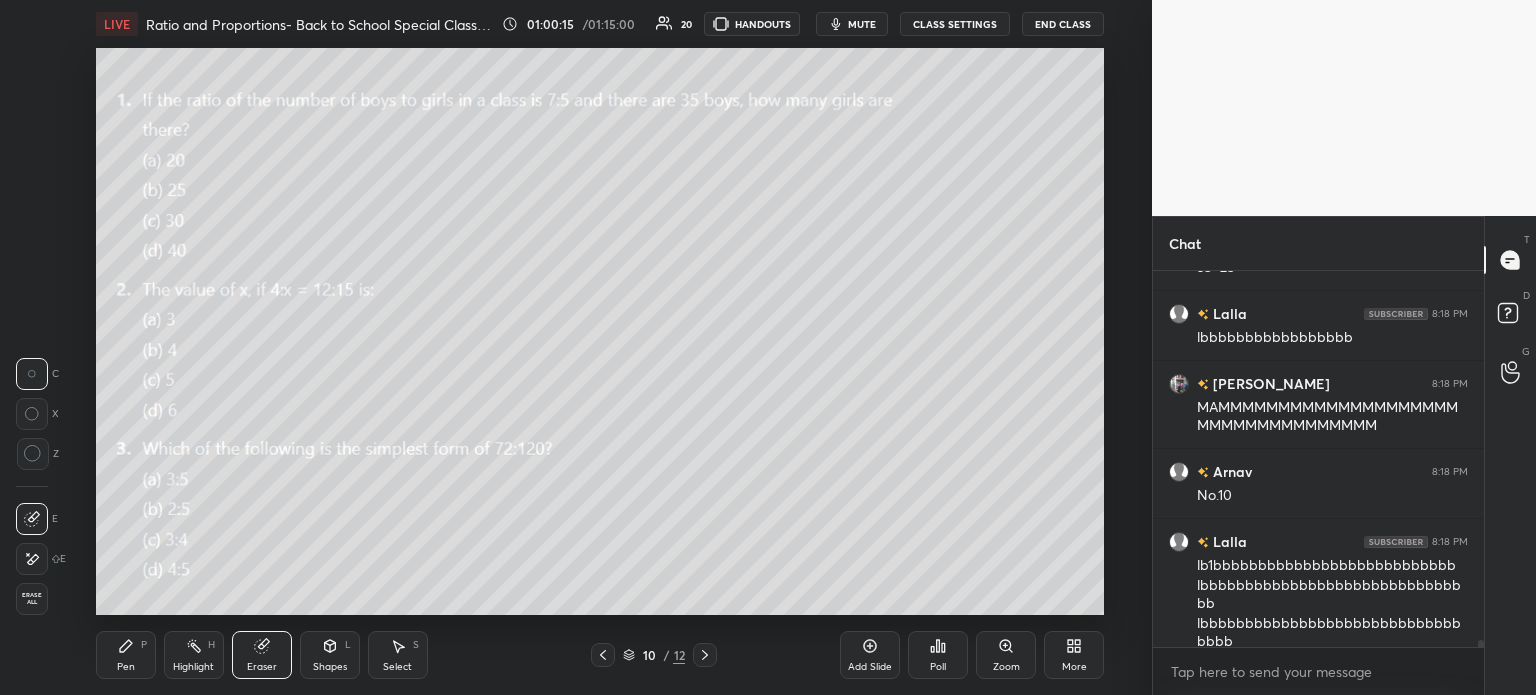 click on "Erase all" at bounding box center (32, 599) 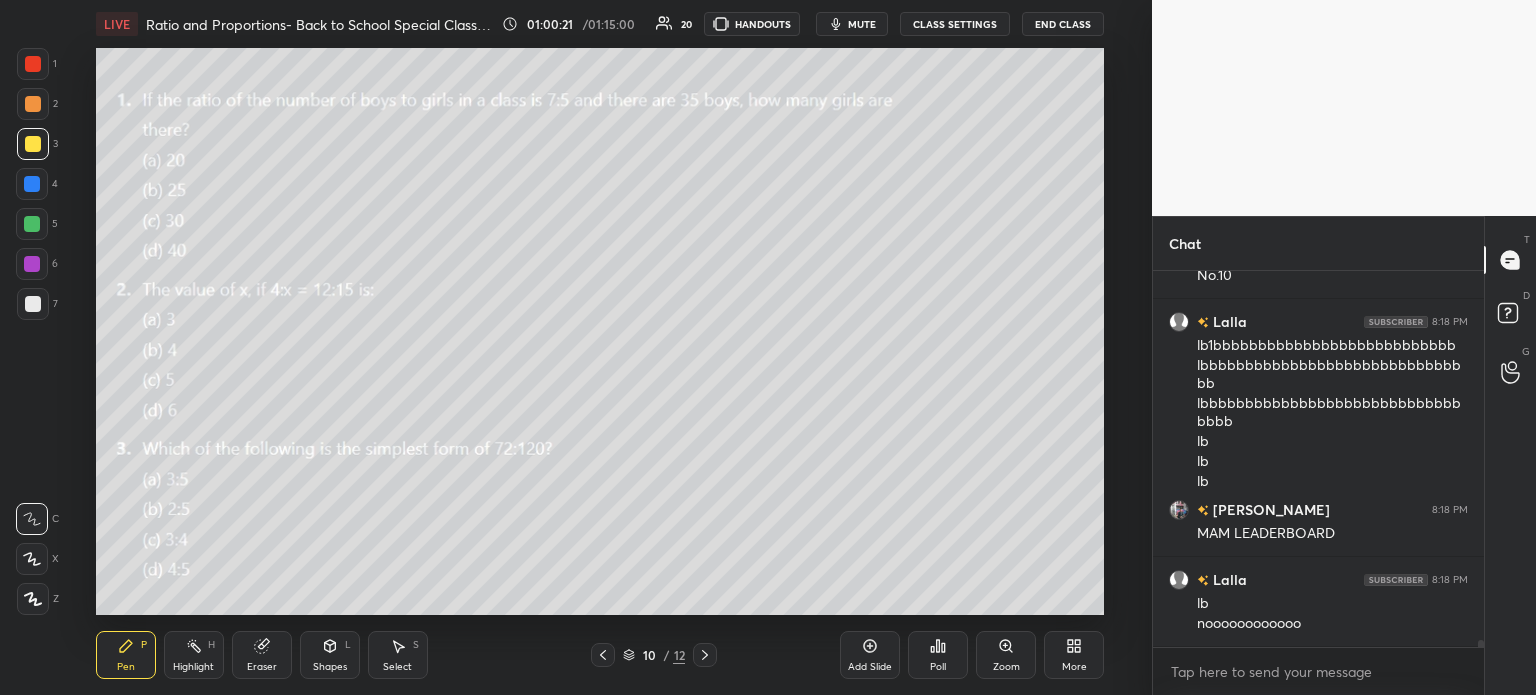 scroll, scrollTop: 20464, scrollLeft: 0, axis: vertical 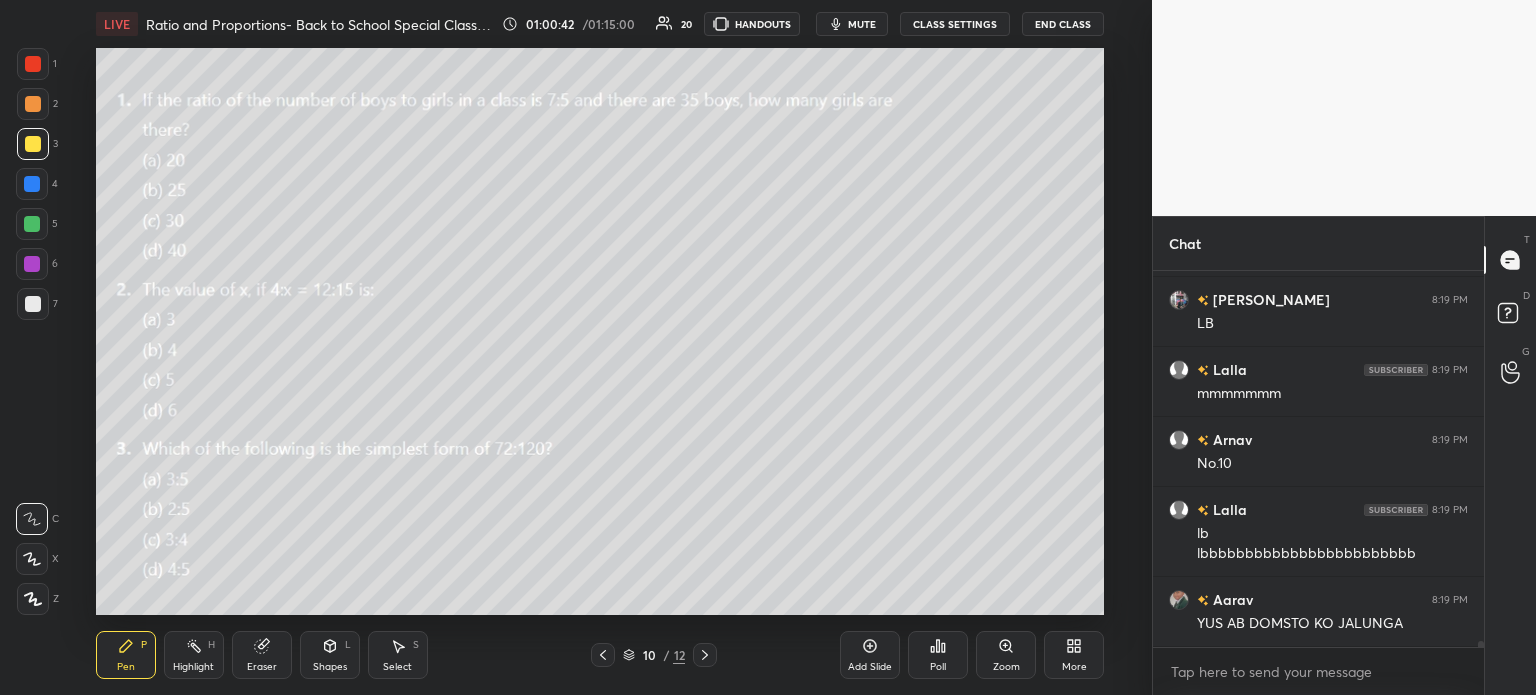 click 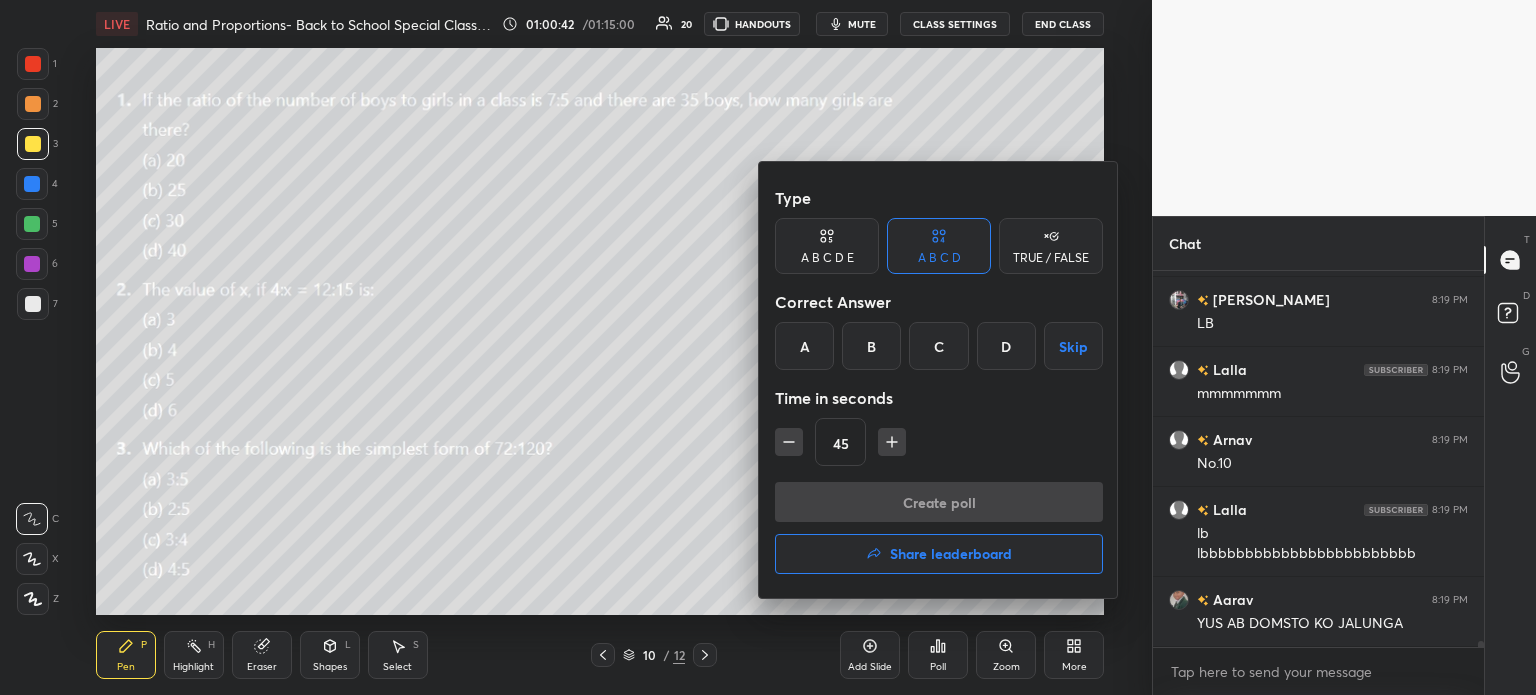 click on "Share leaderboard" at bounding box center [951, 554] 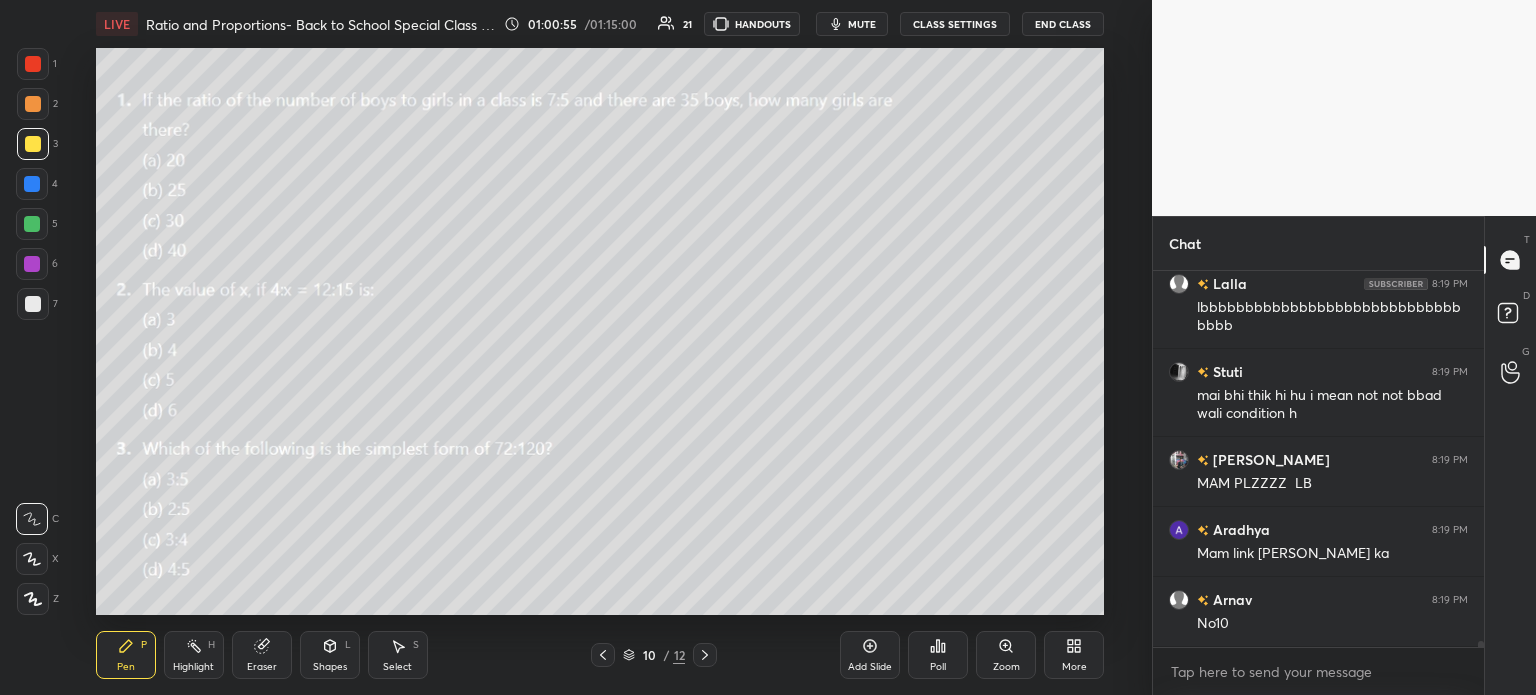 click on "More" at bounding box center [1074, 655] 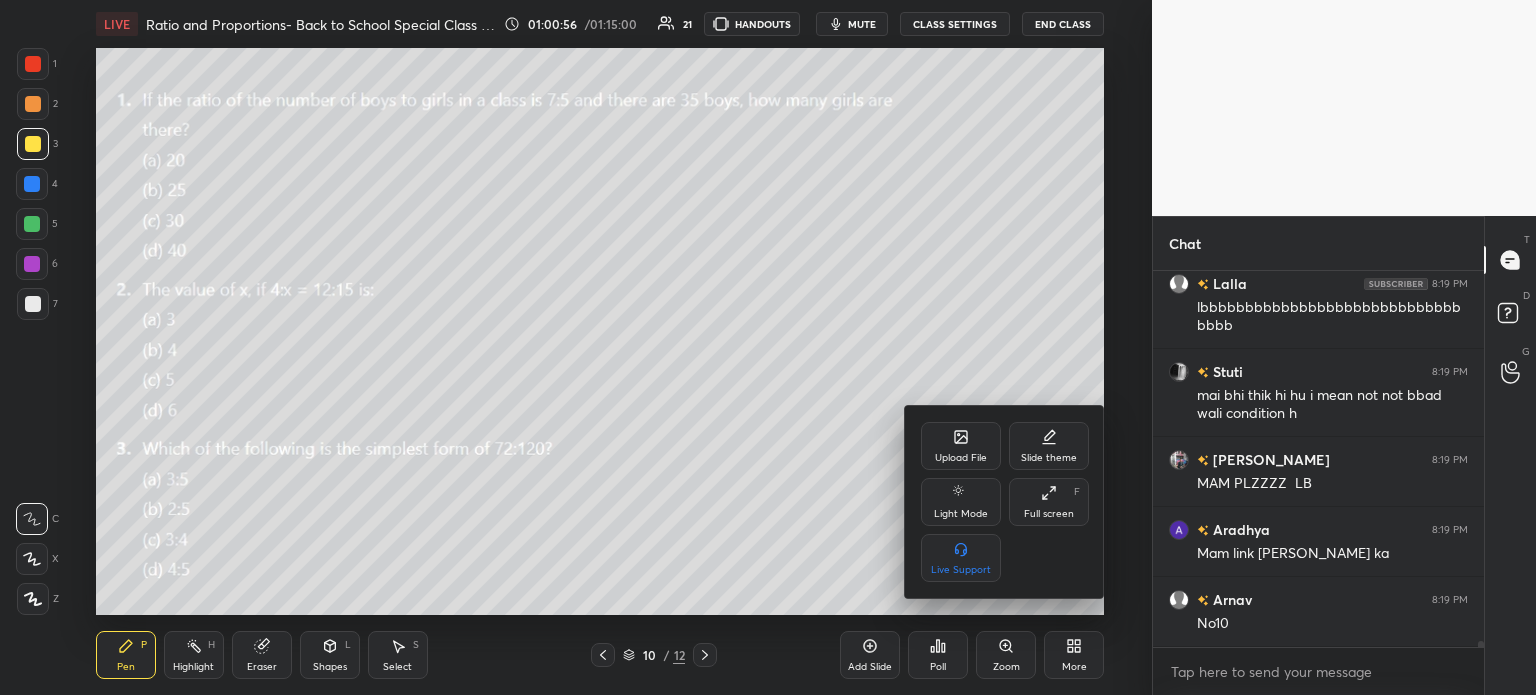 click on "Upload File" at bounding box center (961, 458) 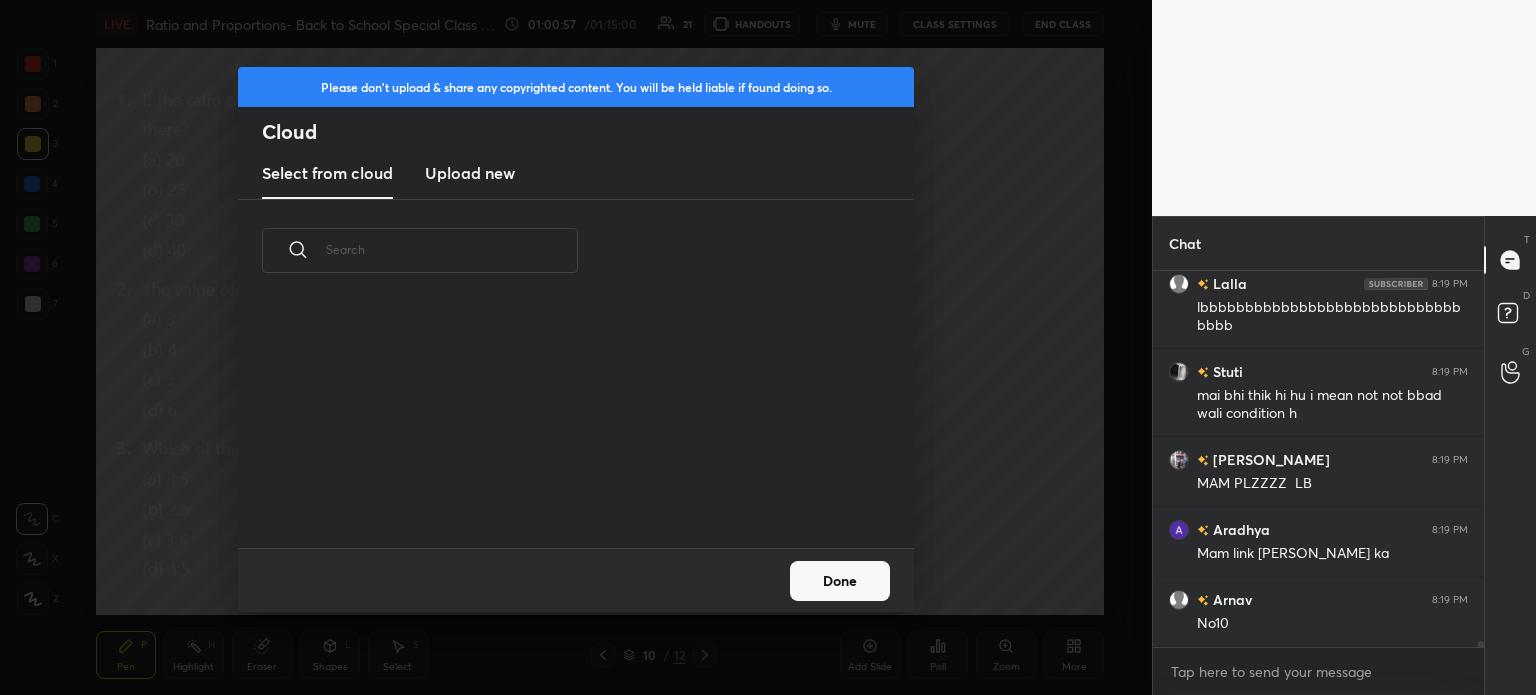 click on "Upload new" at bounding box center (470, 174) 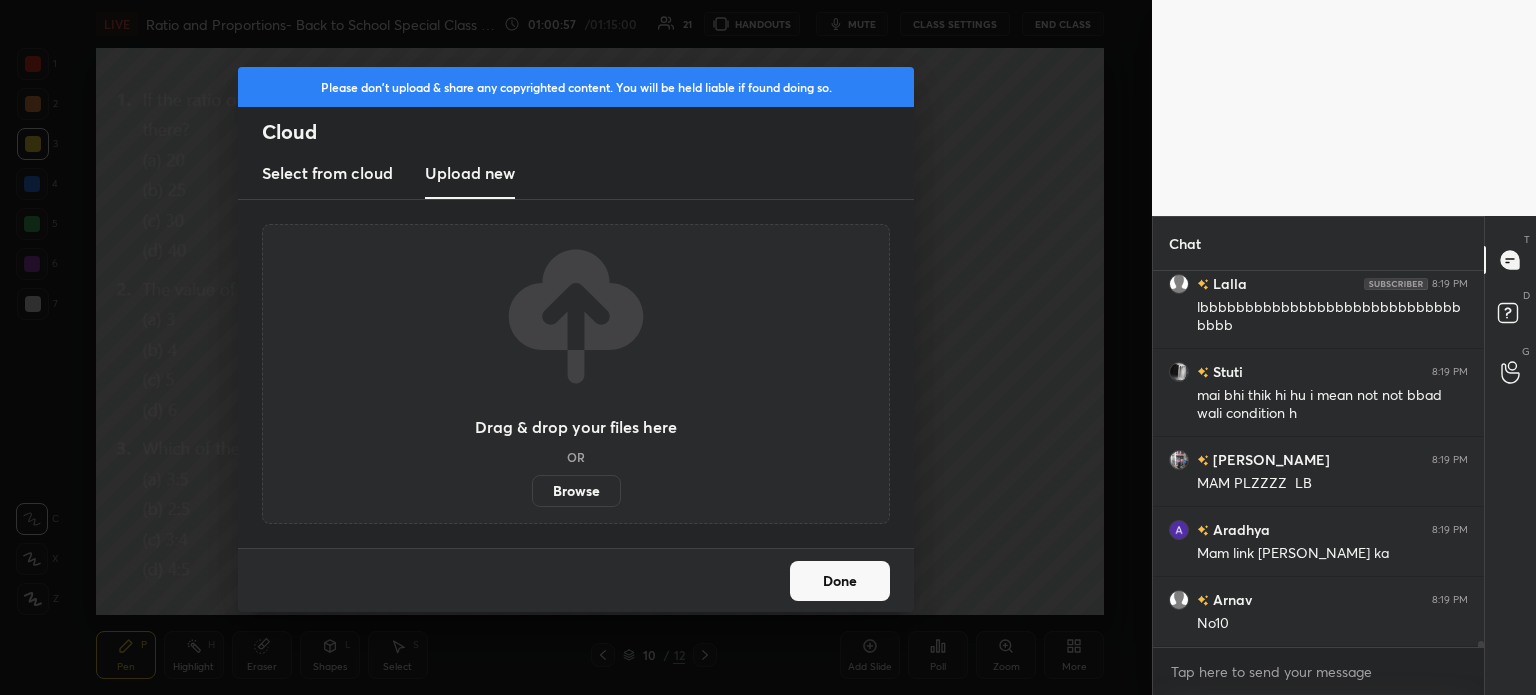 click on "Browse" at bounding box center (576, 491) 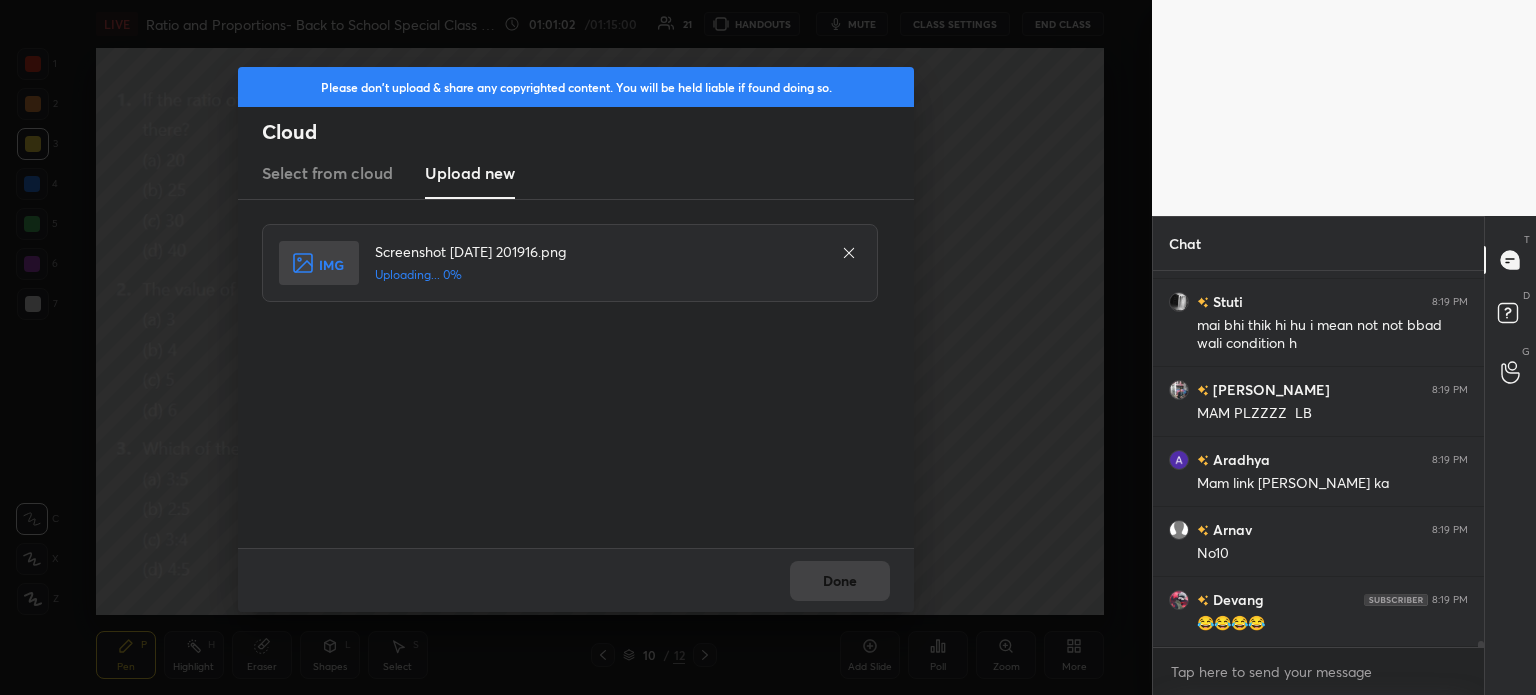 click on "Please don't upload & share any copyrighted content. You will be held liable if found doing so. Cloud Select from cloud Upload new Screenshot 2025-07-12 201916.png Uploading... 0% Done" at bounding box center (576, 347) 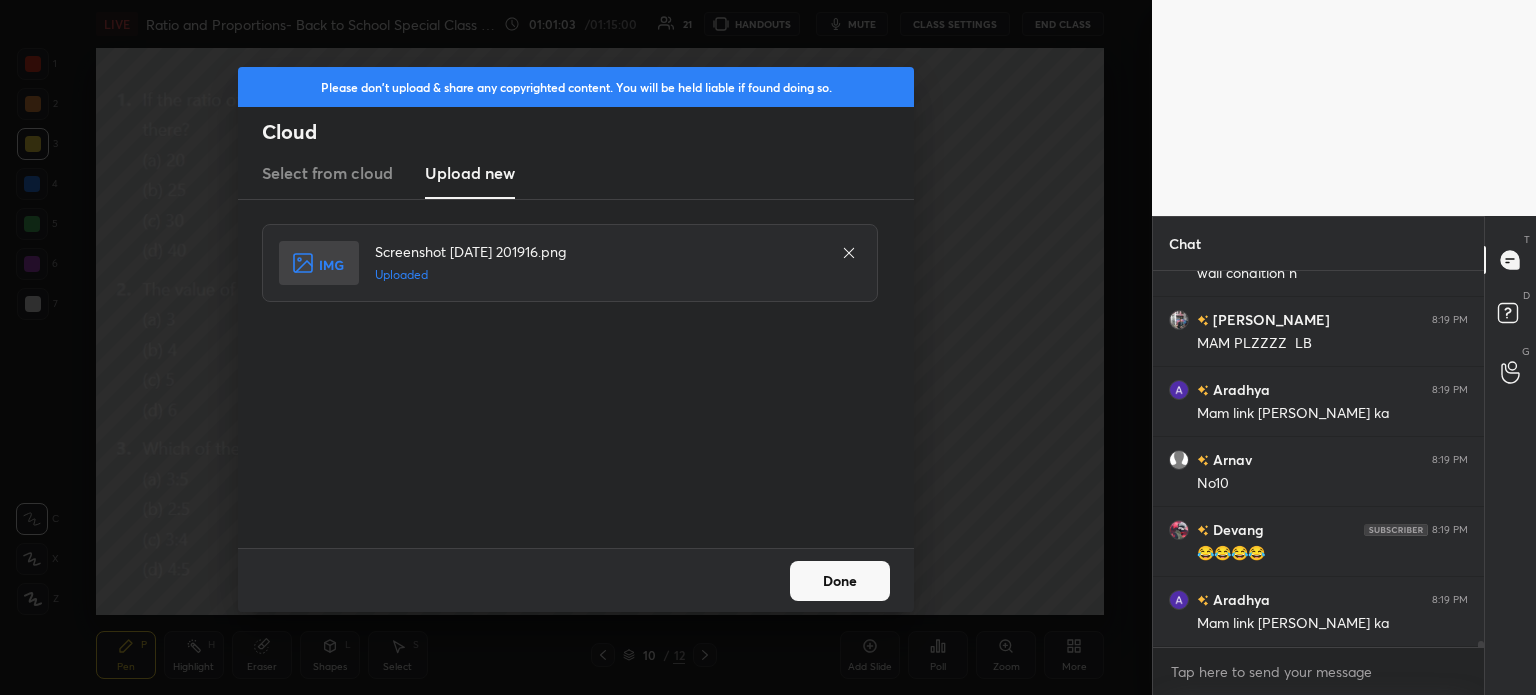 click on "Done" at bounding box center [576, 580] 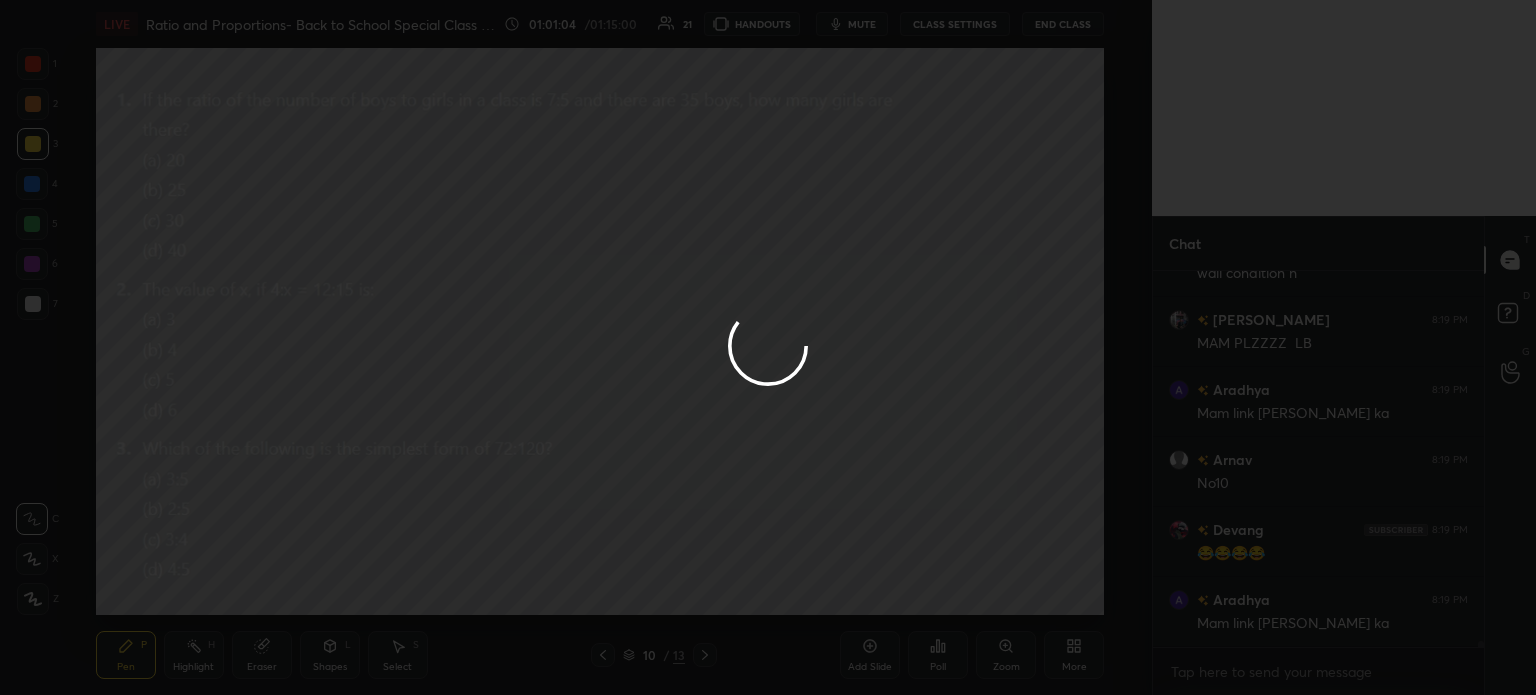 click on "Done" at bounding box center [840, 581] 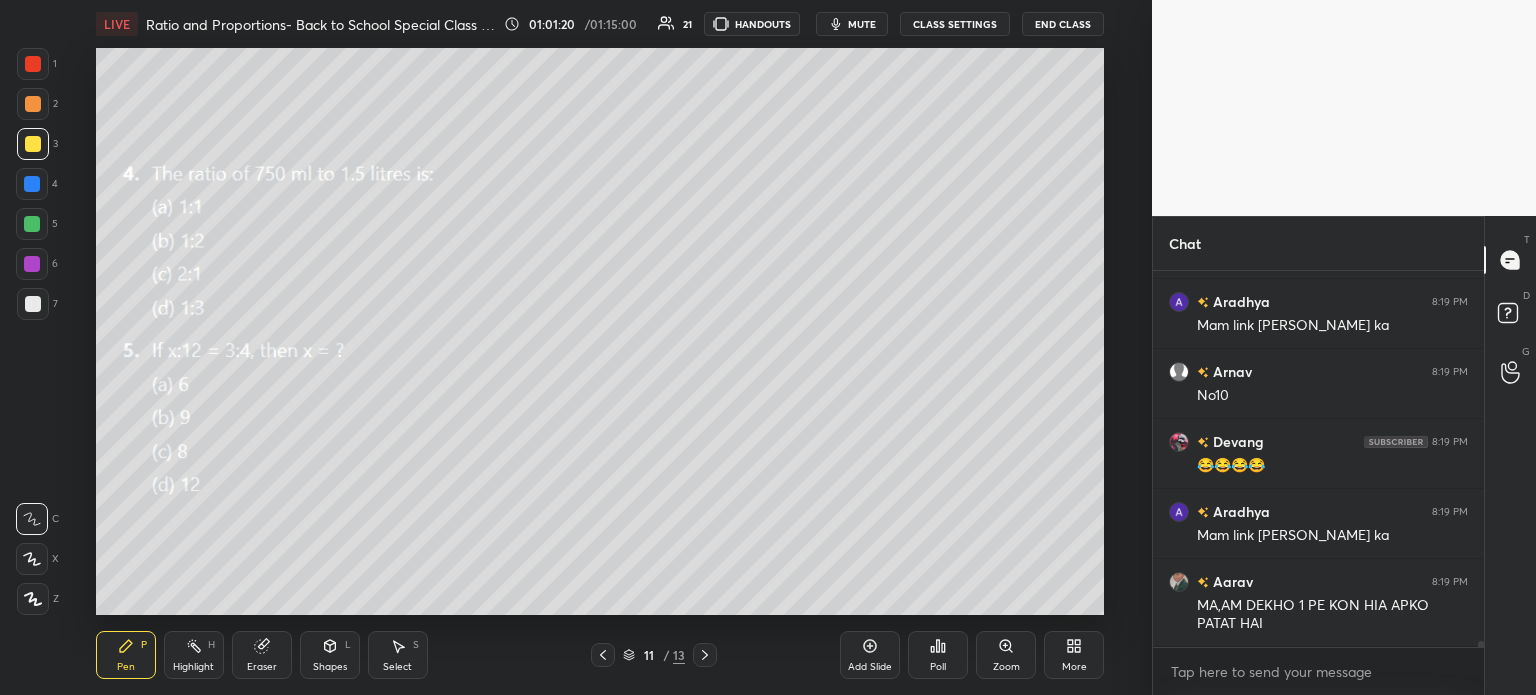 scroll, scrollTop: 22328, scrollLeft: 0, axis: vertical 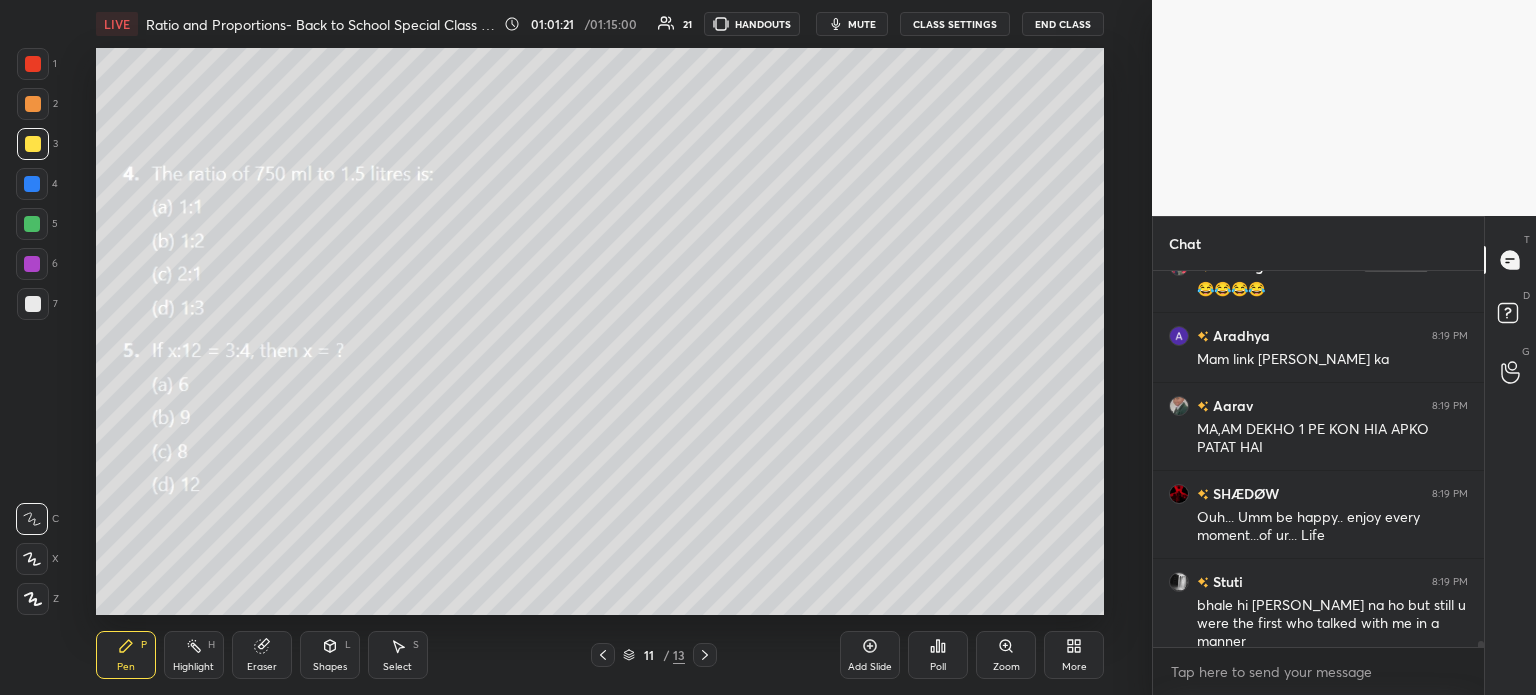 click on "1 2 3 4 5 6 7 C X Z C X Z E E Erase all   H H LIVE Ratio and Proportions- Back to School Special Class Series 01:01:21 /  01:15:00 21 HANDOUTS mute CLASS SETTINGS End Class Setting up your live class Poll for   secs No correct answer Start poll Back Ratio and Proportions- Back to School Special Class Series Yashika Arora Pen P Highlight H Eraser Shapes L Select S 11 / 13 Add Slide Poll Zoom More Chat Arnav 8:19 PM No10 Devang 8:19 PM 😂😂😂😂 Aradhya 8:19 PM Mam link dedo tg ka Aarav 8:19 PM MA,AM DEKHO 1 PE KON HIA APKO PATAT HAI SHÆDØW 8:19 PM Ouh... Umm be happy.. enjoy every moment...of ur... Life Stuti 8:19 PM bhale hi khaas na ho but still u were the first who talked with me in a manner JUMP TO LATEST Enable hand raising Enable raise hand to speak to learners. Once enabled, chat will be turned off temporarily. Enable x   Devang Asked a doubt 1 Question number 11 Pick this doubt NEW DOUBTS ASKED No one has raised a hand yet Can't raise hand Got it T Messages (T) D Doubts (D) G Raise Hand (G)" at bounding box center [768, 347] 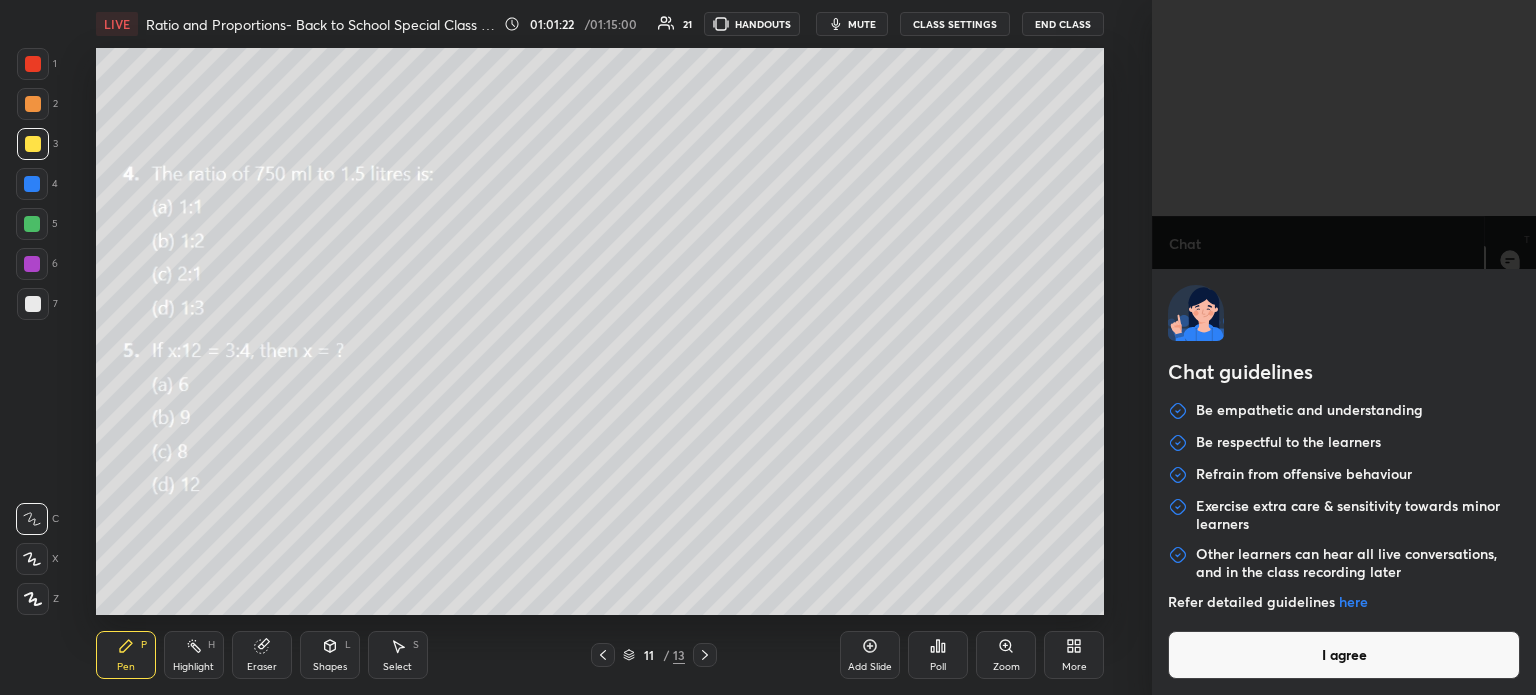 click on "I agree" at bounding box center [1344, 655] 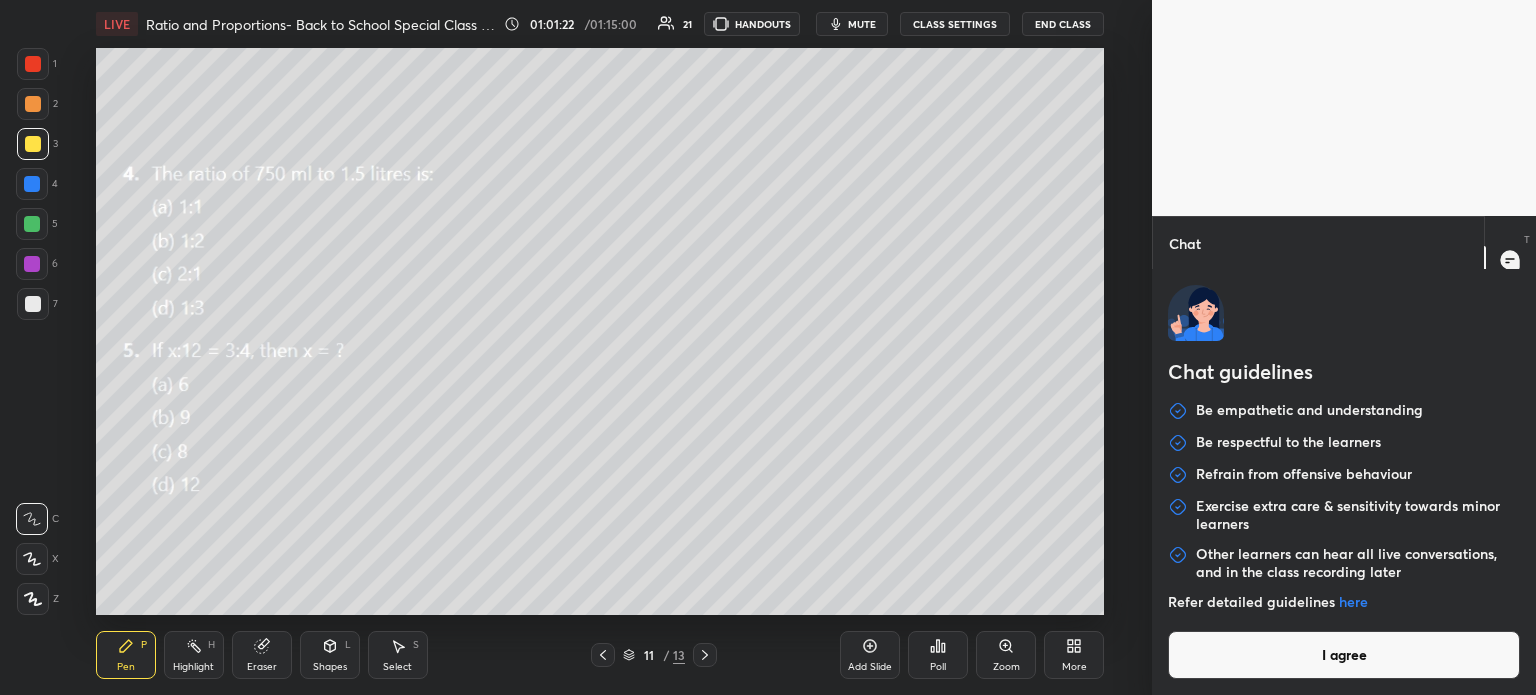 type on "x" 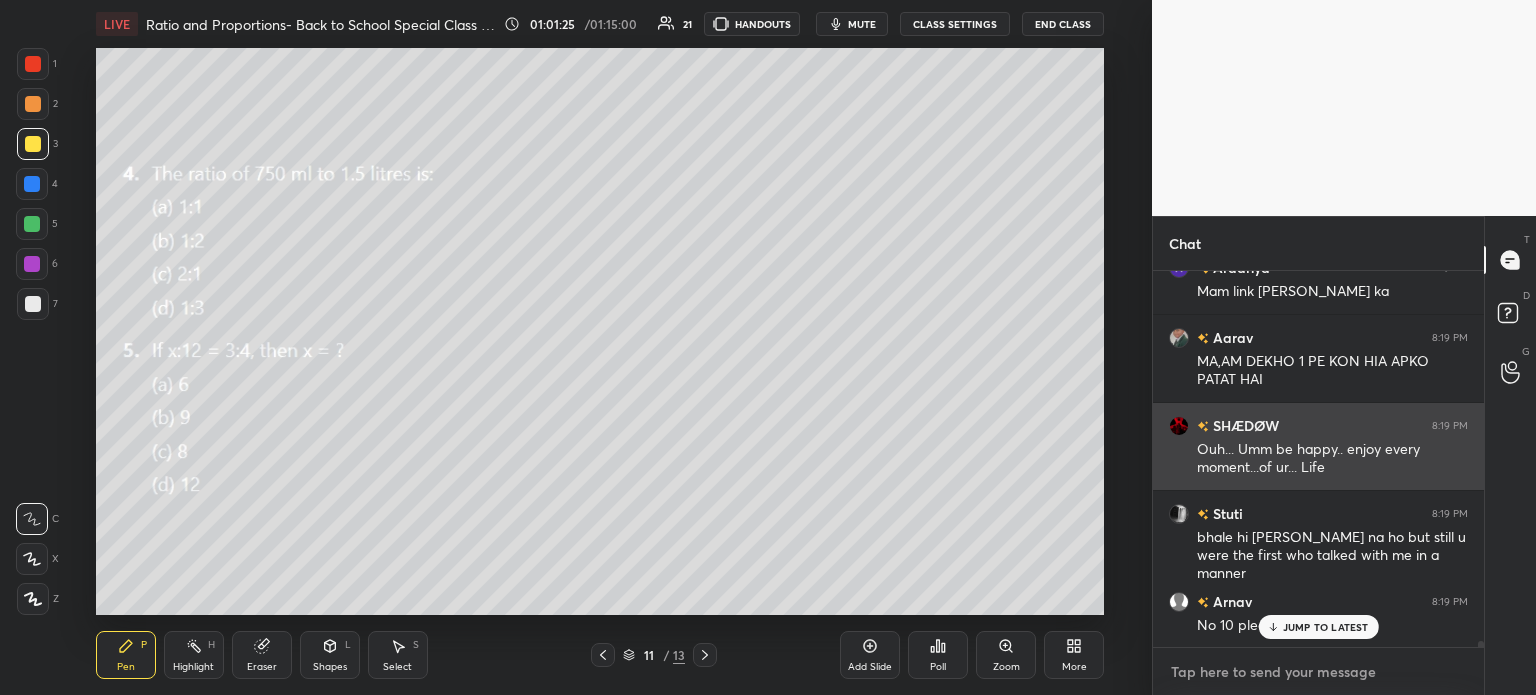 scroll, scrollTop: 22398, scrollLeft: 0, axis: vertical 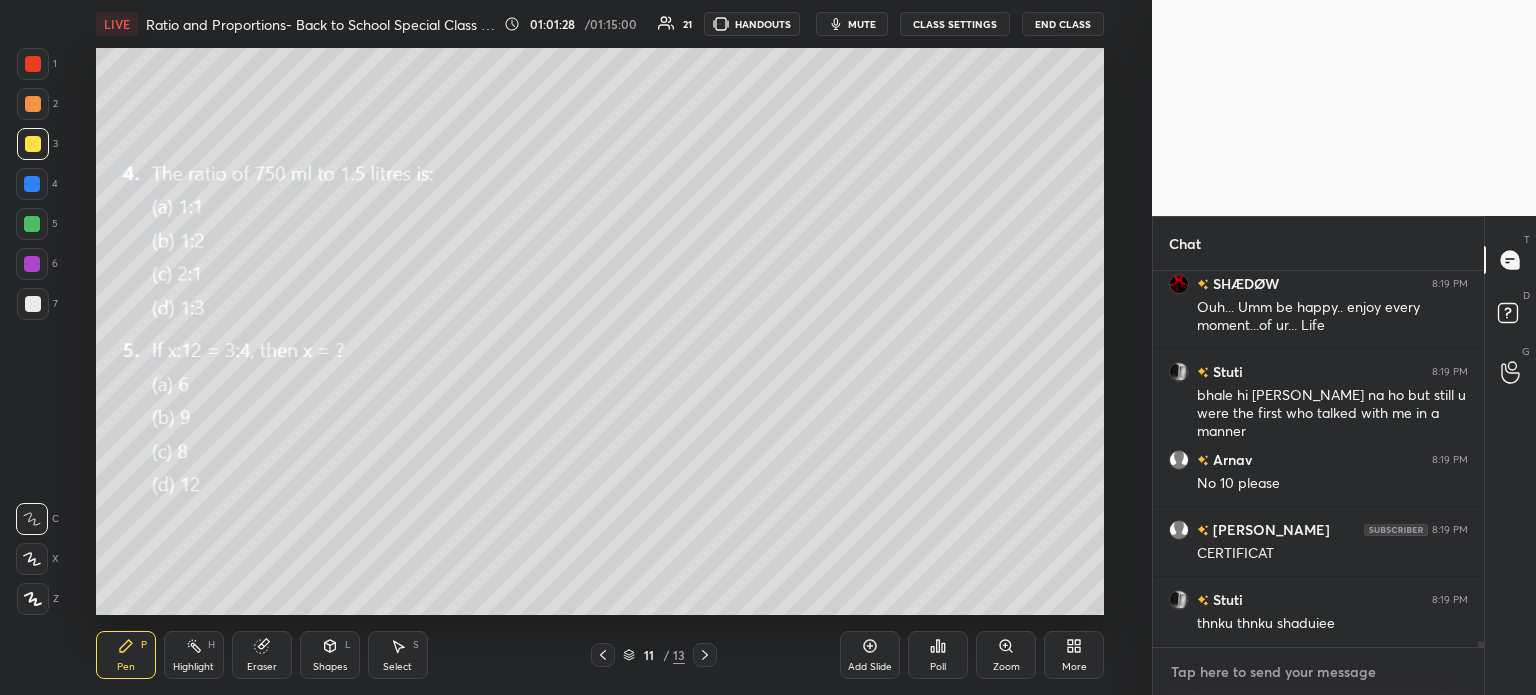 click at bounding box center (1318, 672) 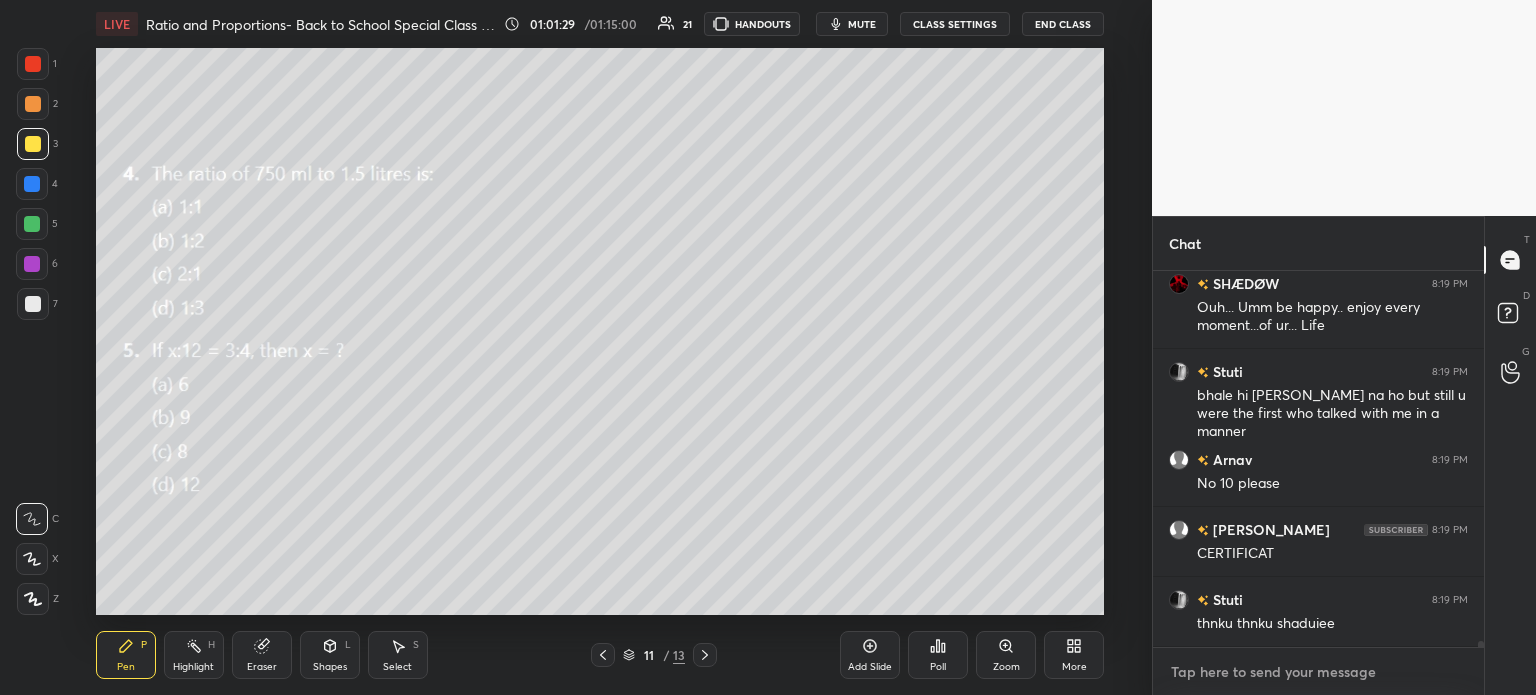 scroll, scrollTop: 22608, scrollLeft: 0, axis: vertical 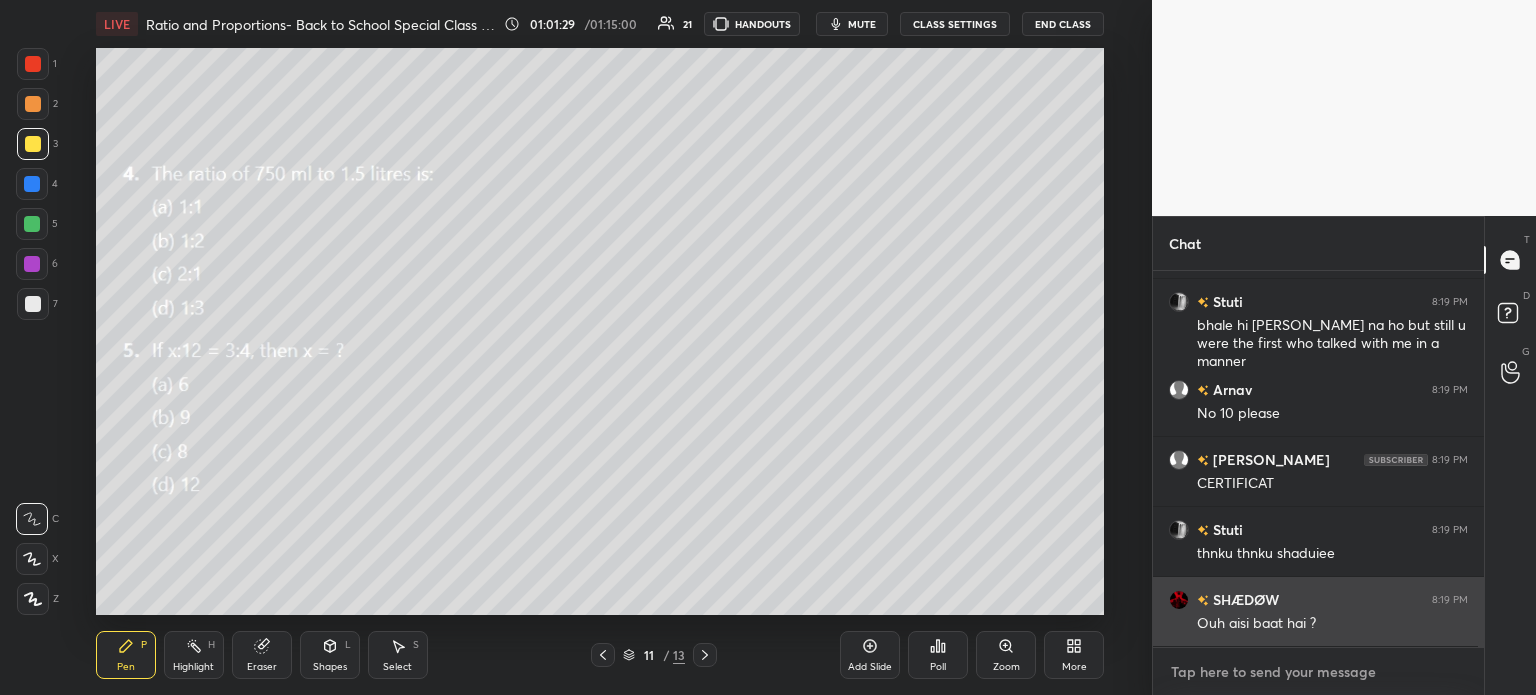 paste on "[URL][DOMAIN_NAME]" 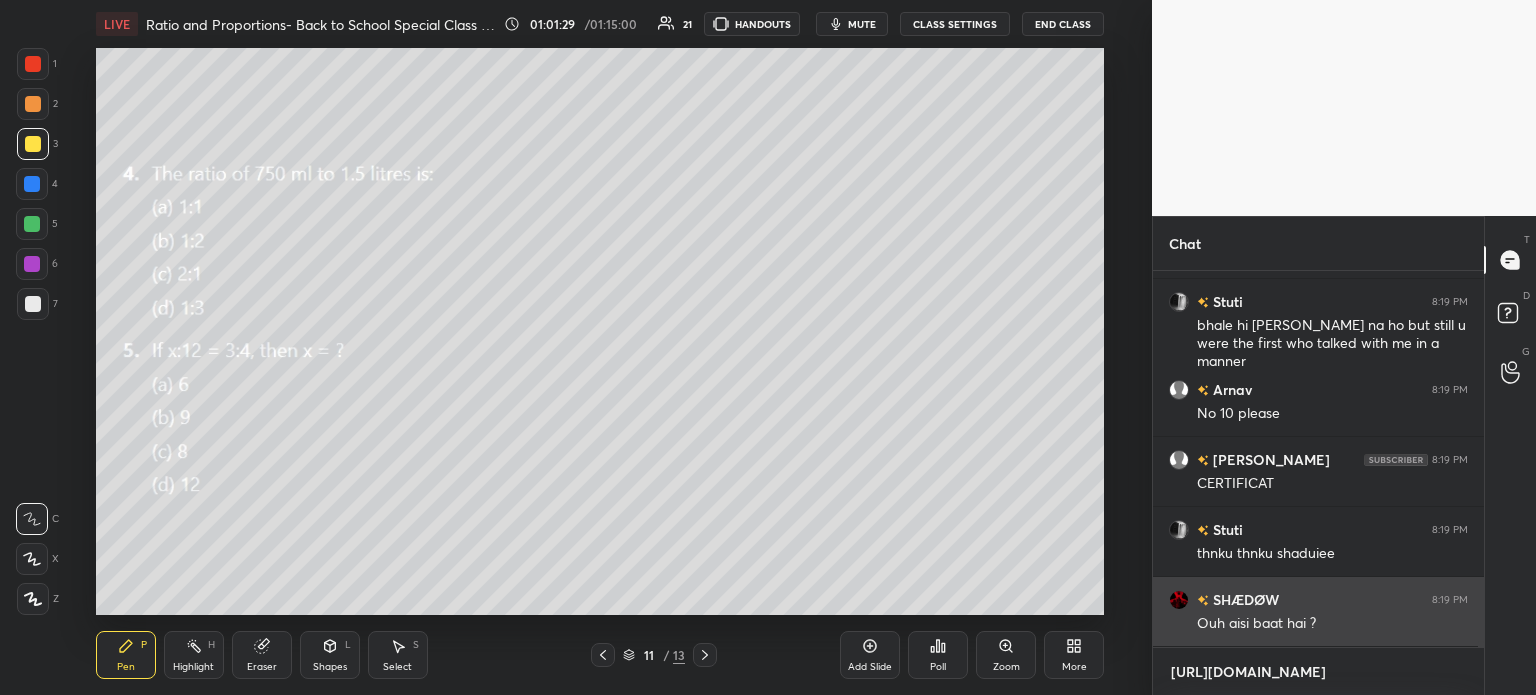 scroll, scrollTop: 364, scrollLeft: 325, axis: both 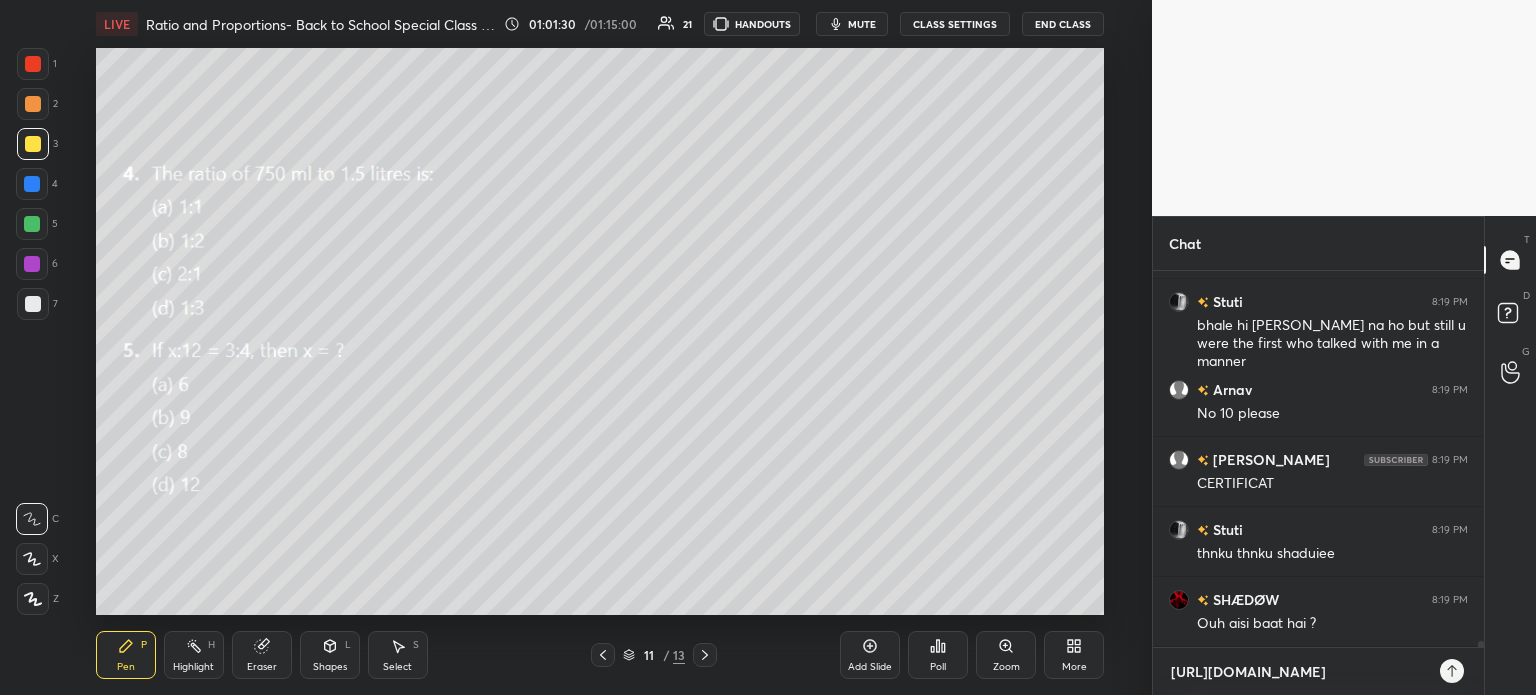 type on "[URL][DOMAIN_NAME]" 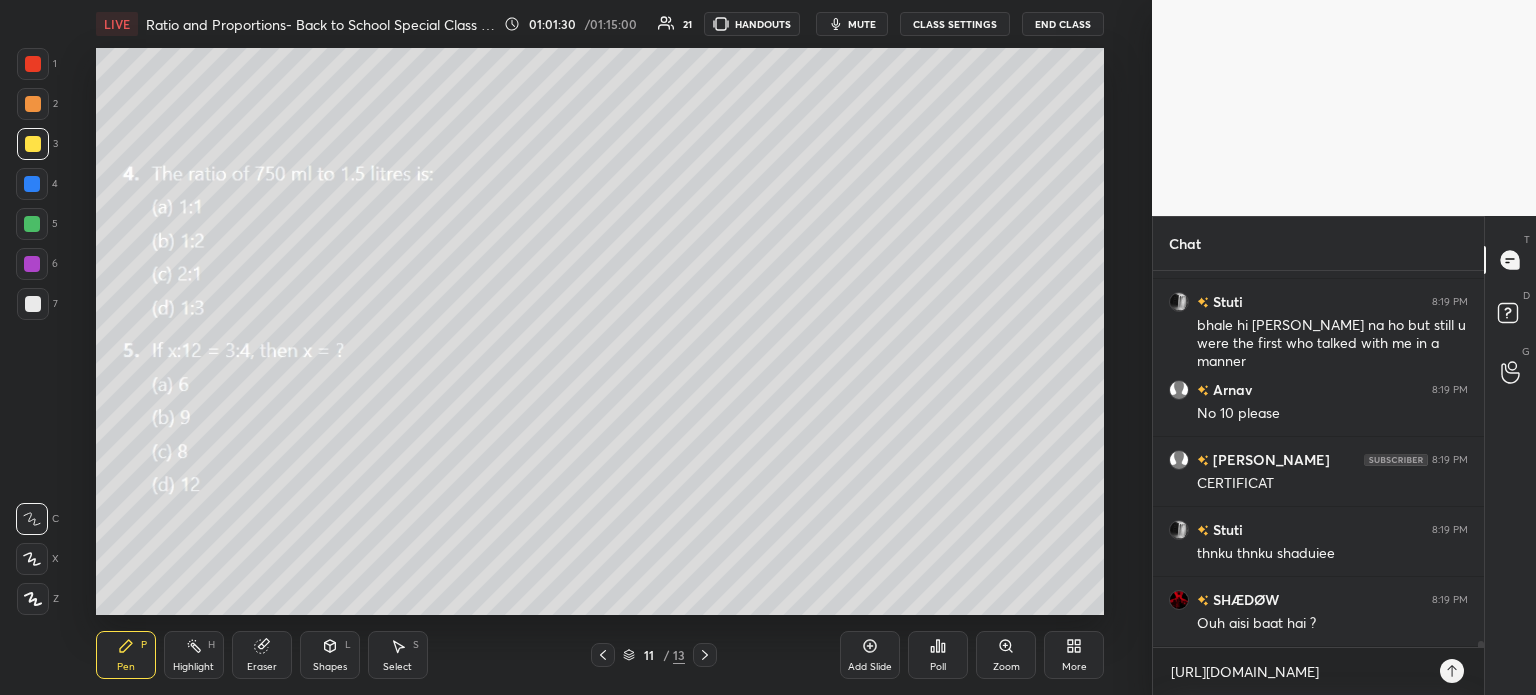 click on "https://t.me/+7Bd0f1ViiPNlZTg1 x" at bounding box center (1318, 671) 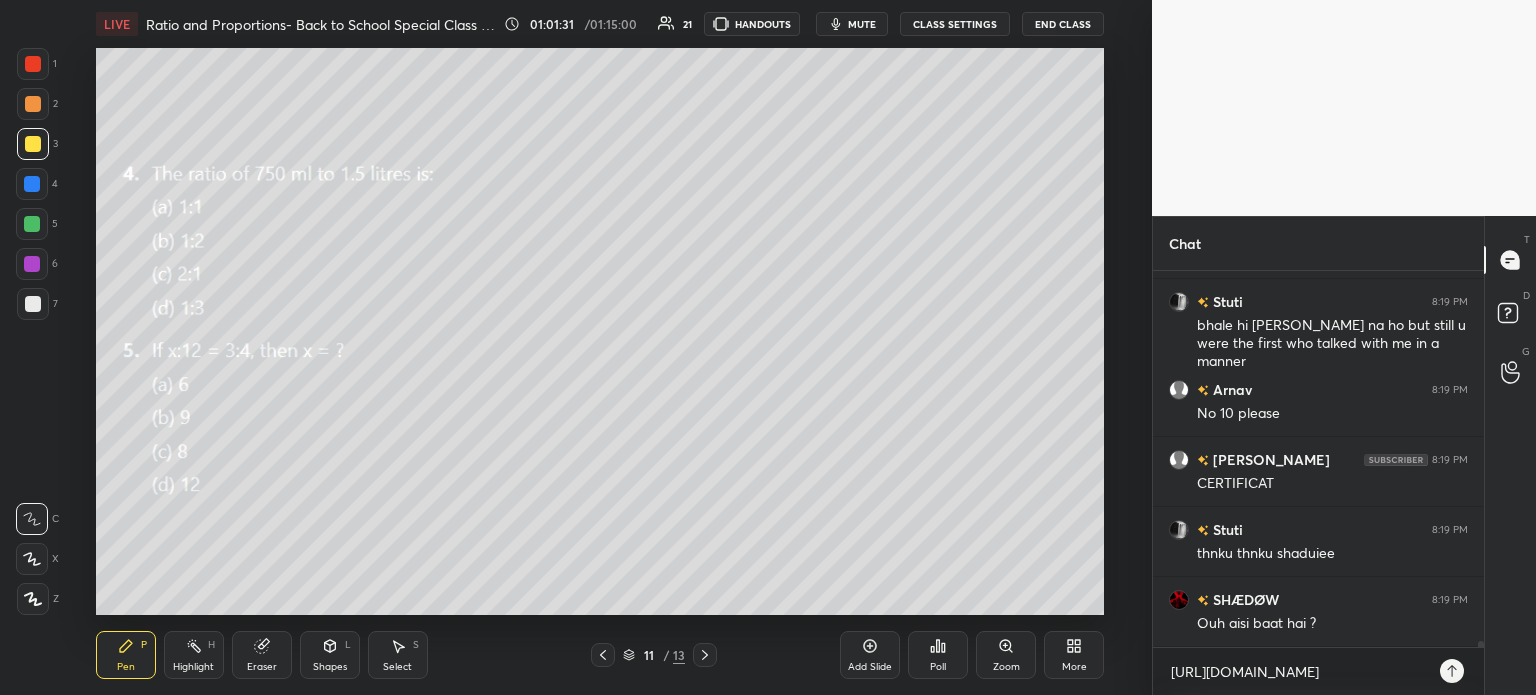 click on "https://t.me/+7Bd0f1ViiPNlZTg1 x" at bounding box center [1318, 671] 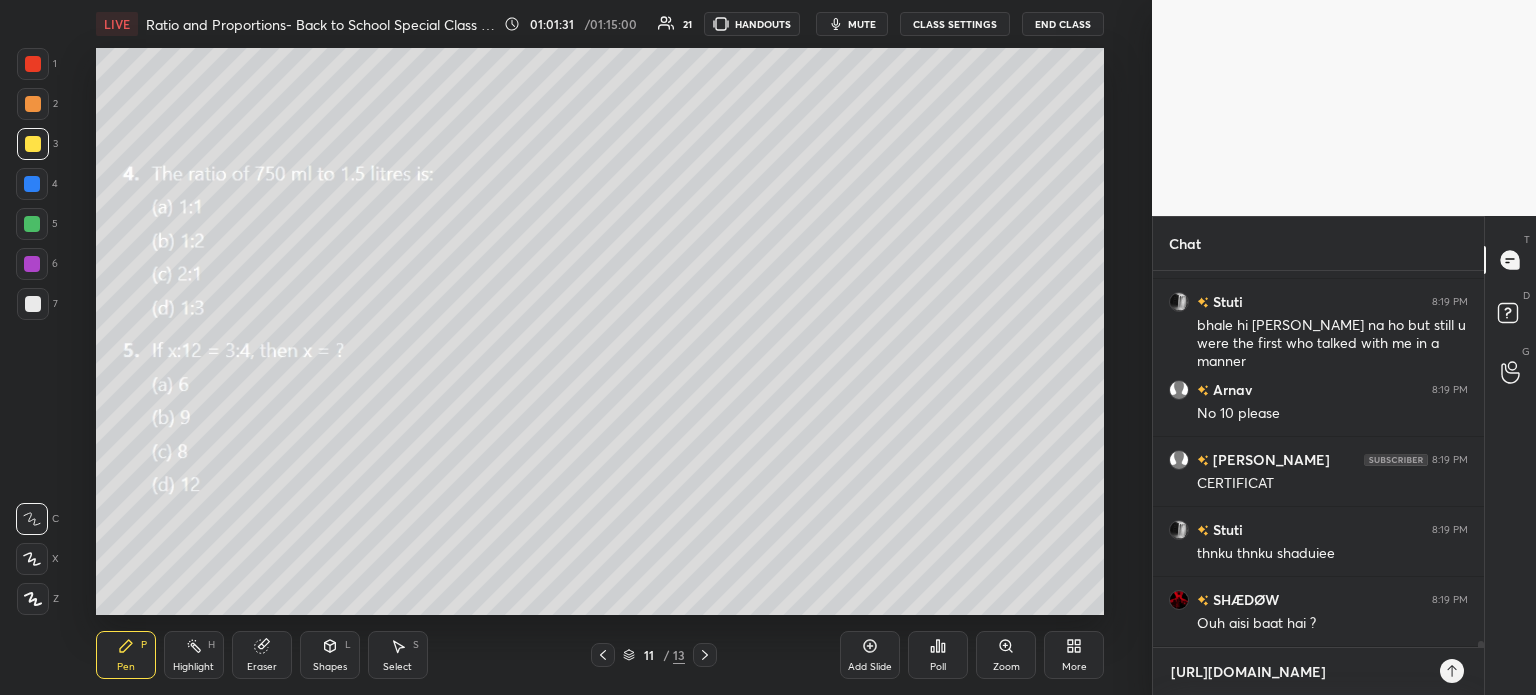 type on "x" 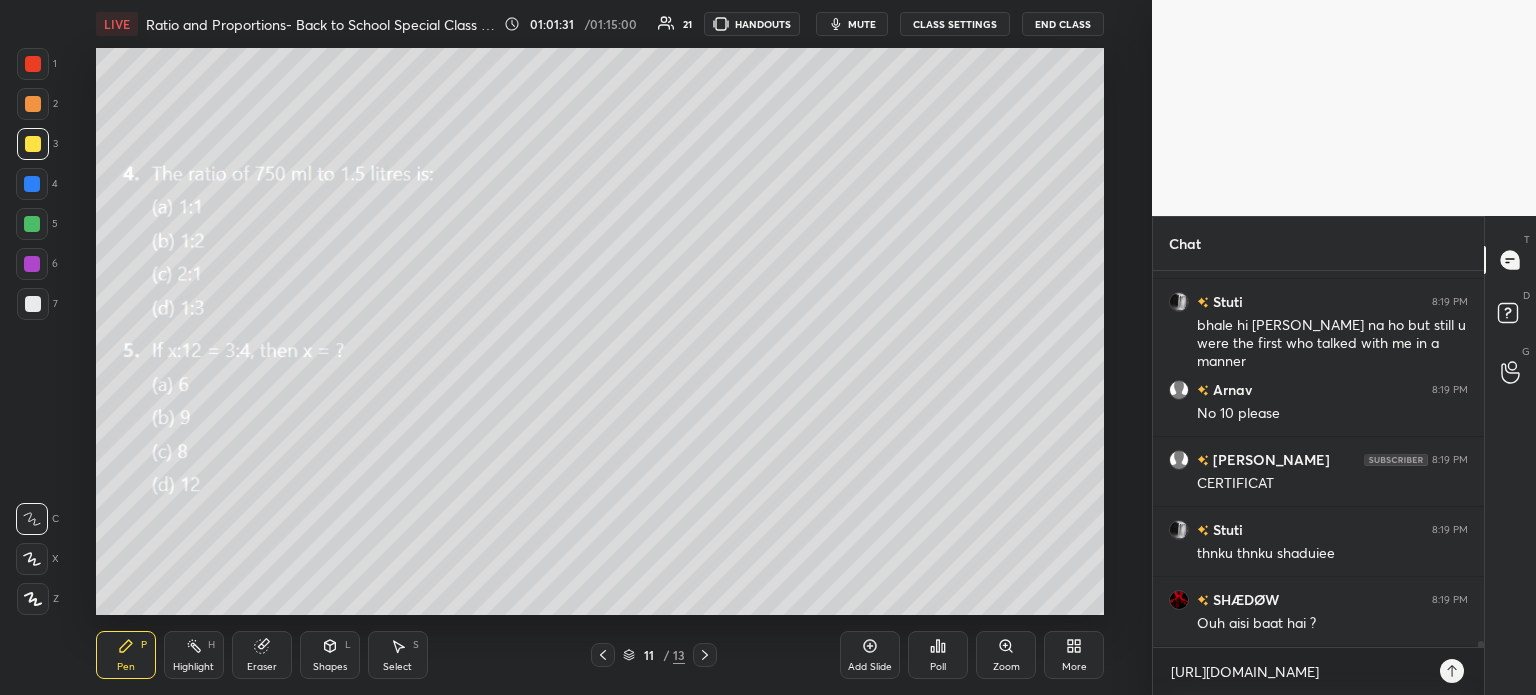 click at bounding box center (1452, 671) 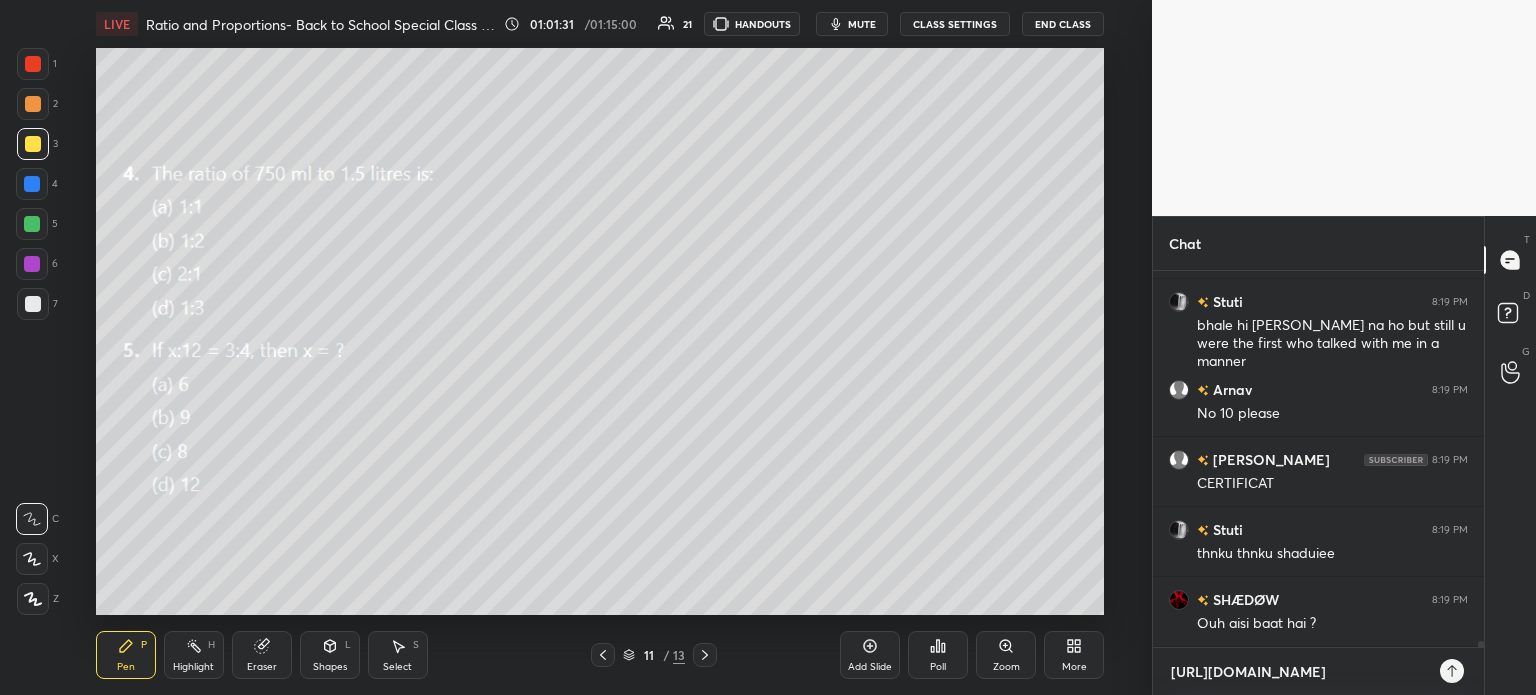type 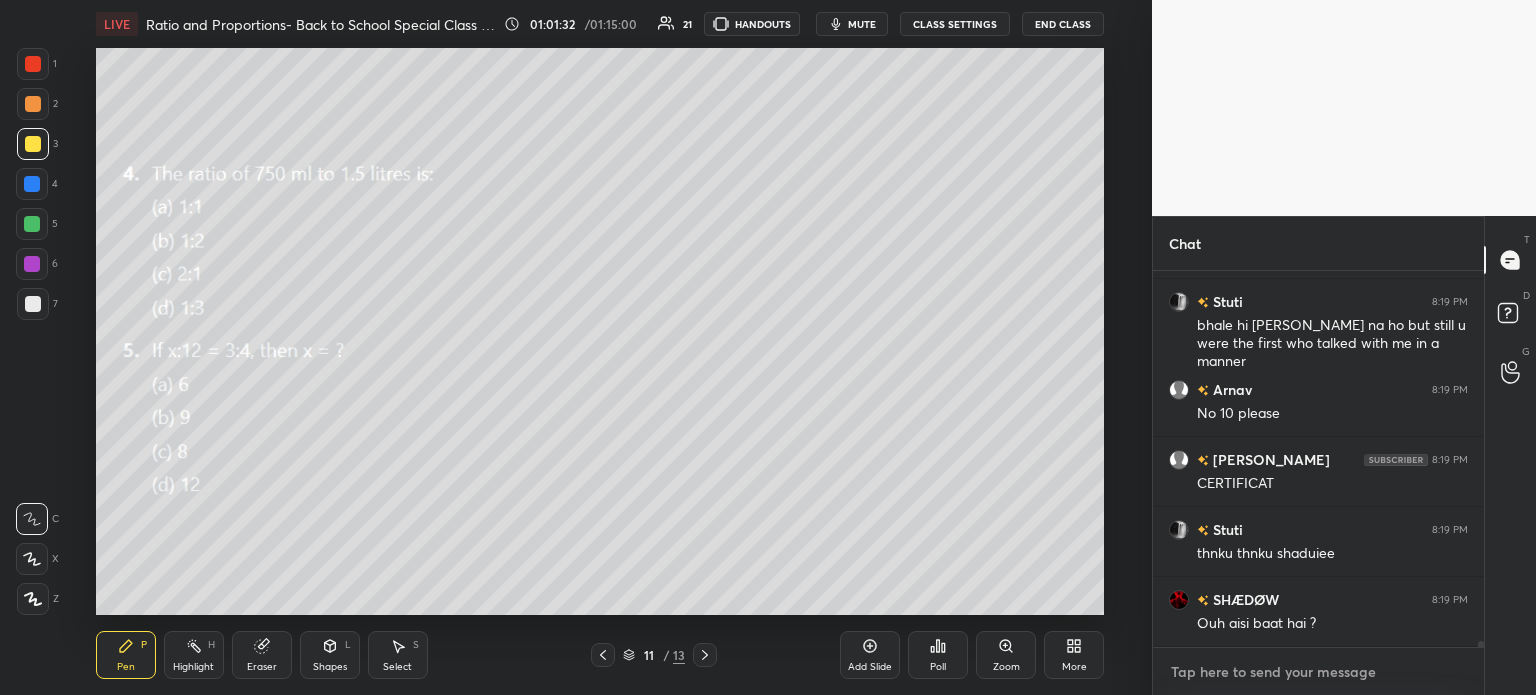 scroll, scrollTop: 22720, scrollLeft: 0, axis: vertical 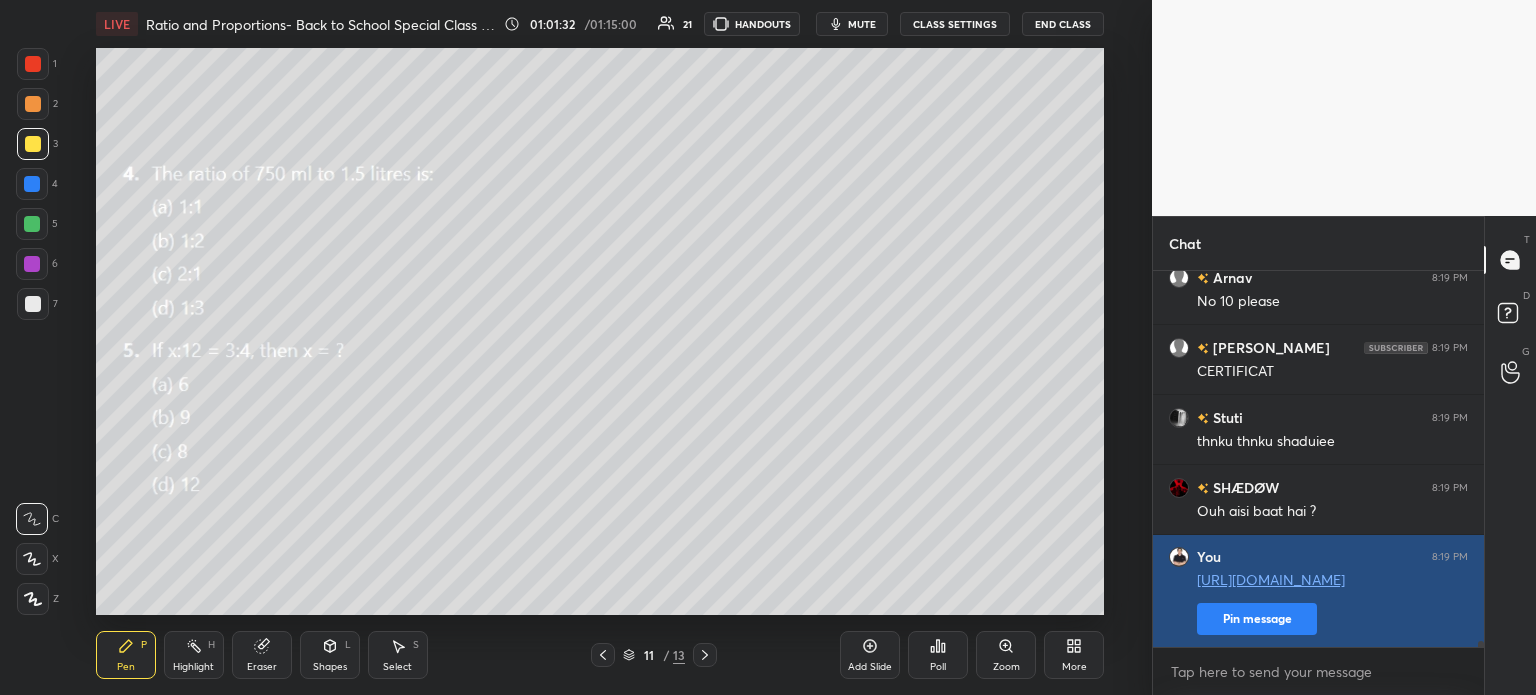 click on "Pin message" at bounding box center [1257, 619] 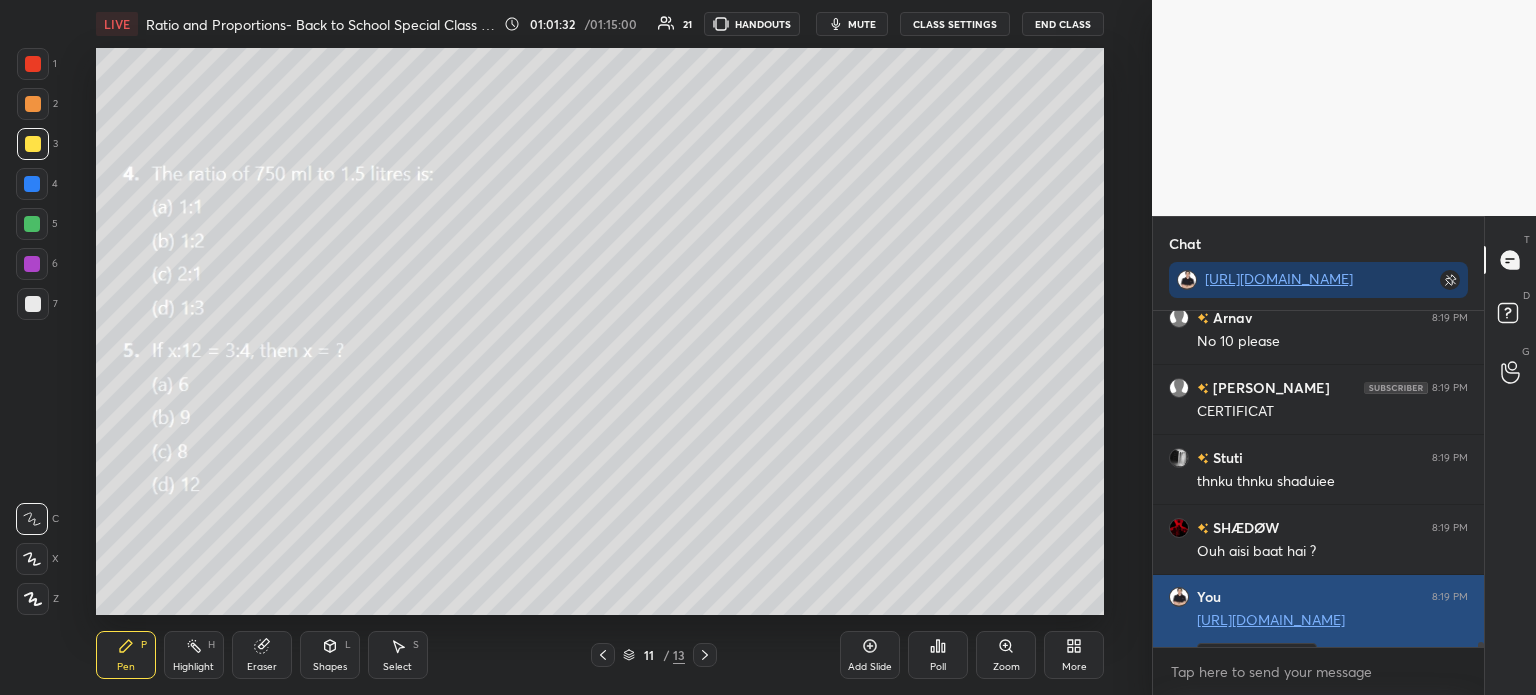 scroll, scrollTop: 330, scrollLeft: 325, axis: both 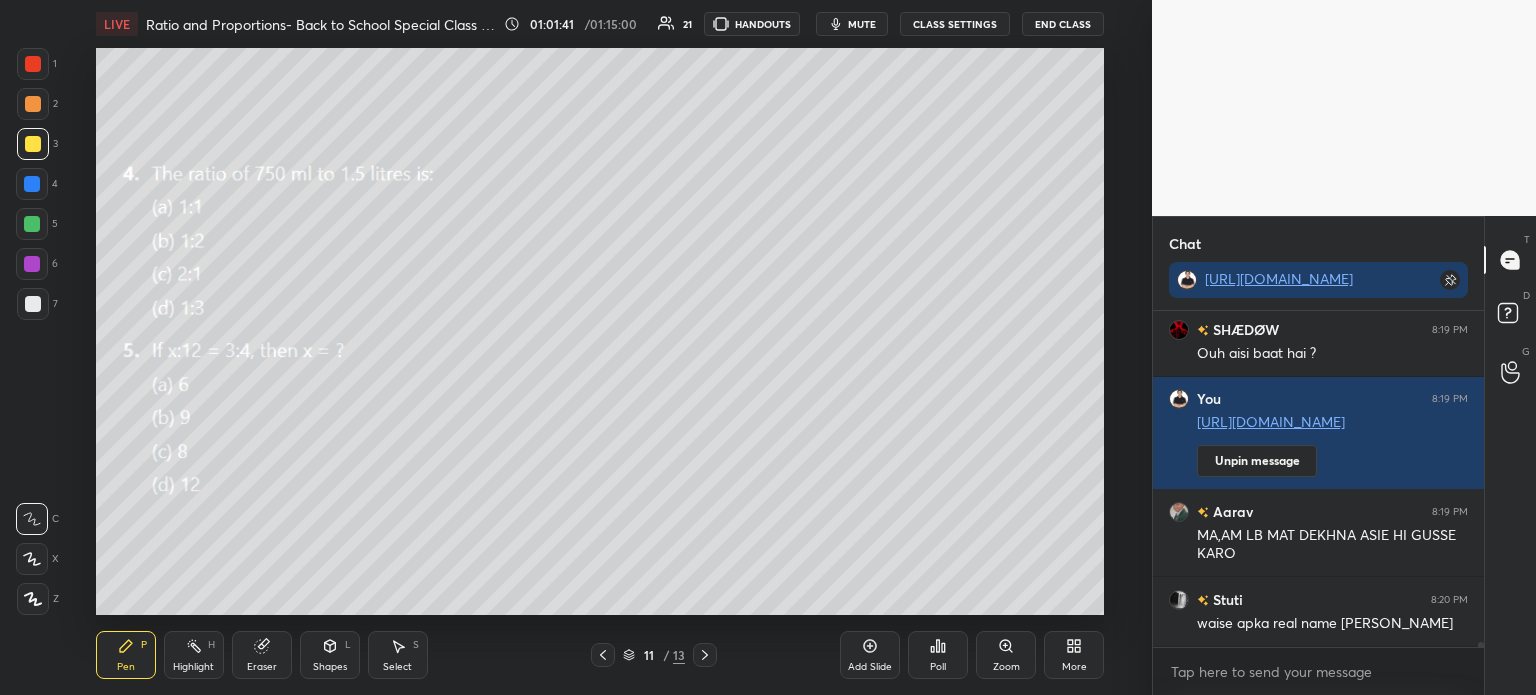 click 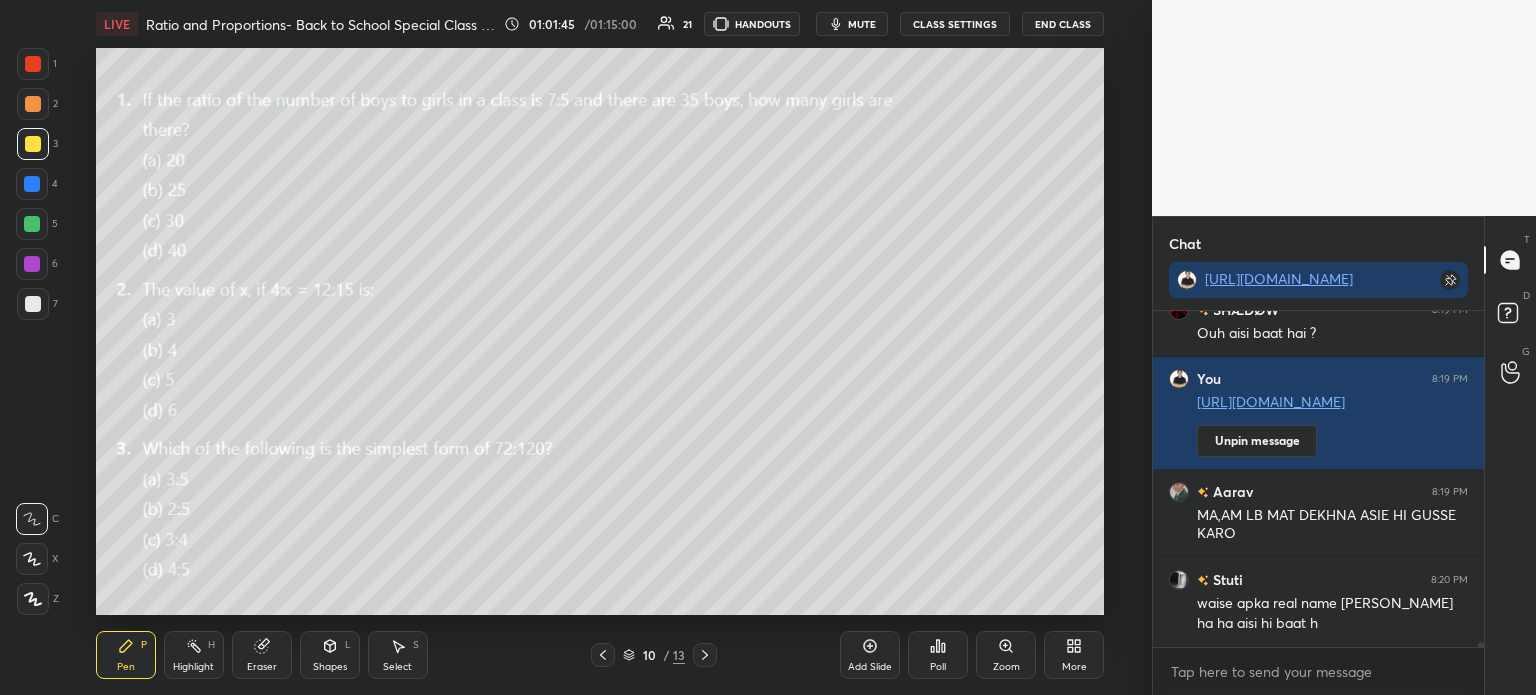 scroll, scrollTop: 23008, scrollLeft: 0, axis: vertical 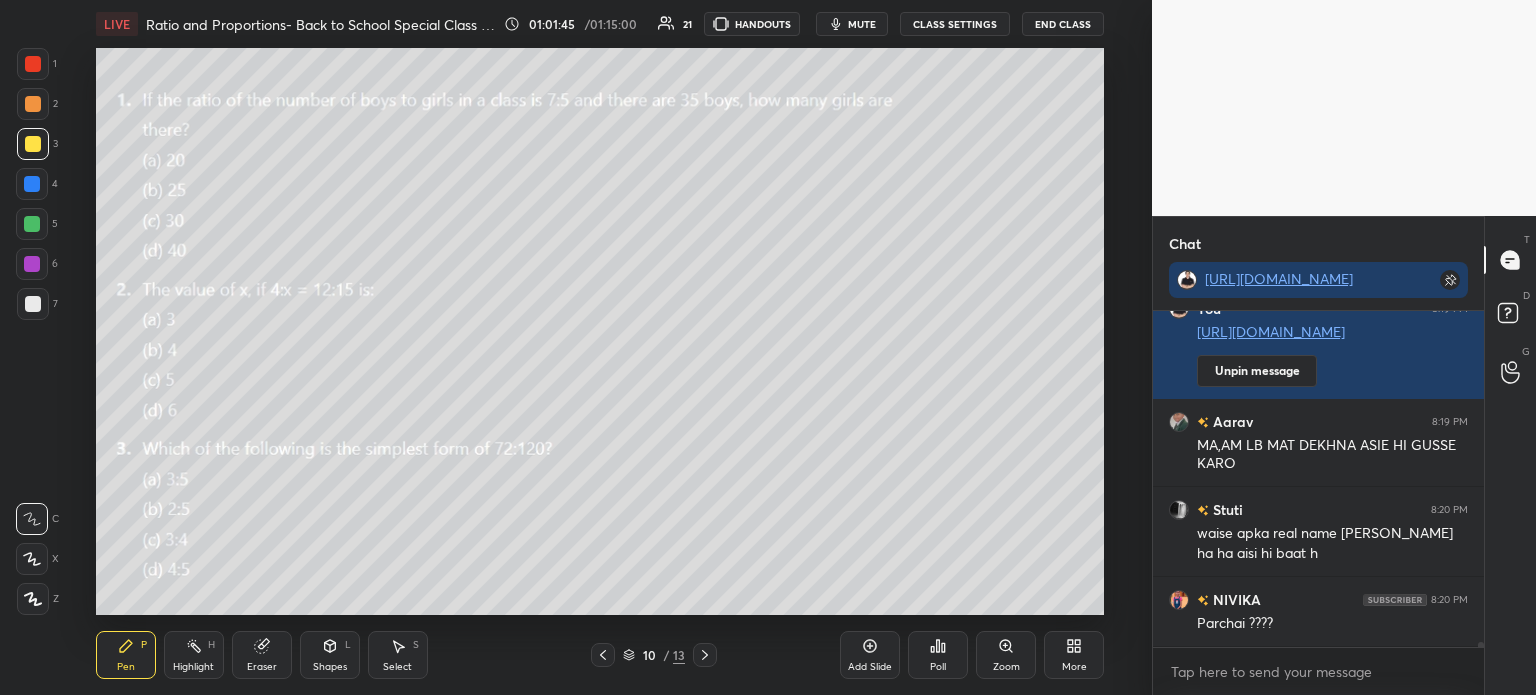 click 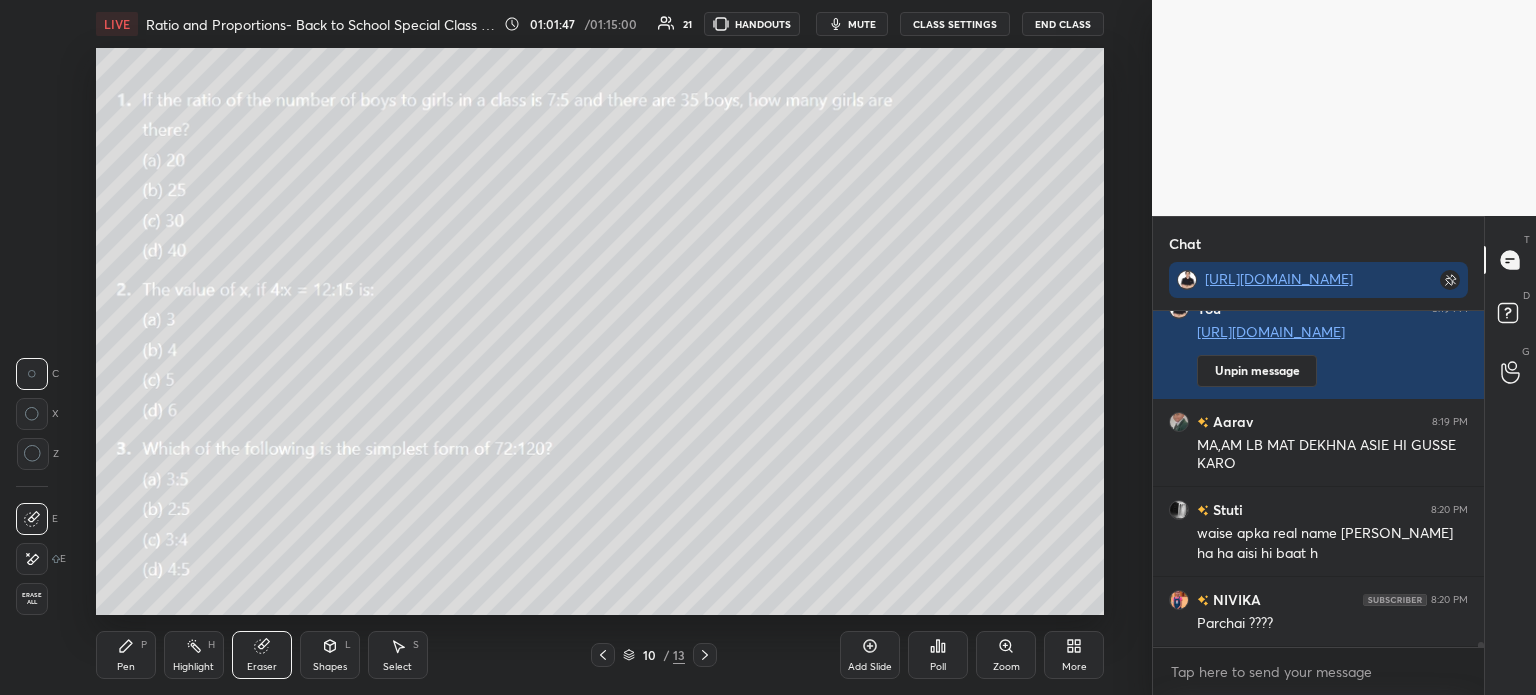 click on "Erase all" at bounding box center (32, 599) 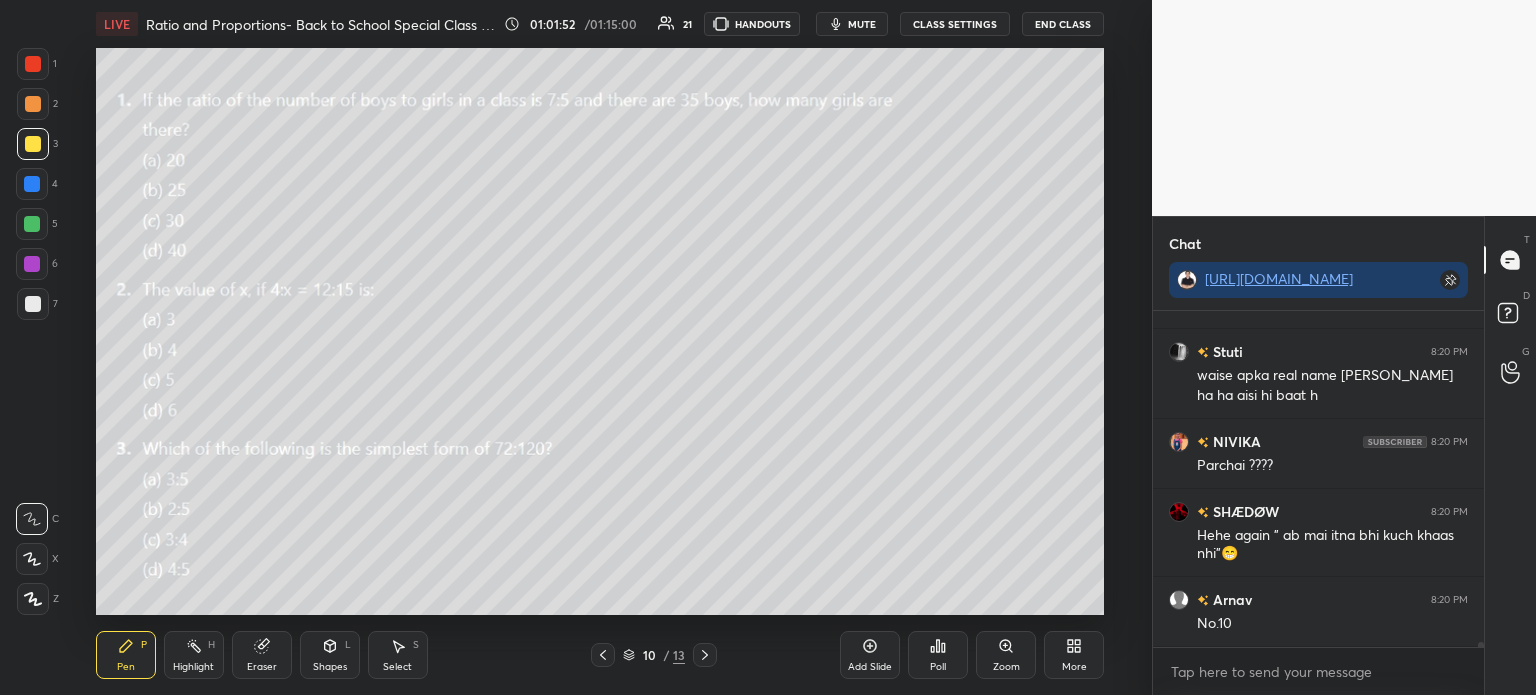 scroll, scrollTop: 23236, scrollLeft: 0, axis: vertical 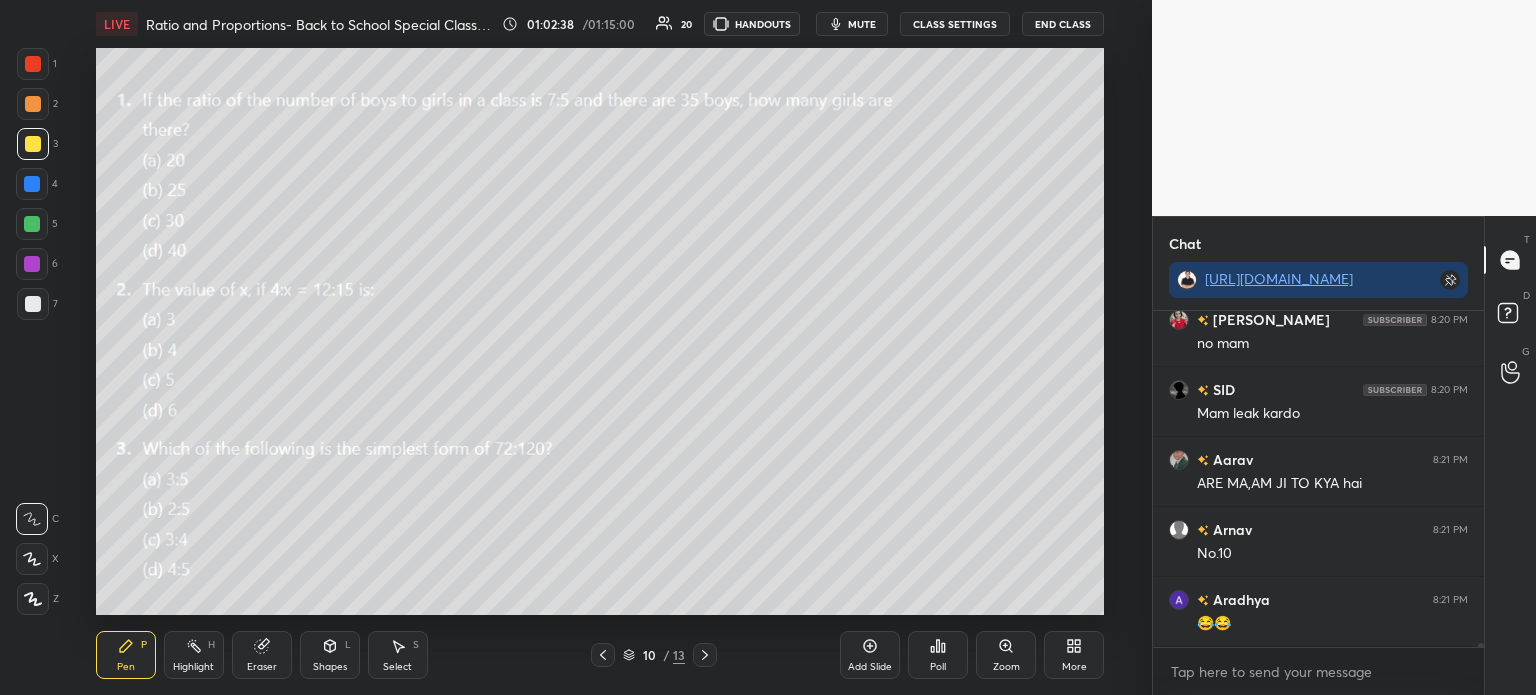 click 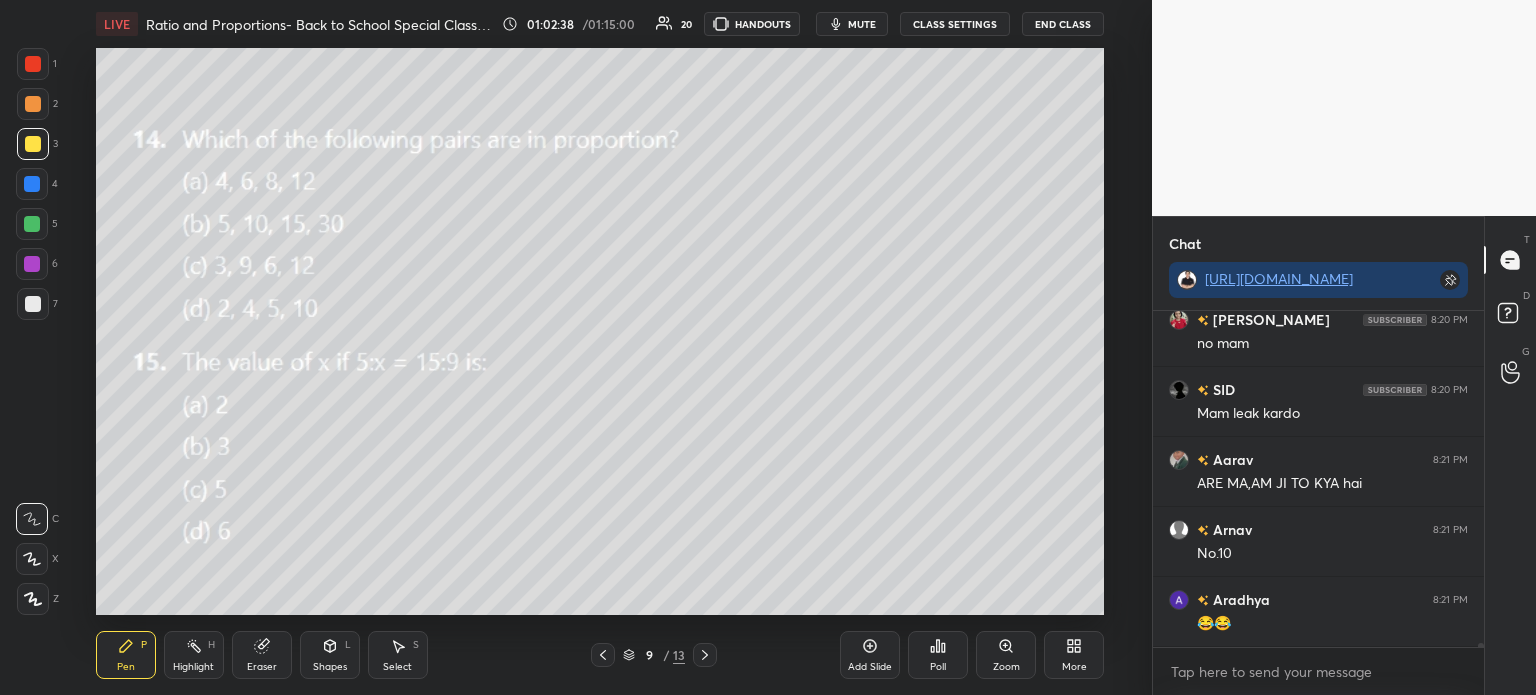 click 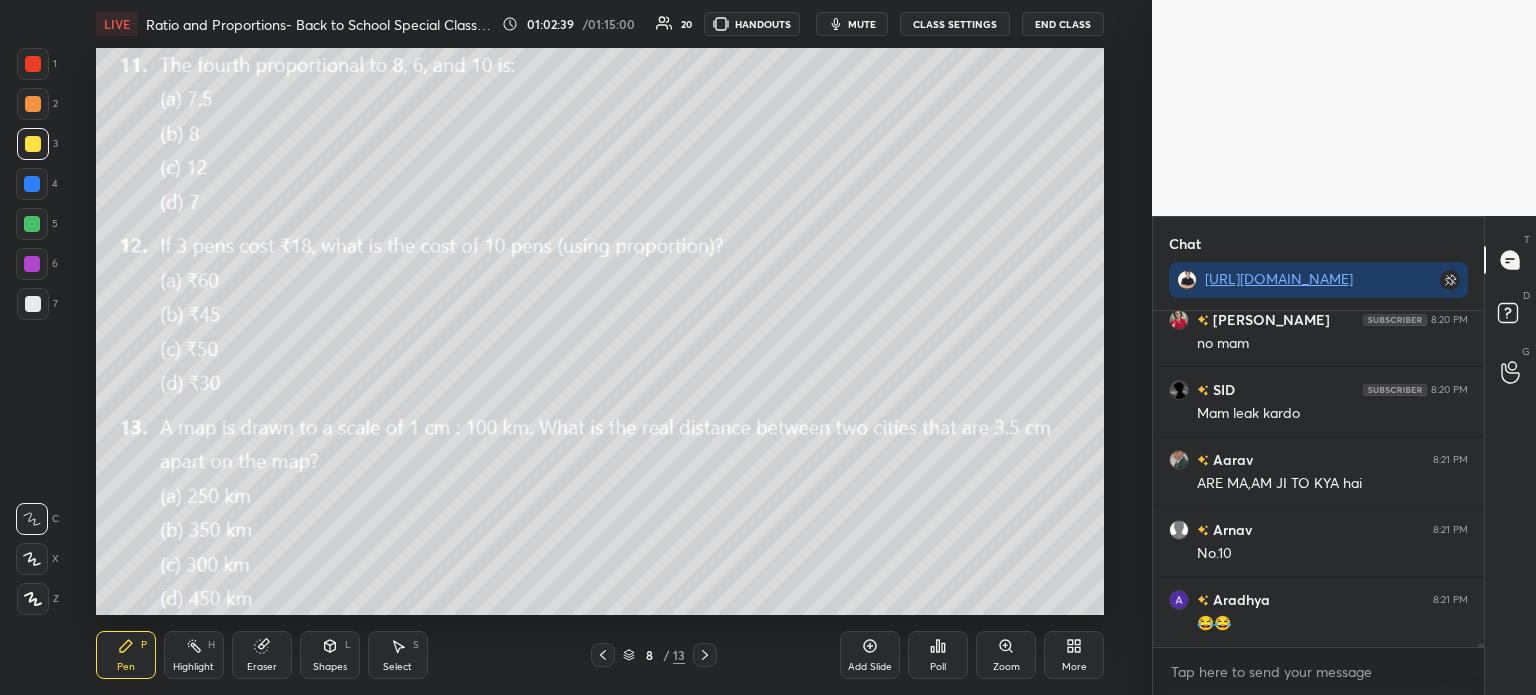 click 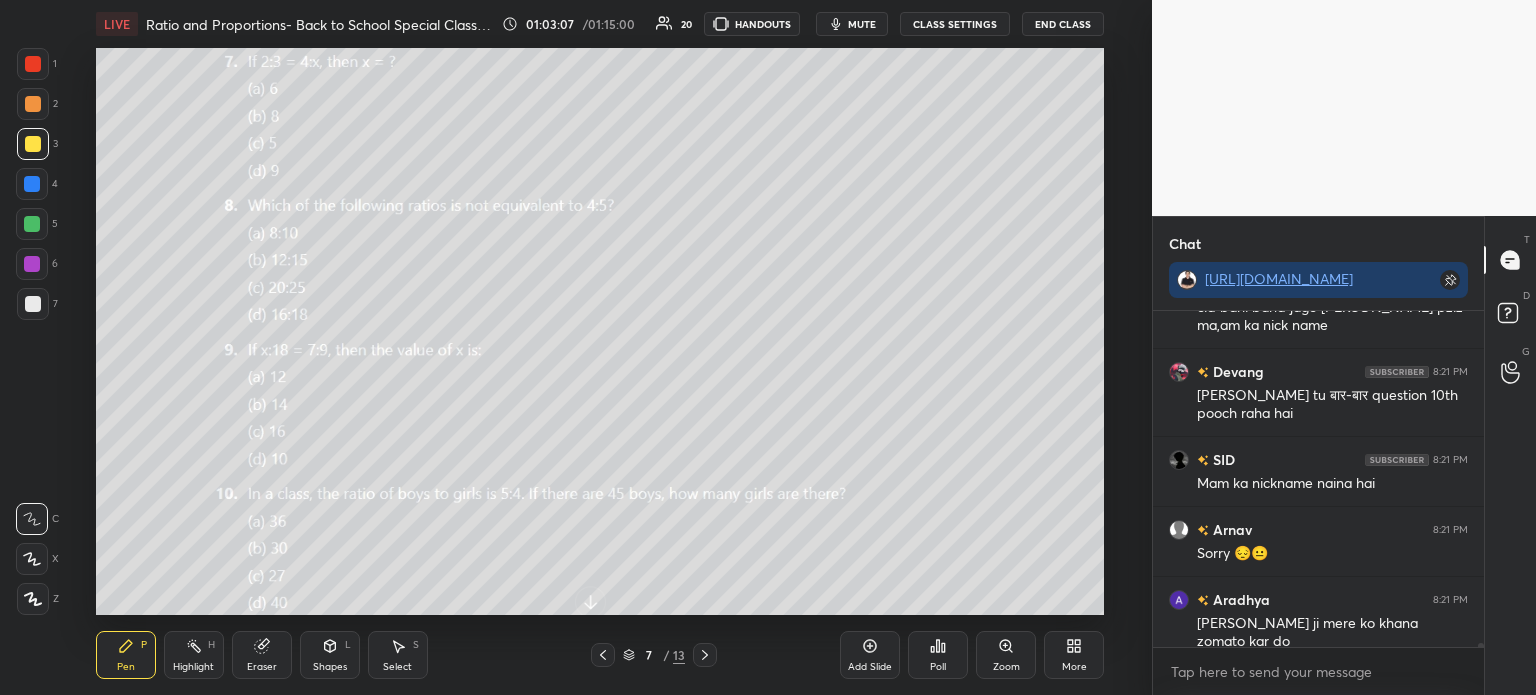 scroll, scrollTop: 25770, scrollLeft: 0, axis: vertical 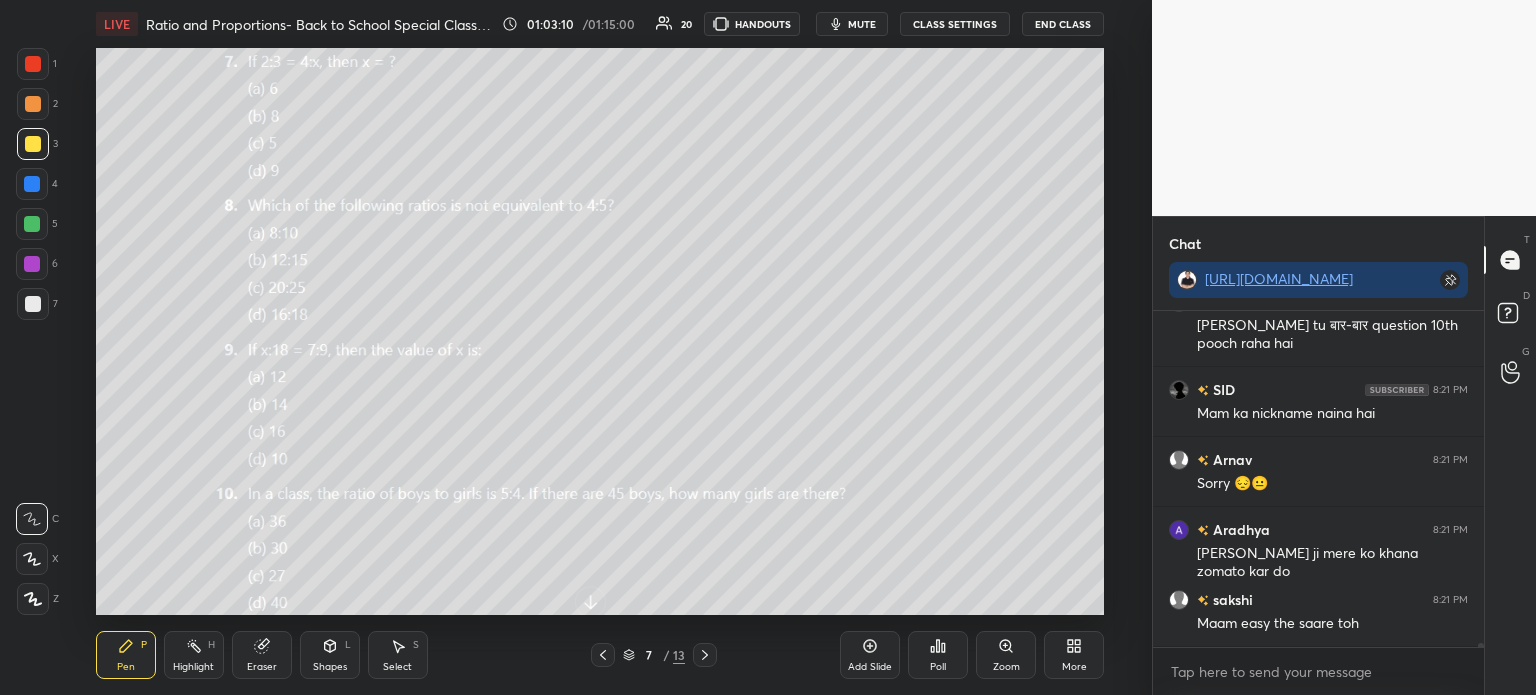 click 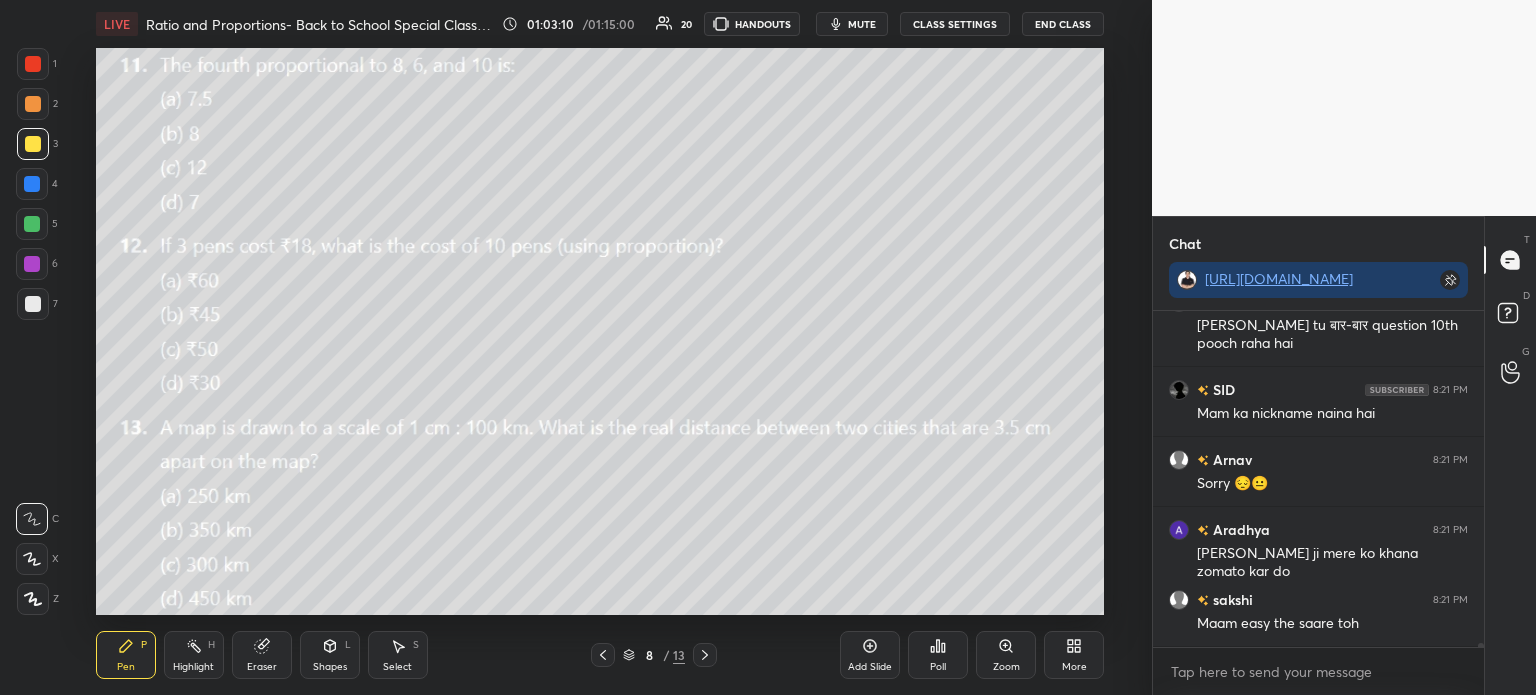 click 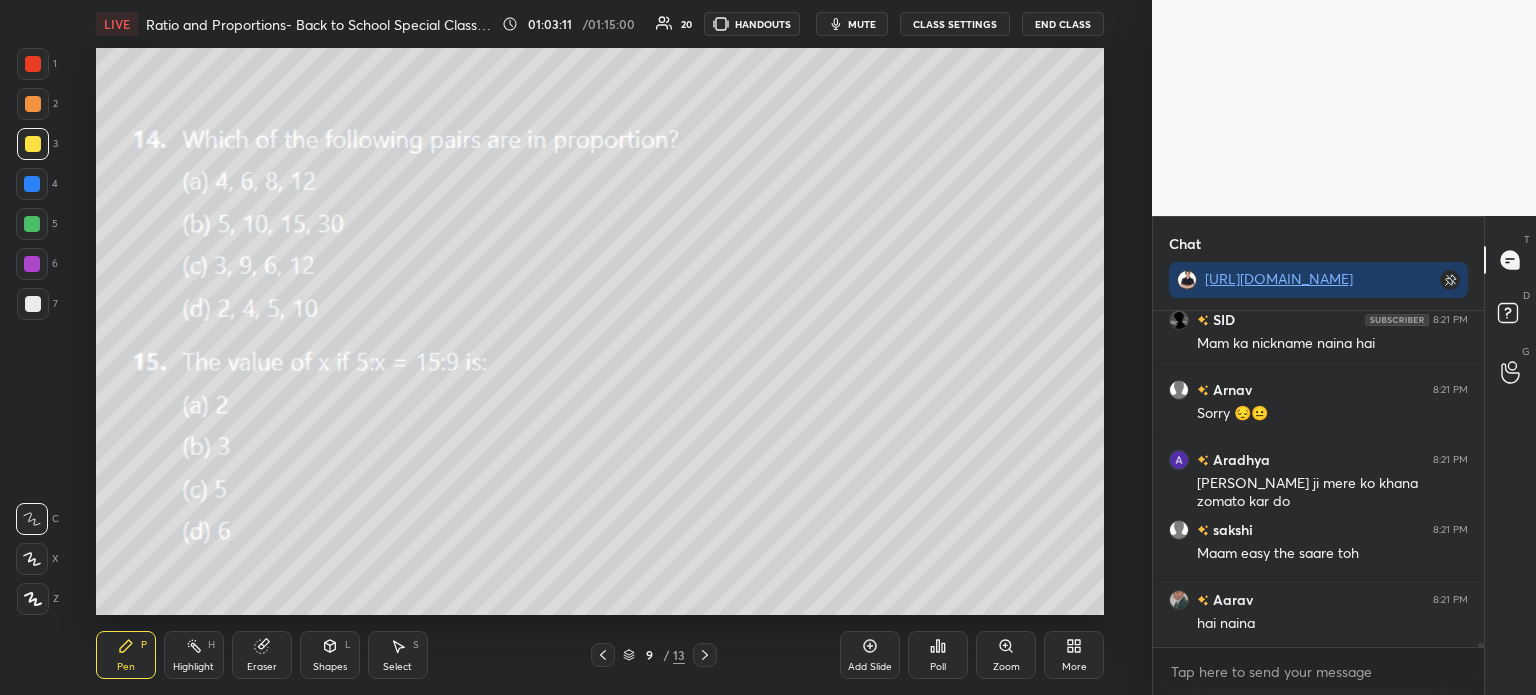 click 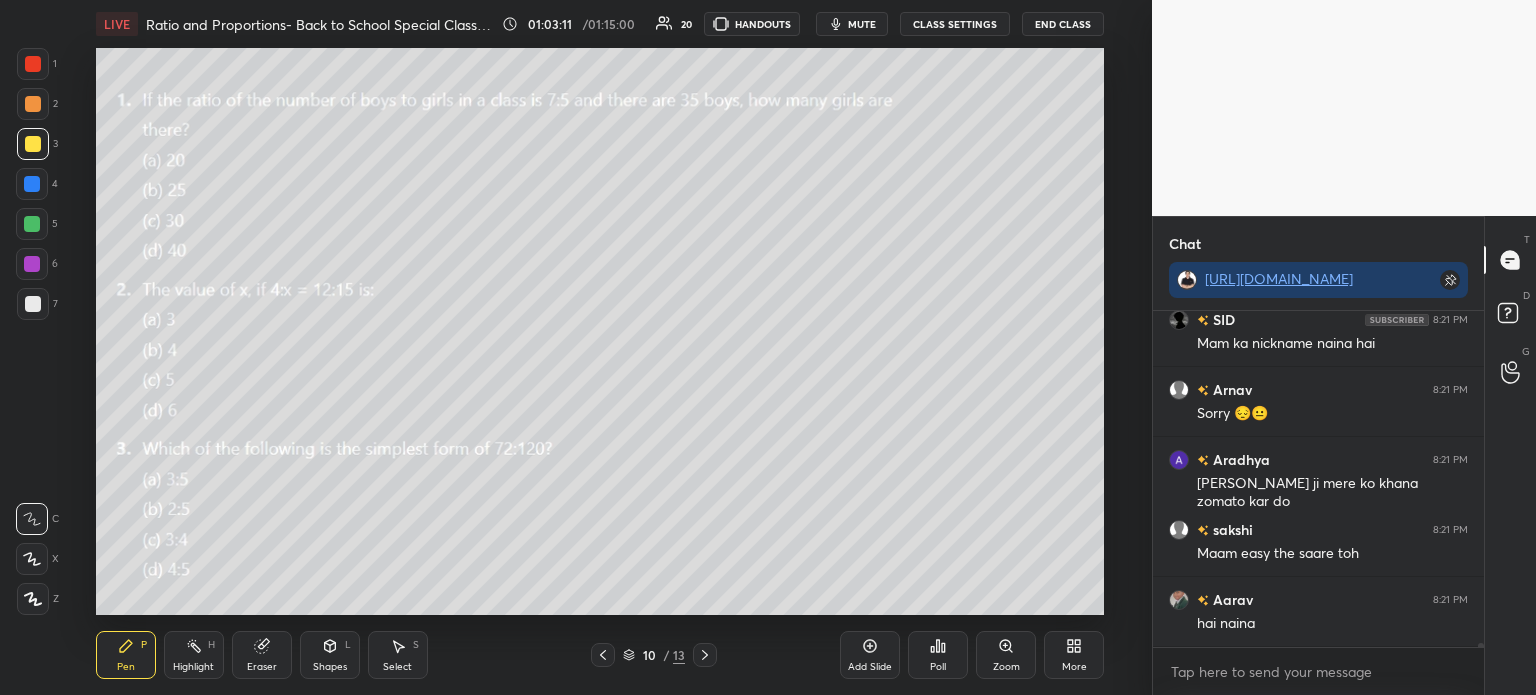 scroll, scrollTop: 25860, scrollLeft: 0, axis: vertical 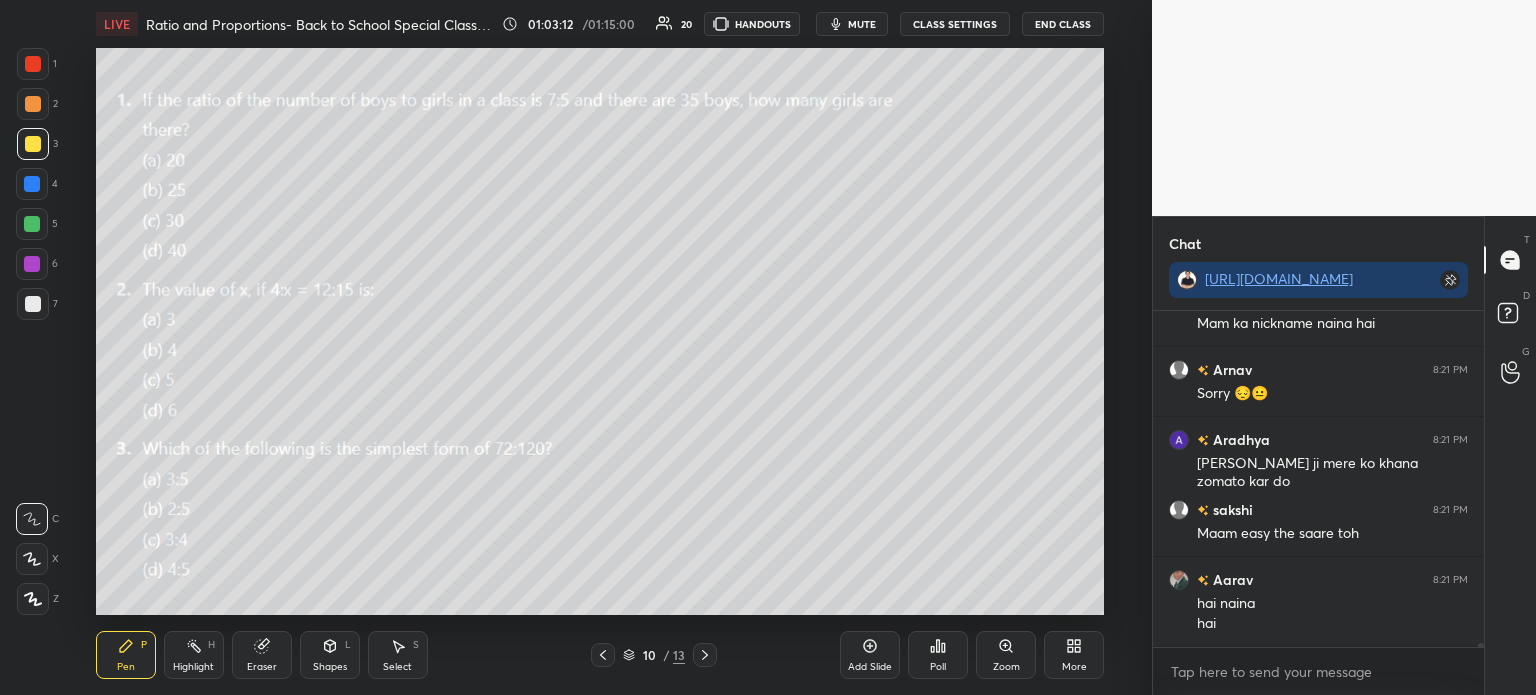 click 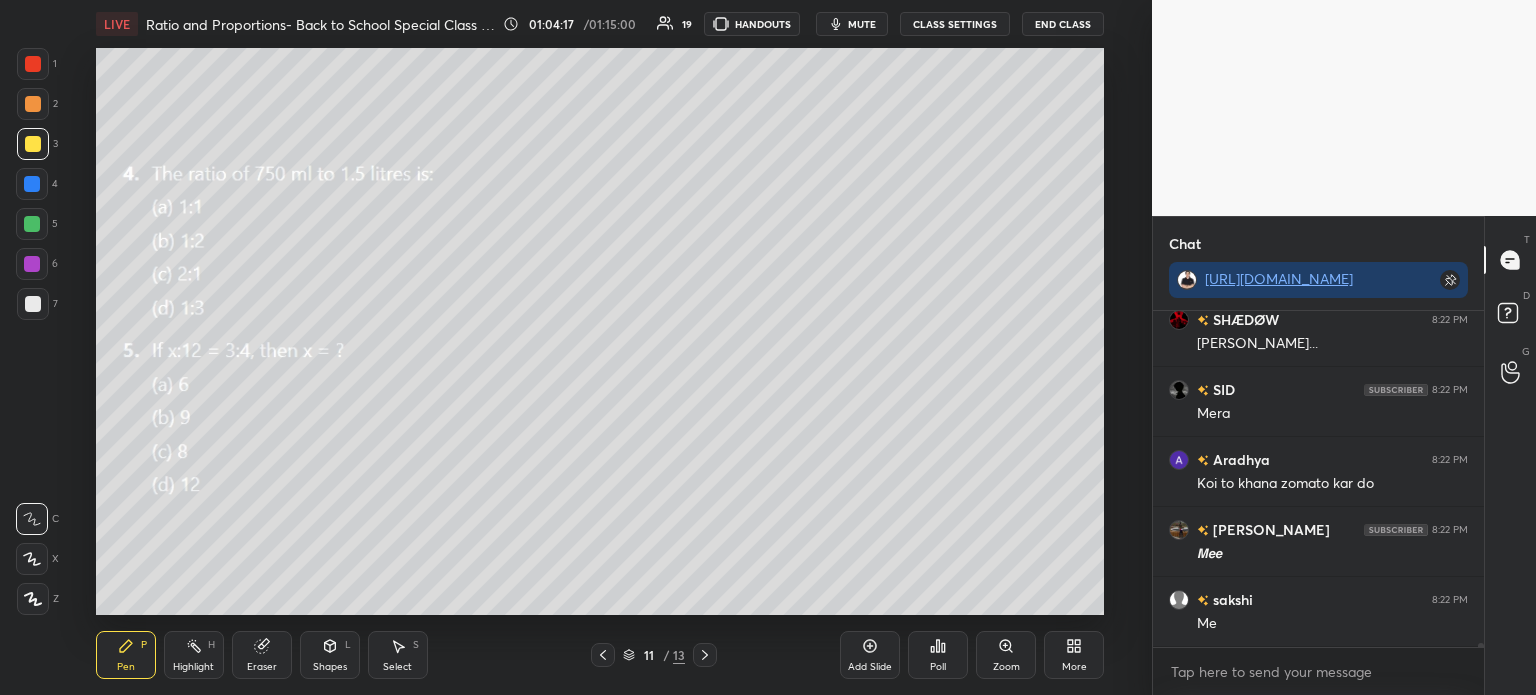 scroll, scrollTop: 28292, scrollLeft: 0, axis: vertical 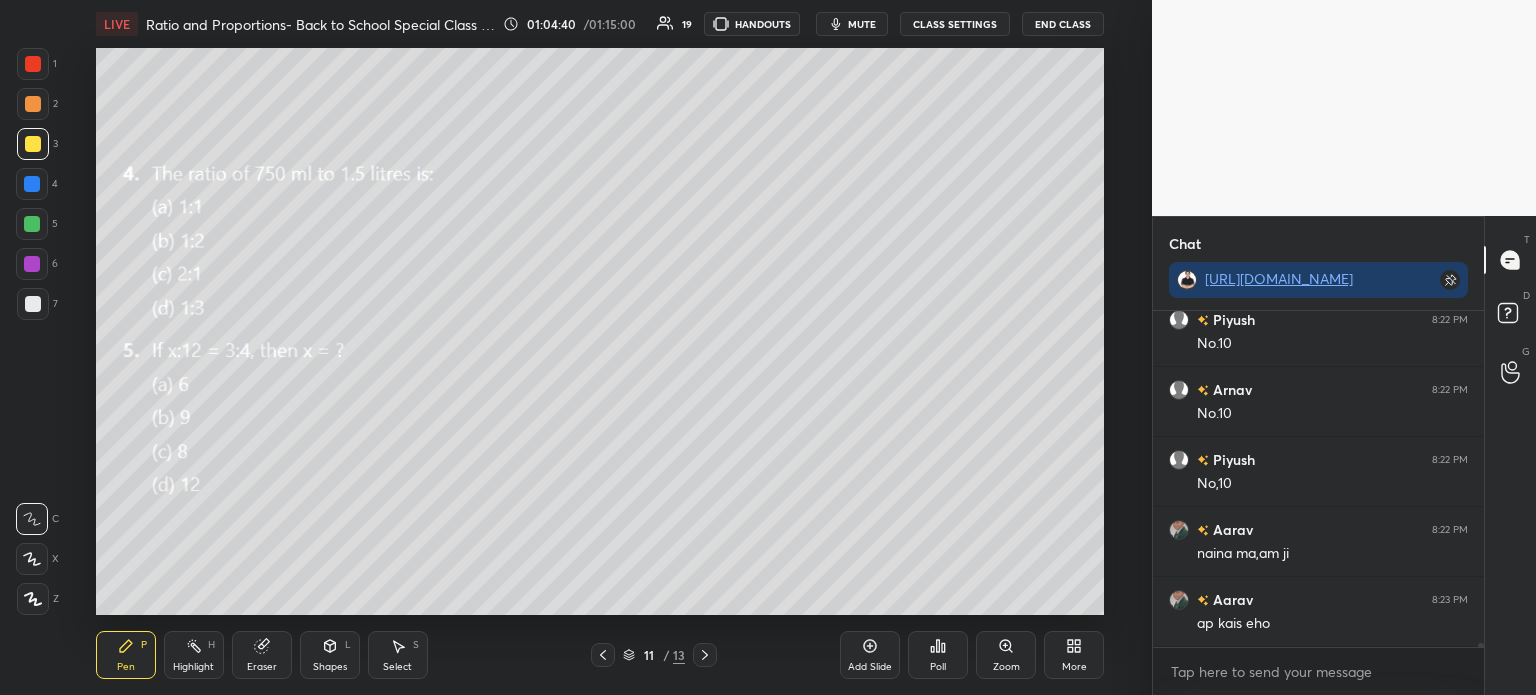 click on "Poll" at bounding box center [938, 655] 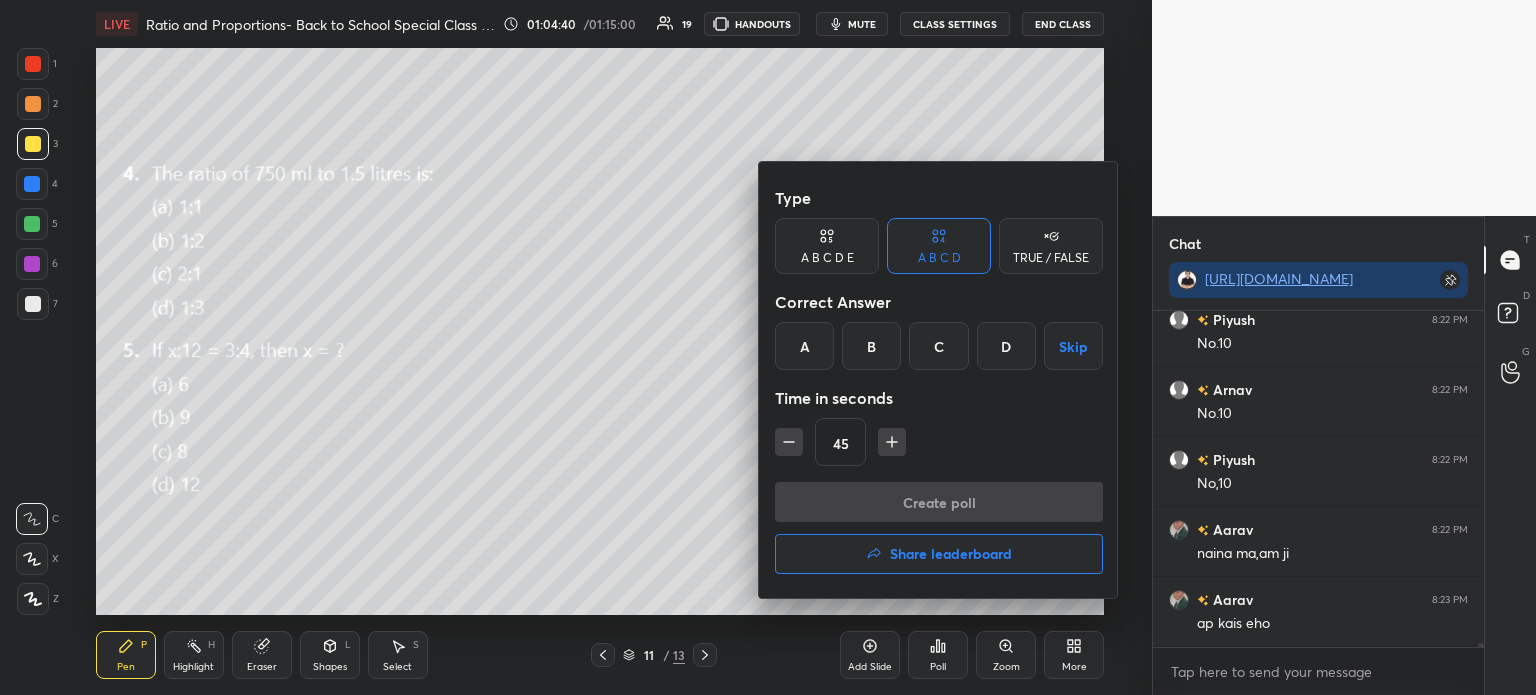 scroll, scrollTop: 28852, scrollLeft: 0, axis: vertical 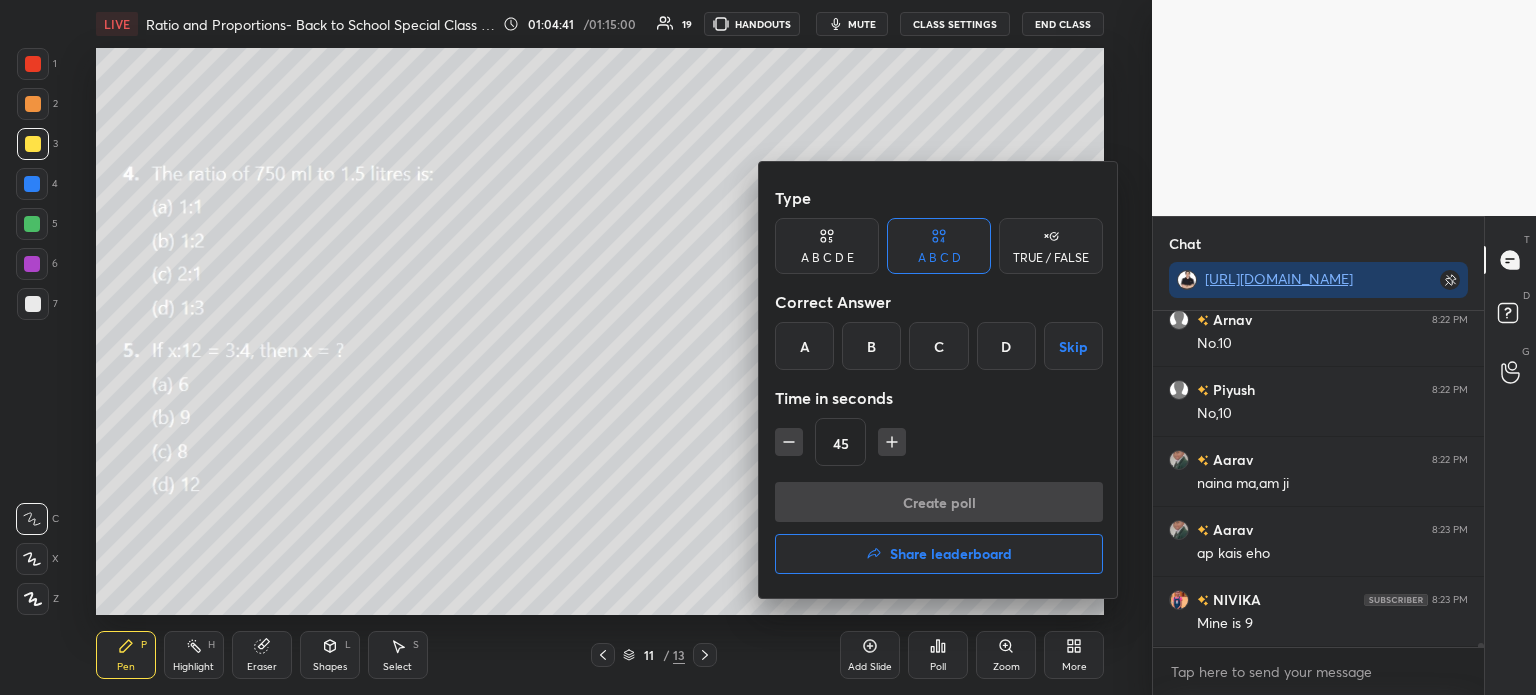 click on "B" at bounding box center (871, 346) 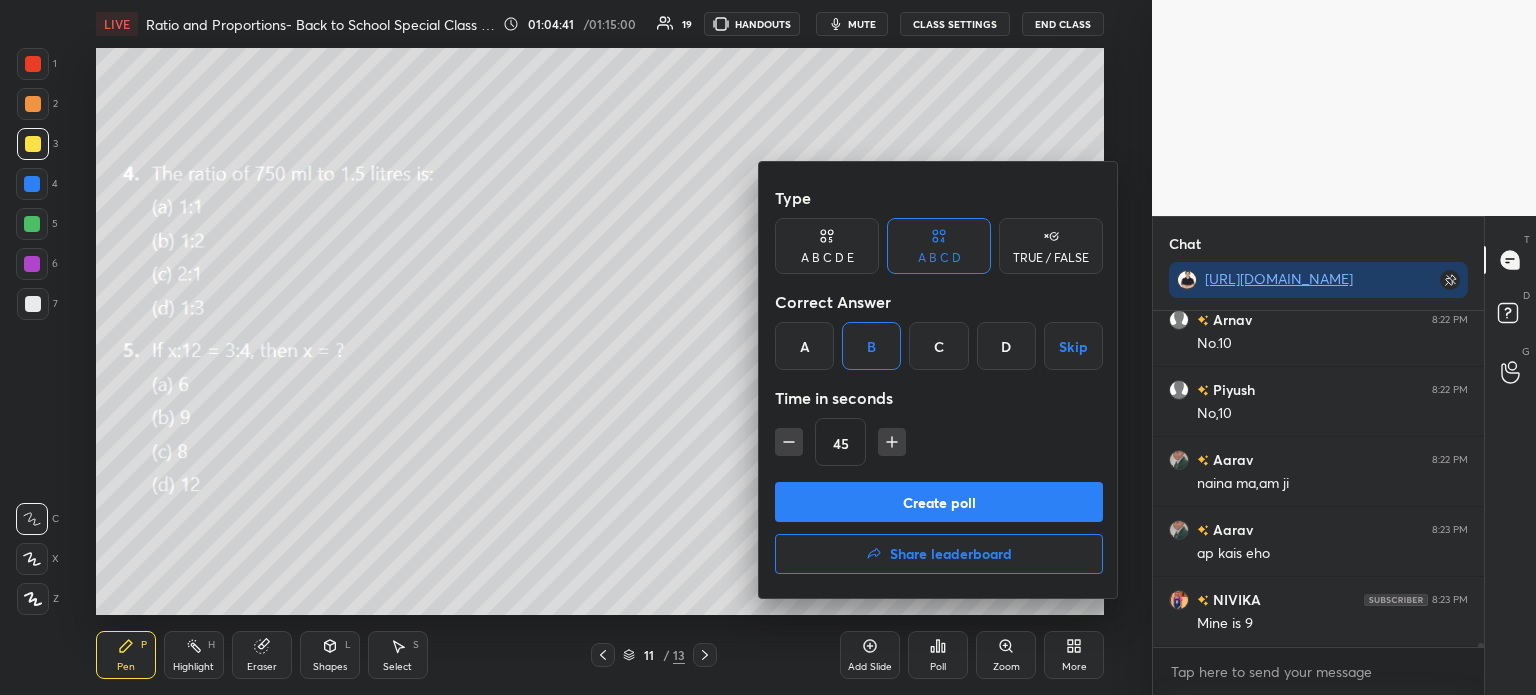 click on "Create poll" at bounding box center [939, 502] 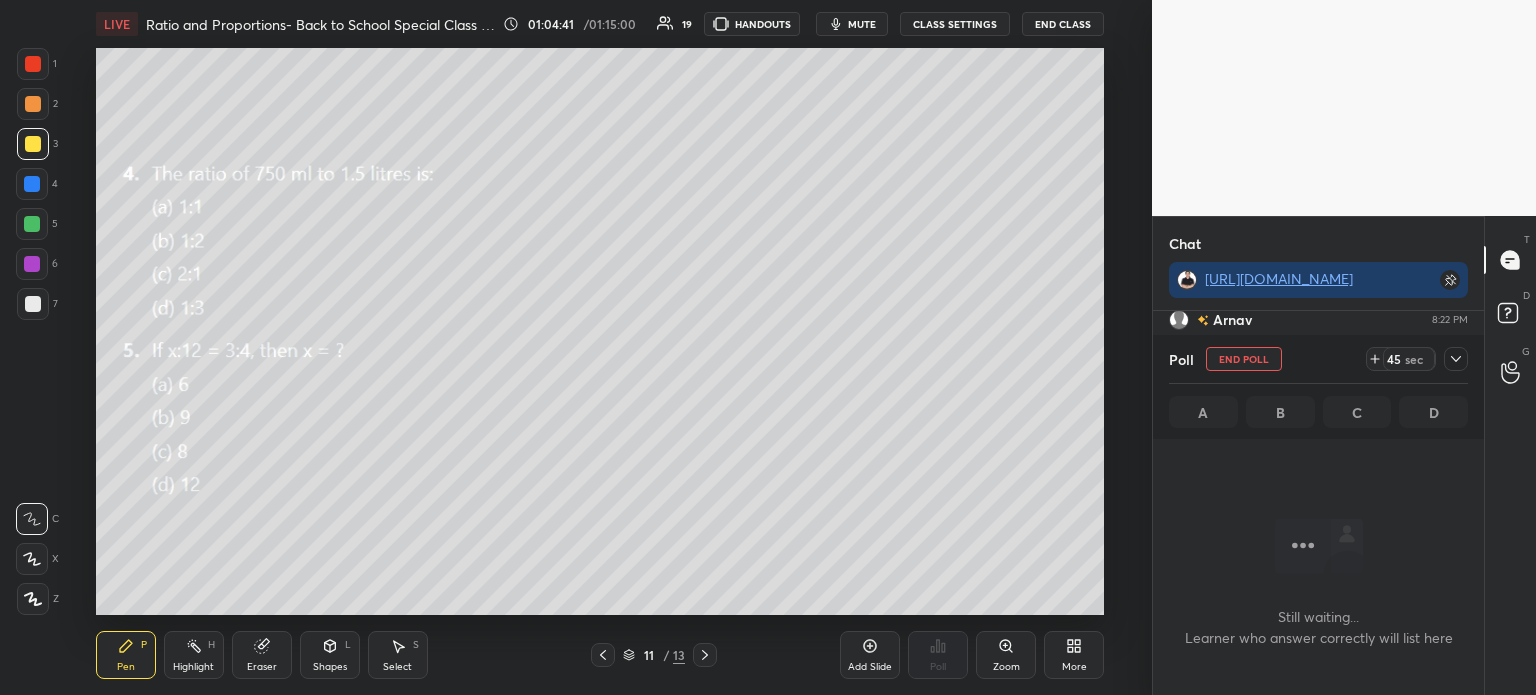 scroll, scrollTop: 297, scrollLeft: 325, axis: both 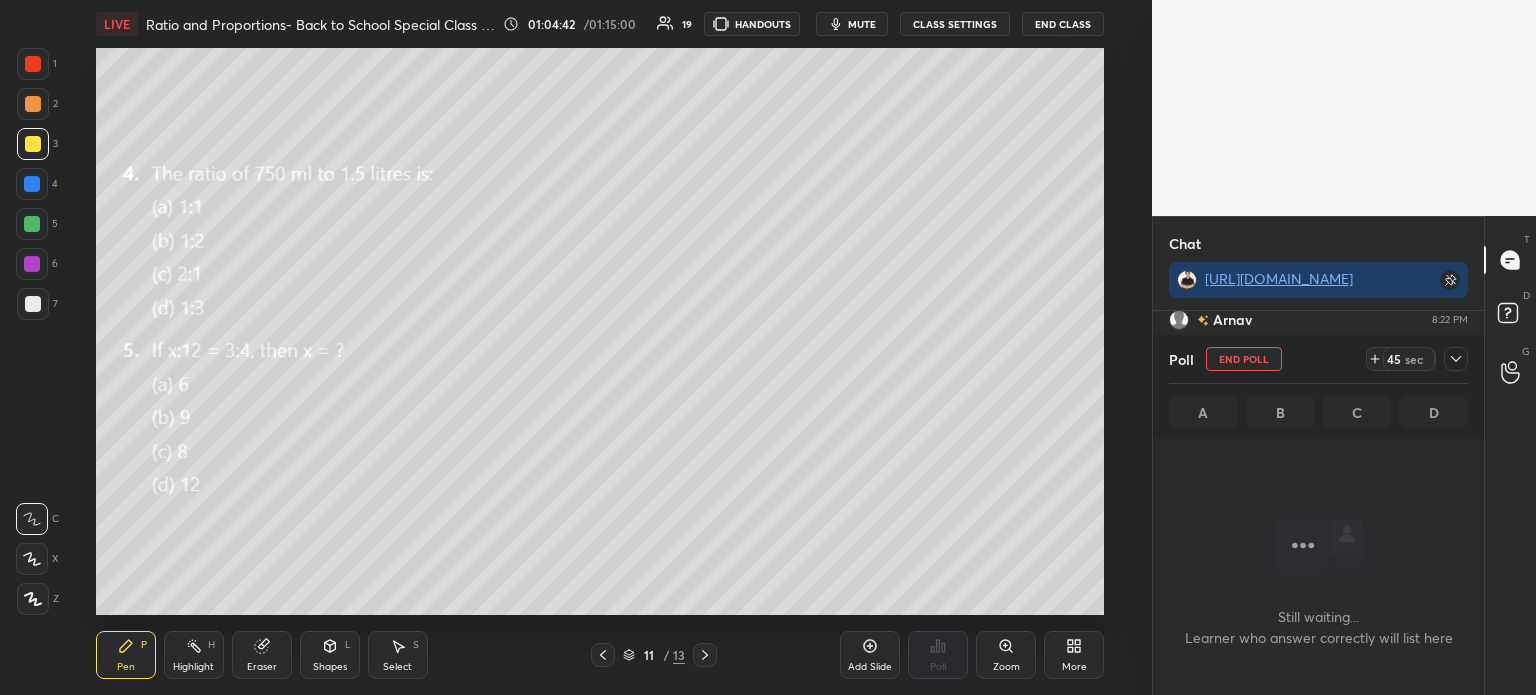 click on "Eraser" at bounding box center (262, 655) 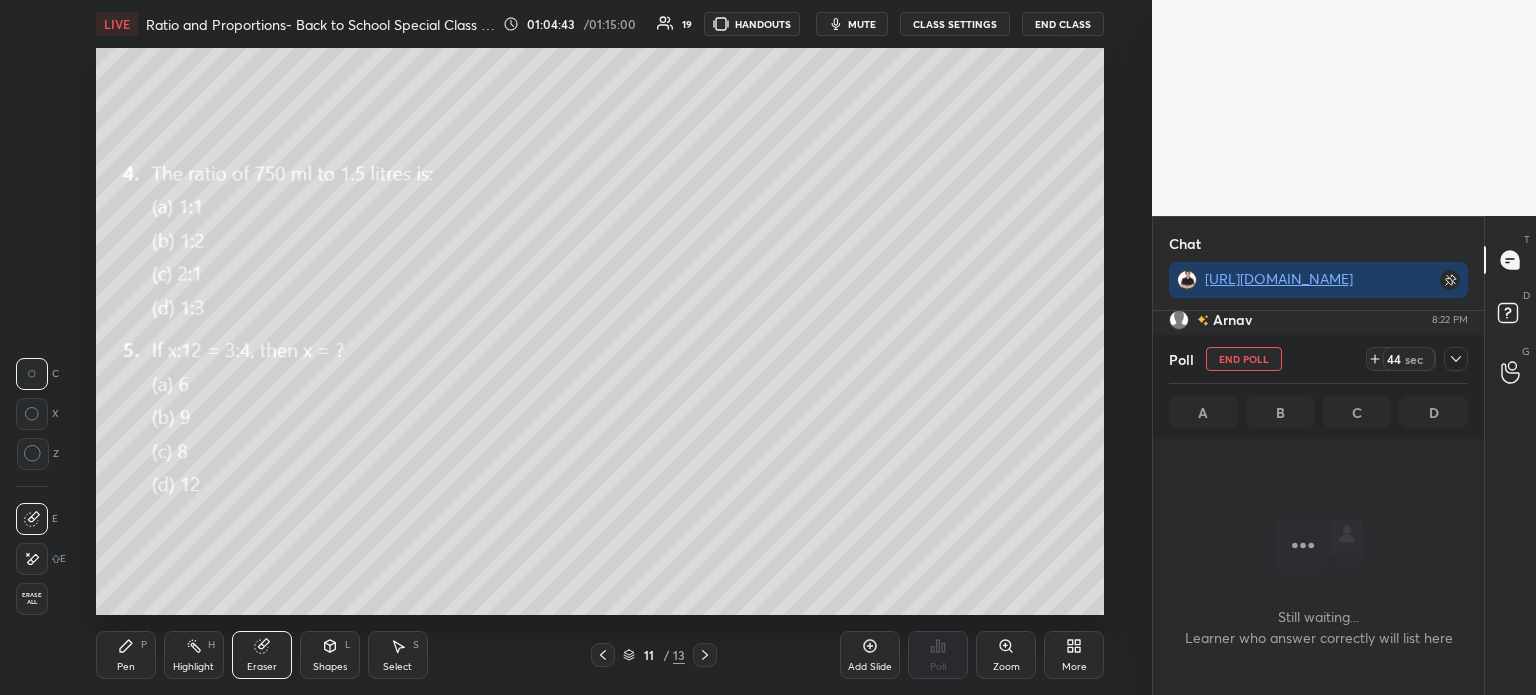 click on "Erase all" at bounding box center (32, 599) 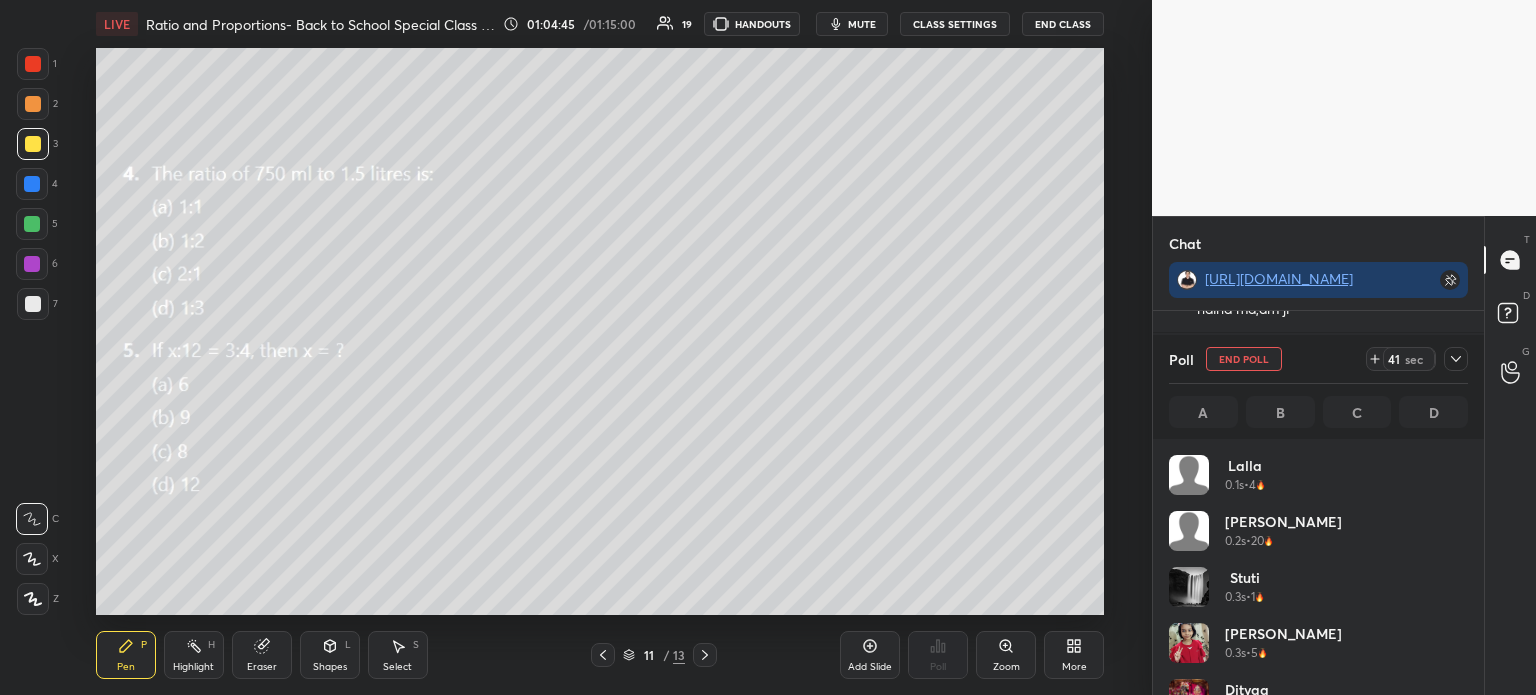 click 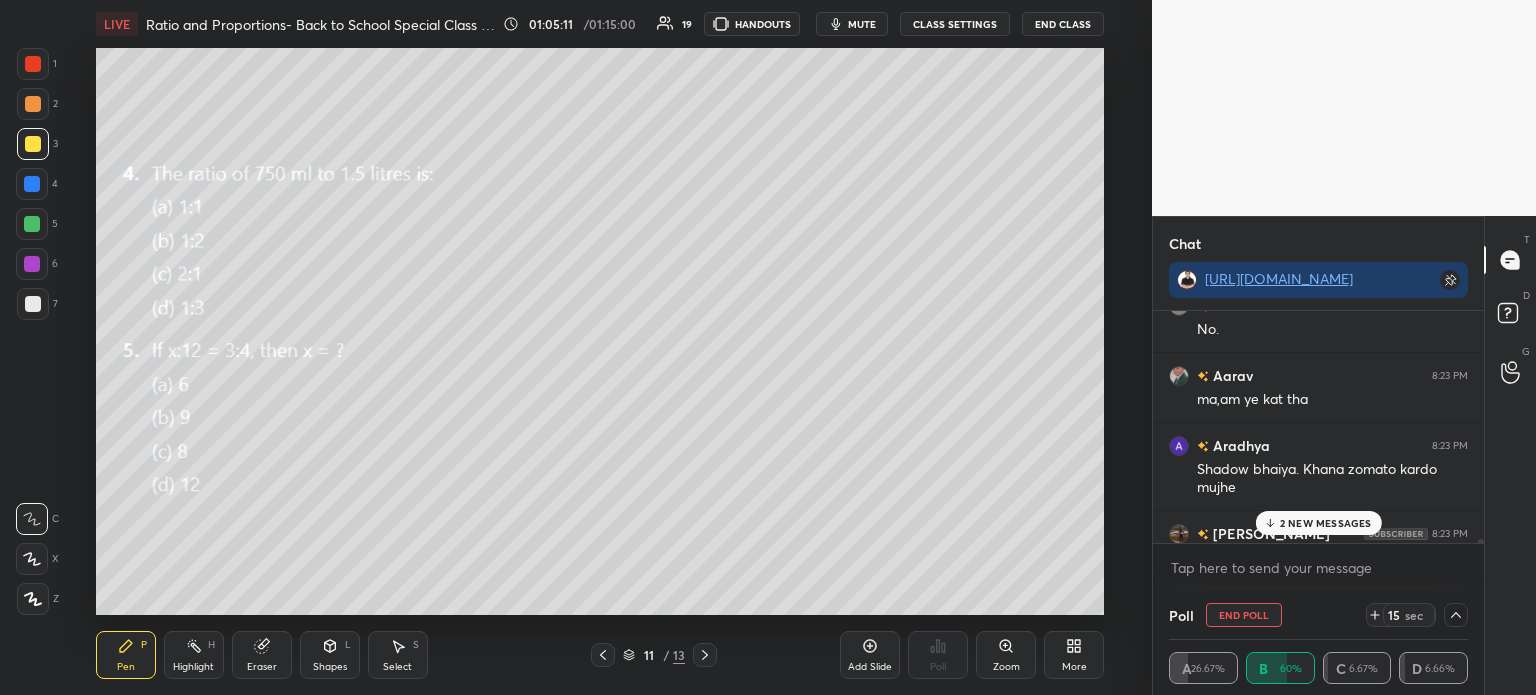 click on "End Poll" at bounding box center [1244, 615] 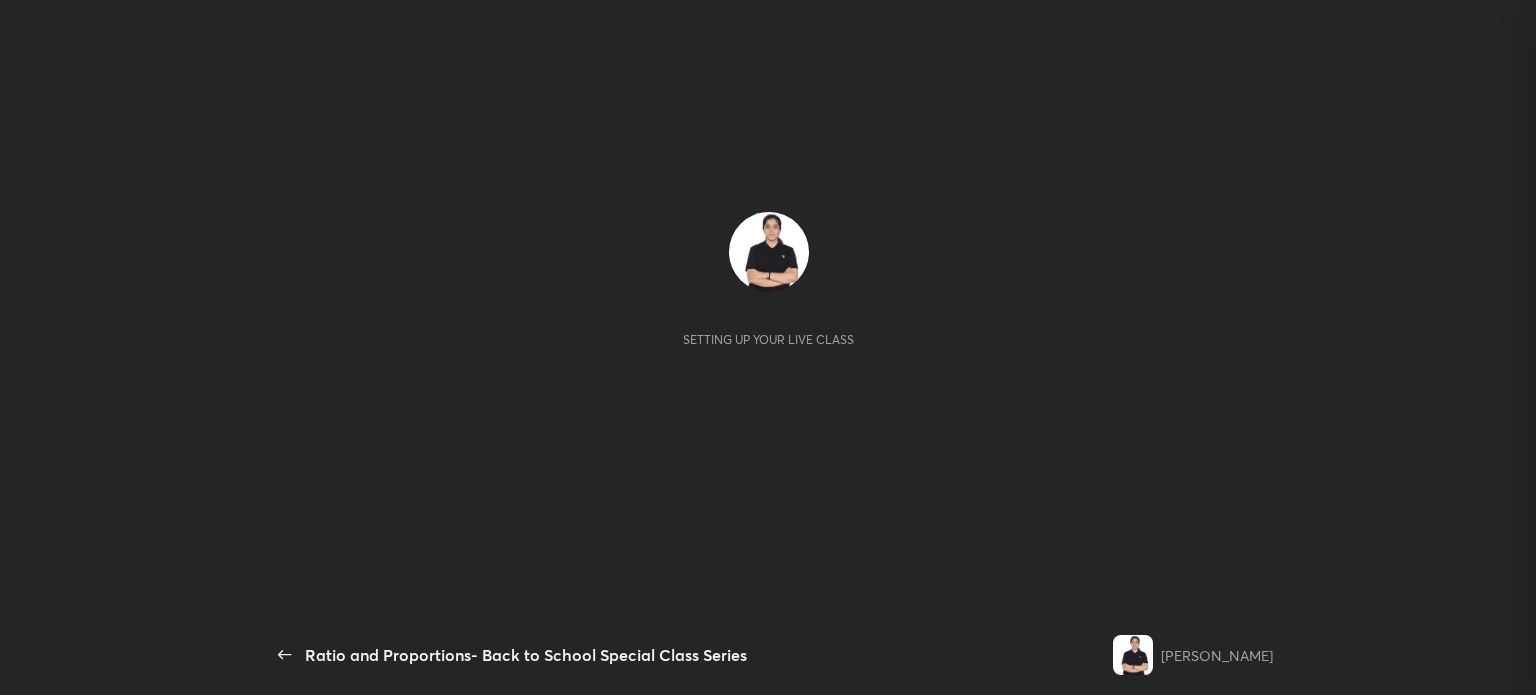scroll, scrollTop: 0, scrollLeft: 0, axis: both 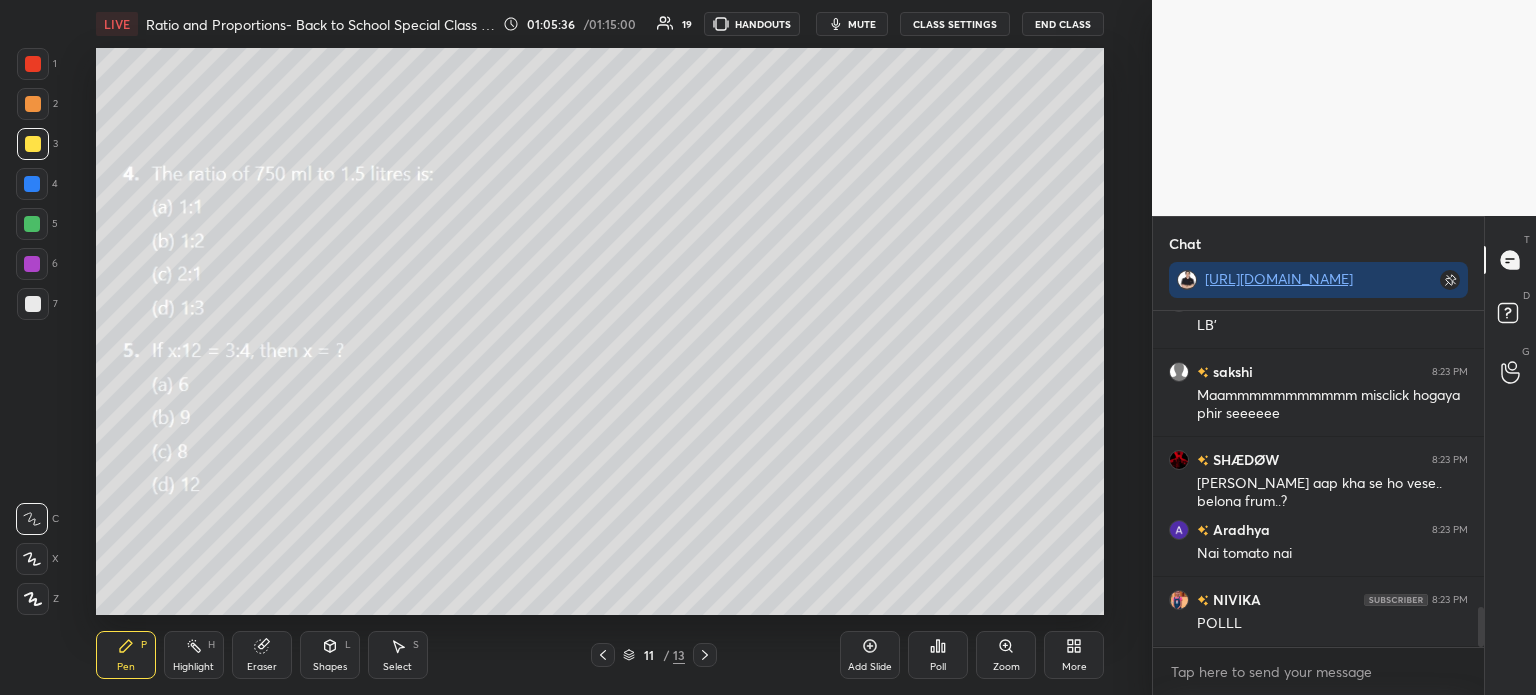 click on "Eraser" at bounding box center (262, 655) 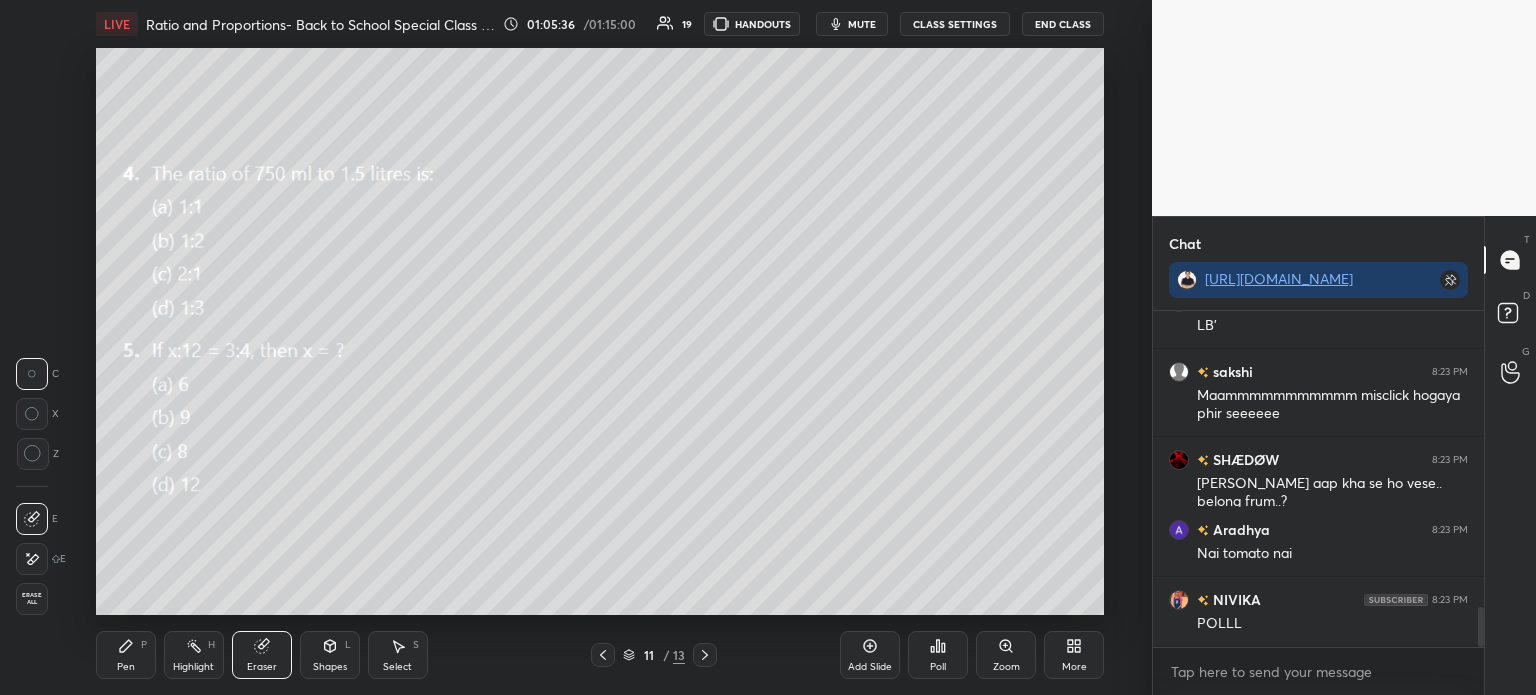 click on "Erase all" at bounding box center [32, 599] 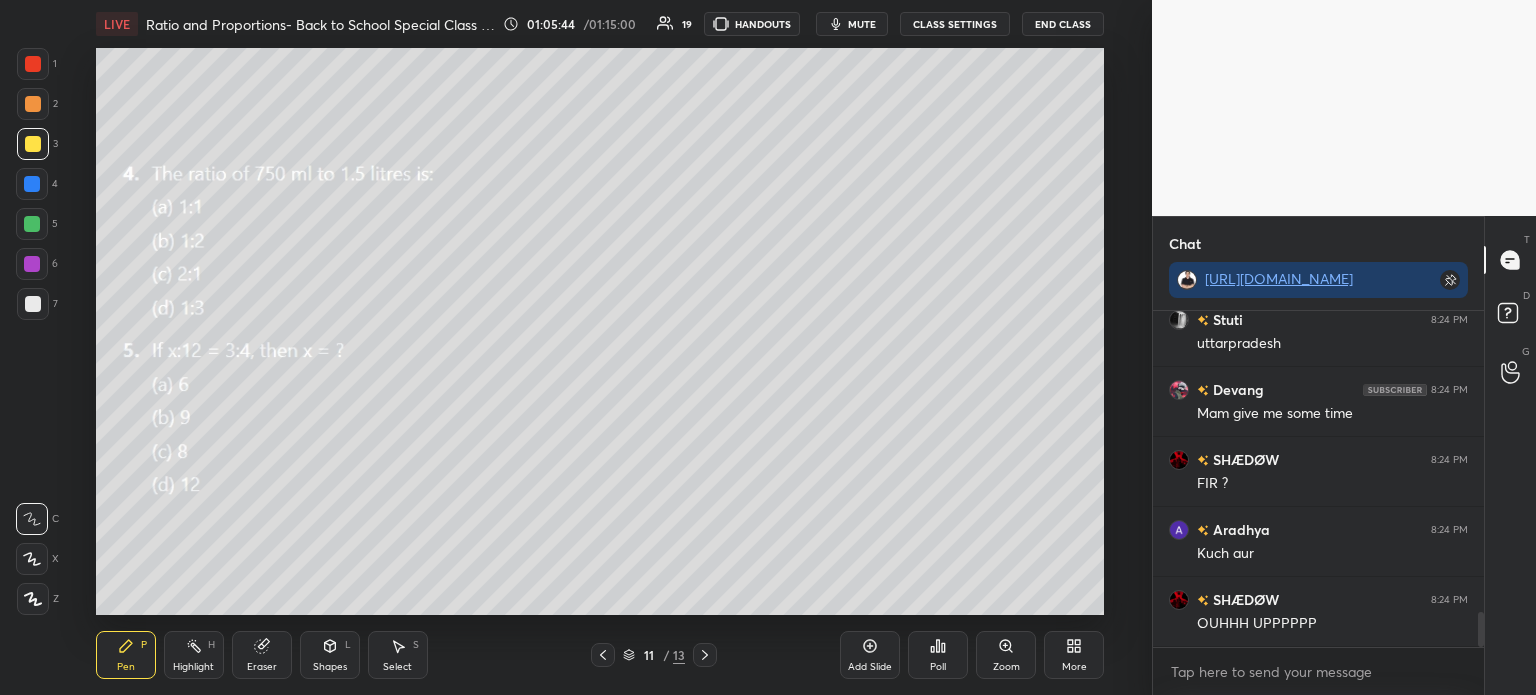 scroll, scrollTop: 2874, scrollLeft: 0, axis: vertical 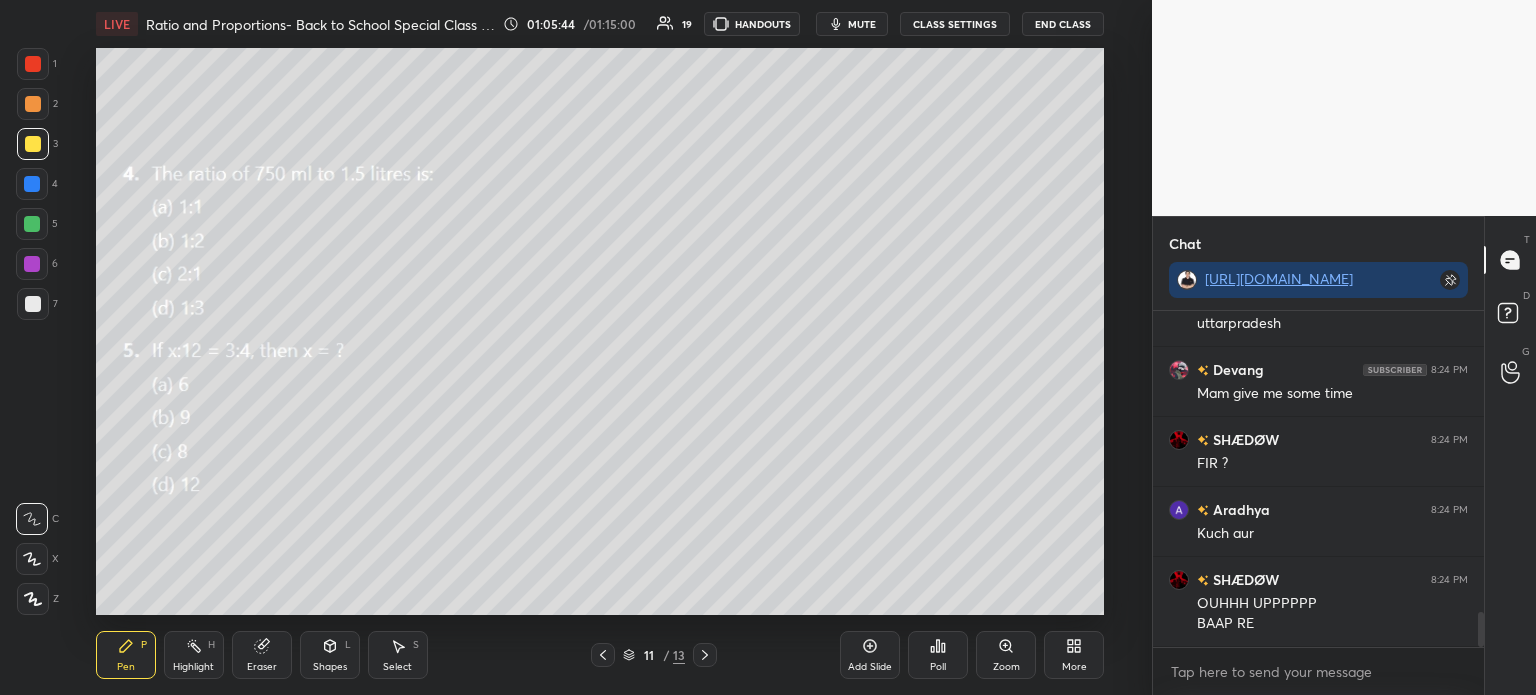click at bounding box center [32, 224] 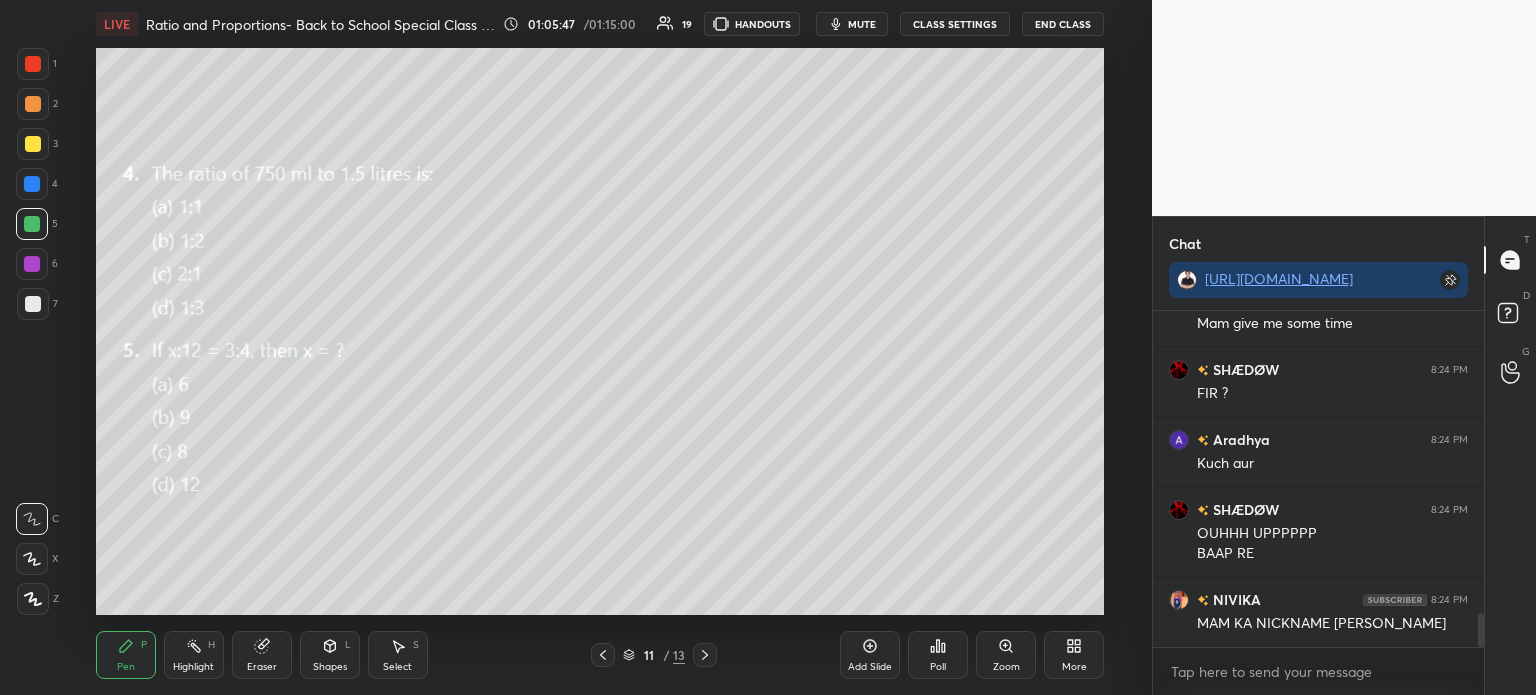 scroll, scrollTop: 3014, scrollLeft: 0, axis: vertical 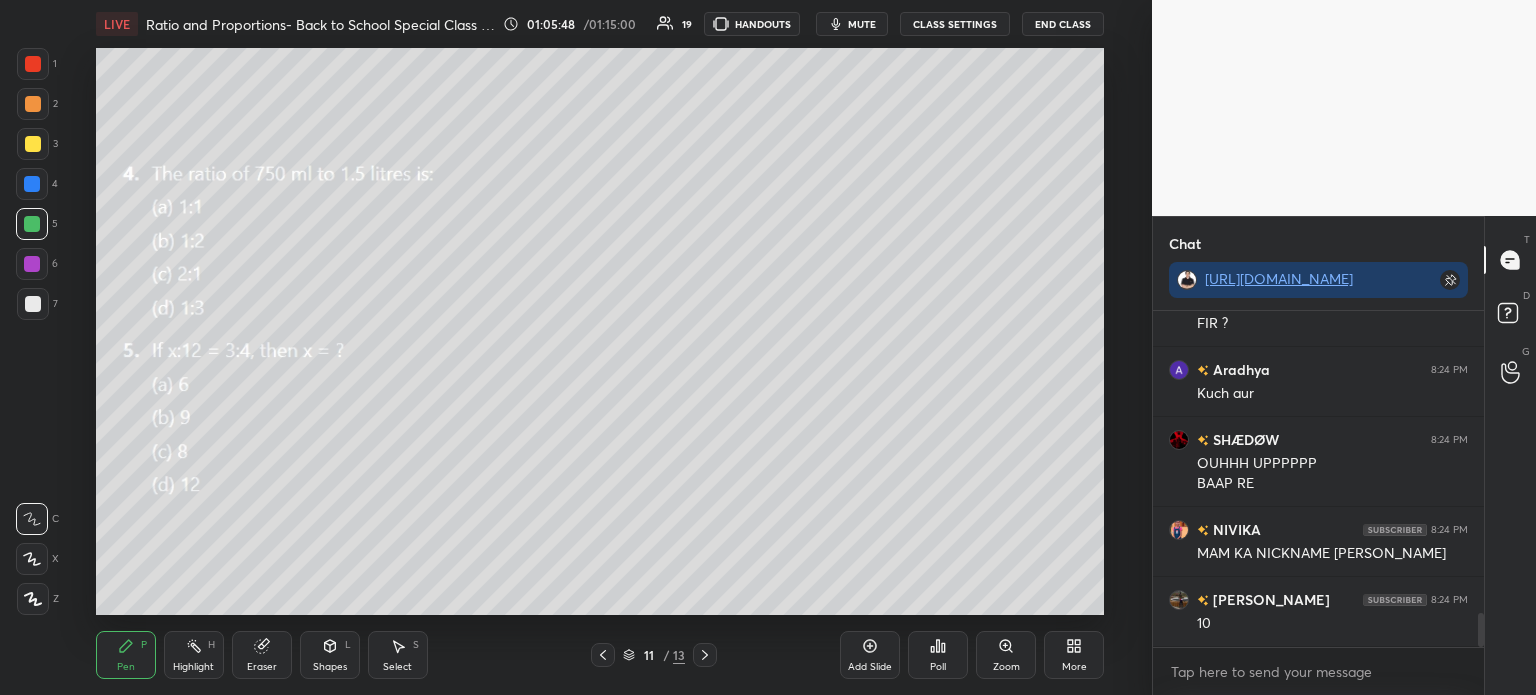 click on "Add Slide Poll Zoom More" at bounding box center (972, 655) 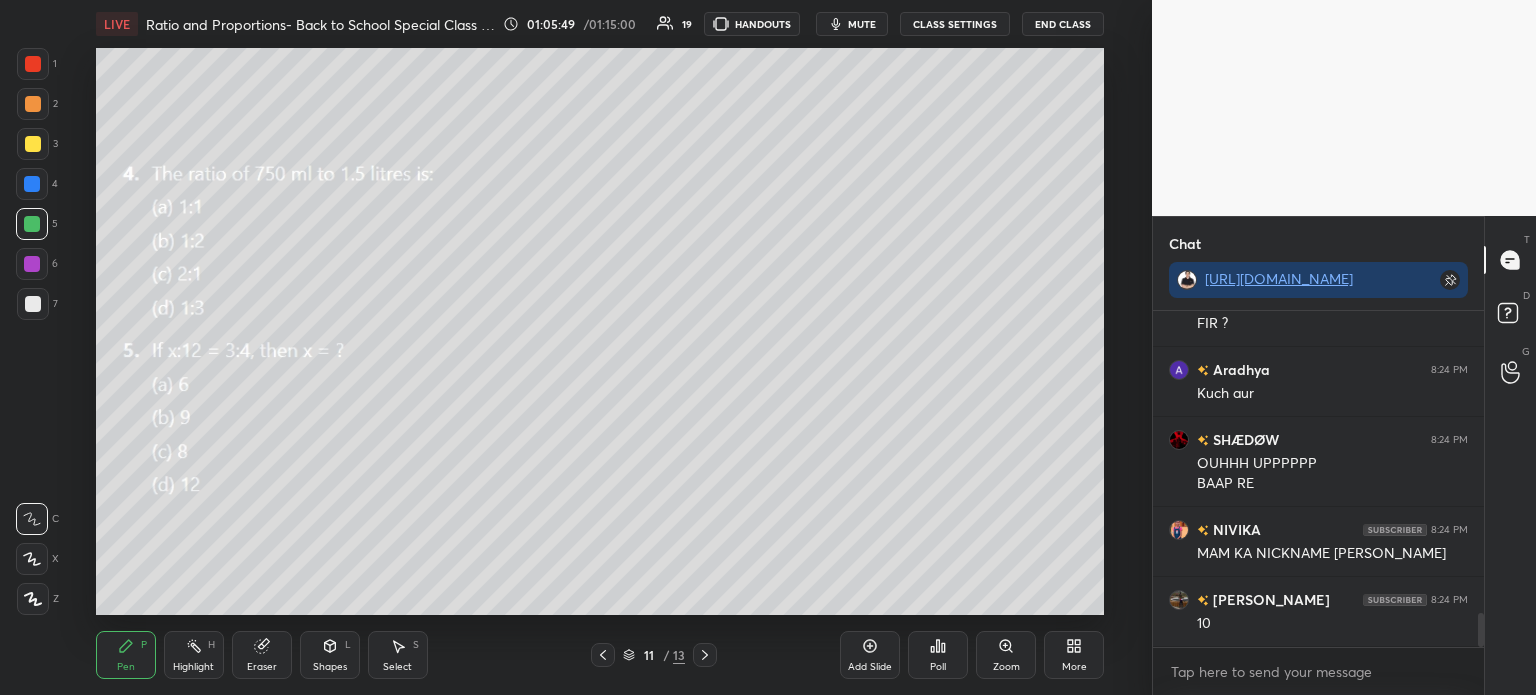 click on "Poll" at bounding box center [938, 667] 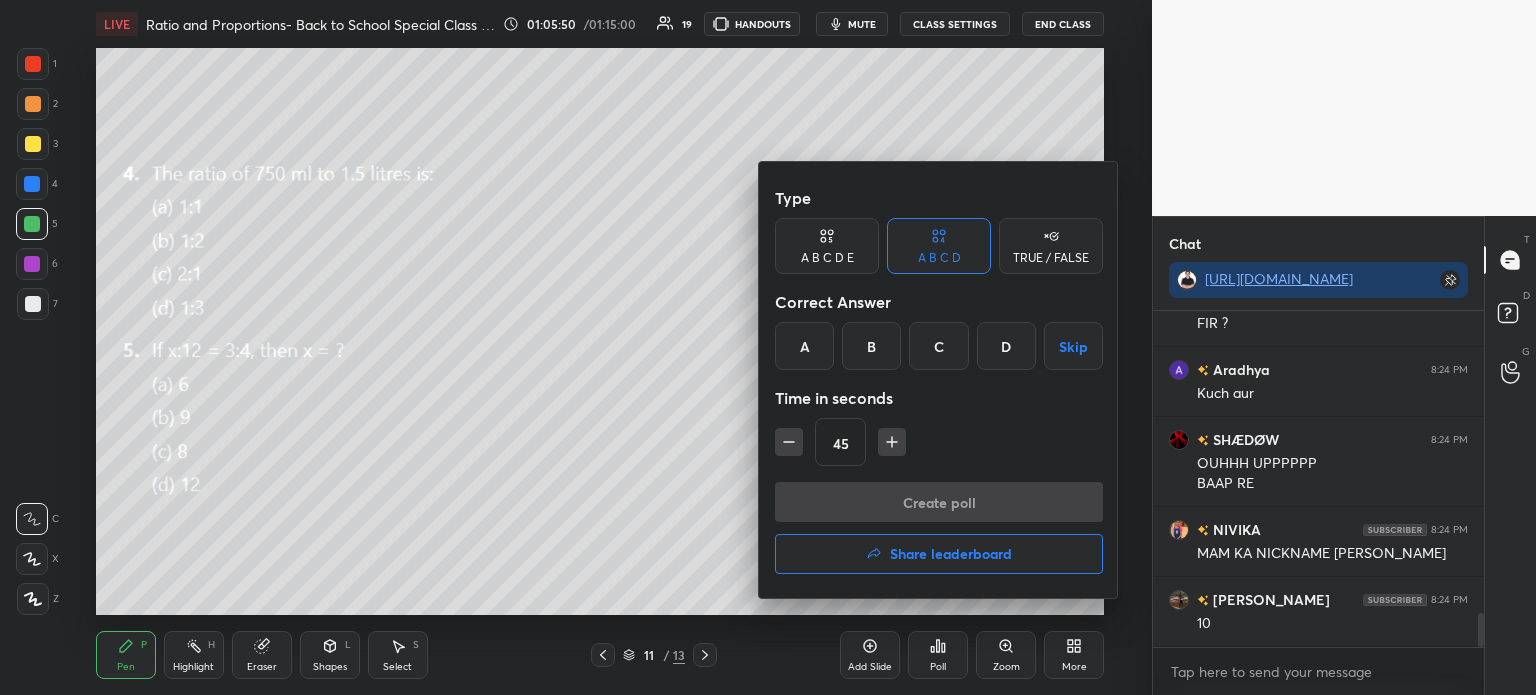 click on "B" at bounding box center (871, 346) 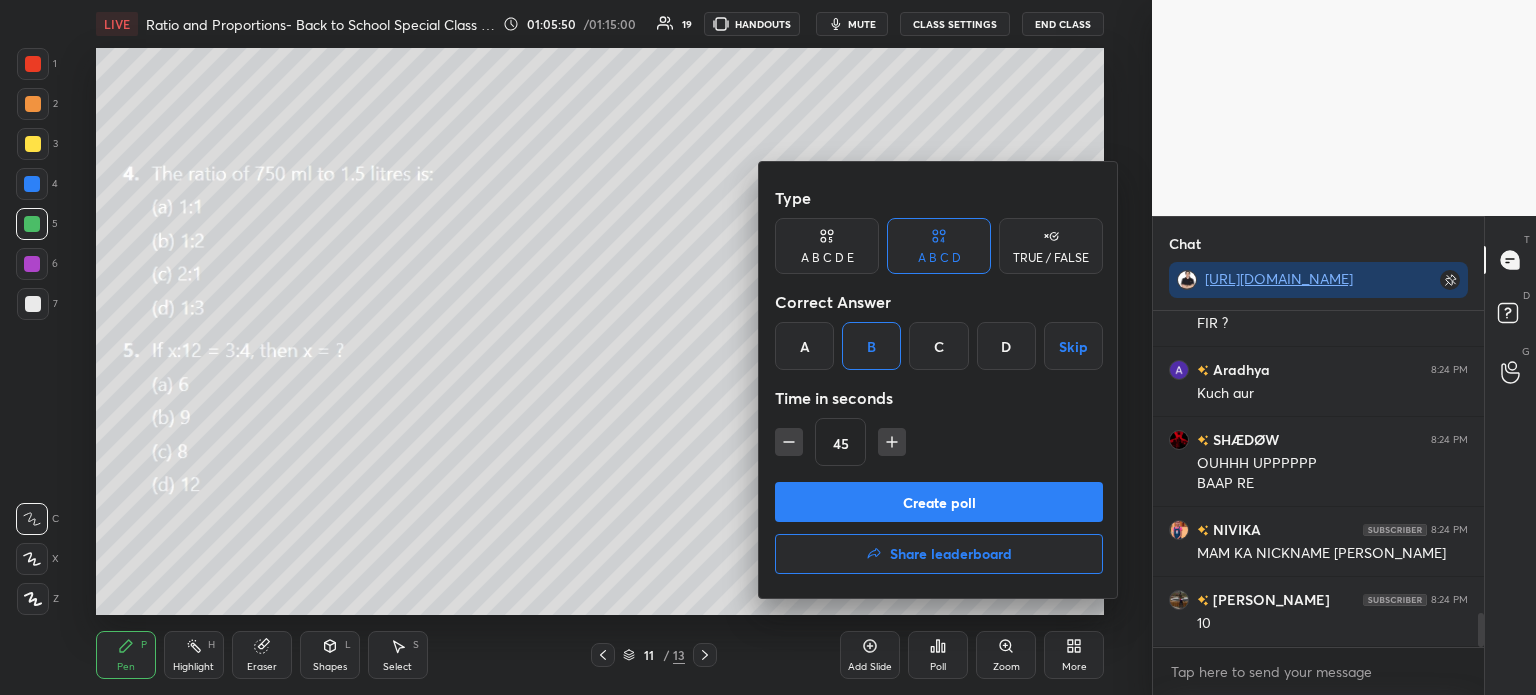 click on "Create poll Share leaderboard" at bounding box center (939, 532) 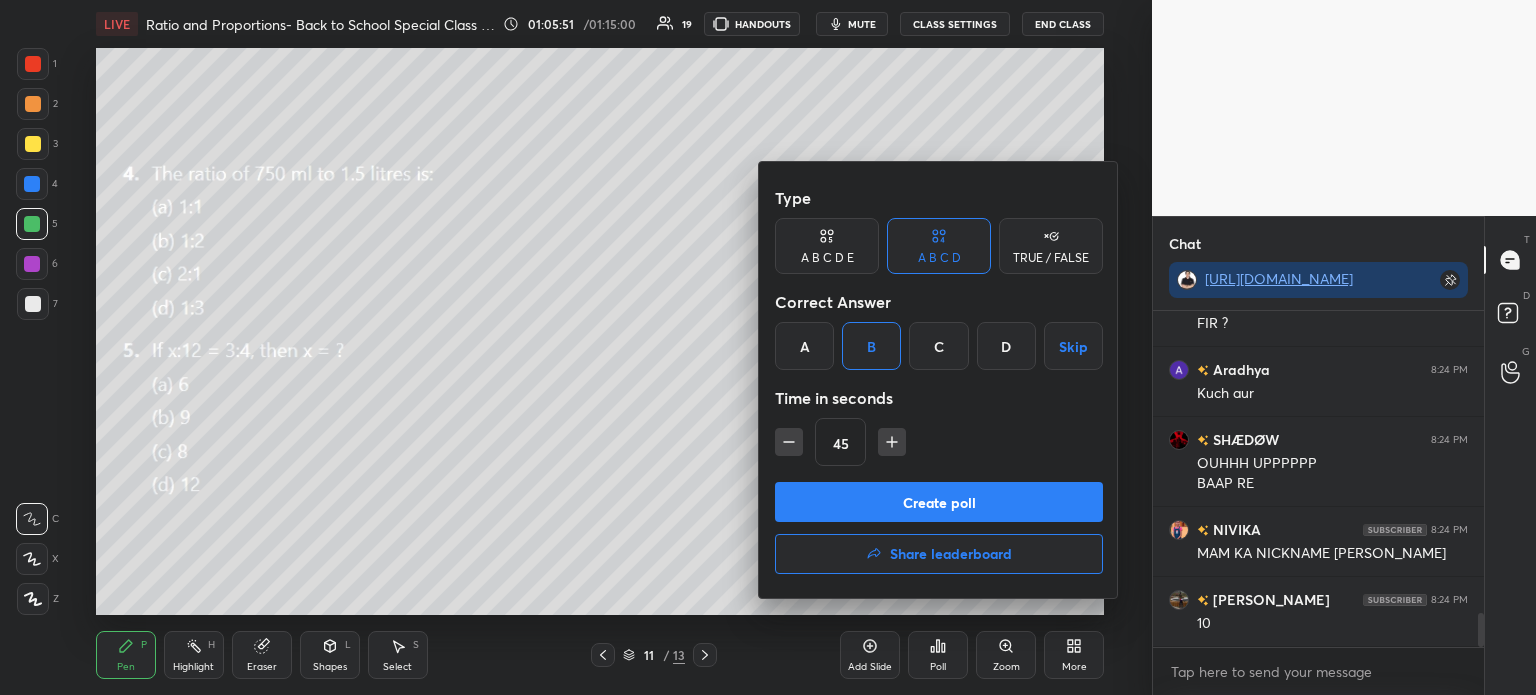 click on "Create poll" at bounding box center (939, 502) 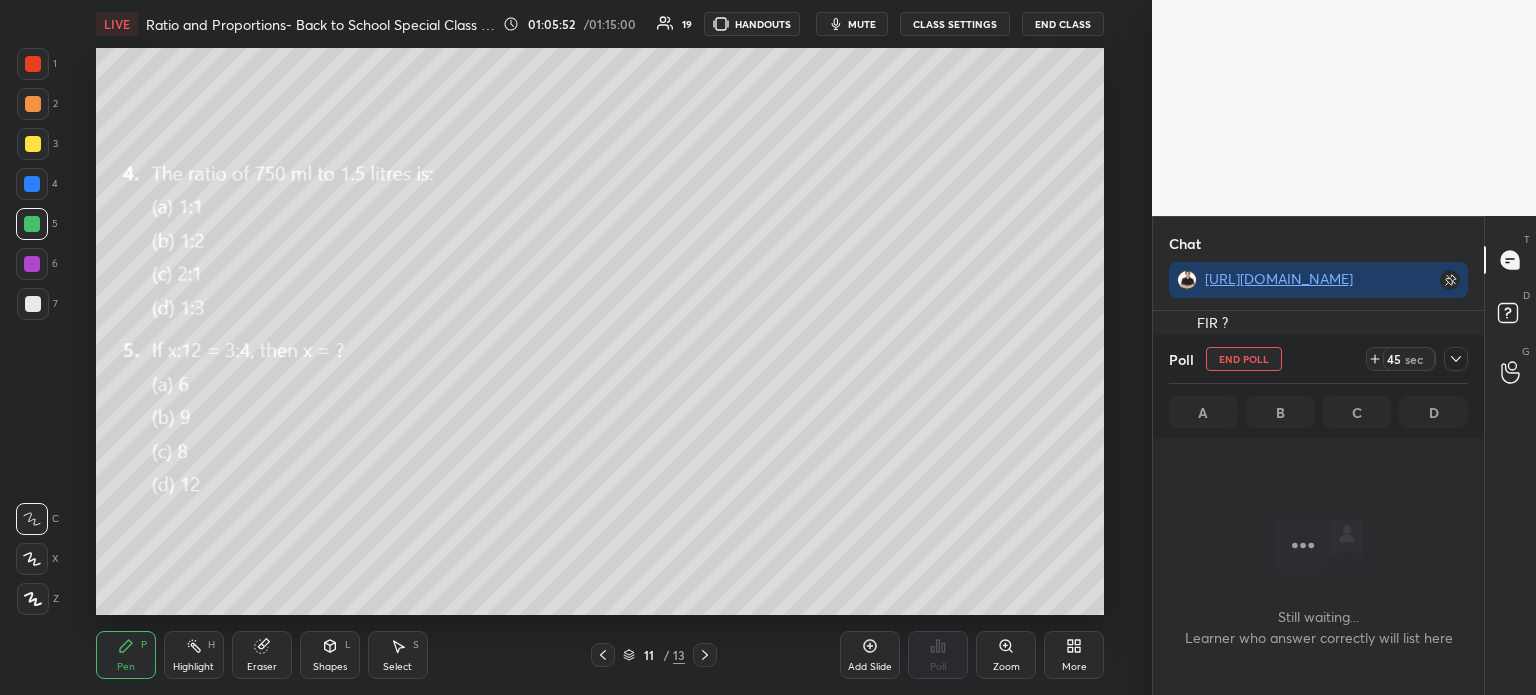 click 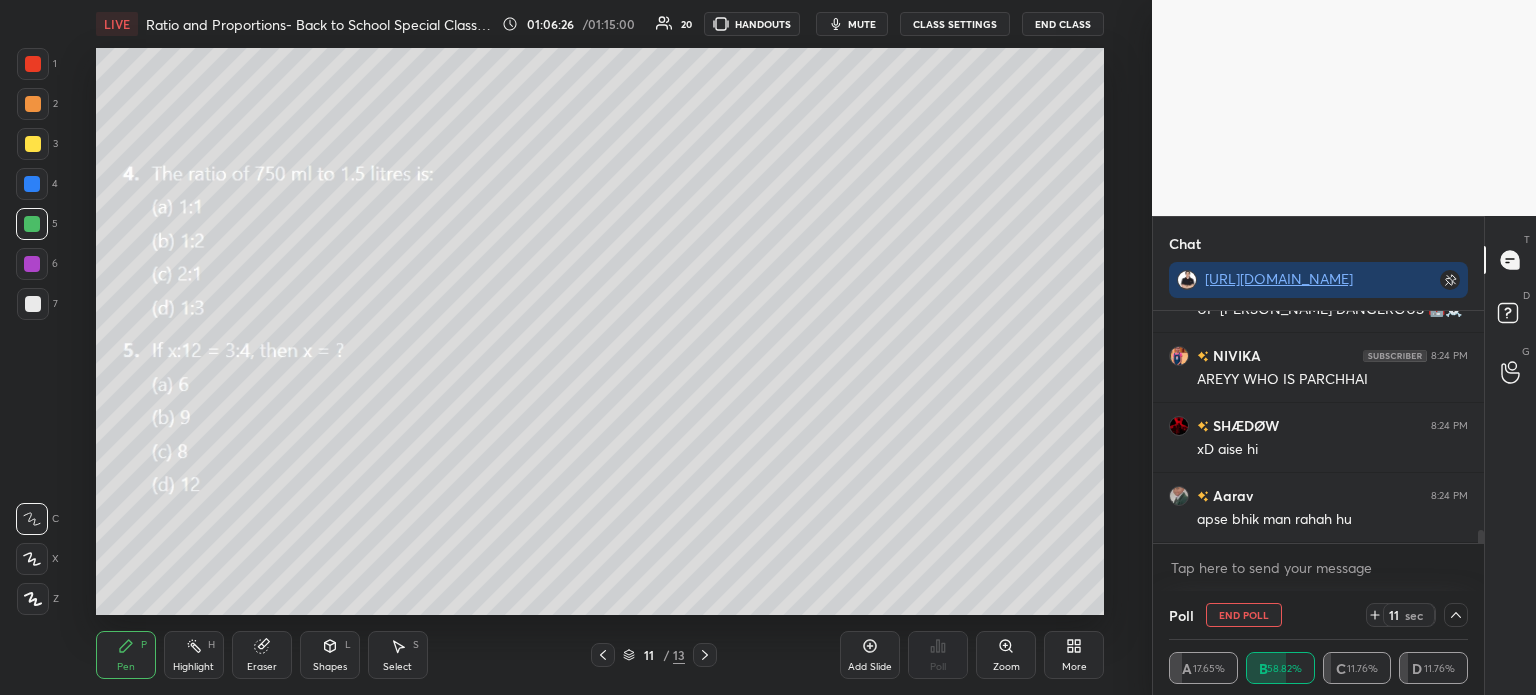 click on "Eraser" at bounding box center [262, 655] 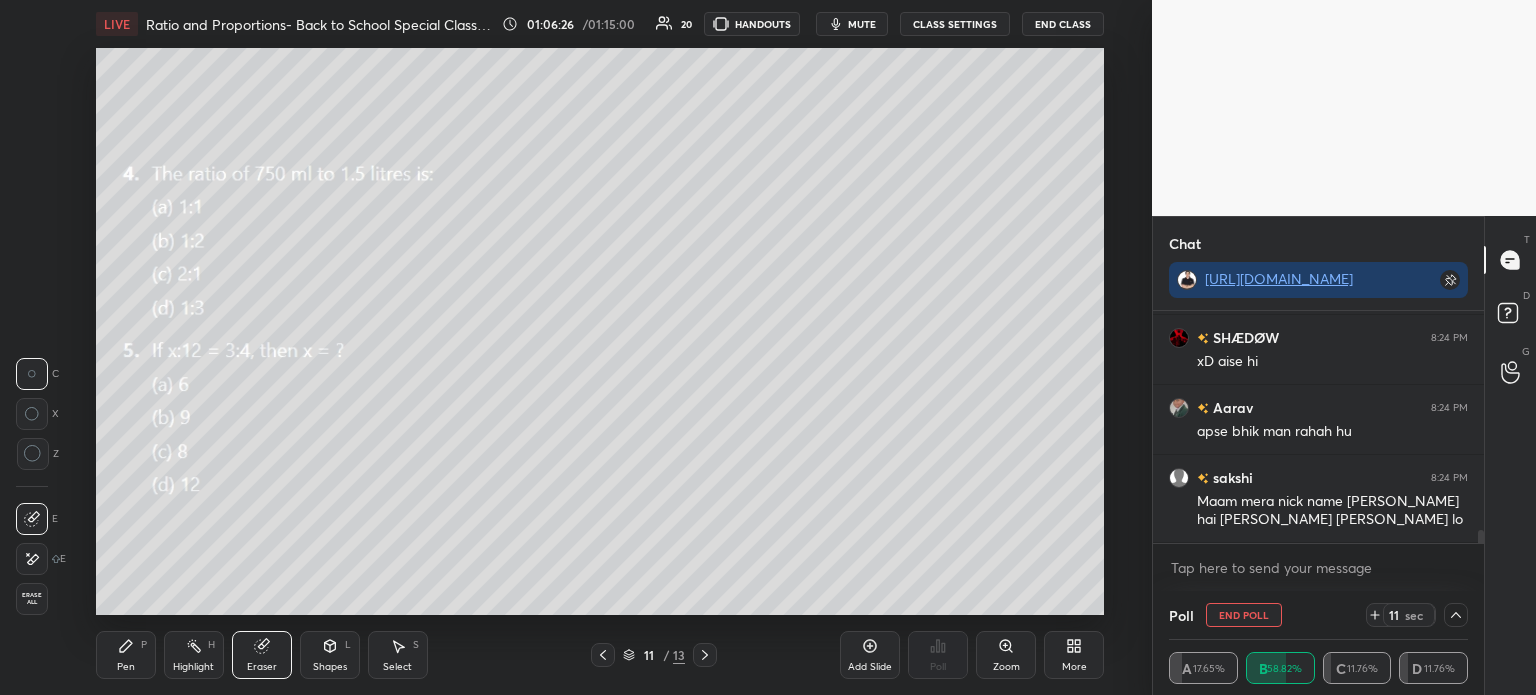 click on "Erase all" at bounding box center [32, 599] 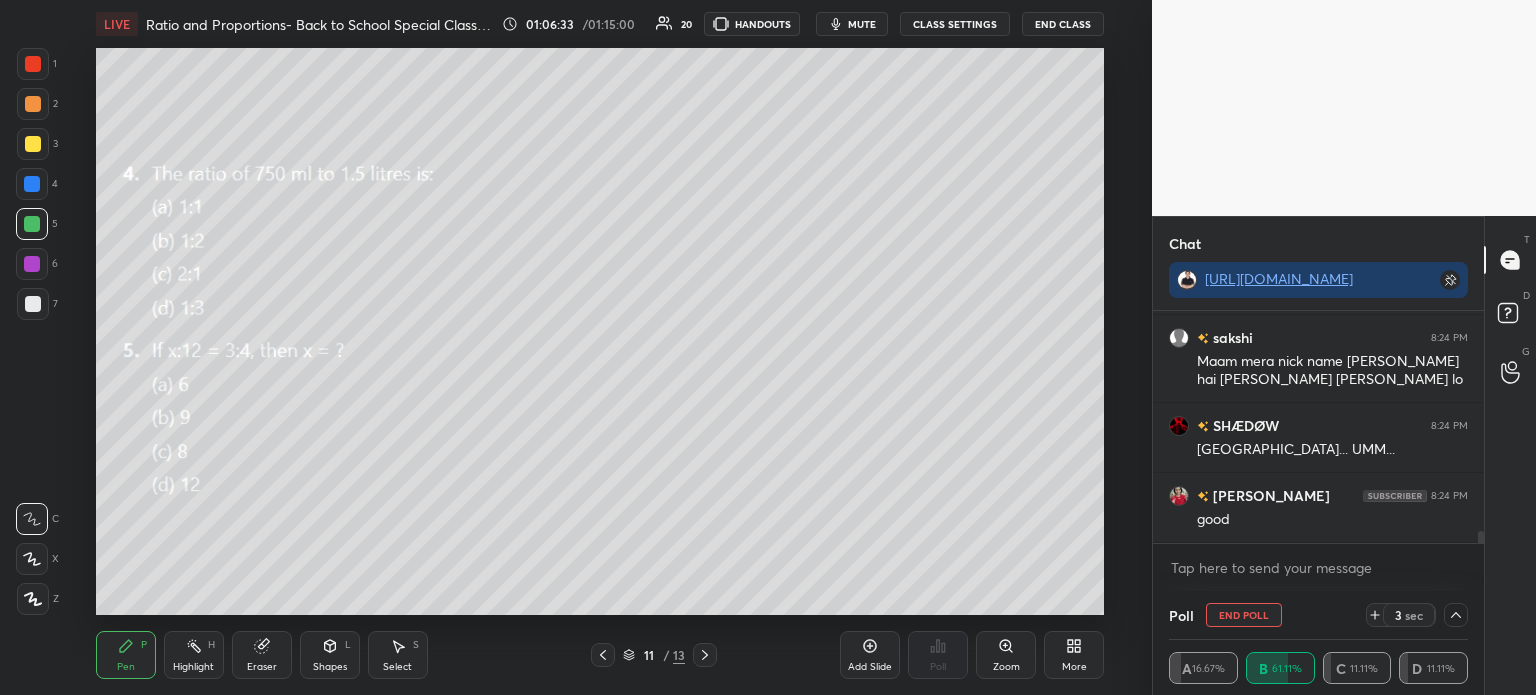 click on "End Poll" at bounding box center (1244, 615) 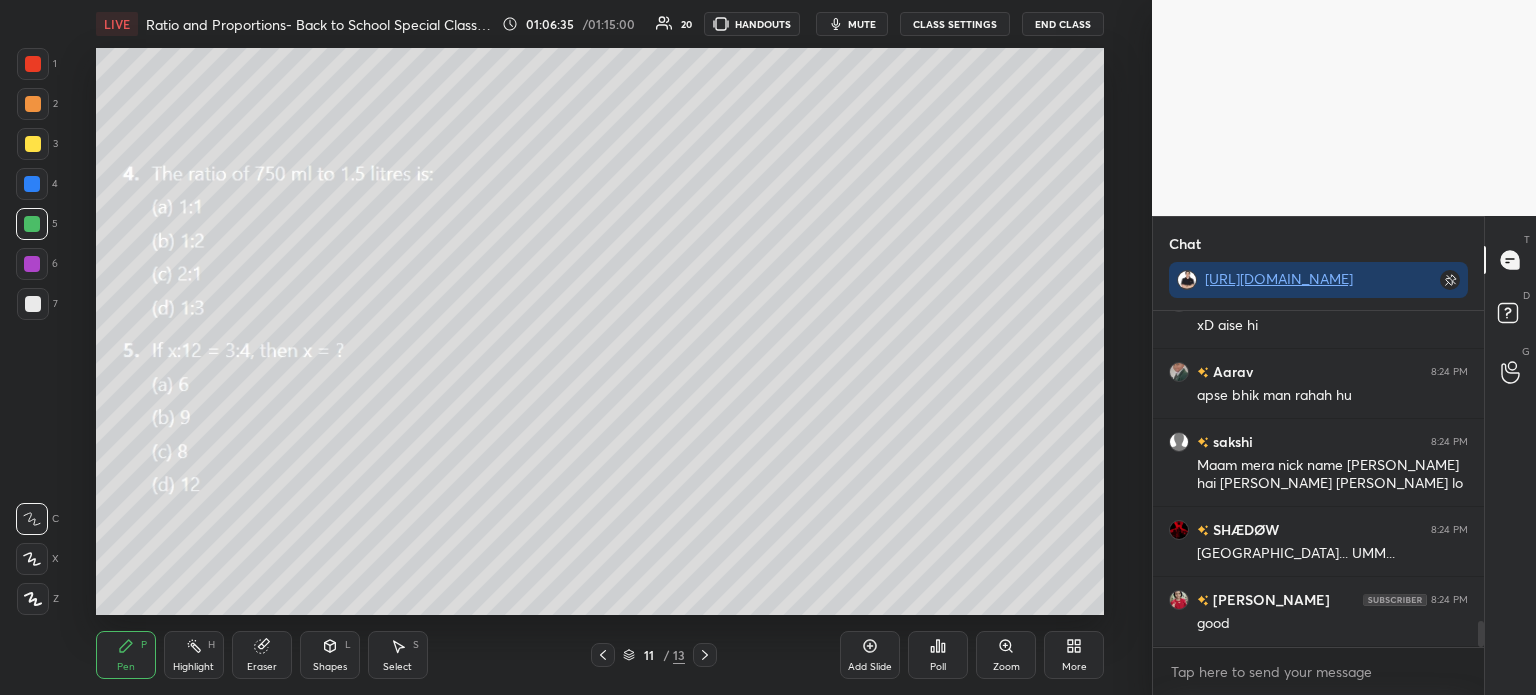 click 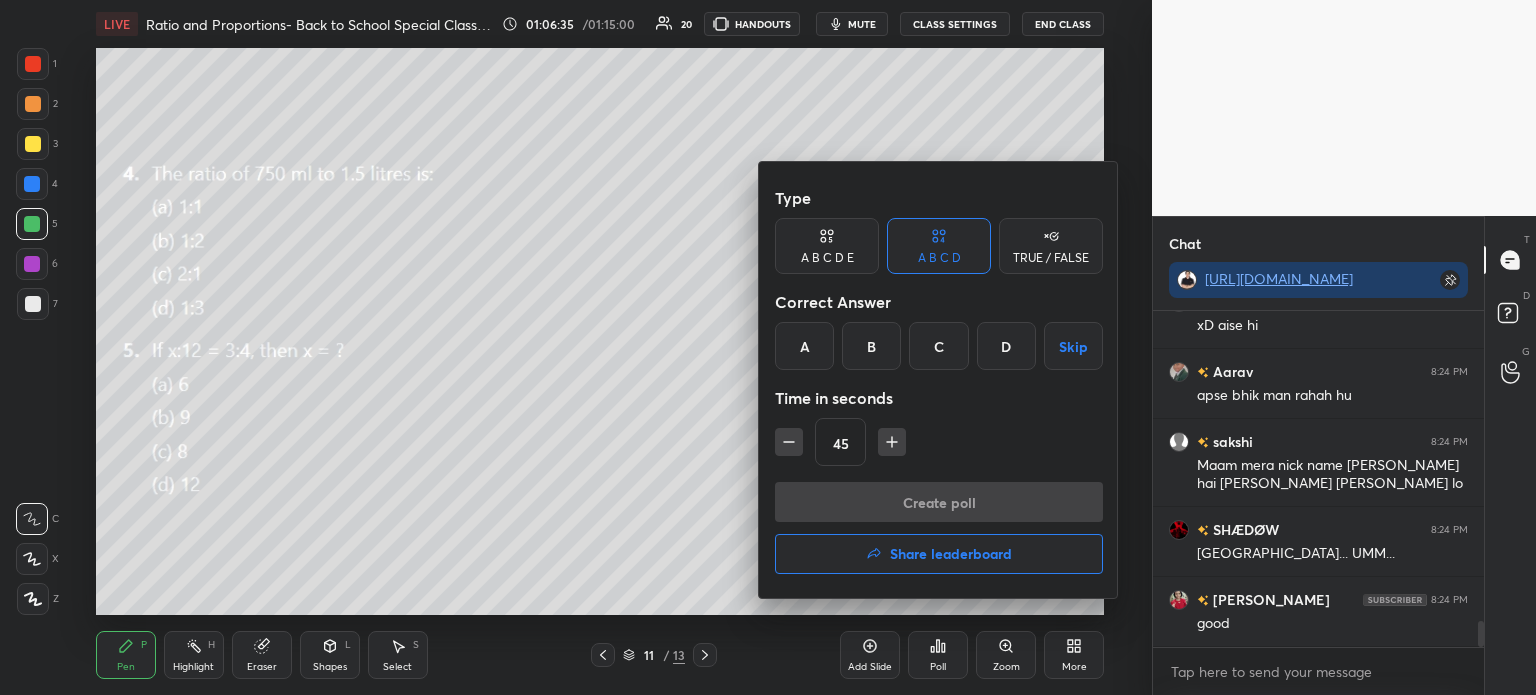 click on "Share leaderboard" at bounding box center [939, 554] 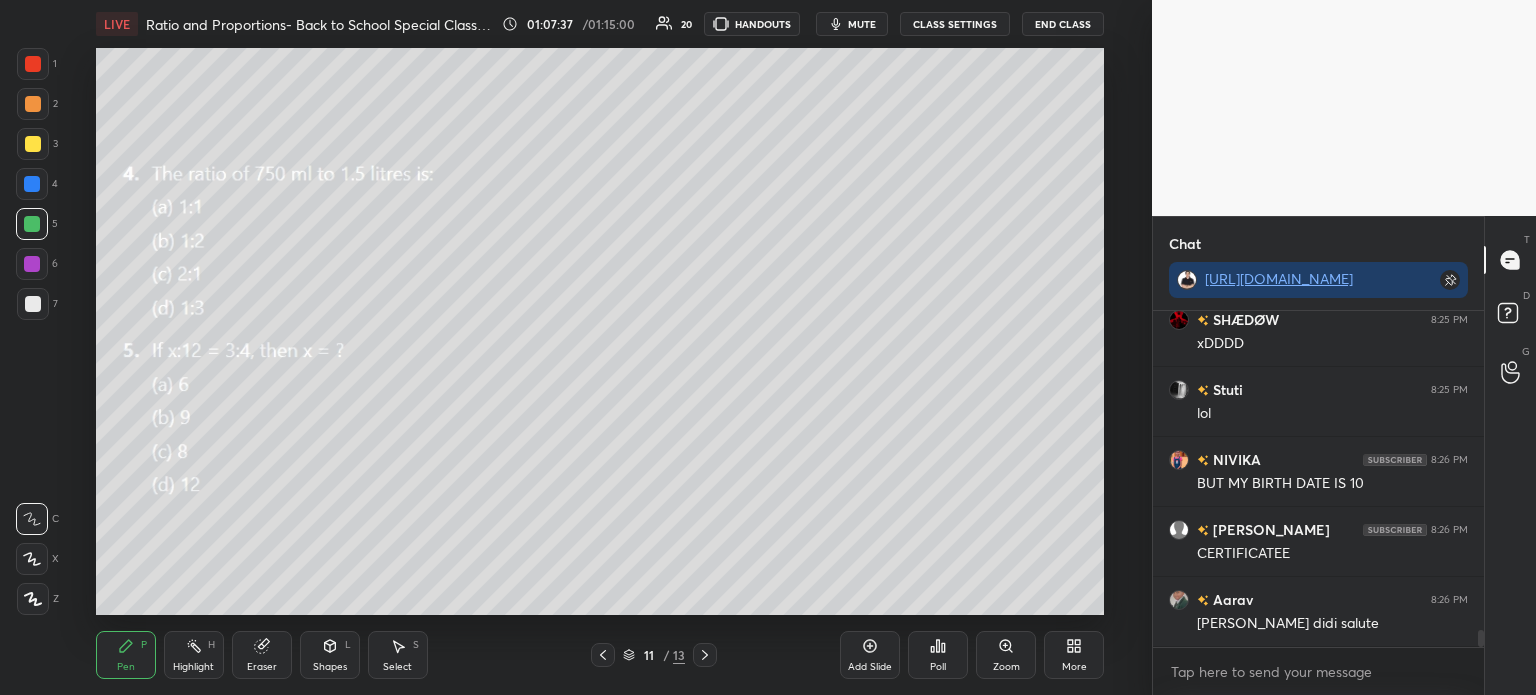 click on "End Class" at bounding box center (1063, 24) 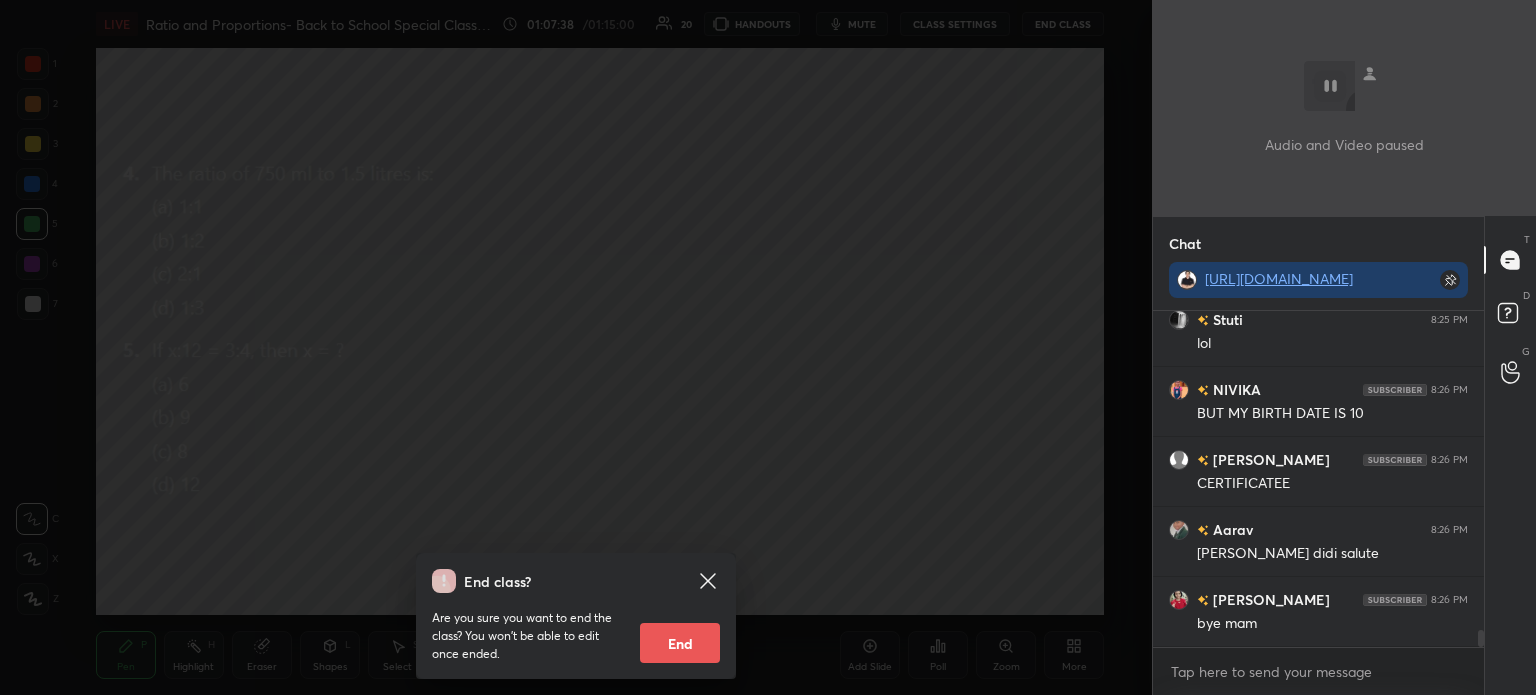 click on "End" at bounding box center [680, 643] 